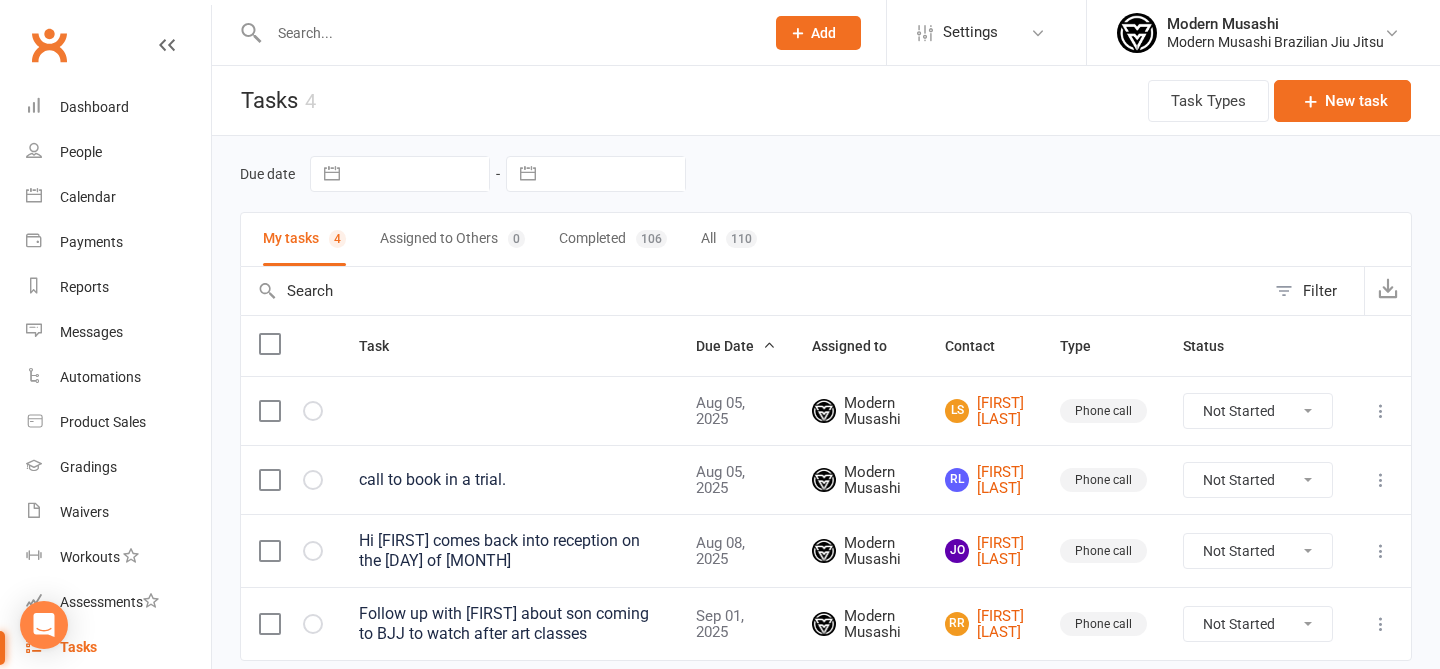 scroll, scrollTop: 0, scrollLeft: 0, axis: both 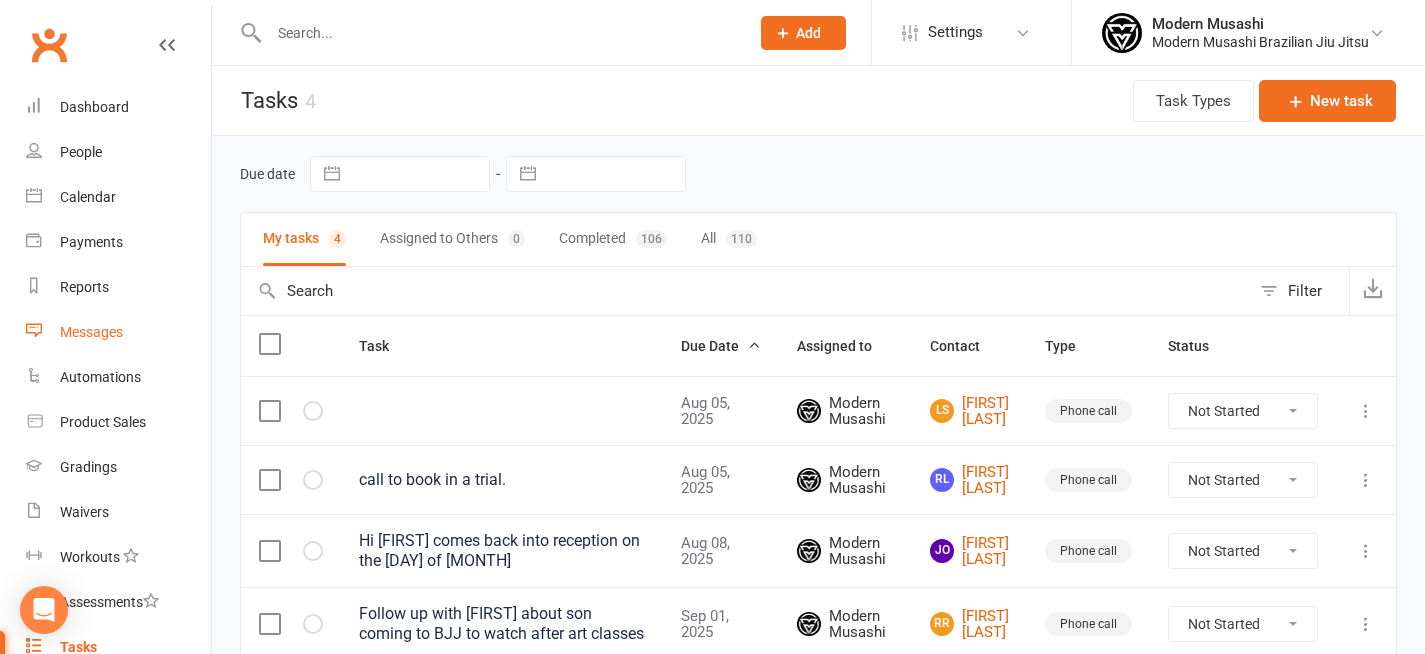 click on "Messages" at bounding box center (91, 332) 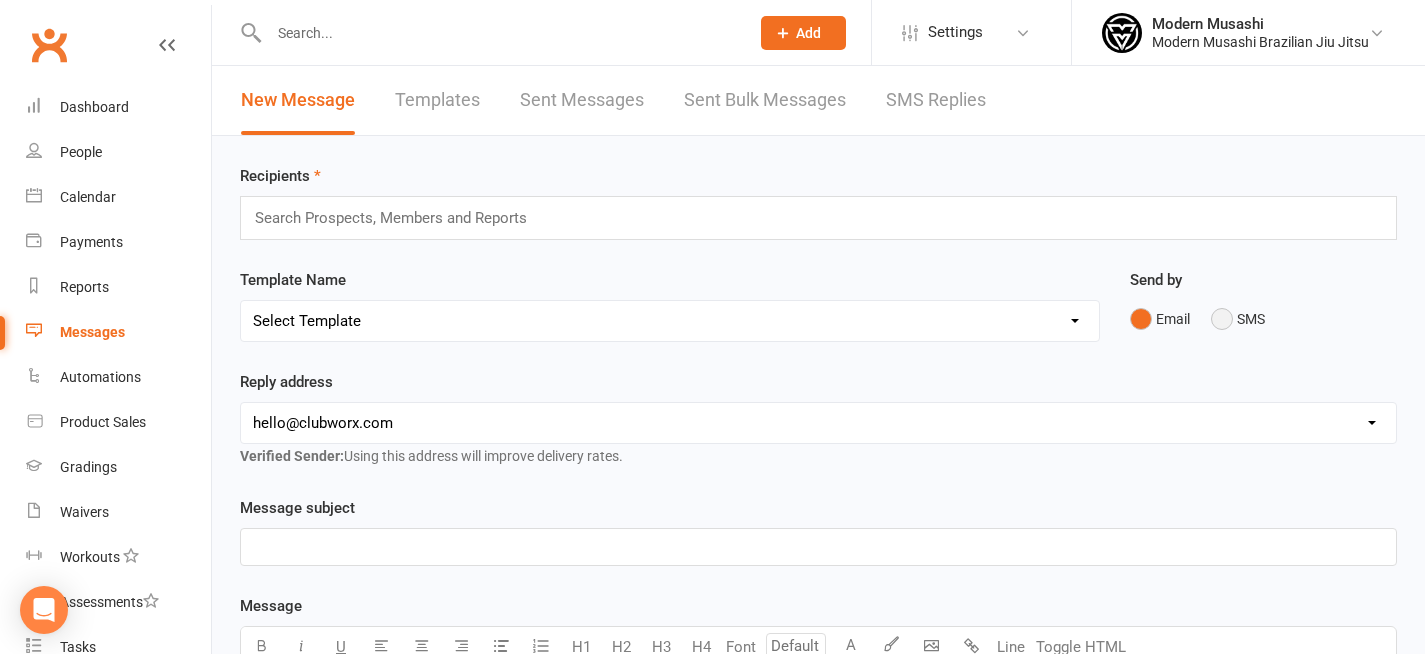 click on "SMS" at bounding box center (1238, 319) 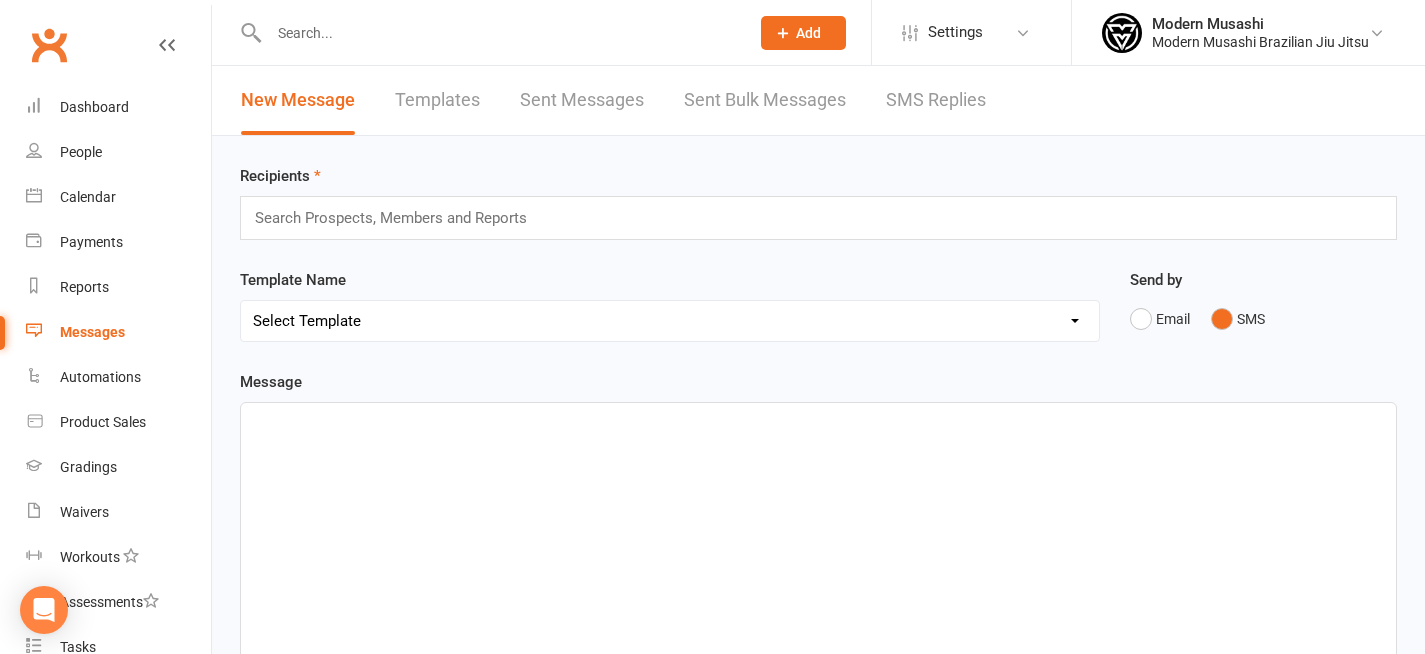 click on "New Message Templates Sent Messages Sent Bulk Messages SMS Replies" at bounding box center (613, 100) 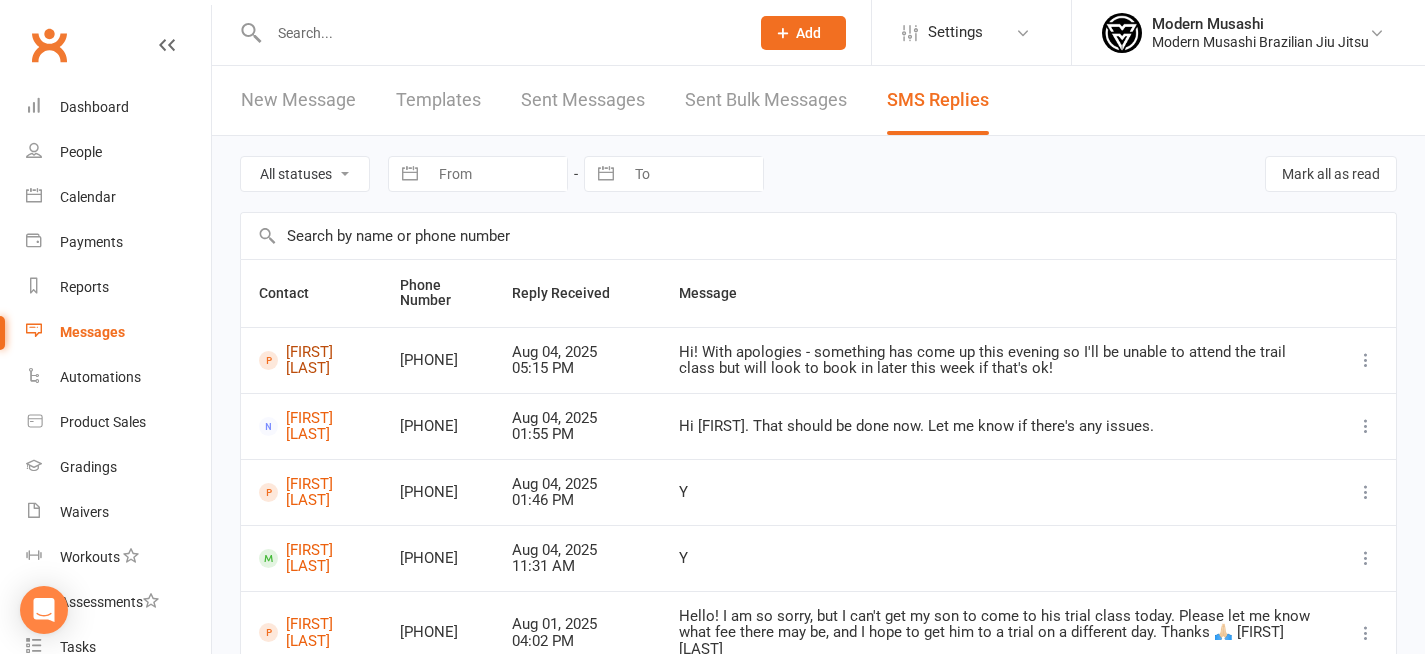 click on "[FIRST] [LAST]" at bounding box center [311, 360] 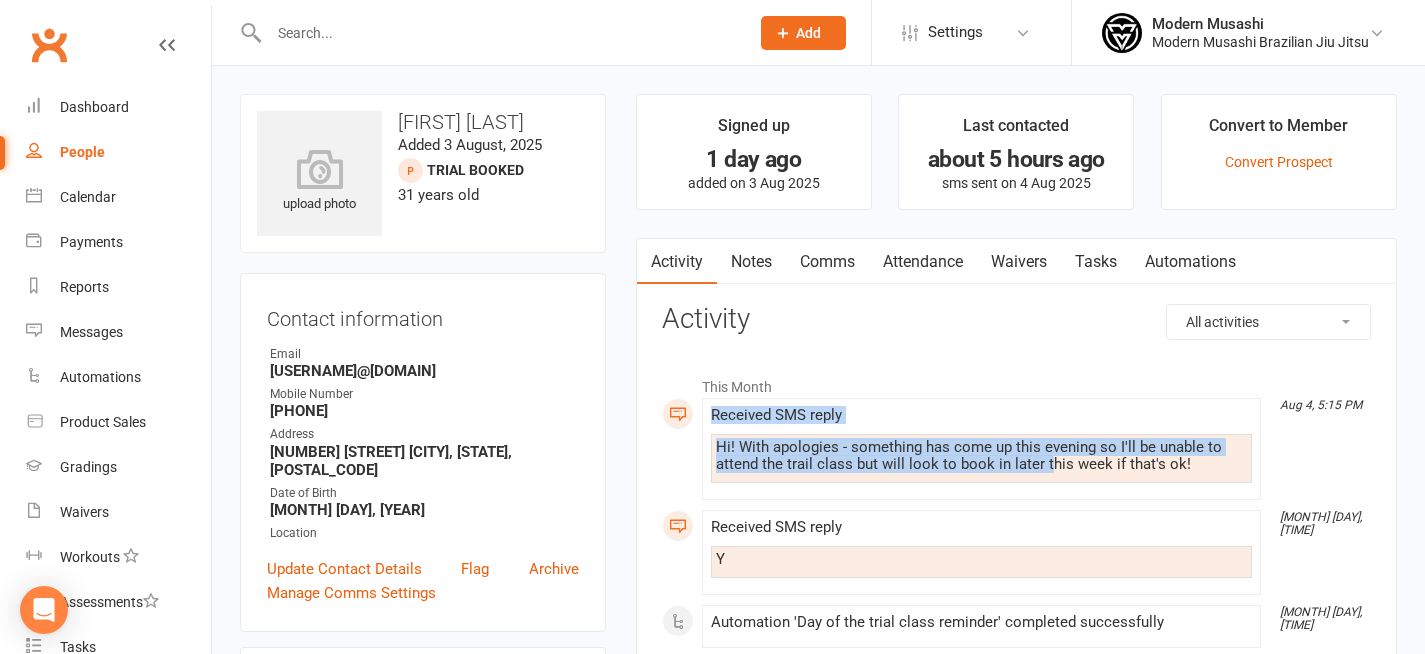 drag, startPoint x: 1046, startPoint y: 456, endPoint x: 1002, endPoint y: 406, distance: 66.6033 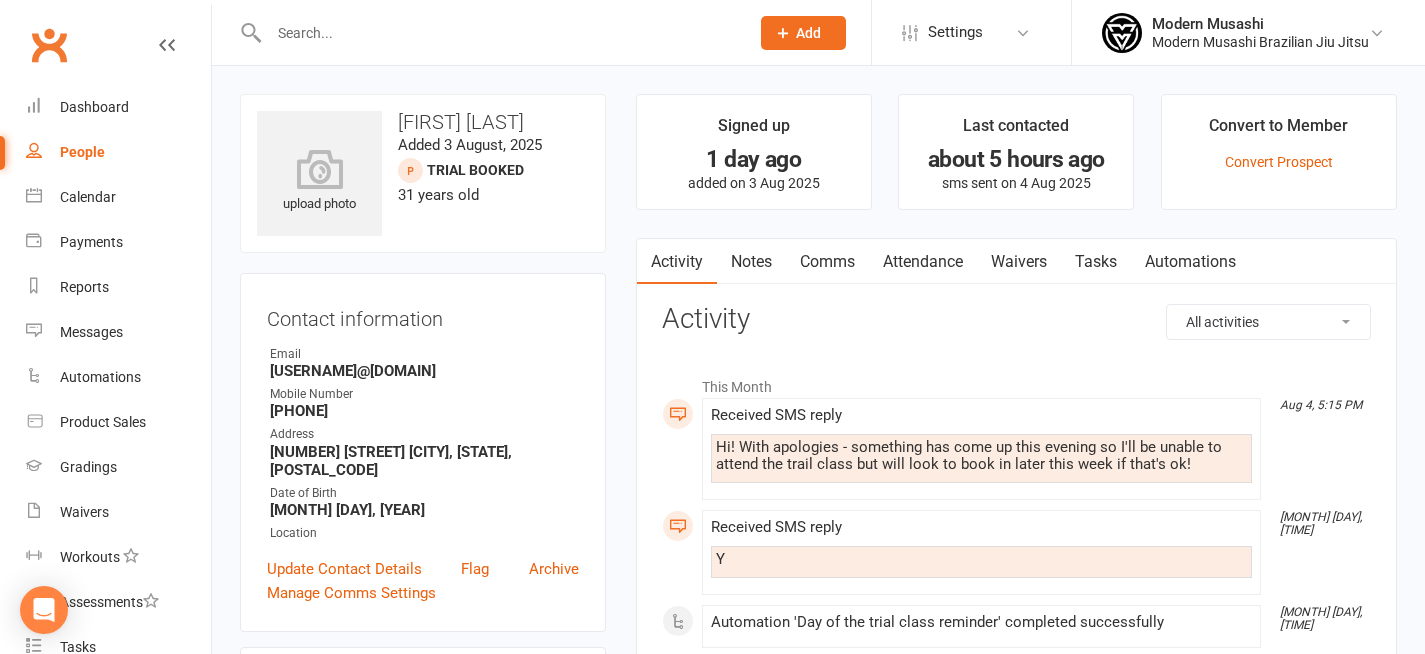 click on "Notes" at bounding box center [751, 262] 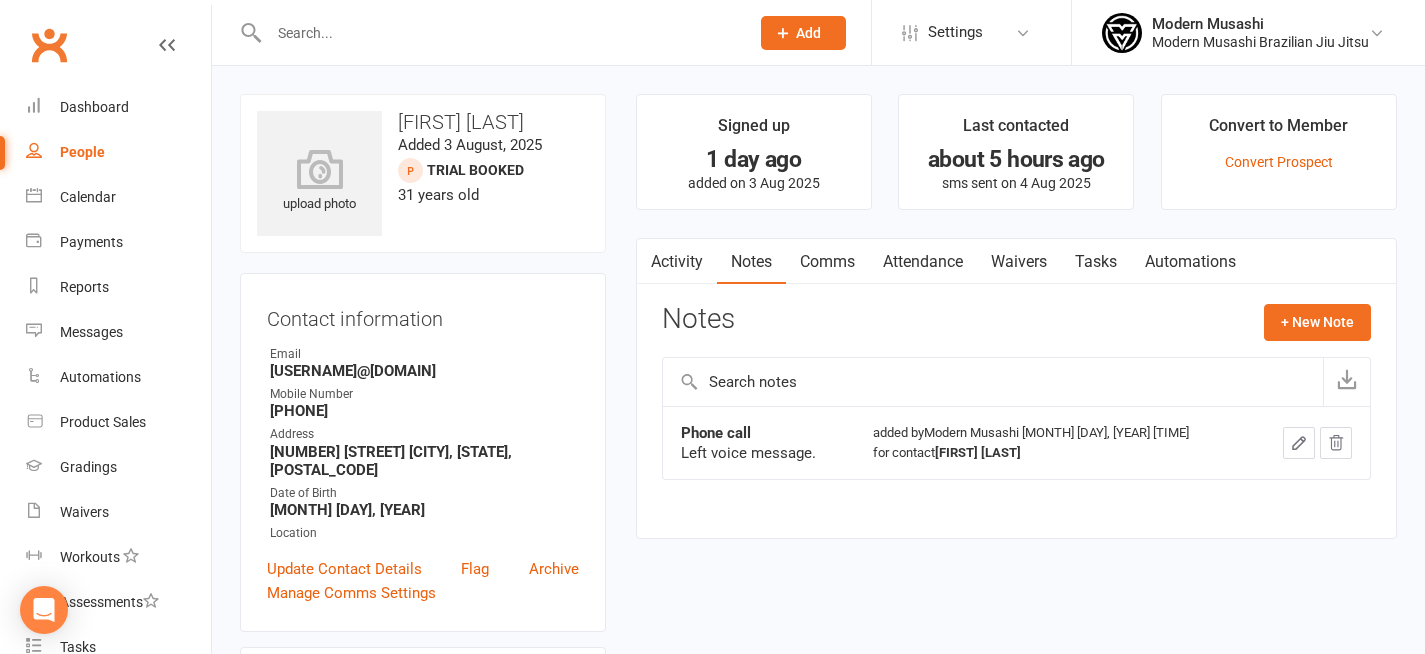 click on "Comms" at bounding box center (827, 262) 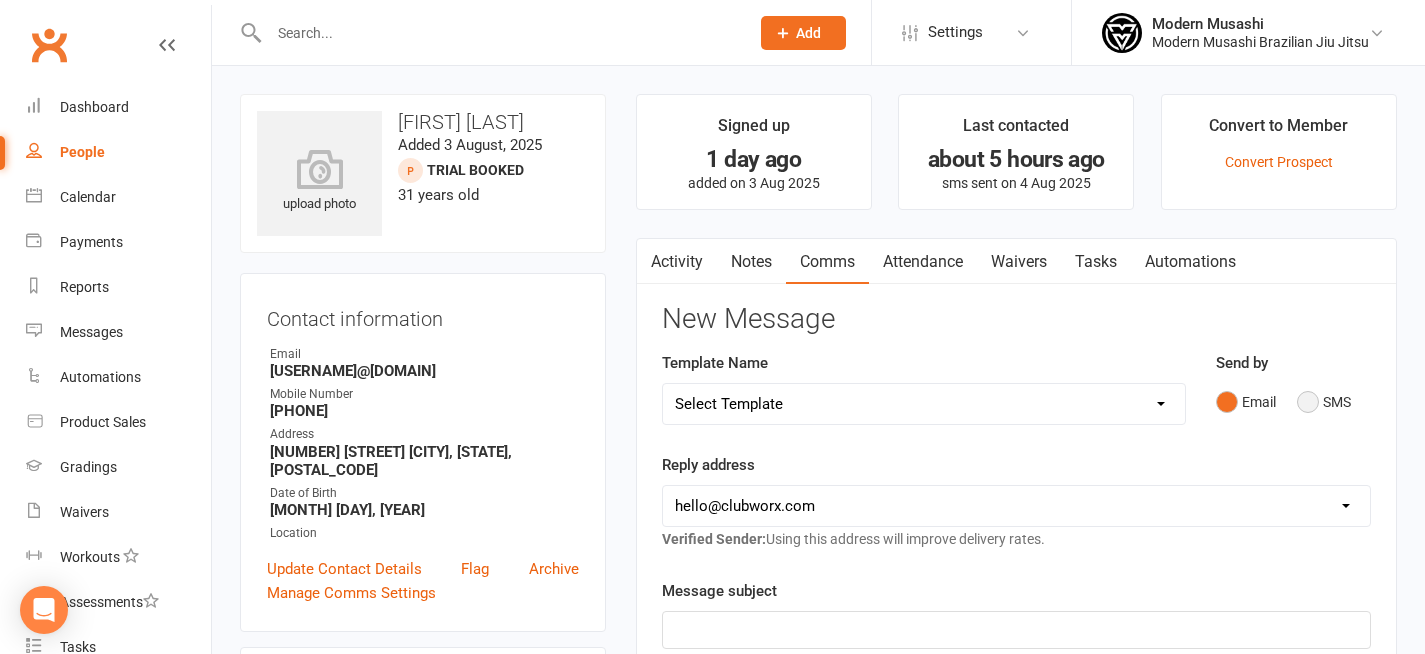 click on "SMS" at bounding box center [1324, 402] 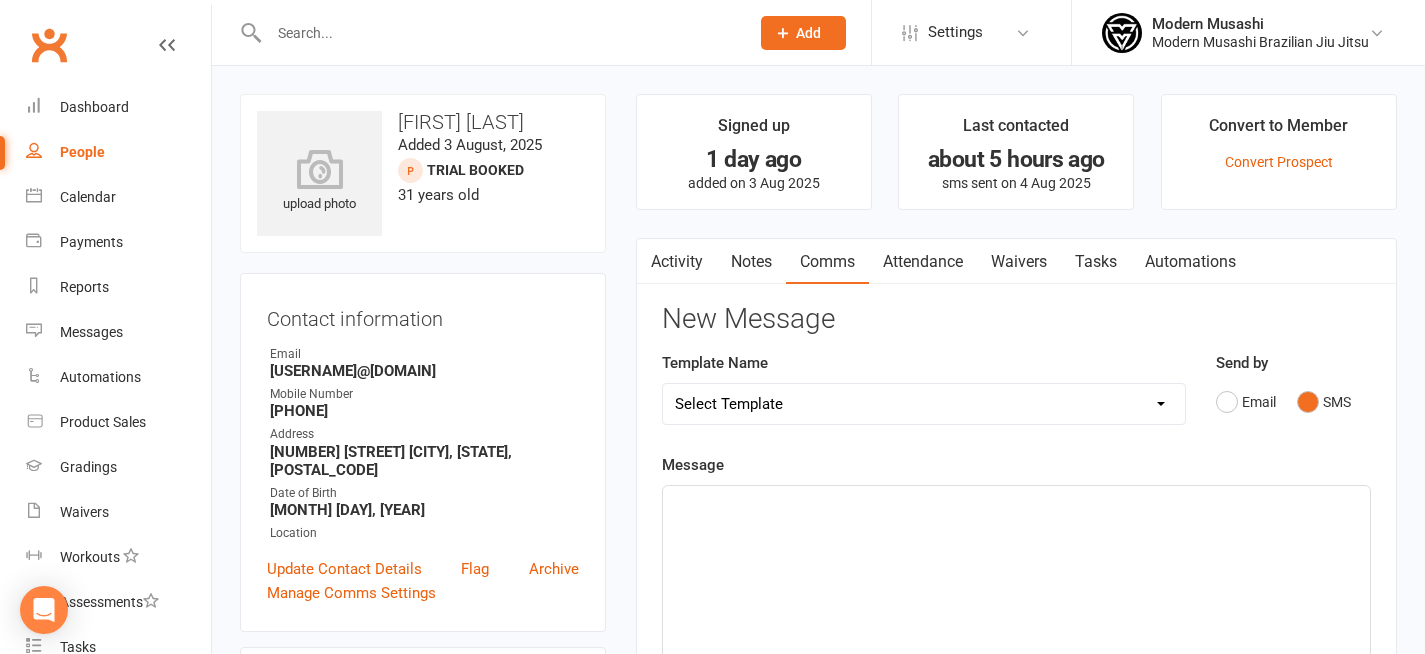 click on "﻿" 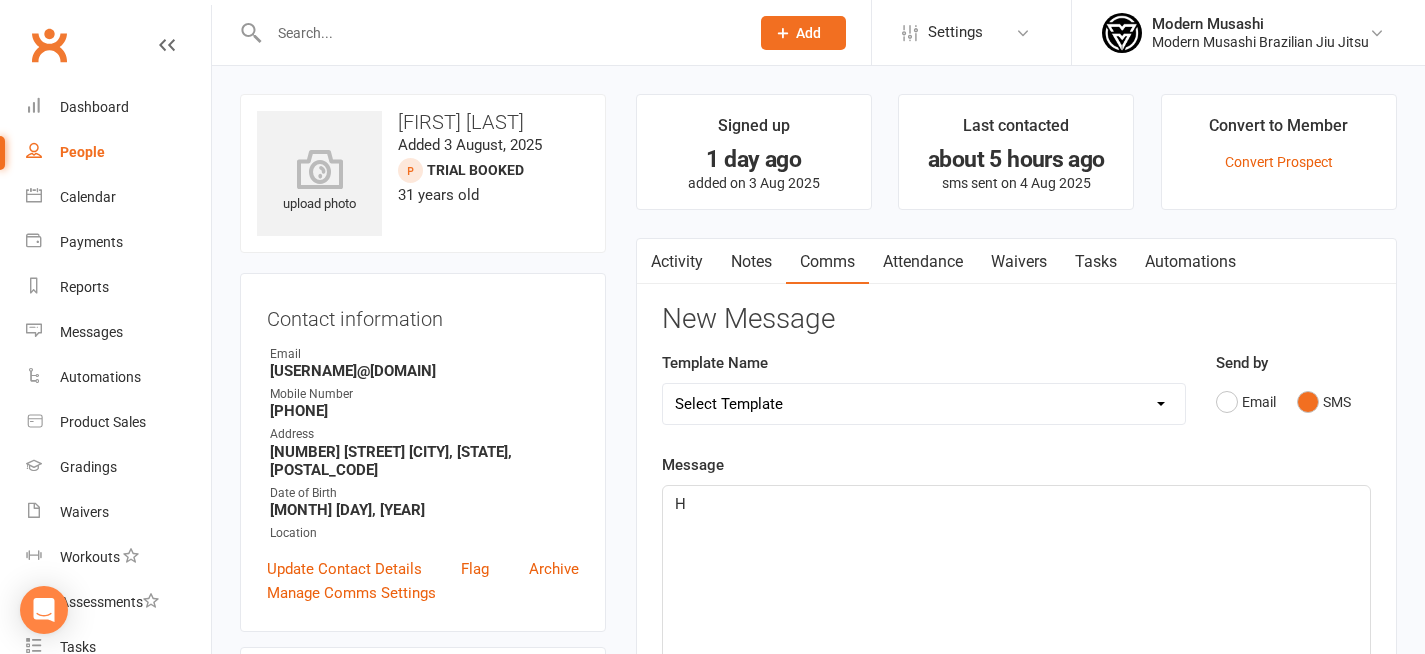 type 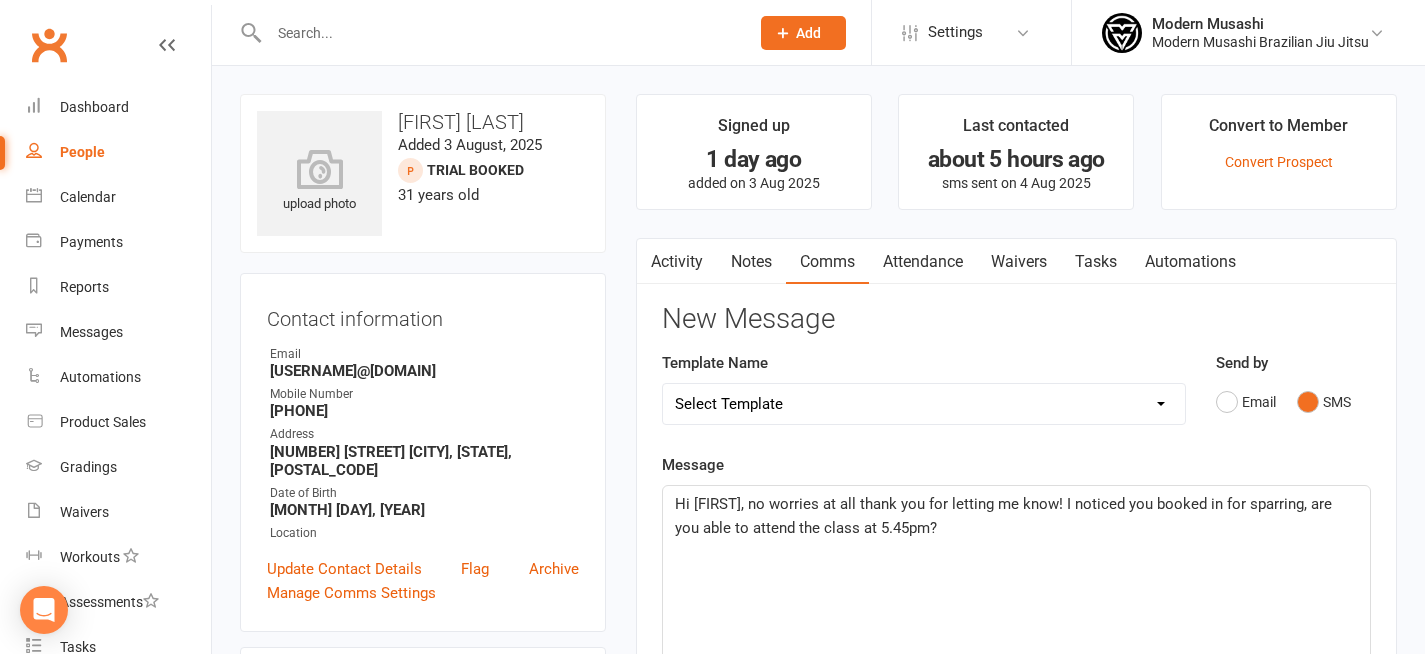 click on "Hi Rob, no worries at all thank you for letting me know! I noticed you booked in for sparrring, are you able to attend the class at 5.45pm?" 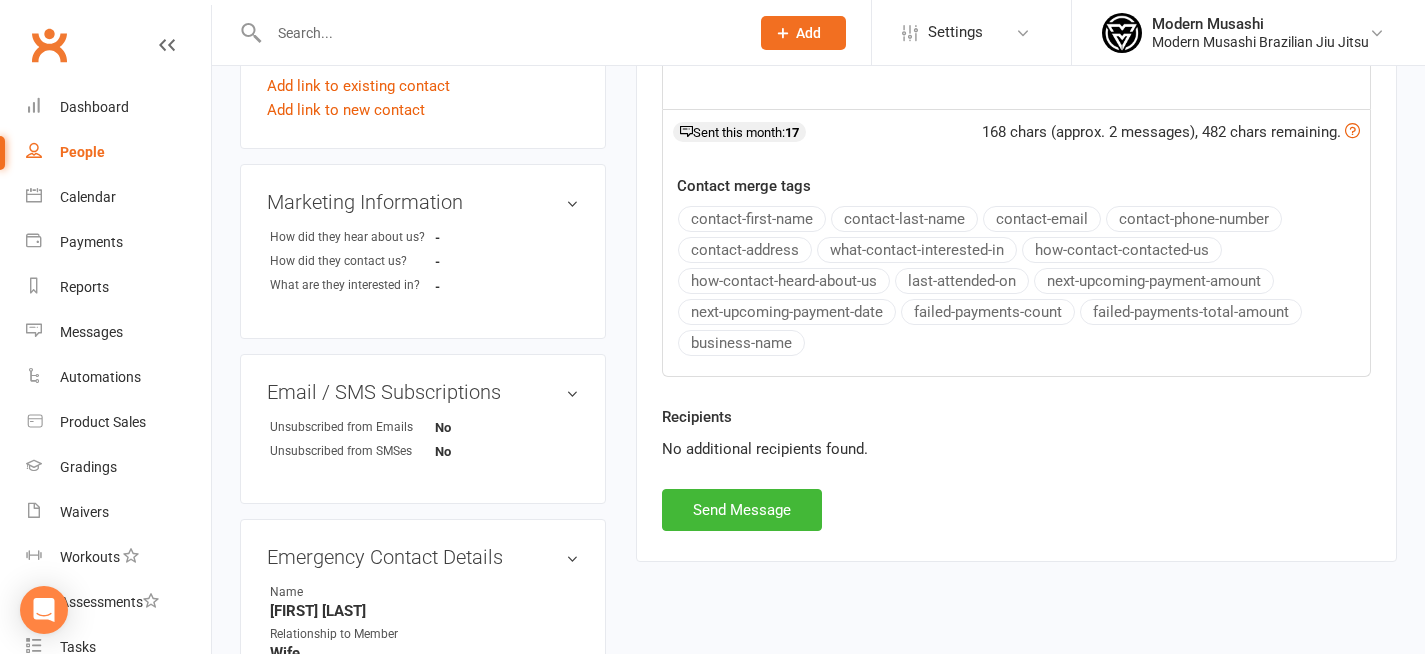 scroll, scrollTop: 974, scrollLeft: 0, axis: vertical 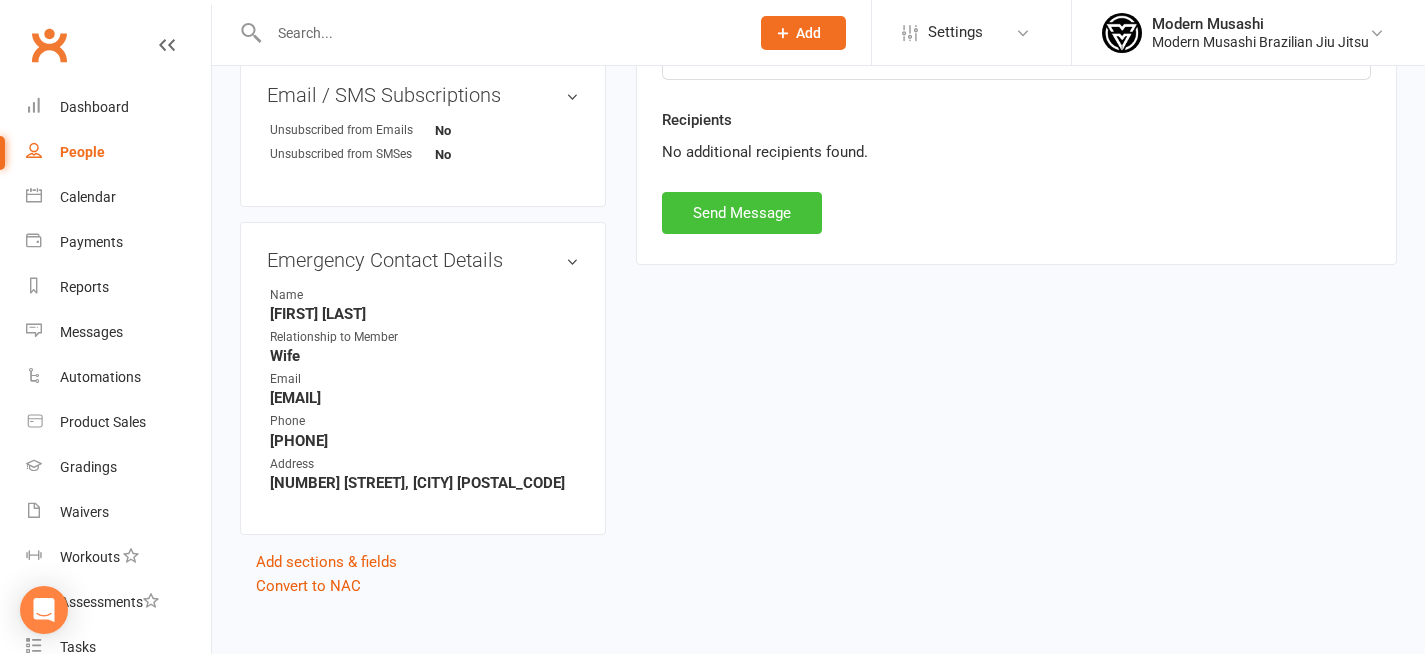 click on "Send Message" at bounding box center (742, 213) 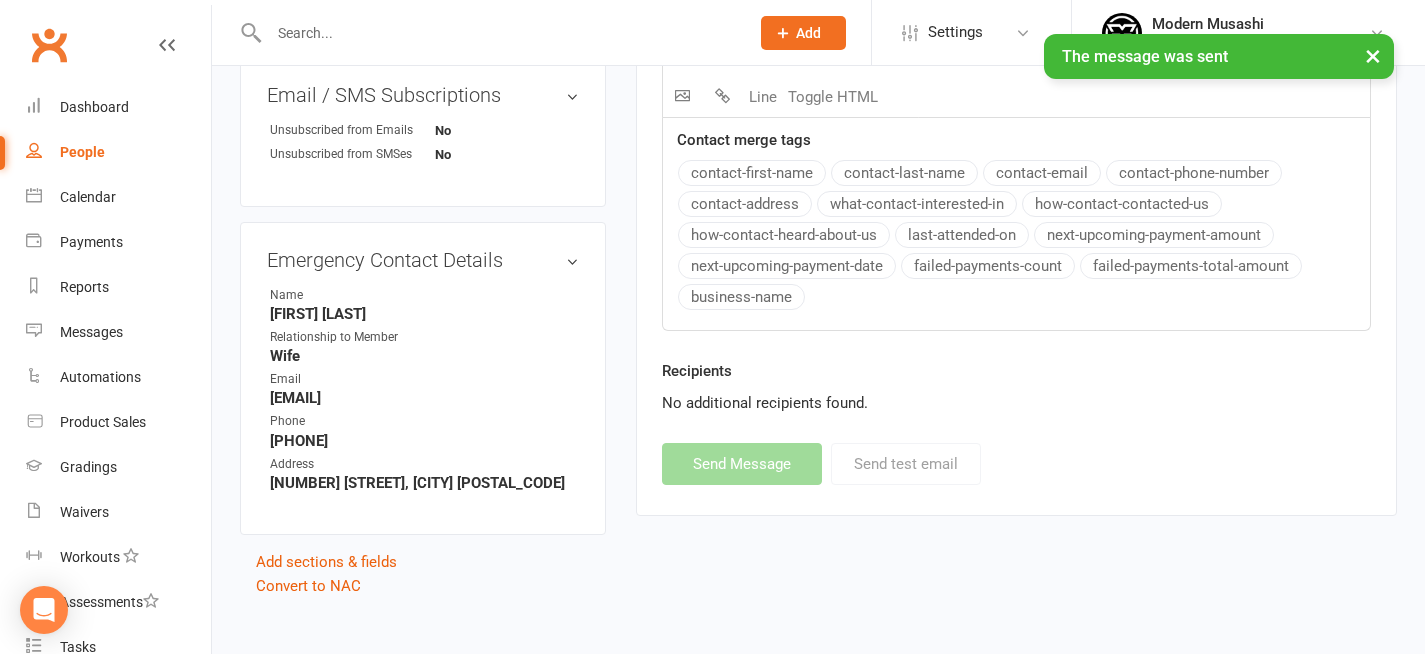 scroll, scrollTop: 0, scrollLeft: 0, axis: both 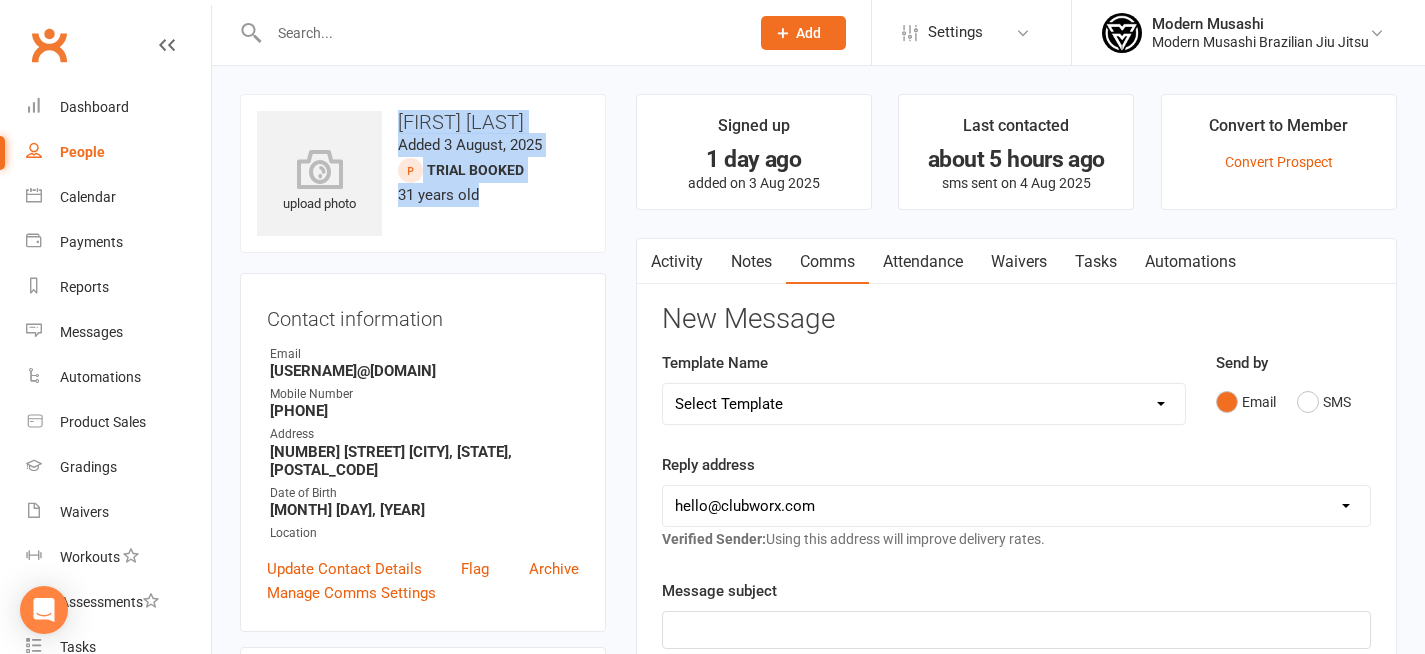drag, startPoint x: 420, startPoint y: 101, endPoint x: 482, endPoint y: 250, distance: 161.38463 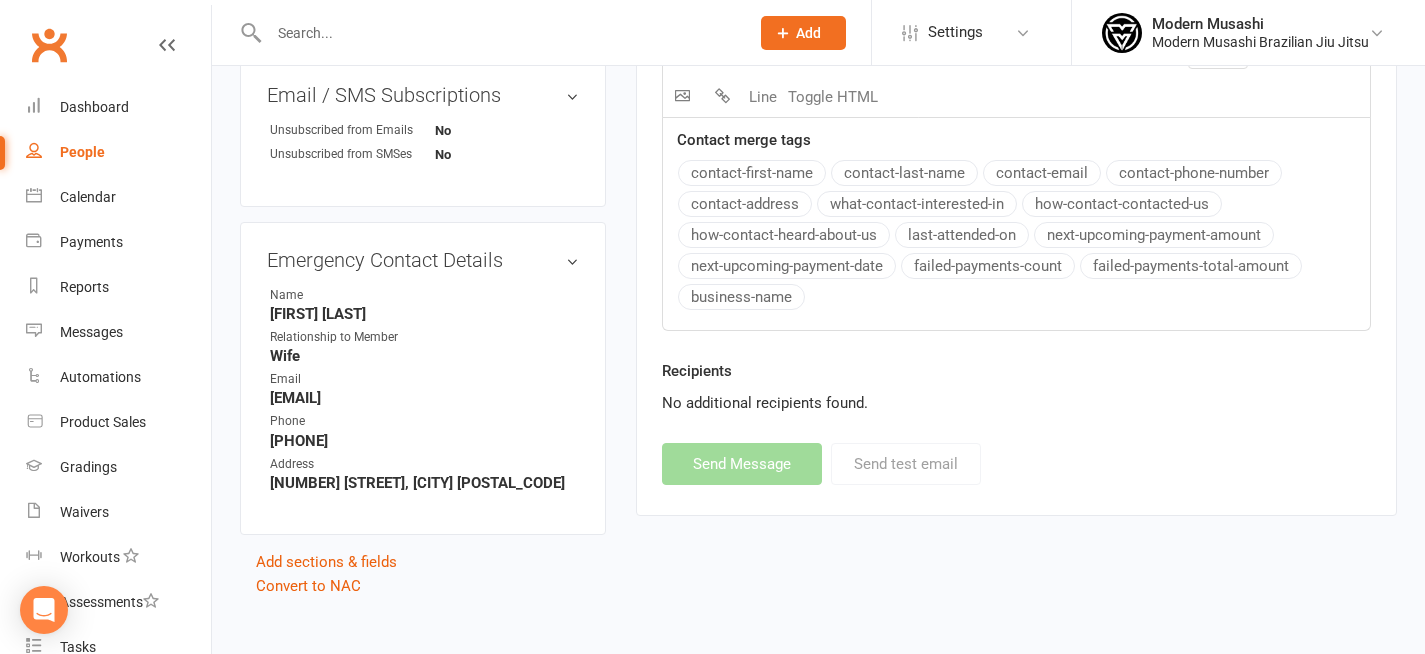 scroll, scrollTop: 970, scrollLeft: 0, axis: vertical 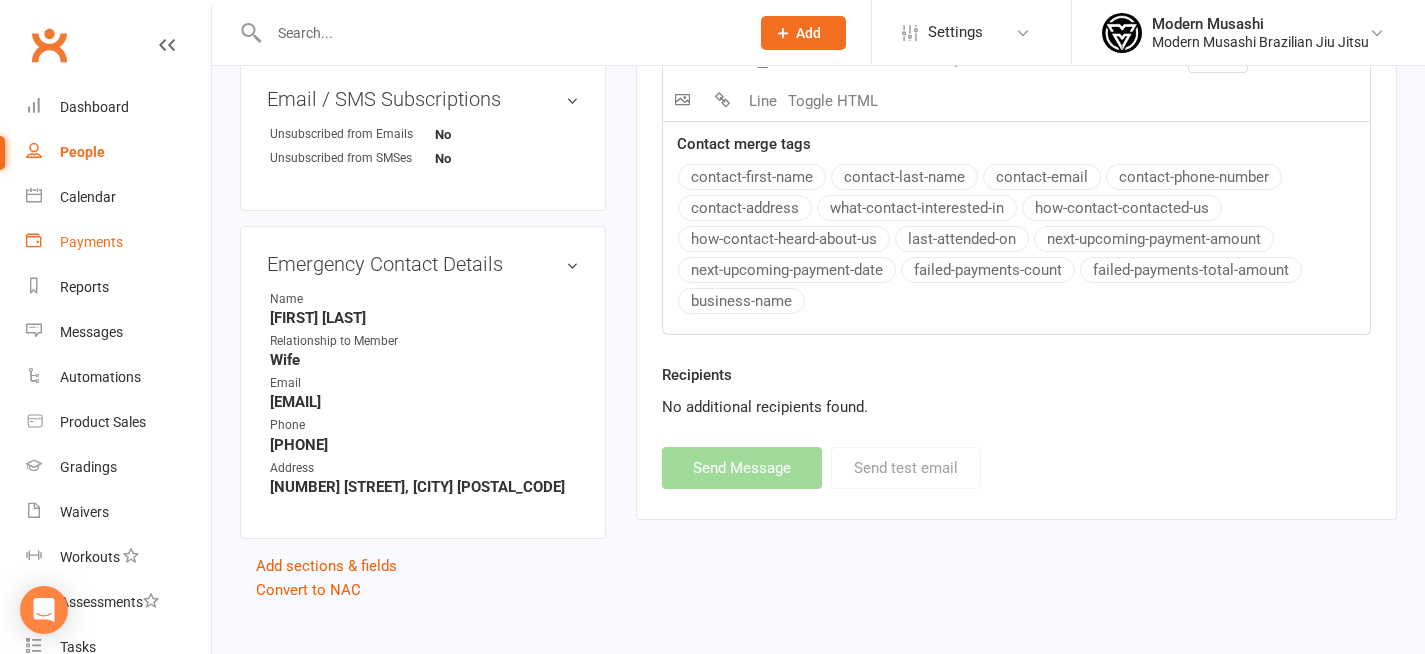 click on "Payments" at bounding box center (118, 242) 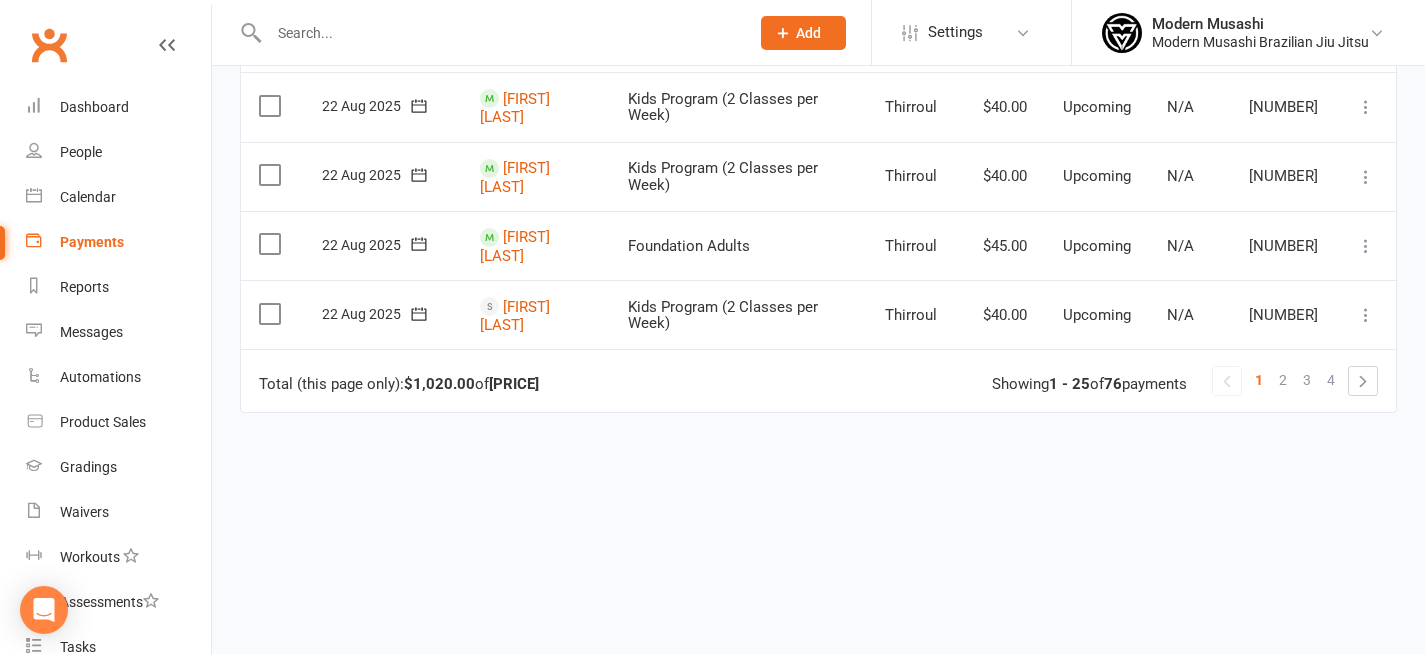 scroll, scrollTop: 0, scrollLeft: 0, axis: both 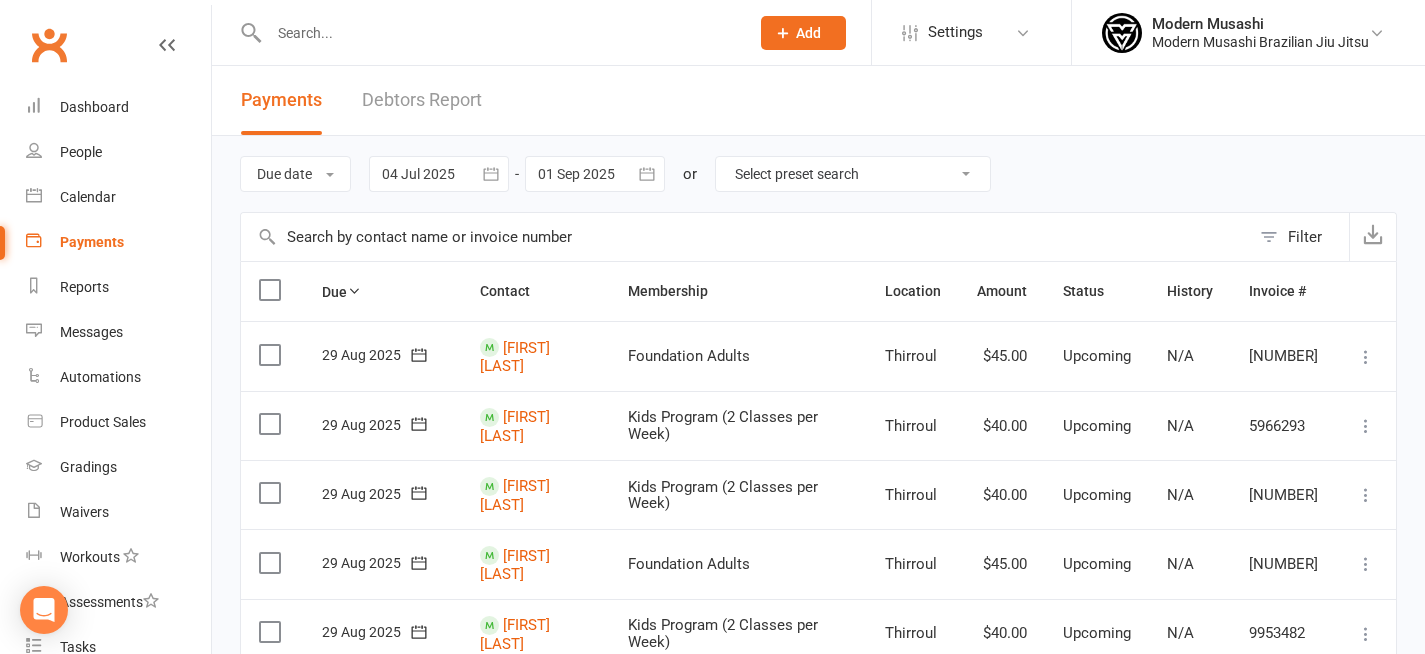 click at bounding box center [491, 174] 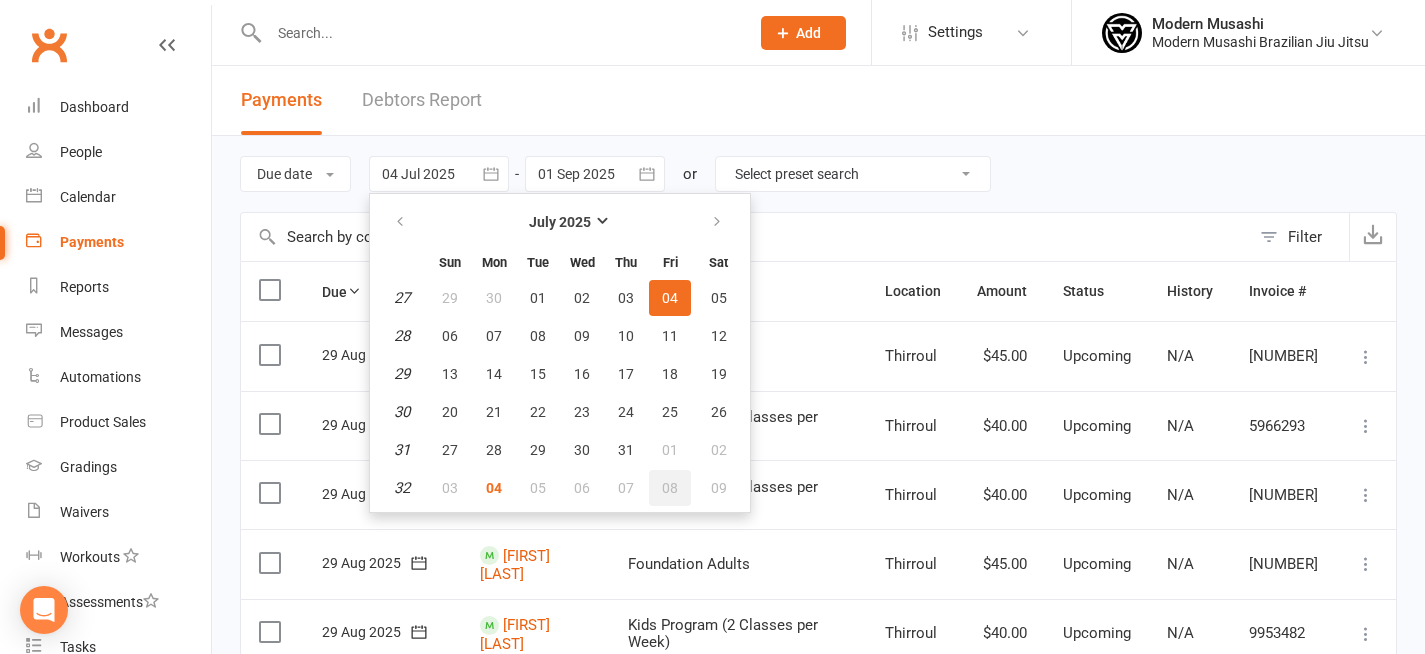 click on "08" at bounding box center (670, 488) 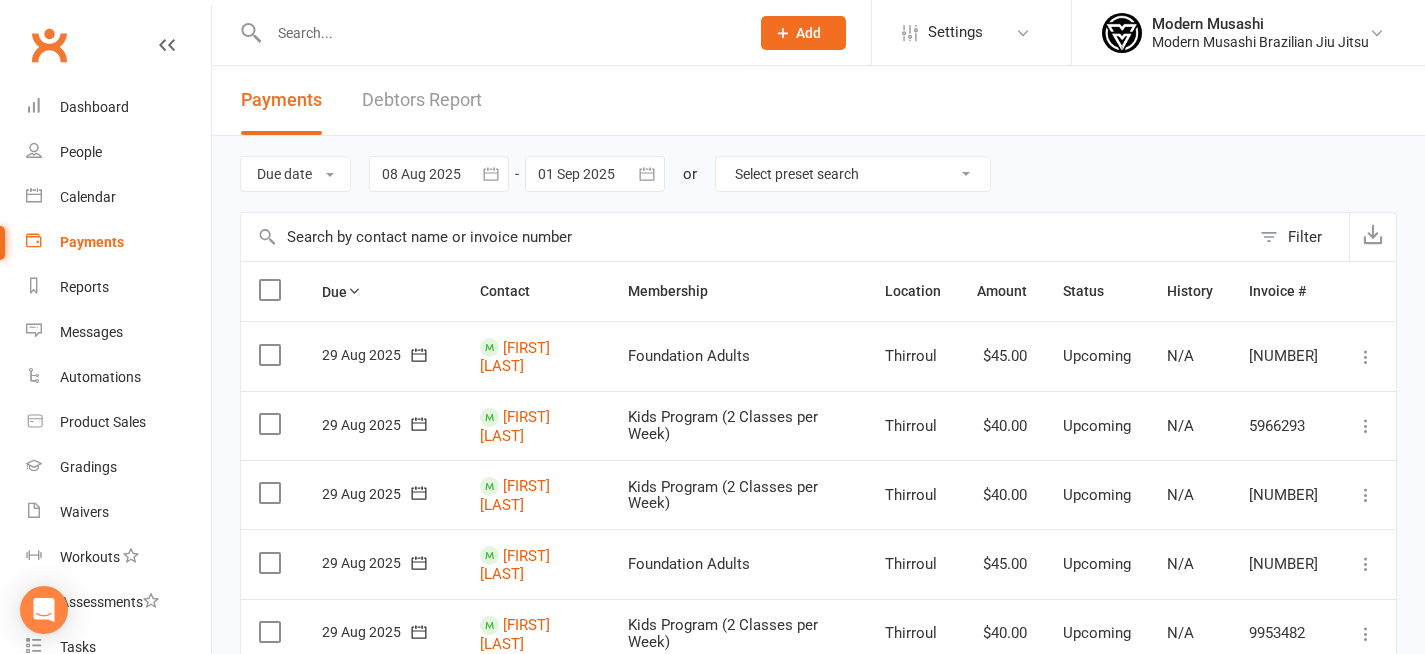 click at bounding box center [595, 174] 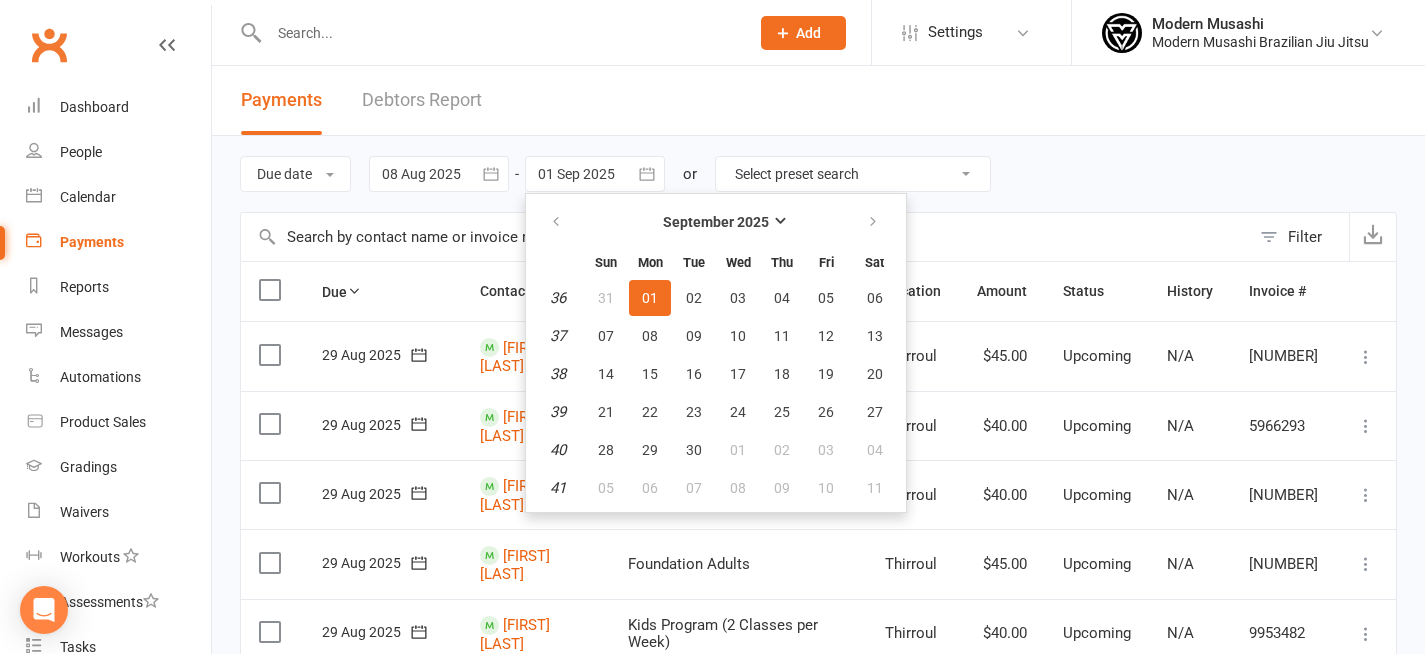 click on "September 2025
Sun Mon Tue Wed Thu Fri Sat
36
31
01
02
03
04
05
06
37
07
08
09
10
11
12
13
38
14
15
16
17
18
19
20
39
21
22
23
24
25
26
27
40
28
29
30
01
02
03
04
41
05" at bounding box center [716, 353] 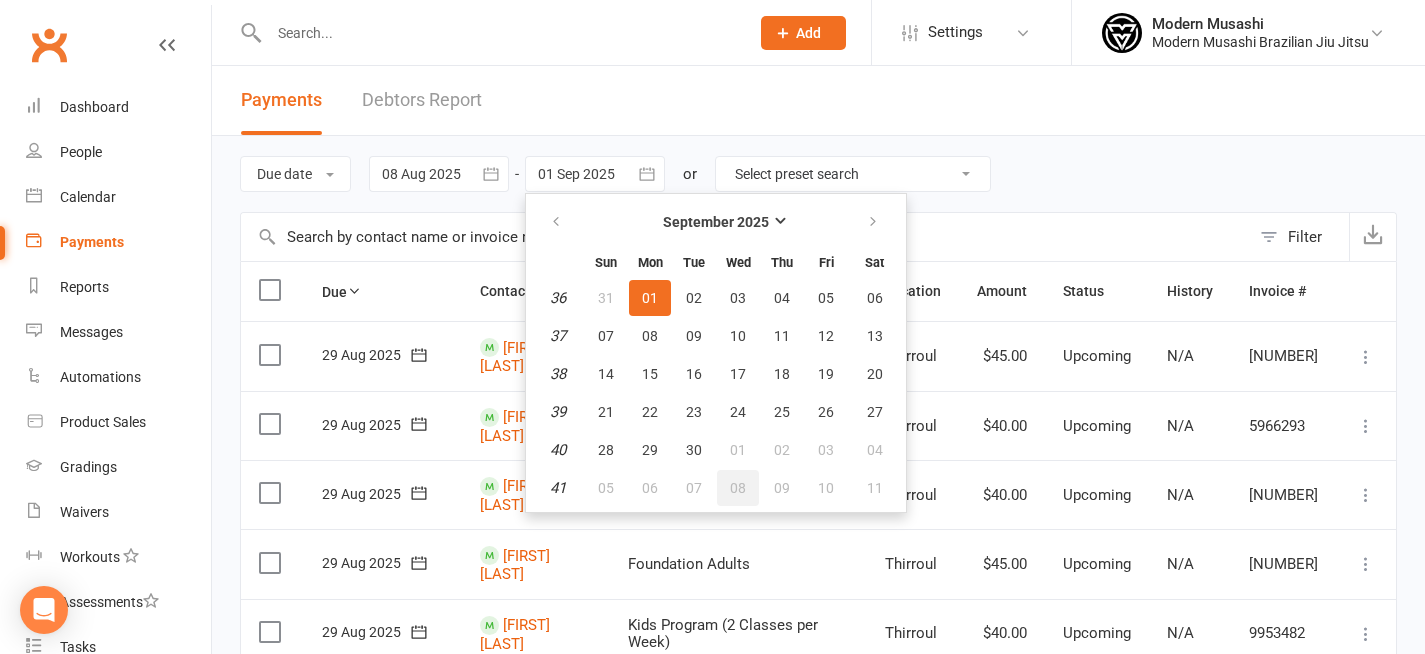 click on "08" at bounding box center (738, 488) 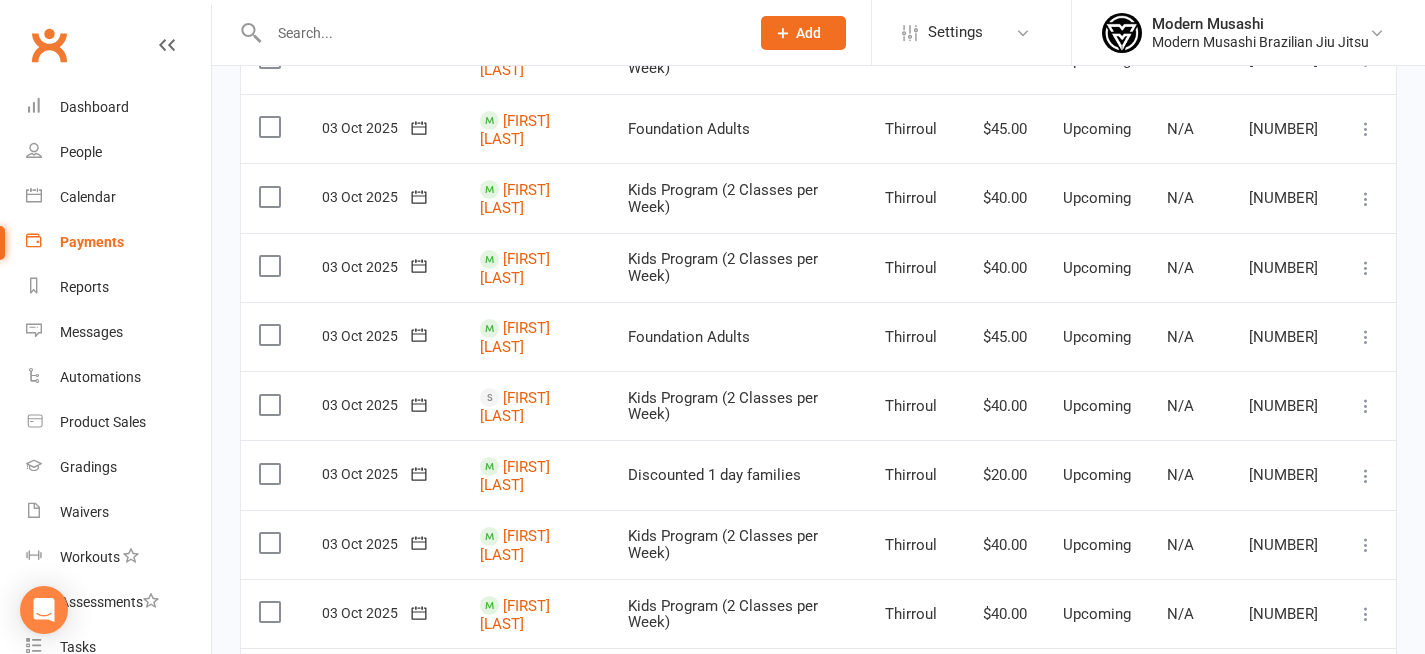 scroll, scrollTop: 0, scrollLeft: 0, axis: both 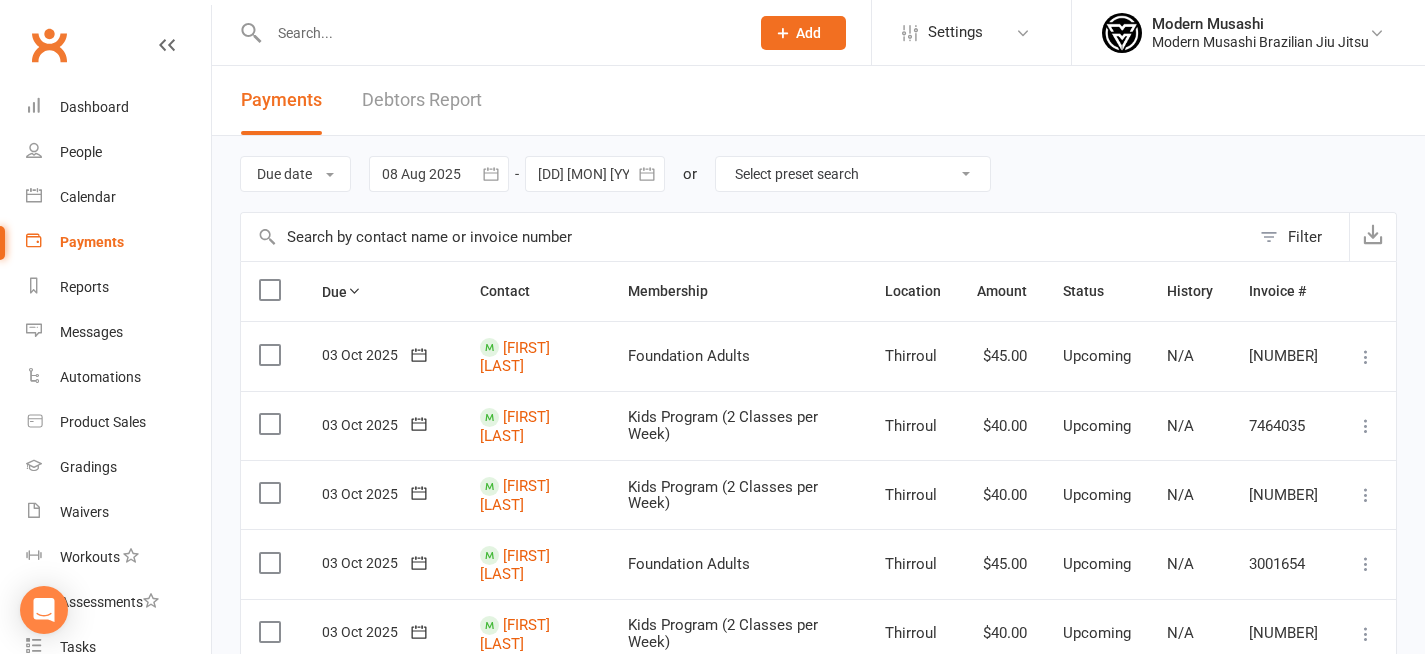 click at bounding box center (595, 174) 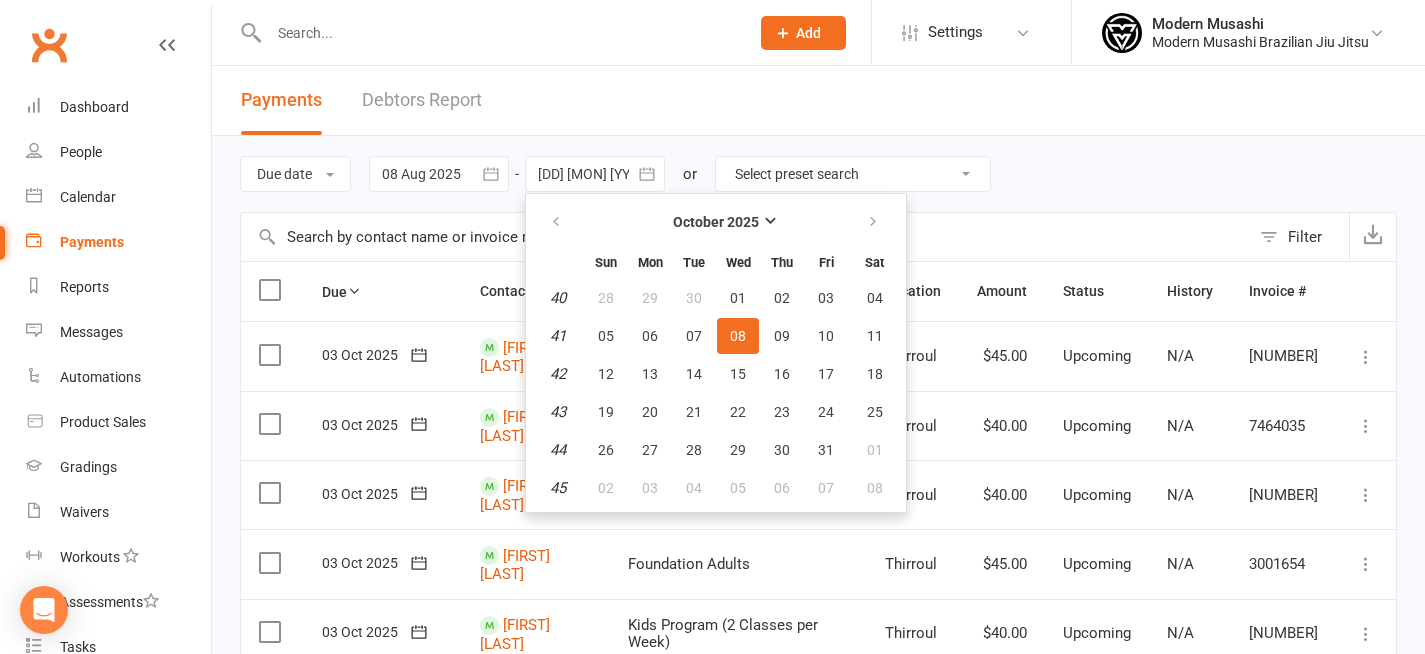 click on "Select preset search All failures All skipped payments All pending payments Successful payments (last 14 days)  Successful payments (last 30 days) Successful payments (last 90 days) Due next / Recently processed" at bounding box center [853, 174] 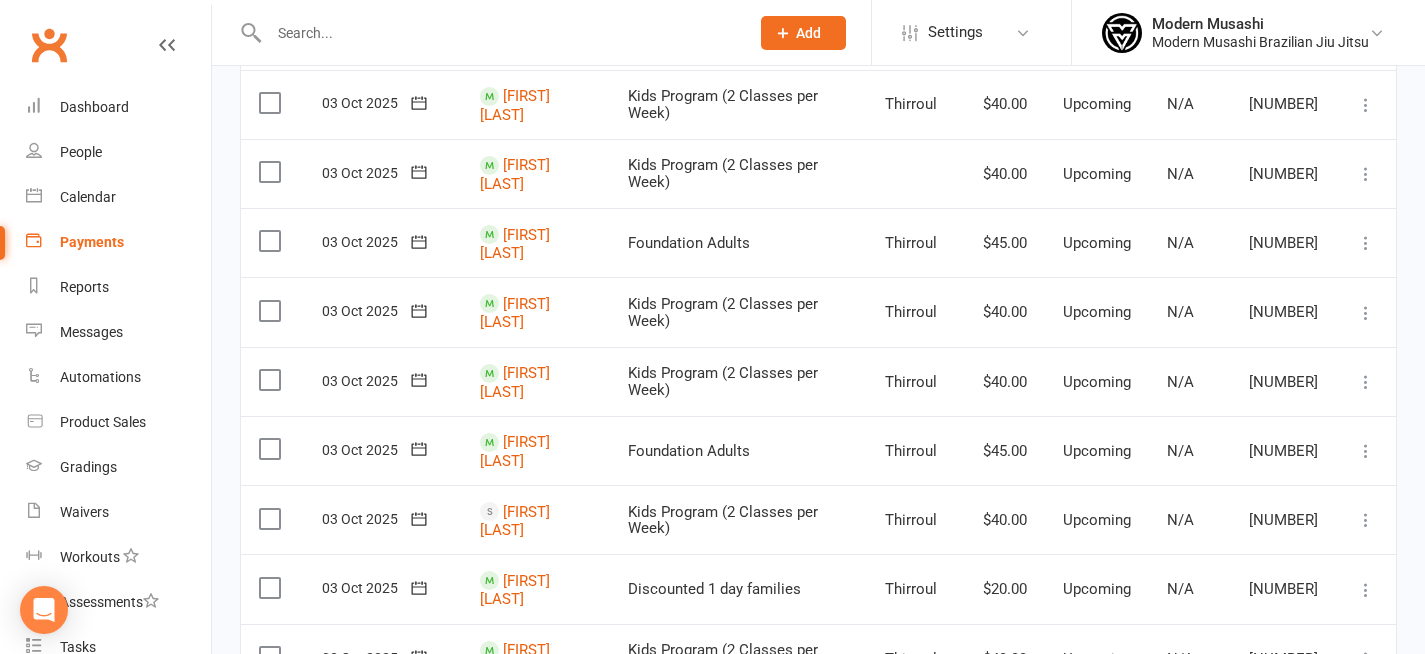 scroll, scrollTop: 528, scrollLeft: 0, axis: vertical 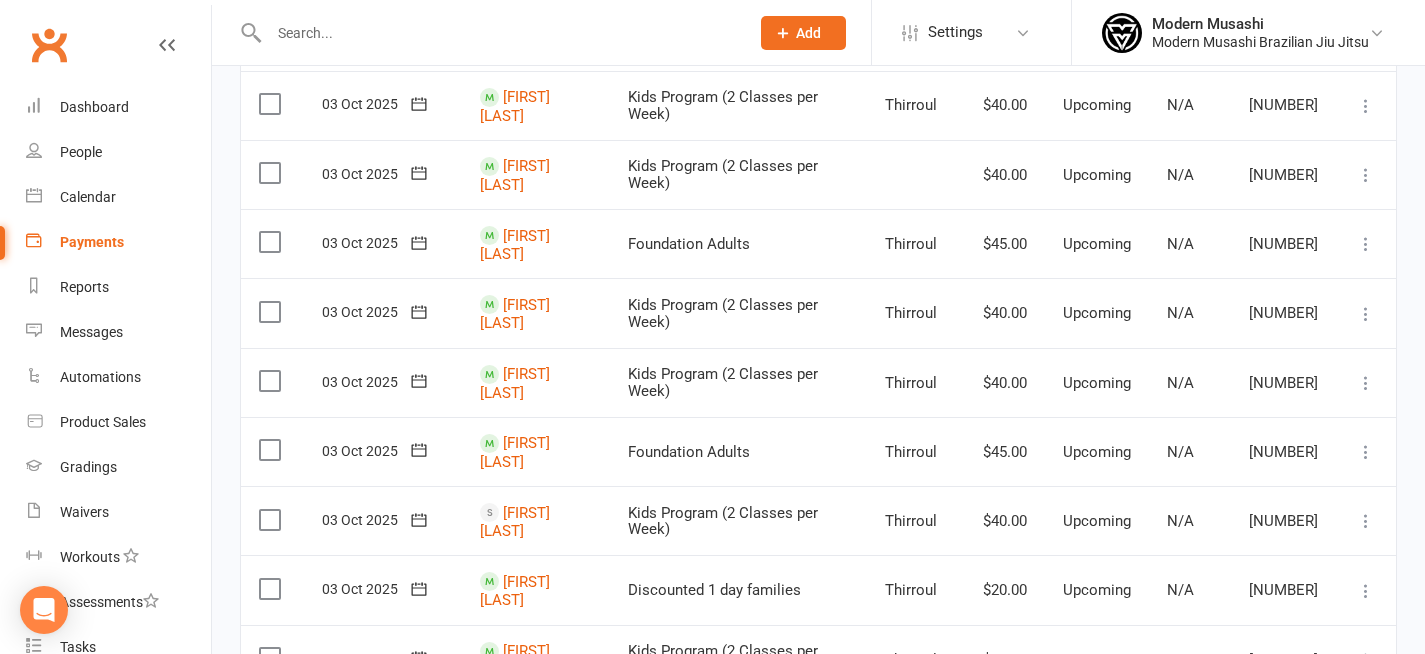click on "Zion Van Rhyn" at bounding box center [536, 520] 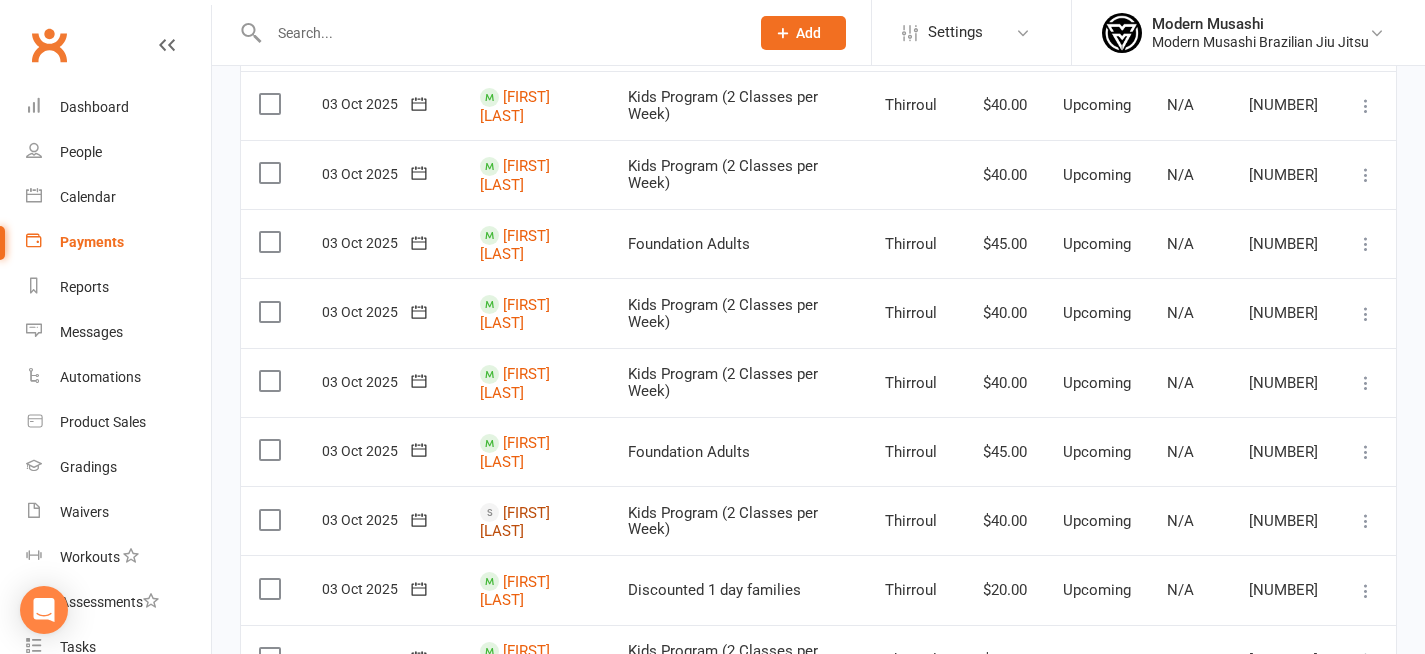 click on "Zion Van Rhyn" at bounding box center [515, 521] 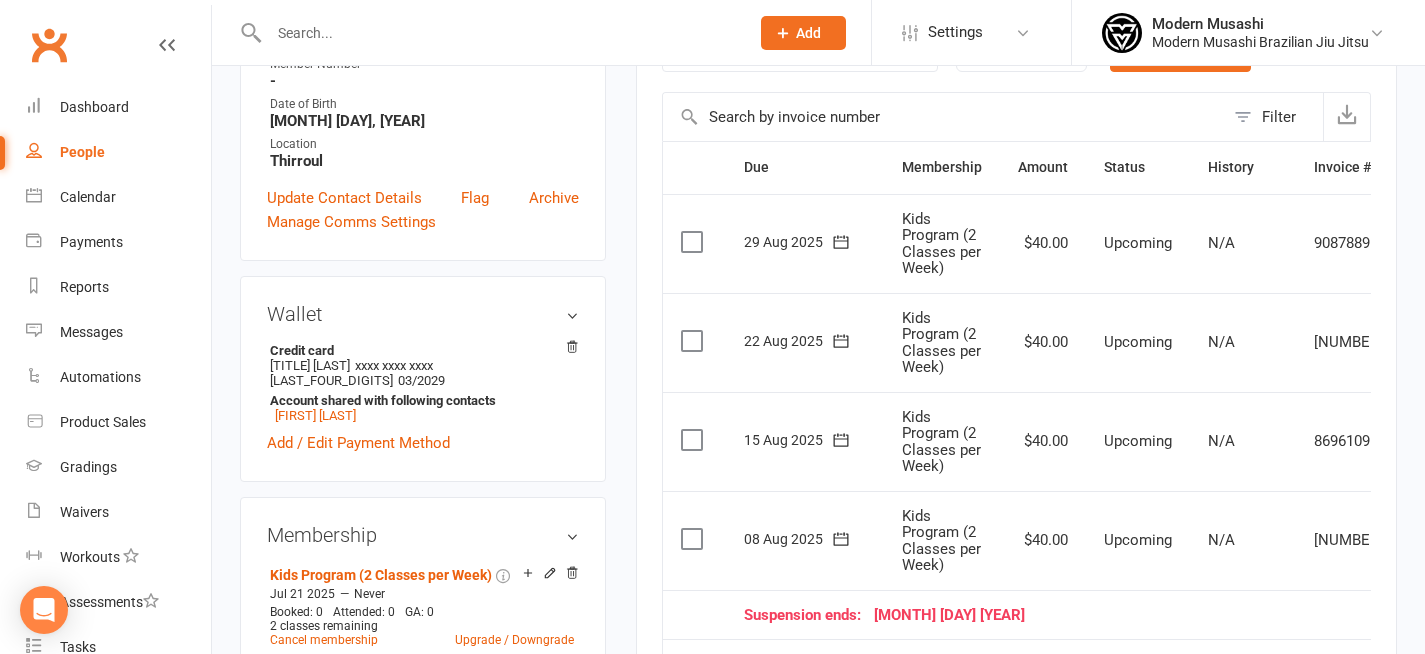scroll, scrollTop: 0, scrollLeft: 0, axis: both 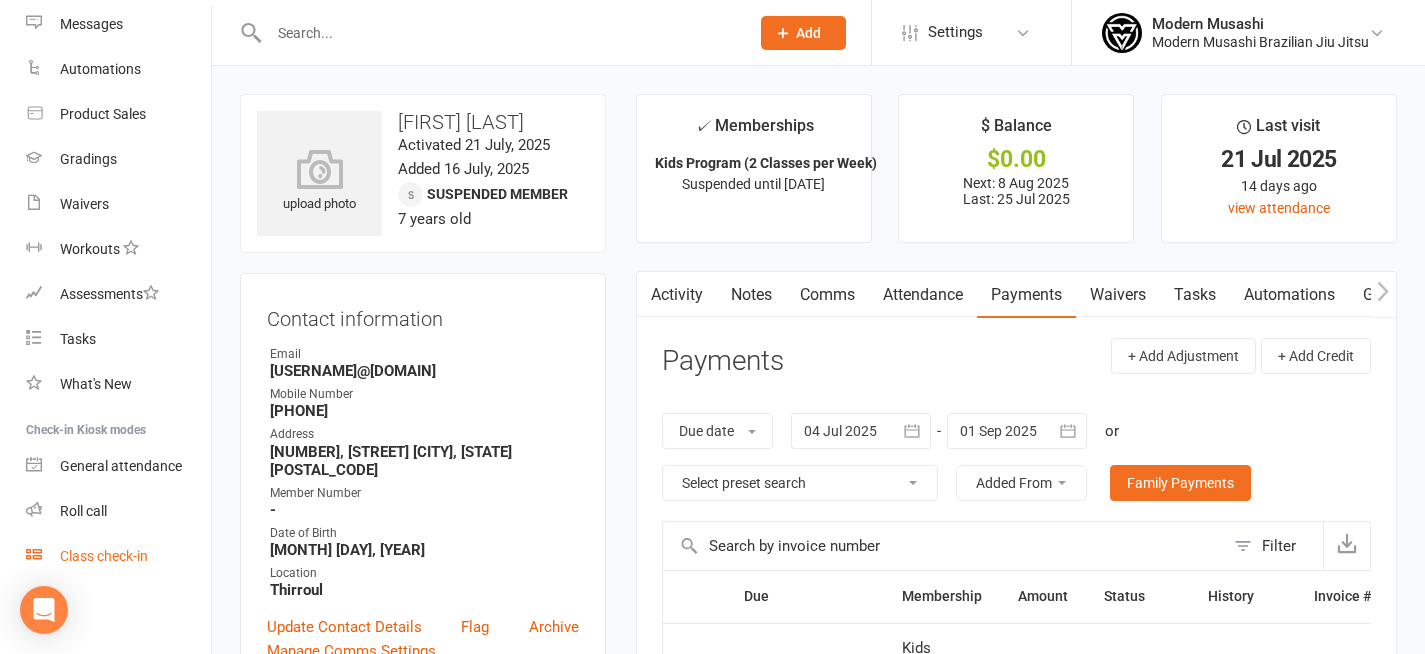 click on "Class check-in" at bounding box center (118, 556) 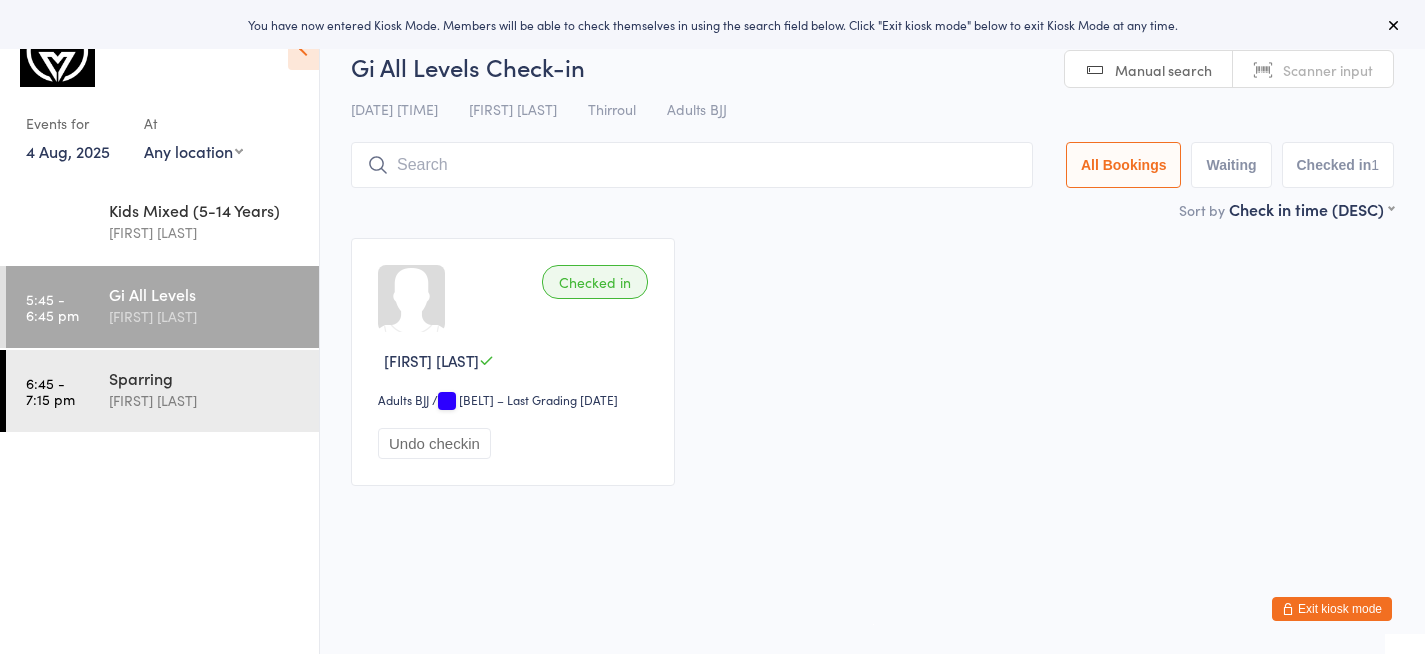 scroll, scrollTop: 0, scrollLeft: 0, axis: both 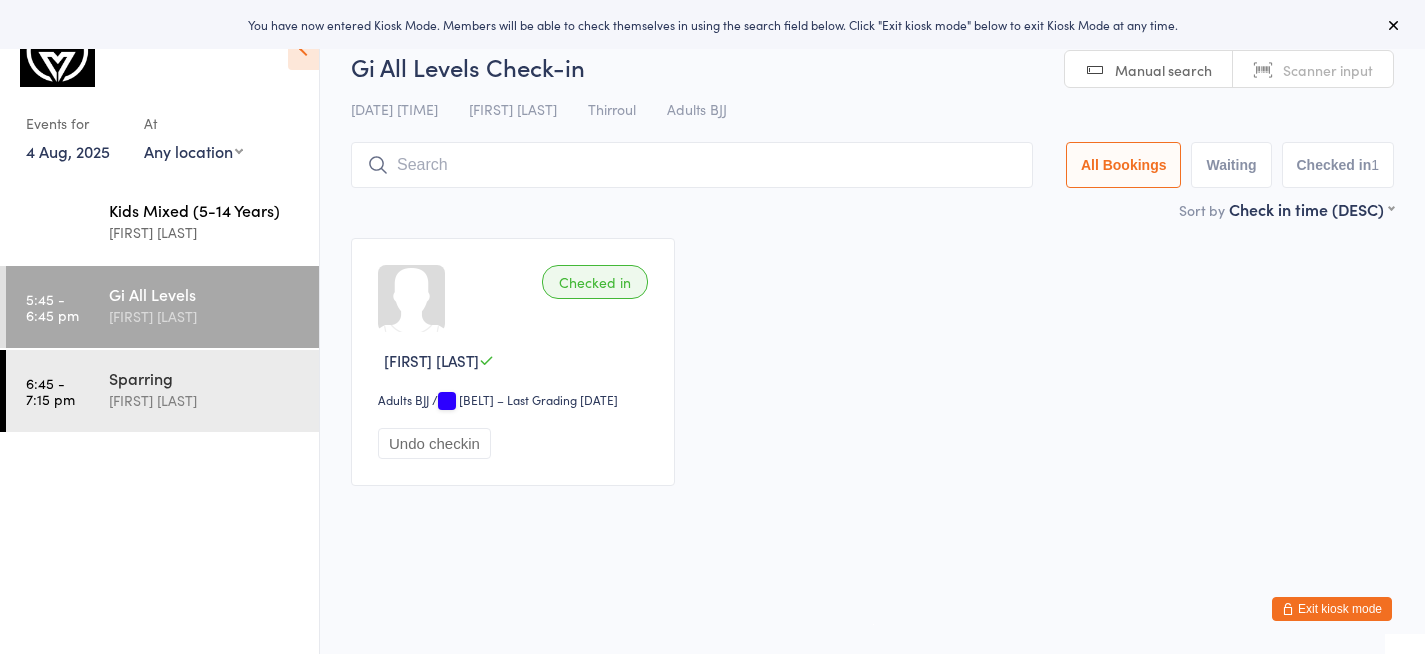 click on "[FIRST] [LAST]" at bounding box center (205, 232) 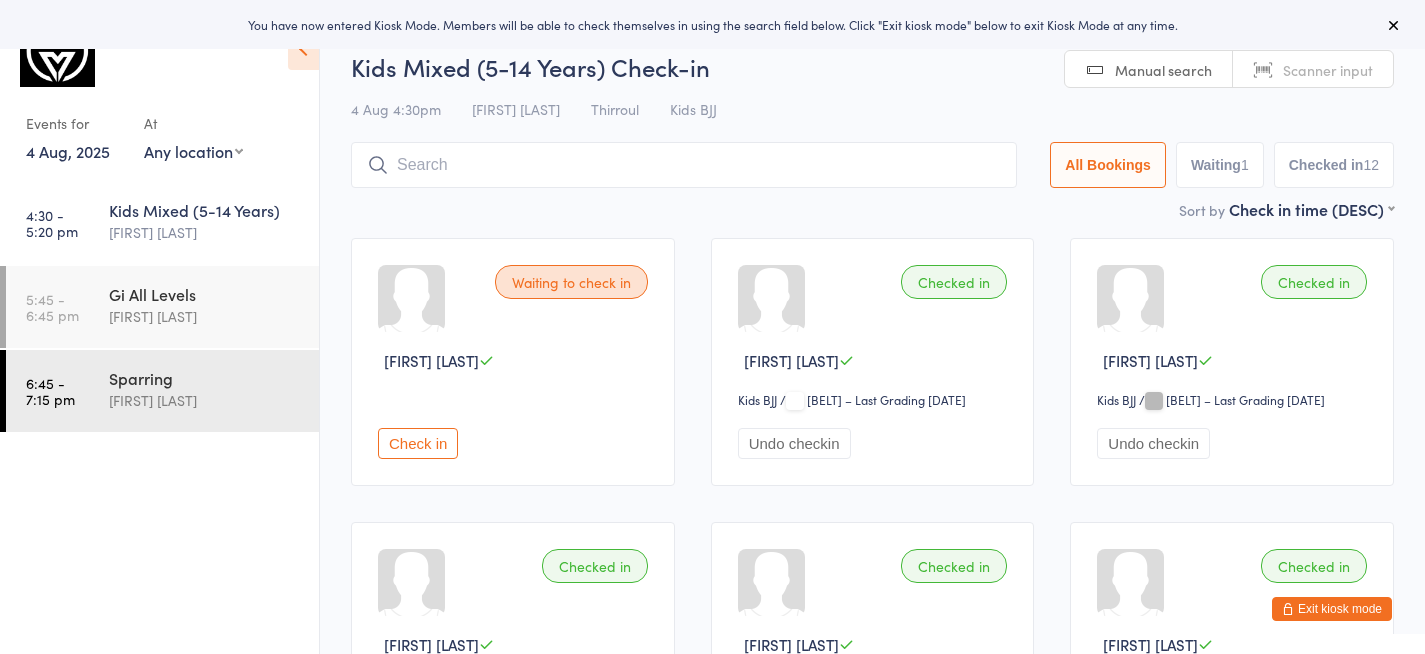 click at bounding box center (684, 165) 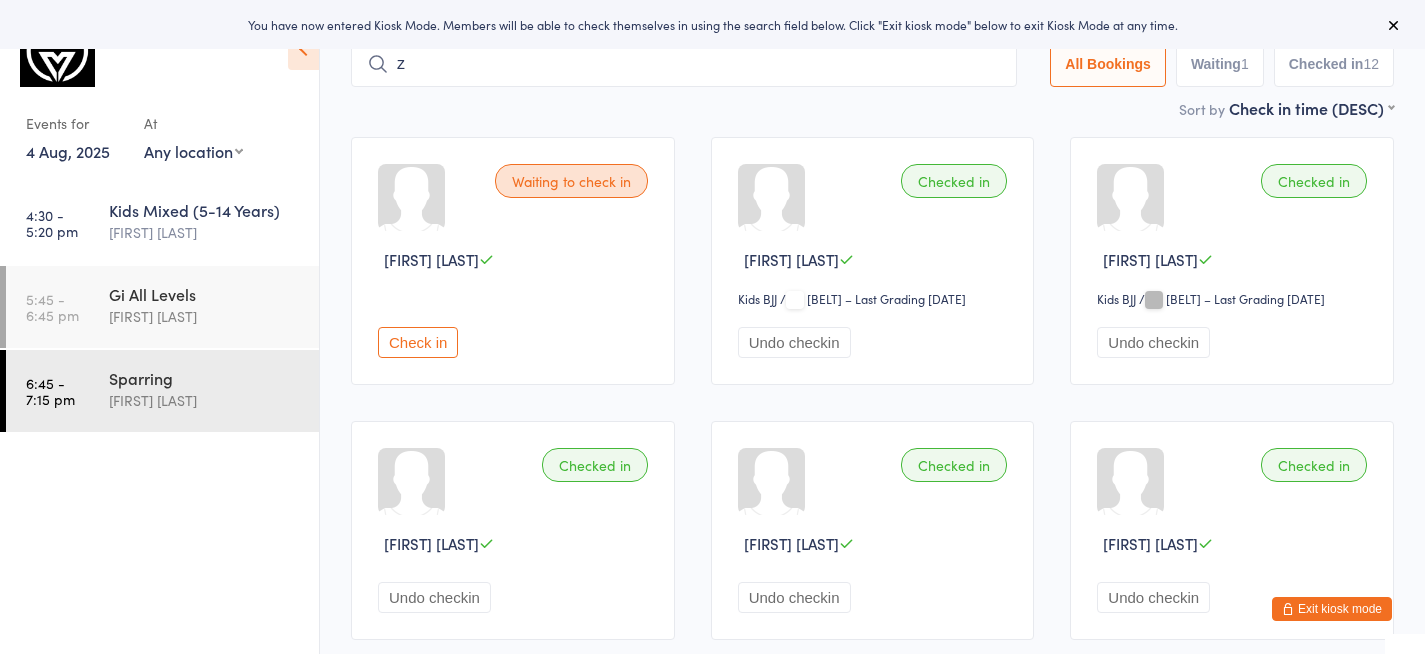 scroll, scrollTop: 111, scrollLeft: 0, axis: vertical 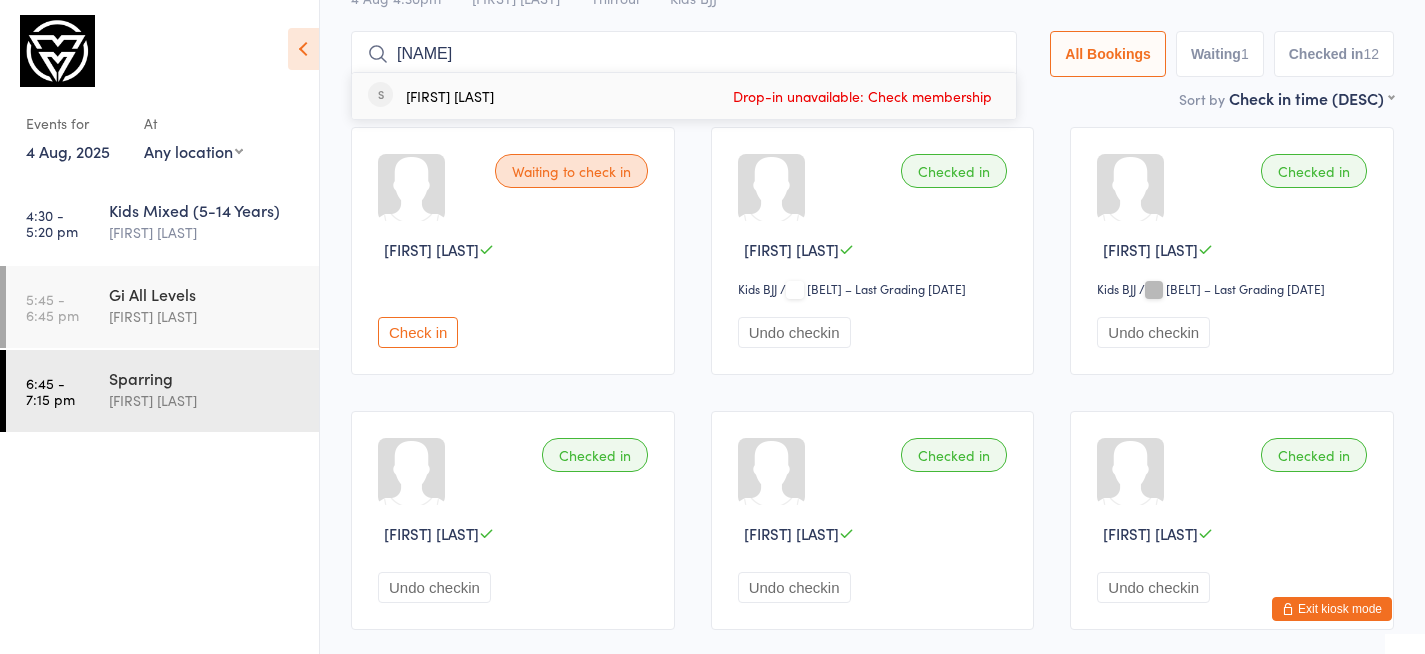 type on "[NAME]" 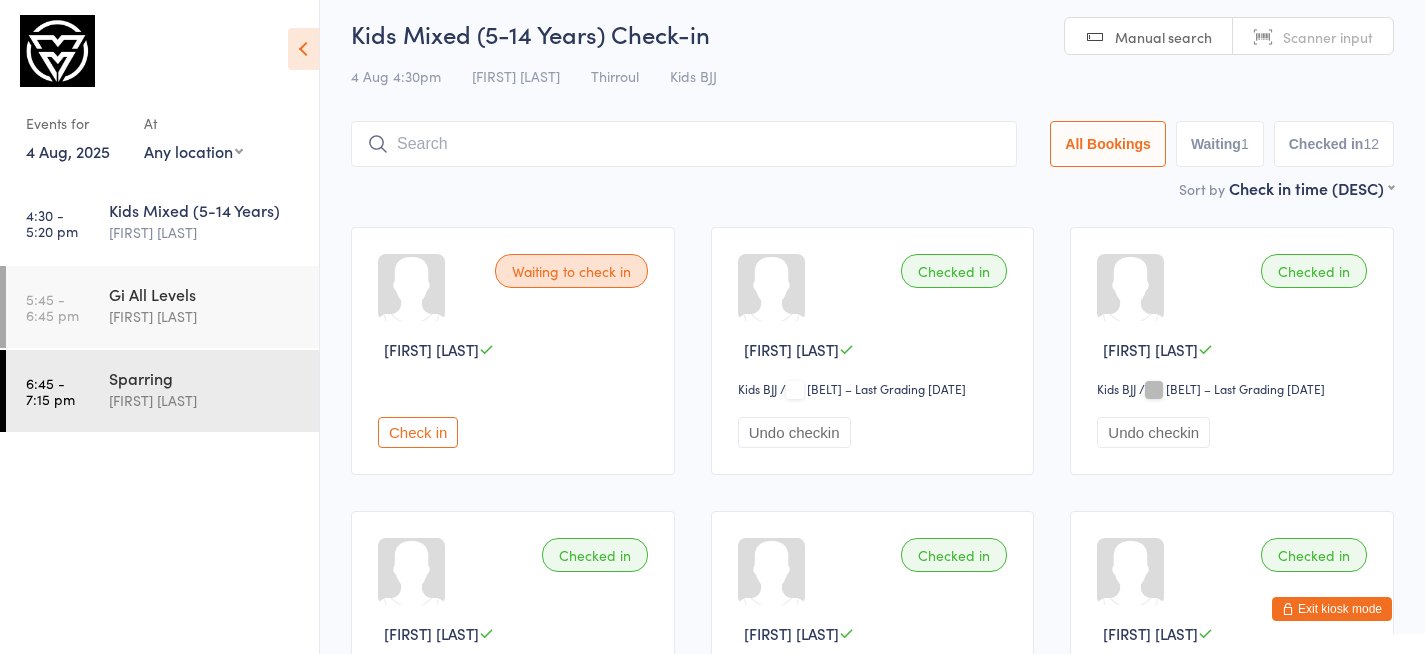 scroll, scrollTop: 0, scrollLeft: 0, axis: both 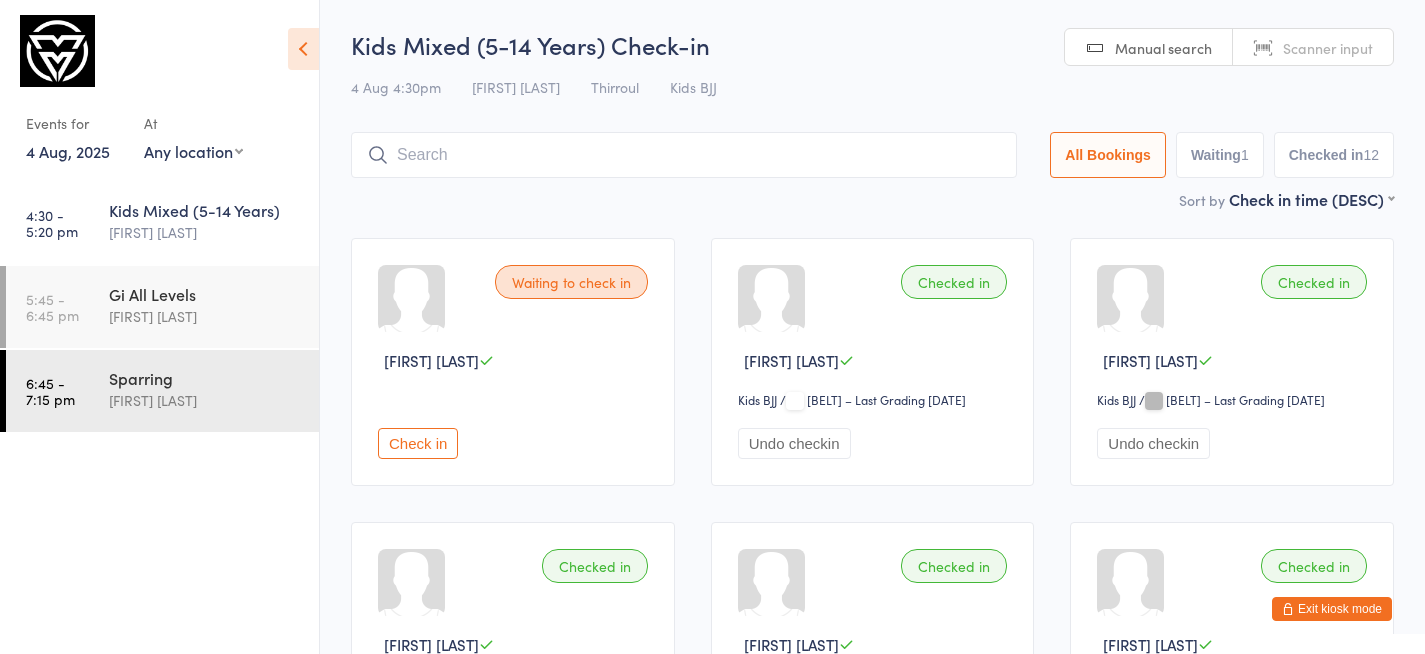 click at bounding box center [303, 49] 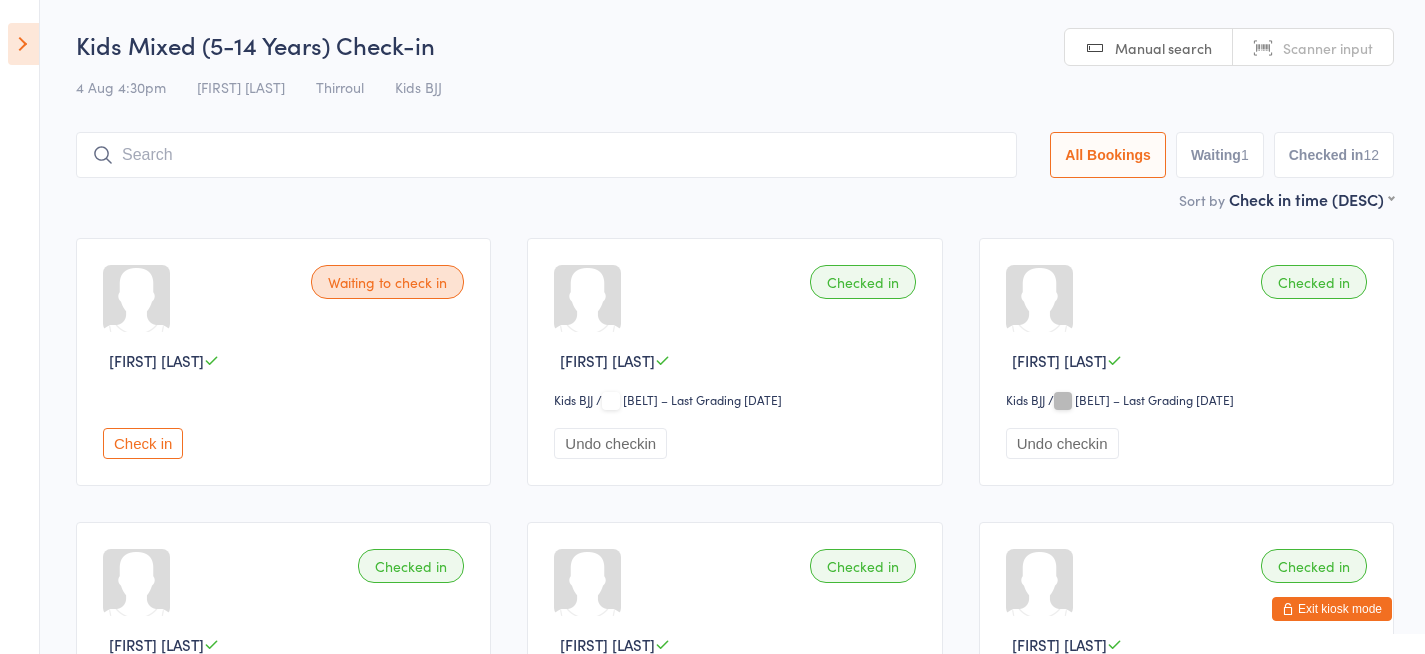 click on "Exit kiosk mode" at bounding box center (1332, 609) 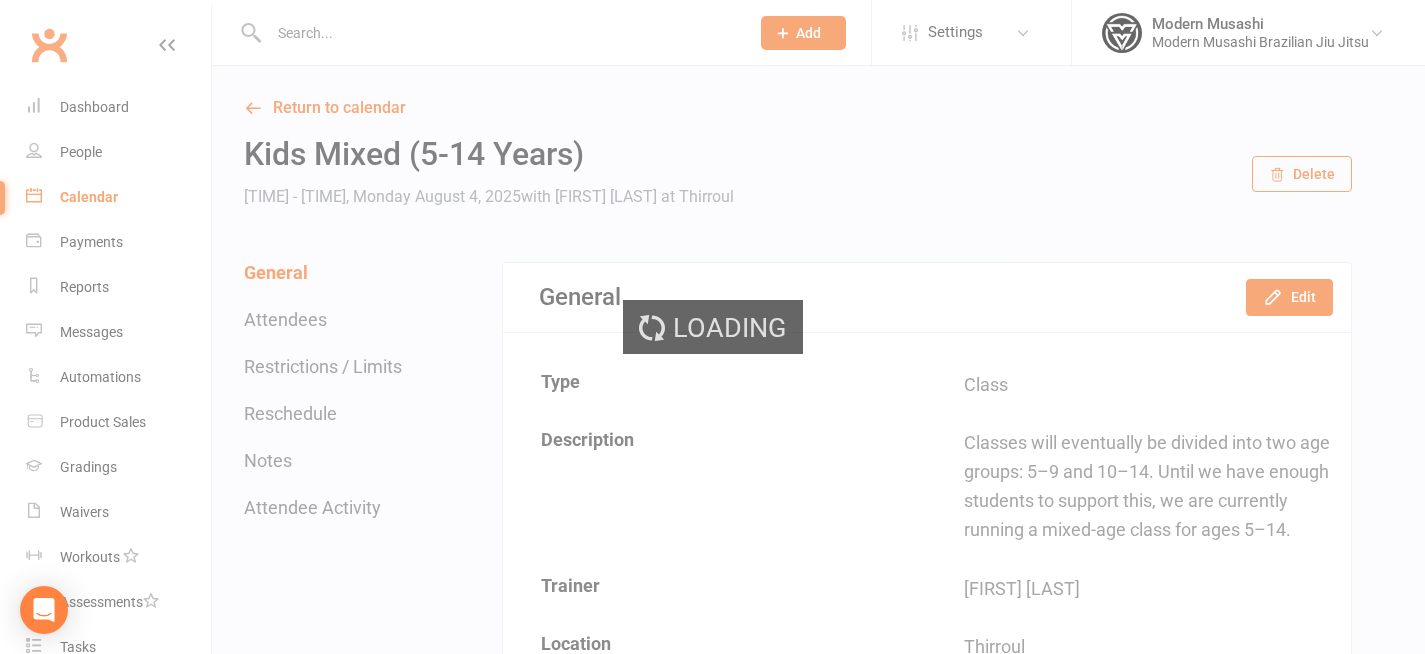 scroll, scrollTop: 0, scrollLeft: 0, axis: both 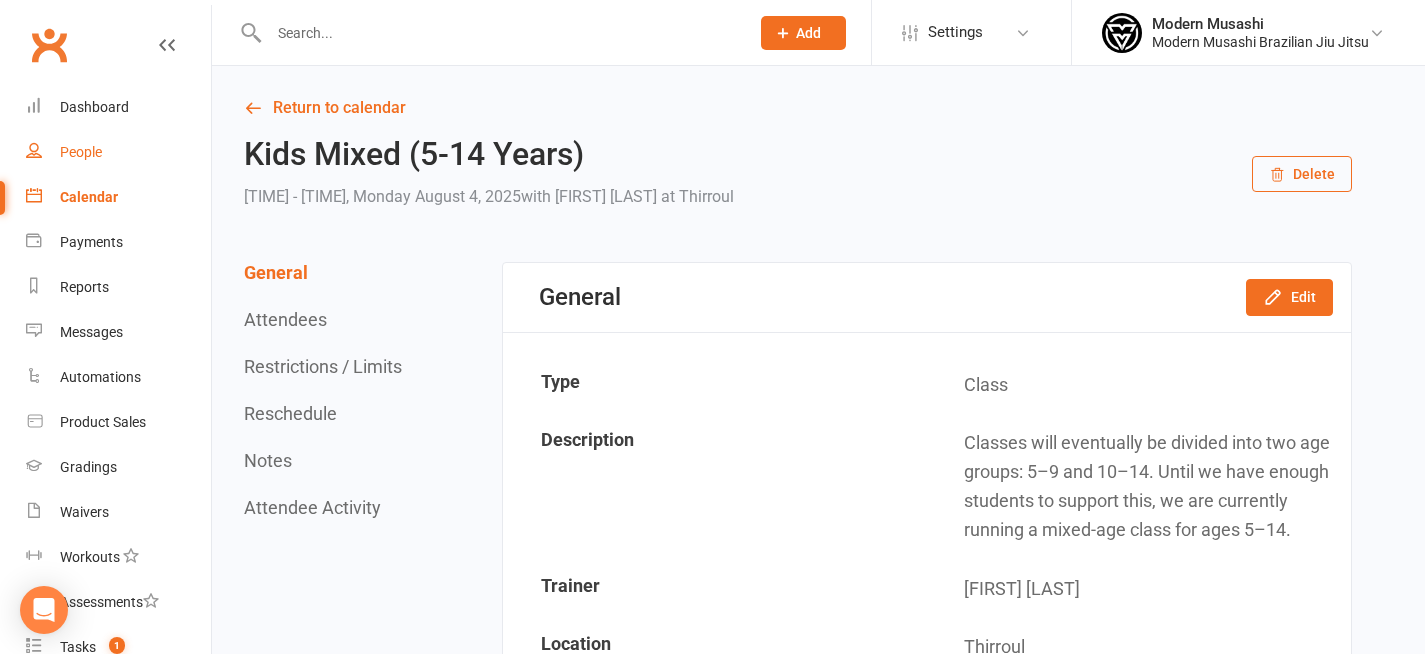 click on "People" at bounding box center (118, 152) 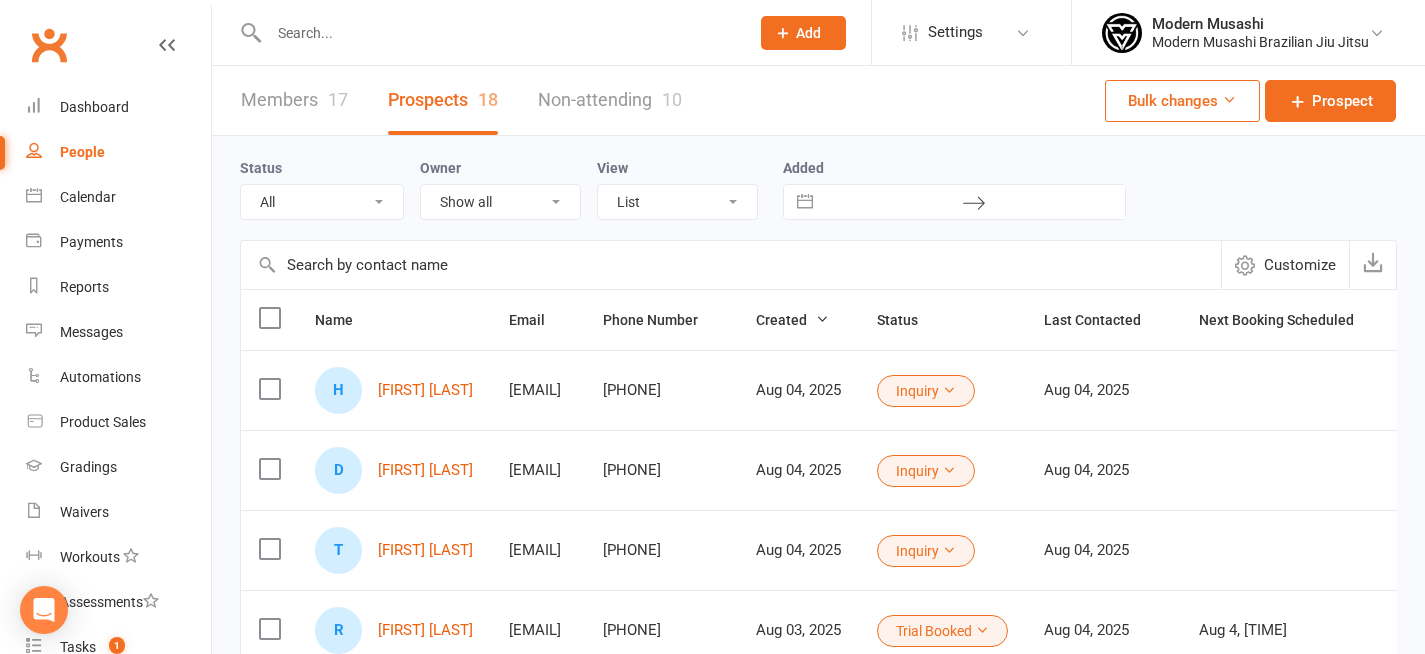 click on "Members 17" at bounding box center (294, 100) 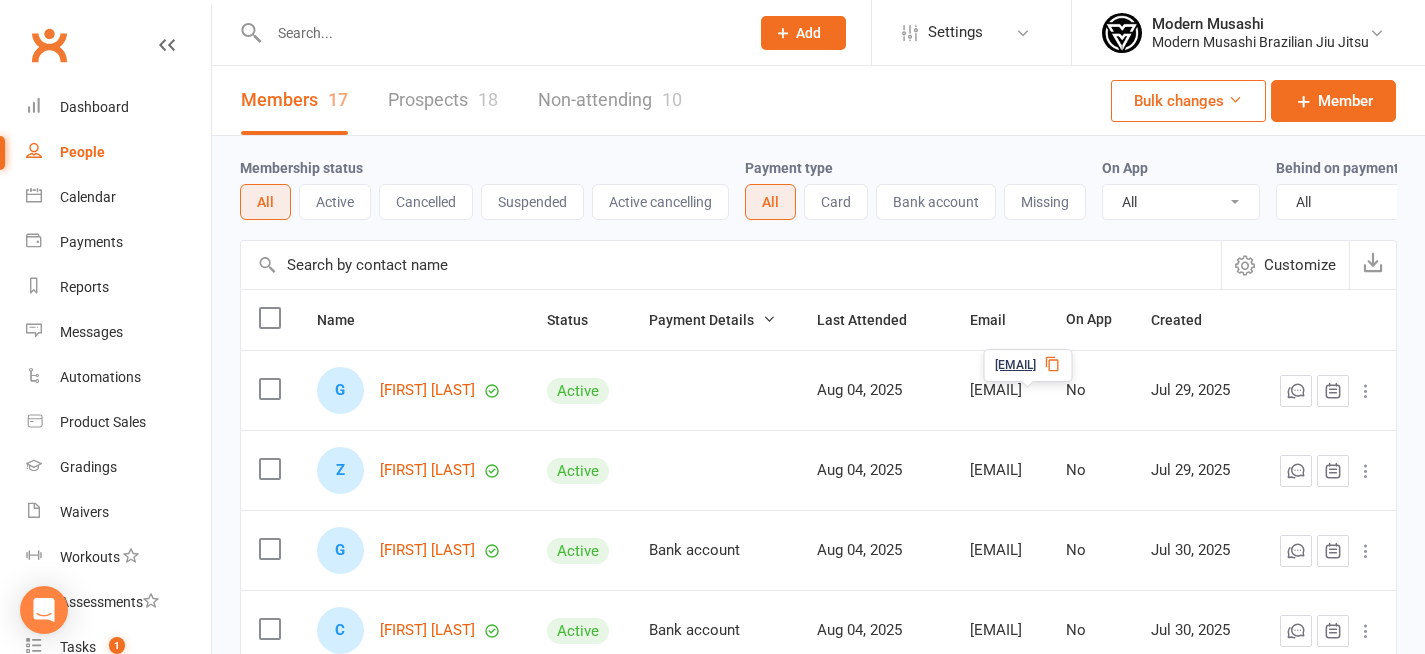 scroll, scrollTop: 0, scrollLeft: 0, axis: both 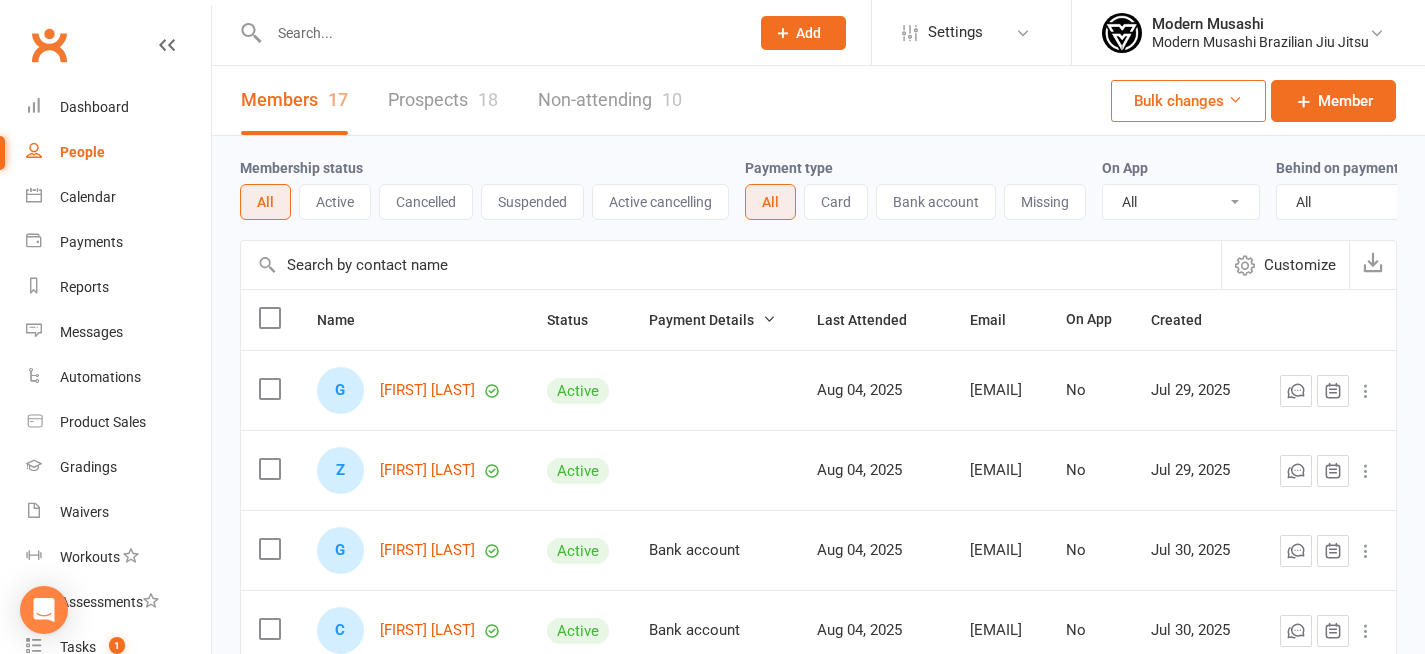click on "Customize" at bounding box center (1300, 265) 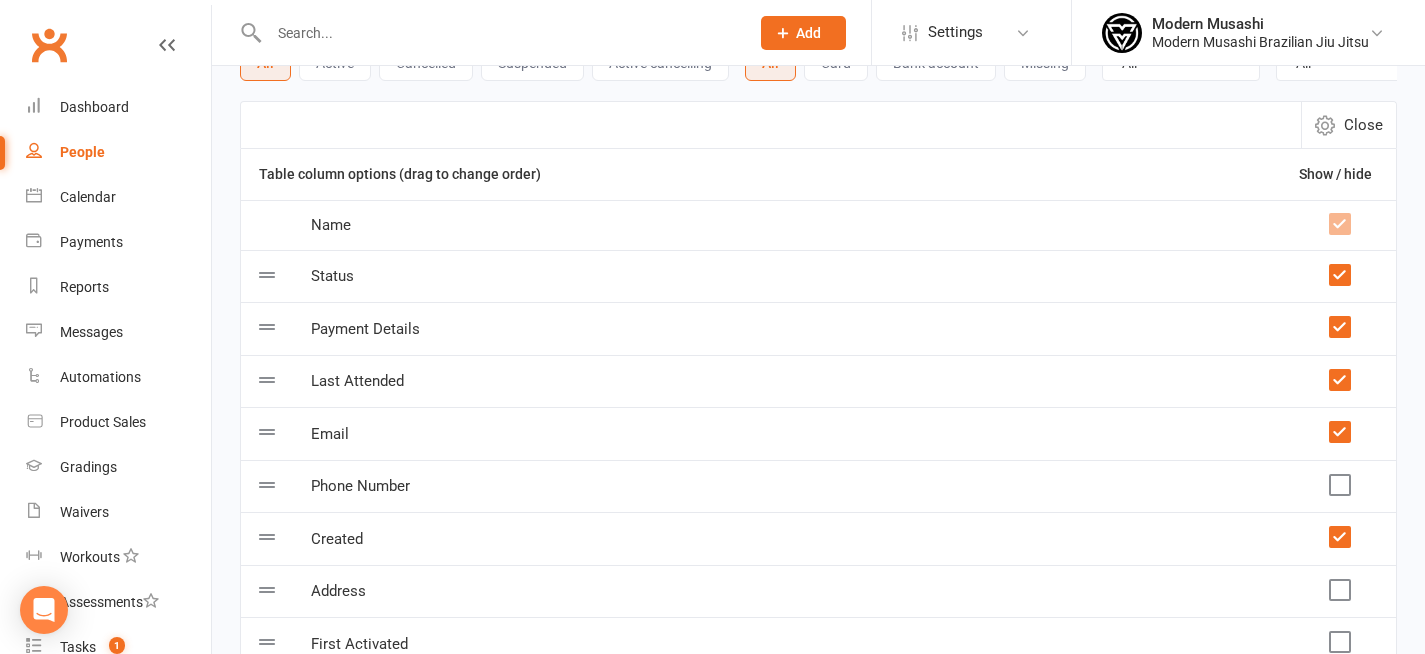 scroll, scrollTop: 129, scrollLeft: 0, axis: vertical 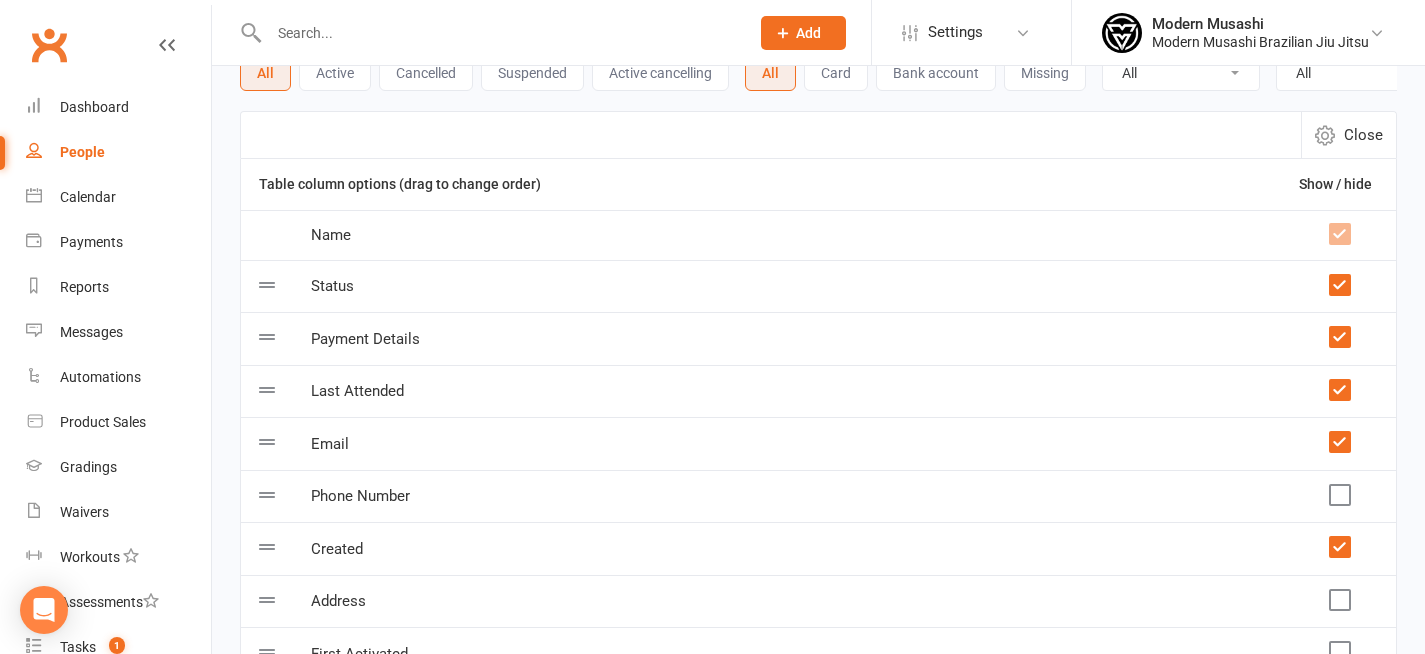 click at bounding box center [1339, 390] 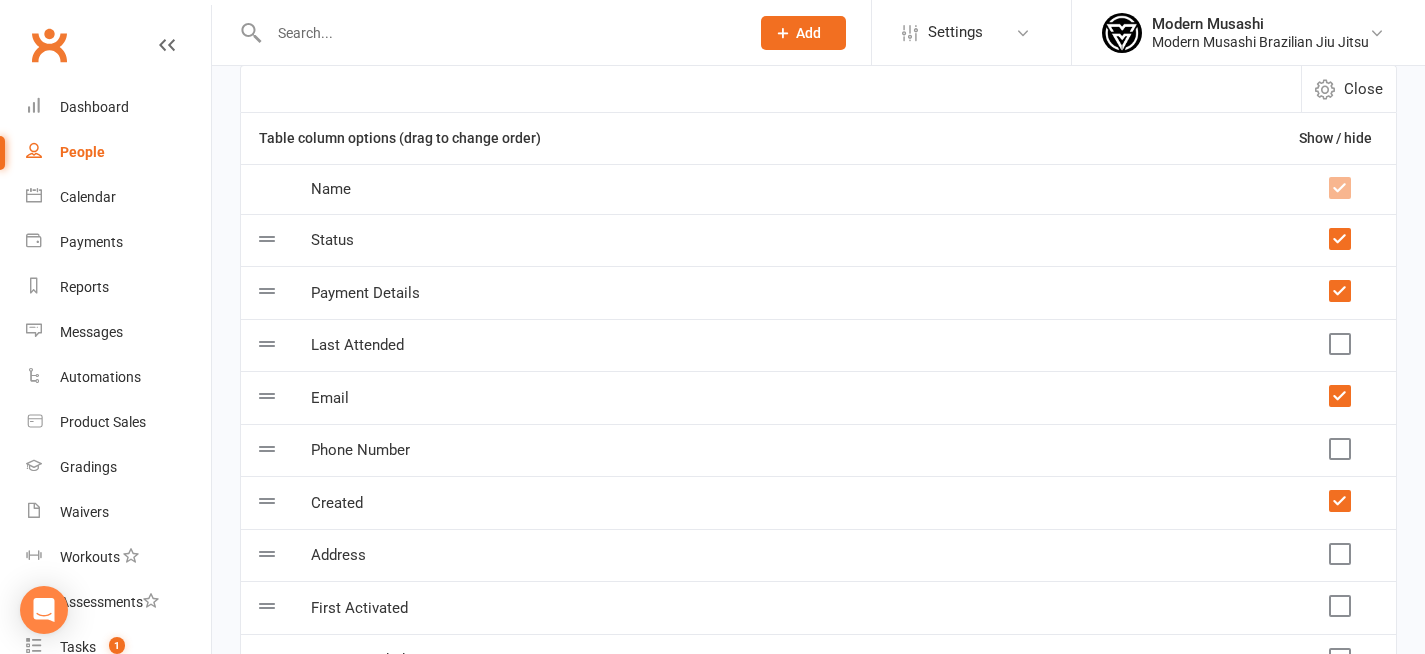 scroll, scrollTop: 177, scrollLeft: 0, axis: vertical 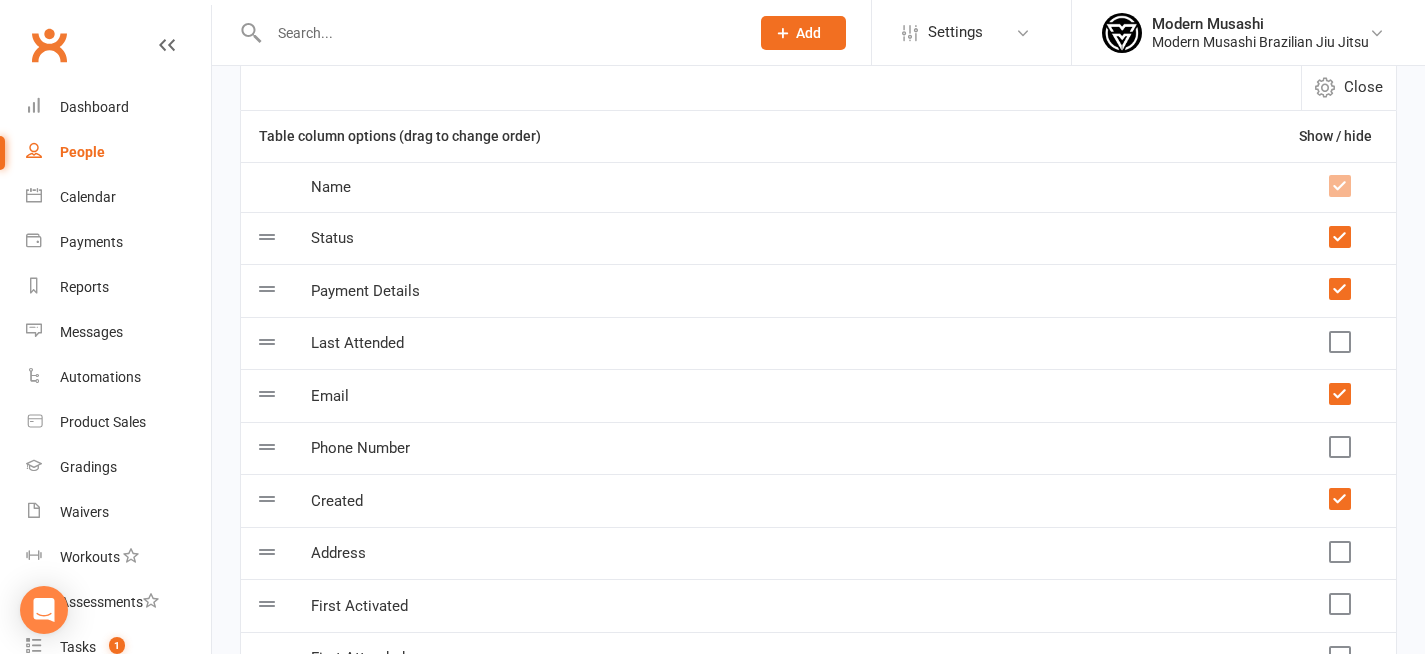 click at bounding box center [1339, 447] 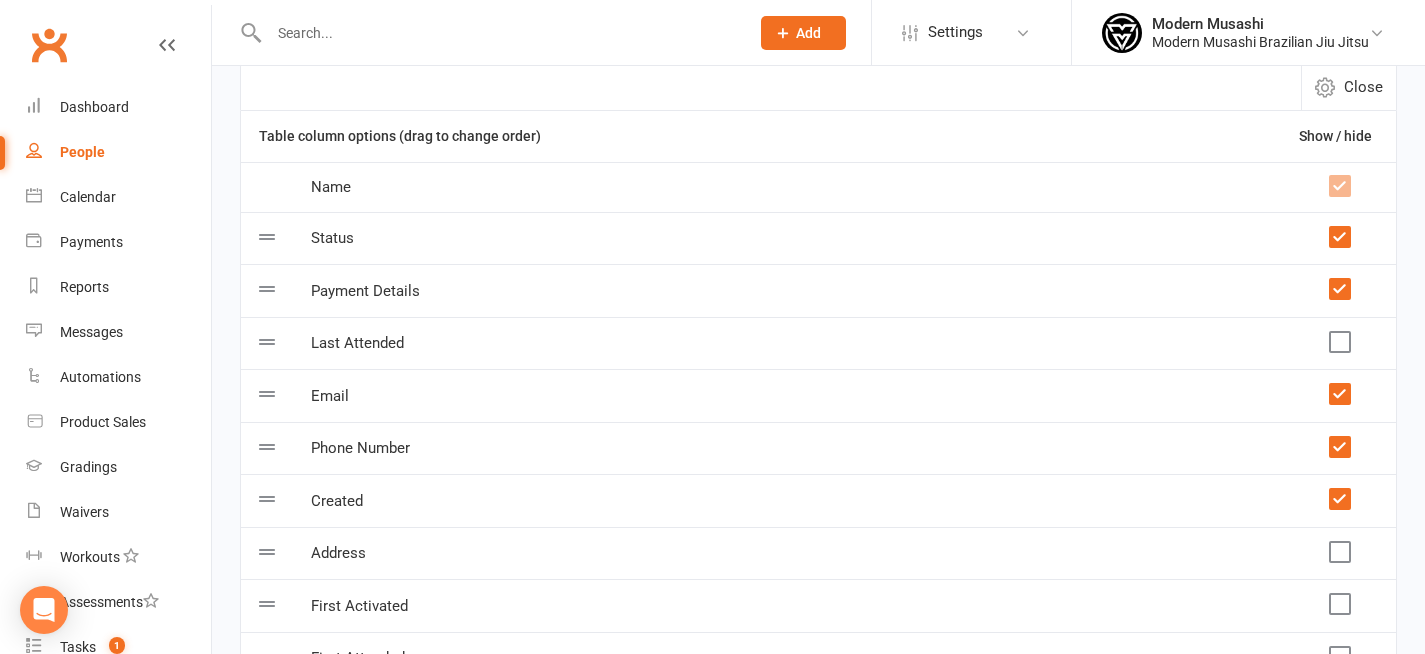 click at bounding box center (1339, 499) 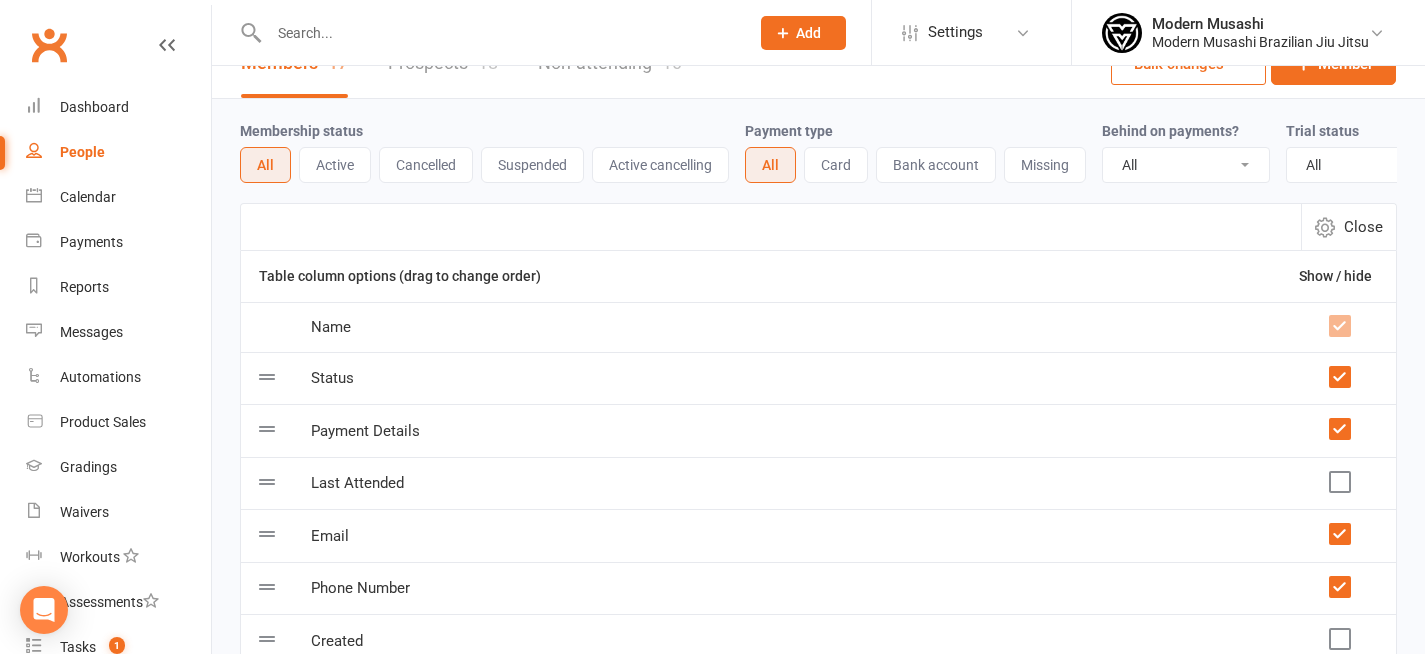 scroll, scrollTop: 54, scrollLeft: 0, axis: vertical 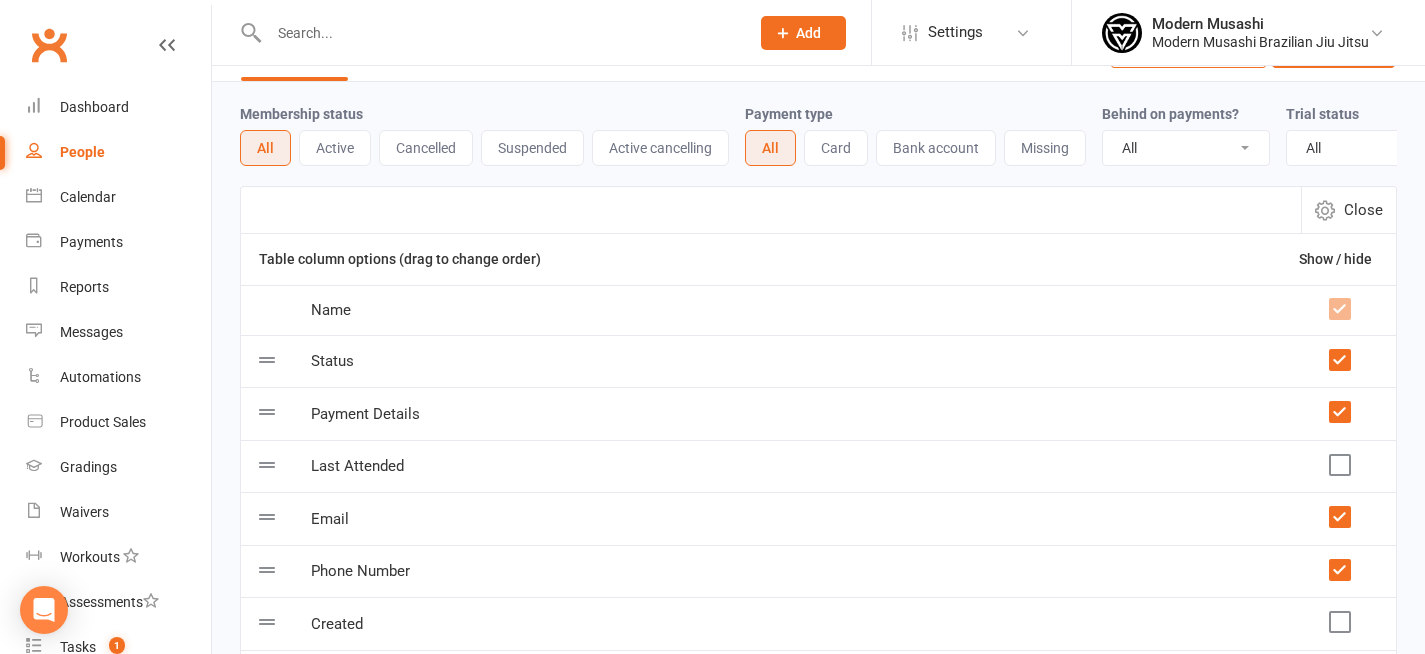 click at bounding box center [1325, 210] 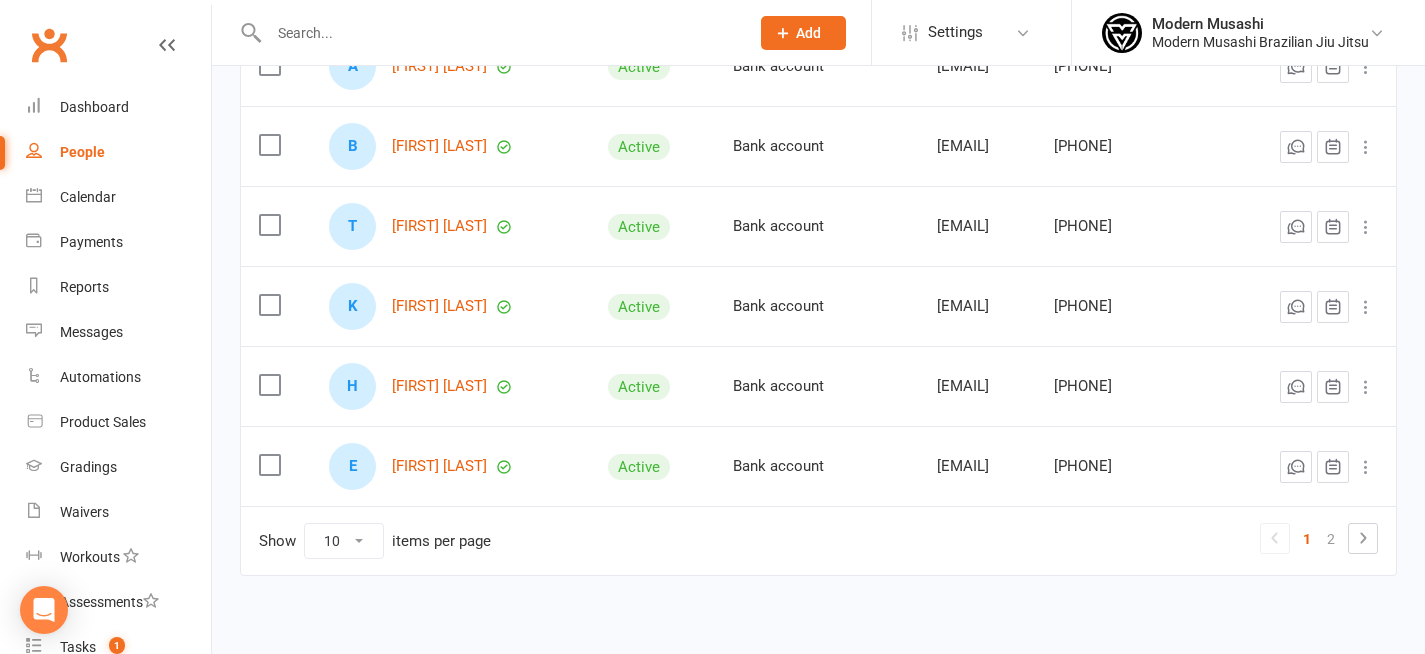 scroll, scrollTop: 646, scrollLeft: 0, axis: vertical 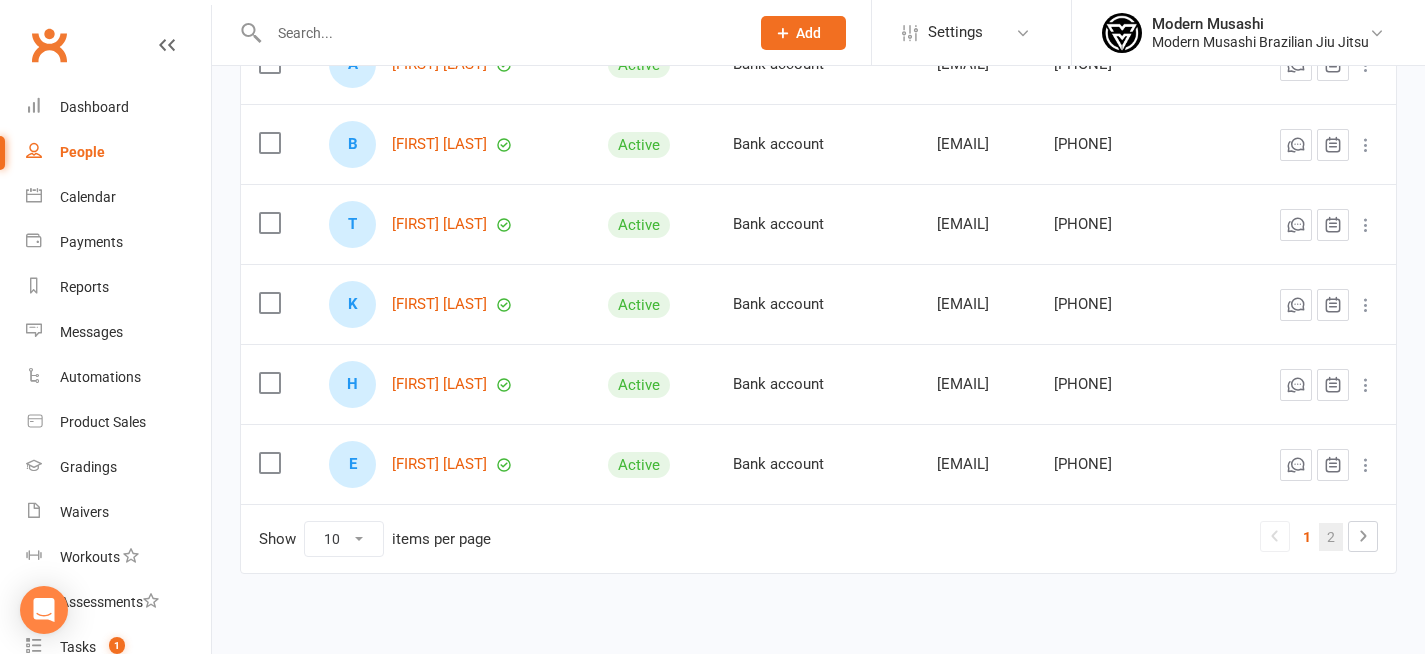 click on "2" at bounding box center (1331, 537) 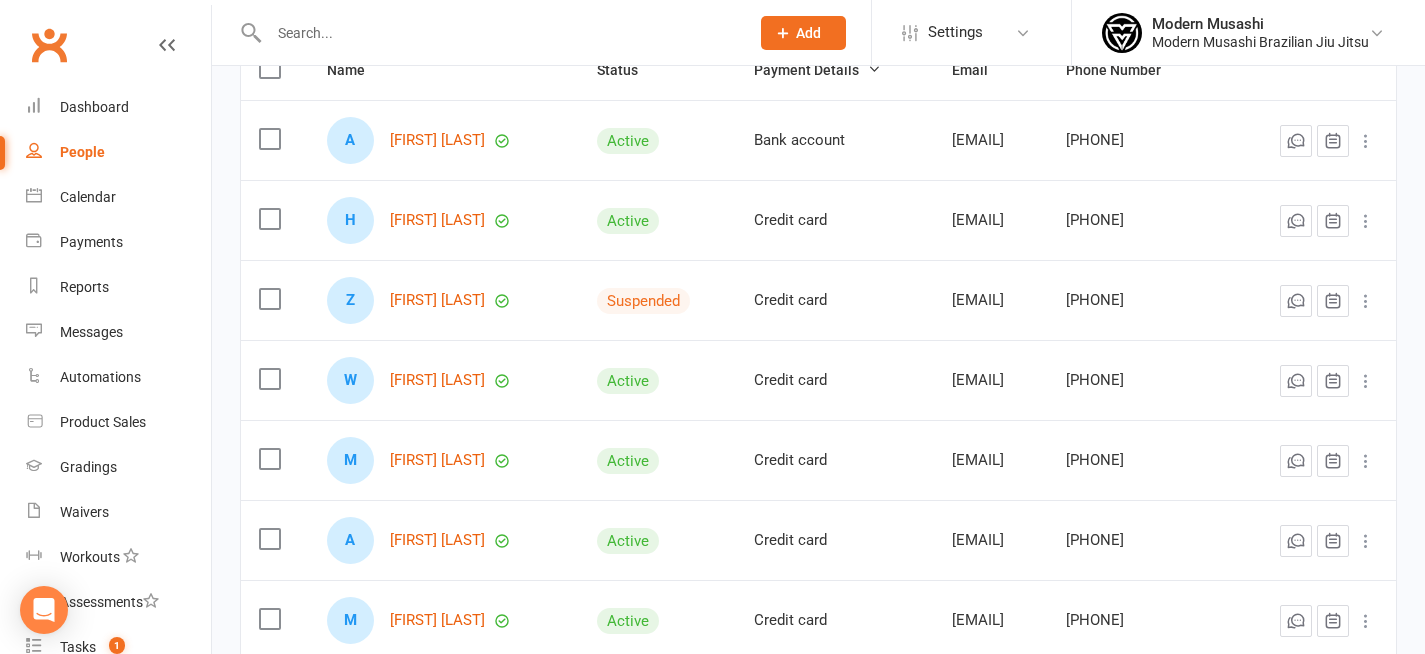 scroll, scrollTop: 194, scrollLeft: 0, axis: vertical 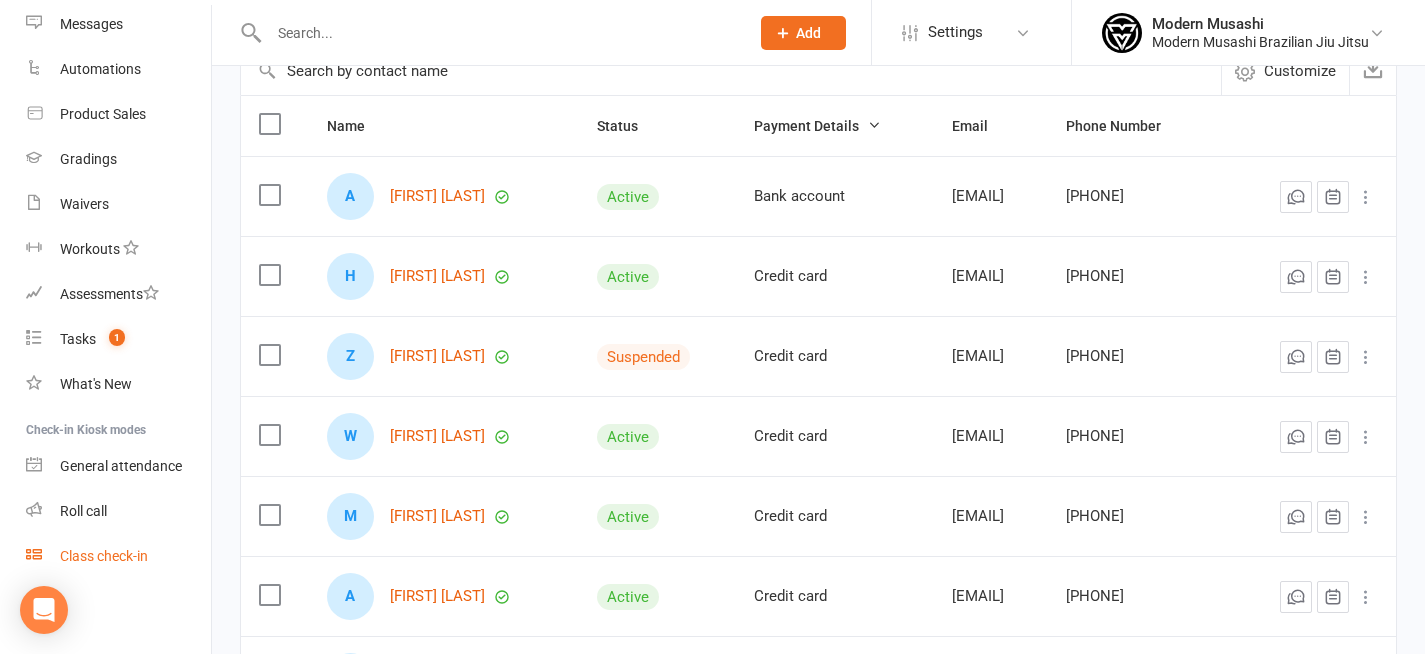 click on "Class check-in" at bounding box center [104, 556] 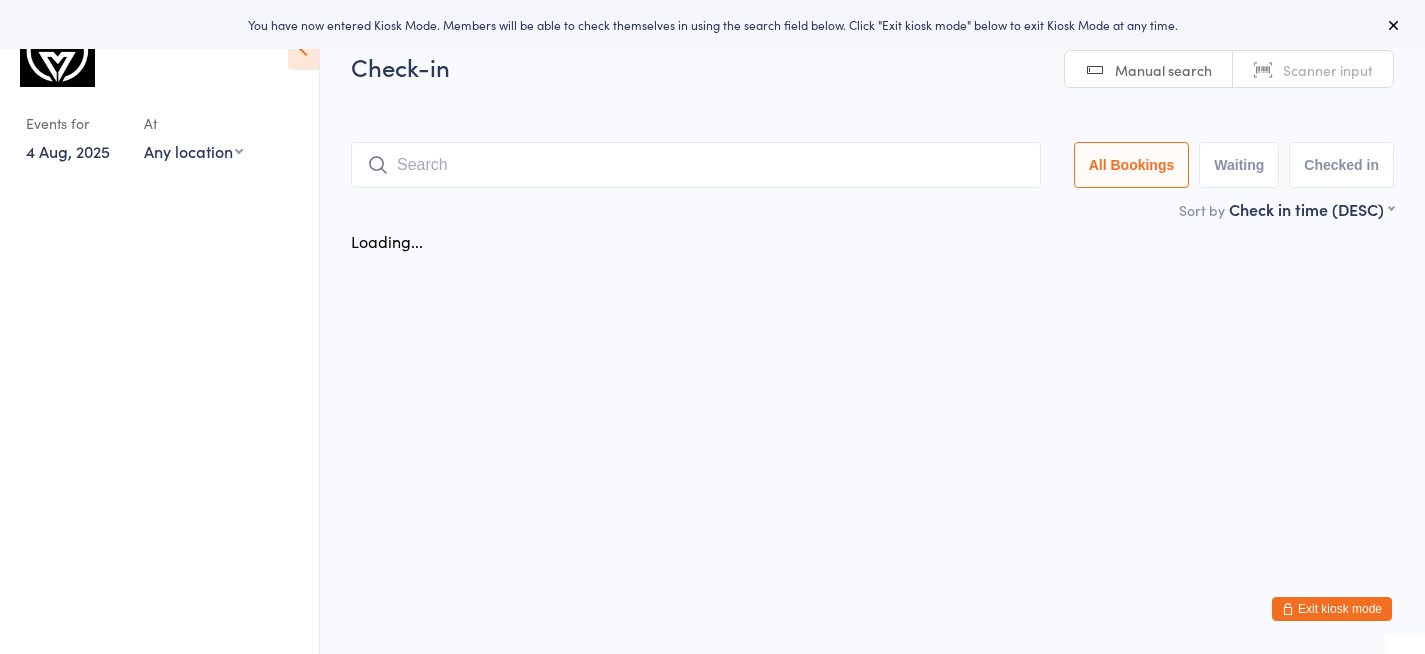 scroll, scrollTop: 0, scrollLeft: 0, axis: both 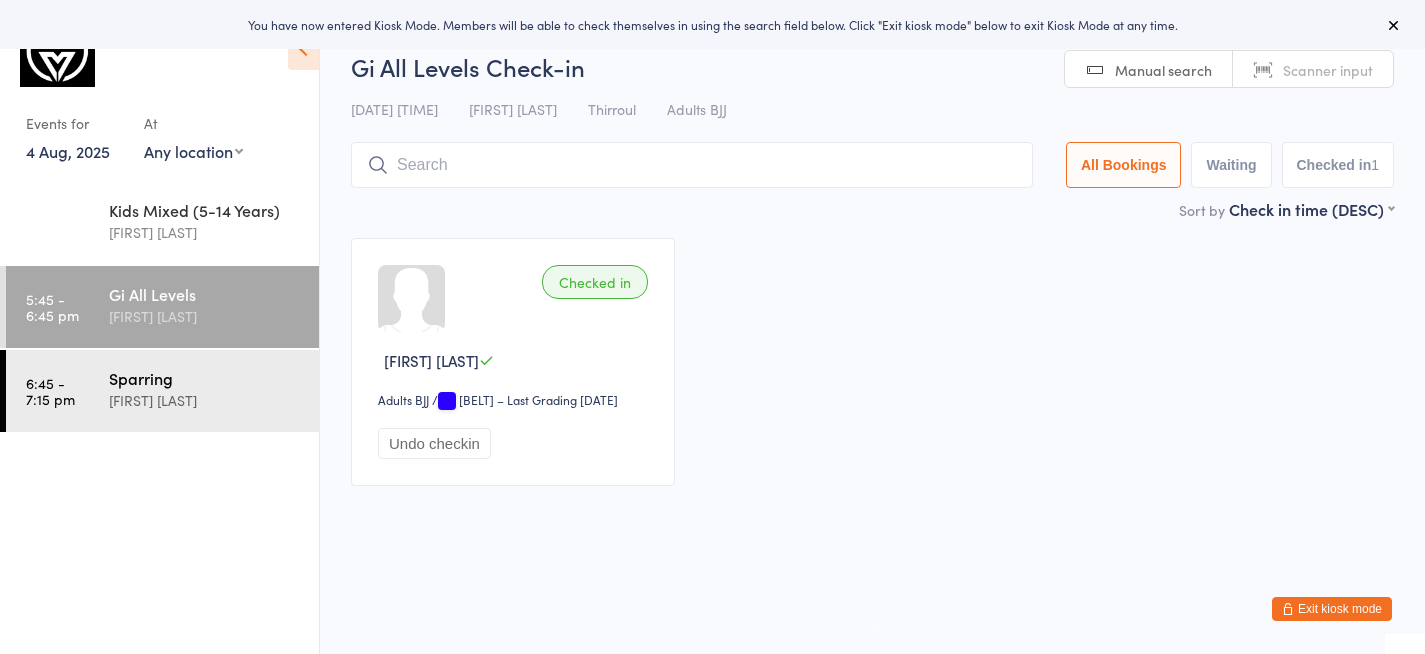 click on "[TIME] [CLASS] [NAME]" at bounding box center (162, 391) 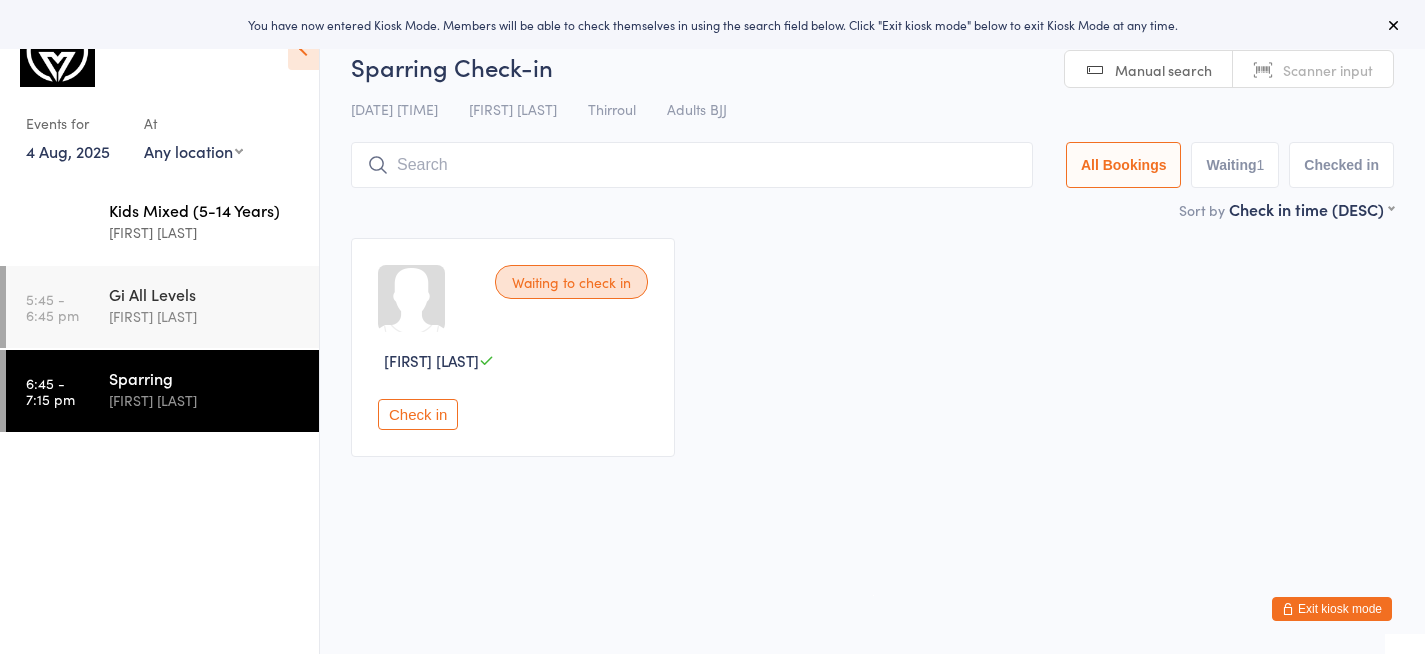 click on "Kids Mixed (5-14 Years)" at bounding box center [205, 210] 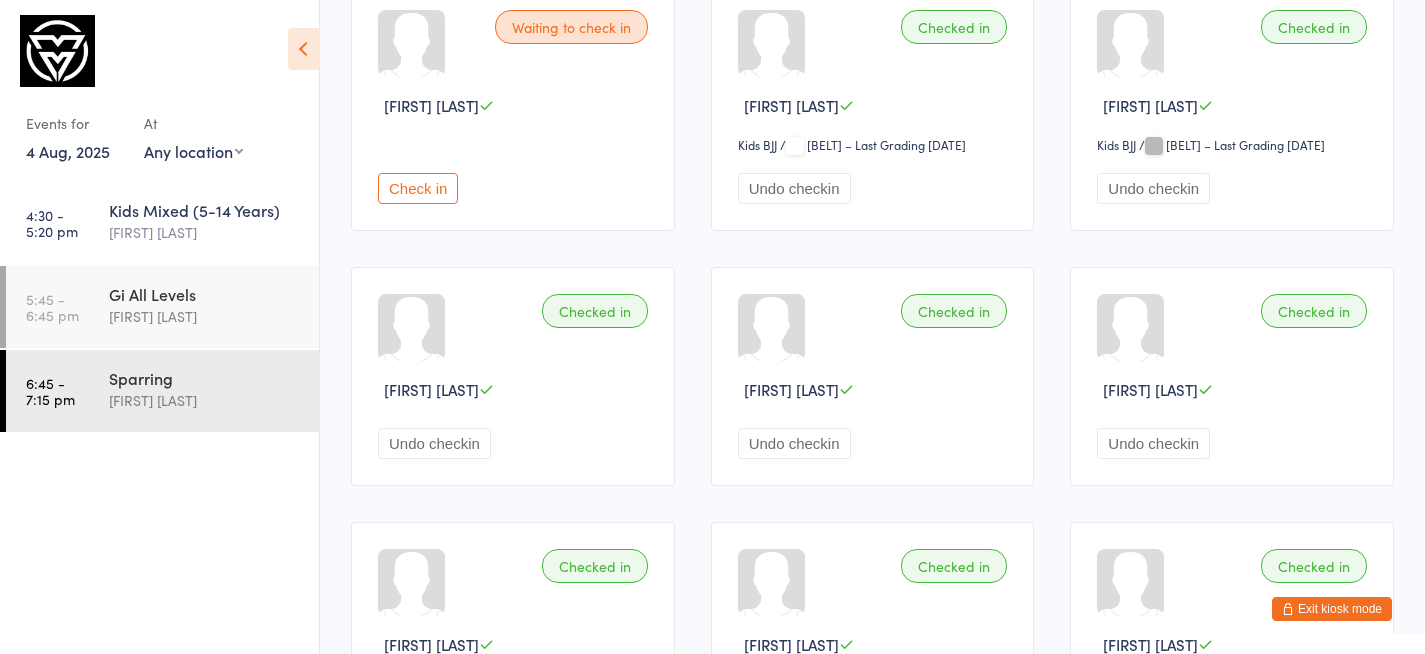 scroll, scrollTop: 257, scrollLeft: 0, axis: vertical 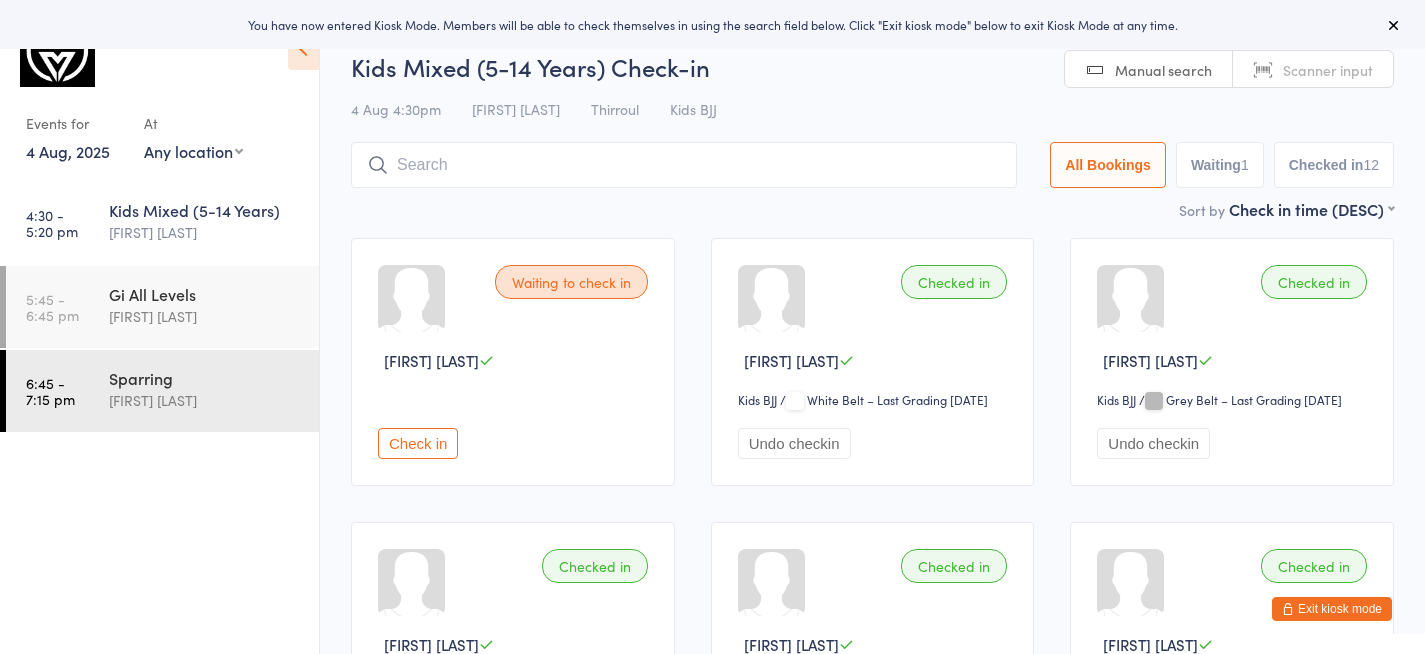 click on "Checked in Audrey Griffin    Undo checkin" at bounding box center [1232, 631] 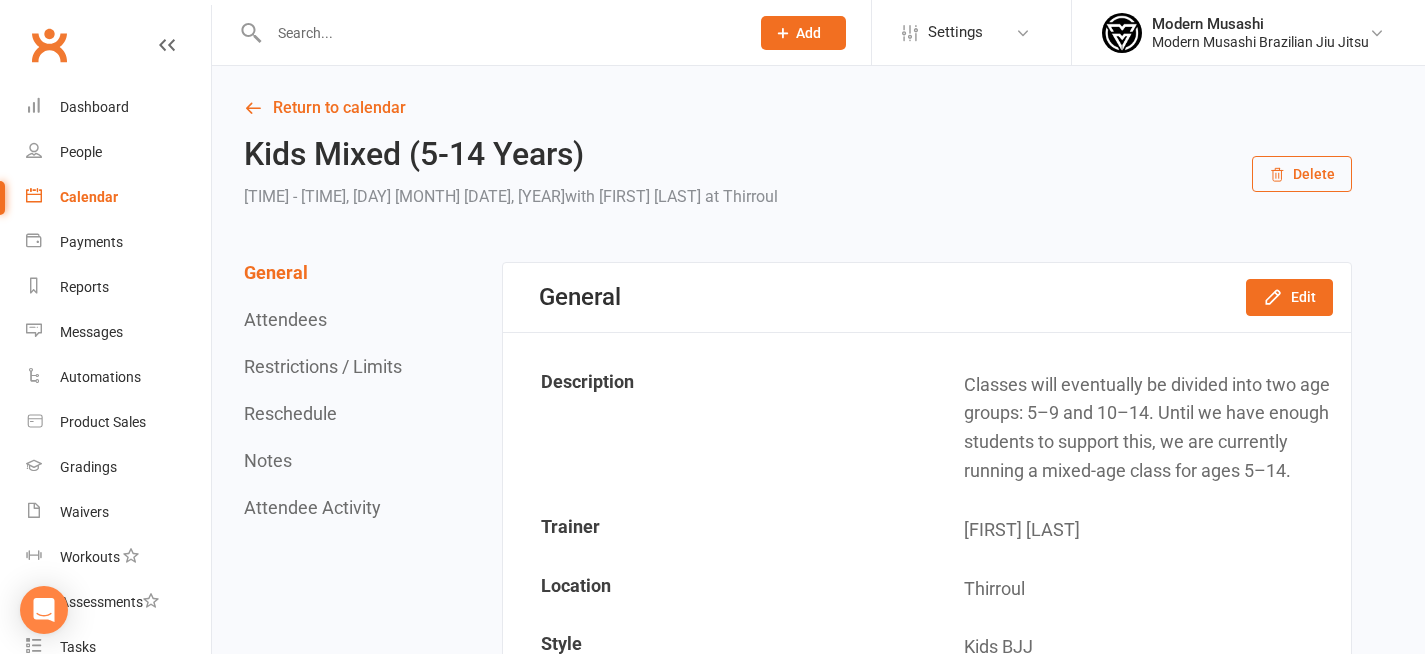 scroll, scrollTop: 0, scrollLeft: 0, axis: both 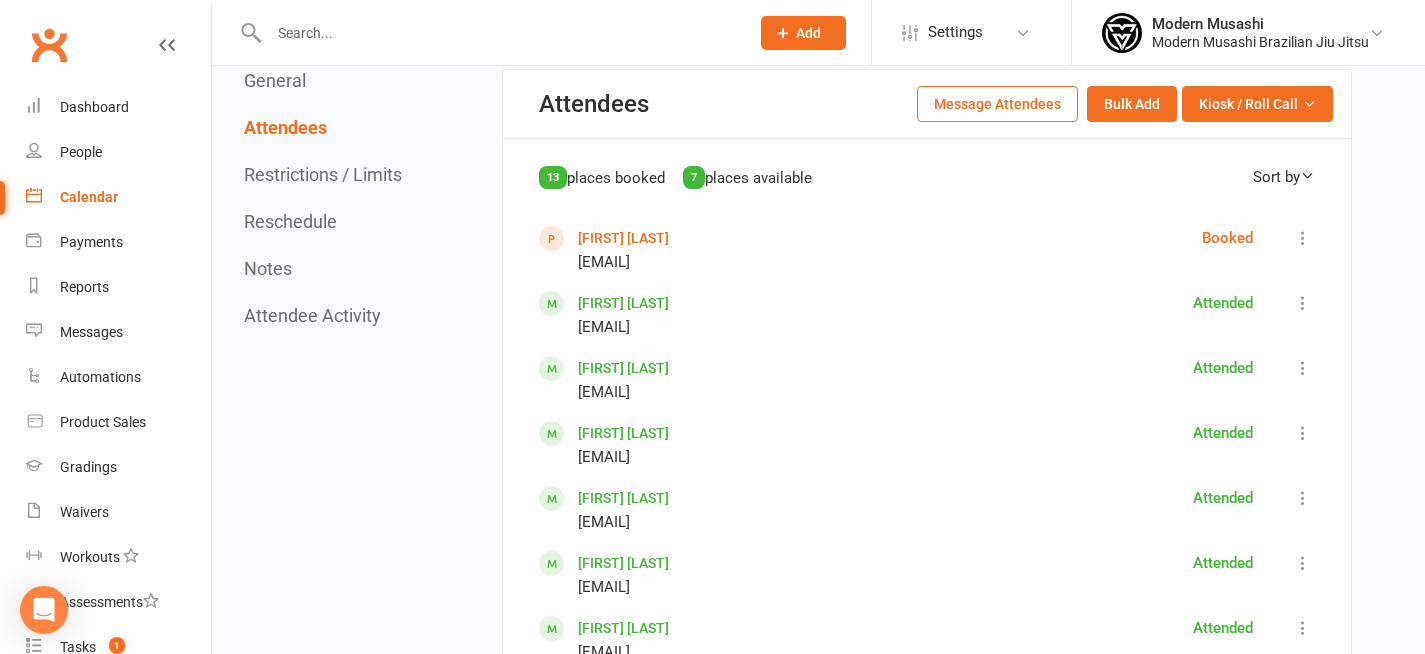 click on "[FIRST] [LAST]" at bounding box center (623, 303) 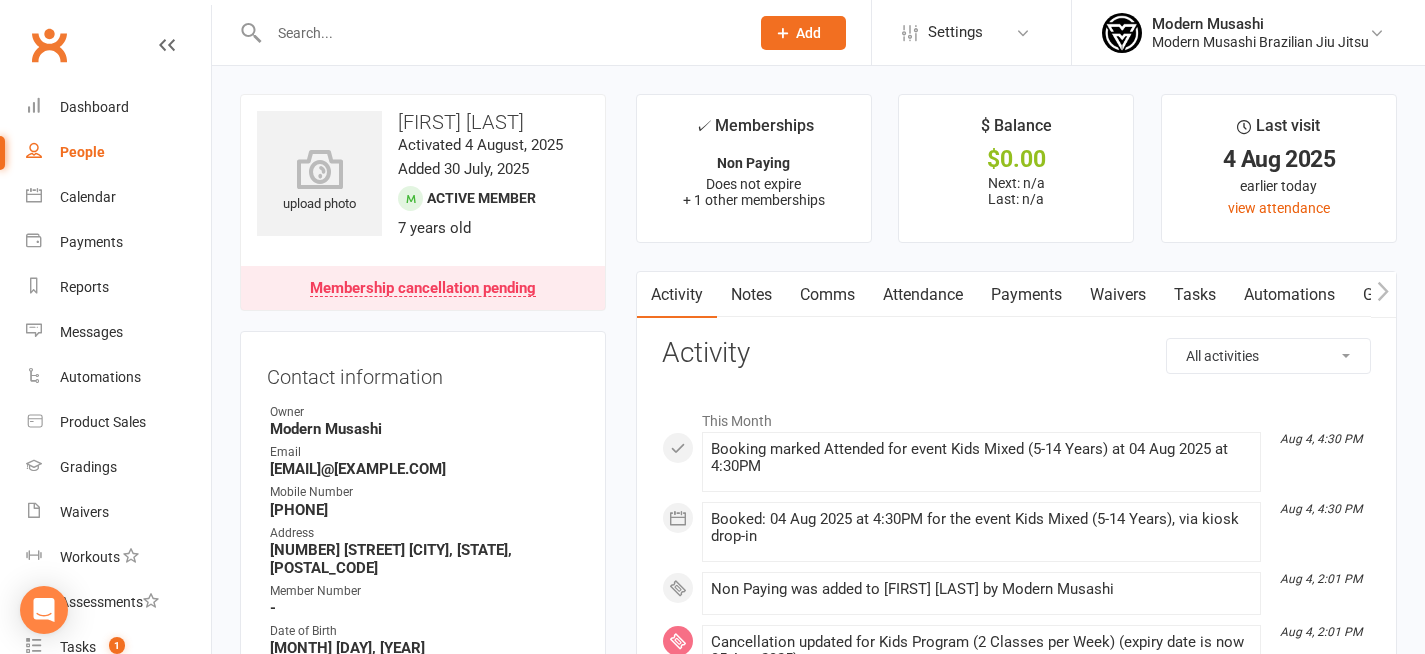 scroll, scrollTop: 231, scrollLeft: 0, axis: vertical 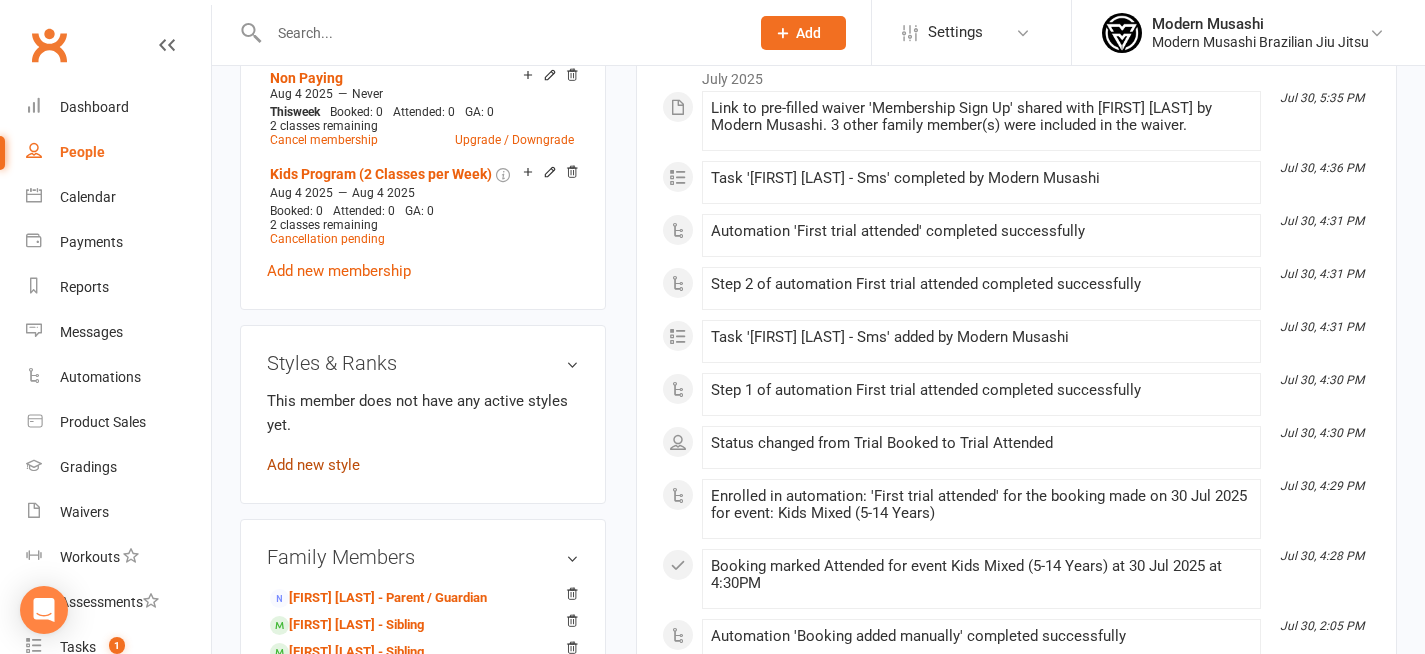 click on "Add new style" at bounding box center (313, 465) 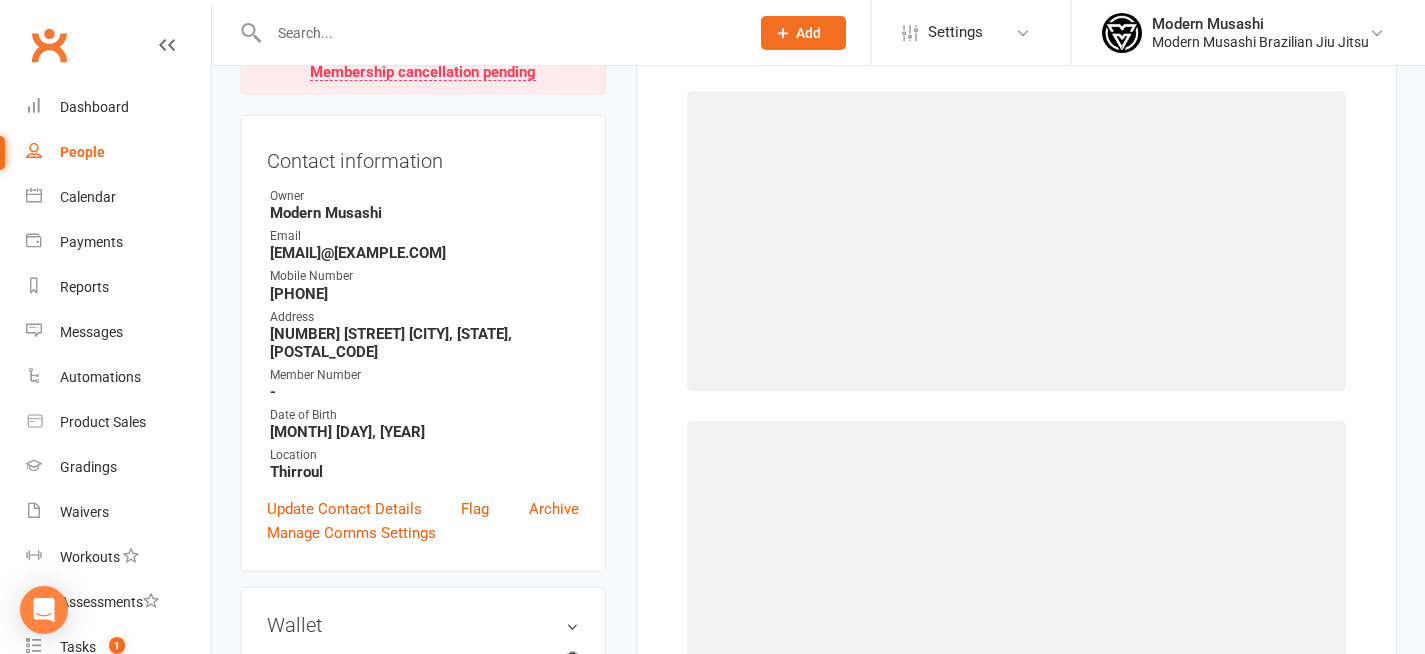 scroll, scrollTop: 171, scrollLeft: 0, axis: vertical 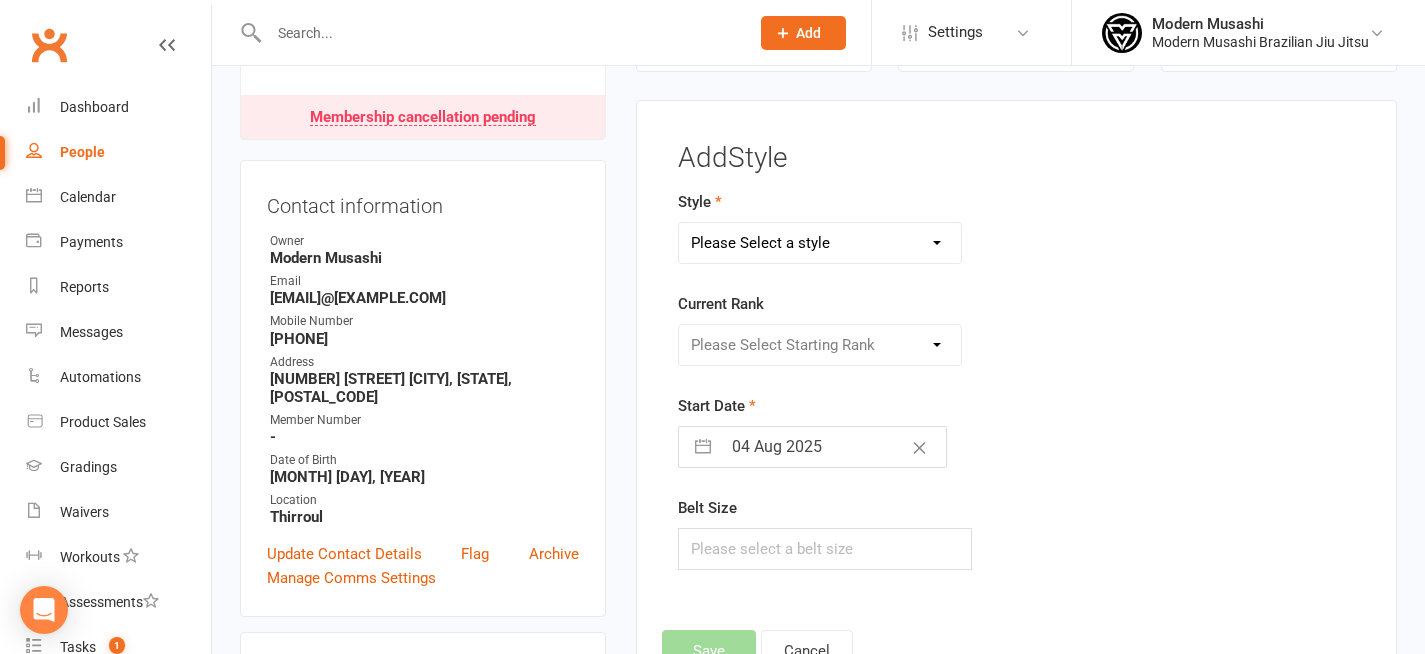 click on "Please Select a style Adults BJJ Kids BJJ" at bounding box center [820, 243] 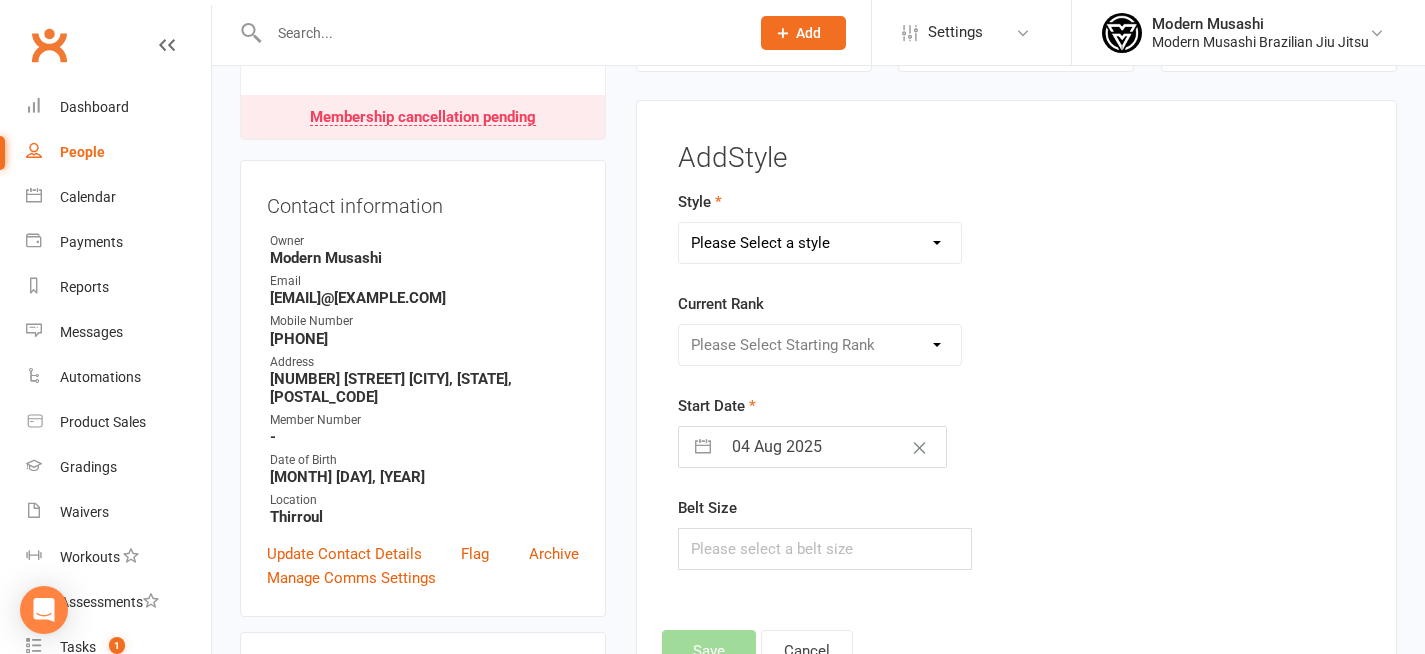 select on "3689" 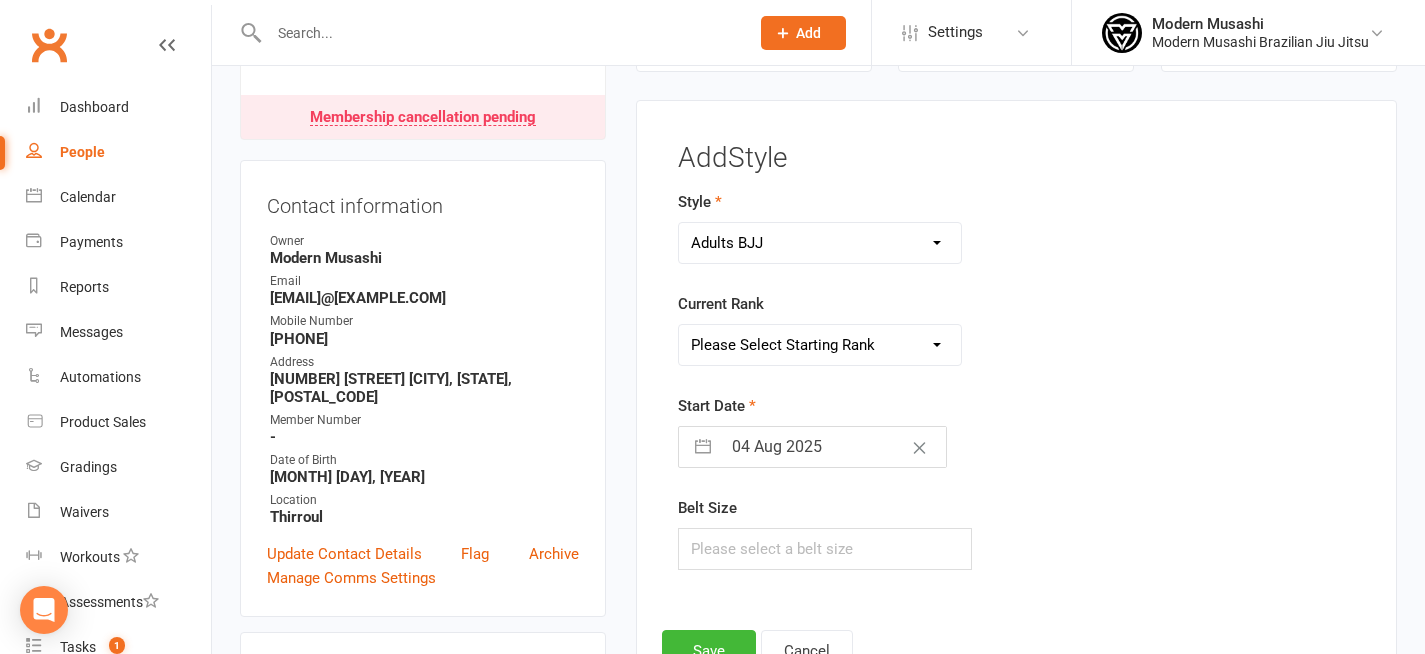 click on "Please Select Starting Rank White Belt  White Belt 1 Stripe White Belt 2 Stripe White Belt 3 Stripe White Belt 4 Stripe White Belt 1 Red Stripe Grey White Belt Grey White Belt 1 Stripe Grey White Belt 2 Stripe Grey White Belt 3 Stripe Grey White Belt 4 Stripe Grey White Belt 1 Red Stripe Grey White Belt 2 Red Stripe Grey White Belt 3 Red Stripe Grey White Belt 4 Red Stripe Grey White Belt 1 Black Stripe Grey White Belt 2 Black Stripe Grey White Belt 3 Black Stripe Grey Belt Grey Belt 1 Stripe Grey Belt 2 Stripe Grey Belt 3 Stripe Grey Belt 4 Stripe Grey Belt 1 Red Stripe Grey Belt 2 Red Stripe Grey Belt 3 Red Stripe Grey Belt 4 Red Stripe Grey Belt 1 Black Stripe Grey Belt 2 Black Stripe Grey Belt 3 Black Stripe Grey Black Belt Grey Black Belt 1 Stripe Grey Black Belt 2 Stripe Grey Black Belt 3 Stripe Grey Black Belt 4 Stripe Grey Black Belt 1 Red Stripe Grey Black Belt 2 Red Stripe Grey Black Belt 3 Red Stripe Grey Black Belt 4 Red Stripe Grey Black Belt 1 Black Stripe Grey Black Belt 2 Black Stripe" at bounding box center (820, 345) 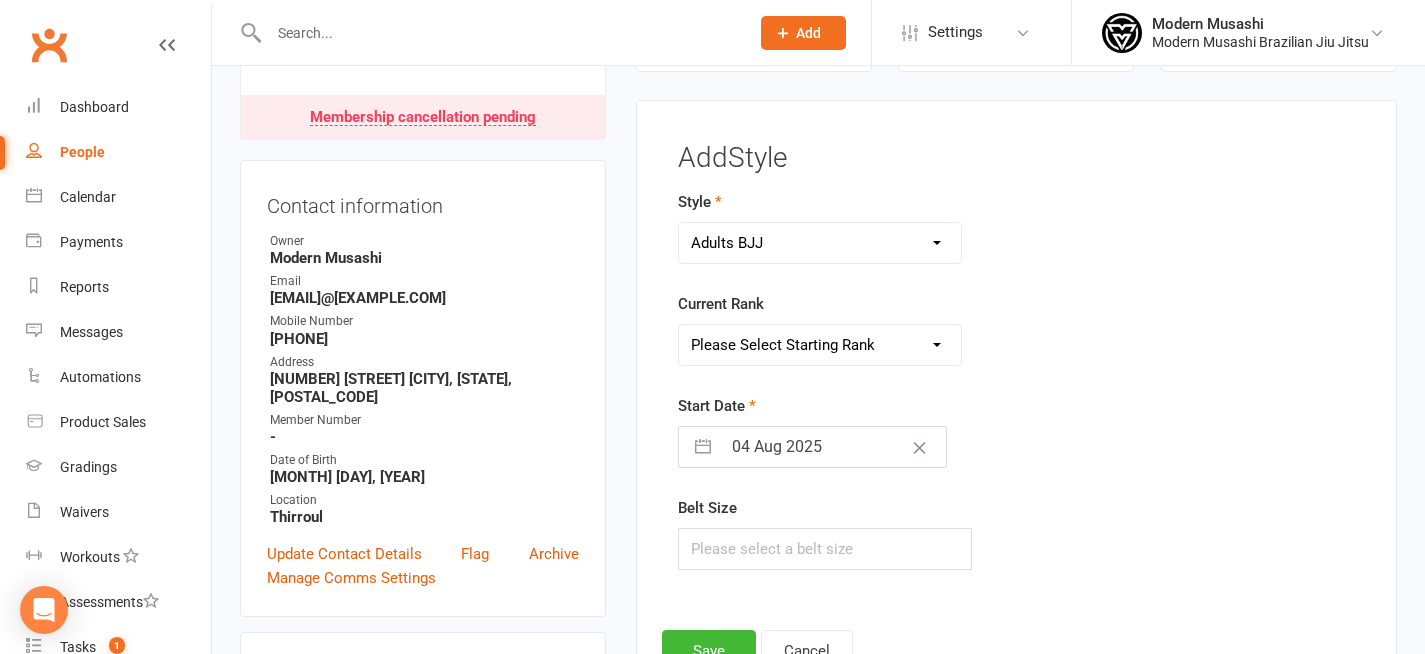 select on "43639" 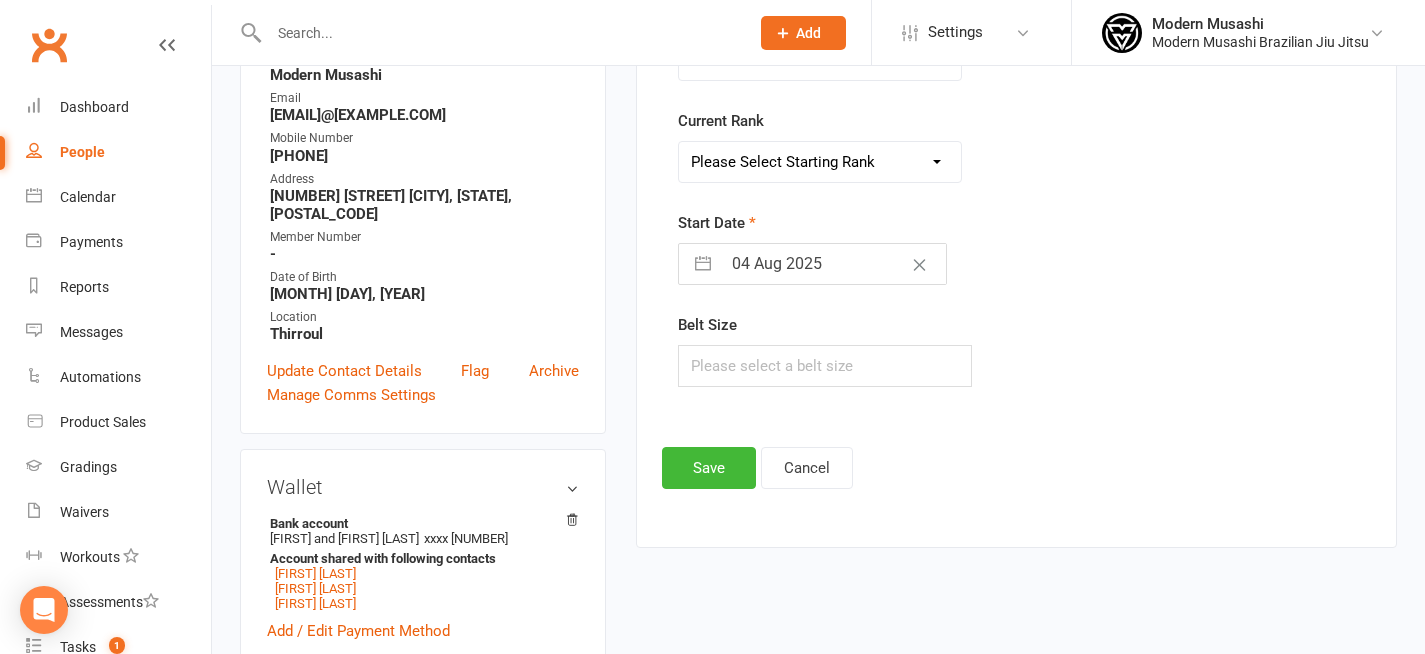 scroll, scrollTop: 392, scrollLeft: 0, axis: vertical 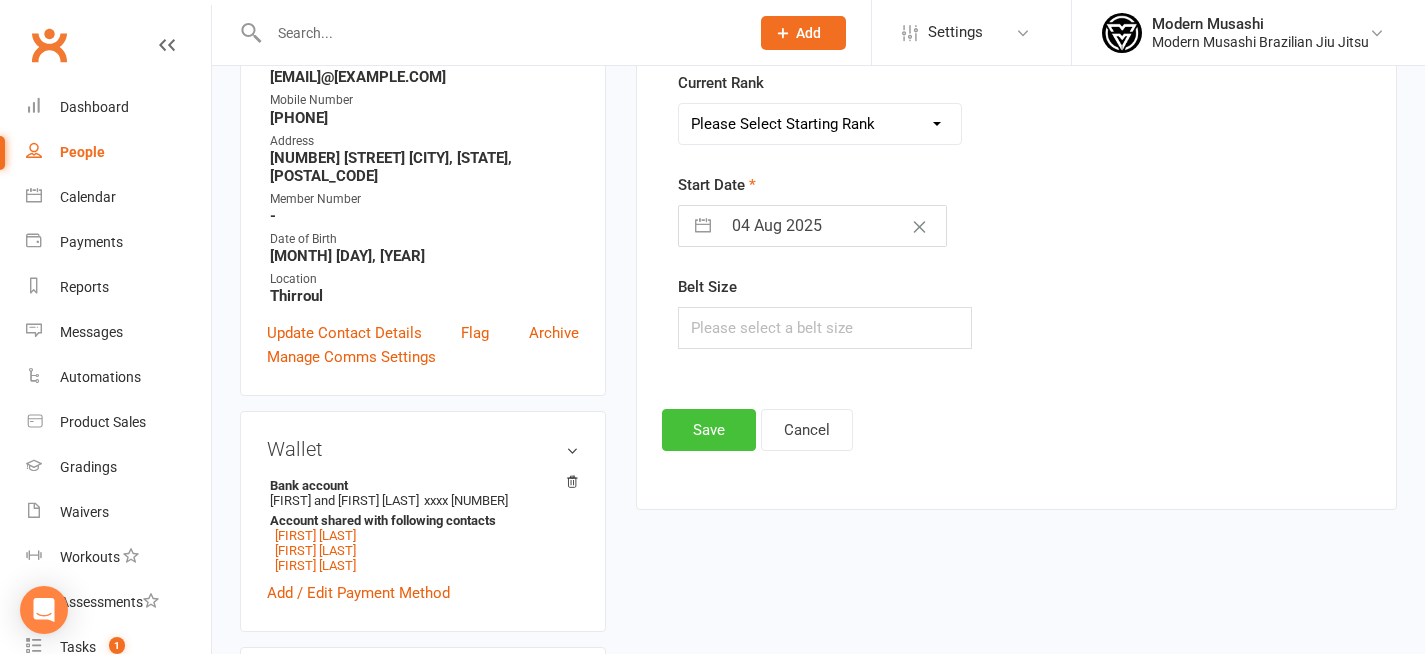 click on "Save" at bounding box center [709, 430] 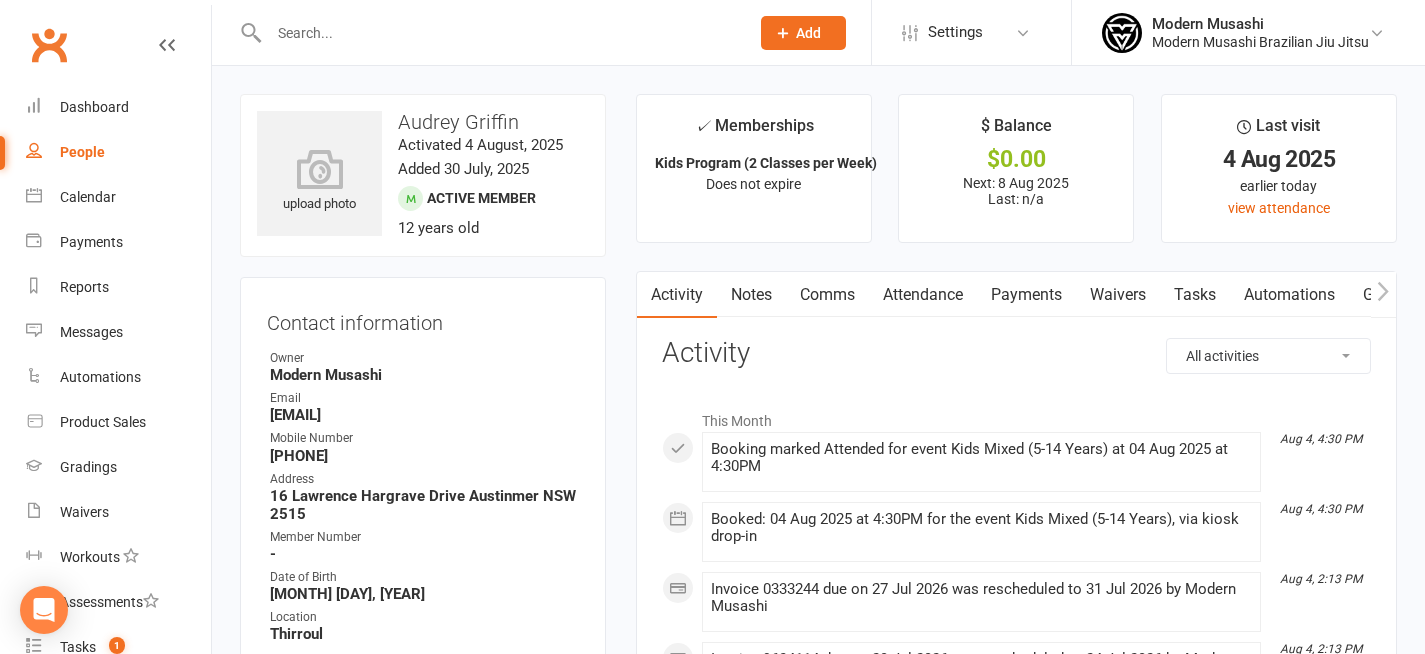 scroll, scrollTop: 0, scrollLeft: 0, axis: both 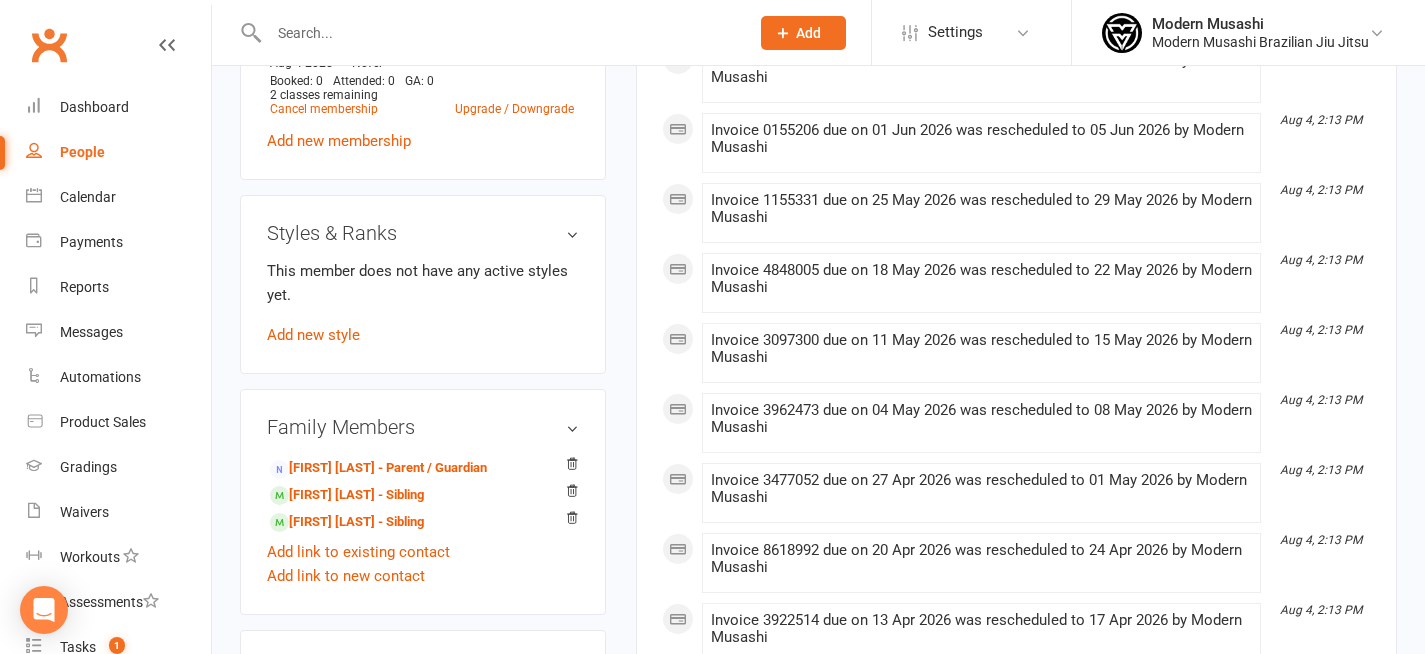 click on "Styles & Ranks  This member does not have any active styles yet. Add new style" at bounding box center (423, 284) 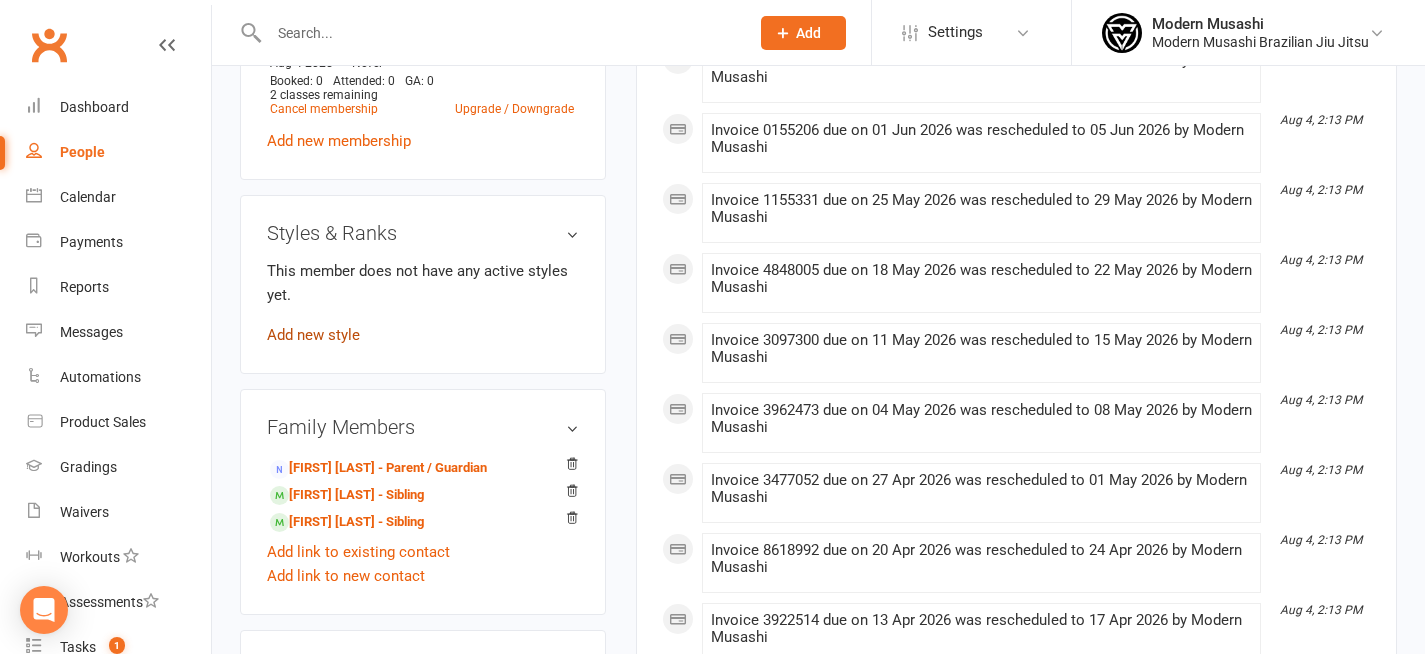 click on "Add new style" at bounding box center [313, 335] 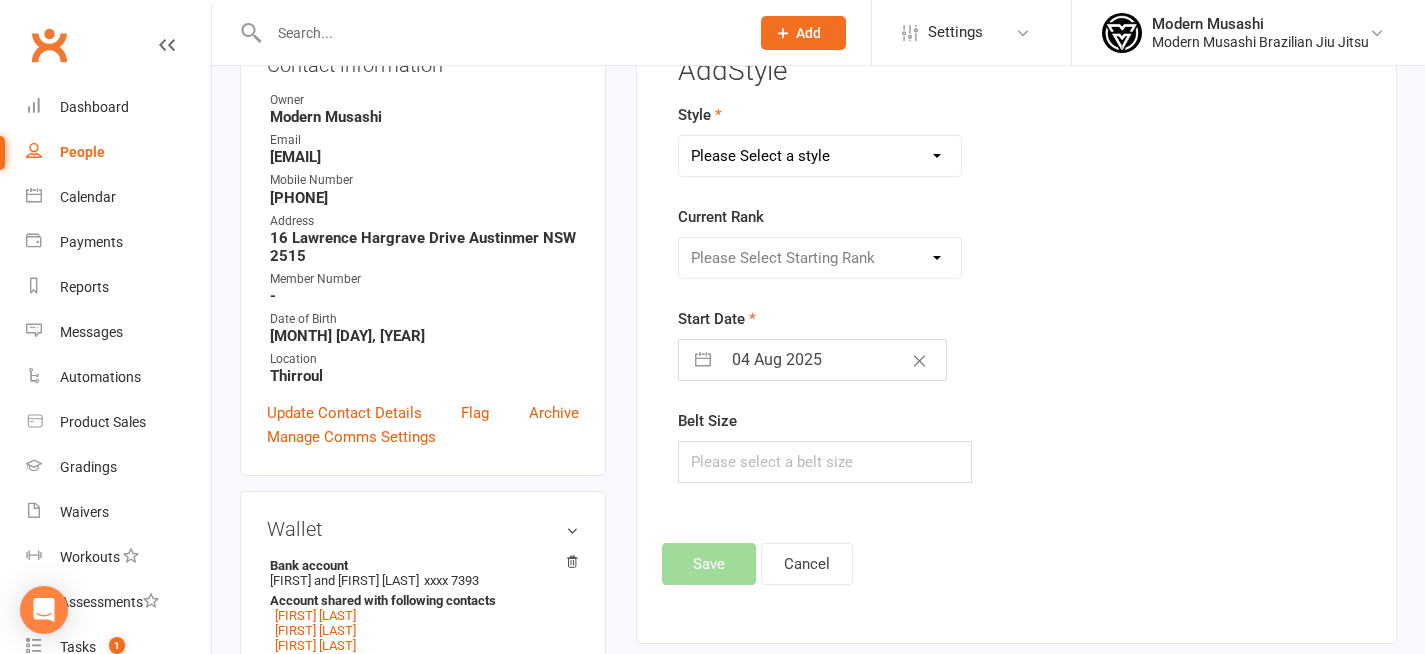 scroll, scrollTop: 171, scrollLeft: 0, axis: vertical 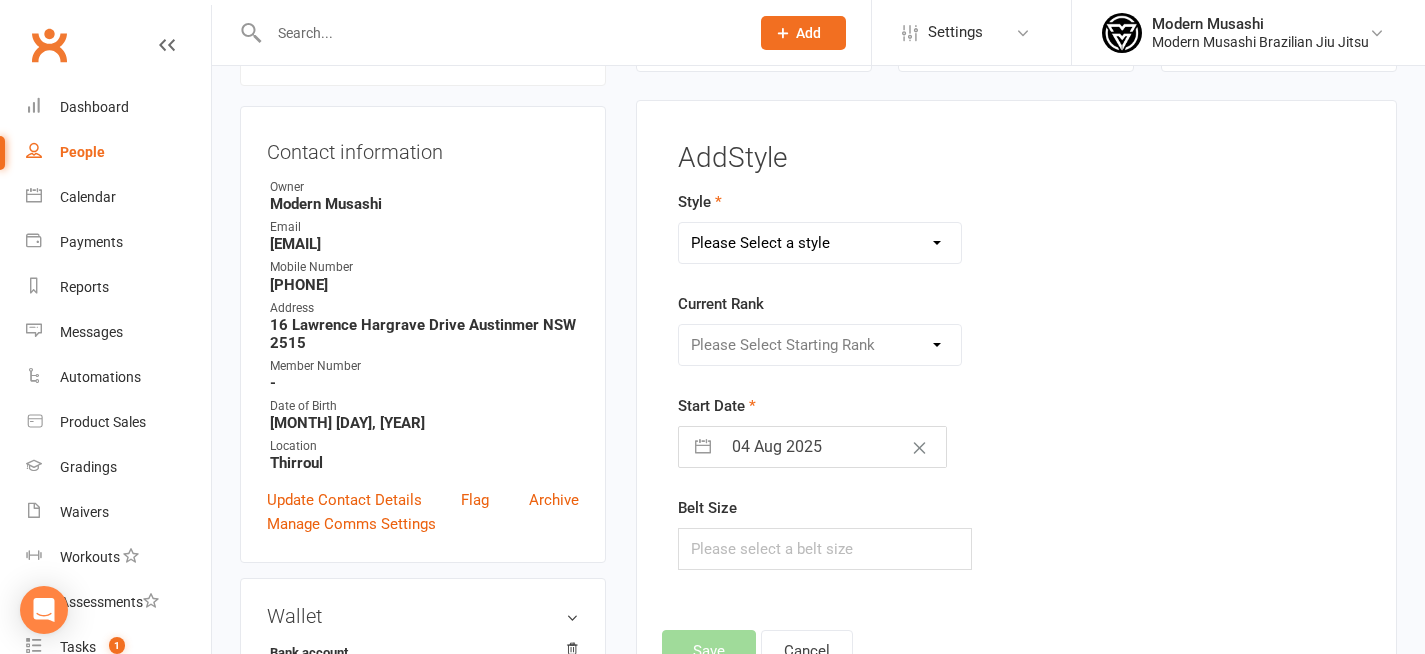 click on "Please Select a style Adults BJJ Kids BJJ" at bounding box center (820, 243) 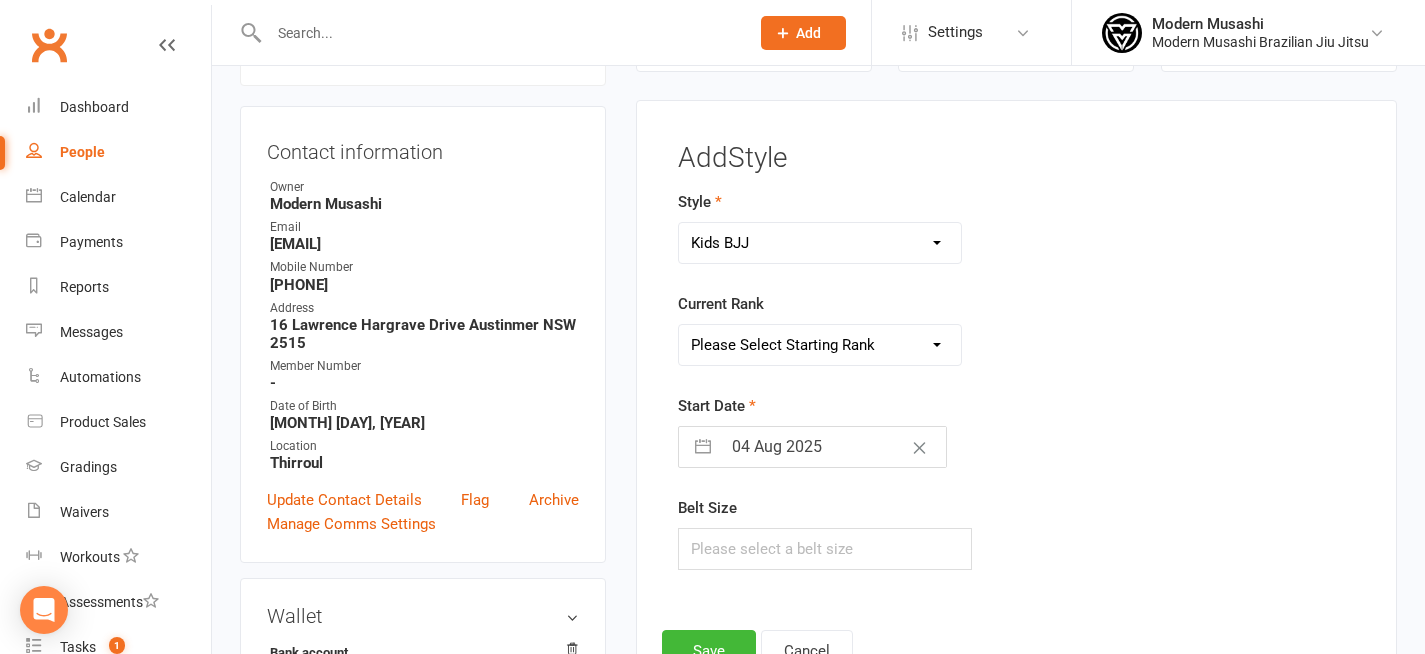 click on "Style Adults BJJ Kids BJJ Current Rank Please Select Starting Rank White Belt  White Belt 1 Stripe White Belt 2 Stripe White Belt 3 Stripe White Belt 4 Stripe White Belt 1 Red Stripe Grey White Belt Grey White Belt 1 Stripe Grey White Belt 2 Stripe Grey White Belt 3 Stripe Grey White Belt 4 Stripe Grey White Belt 1 Red Stripe Grey White Belt 2 Red Stripe Grey White Belt 3 Red Stripe Grey White Belt 4 Red Stripe Grey White Belt 1 Black Stripe Grey White Belt 2 Black Stripe Grey White Belt 3 Black Stripe Grey Belt Grey Belt 1 Stripe Grey Belt 2 Stripe Grey Belt 3 Stripe Grey Belt 4 Stripe Grey Belt 1 Red Stripe Grey Belt 2 Red Stripe Grey Belt 3 Red Stripe Grey Belt 4 Red Stripe Grey Belt 1 Black Stripe Grey Belt 2 Black Stripe Grey Belt 3 Black Stripe Grey Black Belt Grey Black Belt 1 Stripe Grey Black Belt 2 Stripe Grey Black Belt 3 Stripe Grey Black Belt 4 Stripe Grey Black Belt 1 Red Stripe Grey Black Belt 2 Red Stripe Grey Black Belt 3 Red Stripe Grey Black Belt 4 Red Stripe Grey Black Belt 1 Black Stripe" at bounding box center [899, 380] 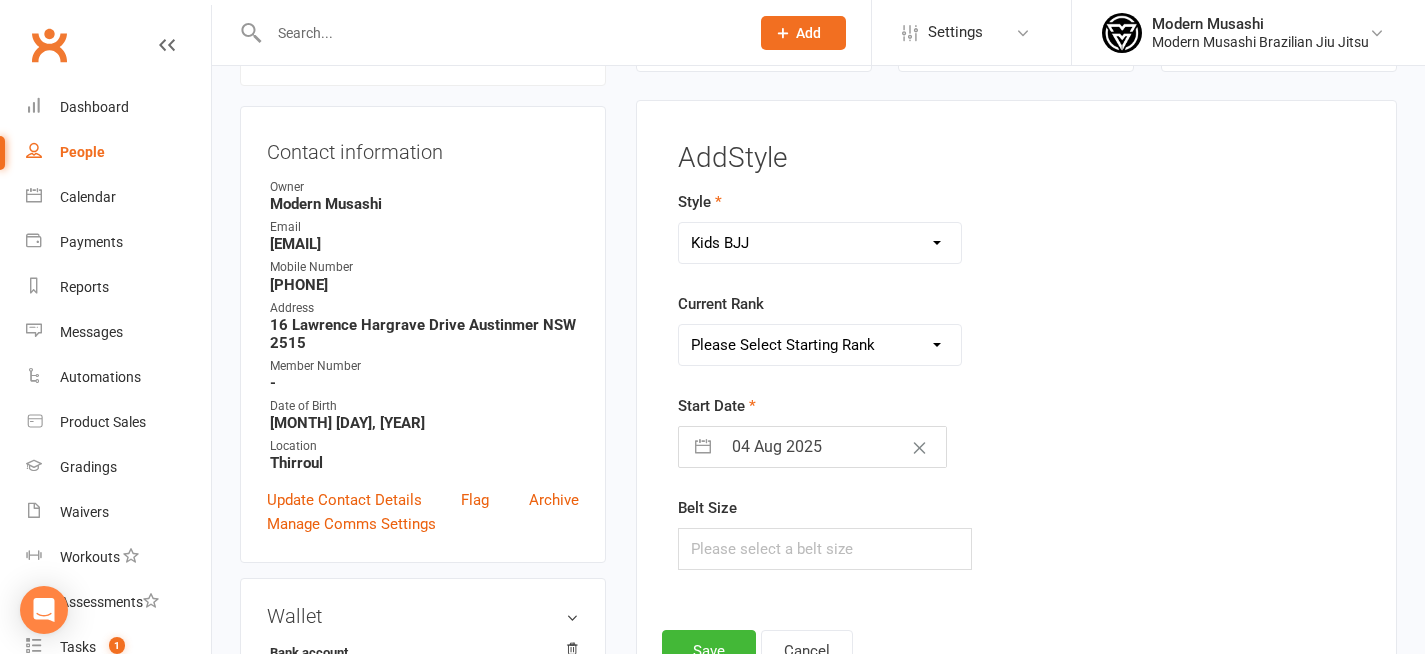 click on "Please Select Starting Rank White Belt  White Belt 1 Stripe White Belt 2 Stripe White Belt 3 Stripe White Belt 4 Stripe White Belt 1 Red Stripe Grey White Belt Grey White Belt 1 Stripe Grey White Belt 2 Stripe Grey White Belt 3 Stripe Grey White Belt 4 Stripe Grey White Belt 1 Red Stripe Grey White Belt 2 Red Stripe Grey White Belt 3 Red Stripe Grey White Belt 4 Red Stripe Grey White Belt 1 Black Stripe Grey White Belt 2 Black Stripe Grey White Belt 3 Black Stripe Grey Belt Grey Belt 1 Stripe Grey Belt 2 Stripe Grey Belt 3 Stripe Grey Belt 4 Stripe Grey Belt 1 Red Stripe Grey Belt 2 Red Stripe Grey Belt 3 Red Stripe Grey Belt 4 Red Stripe Grey Belt 1 Black Stripe Grey Belt 2 Black Stripe Grey Belt 3 Black Stripe Grey Black Belt Grey Black Belt 1 Stripe Grey Black Belt 2 Stripe Grey Black Belt 3 Stripe Grey Black Belt 4 Stripe Grey Black Belt 1 Red Stripe Grey Black Belt 2 Red Stripe Grey Black Belt 3 Red Stripe Grey Black Belt 4 Red Stripe Grey Black Belt 1 Black Stripe Grey Black Belt 2 Black Stripe" at bounding box center [820, 345] 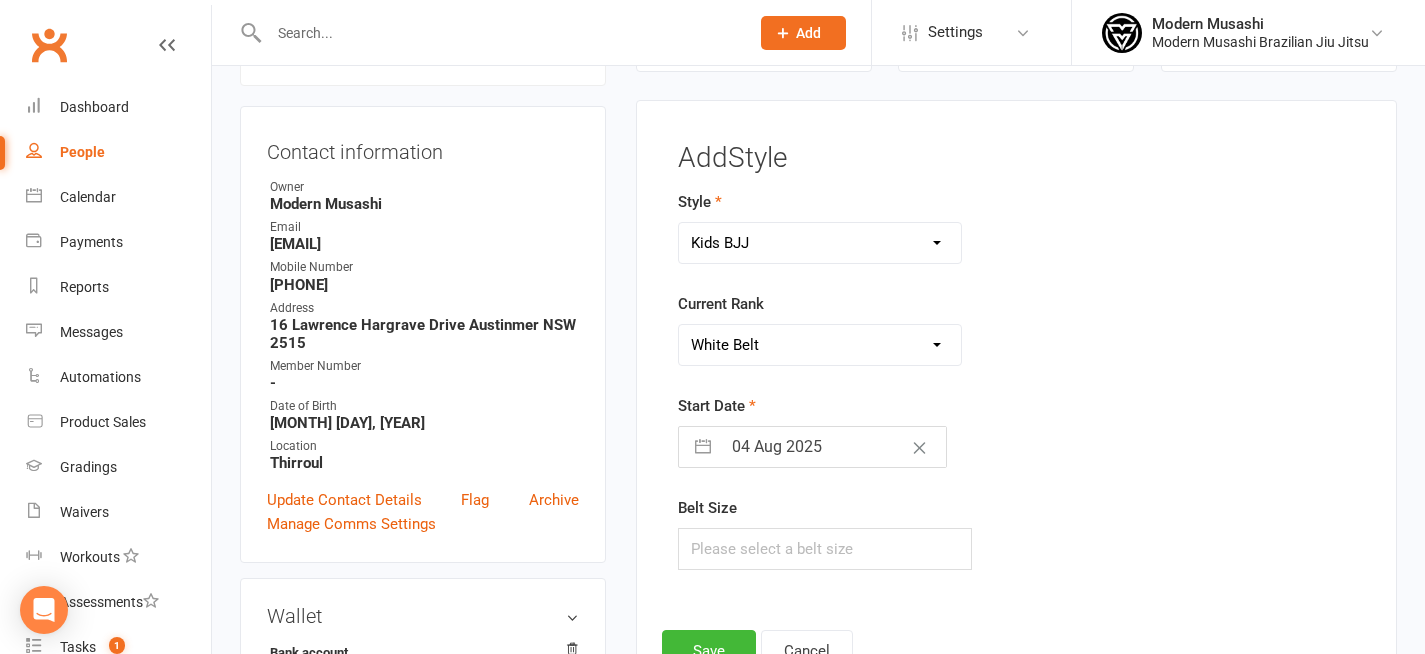 scroll, scrollTop: 360, scrollLeft: 0, axis: vertical 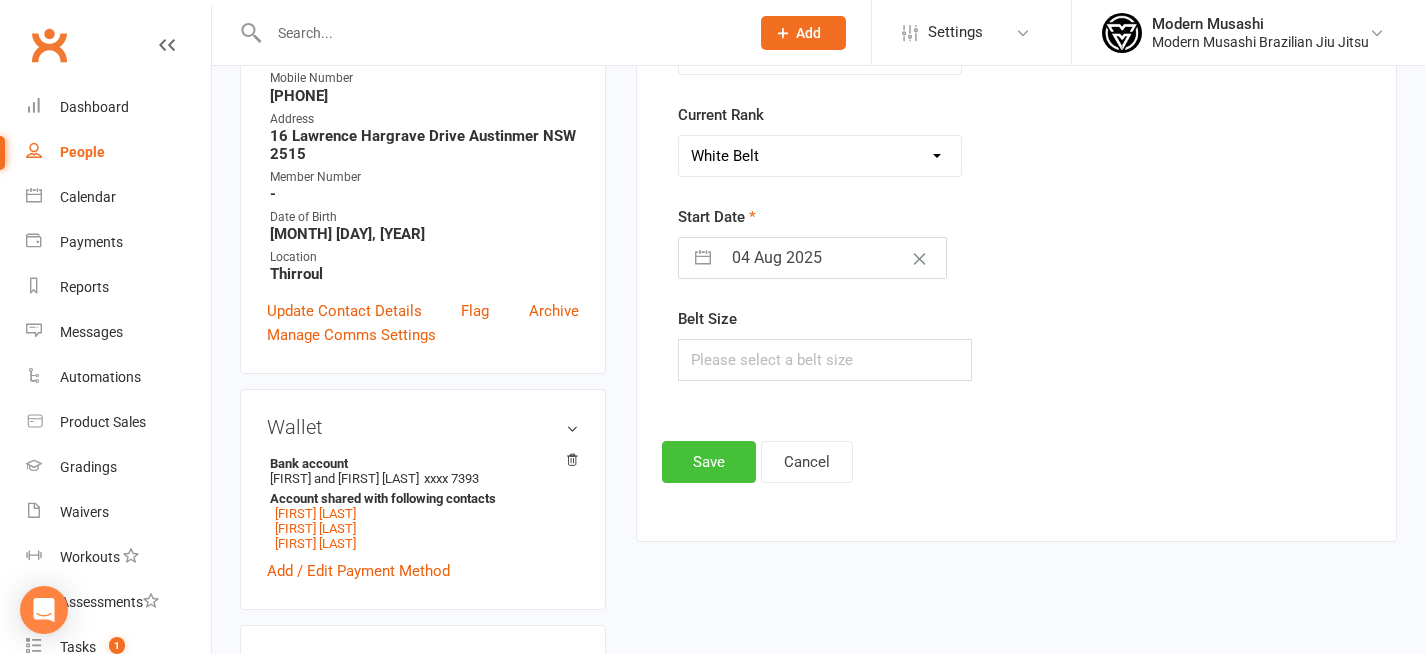 click on "Save" at bounding box center (709, 462) 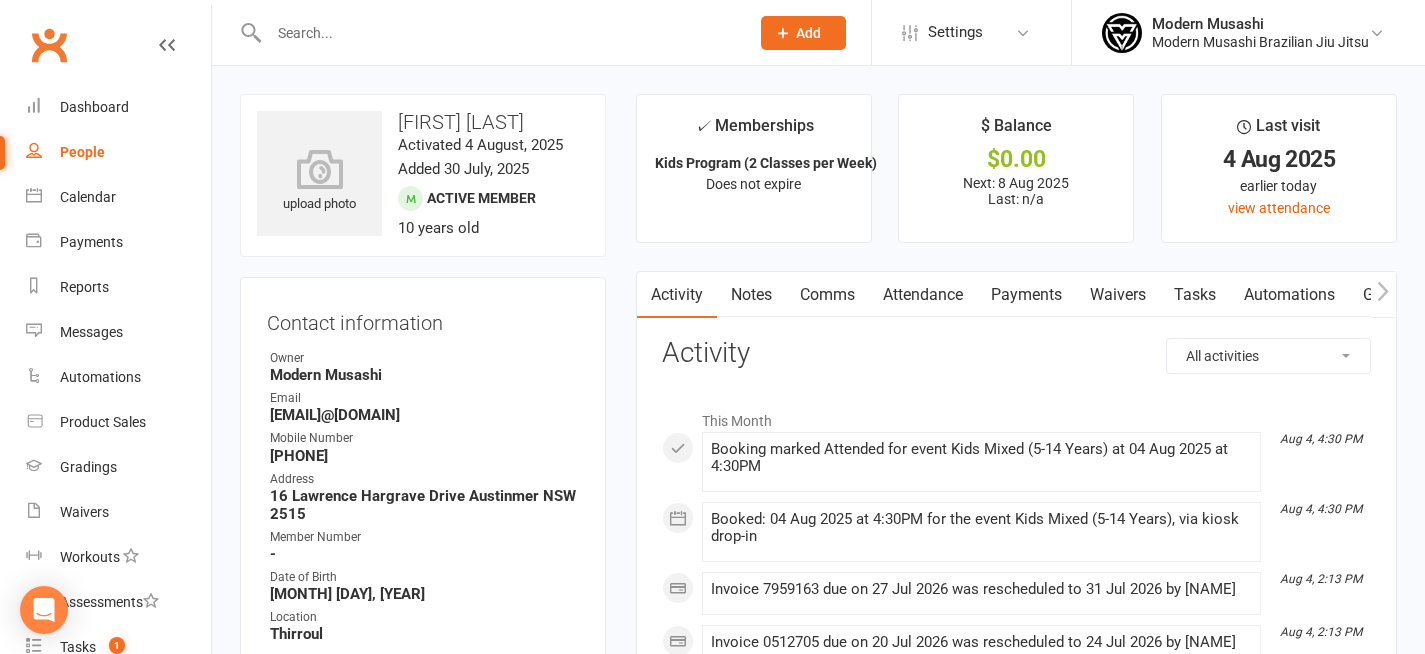 scroll, scrollTop: 0, scrollLeft: 0, axis: both 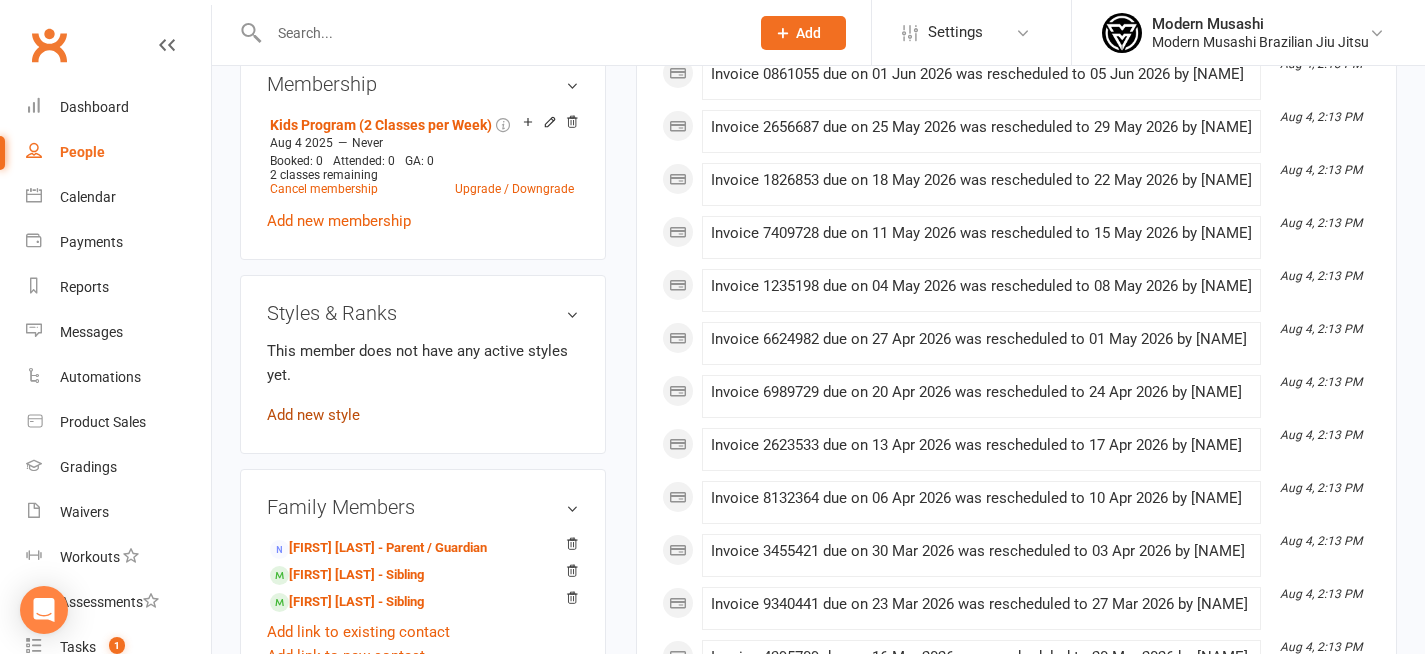 click on "Add new style" at bounding box center (313, 415) 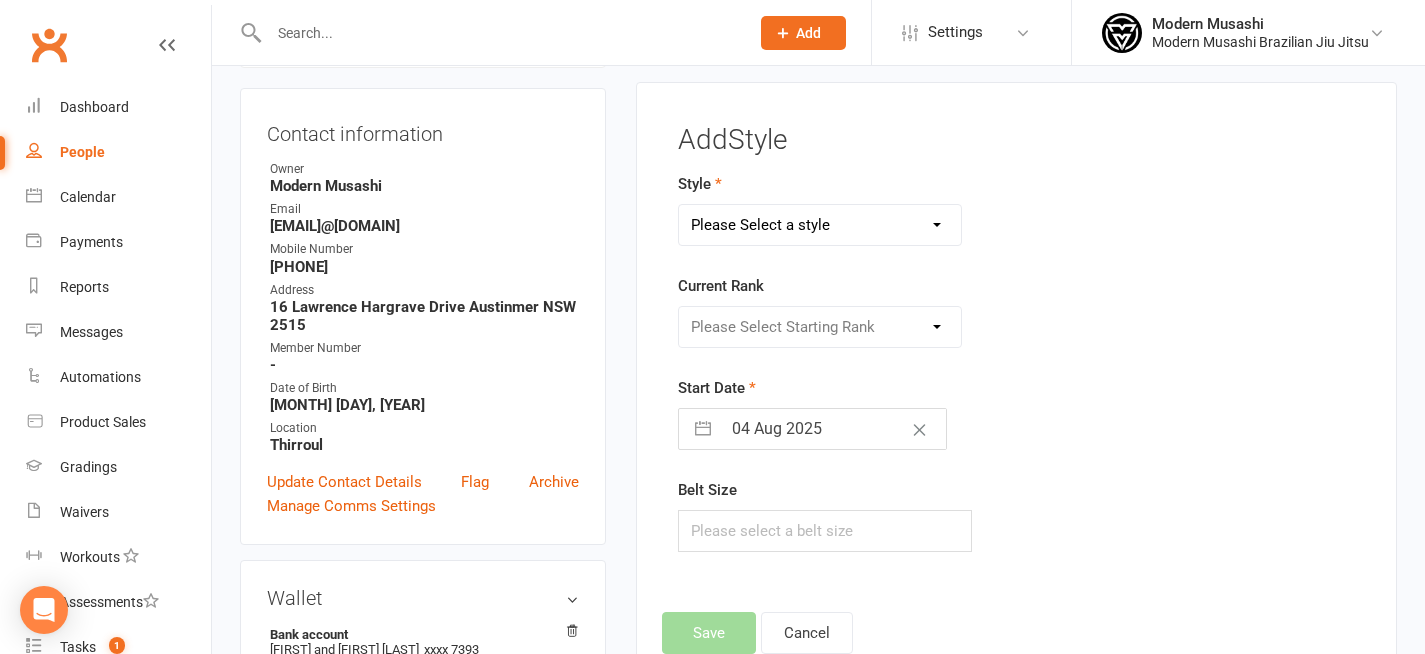 scroll, scrollTop: 171, scrollLeft: 0, axis: vertical 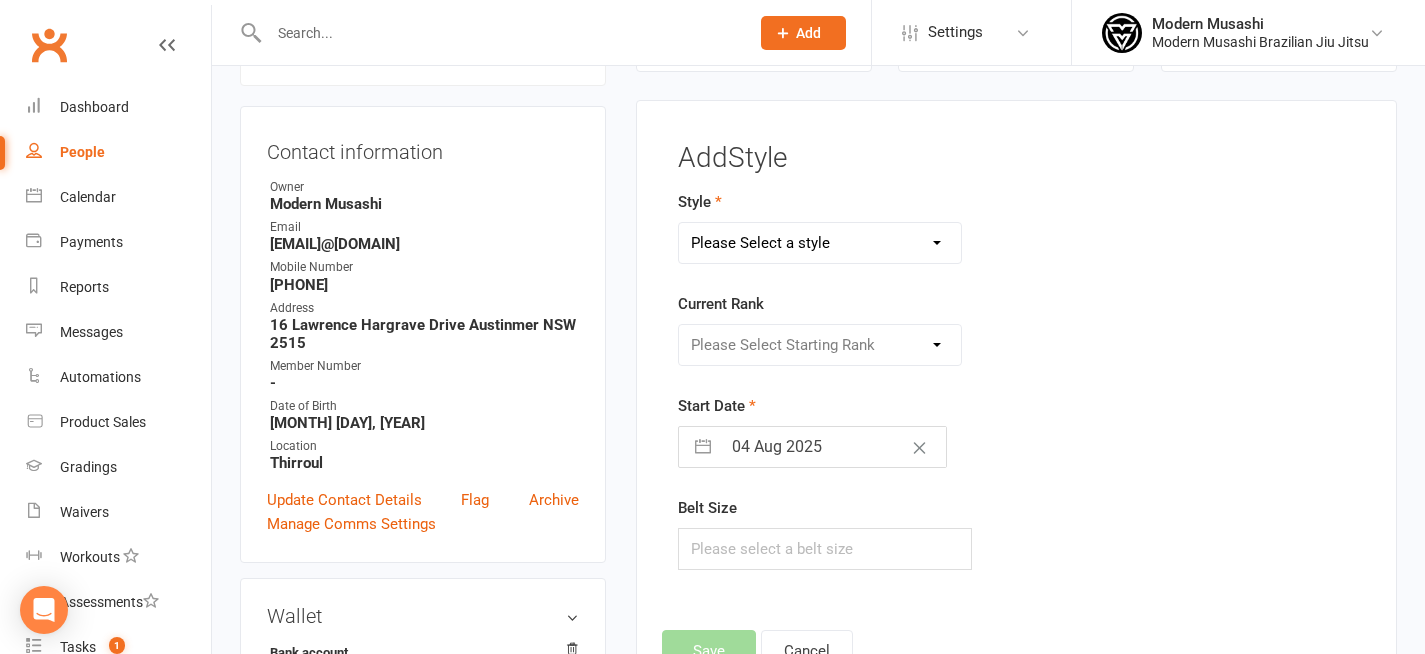 click on "Please Select a style Adults BJJ Kids BJJ" at bounding box center (820, 243) 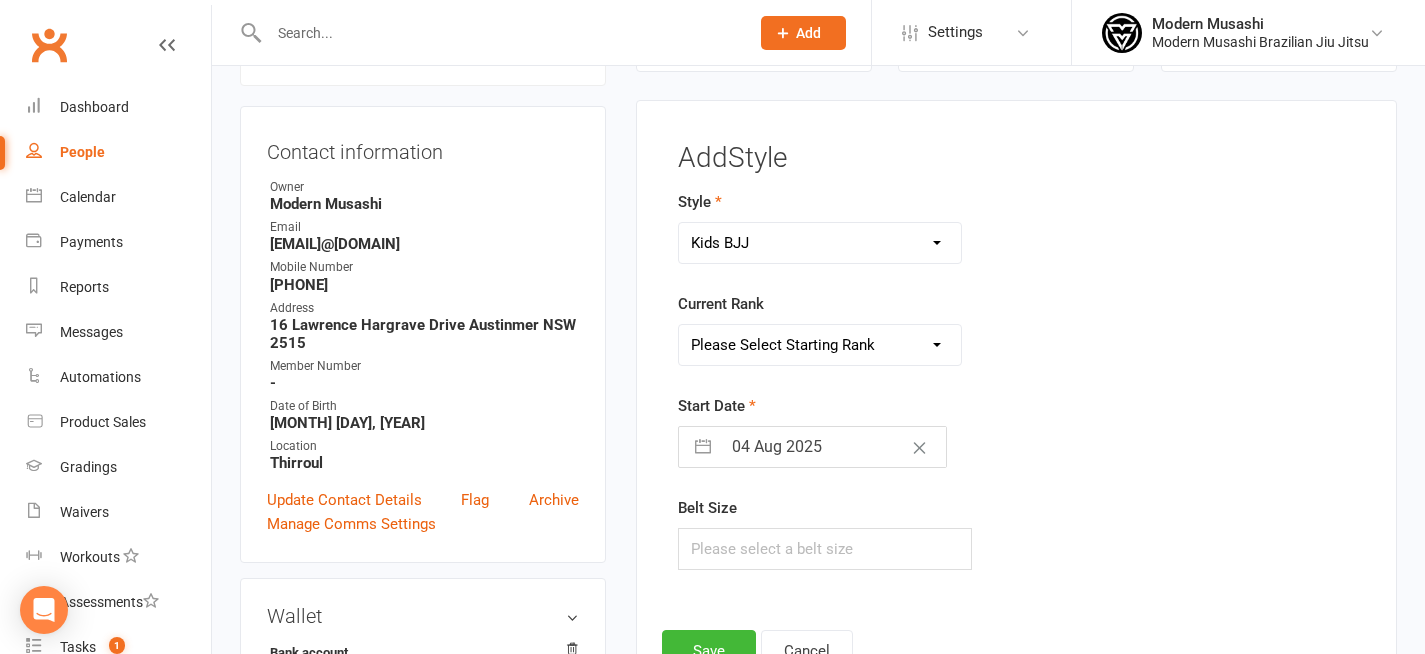 click on "Please Select Starting Rank White Belt  White Belt 1 Stripe White Belt 2 Stripe White Belt 3 Stripe White Belt 4 Stripe White Belt 1 Red Stripe Grey White Belt Grey White Belt 1 Stripe Grey White Belt 2 Stripe Grey White Belt 3 Stripe Grey White Belt 4 Stripe Grey White Belt 1 Red Stripe Grey White Belt 2 Red Stripe Grey White Belt 3 Red Stripe Grey White Belt 4 Red Stripe Grey White Belt 1 Black Stripe Grey White Belt 2 Black Stripe Grey White Belt 3 Black Stripe Grey Belt Grey Belt 1 Stripe Grey Belt 2 Stripe Grey Belt 3 Stripe Grey Belt 4 Stripe Grey Belt 1 Red Stripe Grey Belt 2 Red Stripe Grey Belt 3 Red Stripe Grey Belt 4 Red Stripe Grey Belt 1 Black Stripe Grey Belt 2 Black Stripe Grey Belt 3 Black Stripe Grey Black Belt Grey Black Belt 1 Stripe Grey Black Belt 2 Stripe Grey Black Belt 3 Stripe Grey Black Belt 4 Stripe Grey Black Belt 1 Red Stripe Grey Black Belt 2 Red Stripe Grey Black Belt 3 Red Stripe Grey Black Belt 4 Red Stripe Grey Black Belt 1 Black Stripe Grey Black Belt 2 Black Stripe" at bounding box center [820, 345] 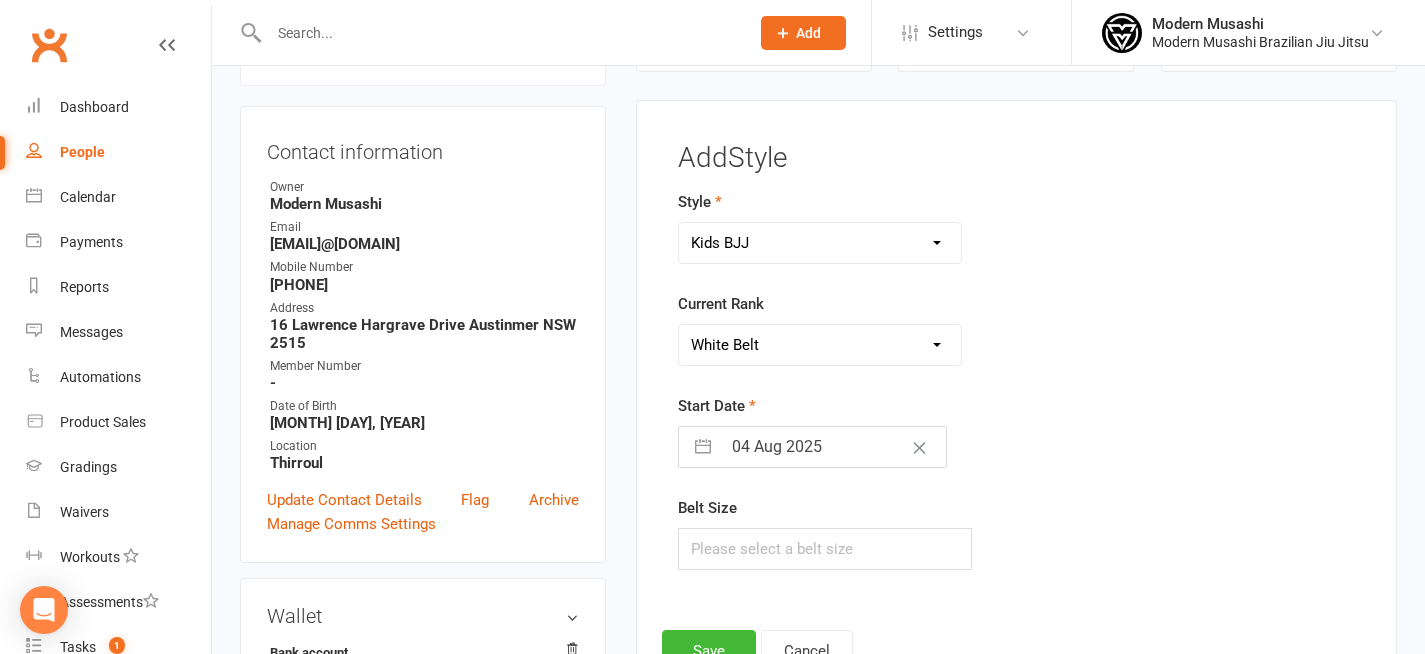 click on "Style Adults BJJ Kids BJJ Current Rank Please Select Starting Rank White Belt  White Belt 1 Stripe White Belt 2 Stripe White Belt 3 Stripe White Belt 4 Stripe White Belt 1 Red Stripe Grey White Belt Grey White Belt 1 Stripe Grey White Belt 2 Stripe Grey White Belt 3 Stripe Grey White Belt 4 Stripe Grey White Belt 1 Red Stripe Grey White Belt 2 Red Stripe Grey White Belt 3 Red Stripe Grey White Belt 4 Red Stripe Grey White Belt 1 Black Stripe Grey White Belt 2 Black Stripe Grey White Belt 3 Black Stripe Grey Belt Grey Belt 1 Stripe Grey Belt 2 Stripe Grey Belt 3 Stripe Grey Belt 4 Stripe Grey Belt 1 Red Stripe Grey Belt 2 Red Stripe Grey Belt 3 Red Stripe Grey Belt 4 Red Stripe Grey Belt 1 Black Stripe Grey Belt 2 Black Stripe Grey Belt 3 Black Stripe Grey Black Belt Grey Black Belt 1 Stripe Grey Black Belt 2 Stripe Grey Black Belt 3 Stripe Grey Black Belt 4 Stripe Grey Black Belt 1 Red Stripe Grey Black Belt 2 Red Stripe Grey Black Belt 3 Red Stripe Grey Black Belt 4 Red Stripe Grey Black Belt 1 Black Stripe" at bounding box center [899, 380] 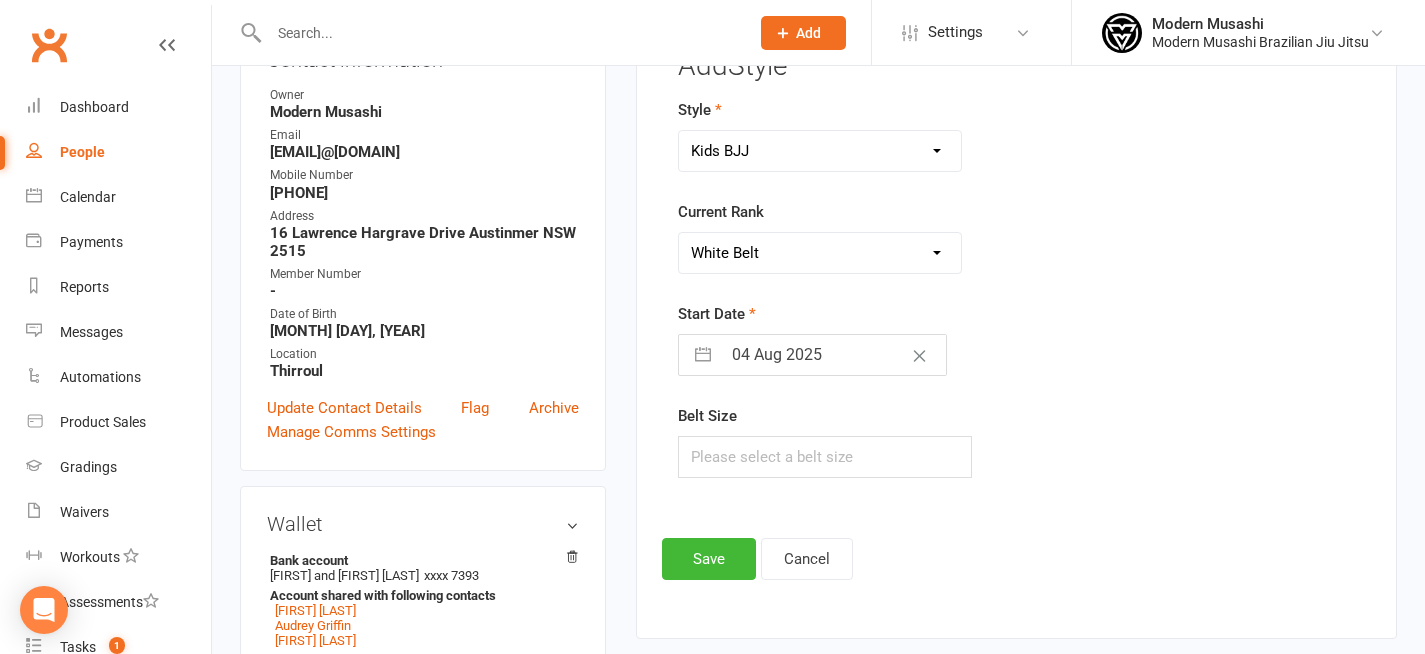 scroll, scrollTop: 299, scrollLeft: 0, axis: vertical 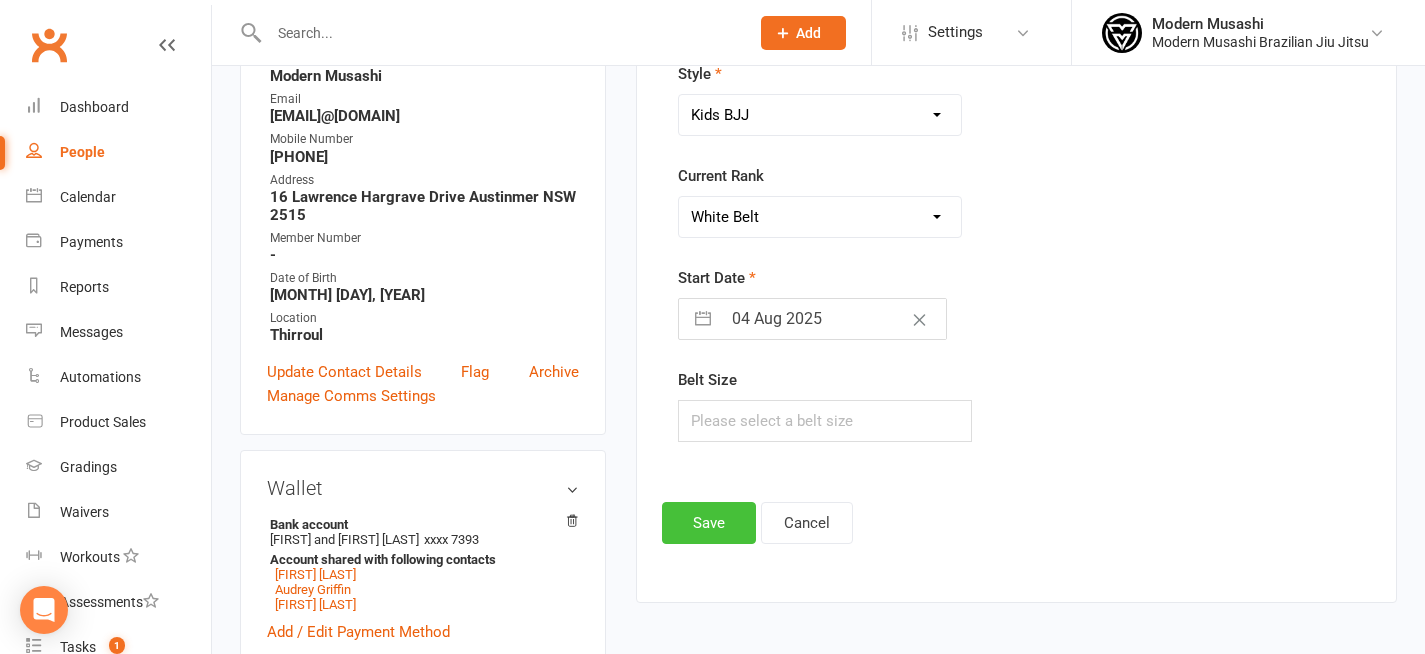 click on "Save" at bounding box center [709, 523] 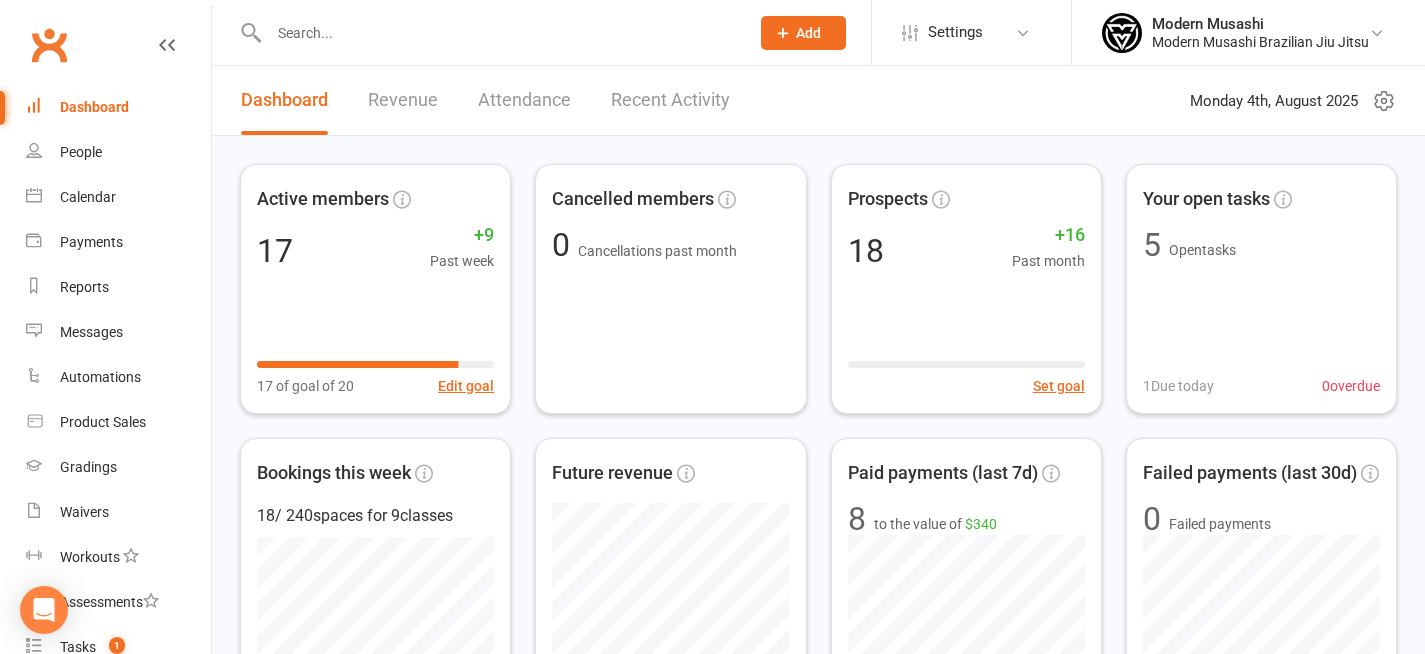 scroll, scrollTop: 0, scrollLeft: 0, axis: both 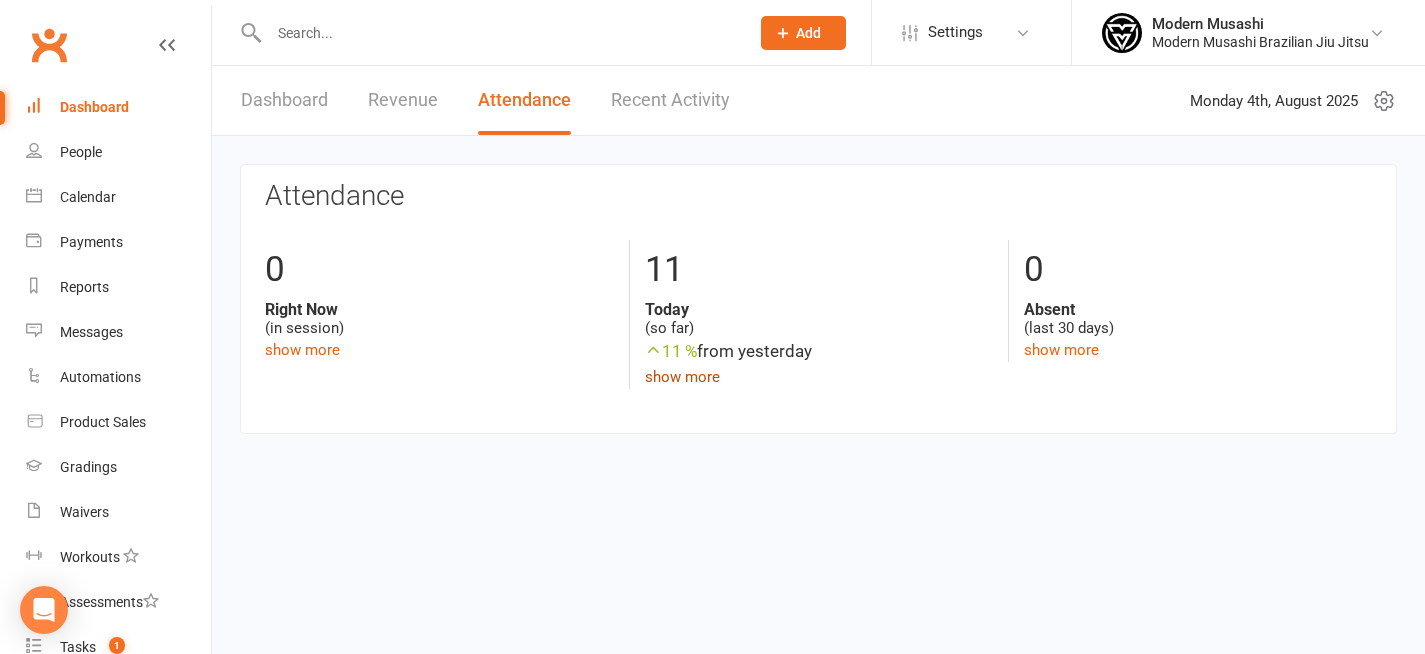 click on "show more" at bounding box center [682, 377] 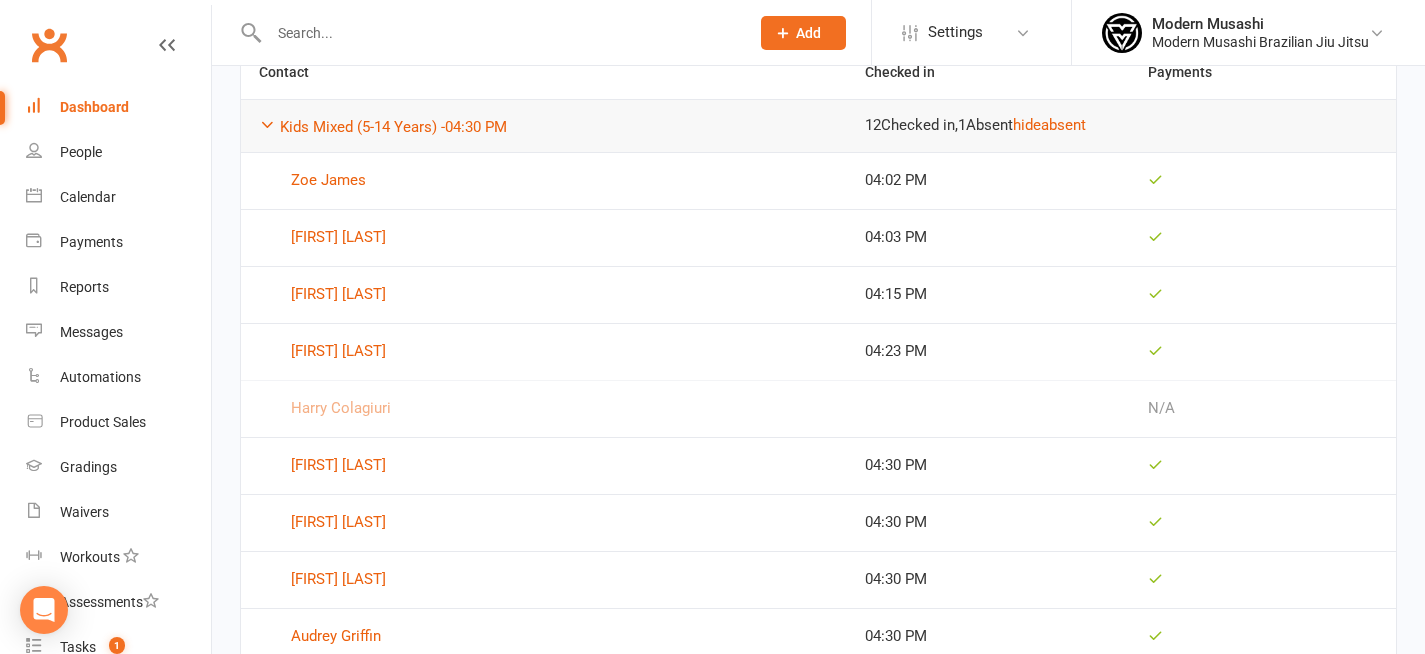 scroll, scrollTop: 577, scrollLeft: 0, axis: vertical 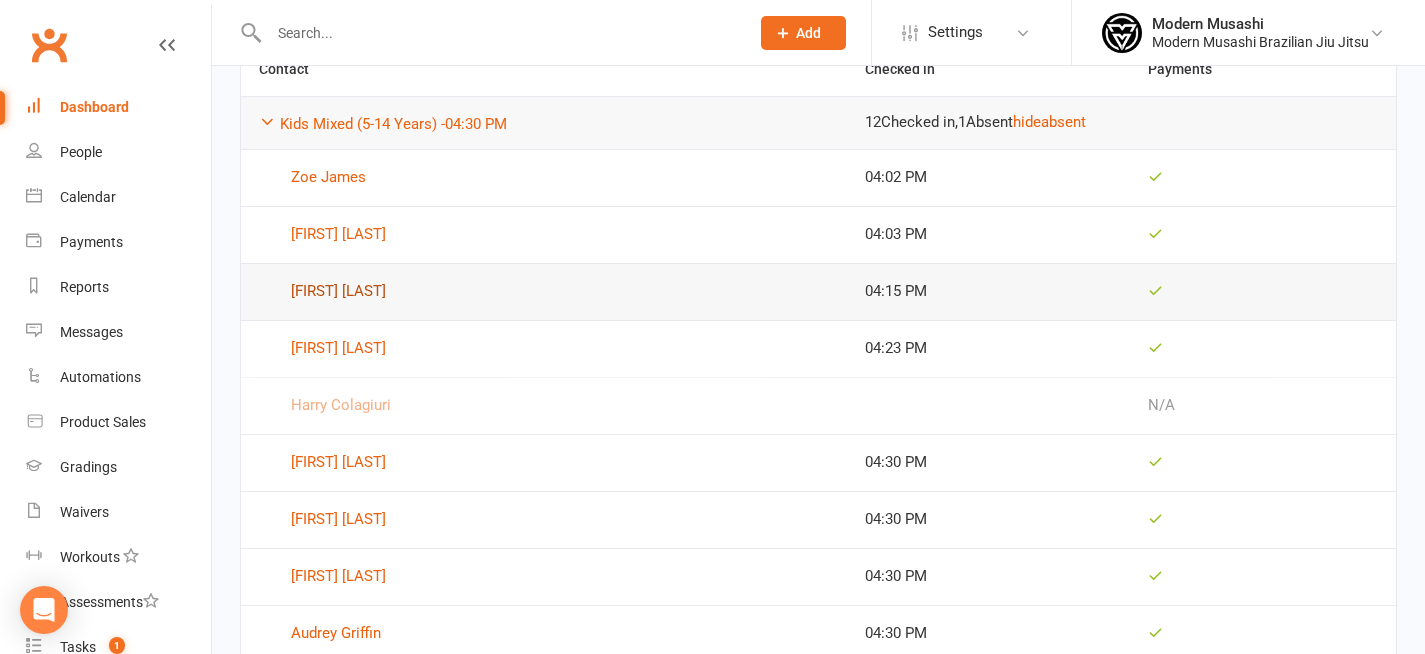 click on "[FIRST] [LAST]" at bounding box center (544, 292) 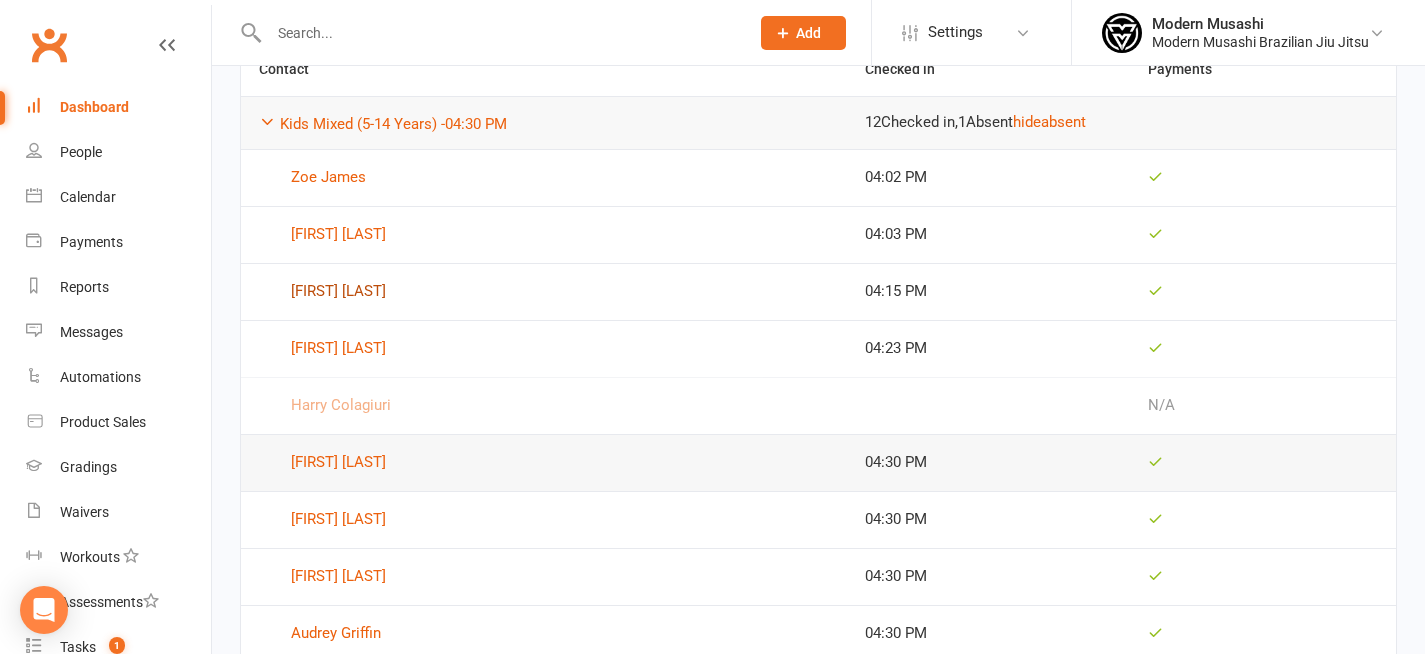 scroll, scrollTop: 633, scrollLeft: 0, axis: vertical 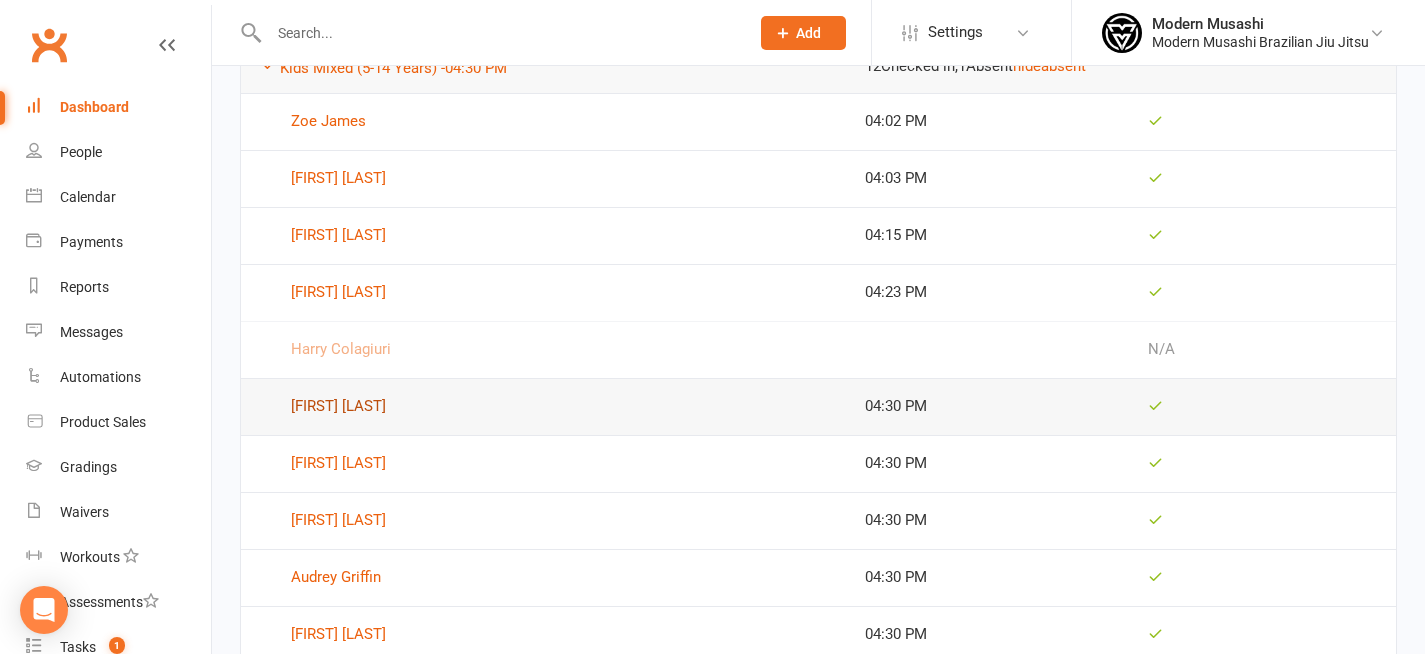 click on "Elle Whiticker" at bounding box center (544, 407) 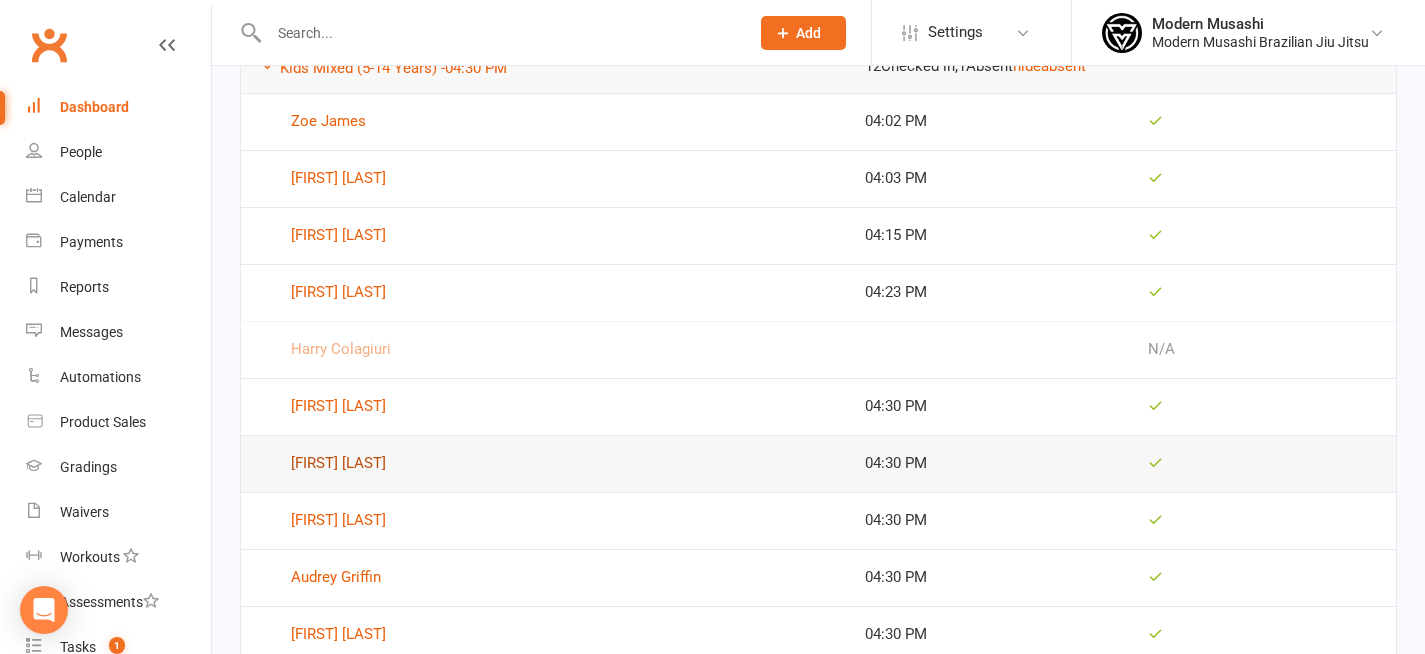 click on "Koa Whiticker" at bounding box center [544, 464] 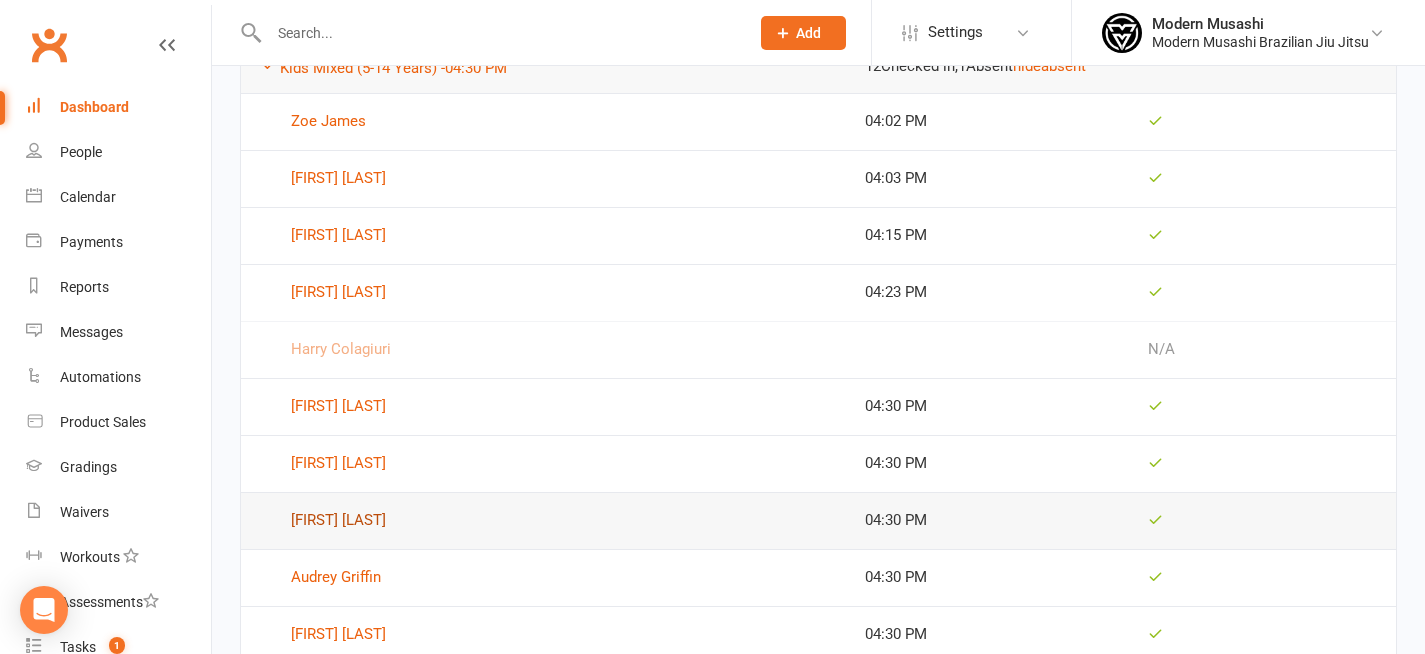 click on "Taj Whiticker" at bounding box center (544, 521) 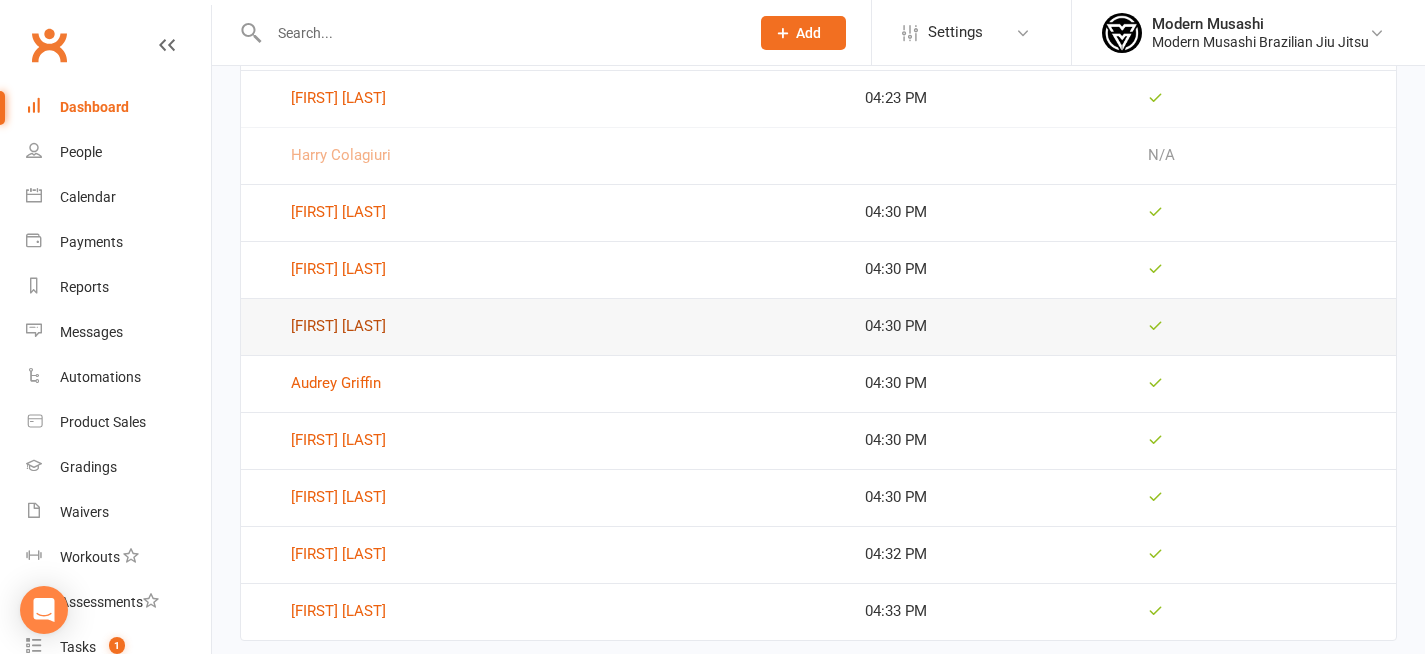 scroll, scrollTop: 870, scrollLeft: 0, axis: vertical 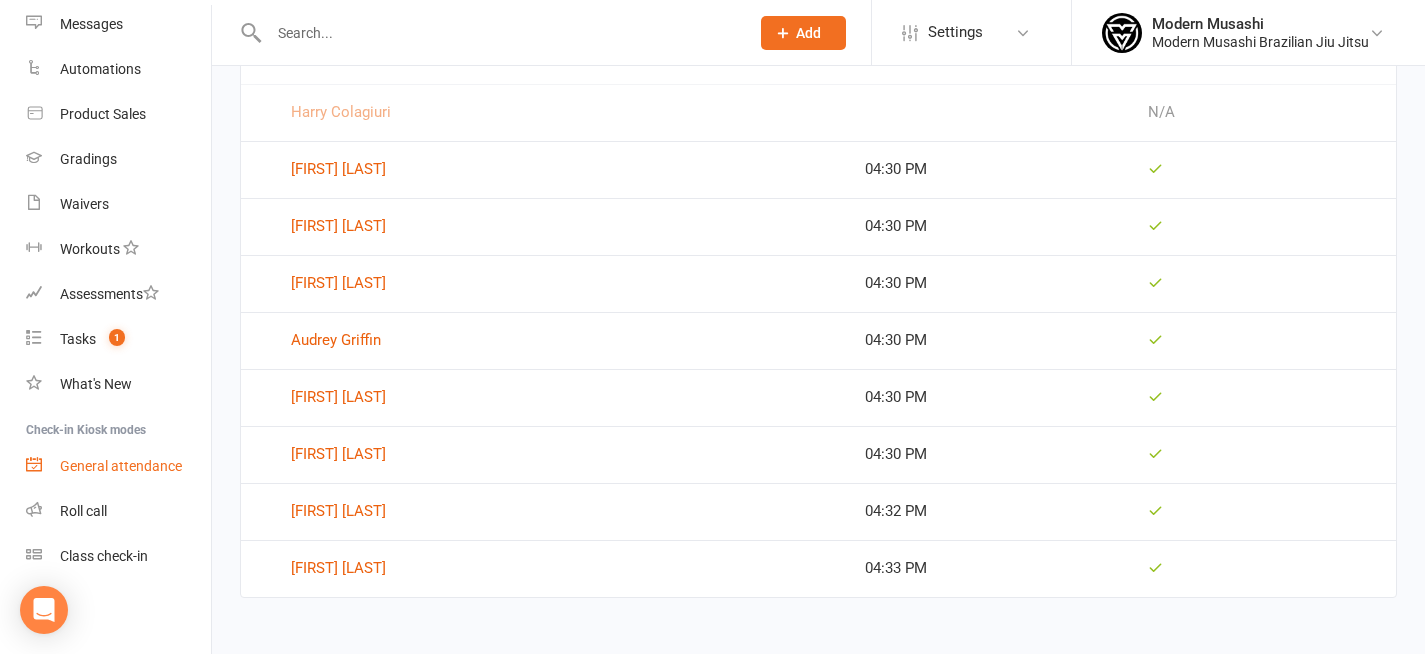 click on "General attendance" at bounding box center (121, 466) 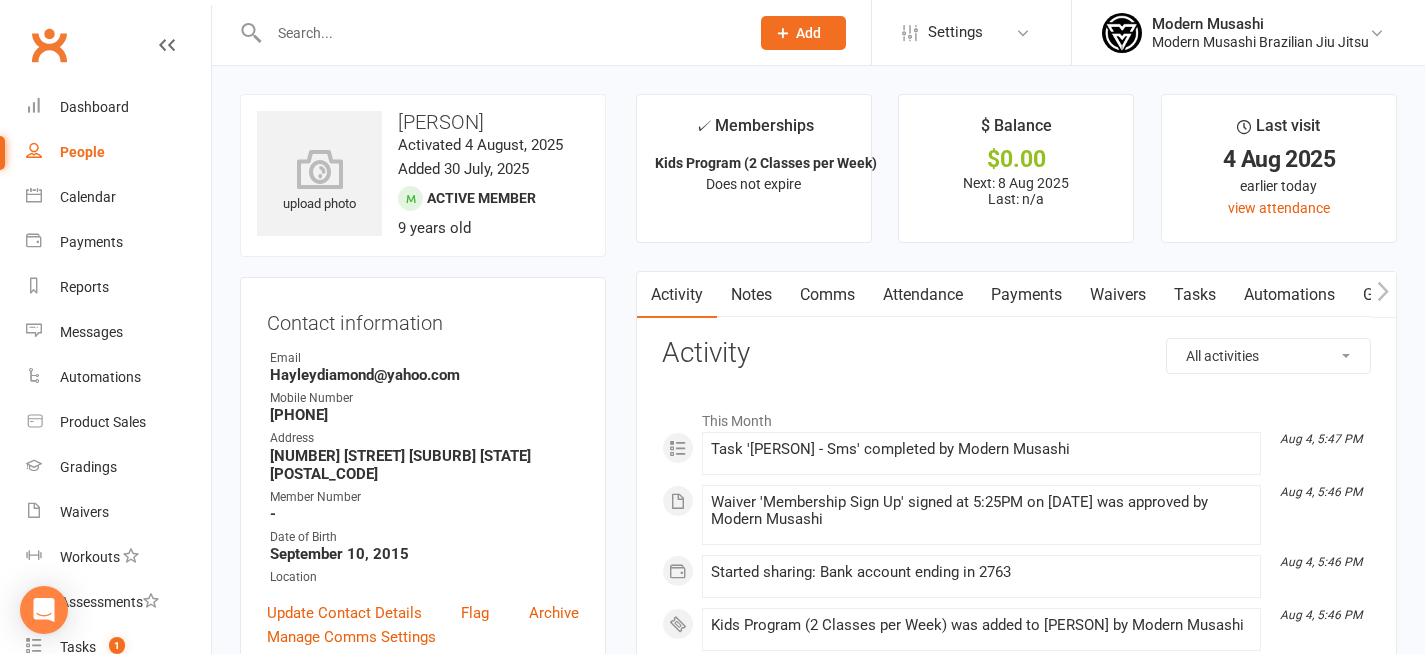 scroll, scrollTop: 0, scrollLeft: 0, axis: both 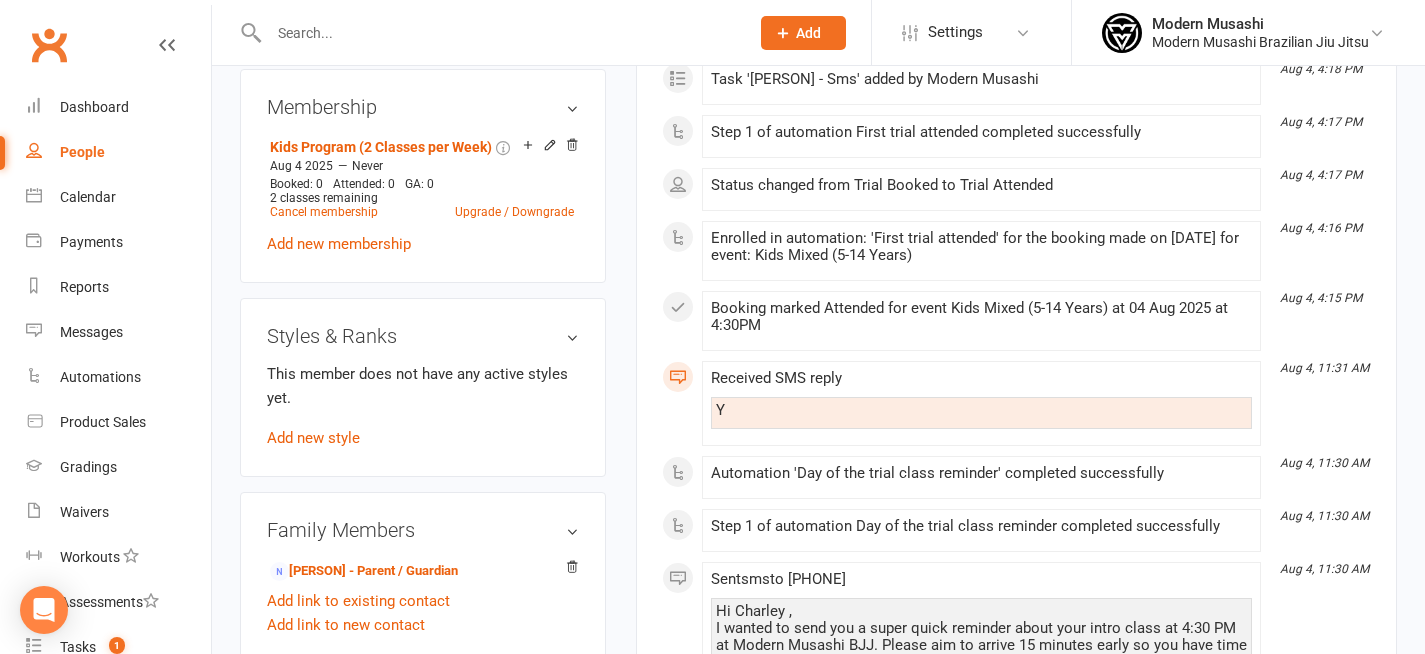 click on "This member does not have any active styles yet. Add new style" at bounding box center [423, 406] 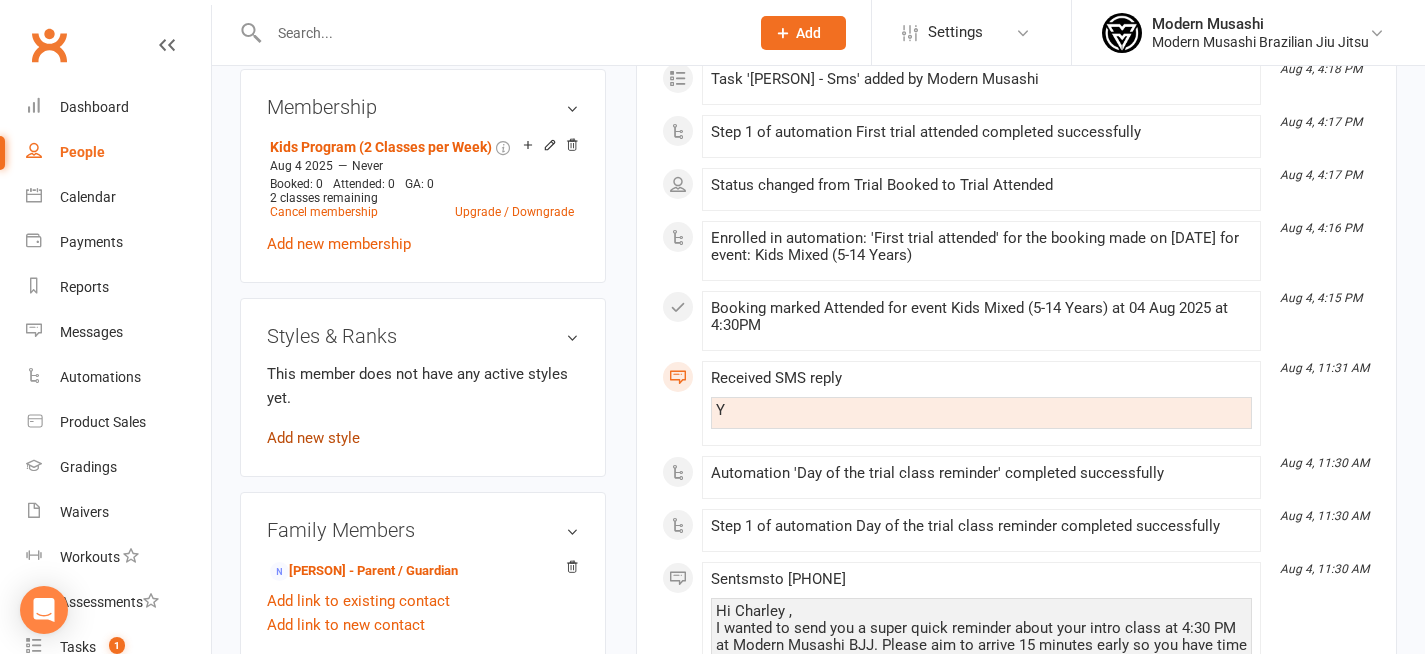 click on "Add new style" at bounding box center (313, 438) 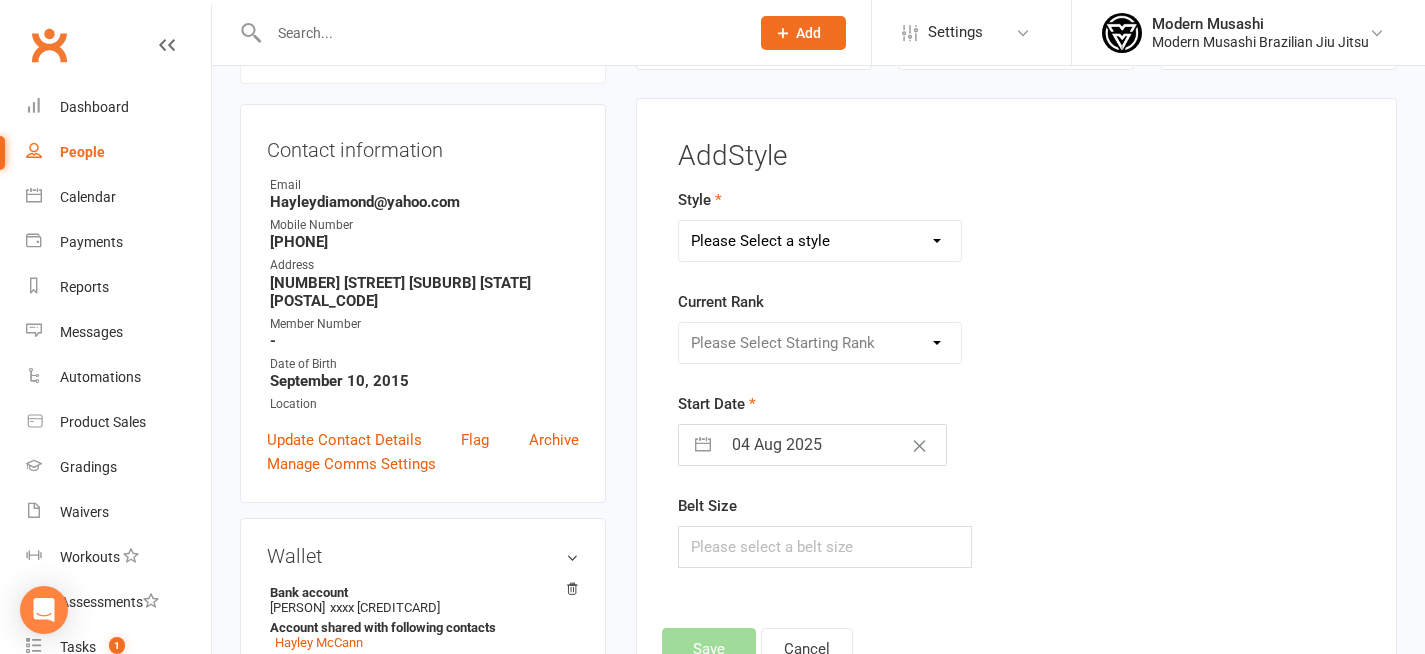 scroll, scrollTop: 171, scrollLeft: 0, axis: vertical 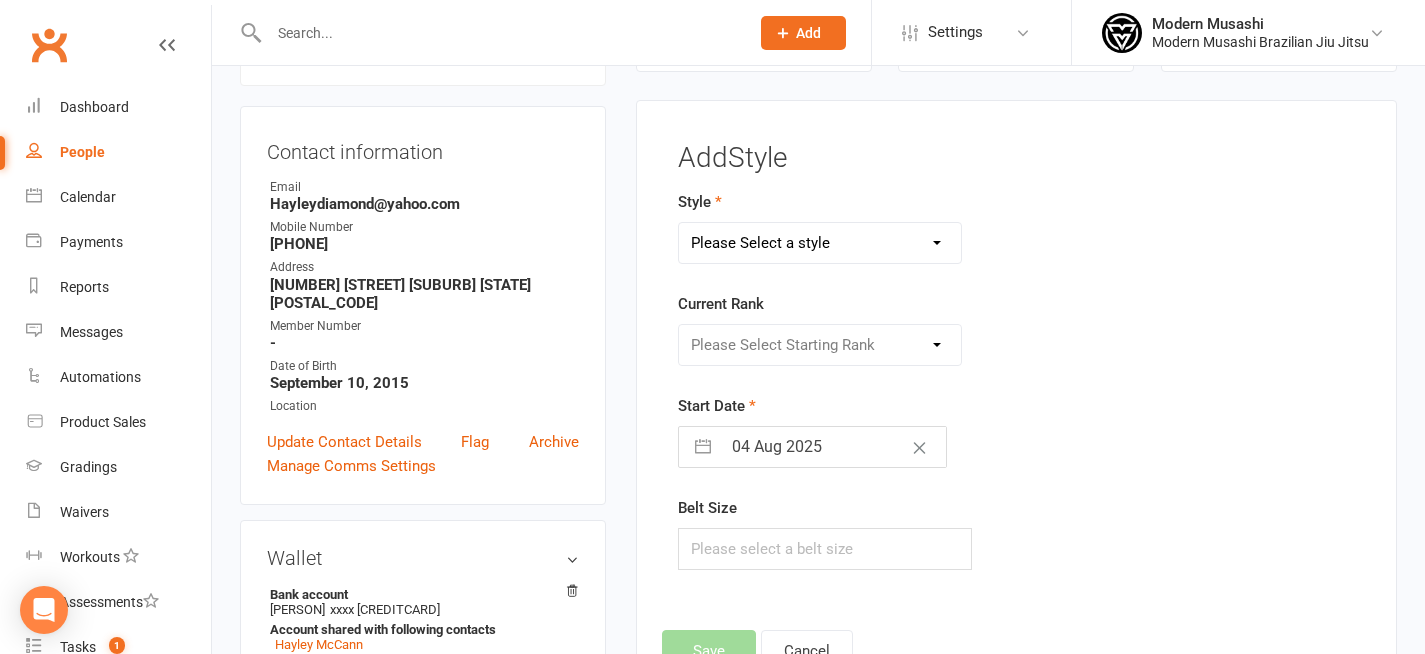 click on "Style Please Select a style Adults BJJ Kids BJJ Current Rank Please Select Starting Rank Start Date [DATE] Navigate forward to interact with the calendar and select a date. Press the question mark key to get the keyboard shortcuts for changing dates. Belt Size" at bounding box center [899, 380] 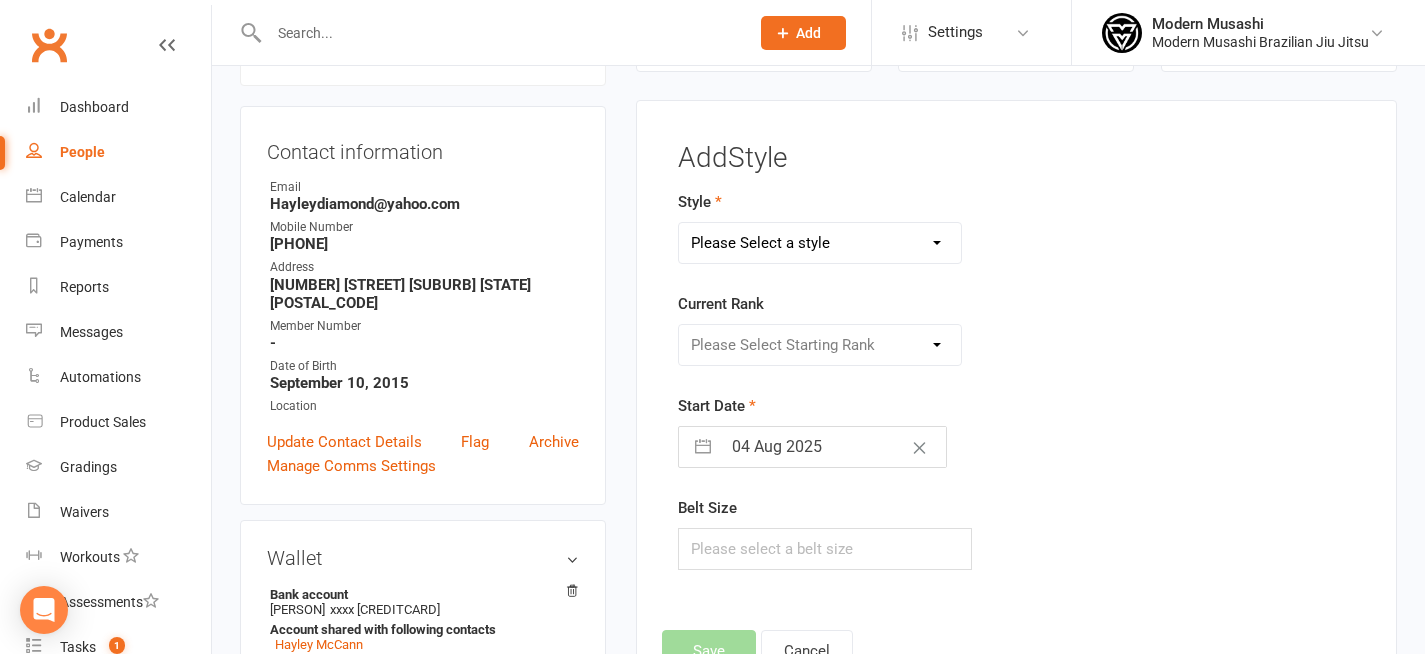 select on "3689" 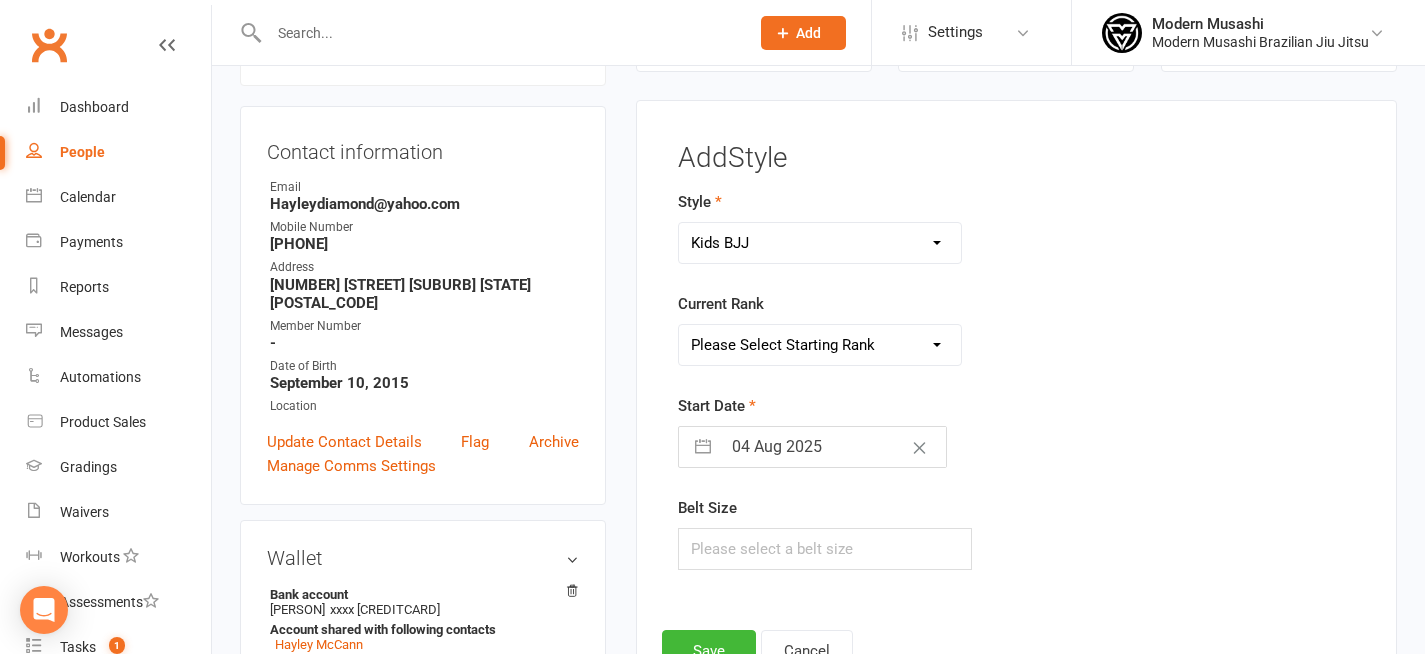click on "Please Select Starting Rank White Belt  White Belt 1 Stripe White Belt 2 Stripe White Belt 3 Stripe White Belt 4 Stripe White Belt 1 Red Stripe Grey White Belt Grey White Belt 1 Stripe Grey White Belt 2 Stripe Grey White Belt 3 Stripe Grey White Belt 4 Stripe Grey White Belt 1 Red Stripe Grey White Belt 2 Red Stripe Grey White Belt 3 Red Stripe Grey White Belt 4 Red Stripe Grey White Belt 1 Black Stripe Grey White Belt 2 Black Stripe Grey White Belt 3 Black Stripe Grey Belt Grey Belt 1 Stripe Grey Belt 2 Stripe Grey Belt 3 Stripe Grey Belt 4 Stripe Grey Belt 1 Red Stripe Grey Belt 2 Red Stripe Grey Belt 3 Red Stripe Grey Belt 4 Red Stripe Grey Belt 1 Black Stripe Grey Belt 2 Black Stripe Grey Belt 3 Black Stripe Grey Black Belt Grey Black Belt 1 Stripe Grey Black Belt 2 Stripe Grey Black Belt 3 Stripe Grey Black Belt 4 Stripe Grey Black Belt 1 Red Stripe Grey Black Belt 2 Red Stripe Grey Black Belt 3 Red Stripe Grey Black Belt 4 Red Stripe Grey Black Belt 1 Black Stripe Grey Black Belt 2 Black Stripe" at bounding box center [820, 345] 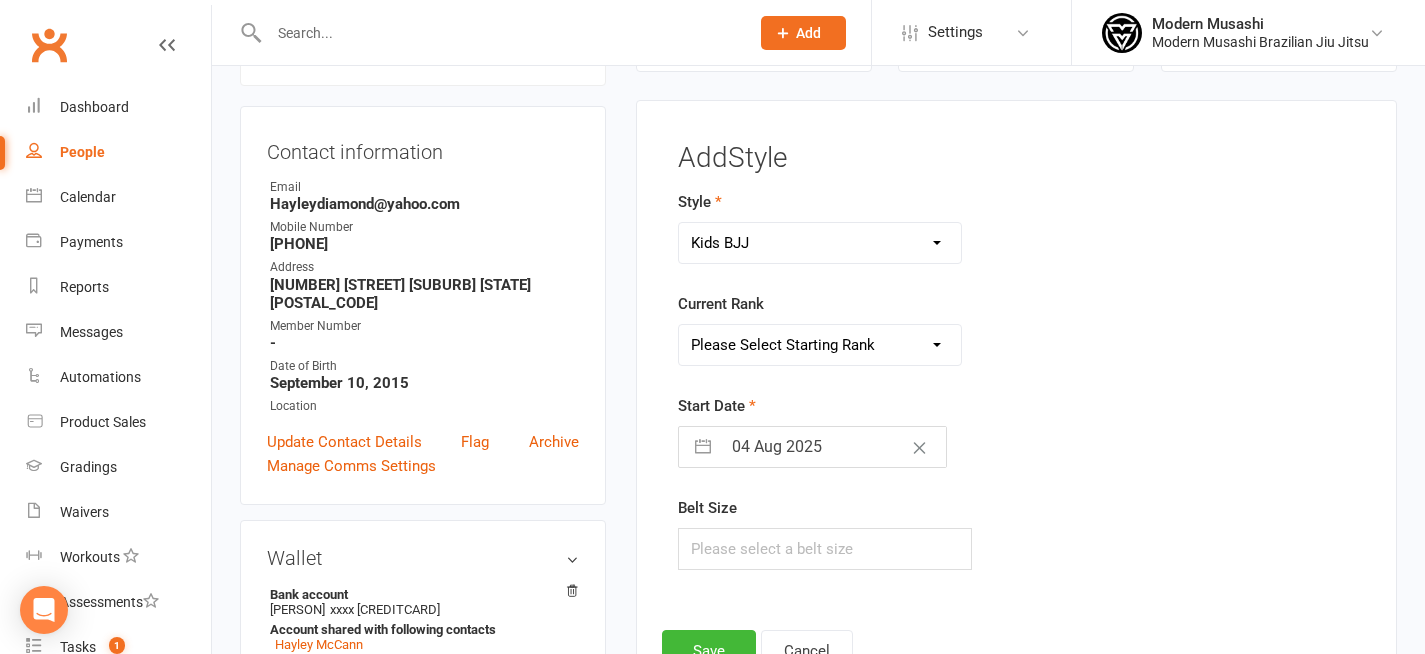 select on "[POSTAL_CODE]" 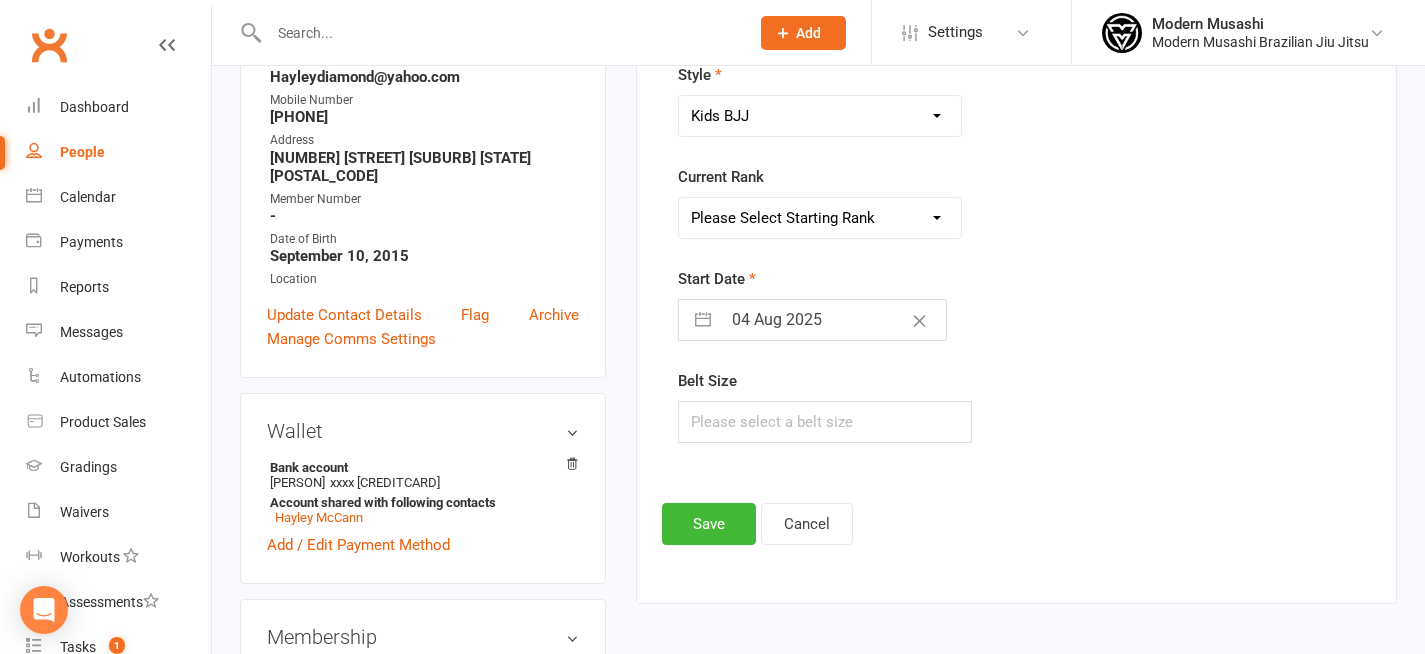scroll, scrollTop: 316, scrollLeft: 0, axis: vertical 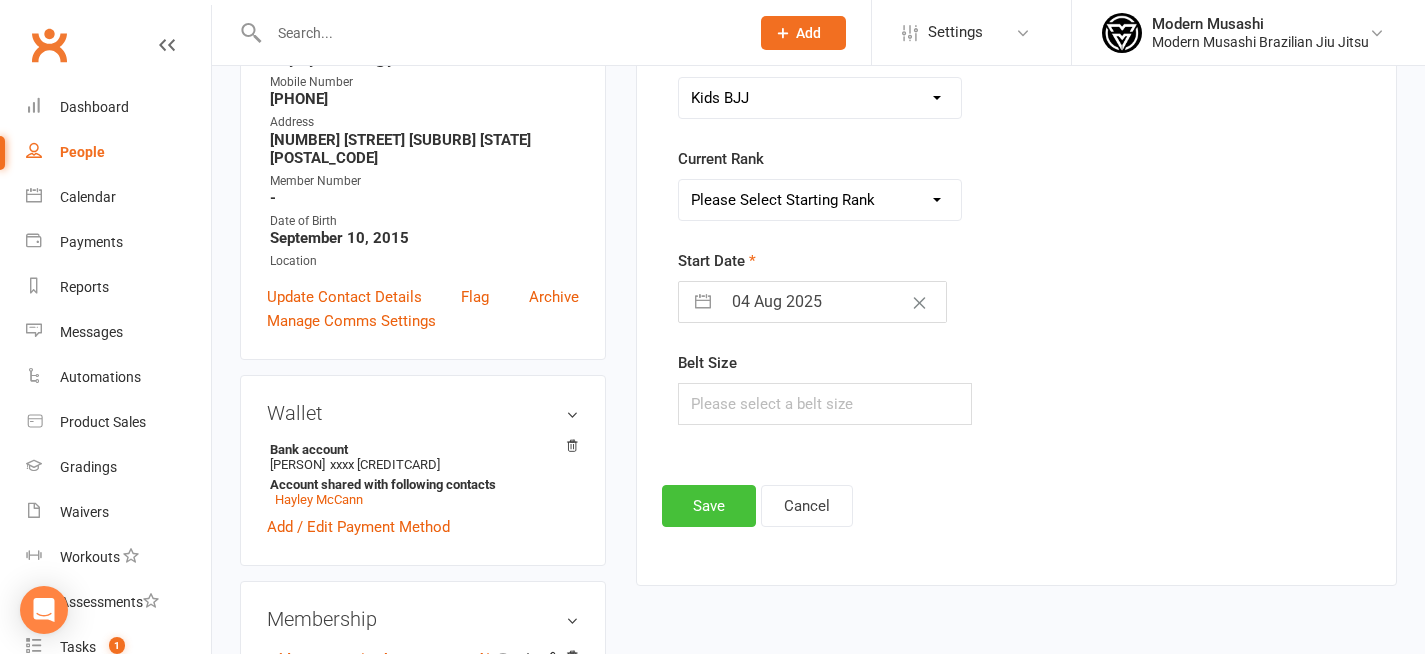 click on "Save" at bounding box center [709, 506] 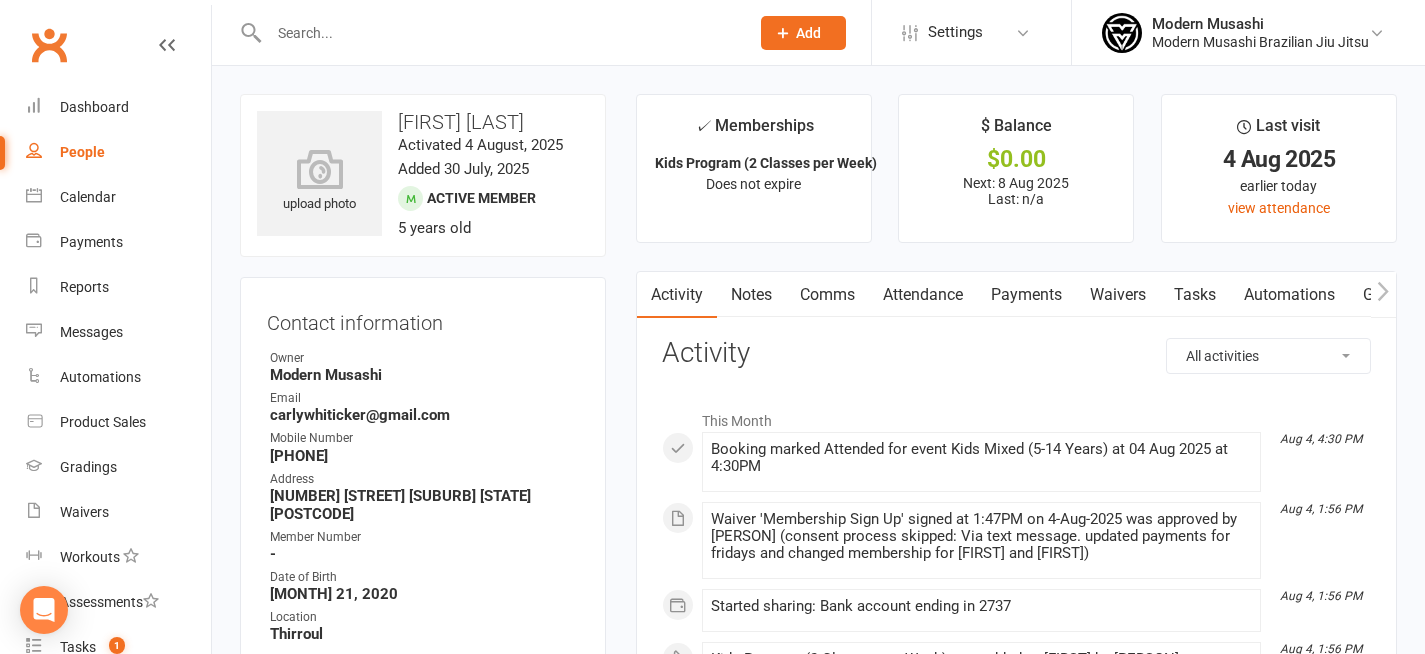 scroll, scrollTop: 0, scrollLeft: 0, axis: both 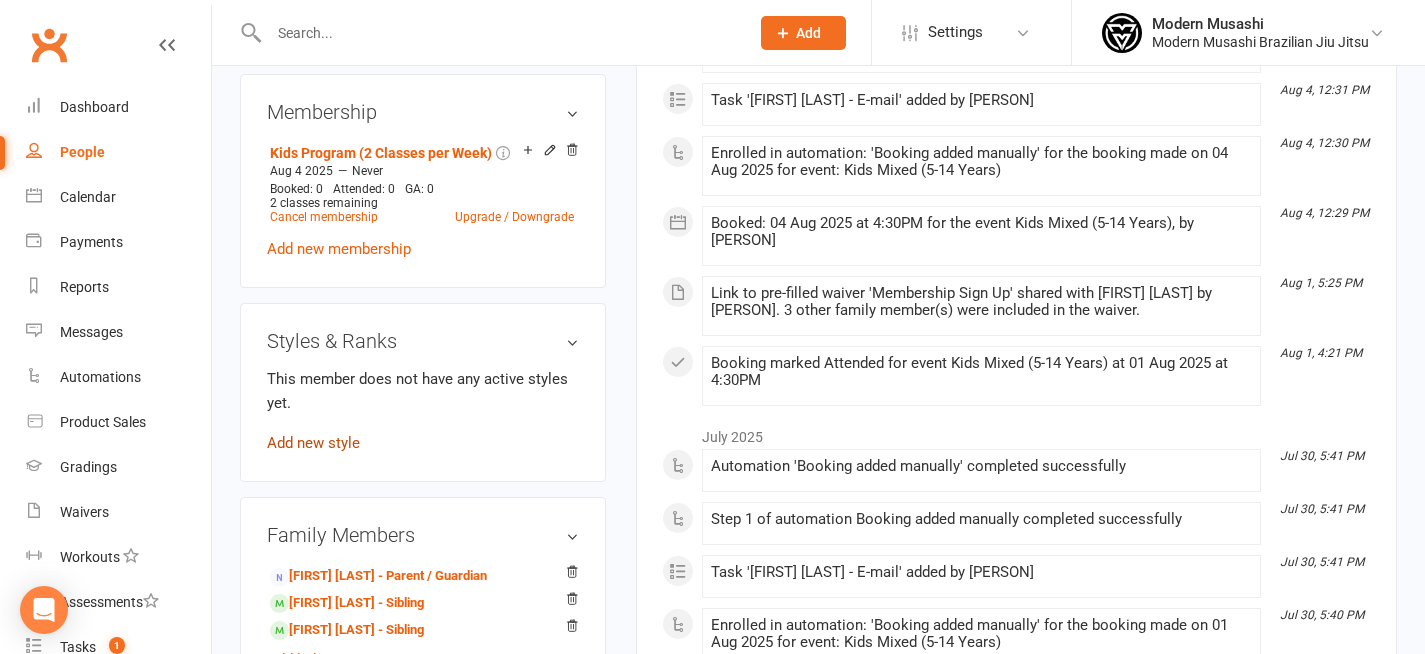 click on "Add new style" at bounding box center (313, 443) 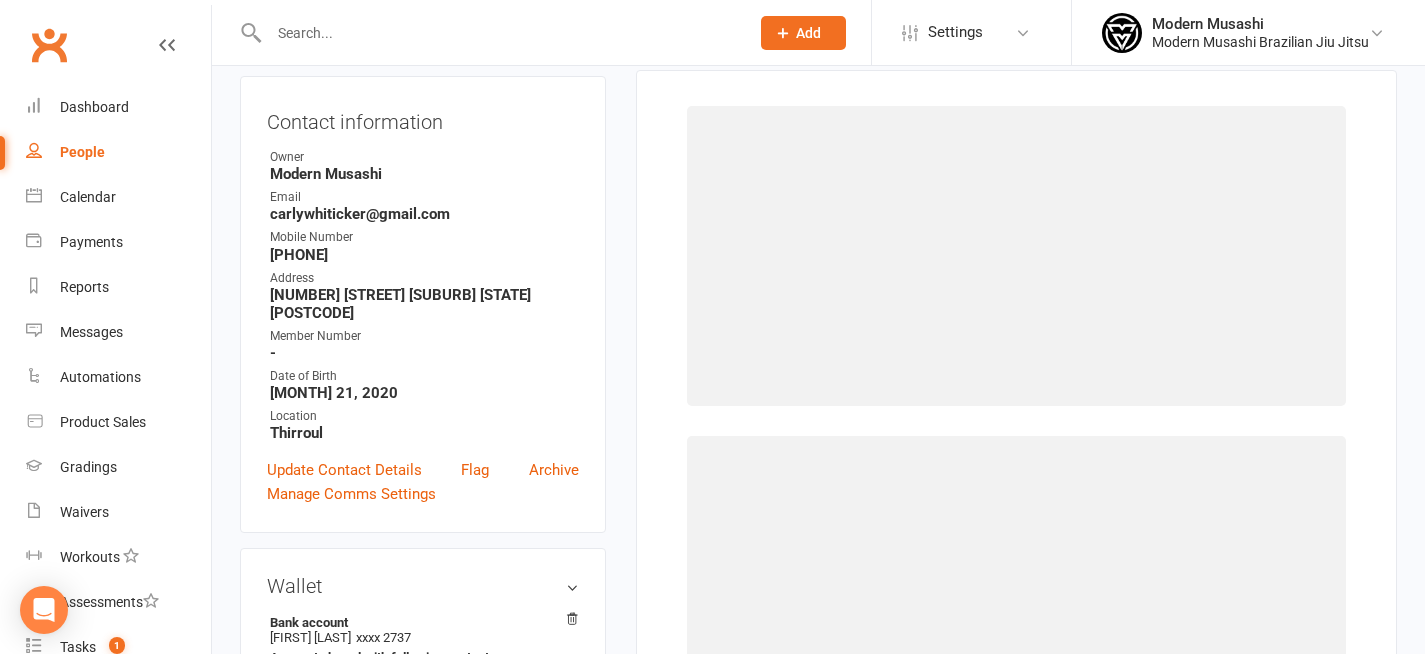scroll, scrollTop: 171, scrollLeft: 0, axis: vertical 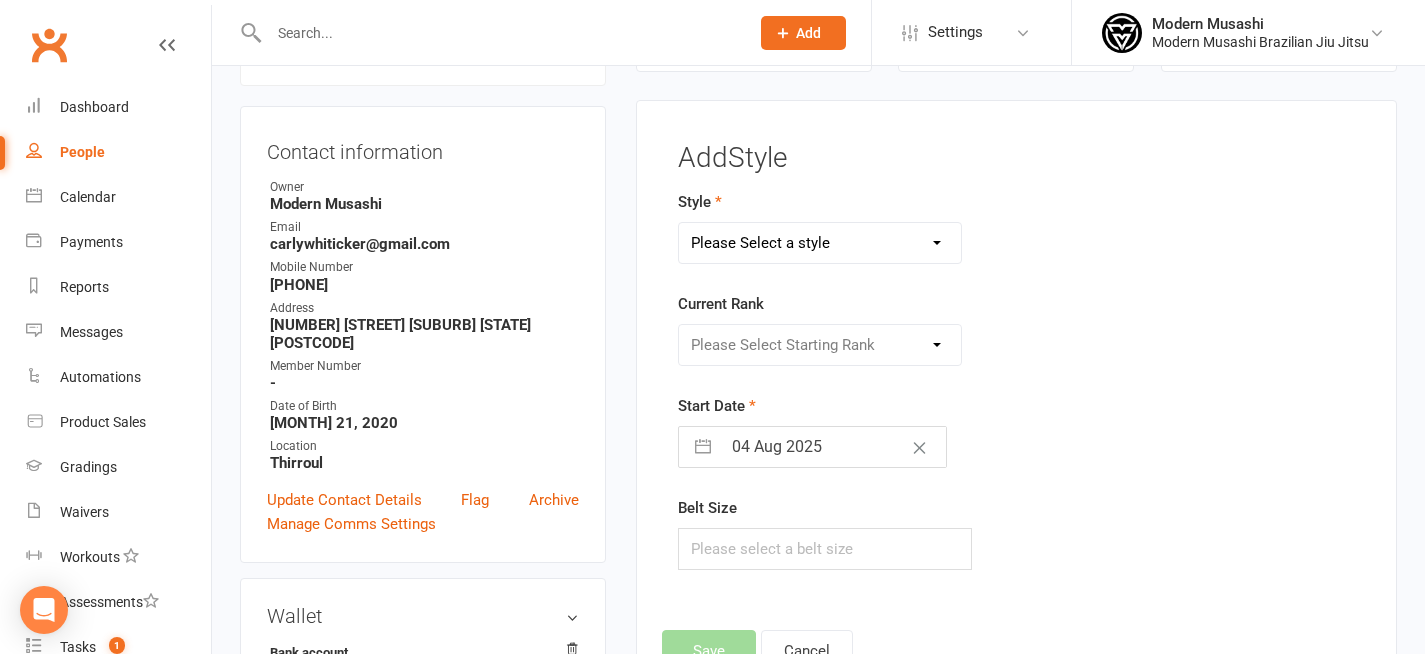 click on "Please Select a style Adults BJJ Kids BJJ" at bounding box center (820, 243) 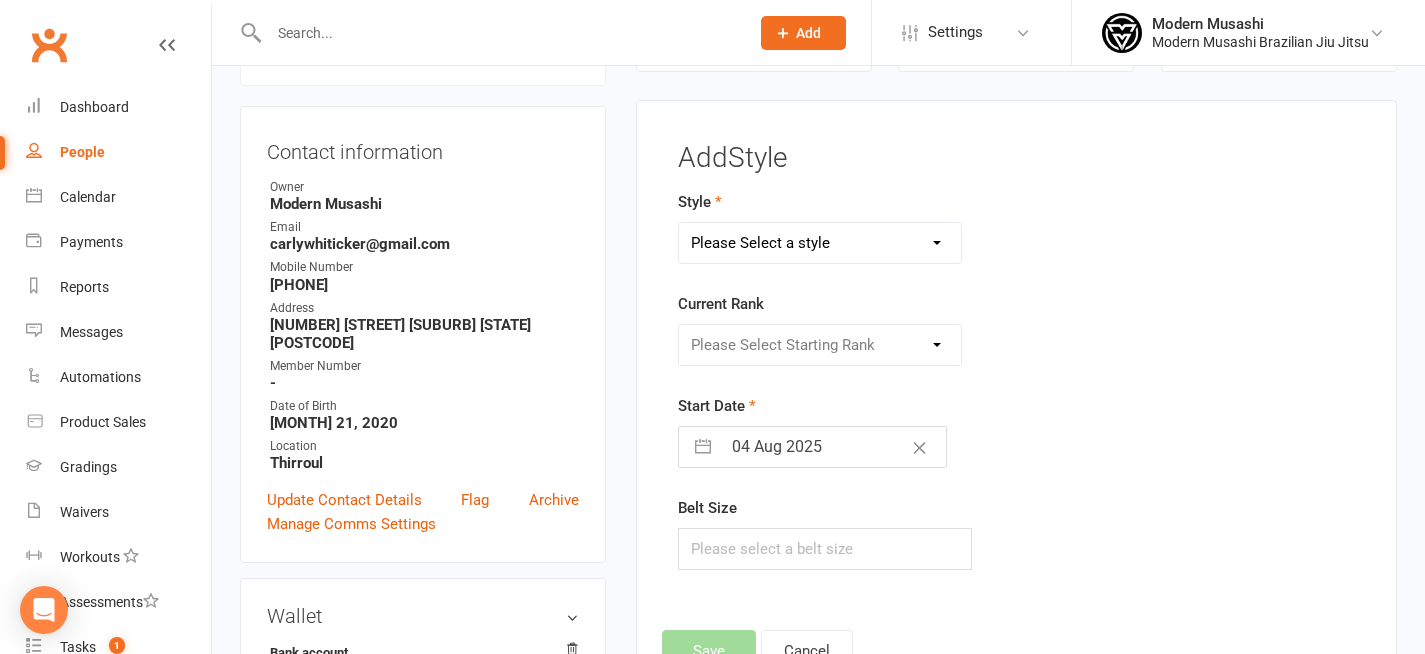 select on "3689" 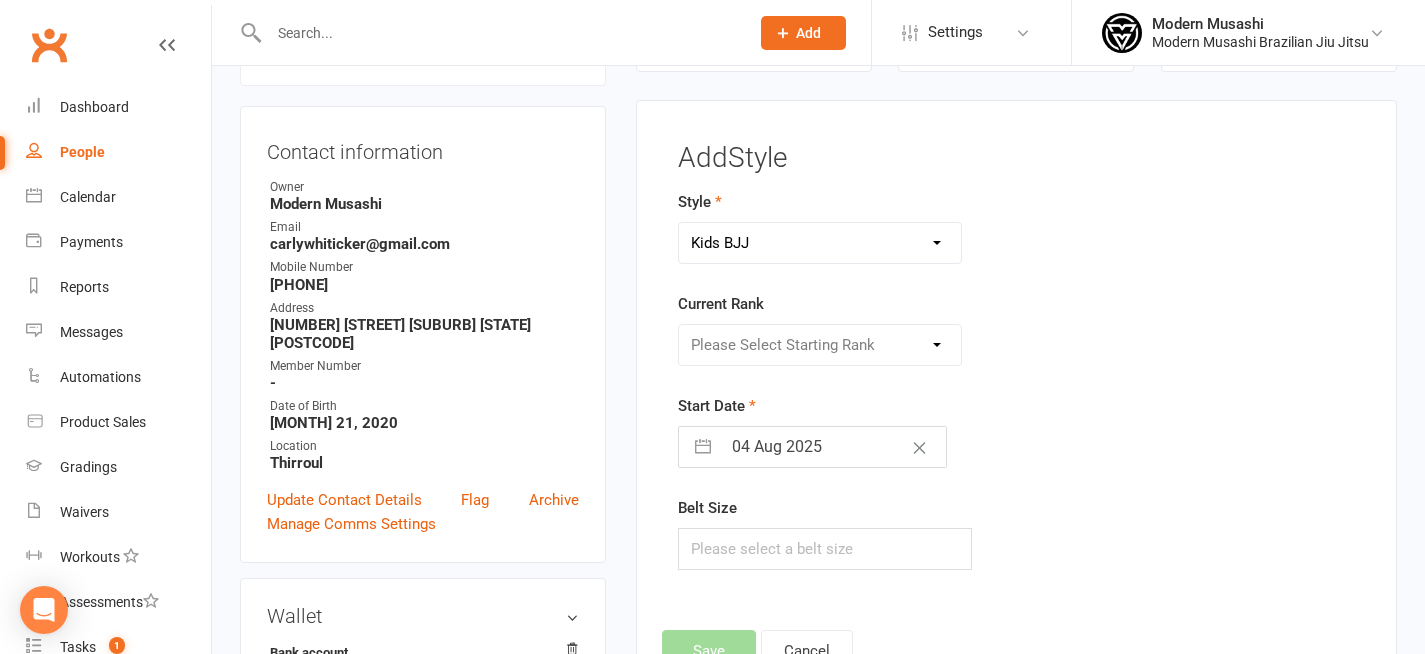 click on "Please Select Starting Rank" at bounding box center [820, 345] 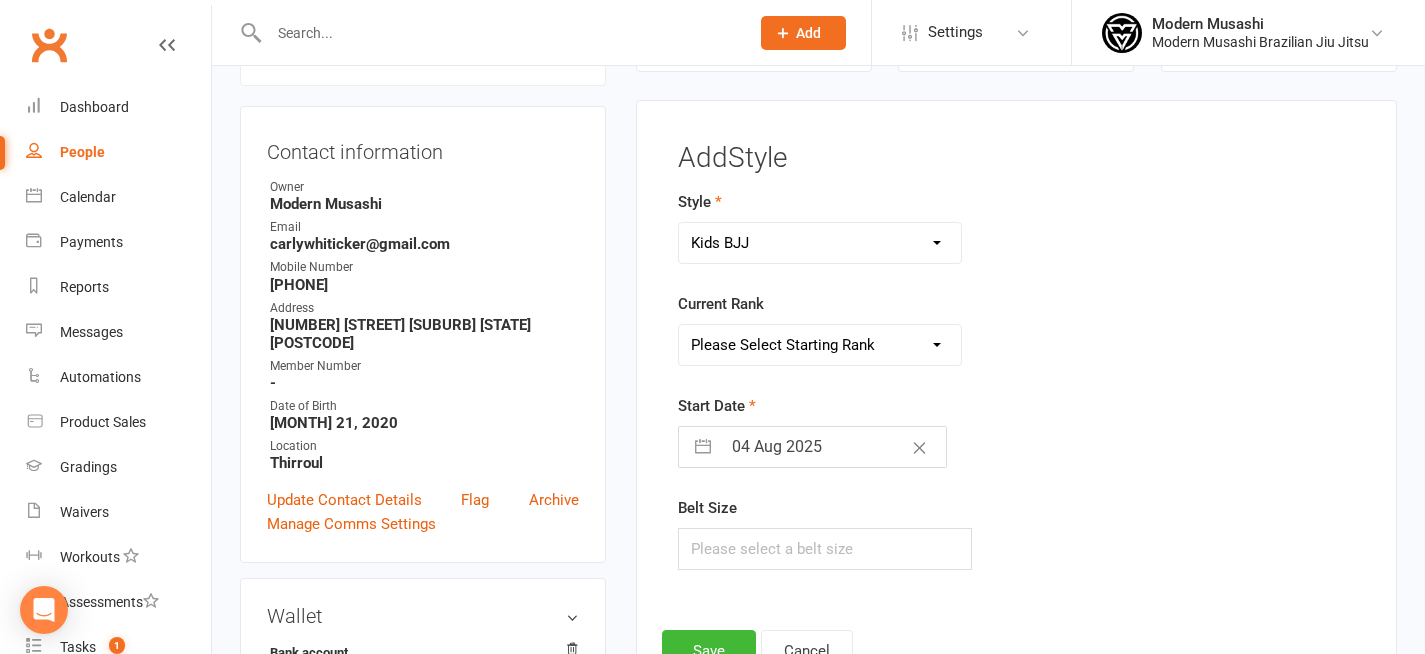 select on "43639" 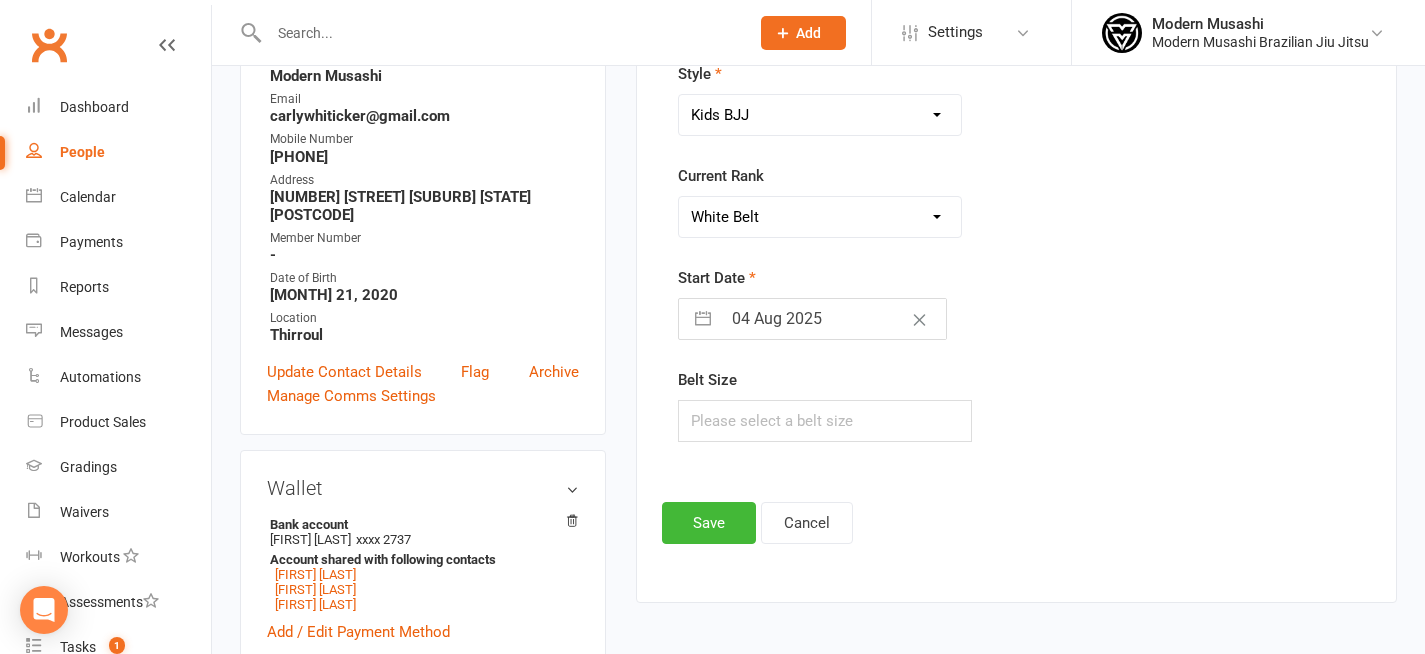 scroll, scrollTop: 304, scrollLeft: 0, axis: vertical 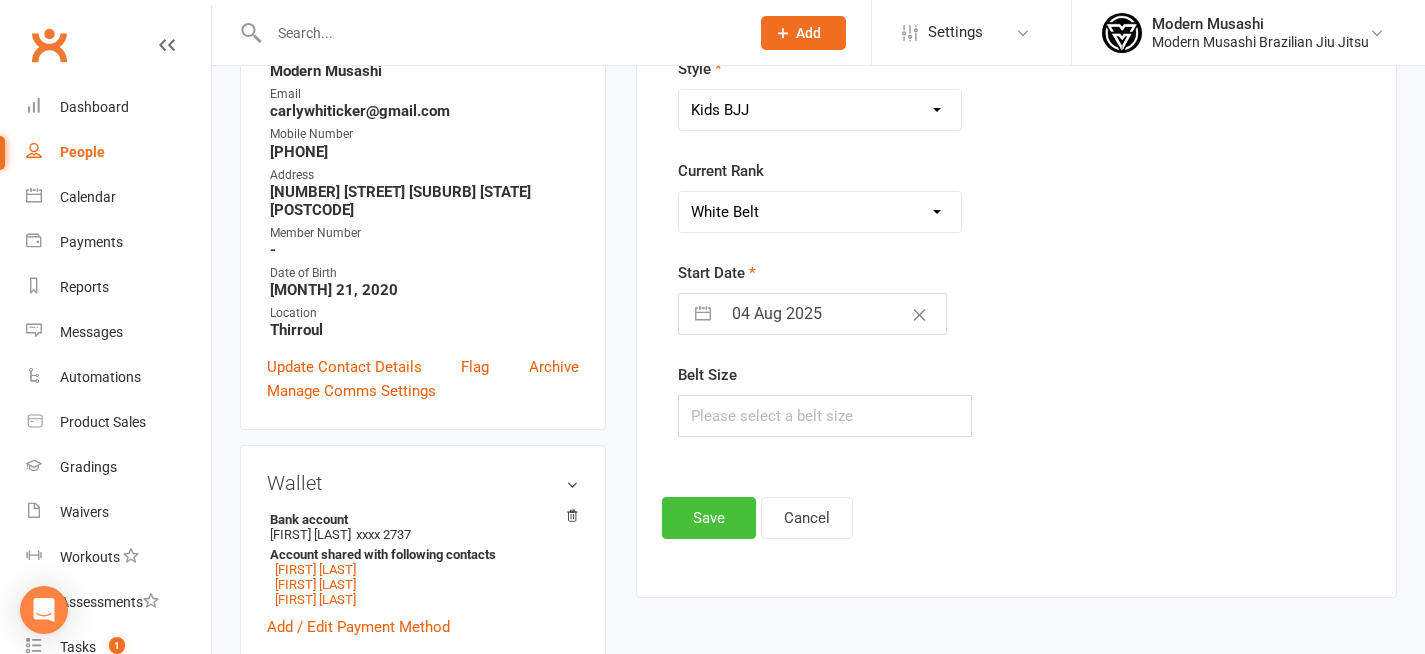 click on "Save" at bounding box center (709, 518) 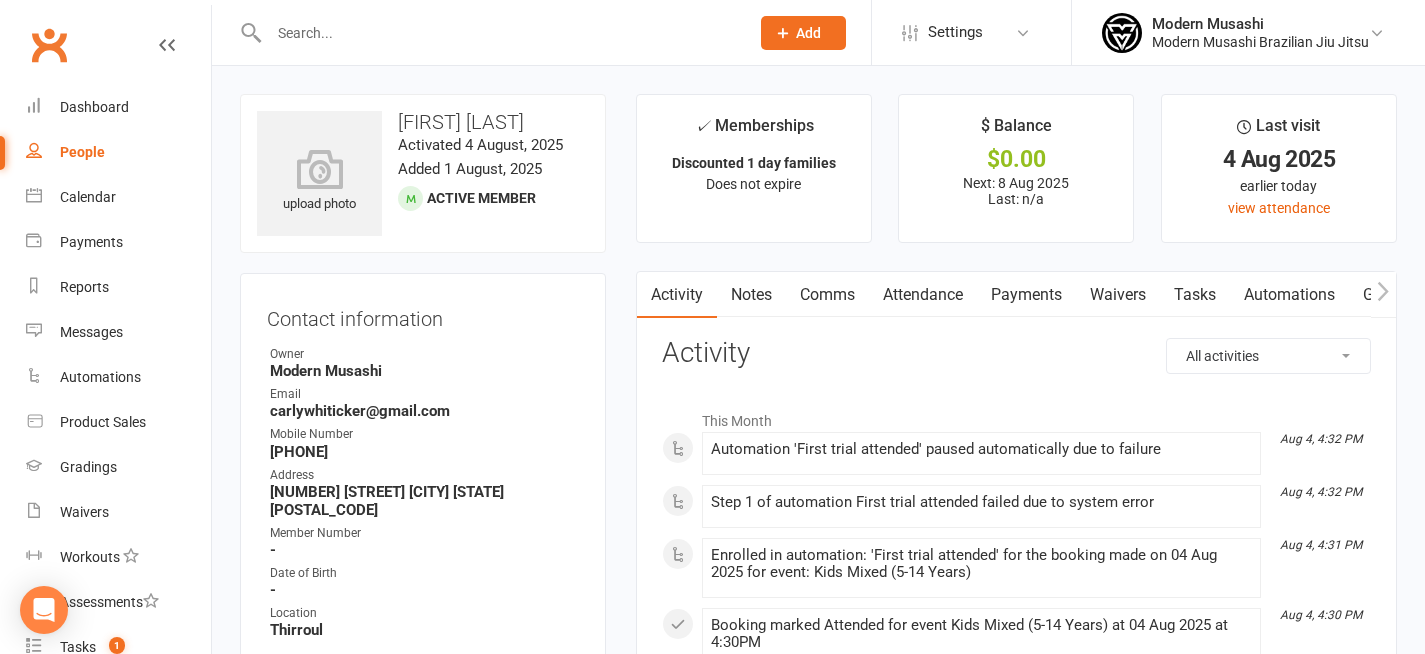 scroll, scrollTop: 0, scrollLeft: 0, axis: both 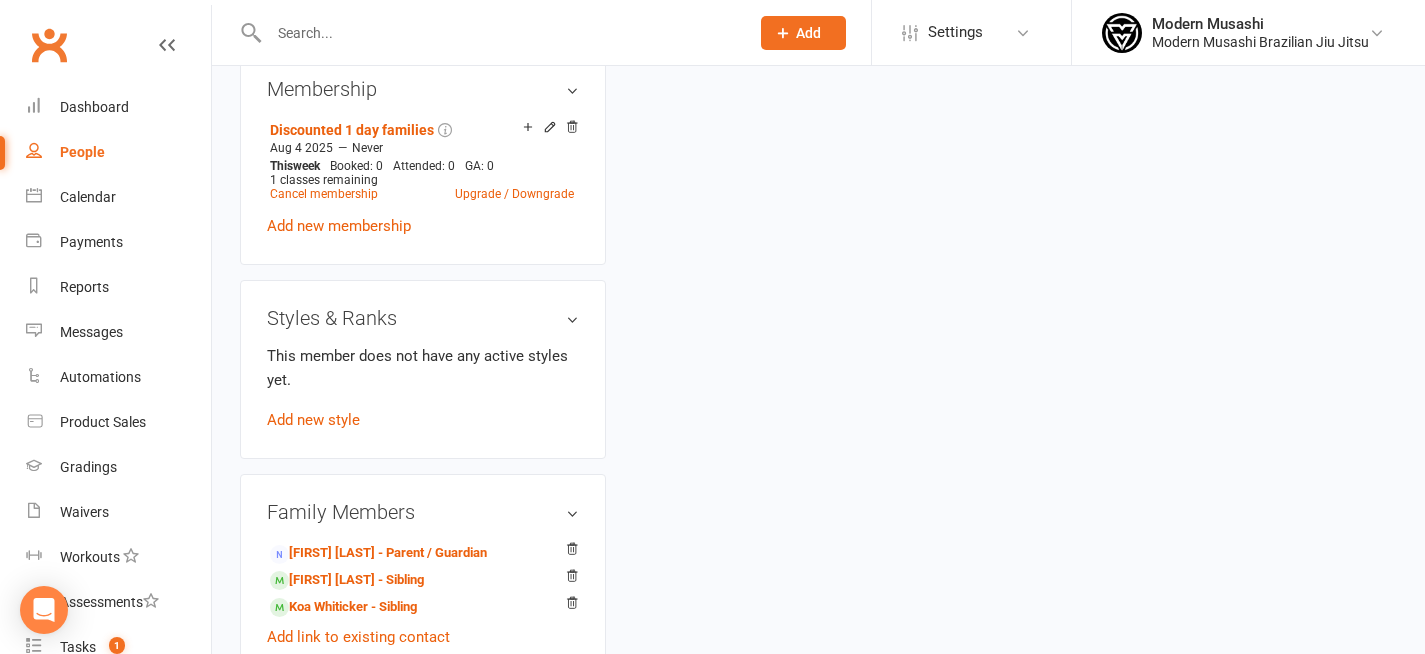 click on "This member does not have any active styles yet. Add new style" at bounding box center [423, 388] 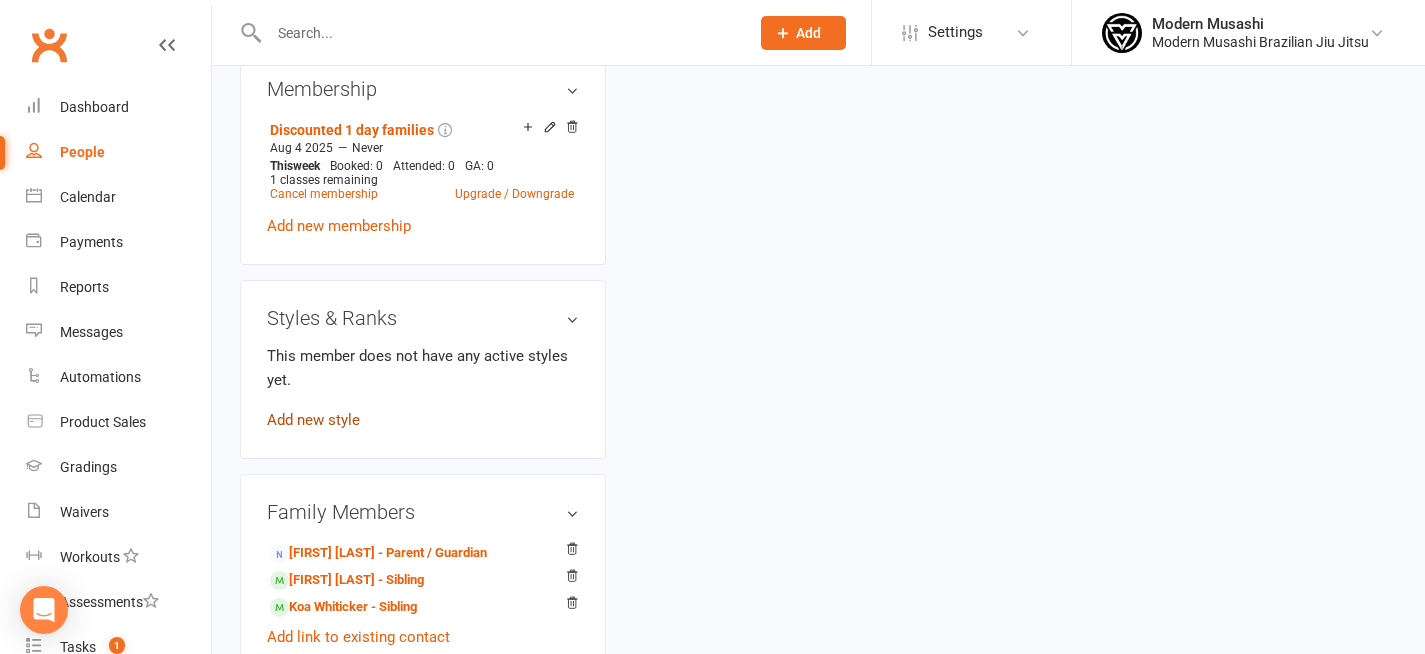 click on "Add new style" at bounding box center [313, 420] 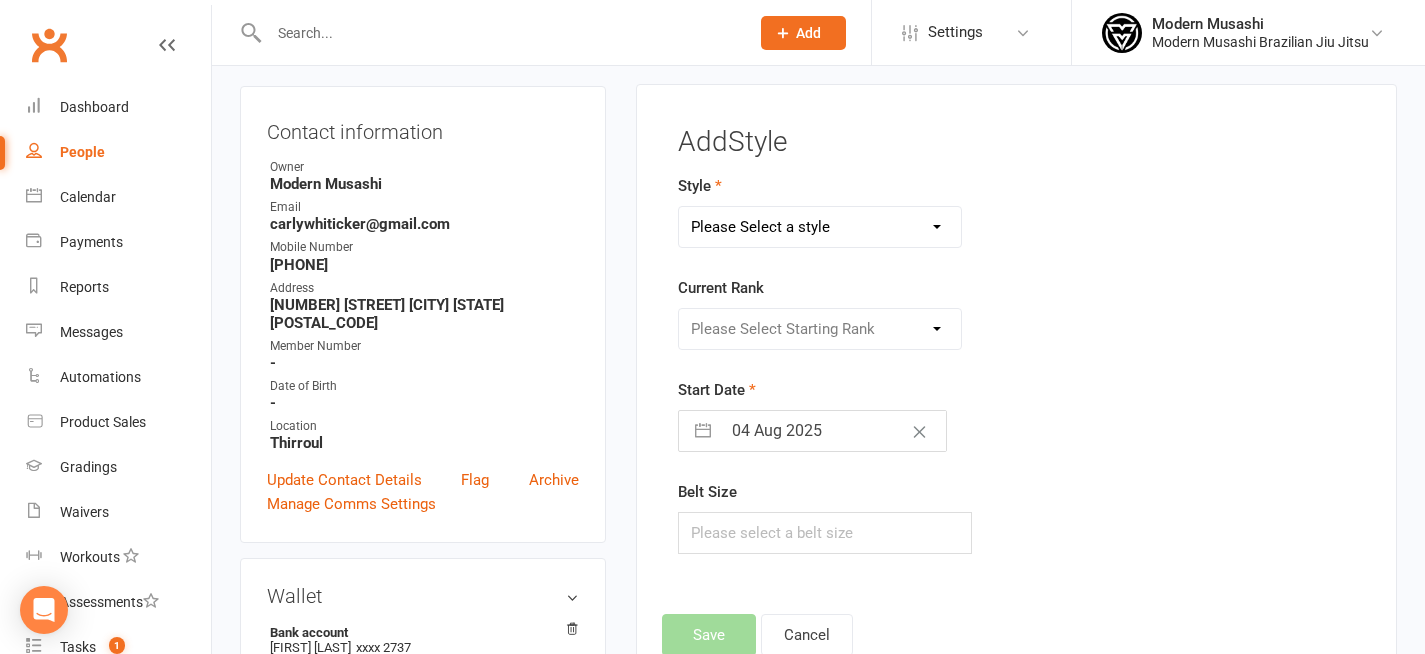 scroll, scrollTop: 171, scrollLeft: 0, axis: vertical 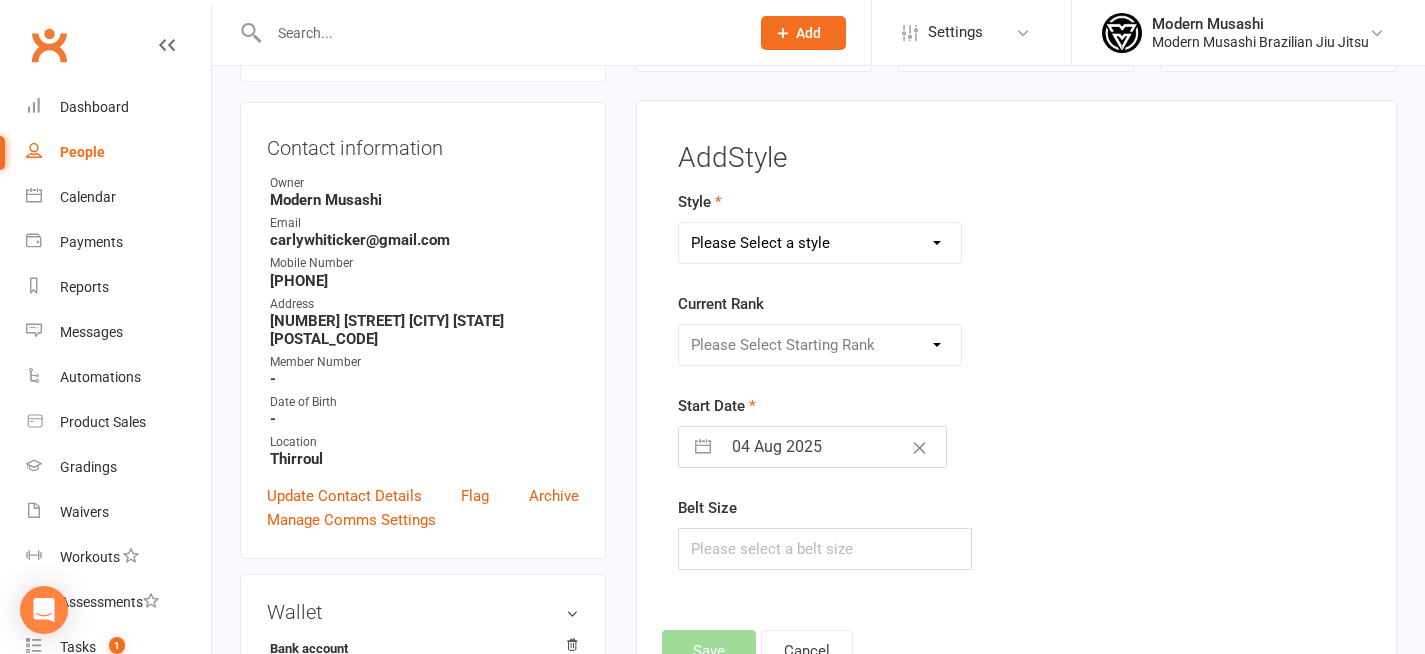 click on "Please Select a style Adults BJJ Kids BJJ" at bounding box center (820, 243) 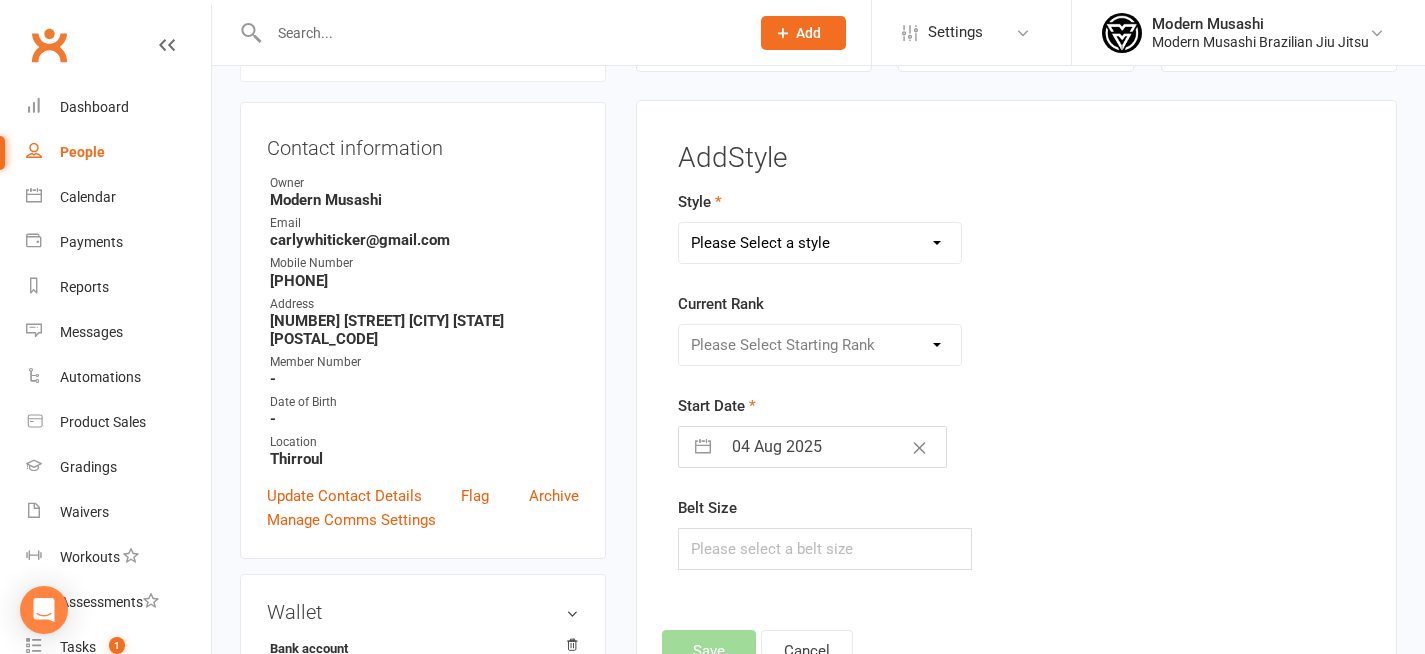 select on "3689" 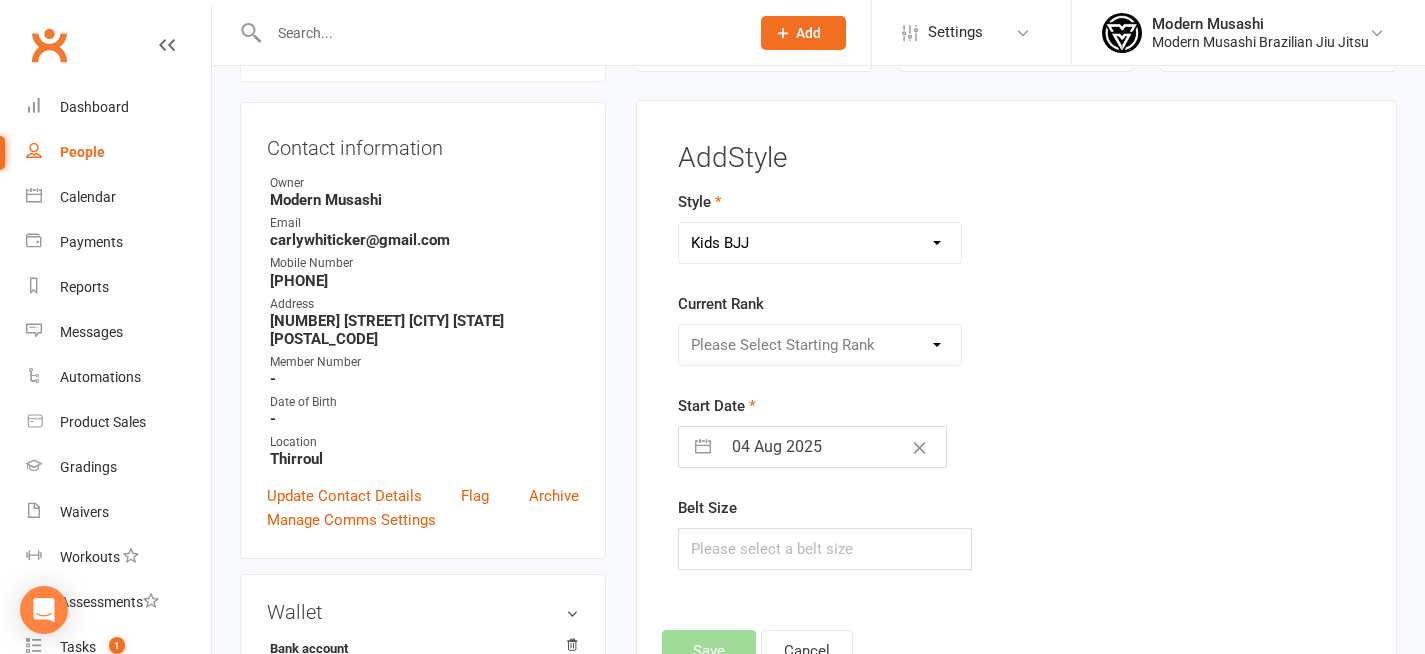 click on "Please Select Starting Rank" at bounding box center (820, 345) 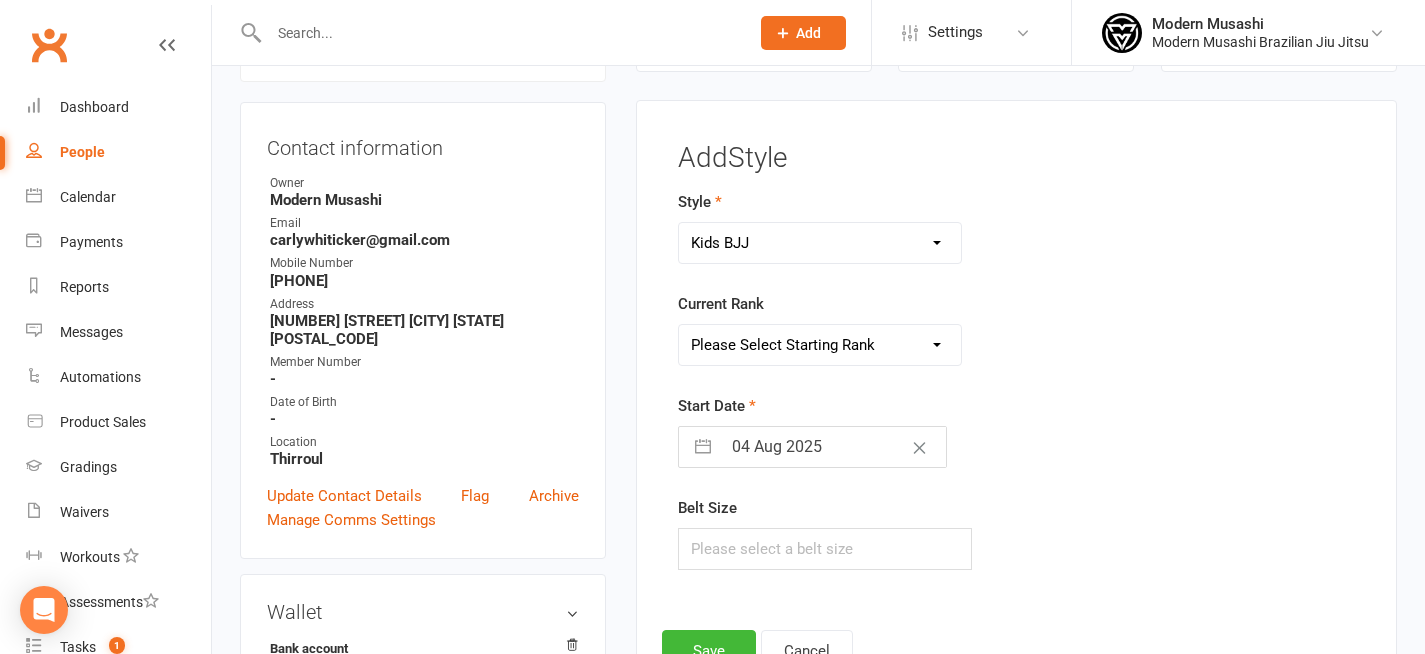 select on "43639" 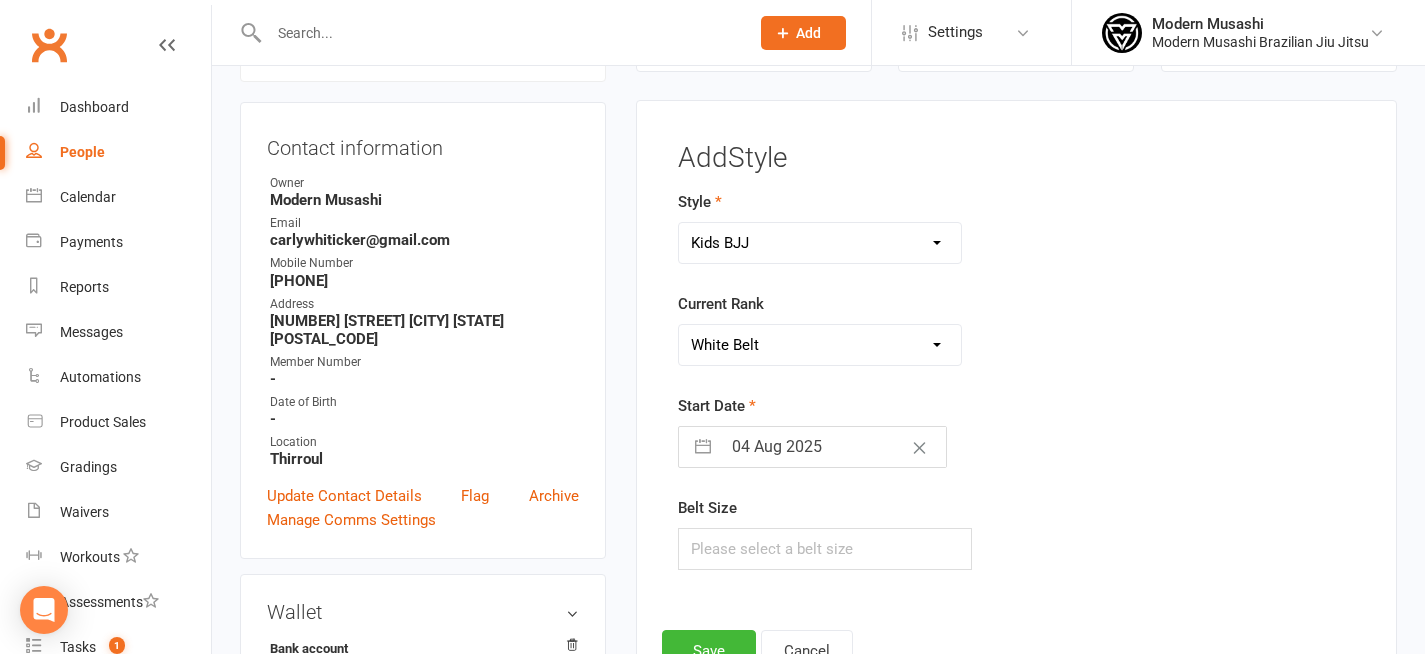 click on "Start Date 04 Aug 2025 Navigate forward to interact with the calendar and select a date. Press the question mark key to get the keyboard shortcuts for changing dates." at bounding box center (899, 431) 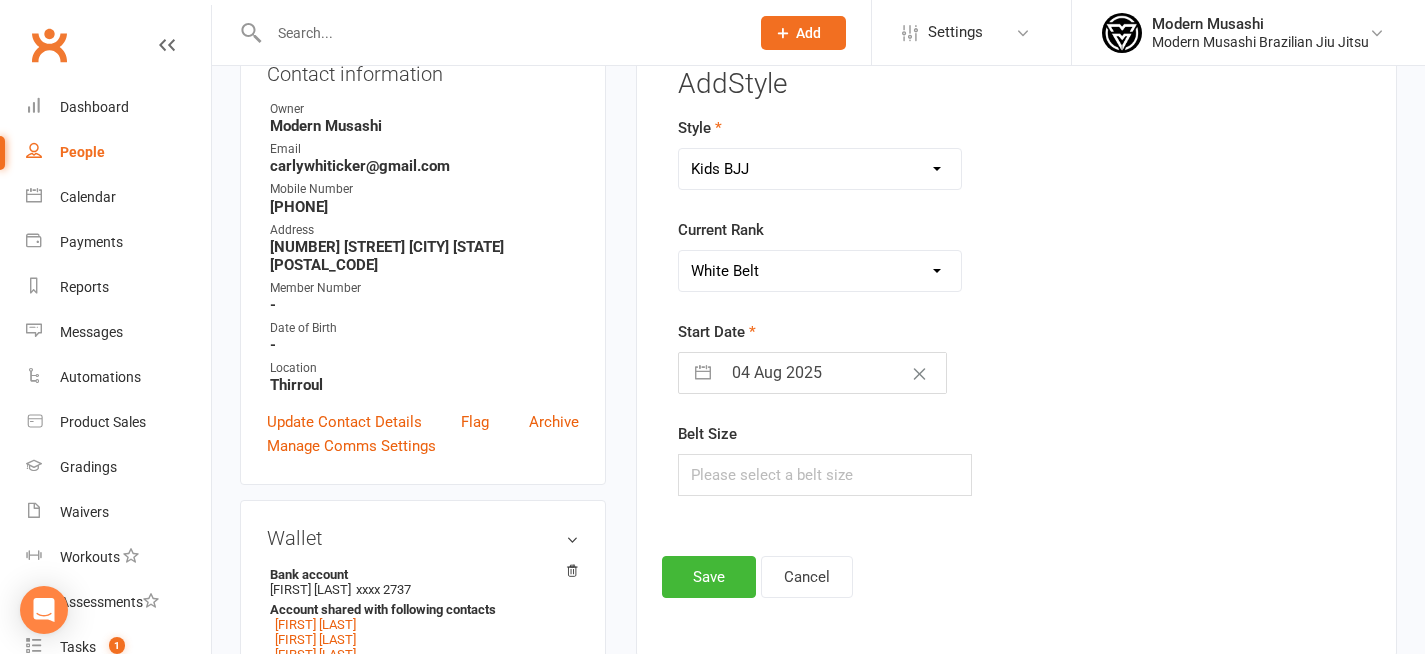 click on "Add  Style Style Adults BJJ Kids BJJ Current Rank Please Select Starting Rank White Belt  White Belt 1 Stripe White Belt 2 Stripe White Belt 3 Stripe White Belt 4 Stripe White Belt 1 Red Stripe Grey White Belt Grey White Belt 1 Stripe Grey White Belt 2 Stripe Grey White Belt 3 Stripe Grey White Belt 4 Stripe Grey White Belt 1 Red Stripe Grey White Belt 2 Red Stripe Grey White Belt 3 Red Stripe Grey White Belt 4 Red Stripe Grey White Belt 1 Black Stripe Grey White Belt 2 Black Stripe Grey White Belt 3 Black Stripe Grey Belt Grey Belt 1 Stripe Grey Belt 2 Stripe Grey Belt 3 Stripe Grey Belt 4 Stripe Grey Belt 1 Red Stripe Grey Belt 2 Red Stripe Grey Belt 3 Red Stripe Grey Belt 4 Red Stripe Grey Belt 1 Black Stripe Grey Belt 2 Black Stripe Grey Belt 3 Black Stripe Grey Black Belt Grey Black Belt 1 Stripe Grey Black Belt 2 Stripe Grey Black Belt 3 Stripe Grey Black Belt 4 Stripe Grey Black Belt 1 Red Stripe Grey Black Belt 2 Red Stripe Grey Black Belt 3 Red Stripe Grey Black Belt 4 Red Stripe Yellow White Belt" at bounding box center (1016, 333) 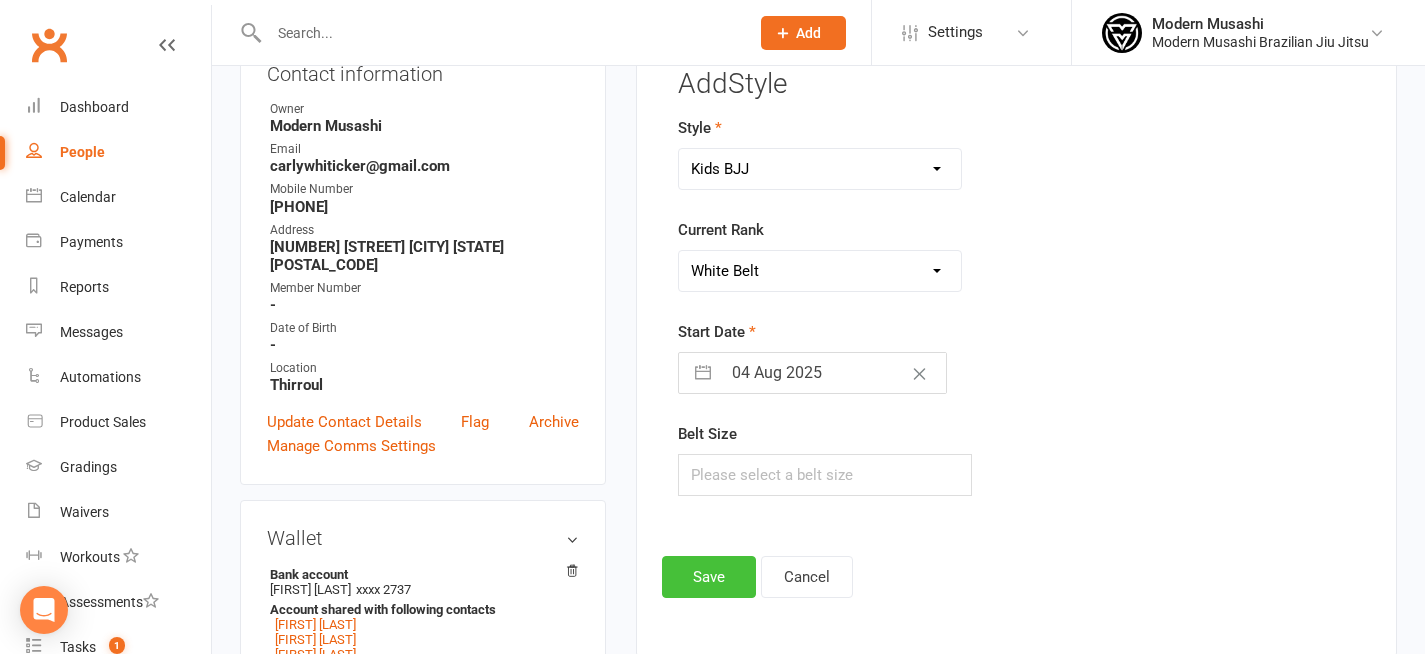 click on "Save" at bounding box center (709, 577) 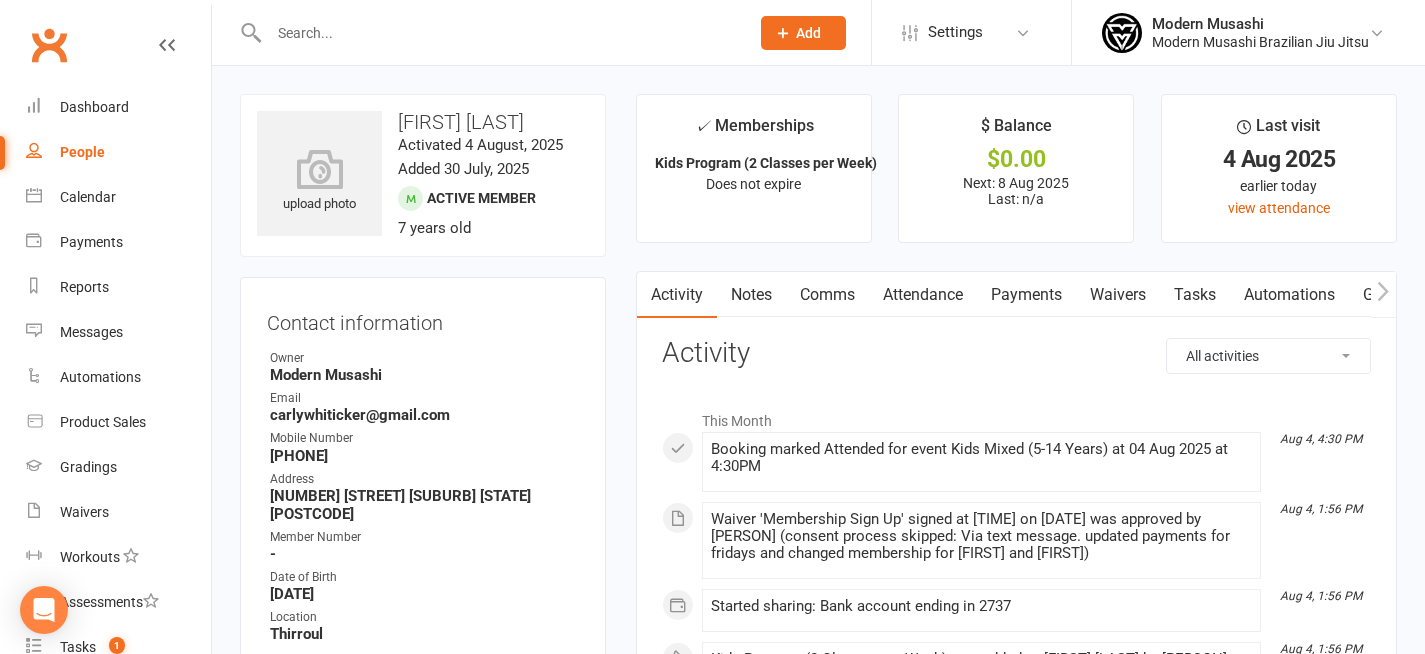 scroll, scrollTop: 0, scrollLeft: 0, axis: both 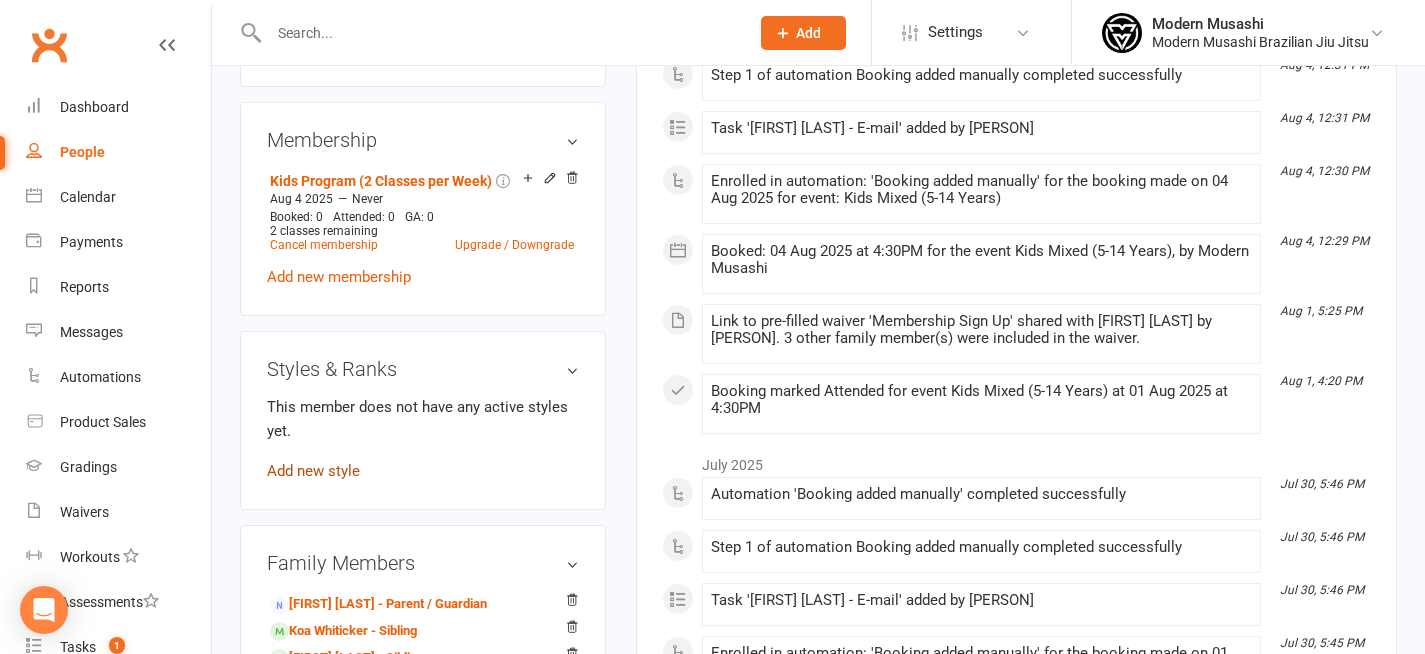 click on "Add new style" at bounding box center (313, 471) 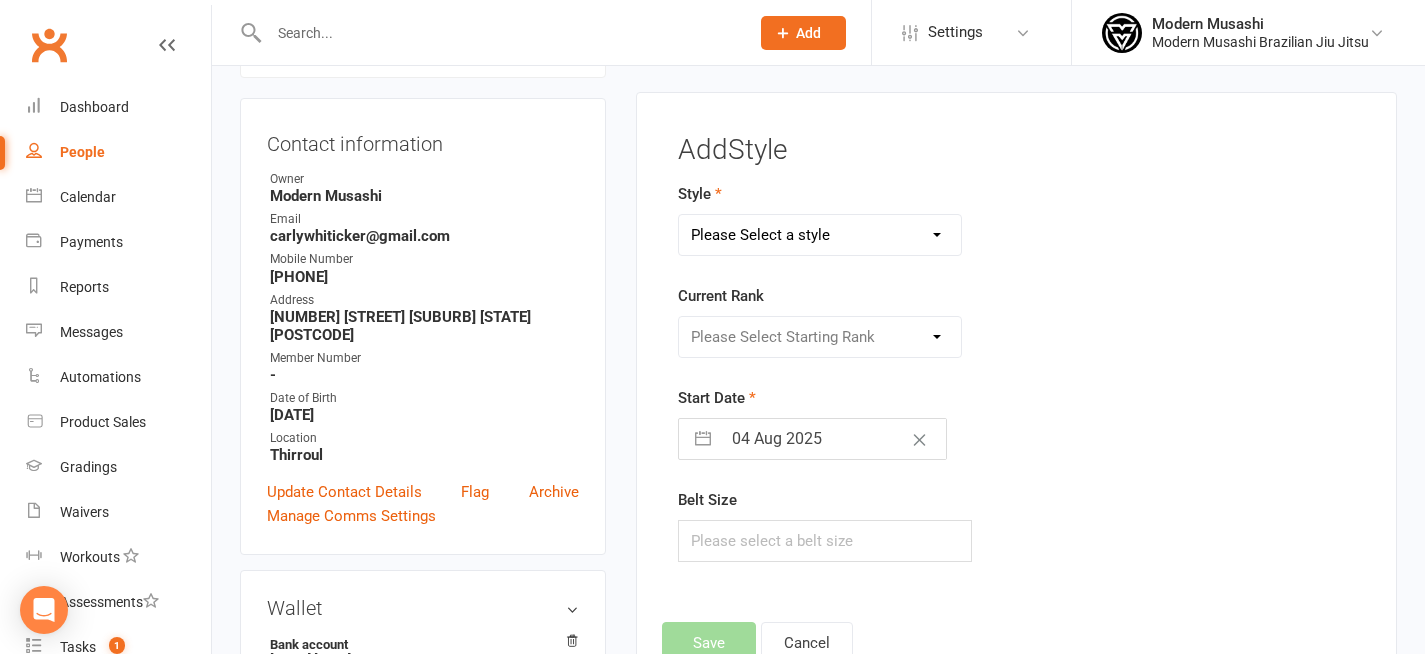 scroll, scrollTop: 171, scrollLeft: 0, axis: vertical 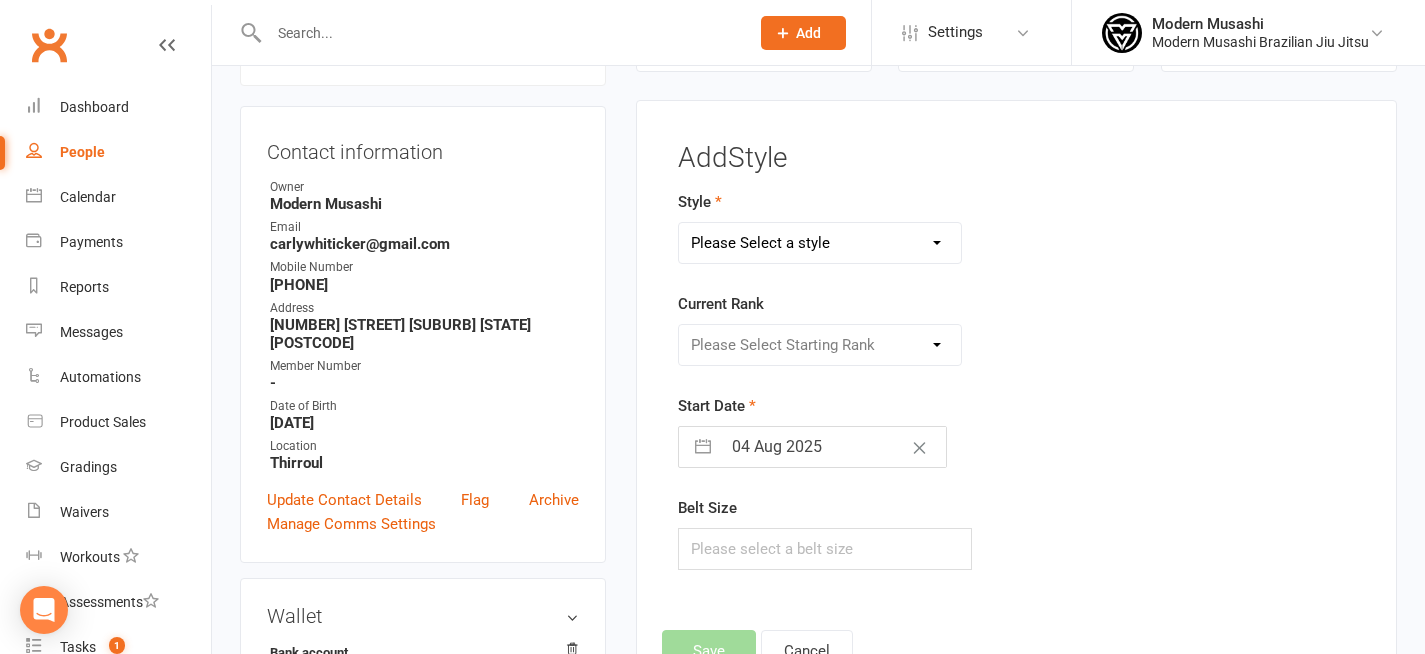 click on "Please Select a style Adults BJJ Kids BJJ" at bounding box center [820, 243] 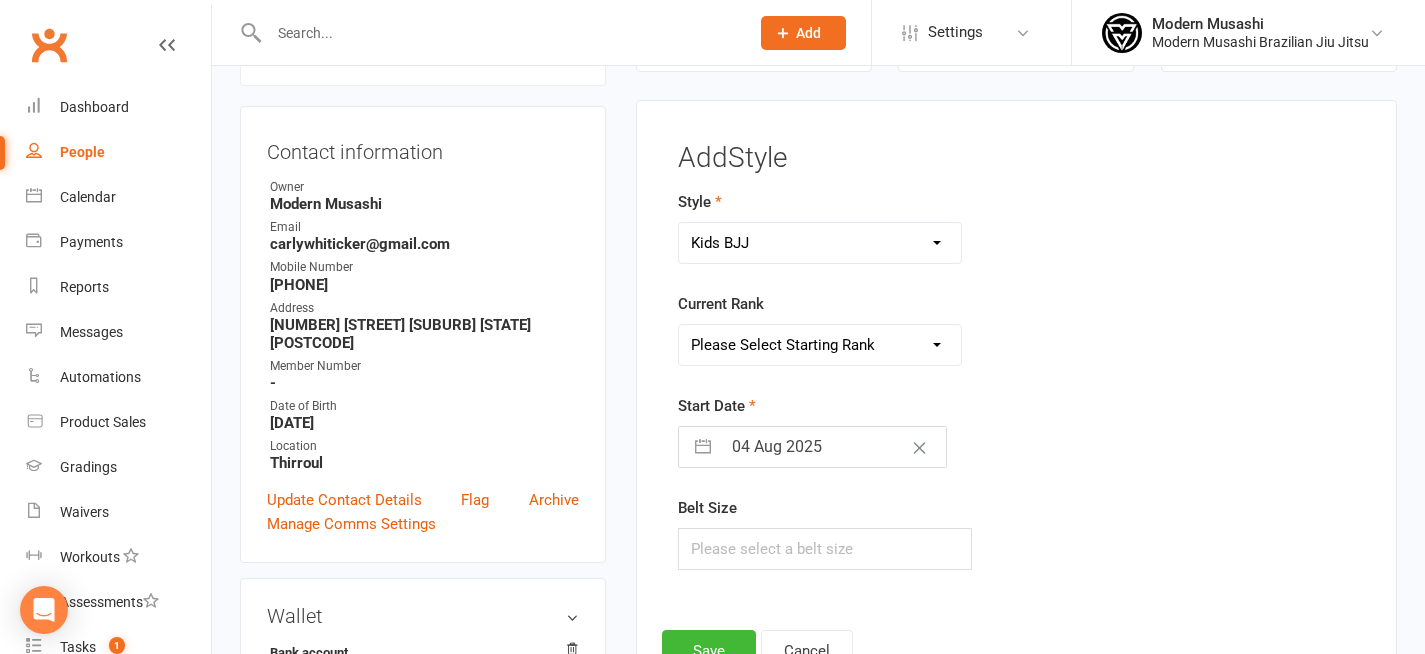 click on "Please Select Starting Rank White Belt  White Belt 1 Stripe White Belt 2 Stripe White Belt 3 Stripe White Belt 4 Stripe White Belt 1 Red Stripe Grey White Belt Grey White Belt 1 Stripe Grey White Belt 2 Stripe Grey White Belt 3 Stripe Grey White Belt 4 Stripe Grey White Belt 1 Red Stripe Grey White Belt 2 Red Stripe Grey White Belt 3 Red Stripe Grey White Belt 4 Red Stripe Grey White Belt 1 Black Stripe Grey White Belt 2 Black Stripe Grey White Belt 3 Black Stripe Grey Belt Grey Belt 1 Stripe Grey Belt 2 Stripe Grey Belt 3 Stripe Grey Belt 4 Stripe Grey Belt 1 Red Stripe Grey Belt 2 Red Stripe Grey Belt 3 Red Stripe Grey Belt 4 Red Stripe Grey Belt 1 Black Stripe Grey Belt 2 Black Stripe Grey Belt 3 Black Stripe Grey Black Belt Grey Black Belt 1 Stripe Grey Black Belt 2 Stripe Grey Black Belt 3 Stripe Grey Black Belt 4 Stripe Grey Black Belt 1 Red Stripe Grey Black Belt 2 Red Stripe Grey Black Belt 3 Red Stripe Grey Black Belt 4 Red Stripe Grey Black Belt 1 Black Stripe Grey Black Belt 2 Black Stripe" at bounding box center [820, 345] 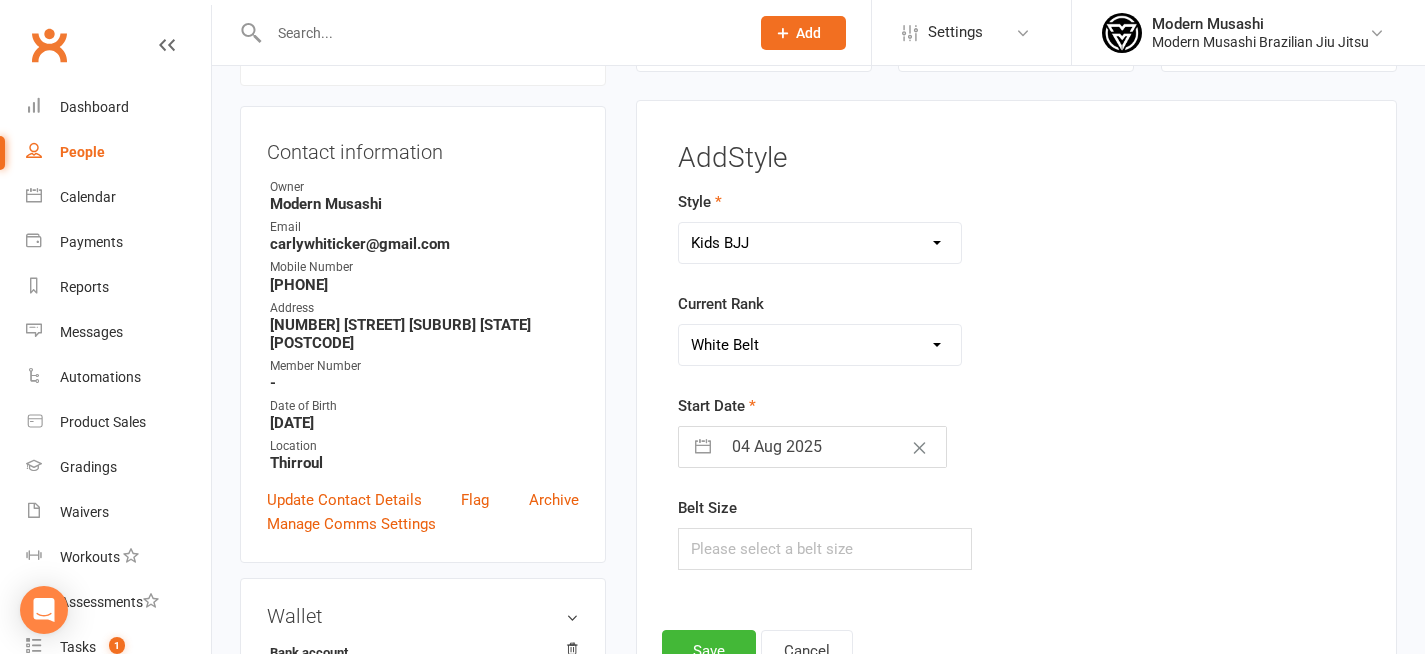 click on "Start Date 04 Aug 2025 Navigate forward to interact with the calendar and select a date. Press the question mark key to get the keyboard shortcuts for changing dates." at bounding box center [899, 431] 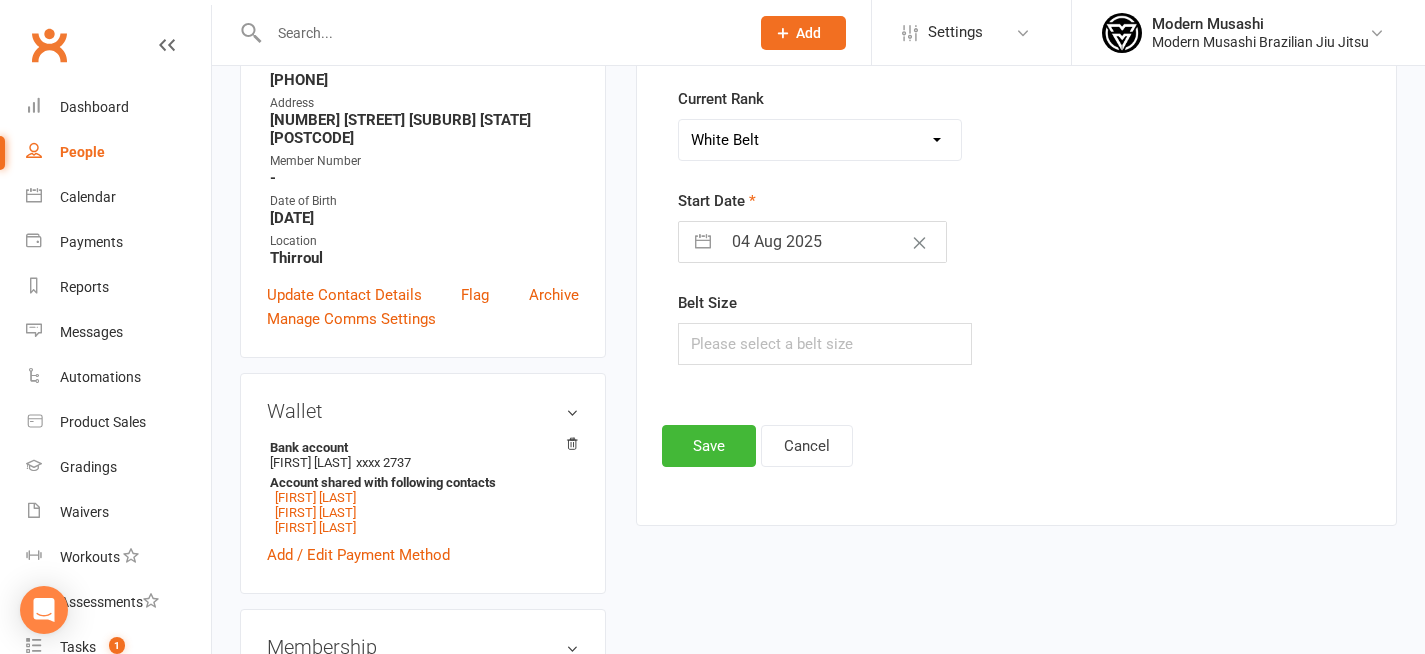 scroll, scrollTop: 414, scrollLeft: 0, axis: vertical 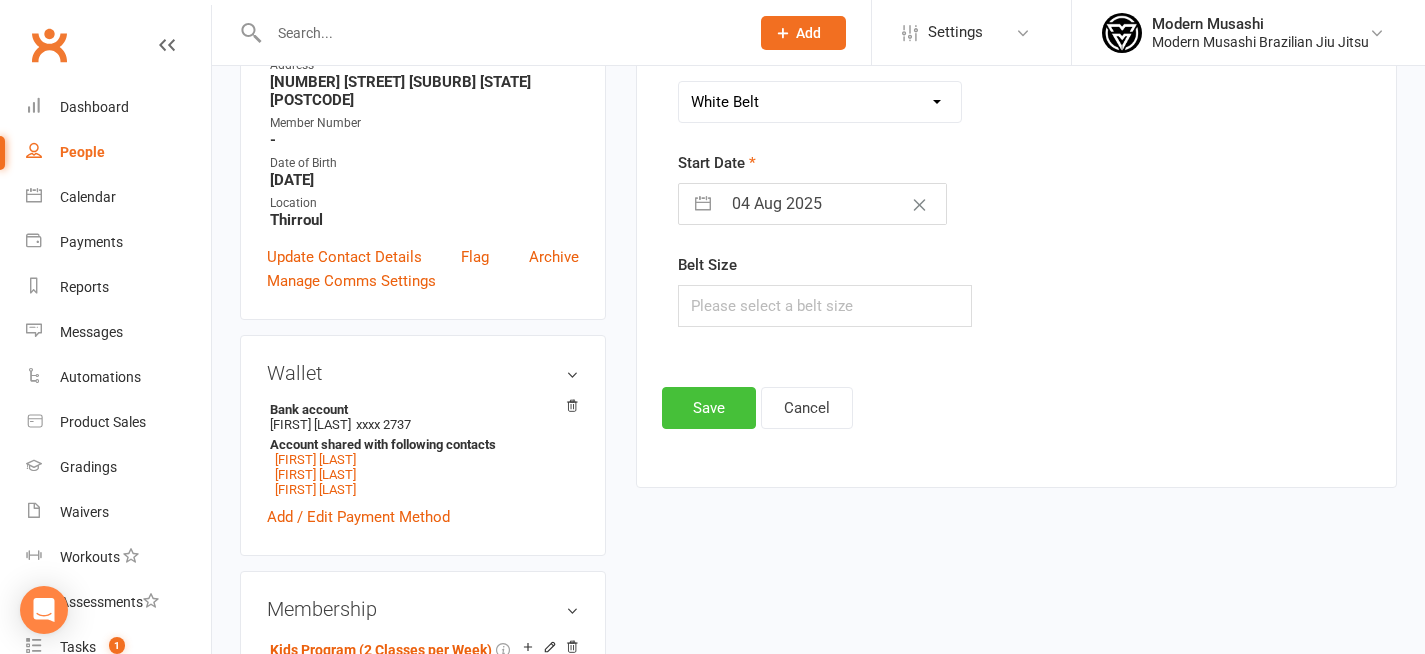 click on "Save" at bounding box center [709, 408] 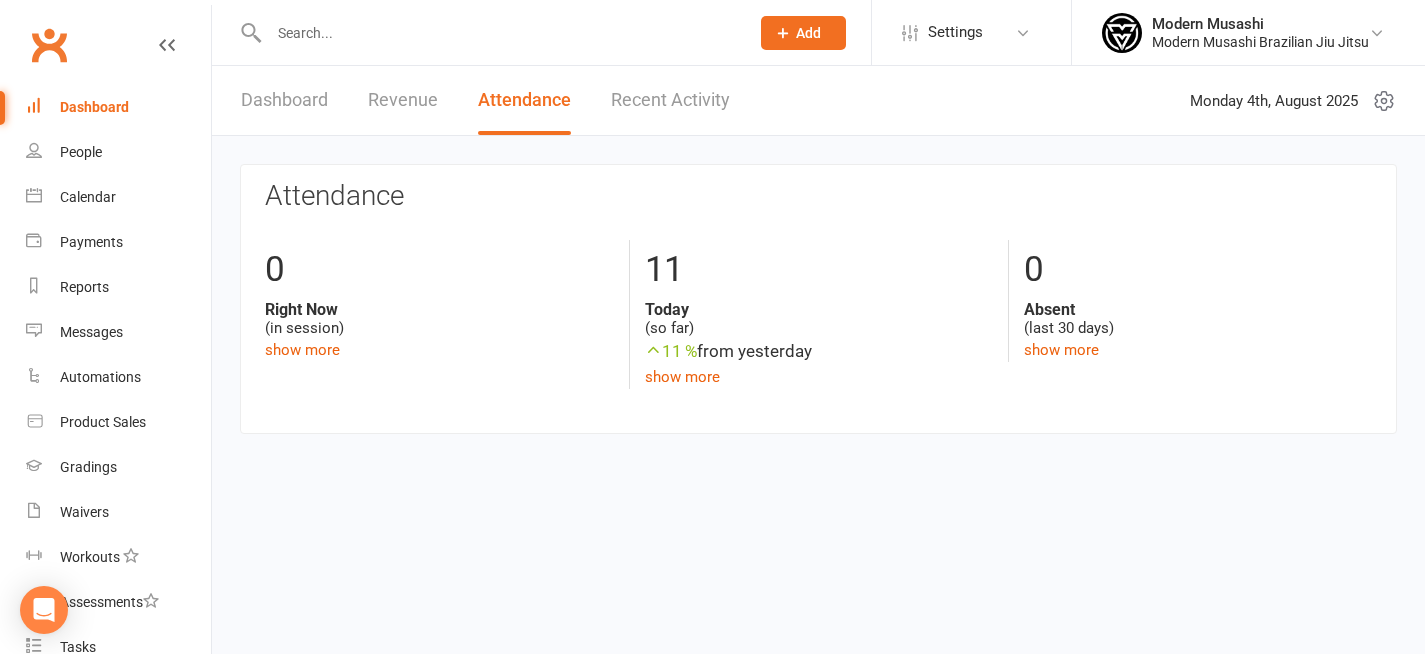 scroll, scrollTop: 0, scrollLeft: 0, axis: both 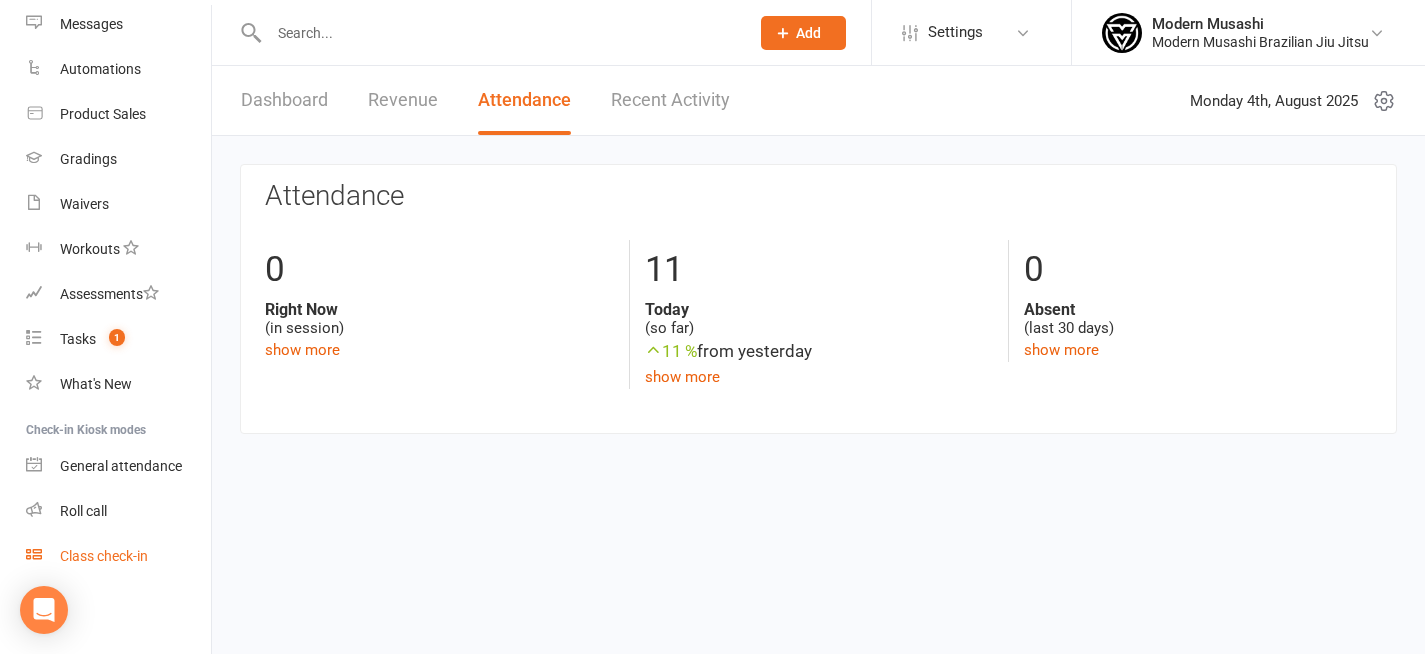 click on "Class check-in" at bounding box center [104, 556] 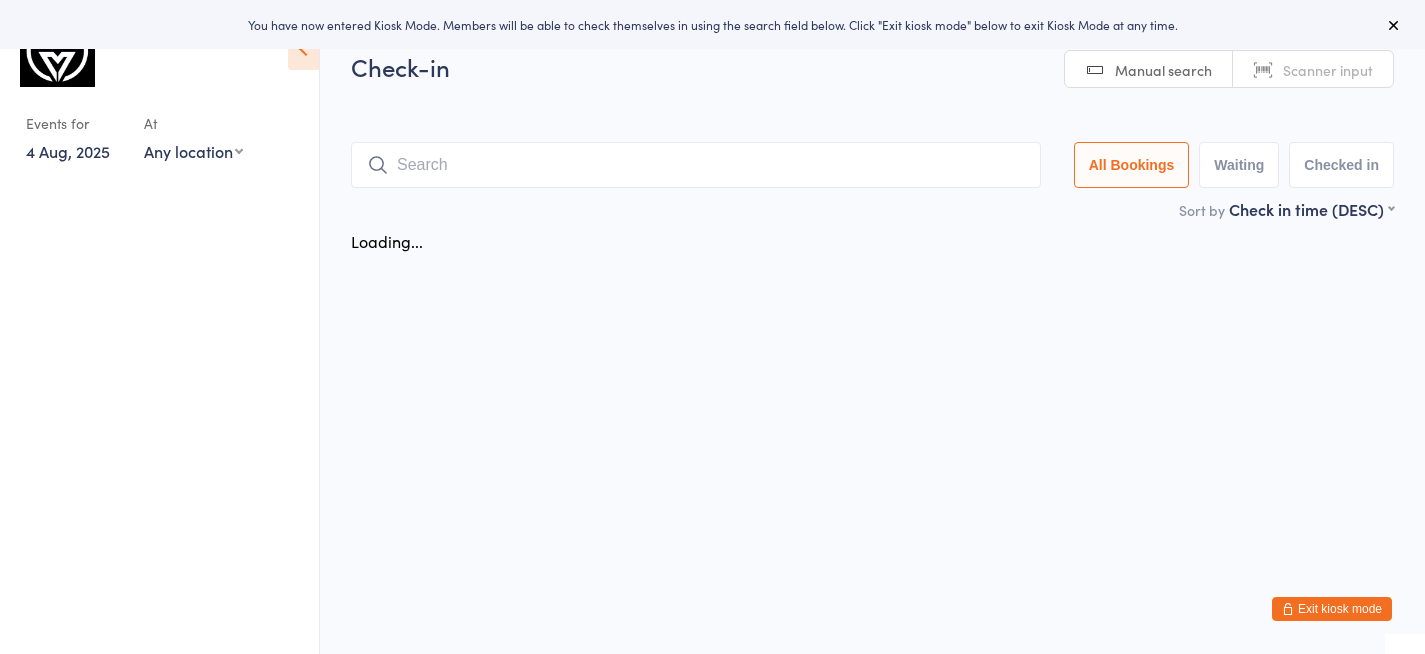 scroll, scrollTop: 0, scrollLeft: 0, axis: both 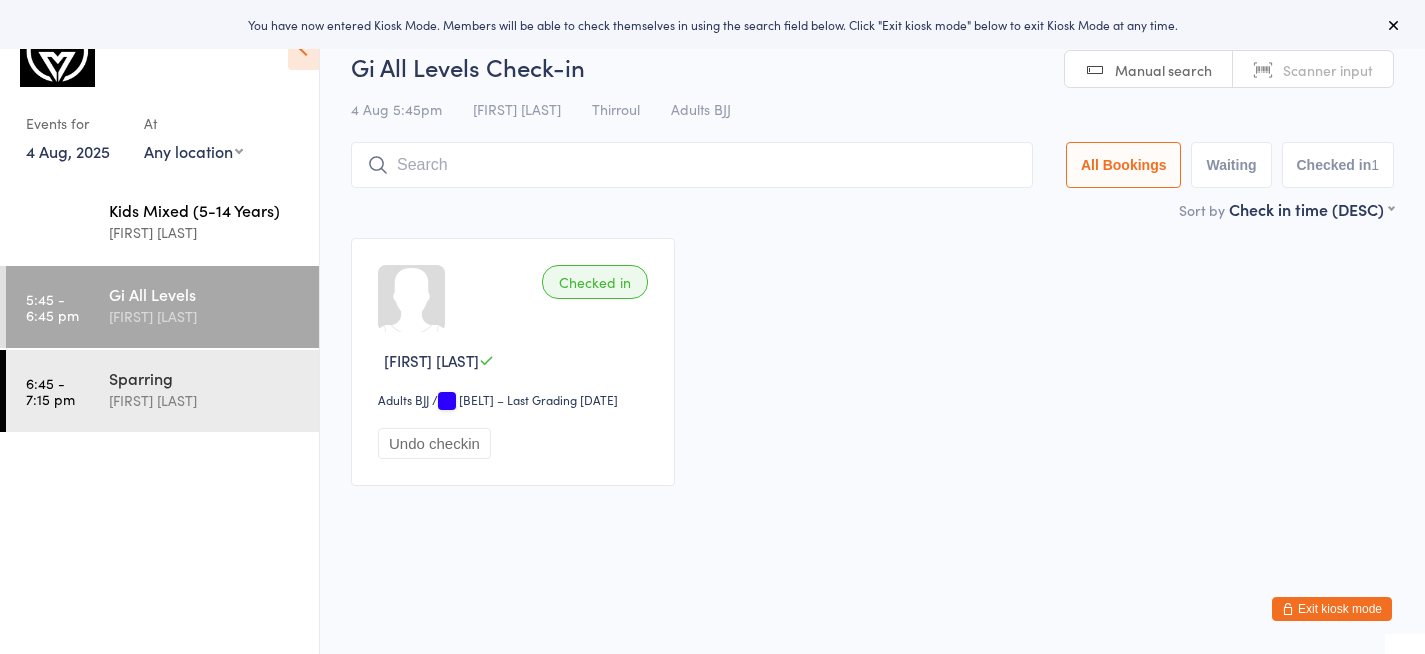 click on "[FIRST] [LAST]" at bounding box center (205, 232) 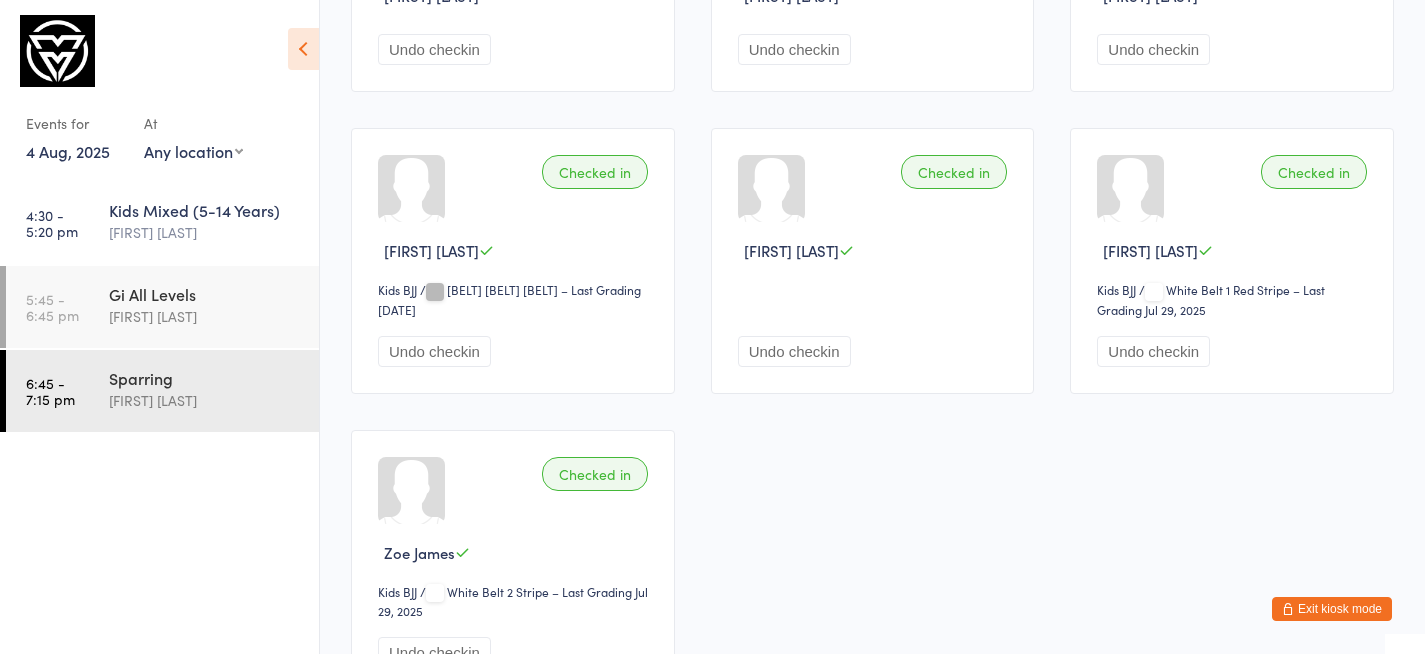 scroll, scrollTop: 1043, scrollLeft: 0, axis: vertical 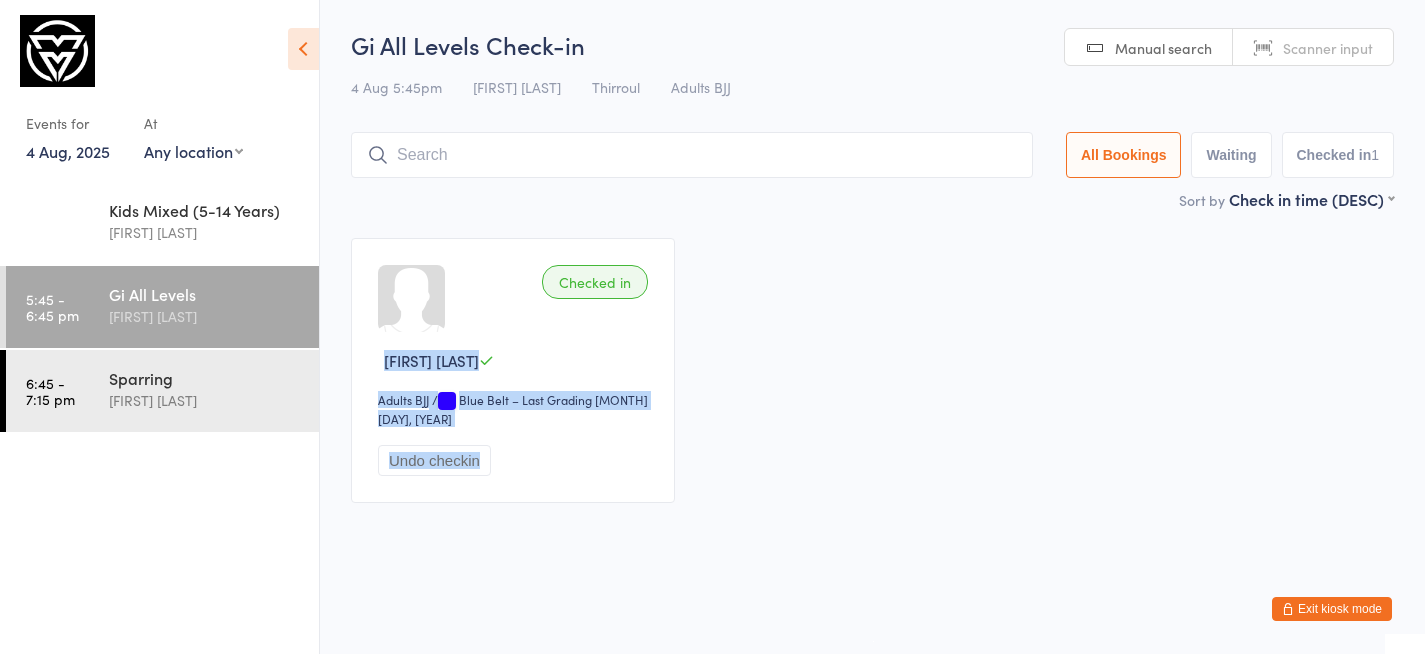 drag, startPoint x: 606, startPoint y: 490, endPoint x: 564, endPoint y: 217, distance: 276.21188 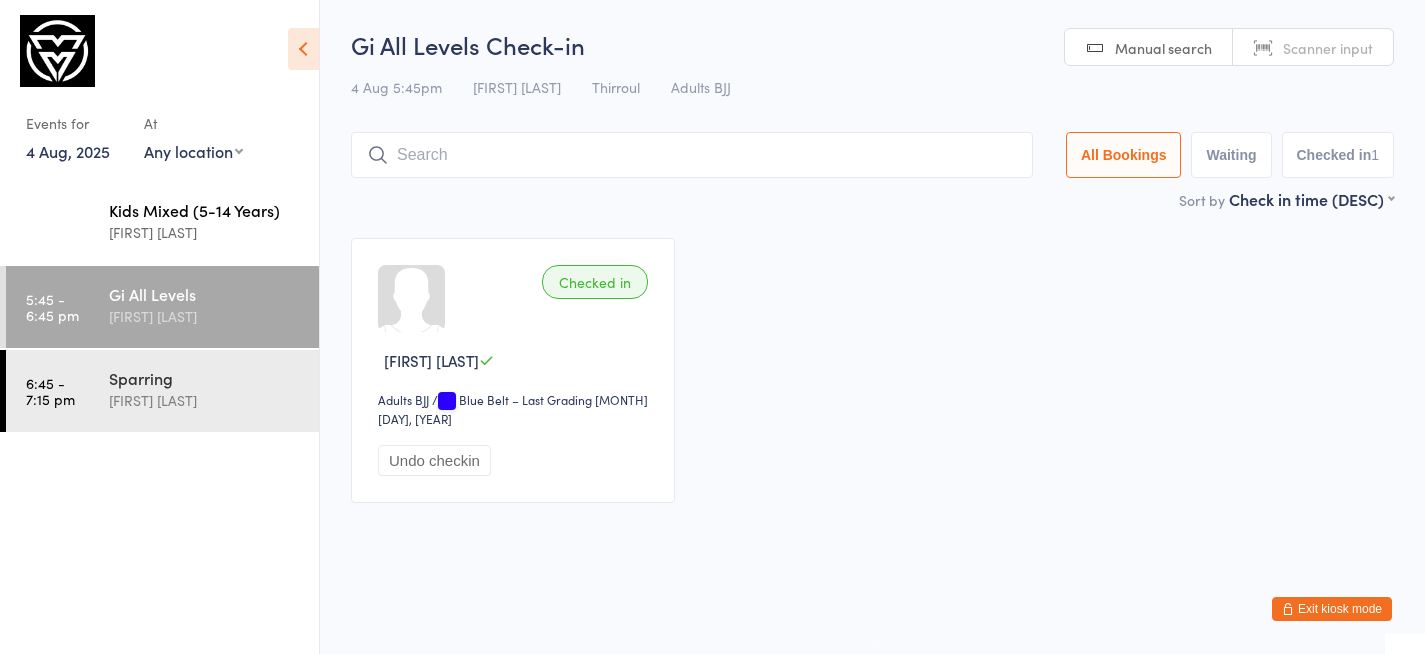click on "[FIRST] [LAST]" at bounding box center [205, 232] 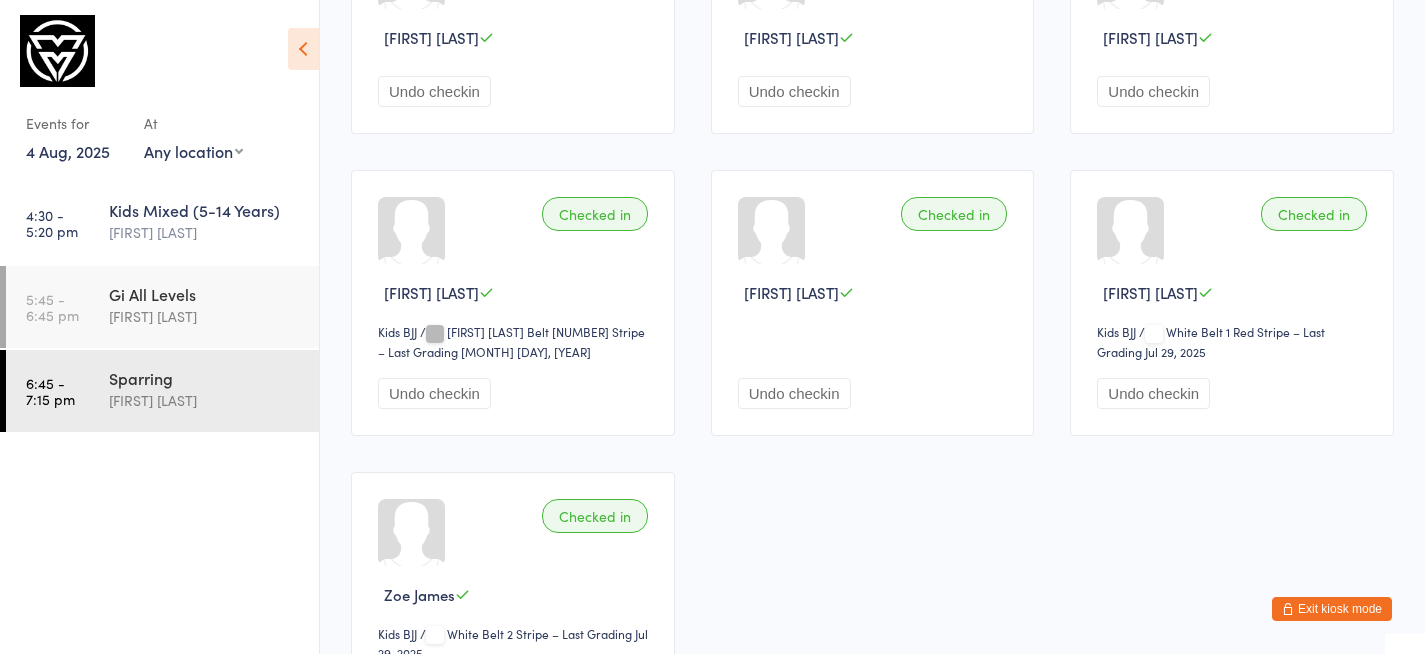 scroll, scrollTop: 0, scrollLeft: 0, axis: both 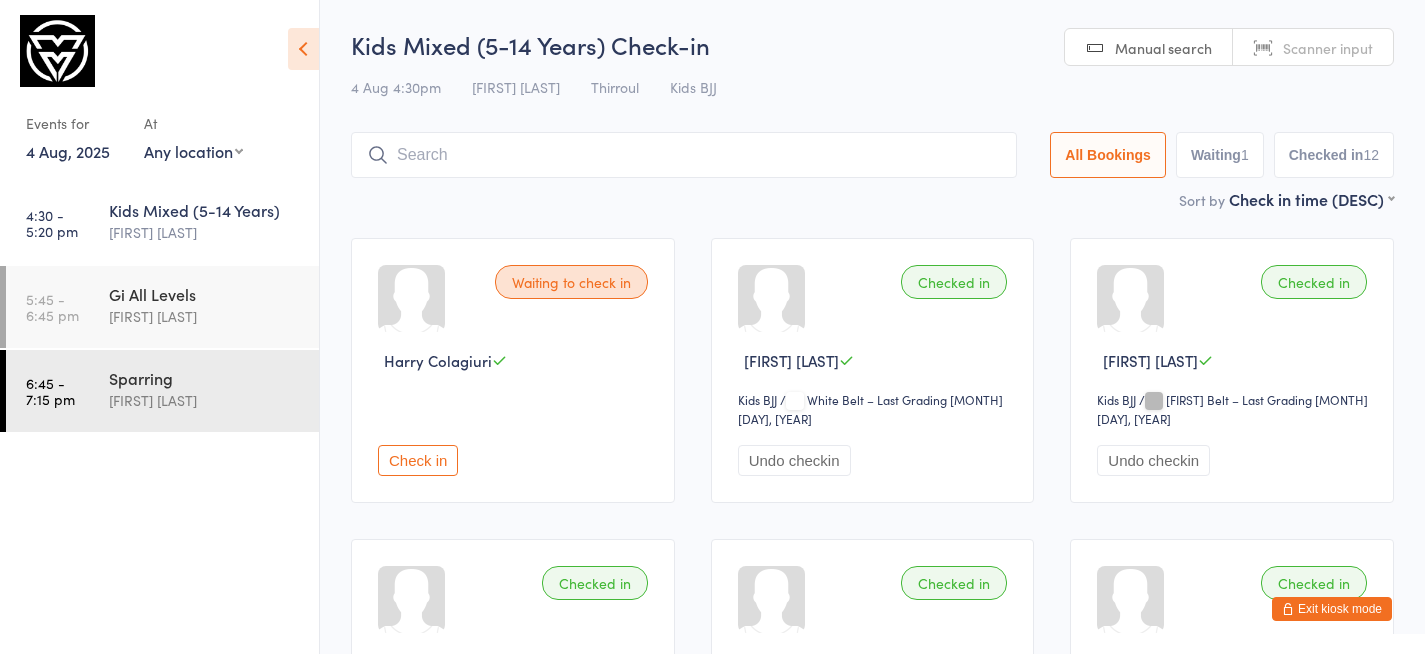 click on "Exit kiosk mode" at bounding box center [1332, 609] 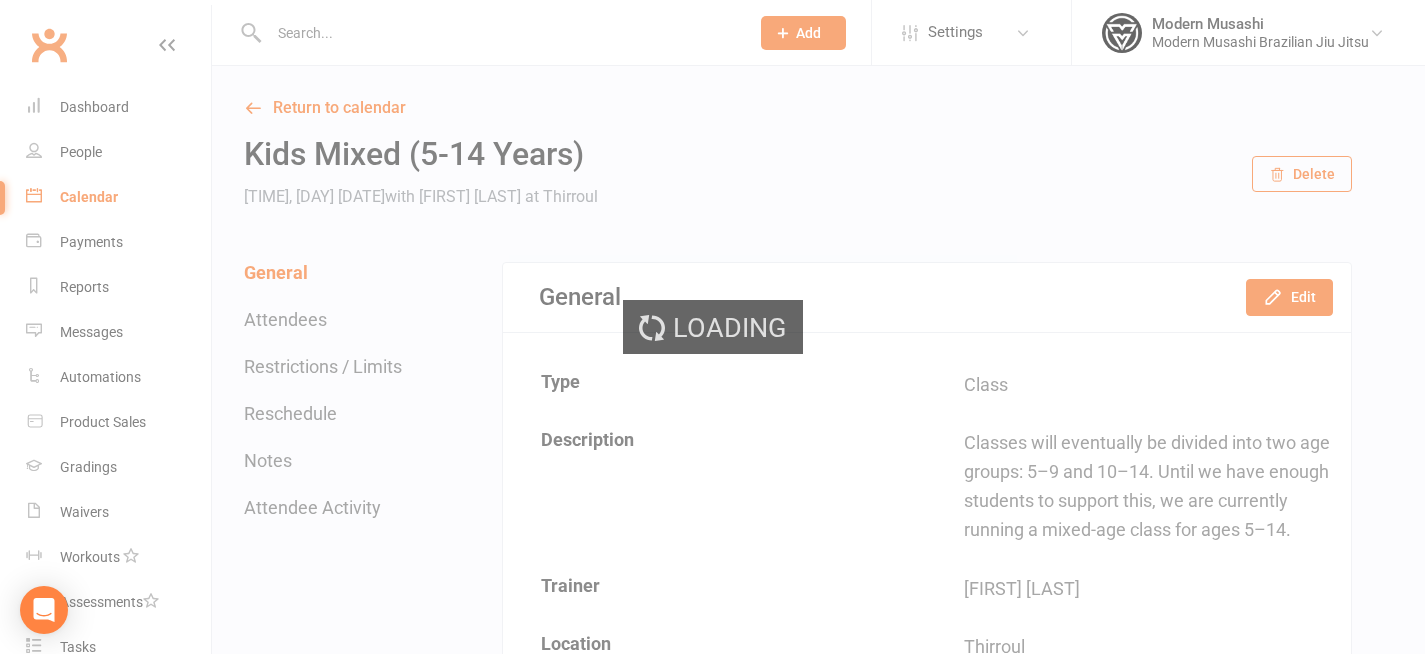 scroll, scrollTop: 0, scrollLeft: 0, axis: both 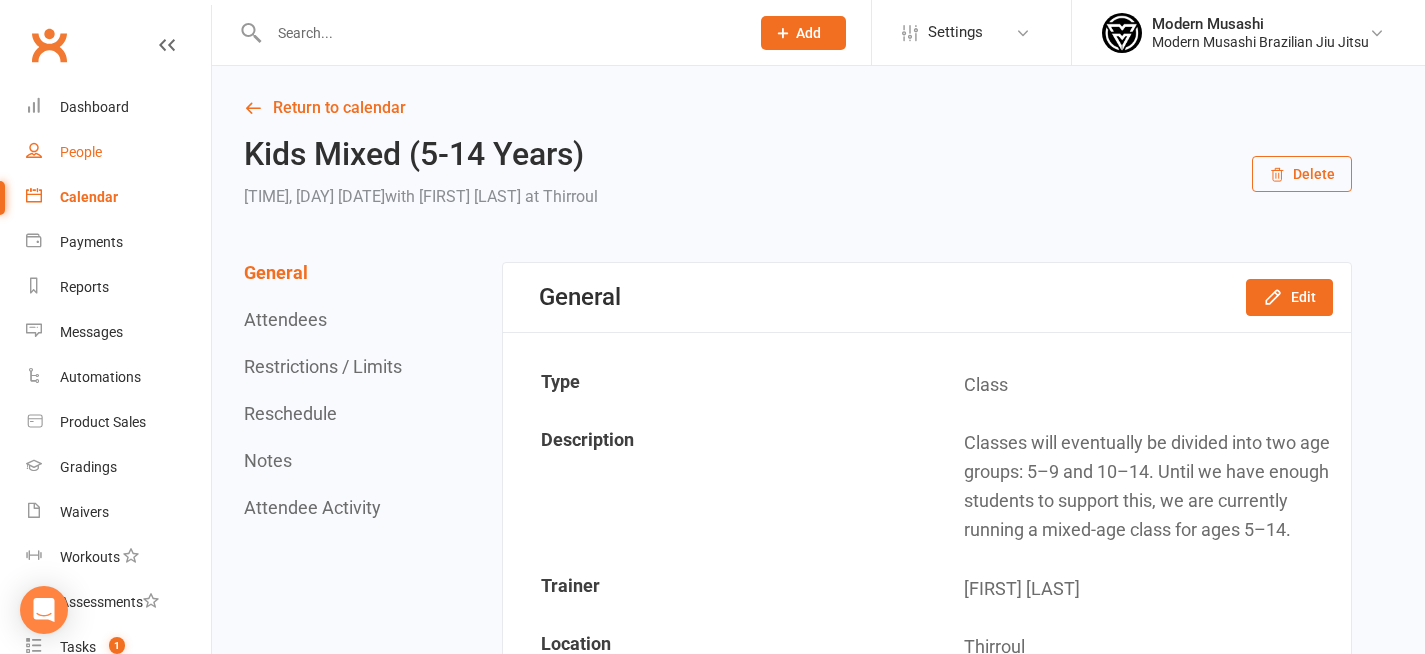 click on "People" at bounding box center (118, 152) 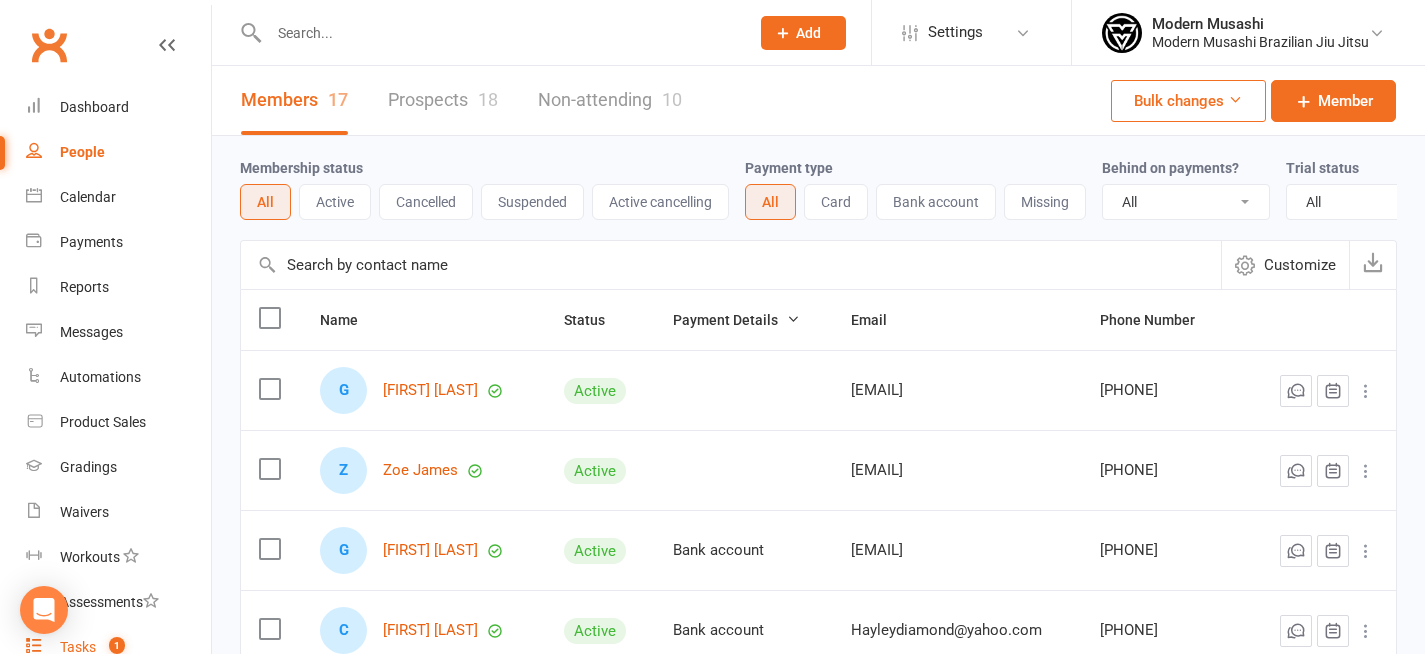 click on "Tasks   1" at bounding box center [118, 647] 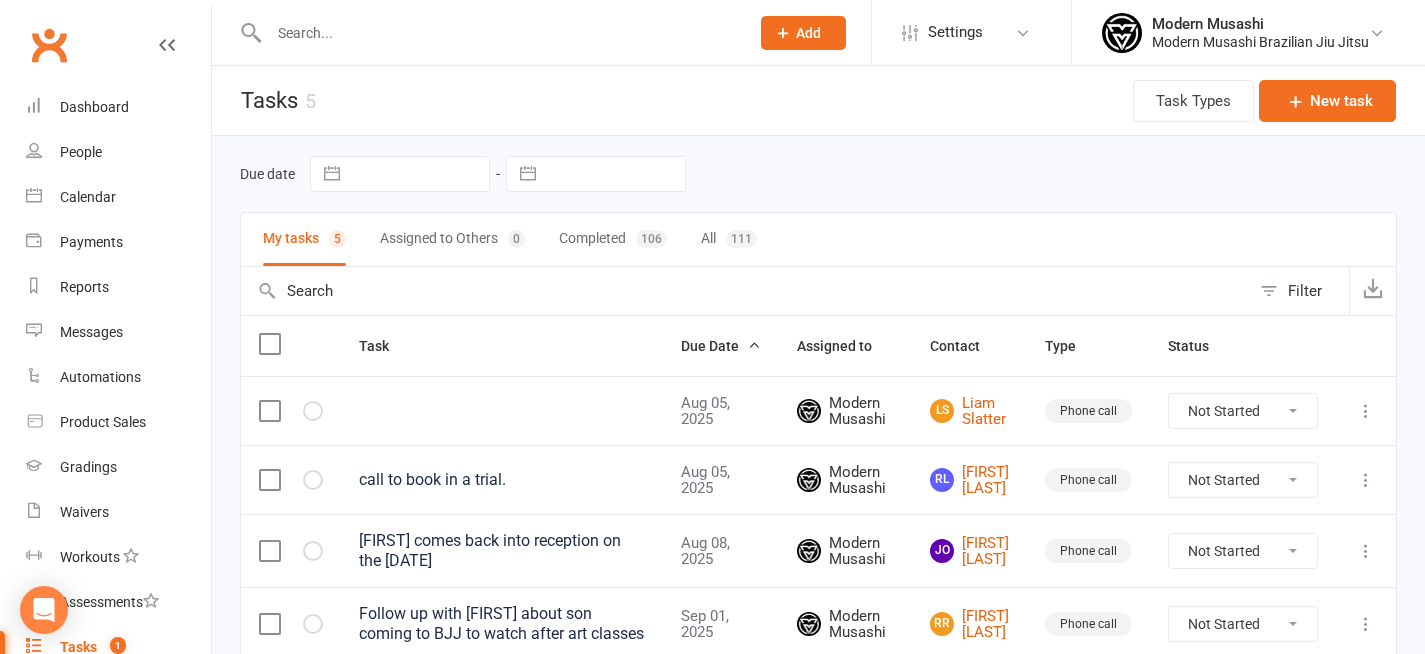 scroll, scrollTop: 174, scrollLeft: 0, axis: vertical 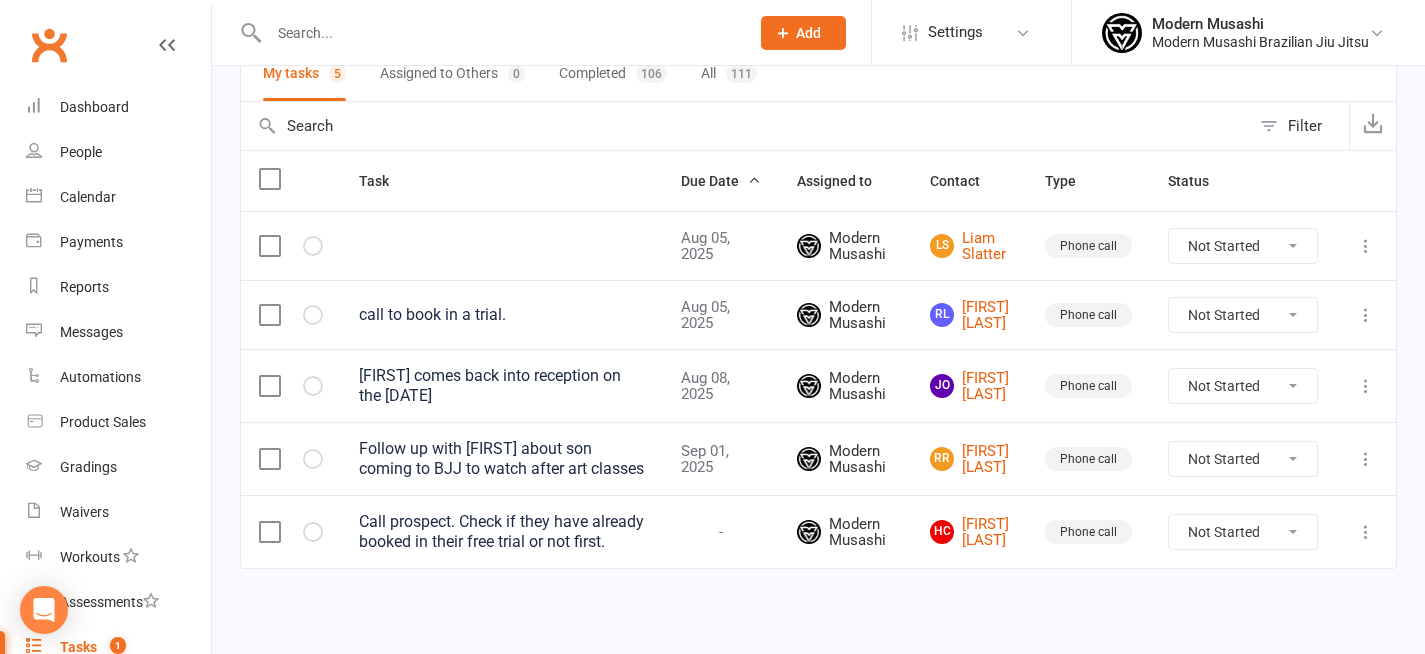 click on "Not Started In Progress Waiting Complete" at bounding box center (1243, 532) 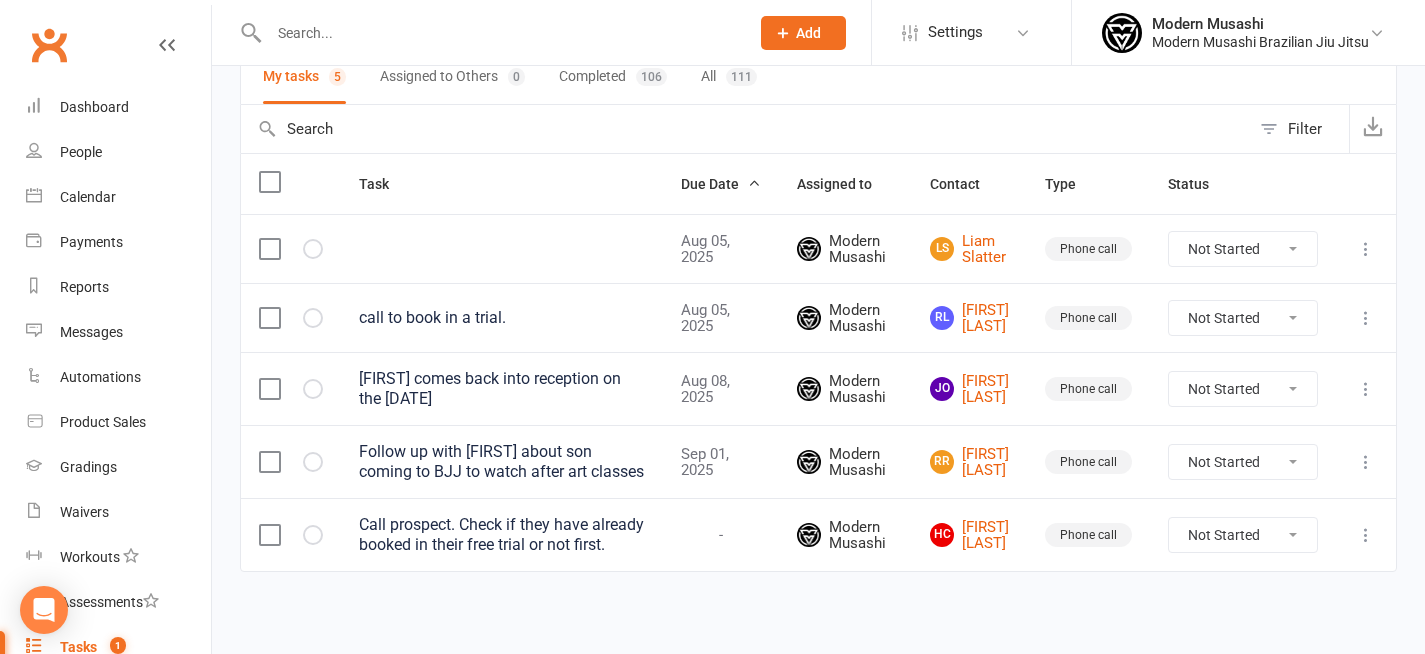 scroll, scrollTop: 158, scrollLeft: 0, axis: vertical 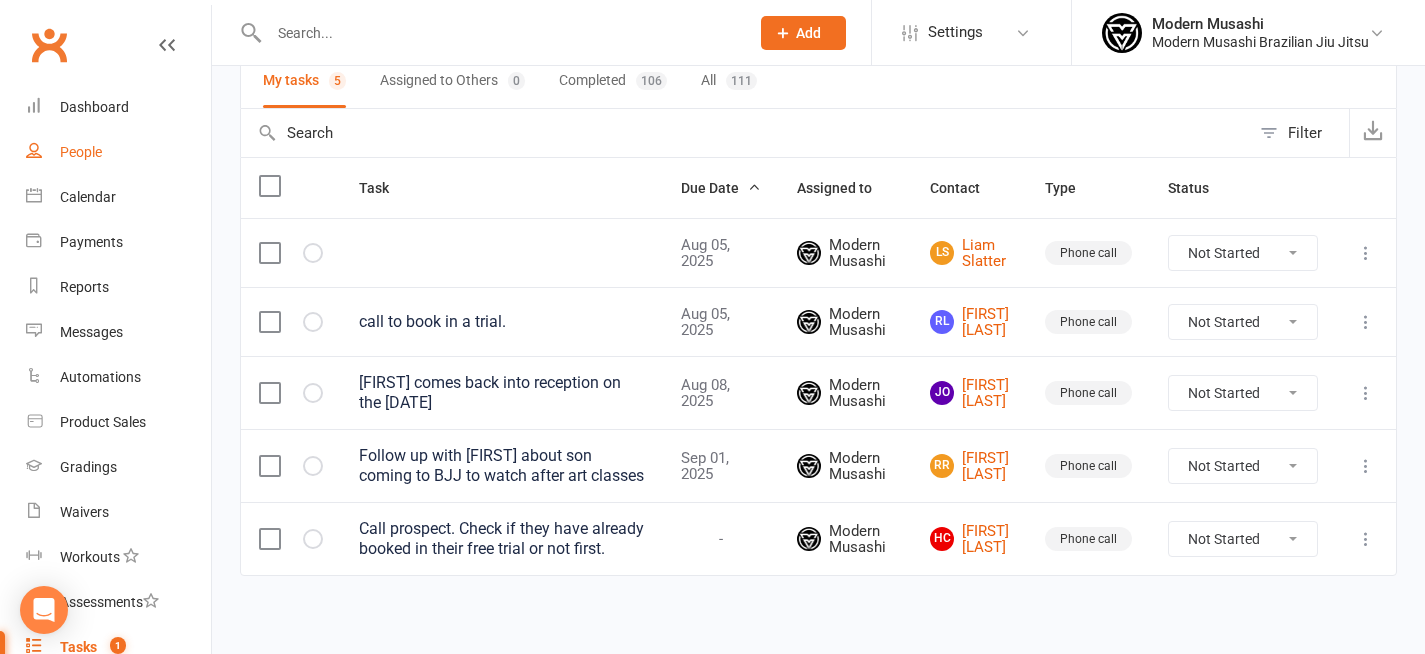 click on "People" at bounding box center (81, 152) 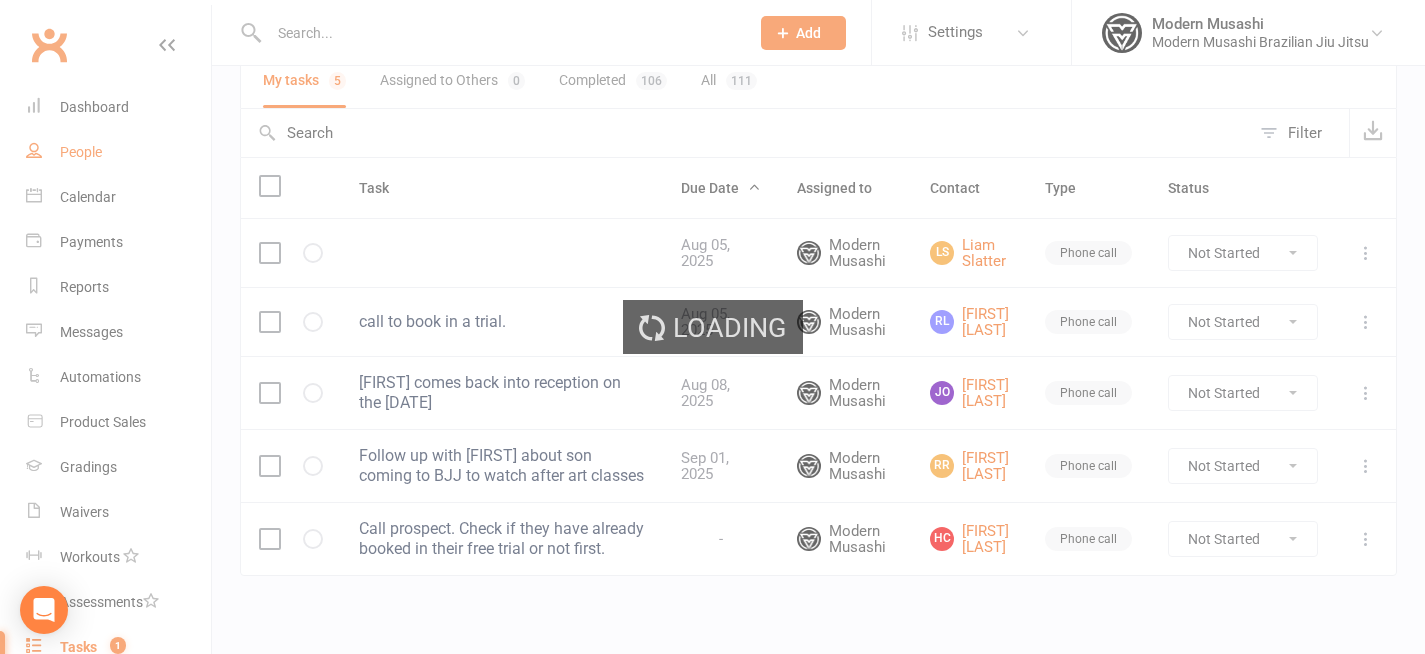 scroll, scrollTop: 0, scrollLeft: 0, axis: both 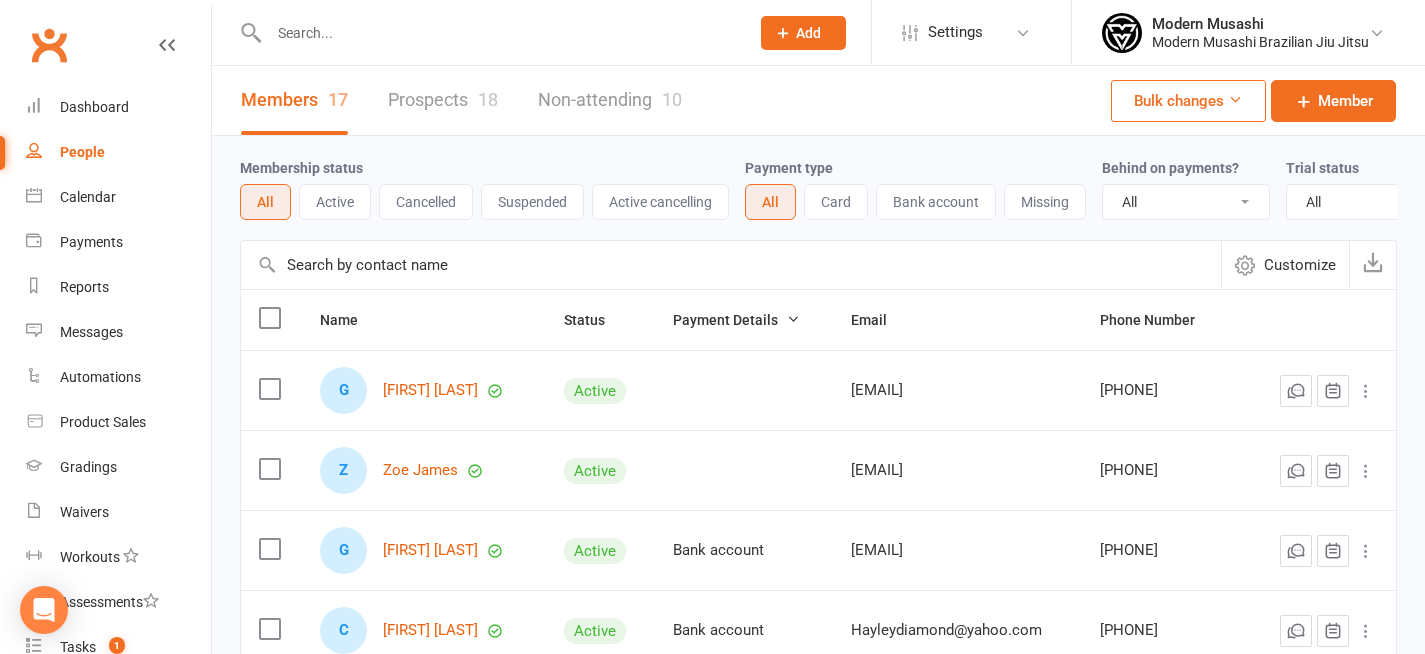 click on "Prospects 18" at bounding box center [443, 100] 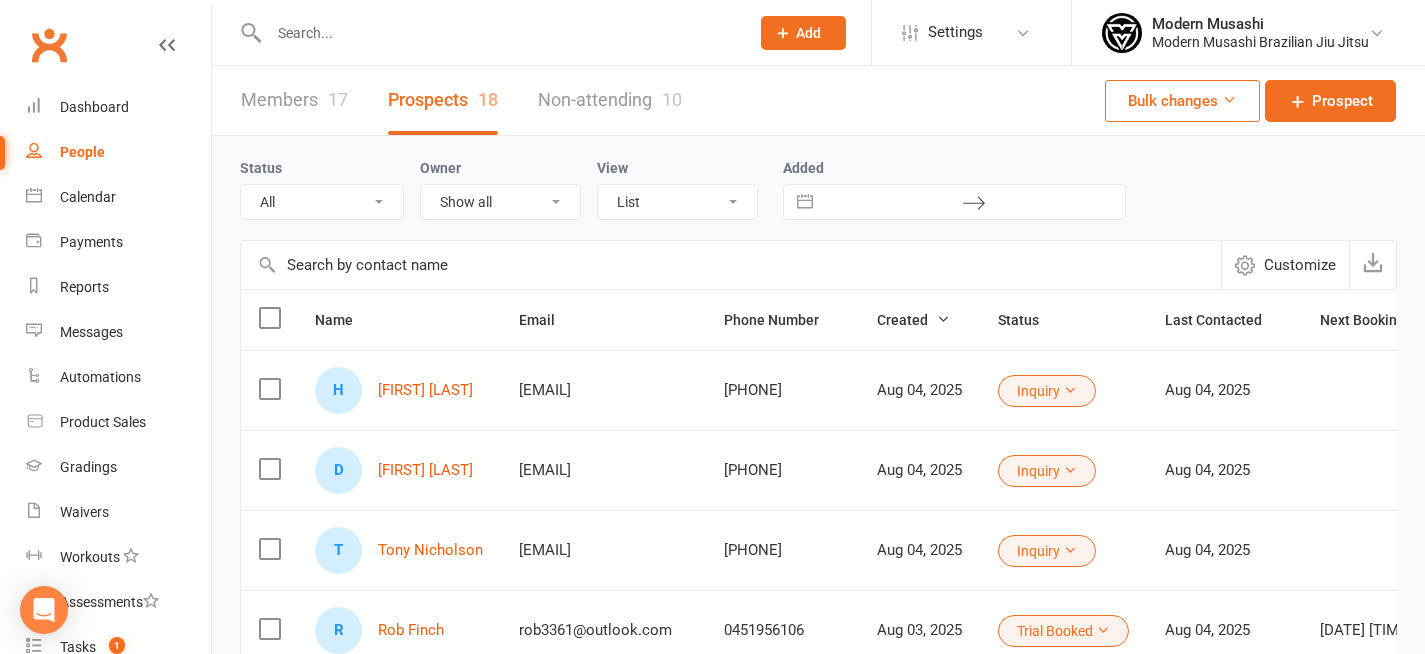 scroll, scrollTop: 90, scrollLeft: 0, axis: vertical 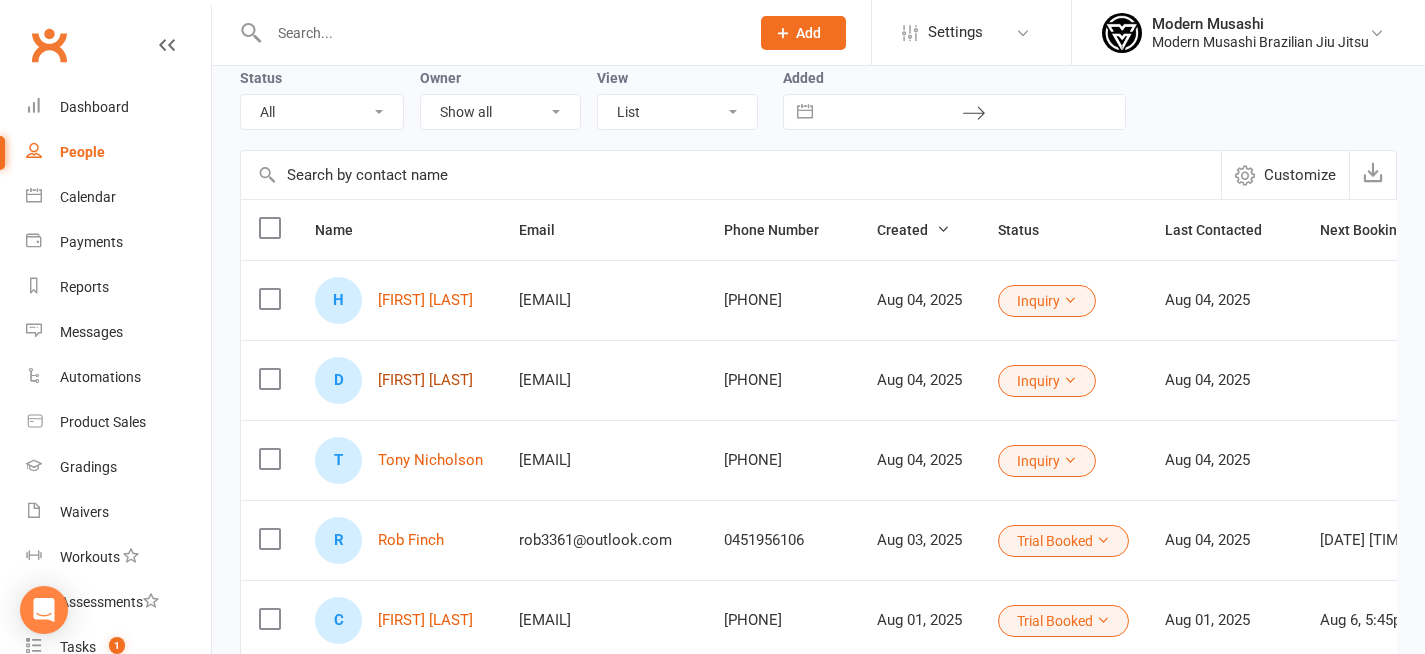 click on "[FIRST] [LAST]" at bounding box center [425, 380] 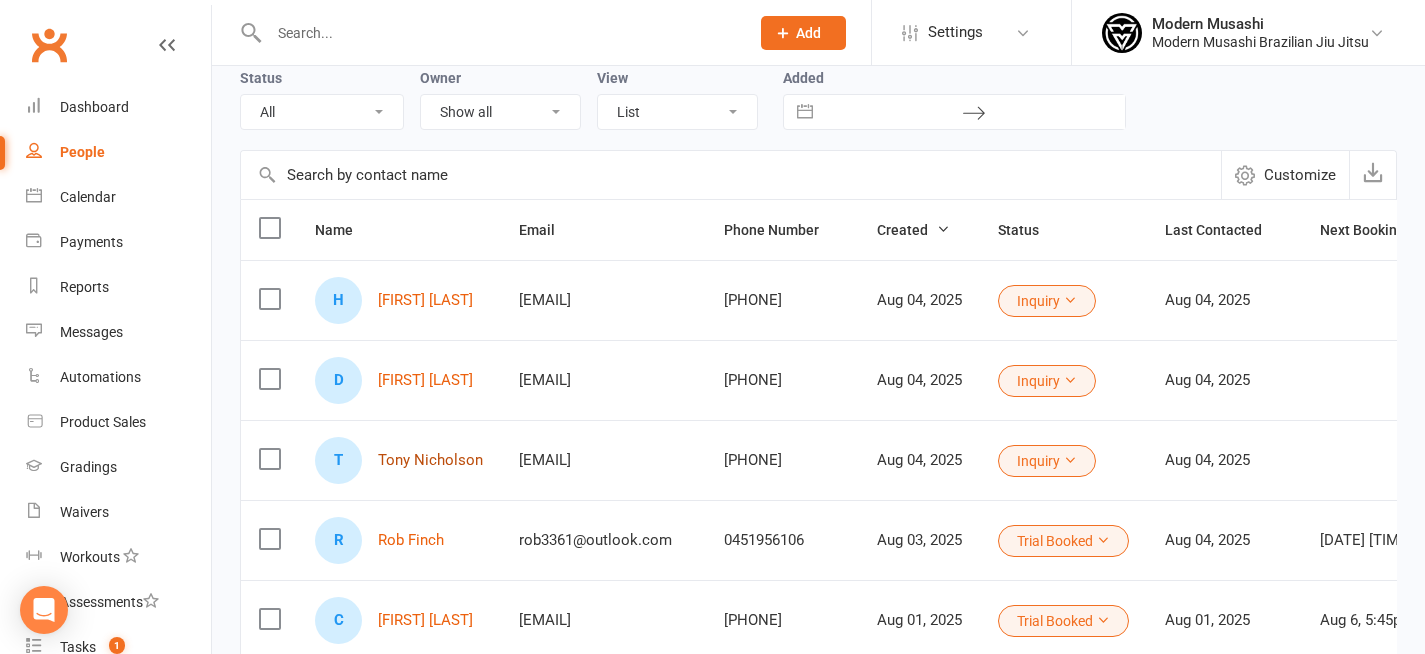 click on "Tony Nicholson" at bounding box center [430, 460] 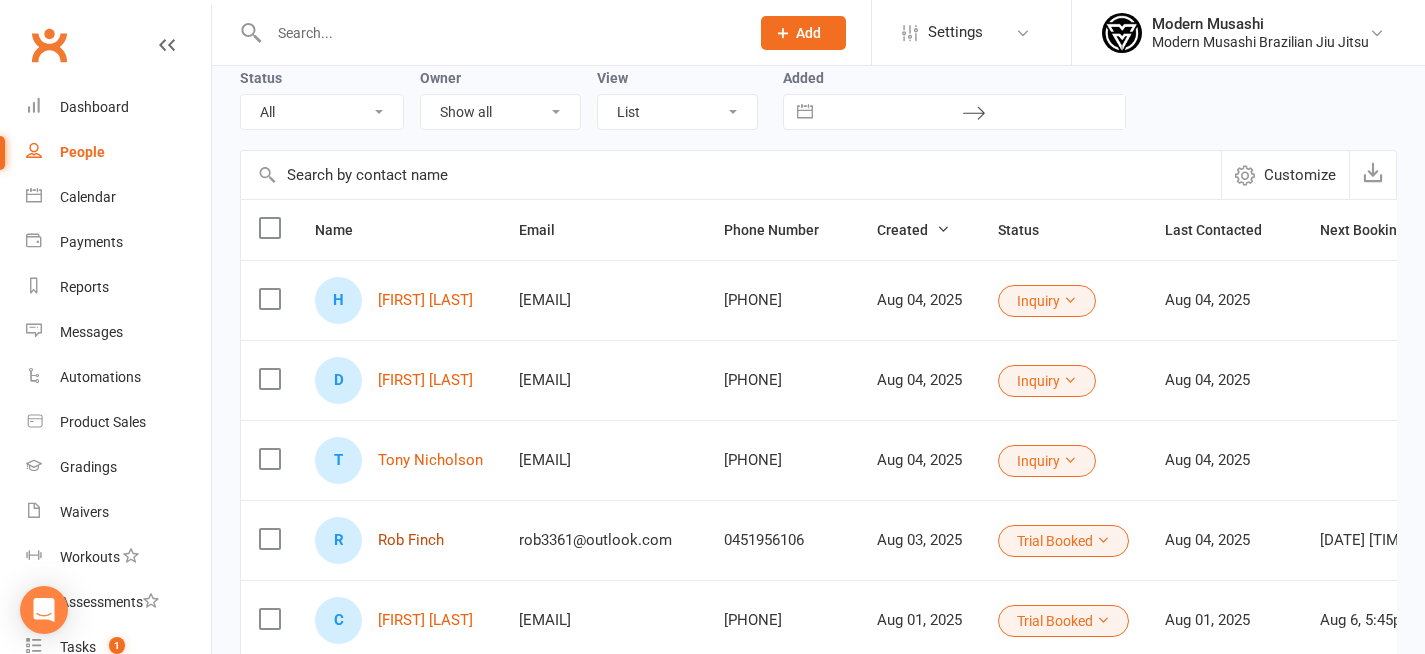 click on "Rob Finch" at bounding box center (411, 540) 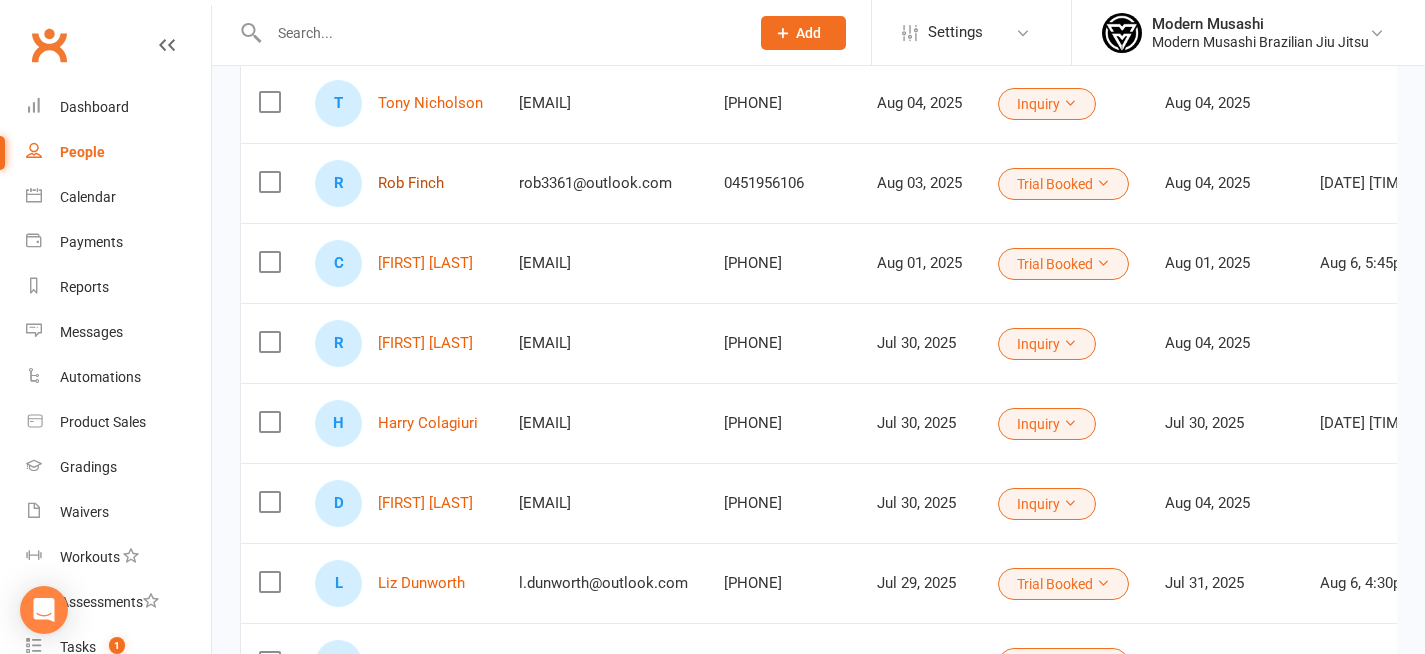 scroll, scrollTop: 478, scrollLeft: 0, axis: vertical 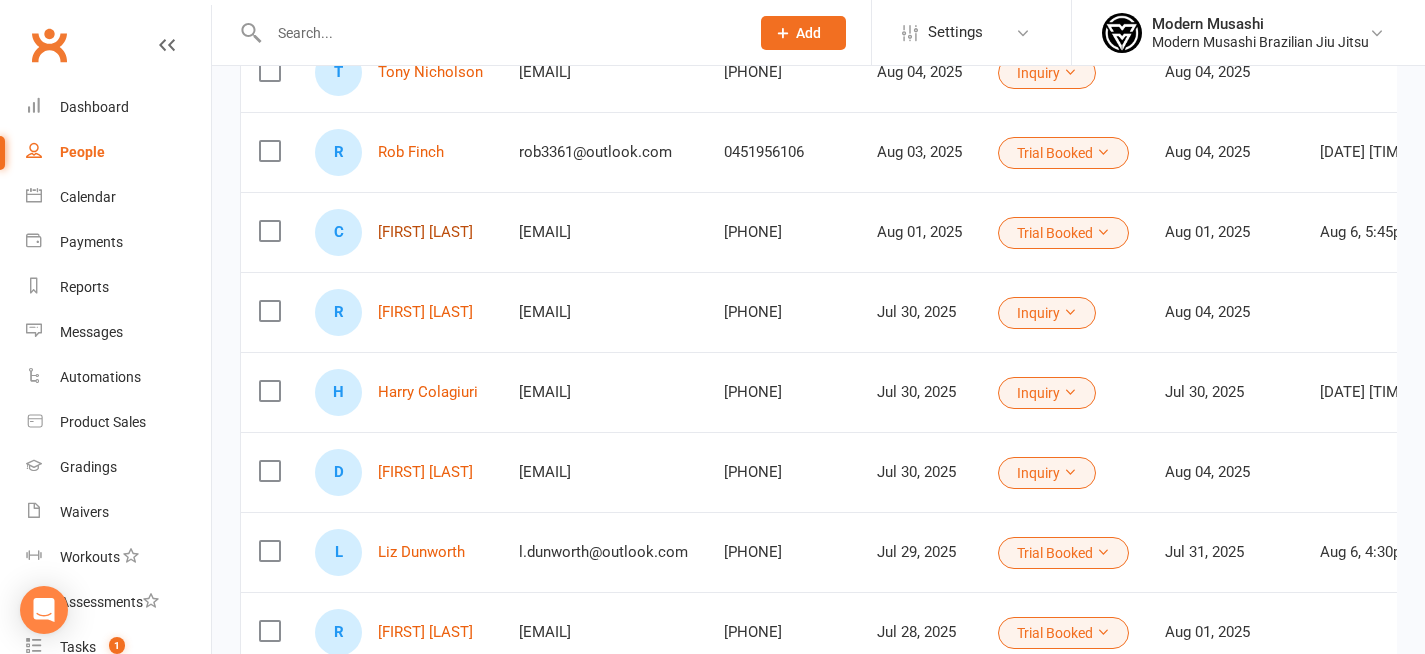 click on "[FIRST] [LAST]" at bounding box center (425, 232) 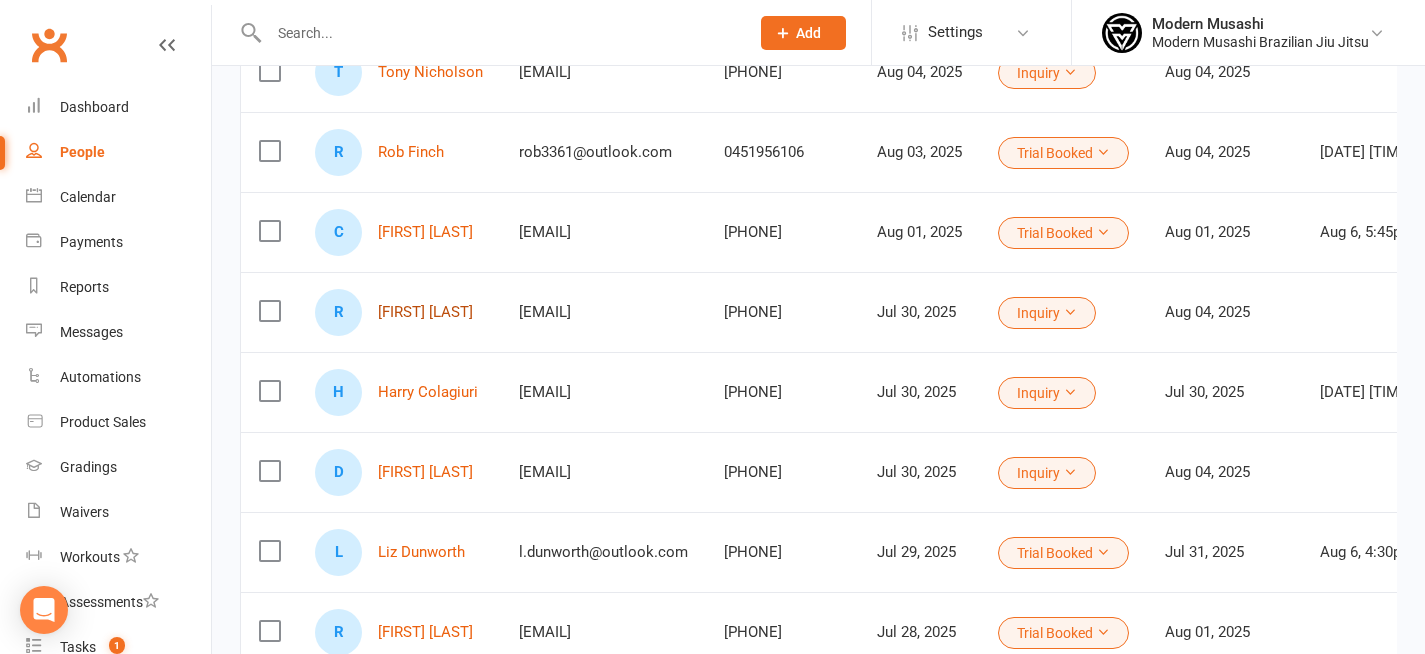 click on "[FIRST] [LAST]" at bounding box center (425, 312) 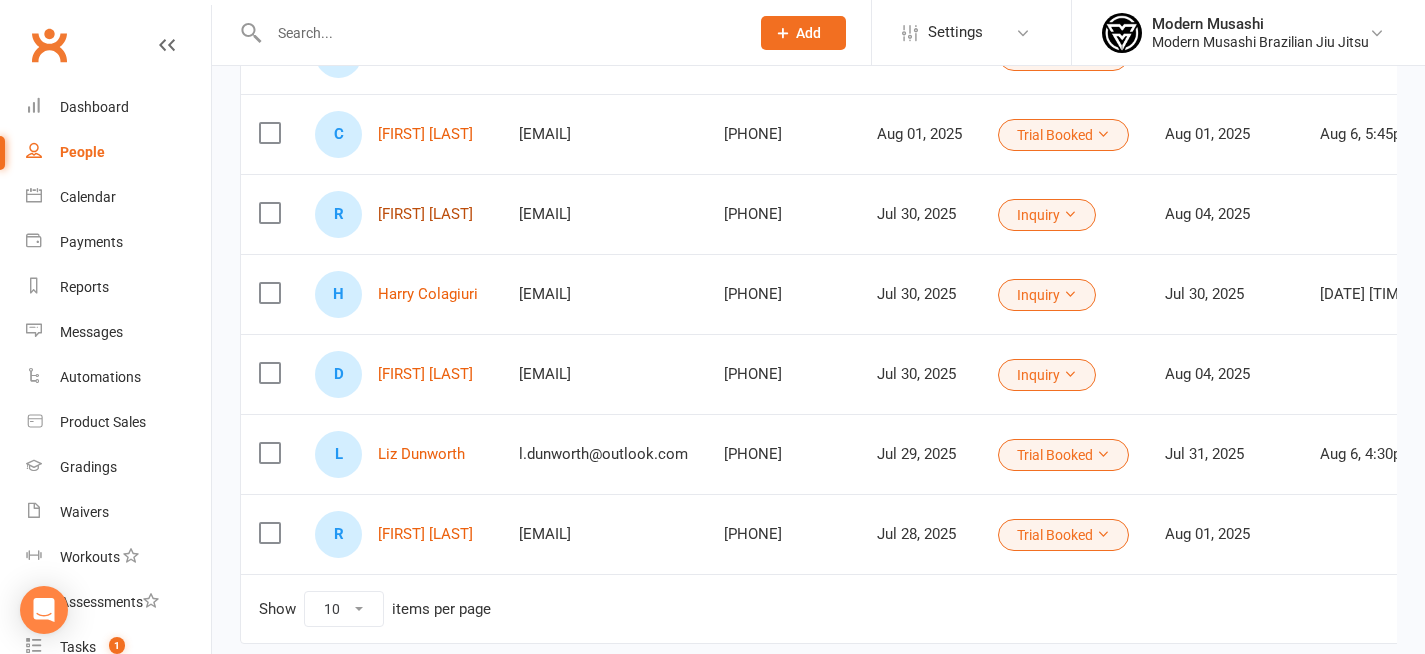 scroll, scrollTop: 590, scrollLeft: 0, axis: vertical 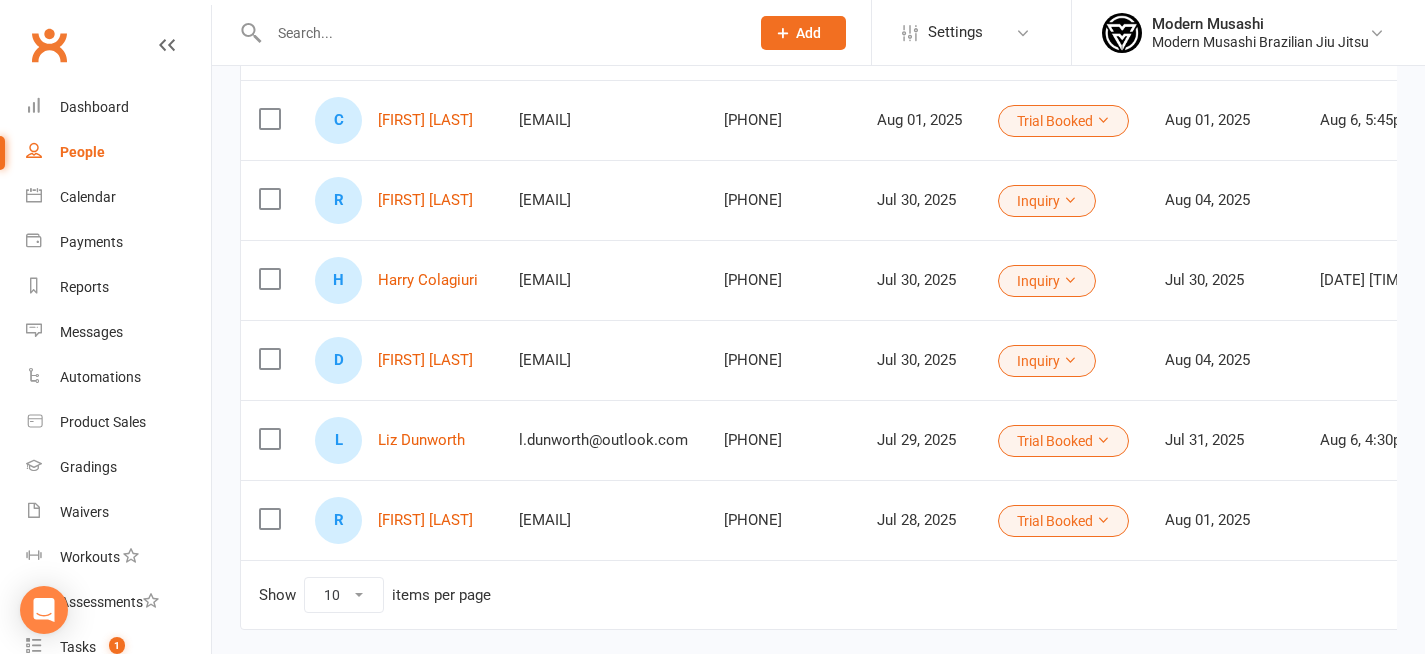 drag, startPoint x: 840, startPoint y: 235, endPoint x: 958, endPoint y: 598, distance: 381.6975 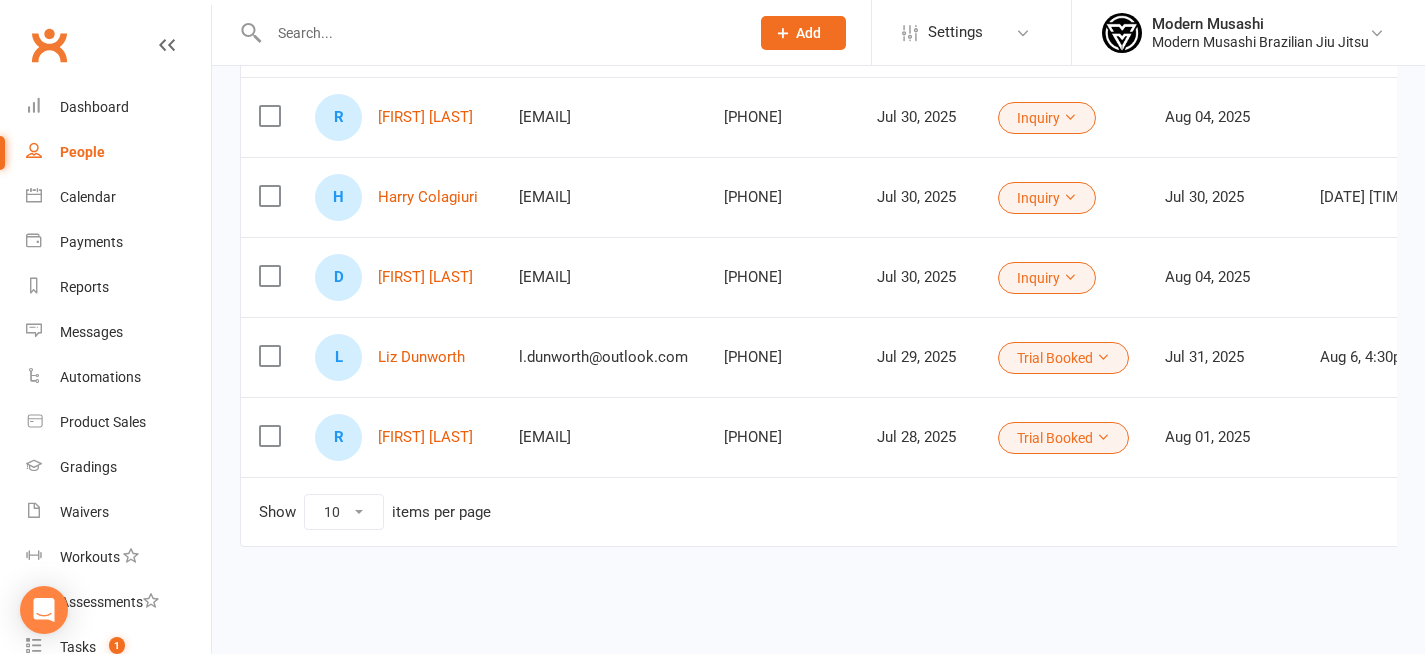 scroll, scrollTop: 0, scrollLeft: 0, axis: both 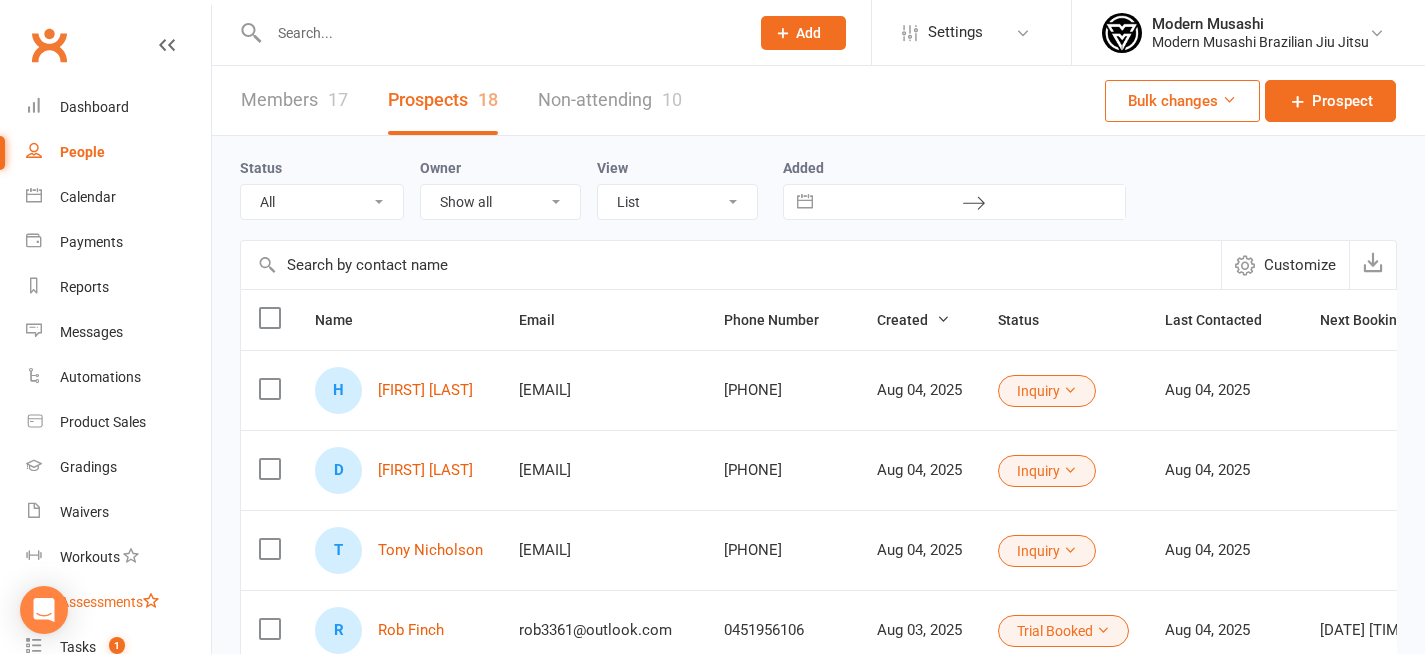 click on "Assessments" at bounding box center (118, 602) 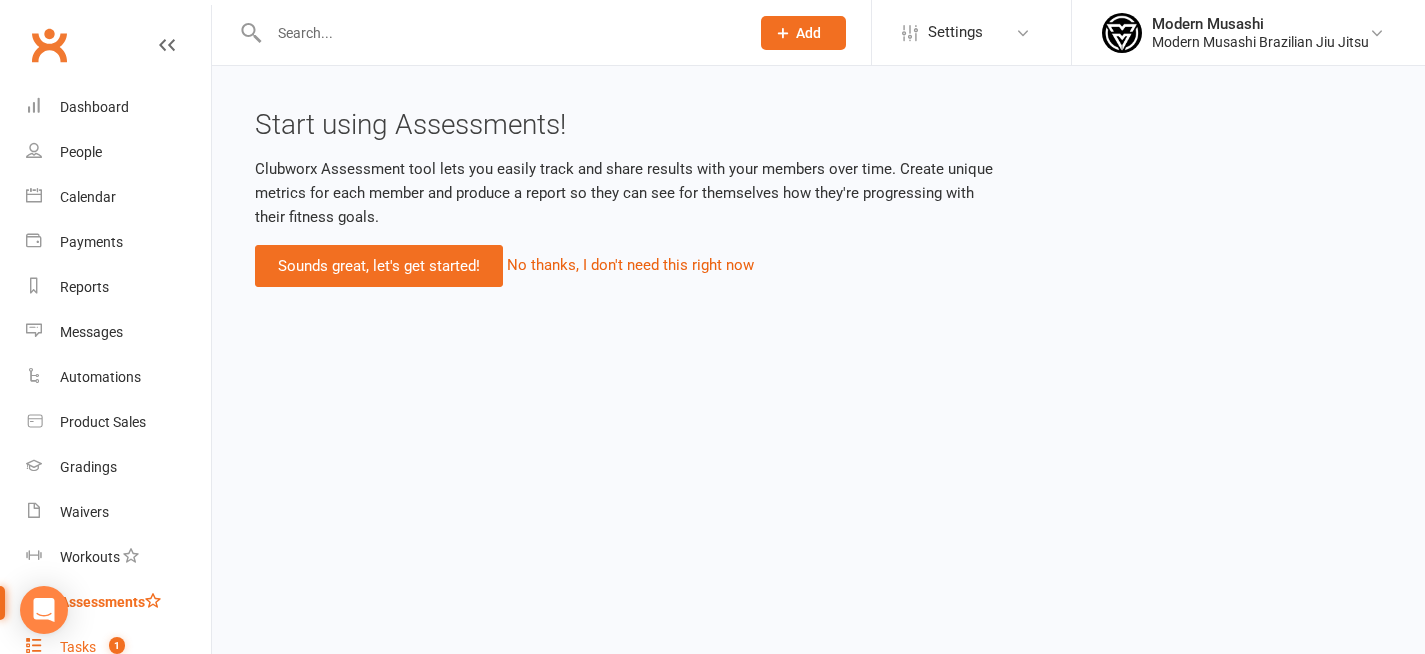 click on "Tasks" at bounding box center [78, 647] 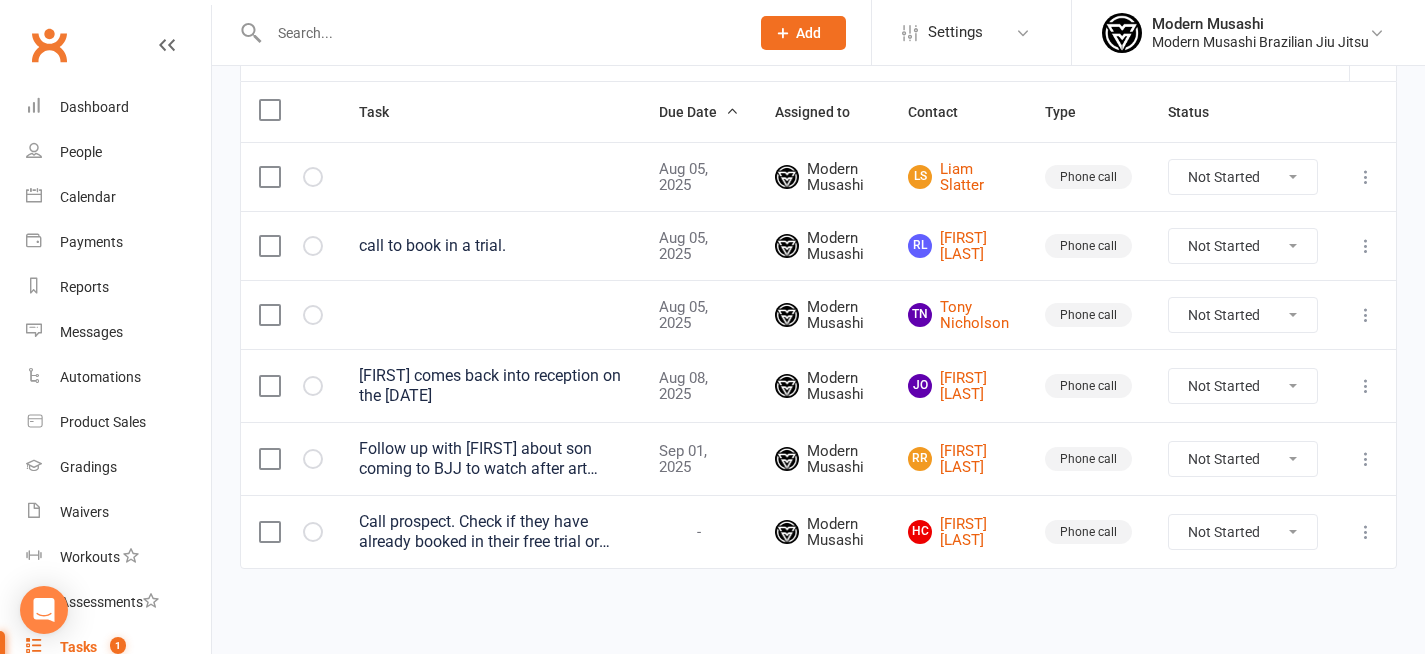 scroll, scrollTop: 0, scrollLeft: 0, axis: both 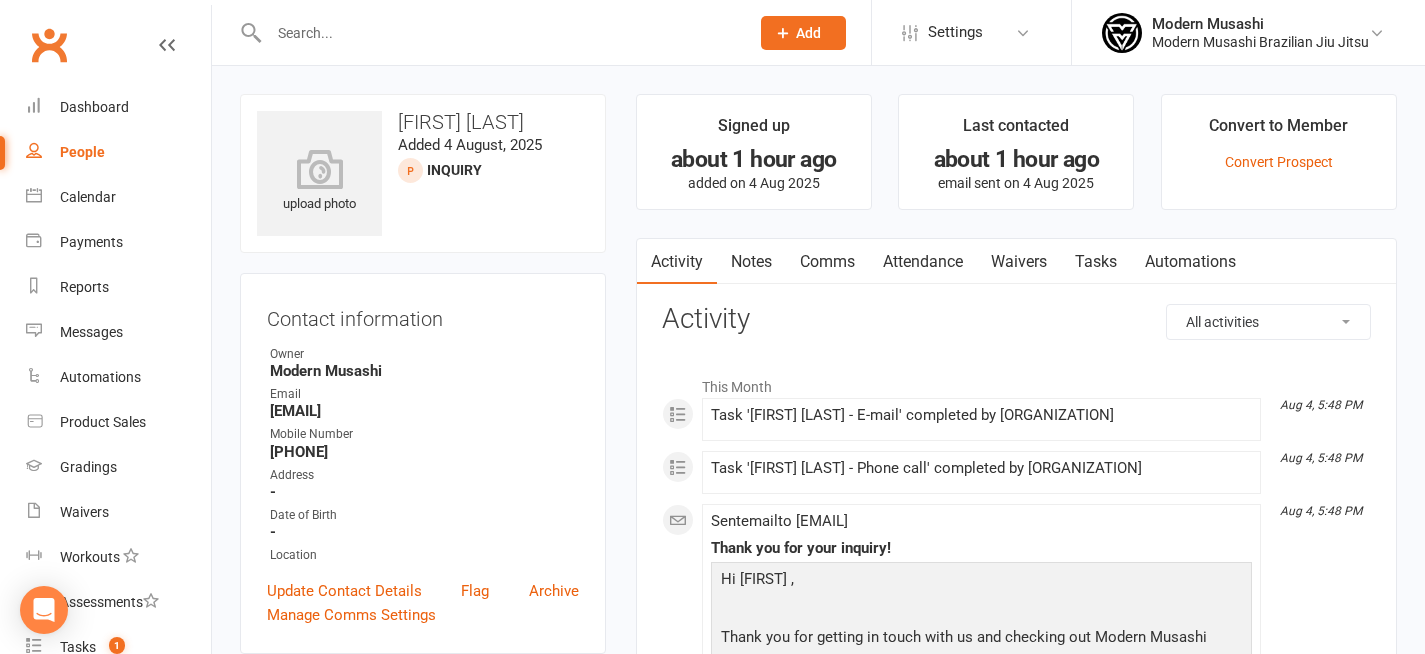 click on "Waivers" at bounding box center (1019, 262) 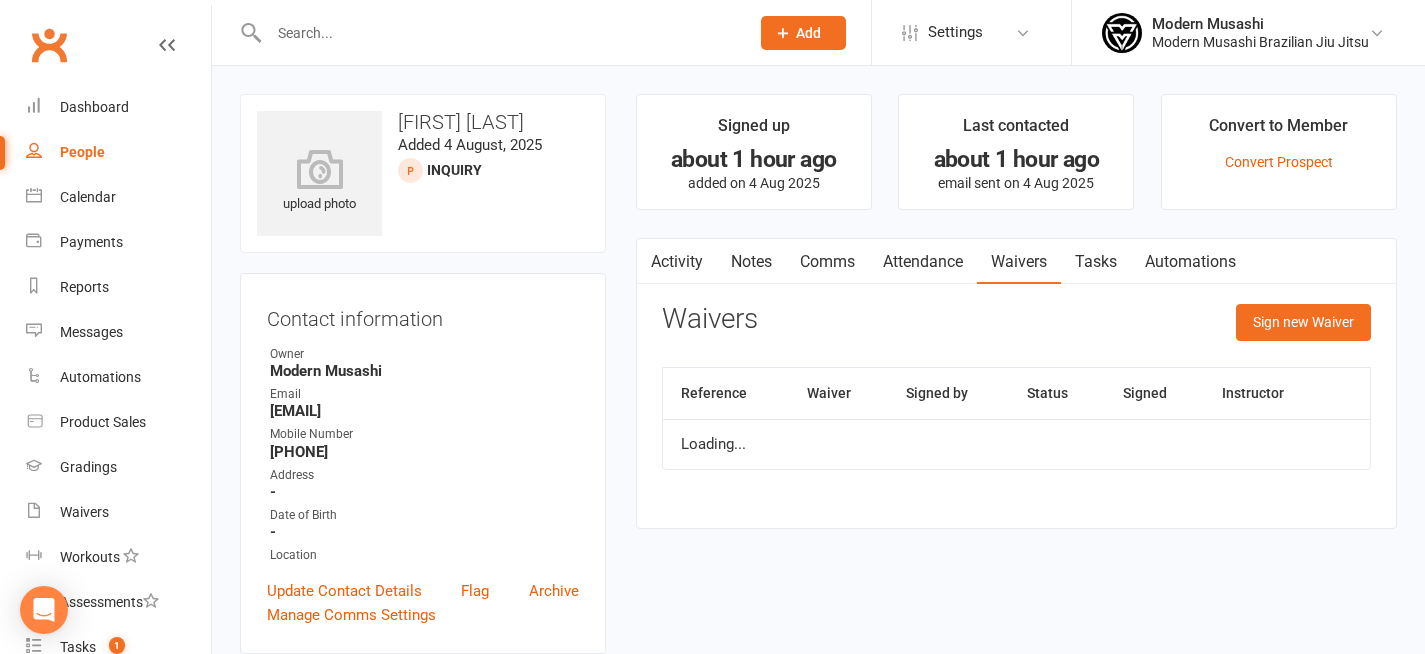 click on "Tasks" at bounding box center [1096, 262] 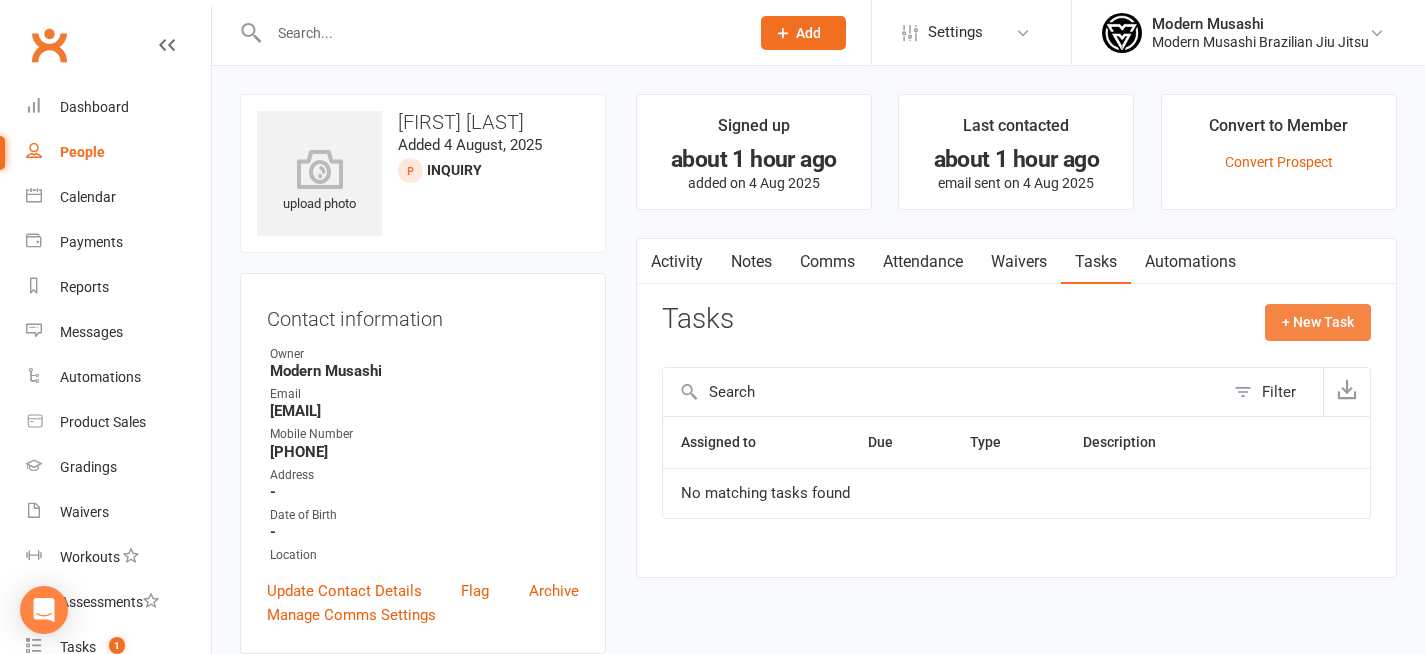 click on "+ New Task" at bounding box center (1318, 322) 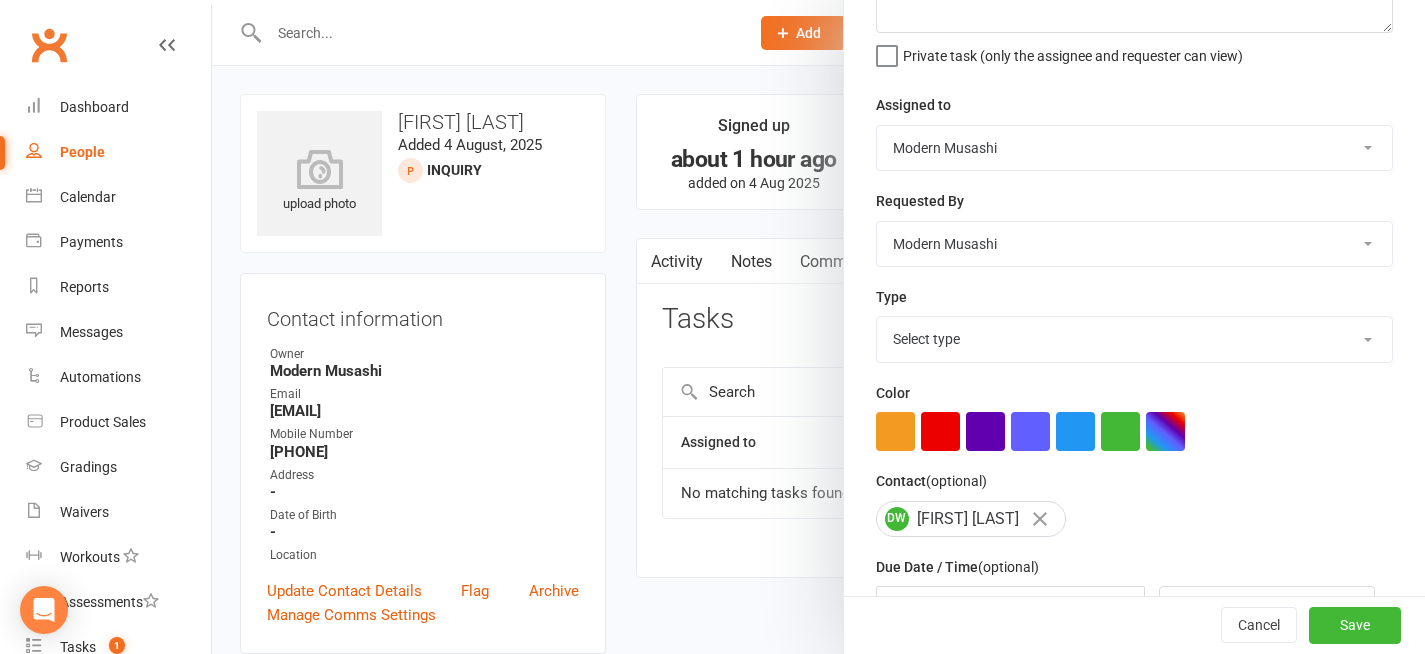 scroll, scrollTop: 188, scrollLeft: 0, axis: vertical 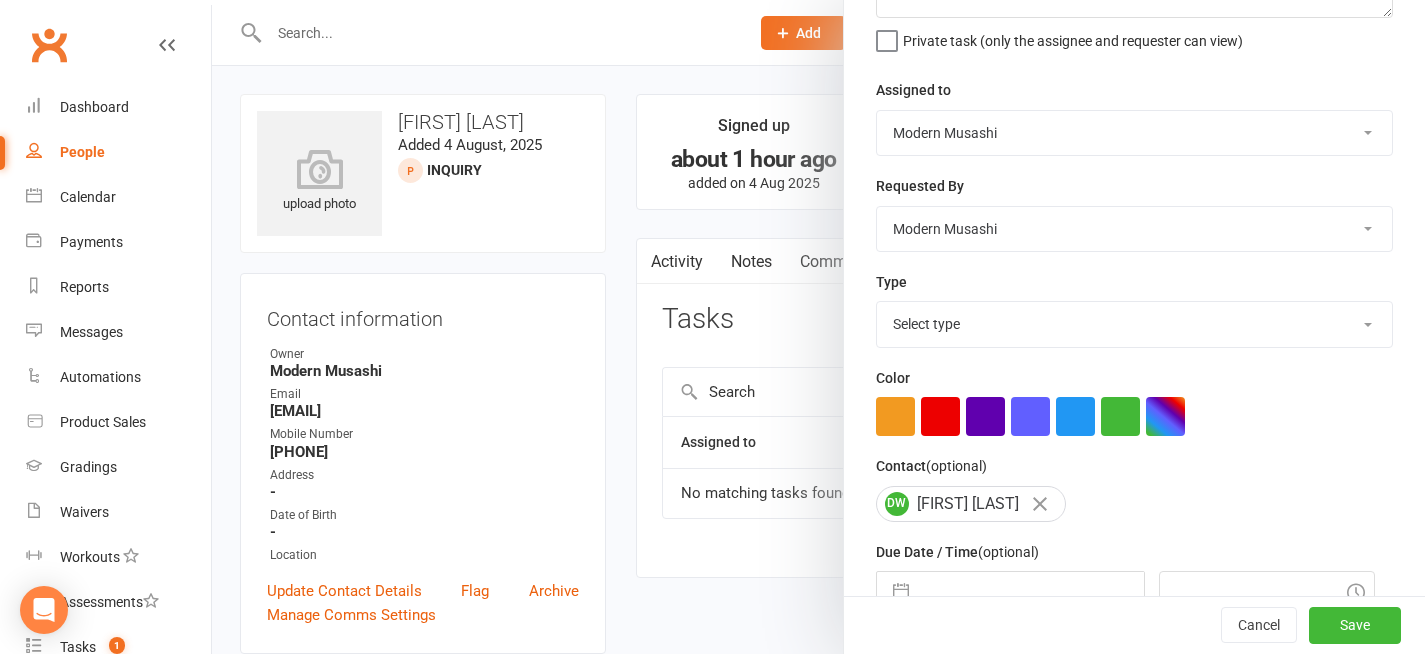 click on "Select type E-mail Meeting Phone call Sms Add new task type" at bounding box center (1134, 324) 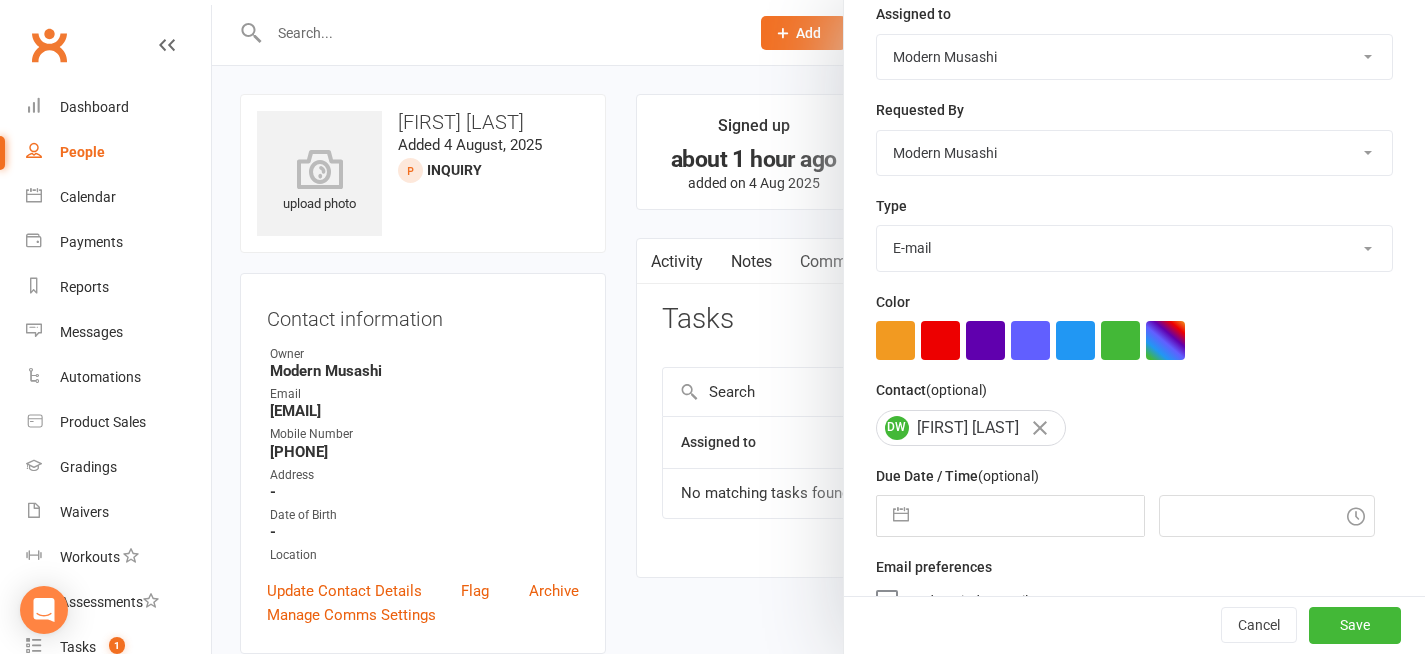 scroll, scrollTop: 272, scrollLeft: 0, axis: vertical 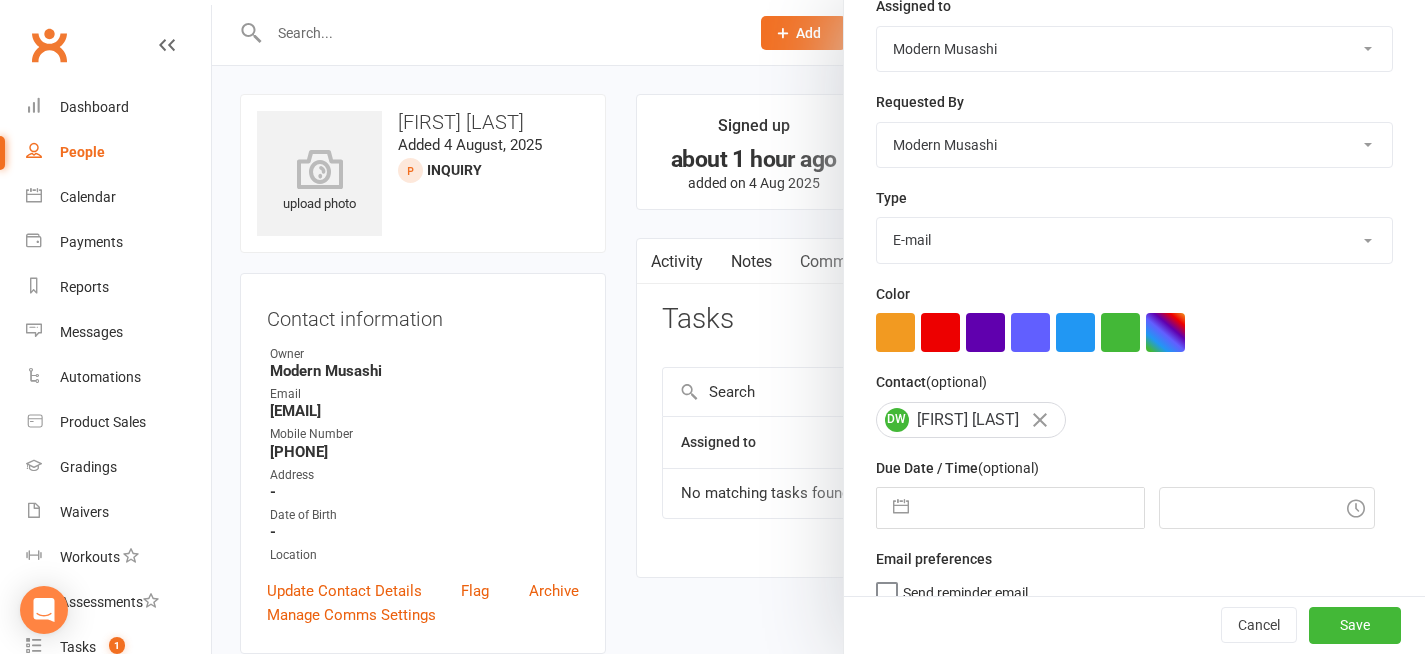 click at bounding box center [818, 327] 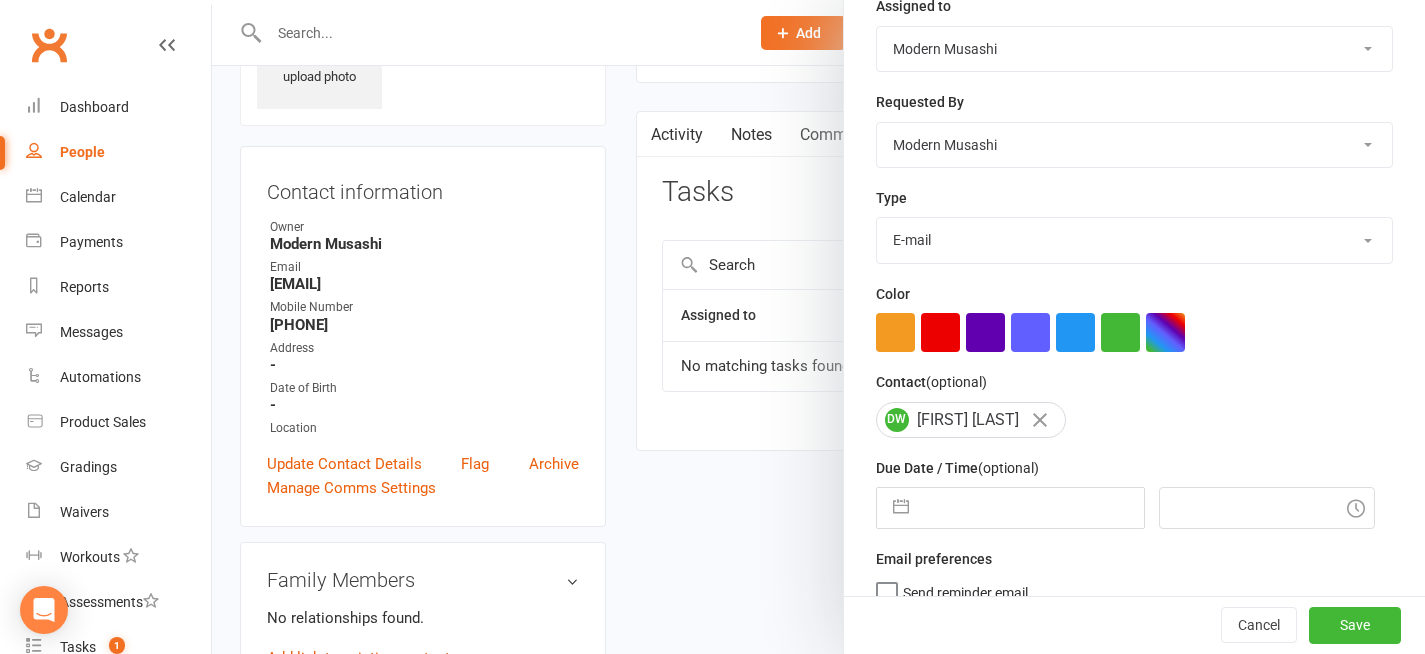 scroll, scrollTop: 136, scrollLeft: 0, axis: vertical 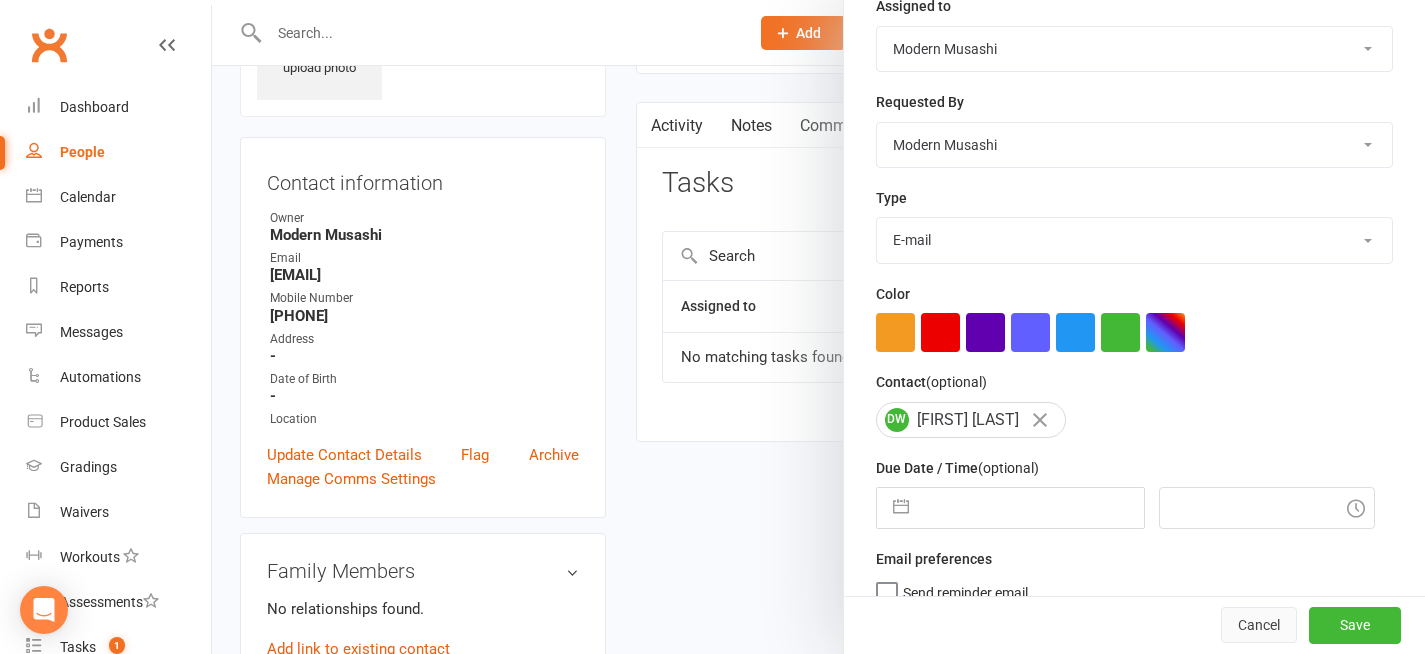 click on "Cancel" at bounding box center (1259, 626) 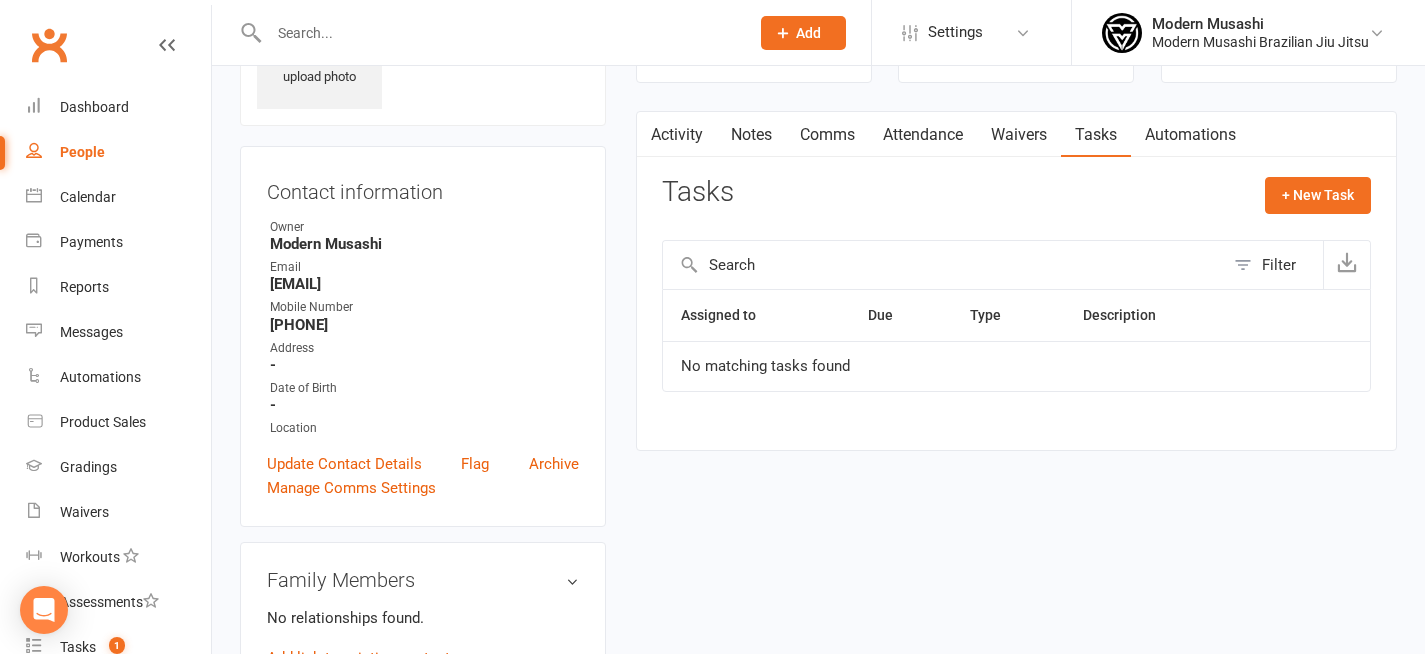 scroll, scrollTop: 120, scrollLeft: 0, axis: vertical 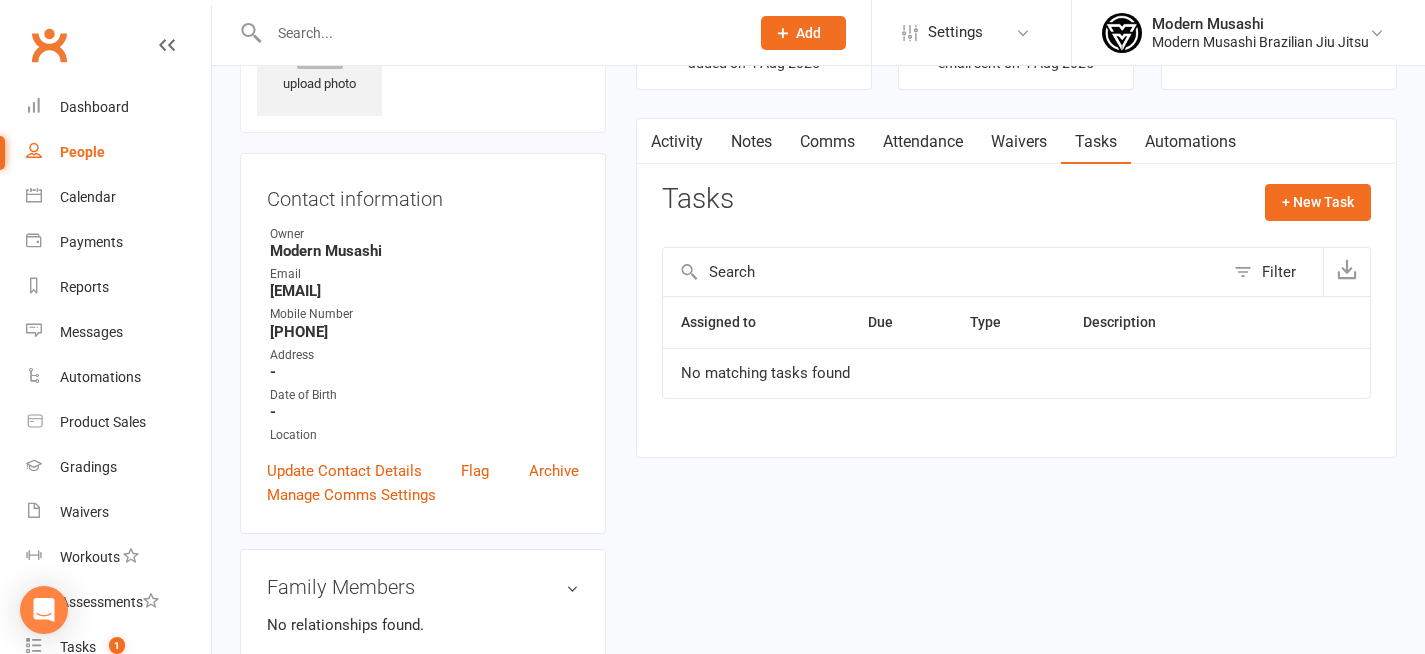 click on "Notes" at bounding box center [751, 142] 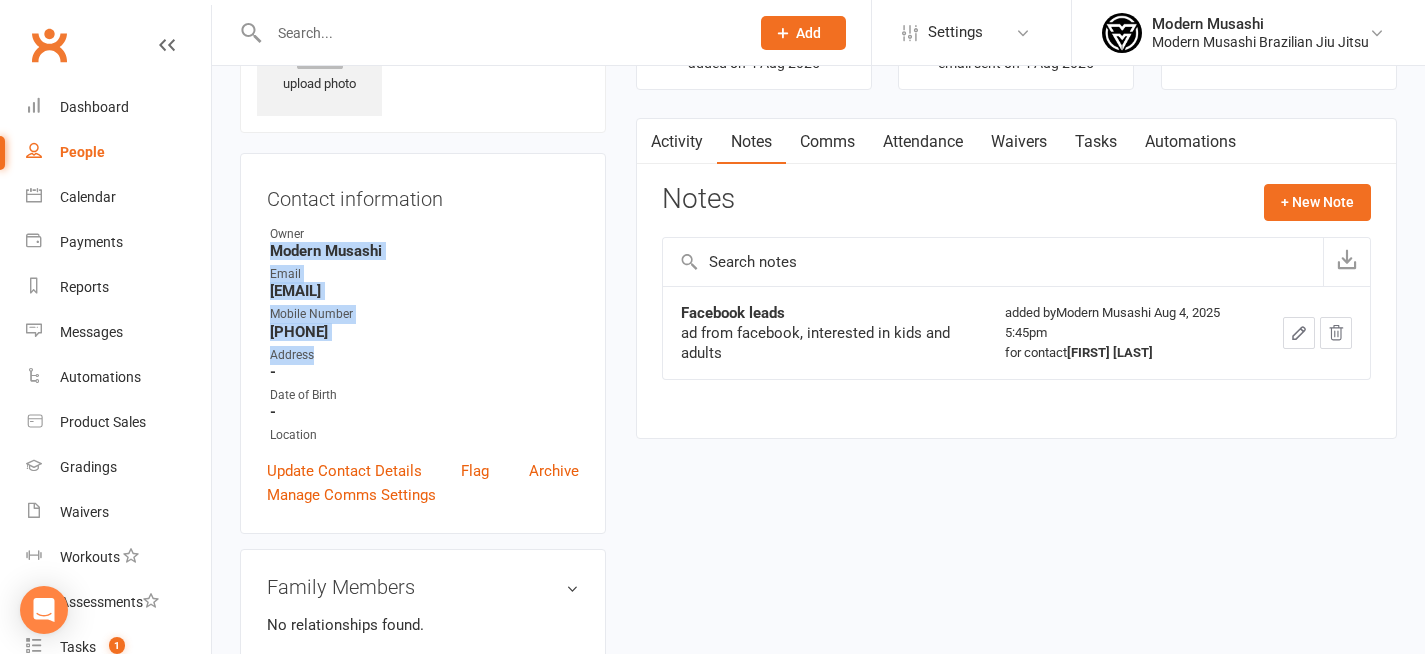 drag, startPoint x: 472, startPoint y: 242, endPoint x: 520, endPoint y: 353, distance: 120.93387 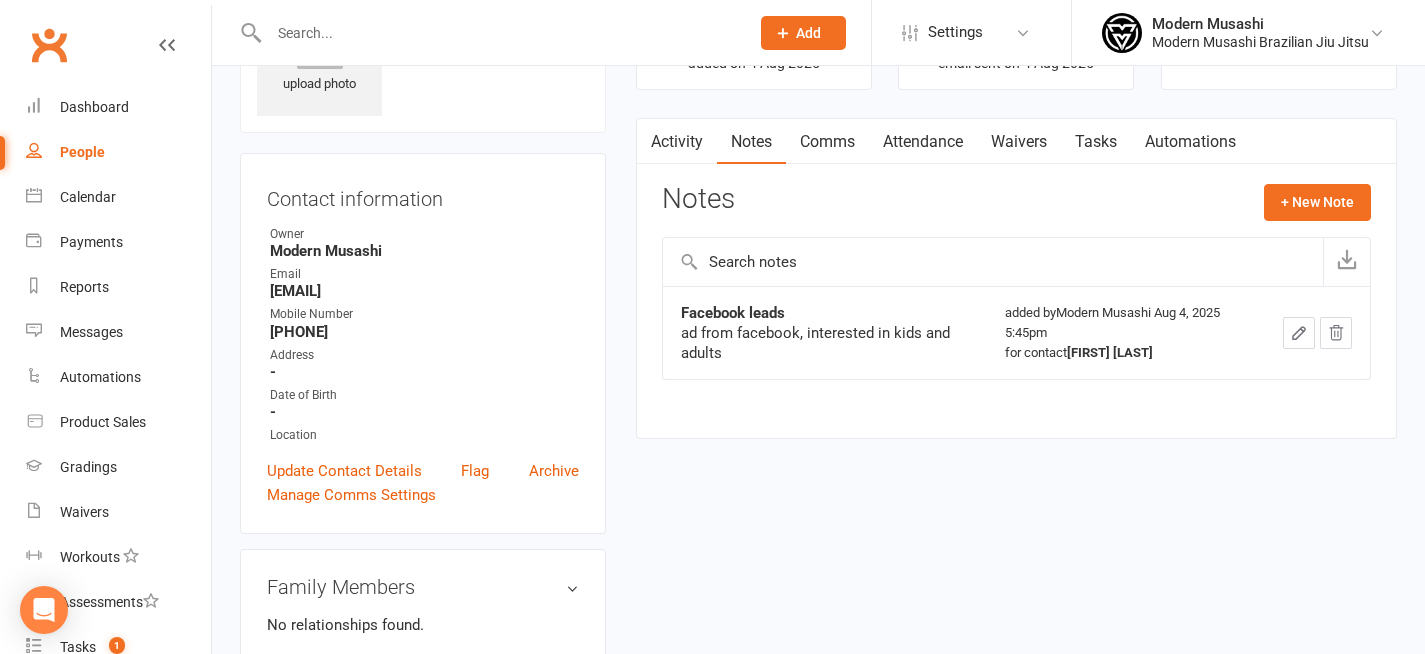 drag, startPoint x: 464, startPoint y: 313, endPoint x: 451, endPoint y: 268, distance: 46.840153 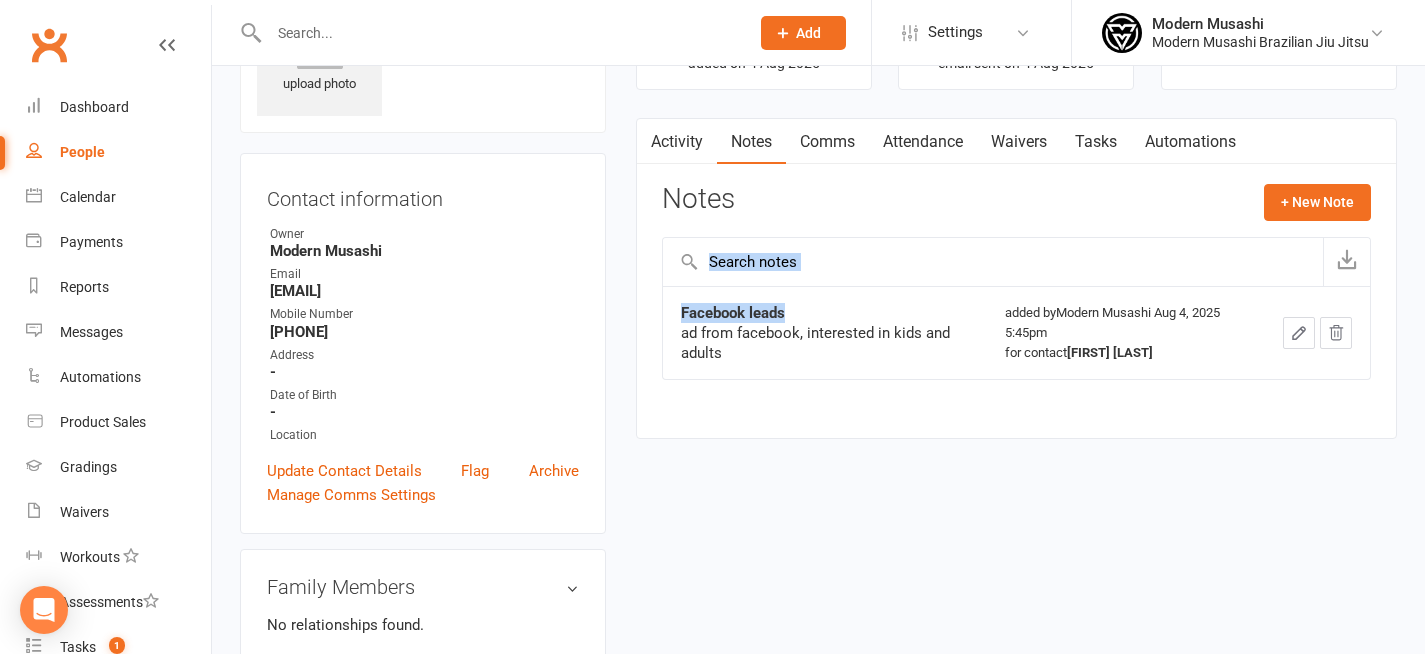 drag, startPoint x: 801, startPoint y: 320, endPoint x: 758, endPoint y: 239, distance: 91.706055 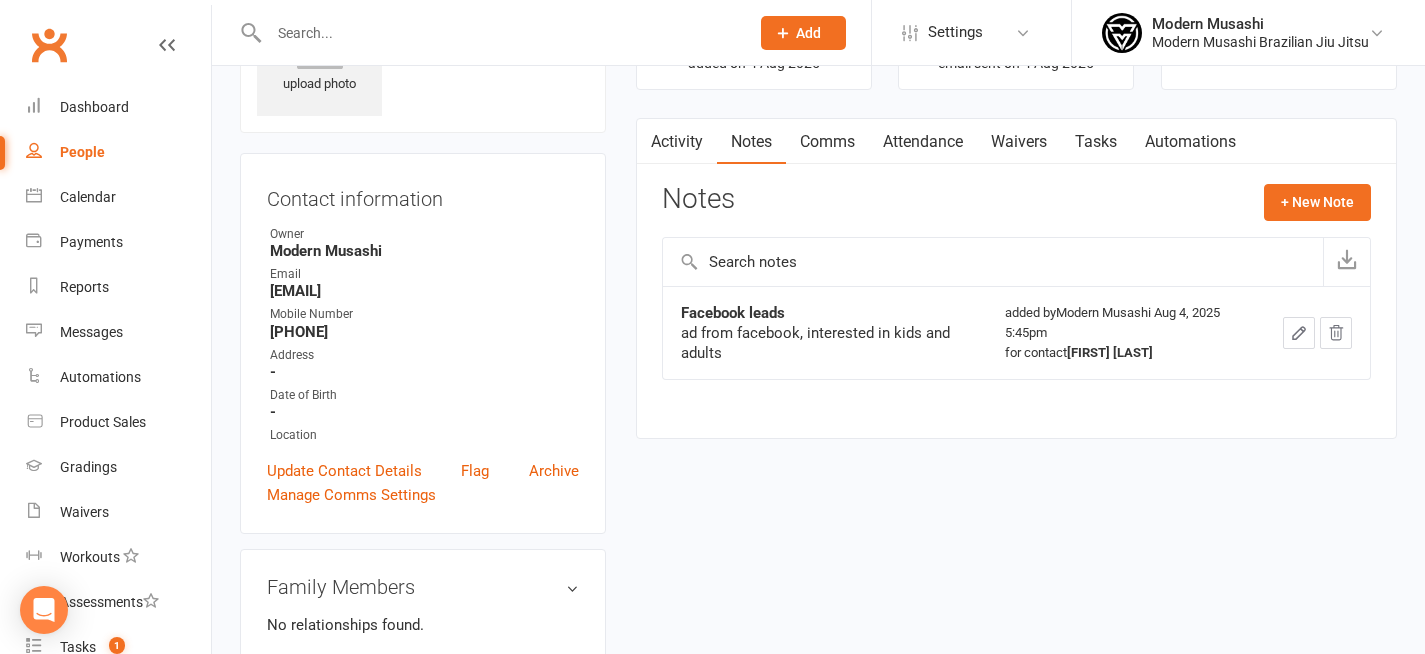 click on "Notes" at bounding box center [698, 202] 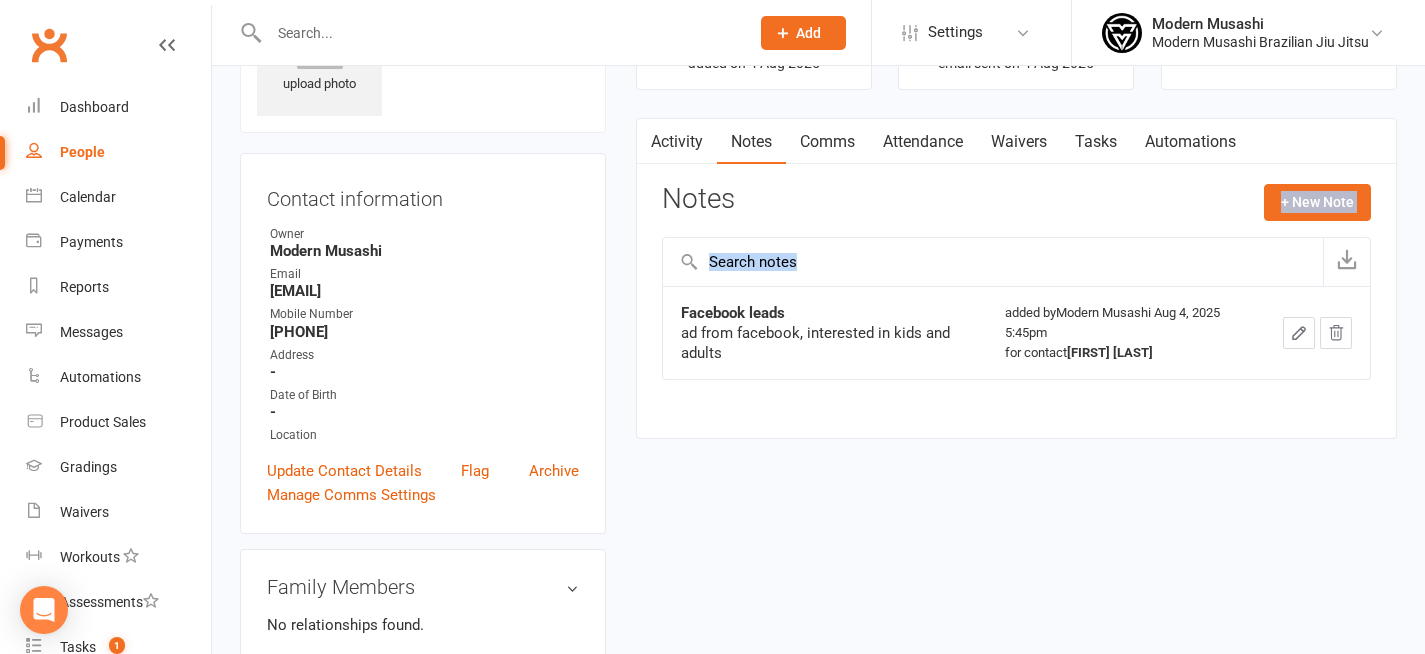 drag, startPoint x: 886, startPoint y: 468, endPoint x: 810, endPoint y: 215, distance: 264.16852 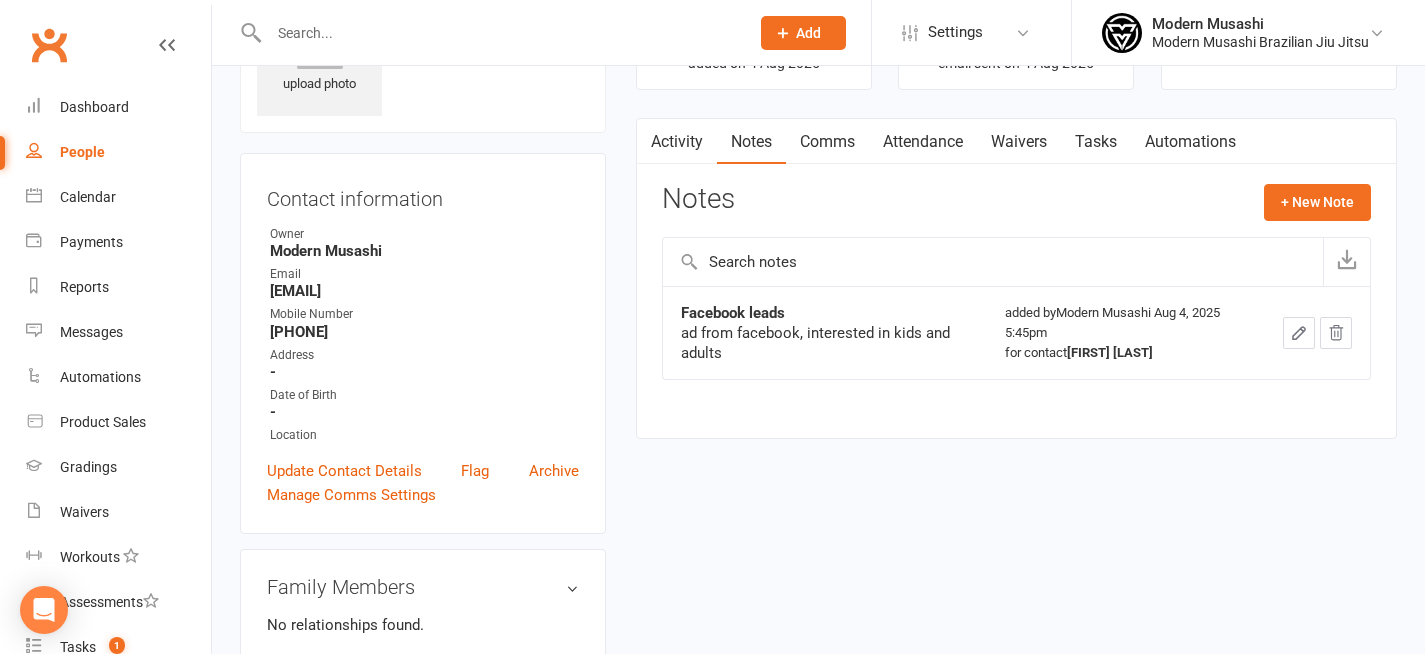 click on "Activity Notes Comms Attendance Waivers Tasks Automations
Notes + New Note Facebook leads ad from facebook, interested in kids and adults added by  Modern Musashi   Aug 4, 2025 5:45pm for contact  [FIRST] [LAST]" at bounding box center [1016, 278] 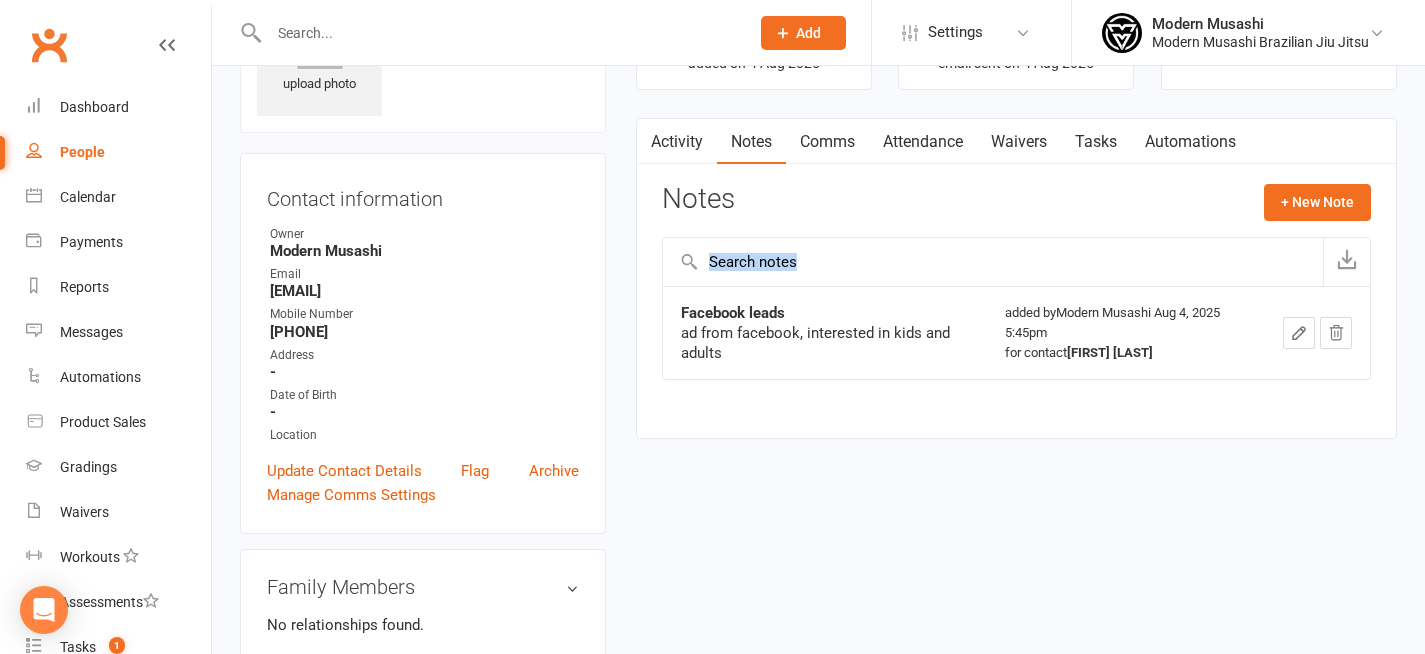 drag, startPoint x: 981, startPoint y: 412, endPoint x: 981, endPoint y: 251, distance: 161 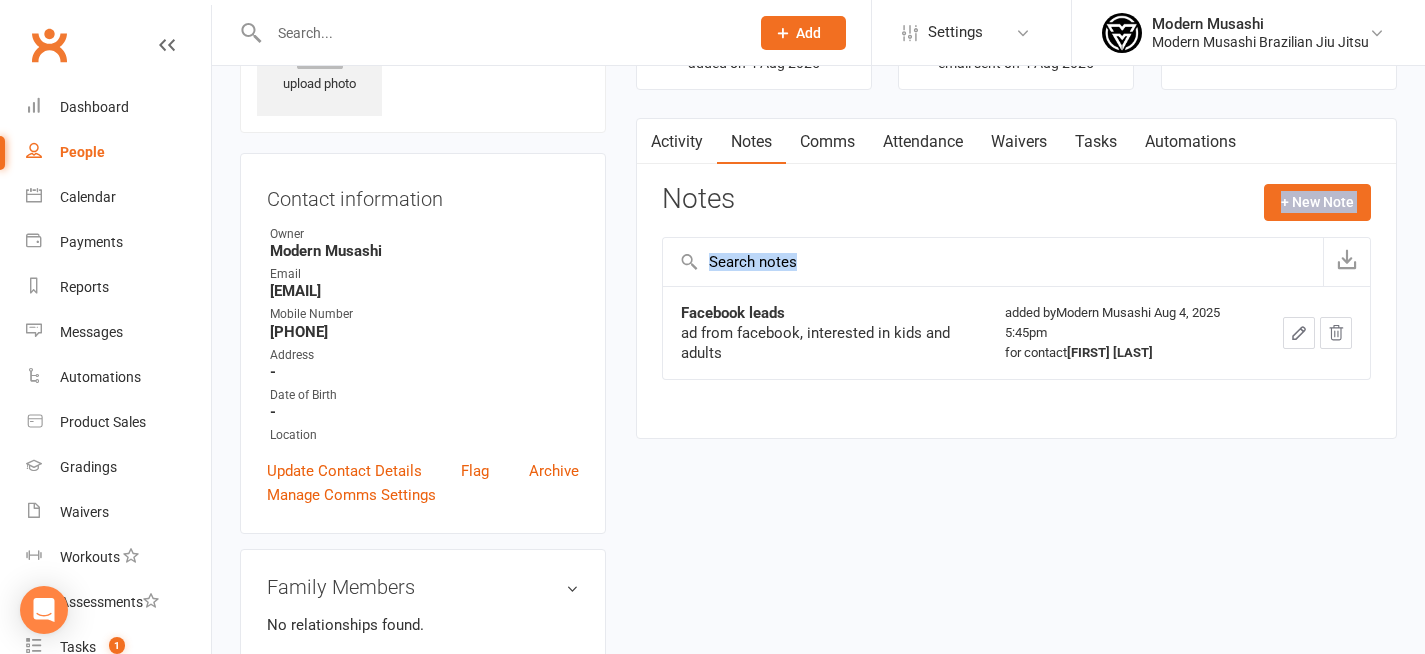 drag, startPoint x: 1026, startPoint y: 192, endPoint x: 1023, endPoint y: 445, distance: 253.01779 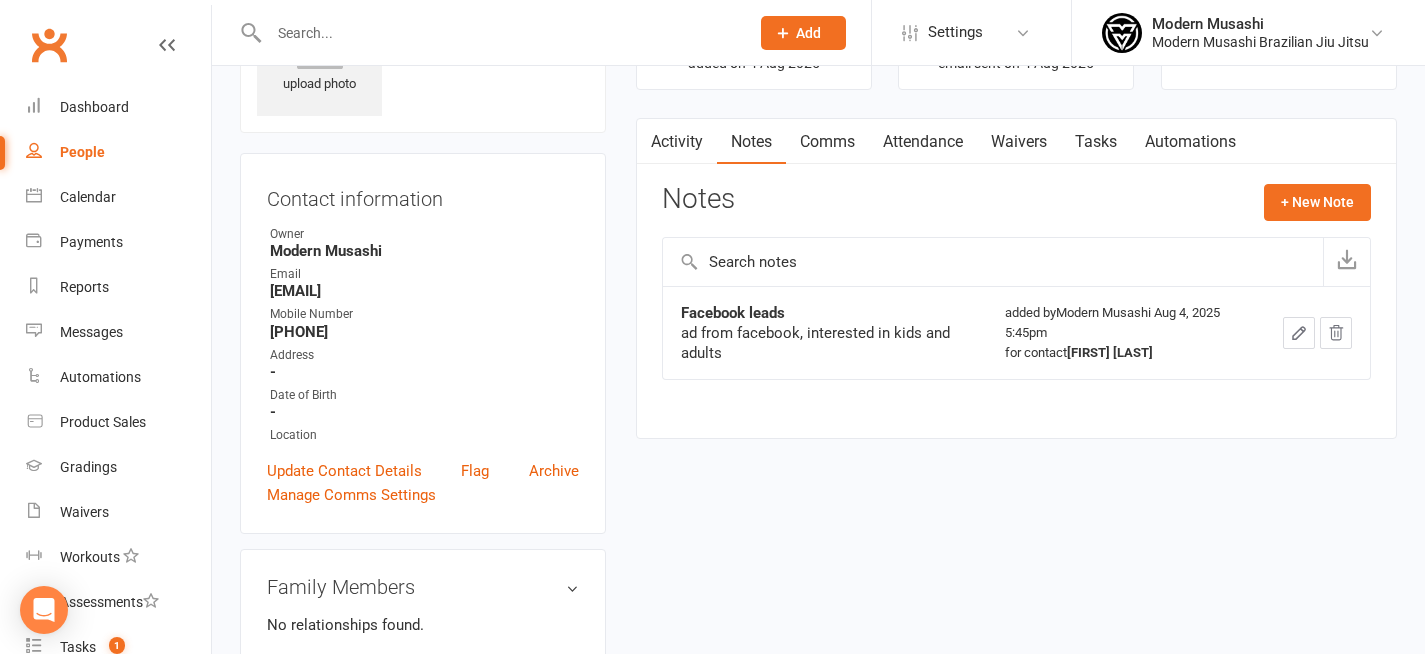 click on "Signed up about 1 hour ago added on 4 Aug 2025 Last contacted about 1 hour ago email sent on 4 Aug 2025 Convert to Member Convert Prospect
Activity Notes Comms Attendance Waivers Tasks Automations
Notes + New Note Facebook leads ad from facebook, interested in kids and adults added by  Modern Musashi   Aug 4, 2025 5:45pm for contact  [FIRST] [LAST]" at bounding box center (1016, 216) 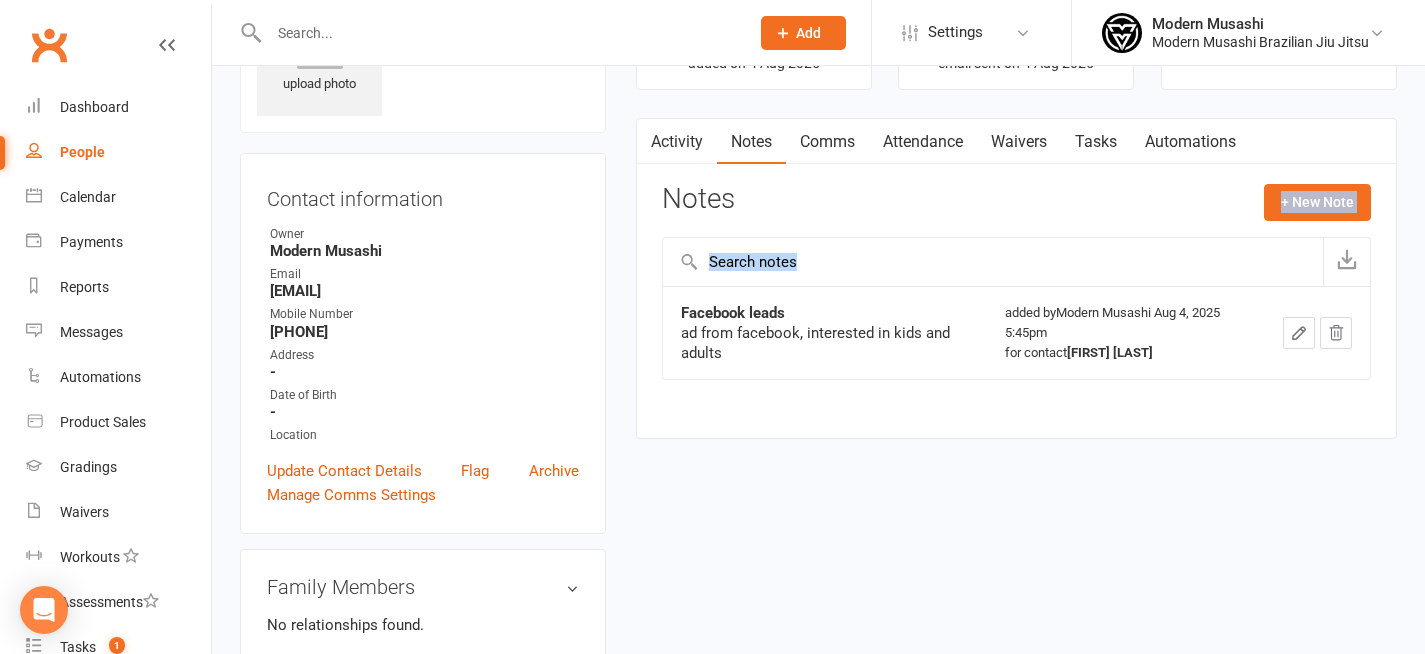 drag, startPoint x: 1023, startPoint y: 445, endPoint x: 946, endPoint y: 207, distance: 250.14595 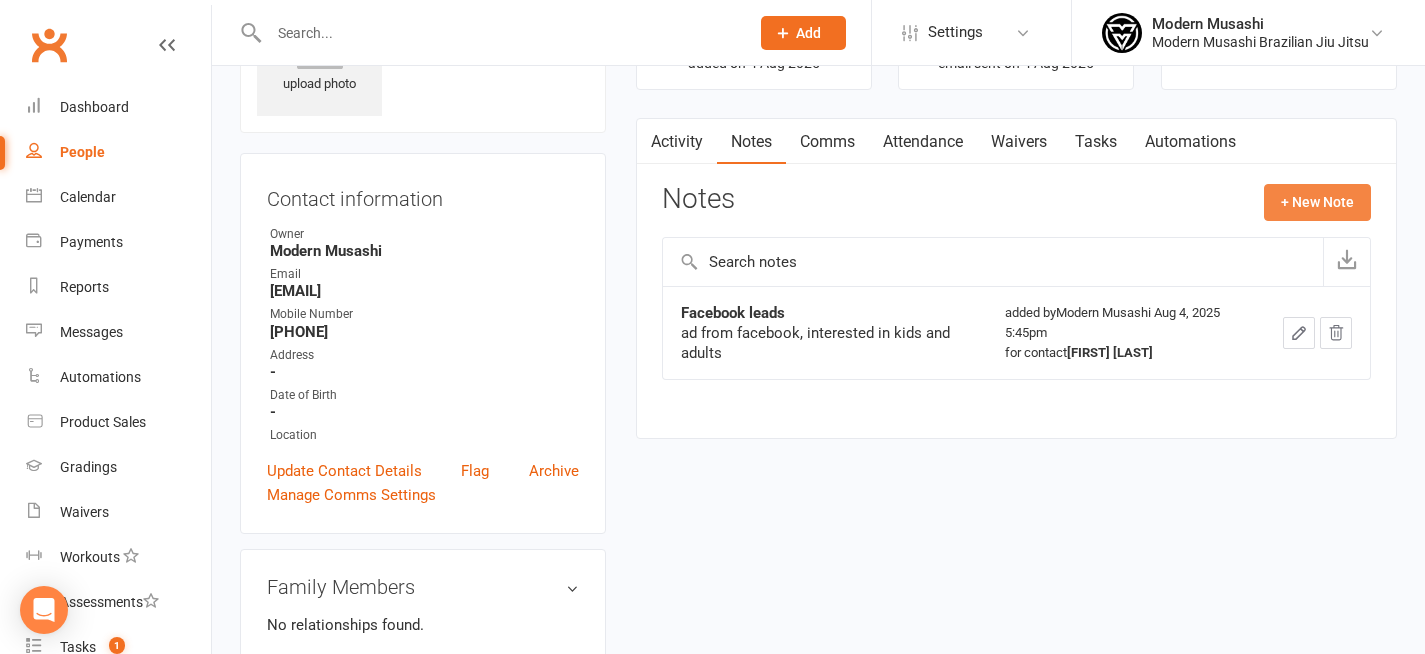 click on "+ New Note" at bounding box center [1317, 202] 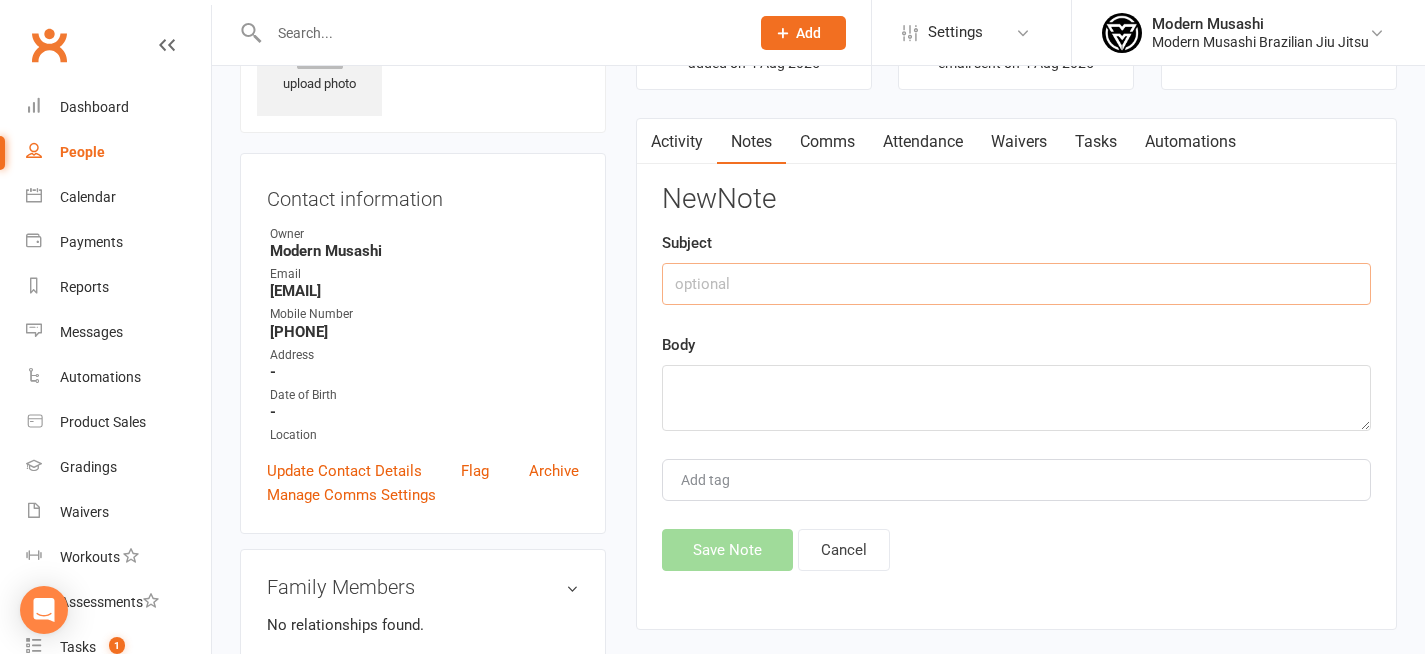 click at bounding box center (1016, 284) 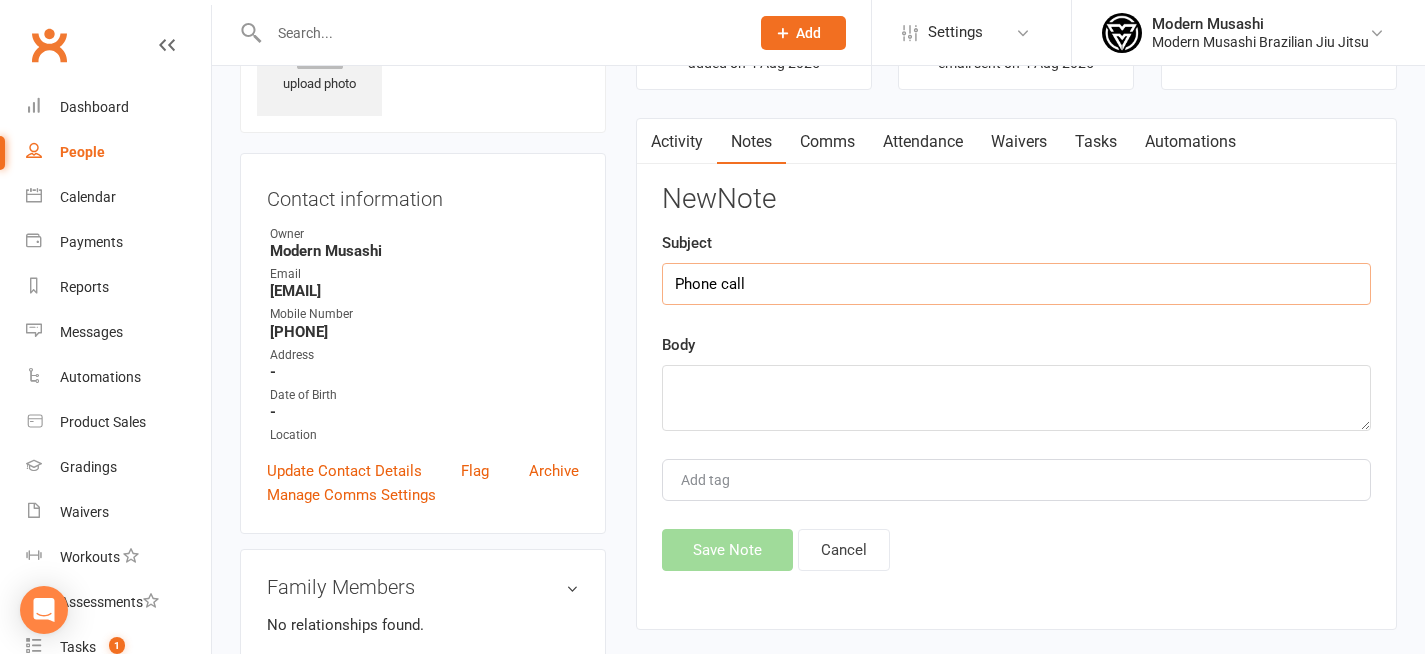 type on "Phone call" 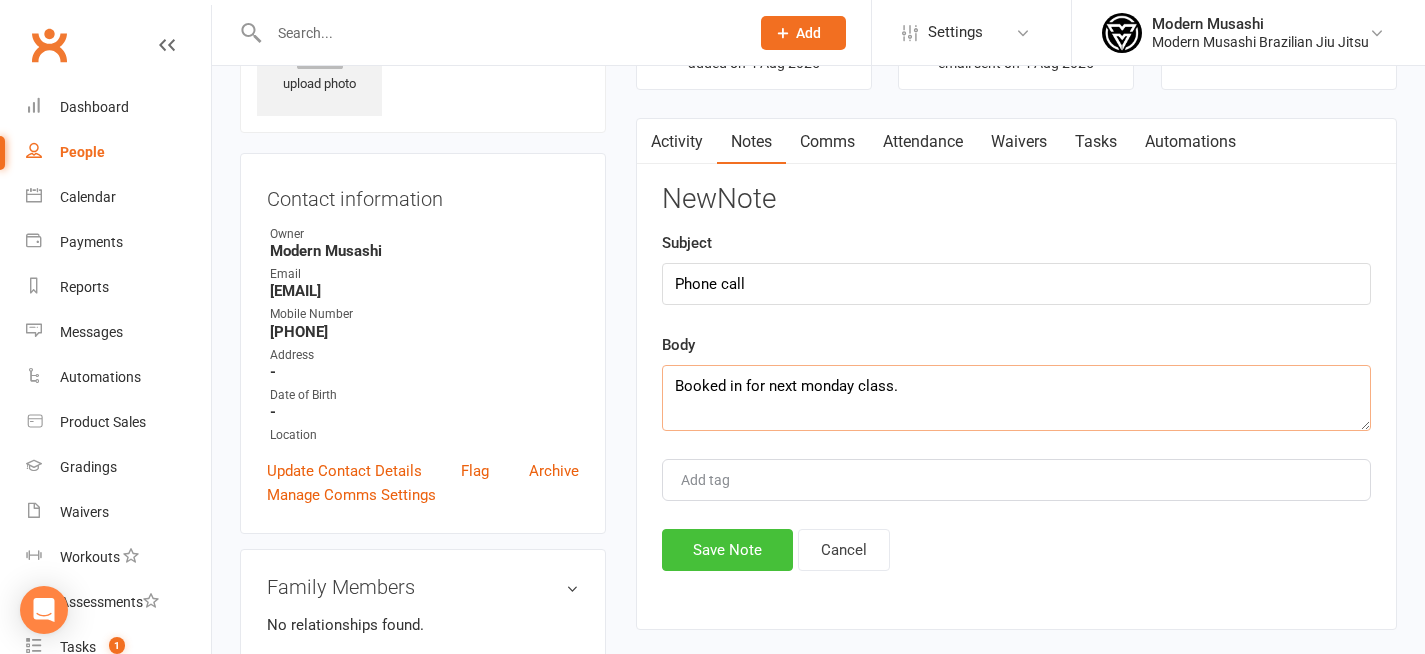 type on "Booked in for next monday class." 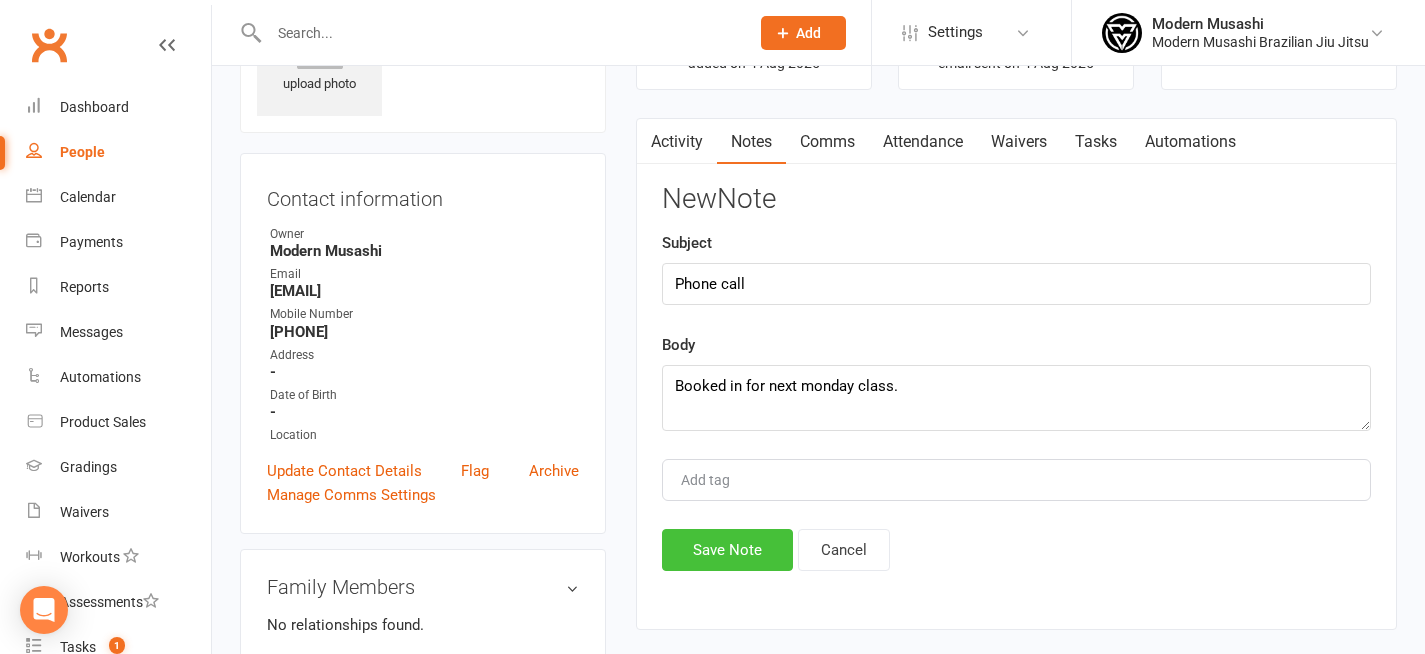 click on "Save Note" at bounding box center [727, 550] 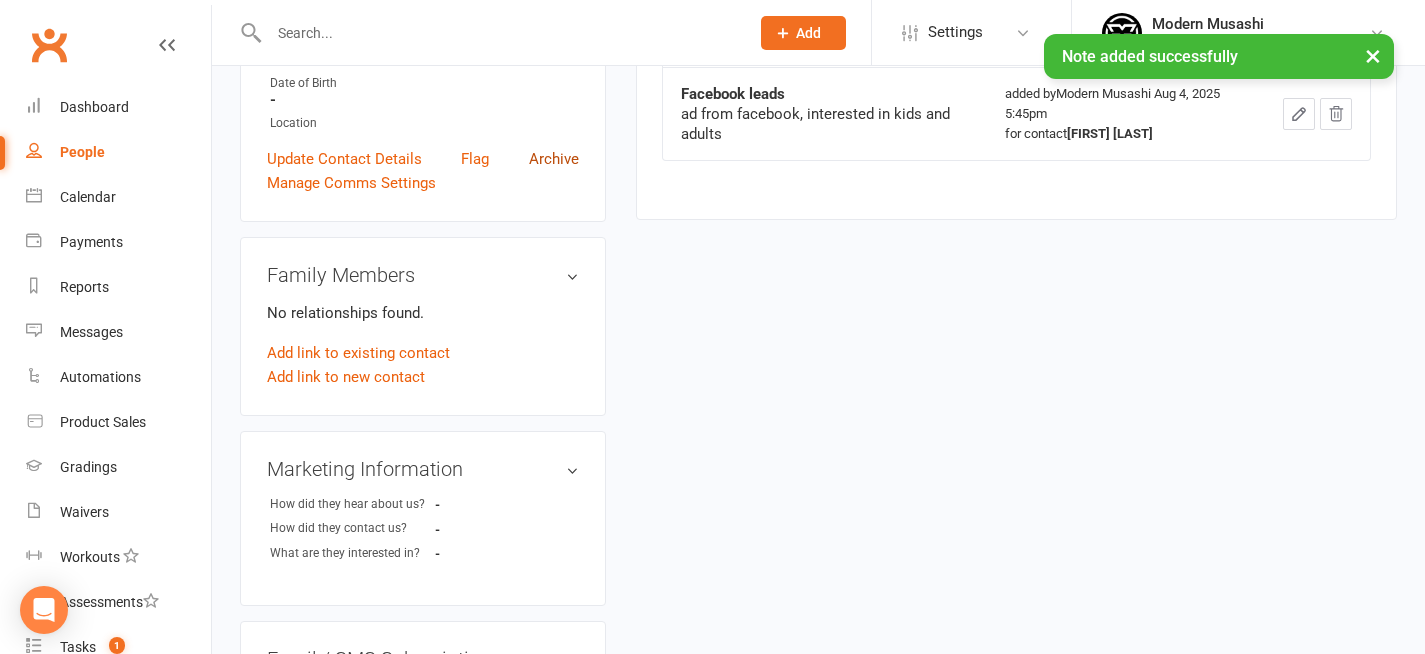 scroll, scrollTop: 430, scrollLeft: 0, axis: vertical 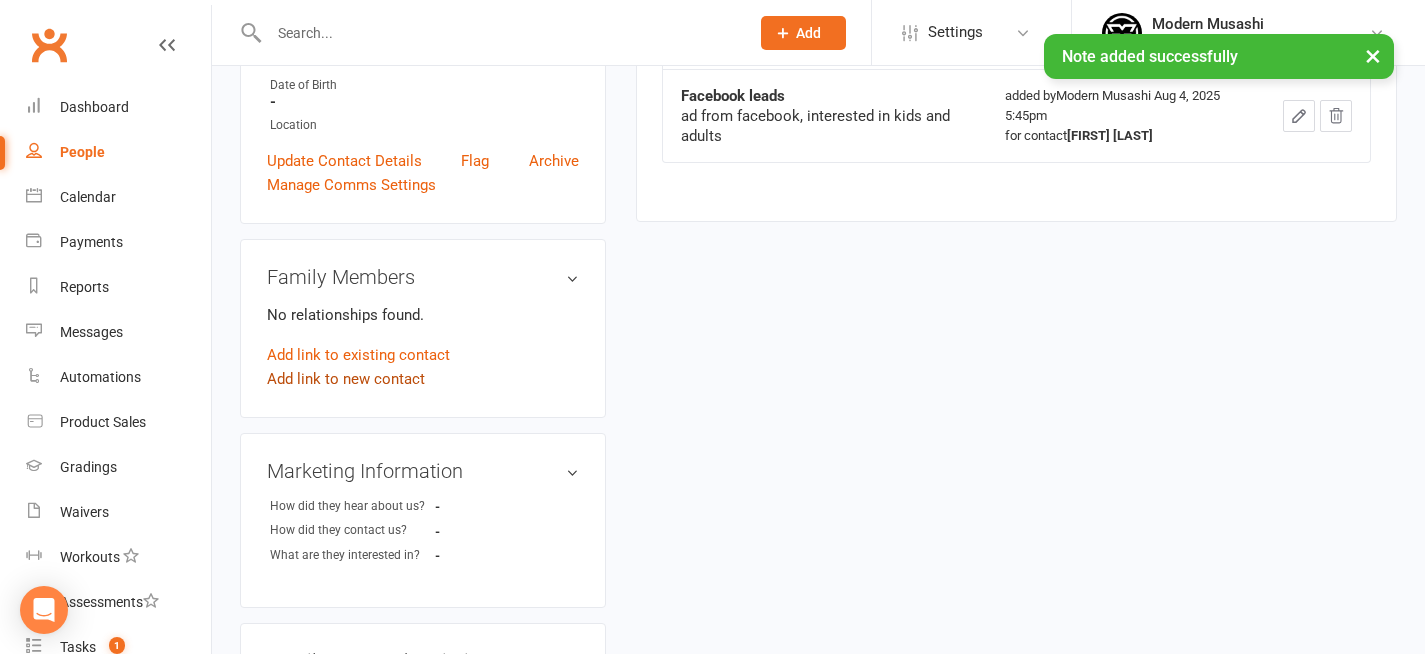 click on "Add link to new contact" at bounding box center (346, 379) 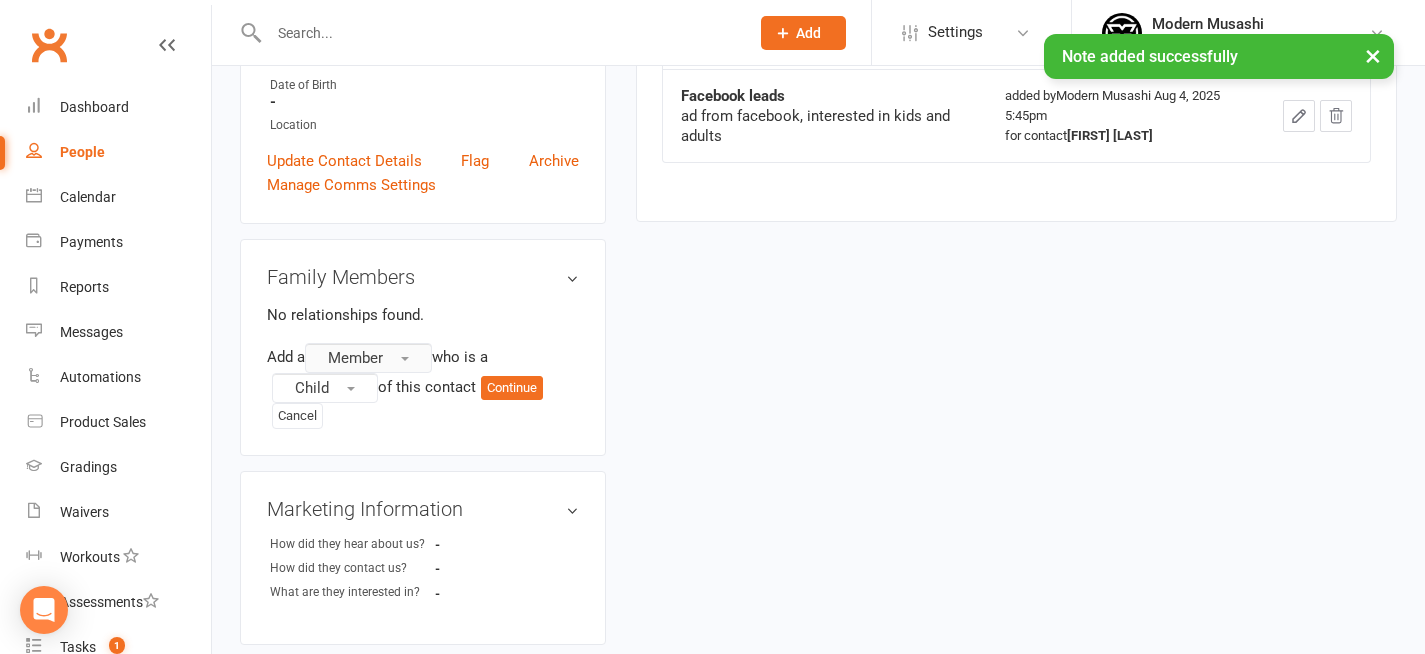 click on "Member" at bounding box center (355, 358) 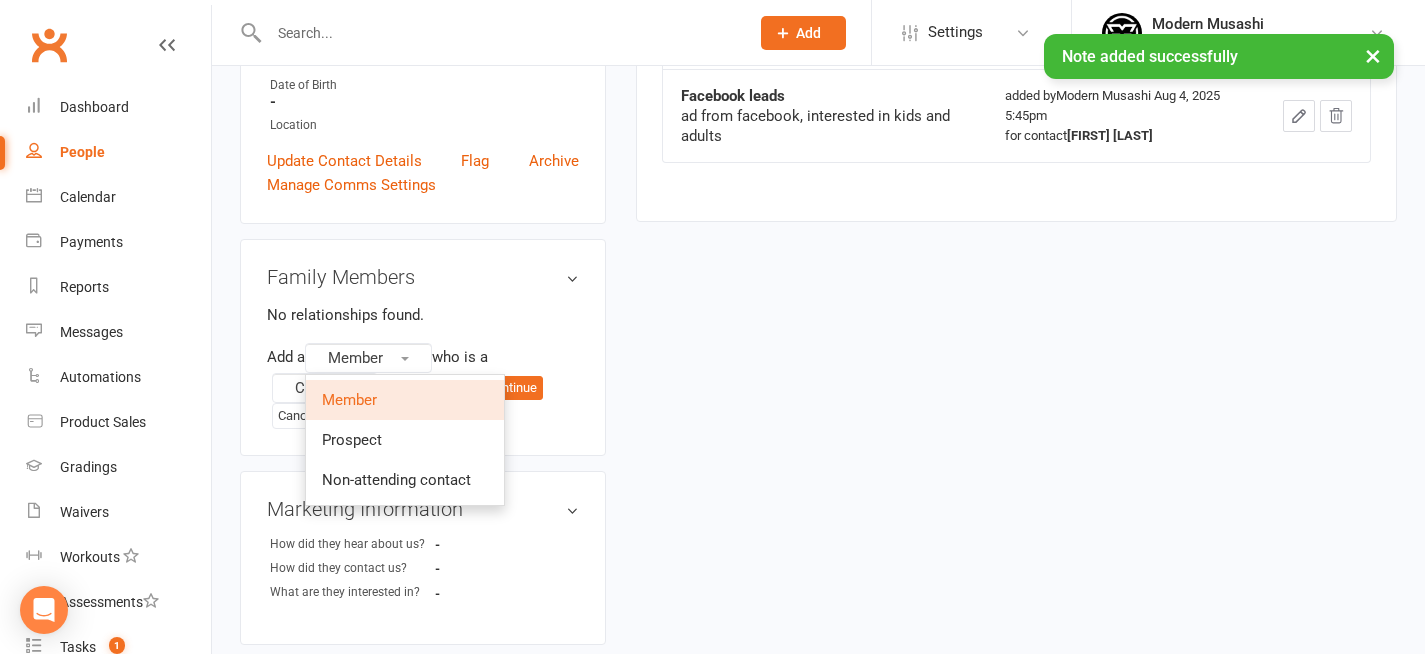 click on "No relationships found." at bounding box center (423, 315) 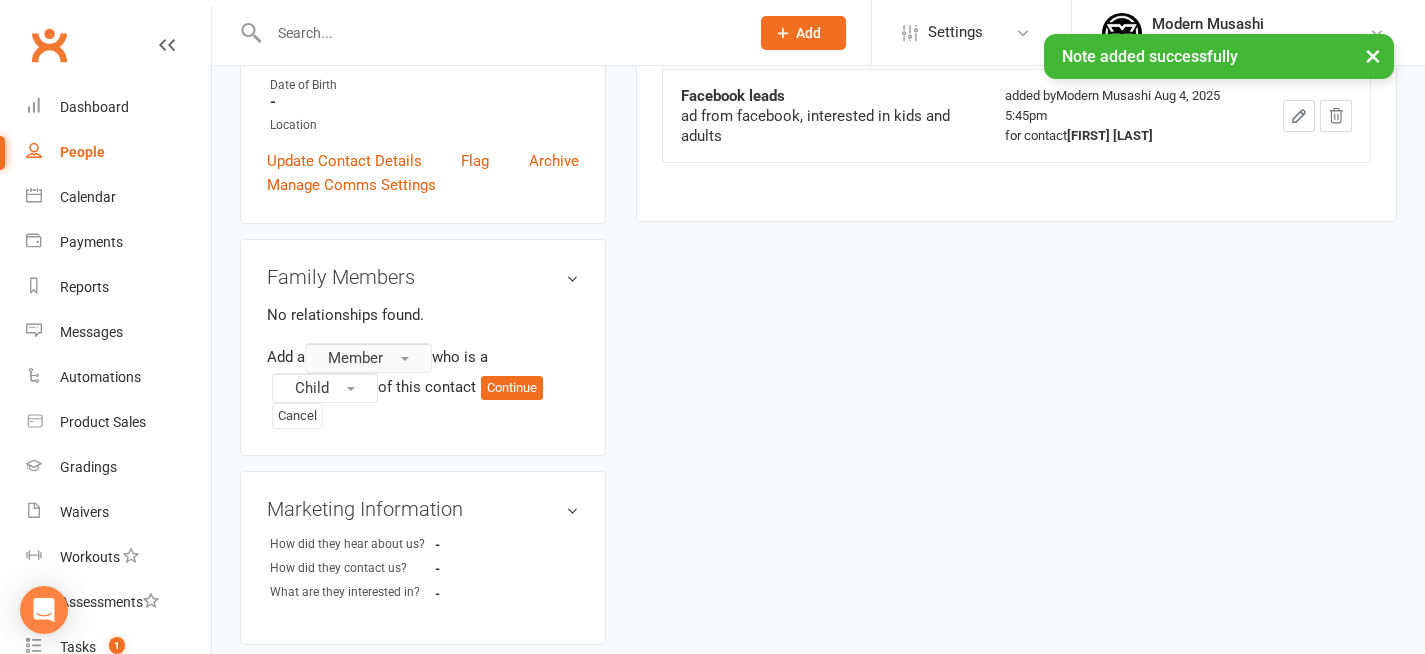 click on "Member" at bounding box center [368, 358] 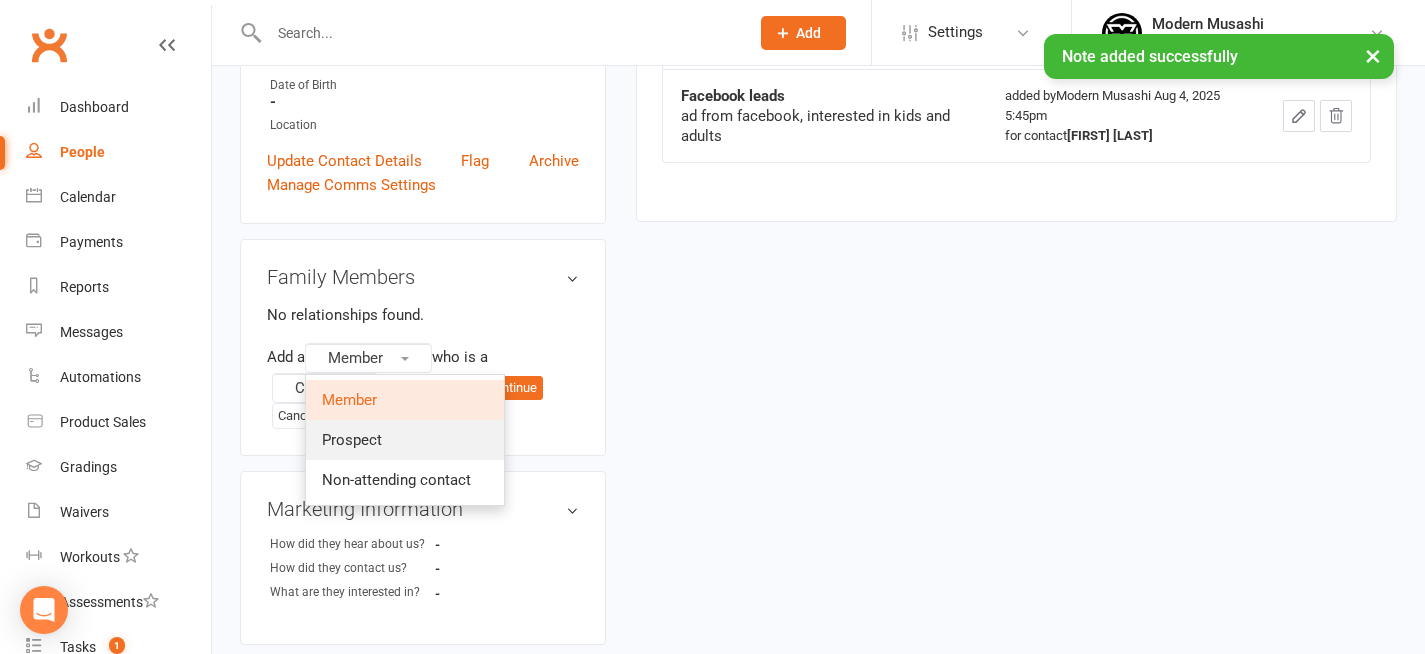 click on "Prospect" at bounding box center [405, 440] 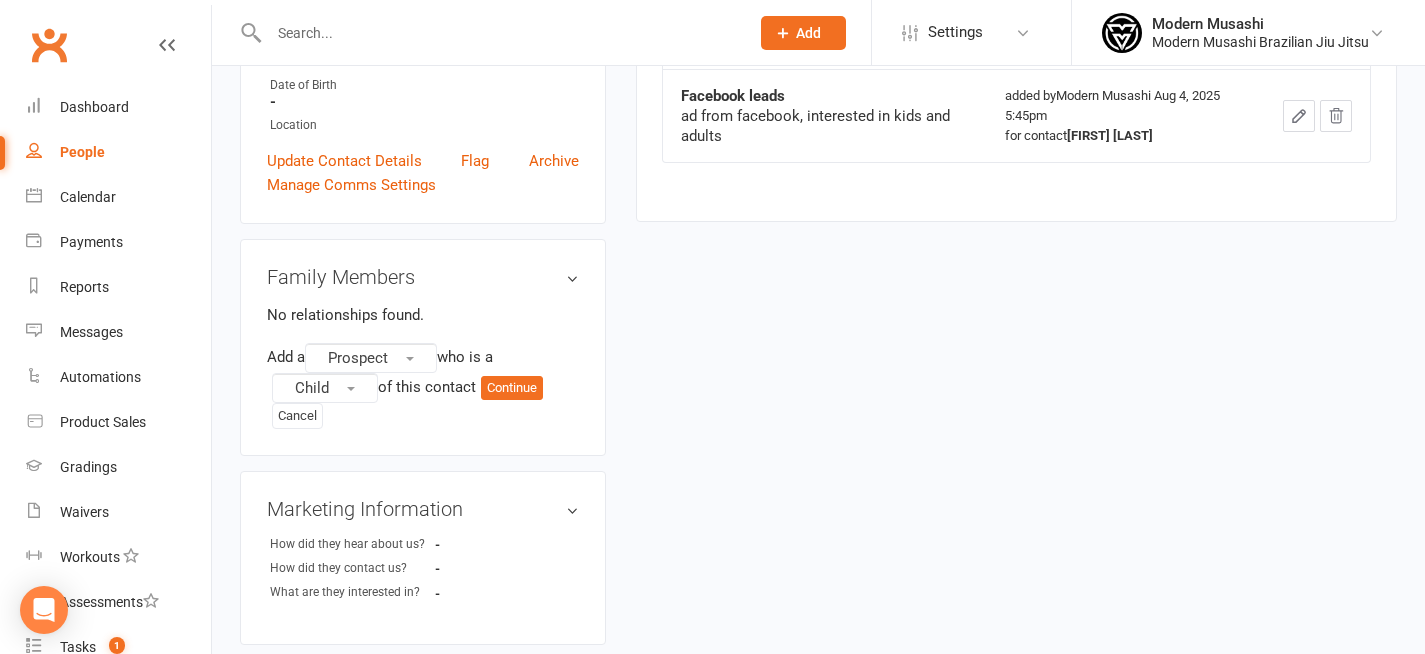 click on "Family Members  No relationships found. Add a
Prospect
who is a
Child
of this contact  Continue Cancel" at bounding box center (423, 347) 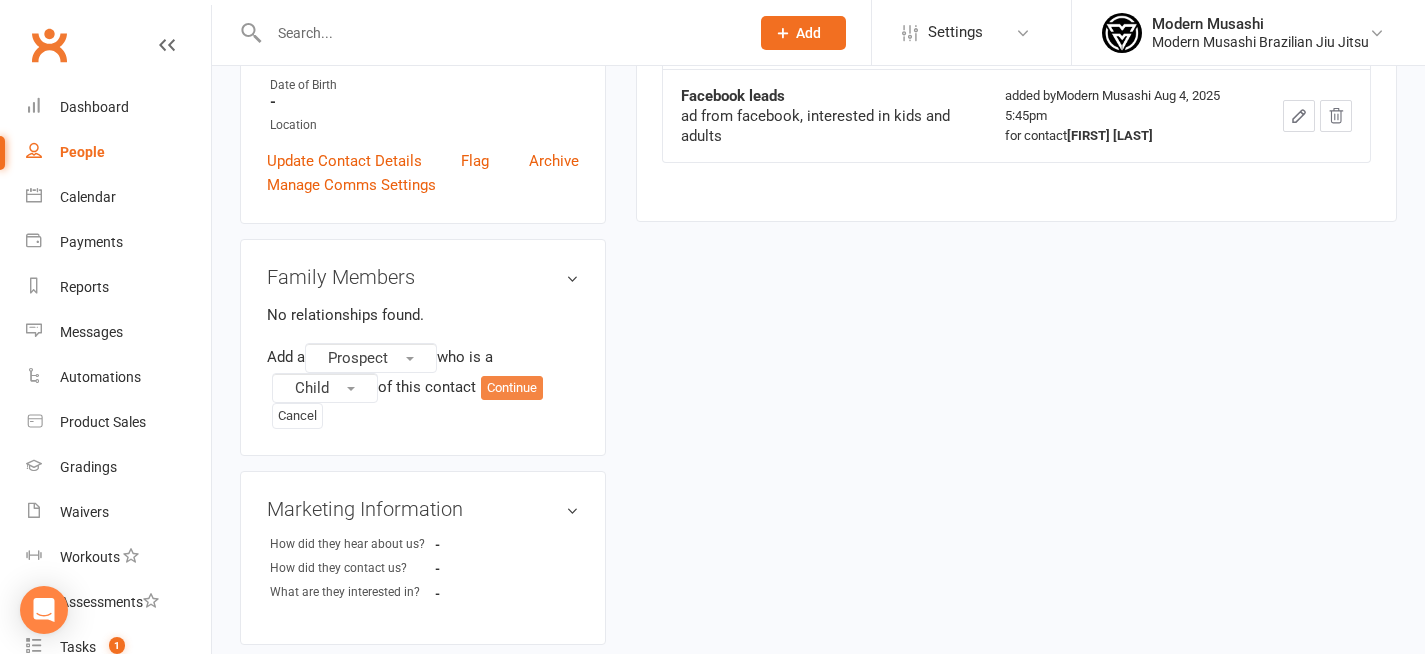 click on "Continue" at bounding box center (512, 388) 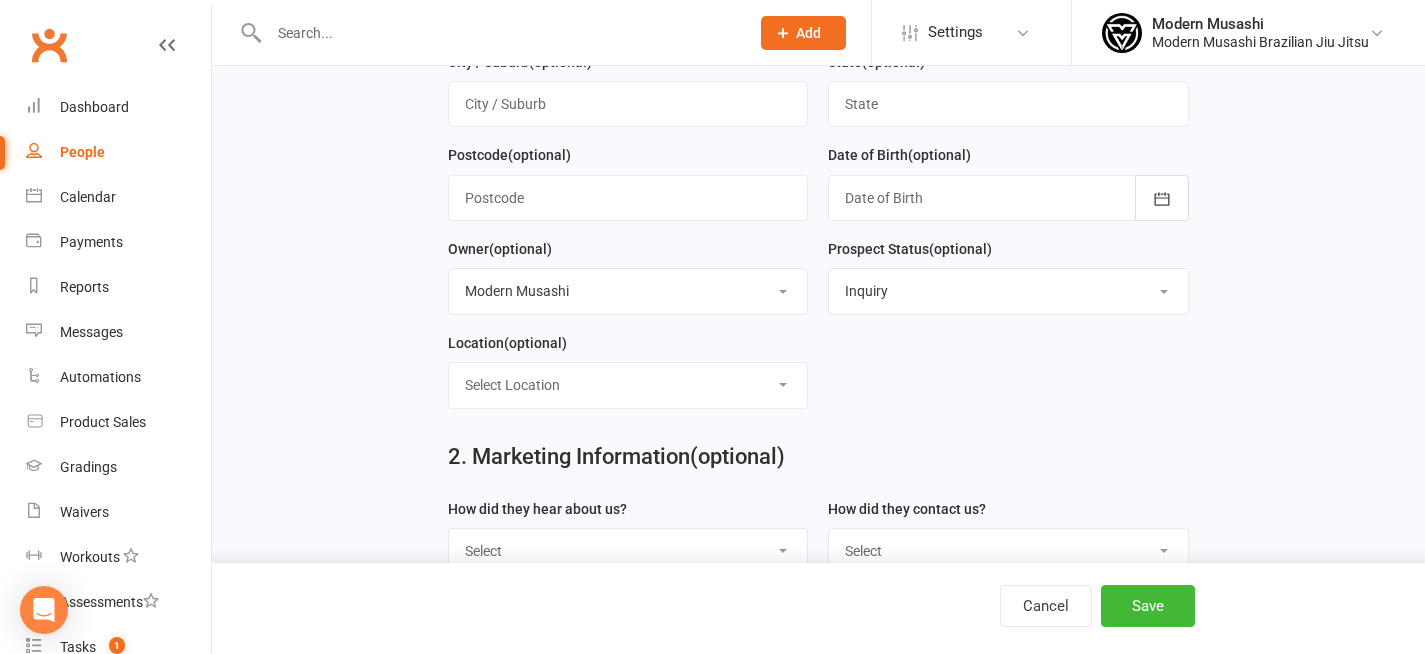 scroll, scrollTop: 0, scrollLeft: 0, axis: both 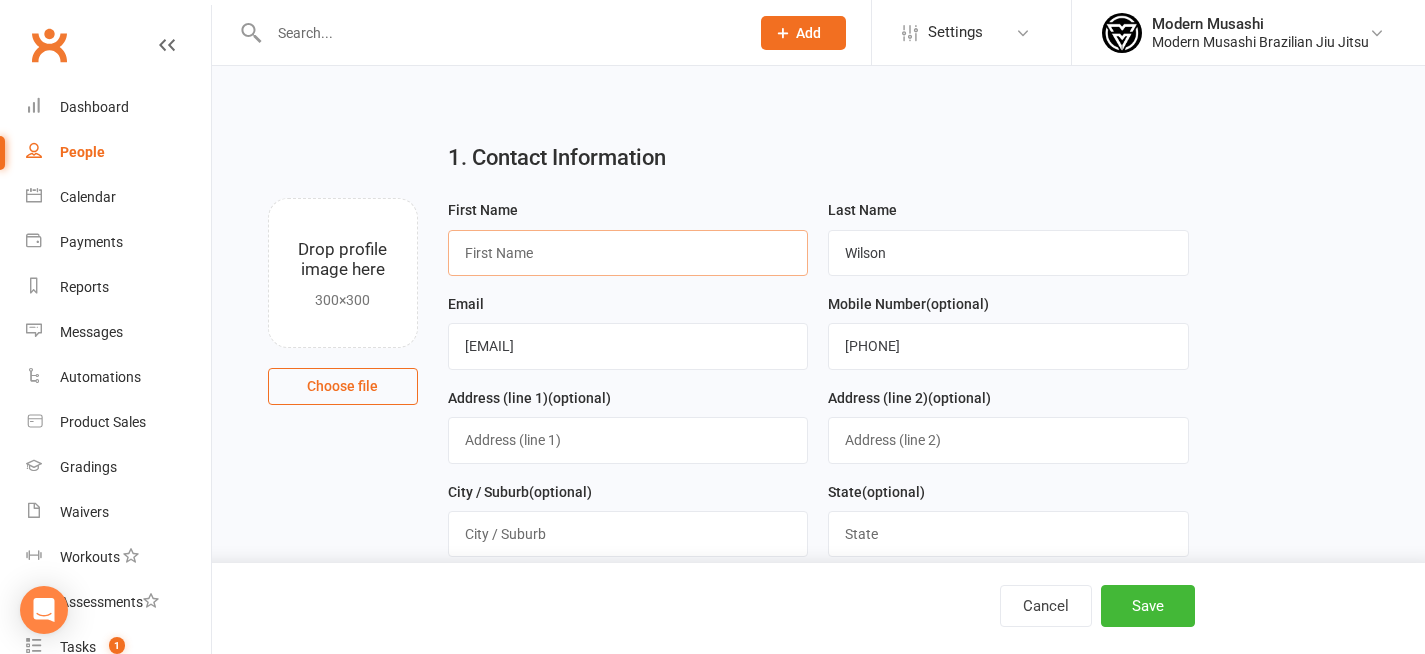 click at bounding box center (628, 253) 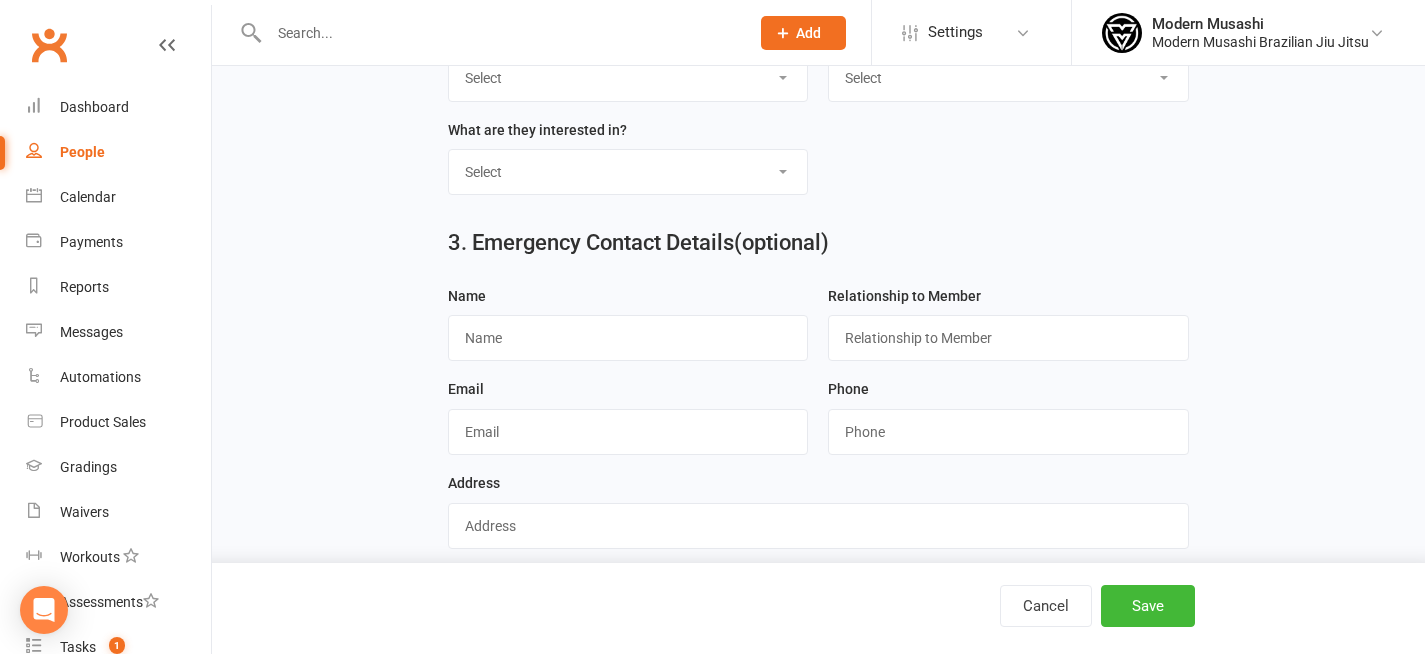 scroll, scrollTop: 931, scrollLeft: 0, axis: vertical 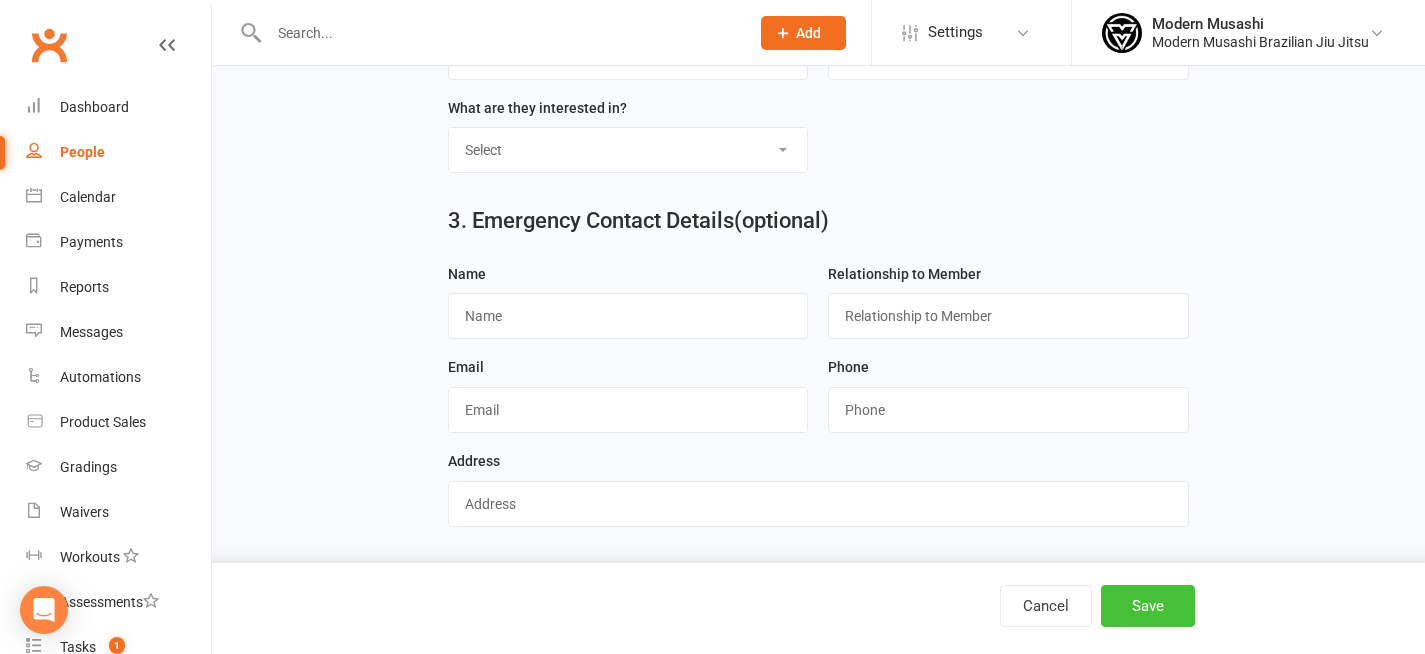 type on "Cody" 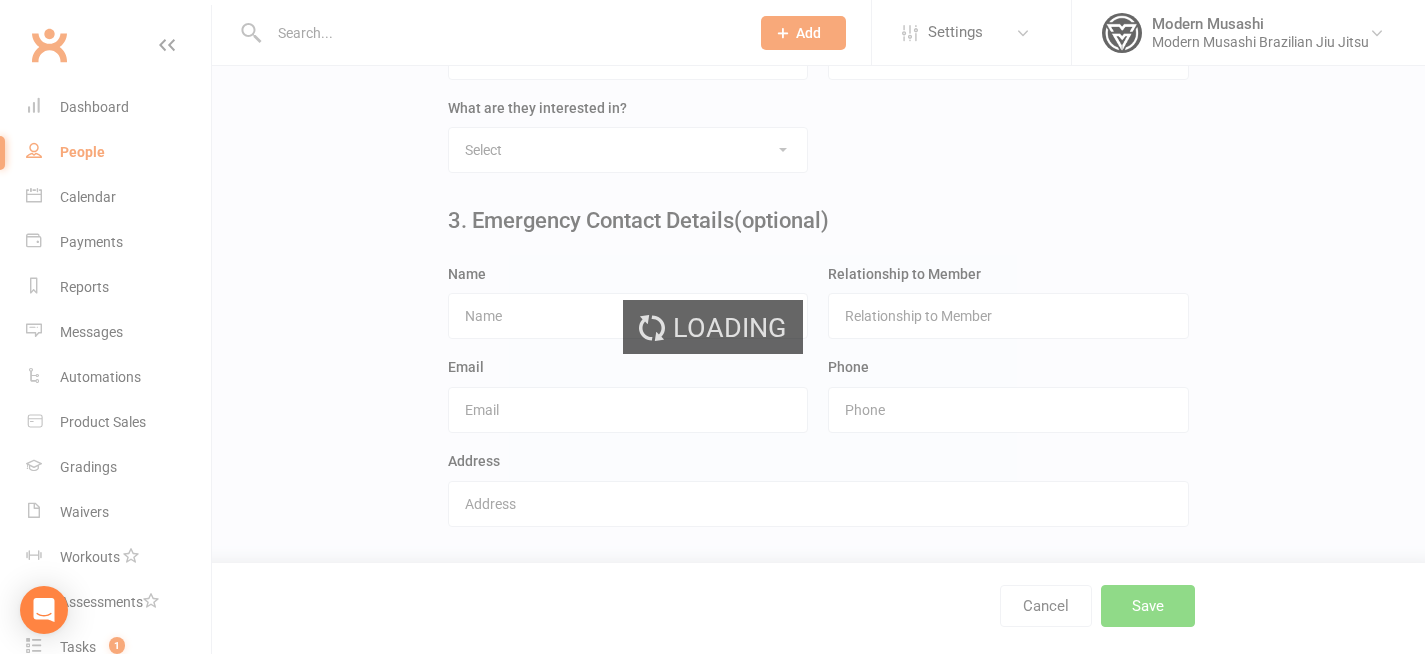 scroll, scrollTop: 0, scrollLeft: 0, axis: both 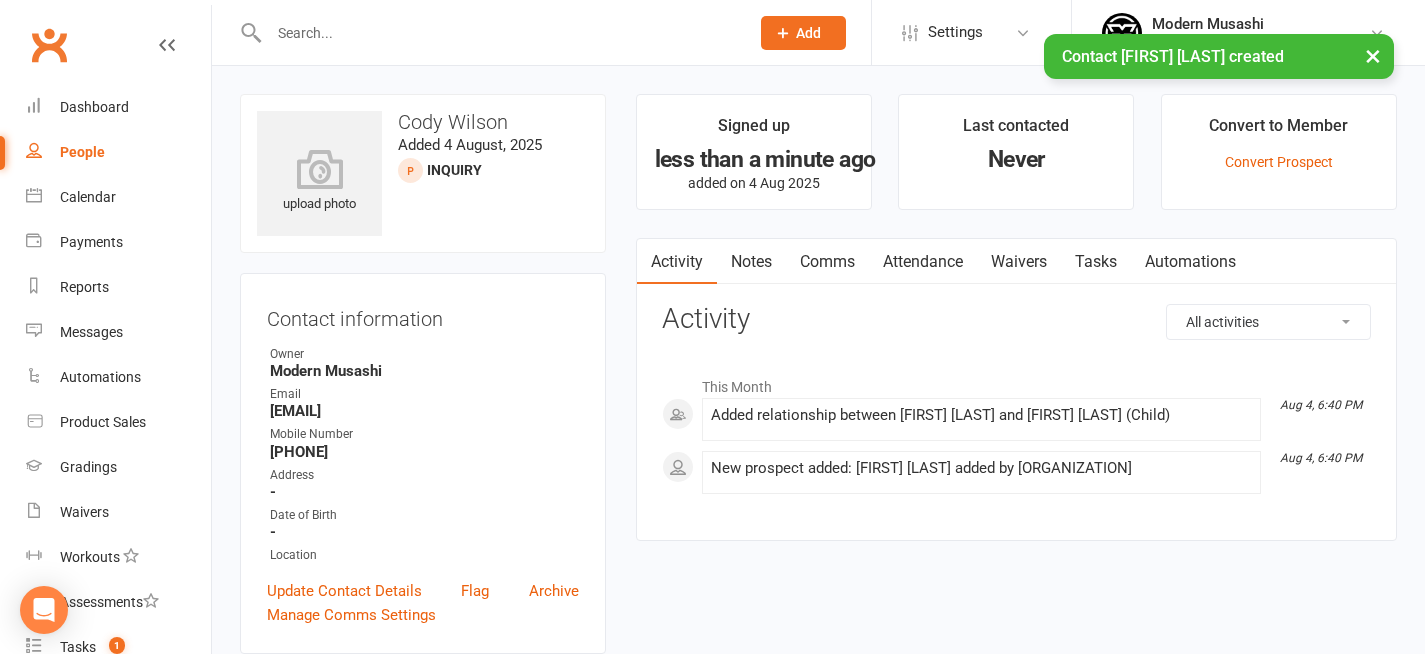 click on "Attendance" at bounding box center (923, 262) 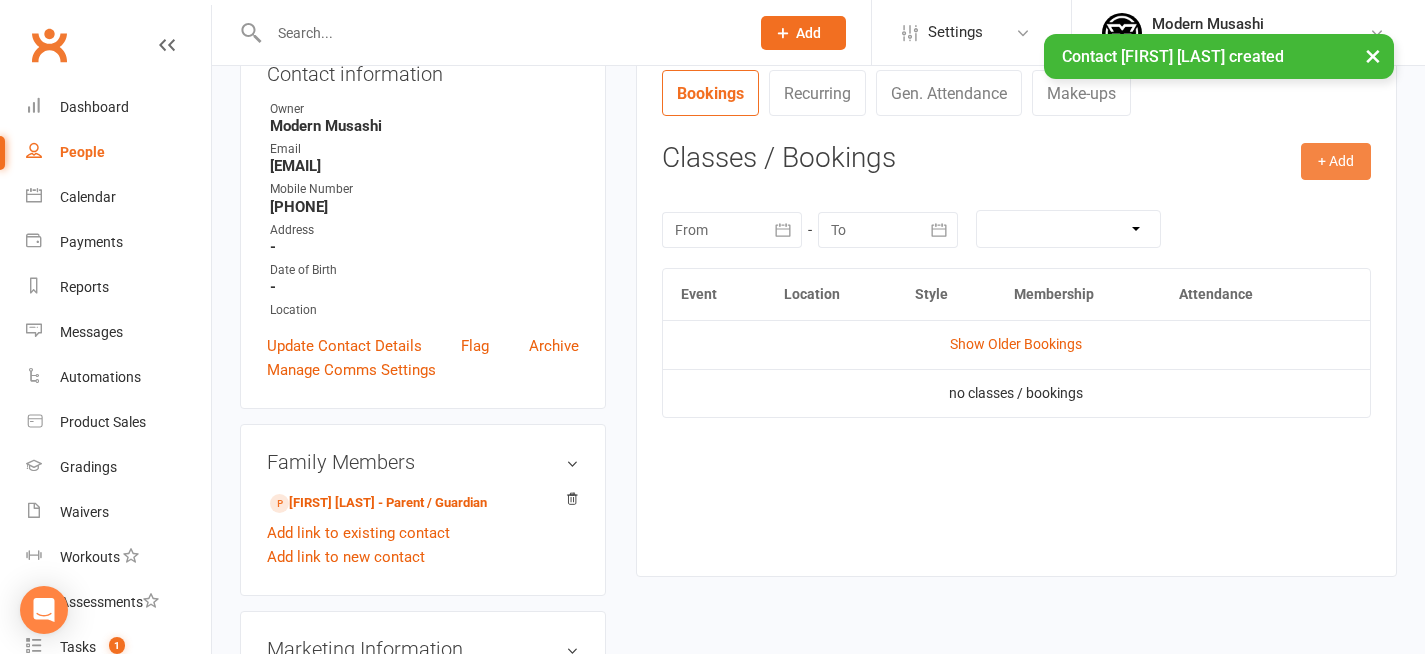 scroll, scrollTop: 250, scrollLeft: 0, axis: vertical 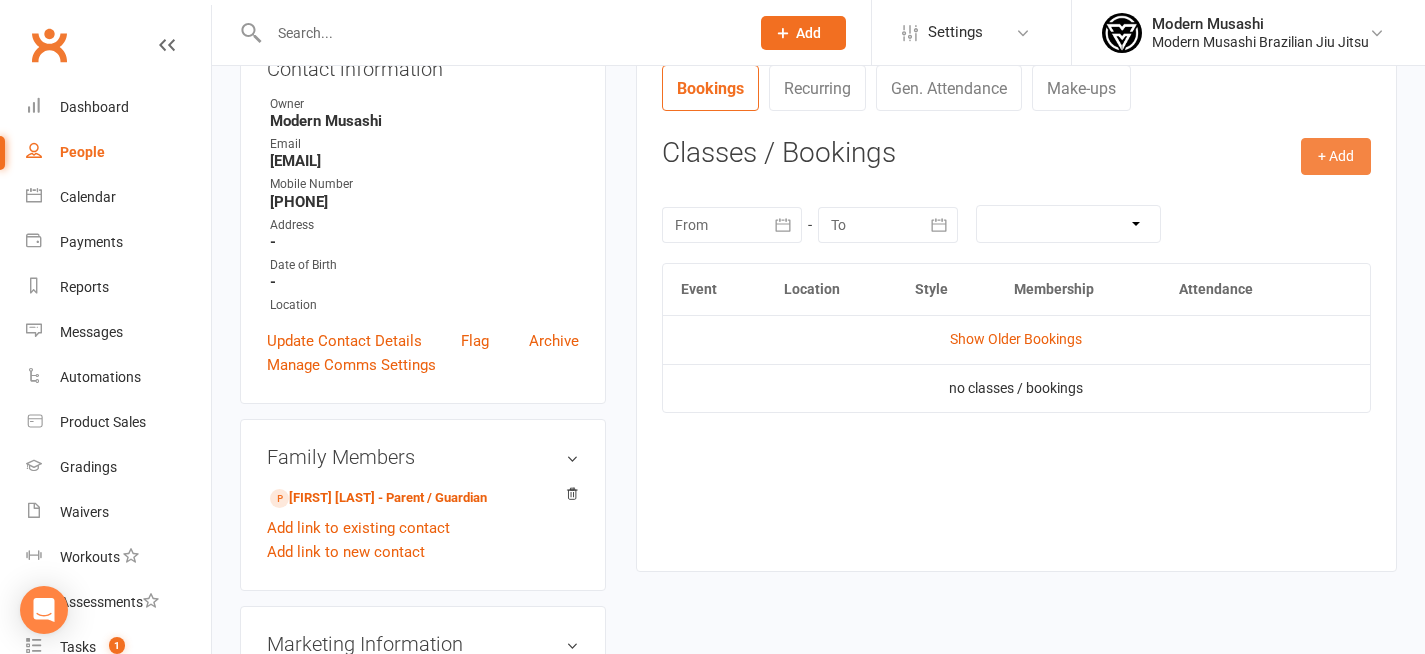 click on "+ Add" at bounding box center (1336, 156) 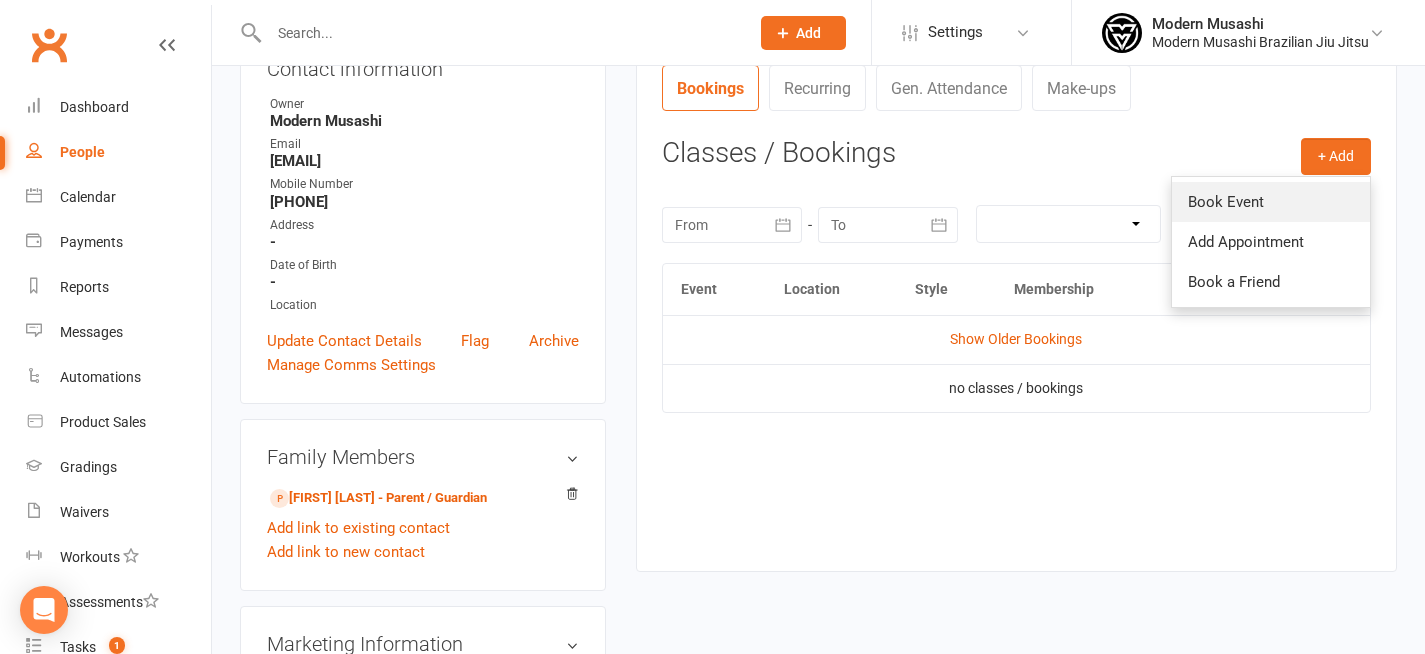 click on "Book Event" at bounding box center [1271, 202] 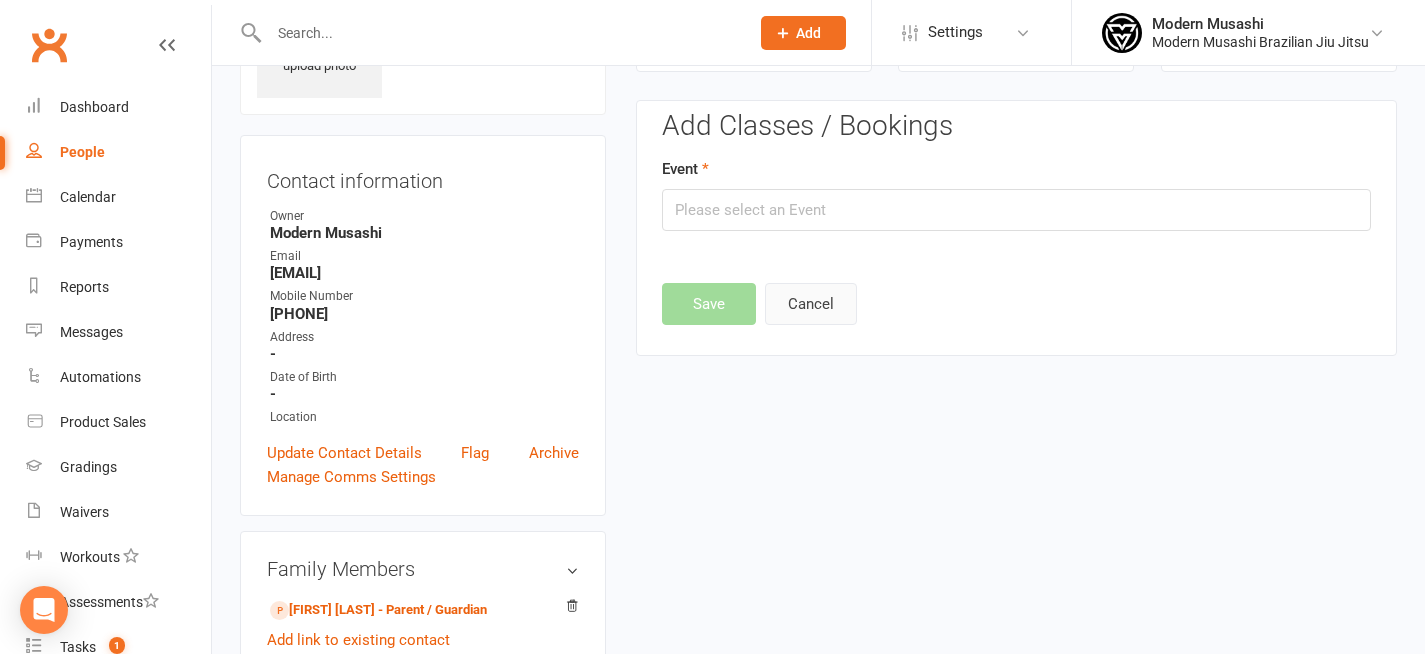 scroll, scrollTop: 137, scrollLeft: 0, axis: vertical 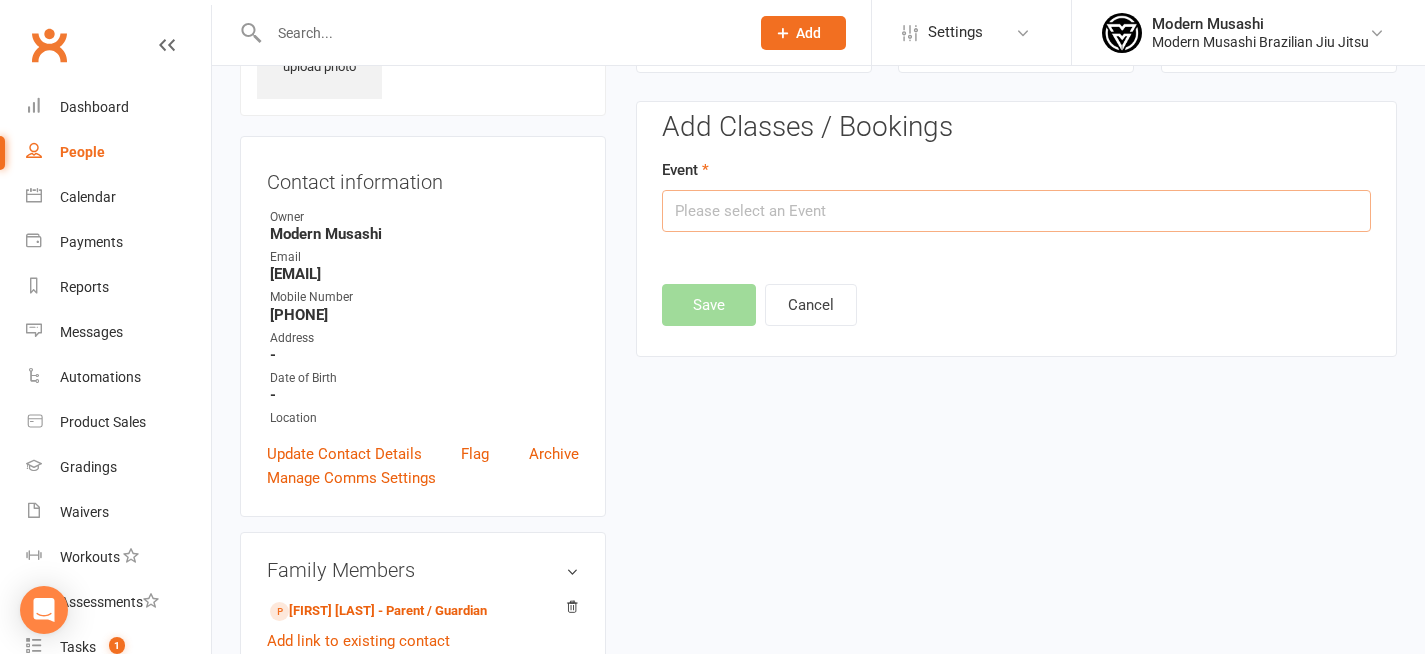 click at bounding box center [1016, 211] 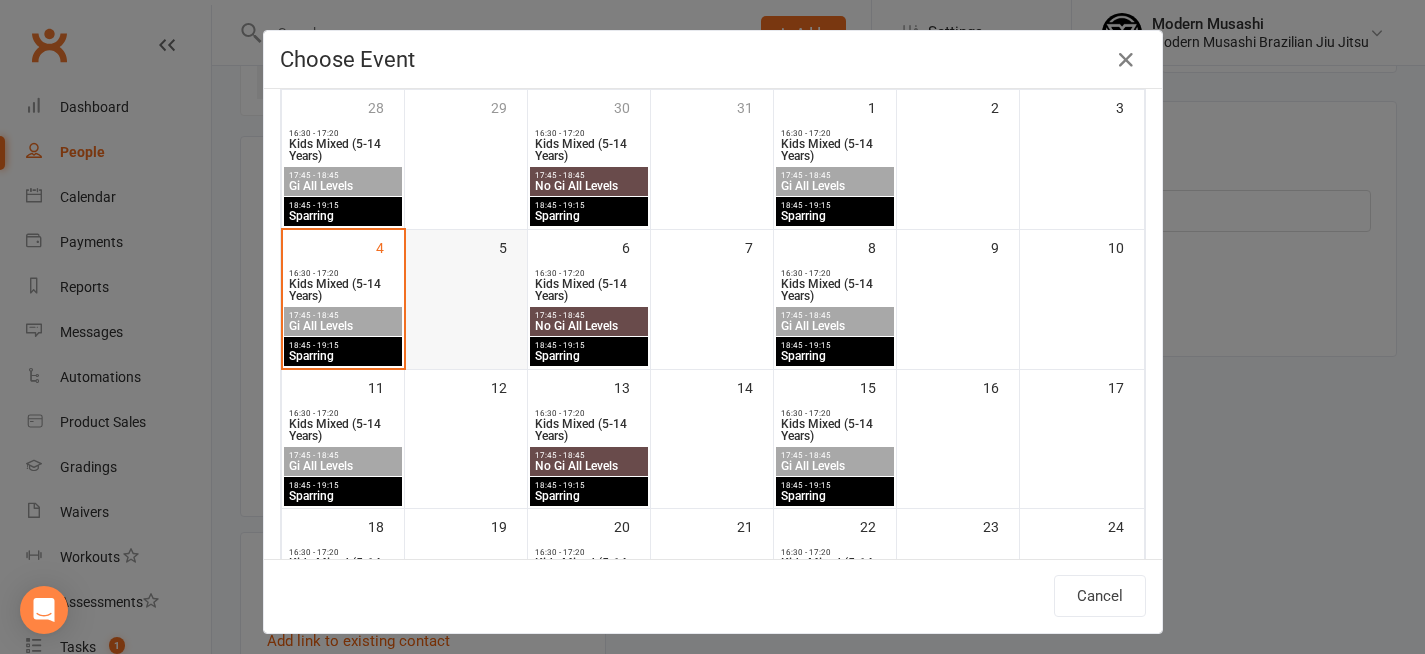 scroll, scrollTop: 137, scrollLeft: 0, axis: vertical 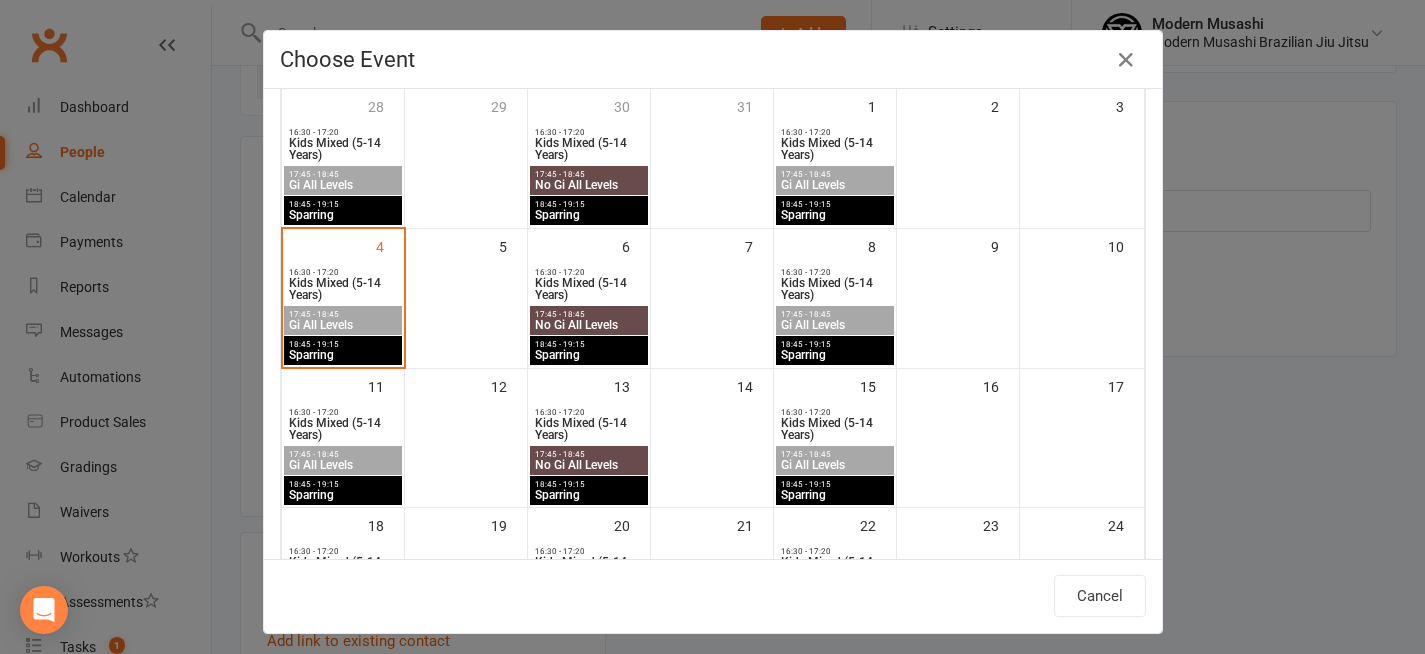 click on "Kids Mixed (5-14 Years)" at bounding box center [343, 429] 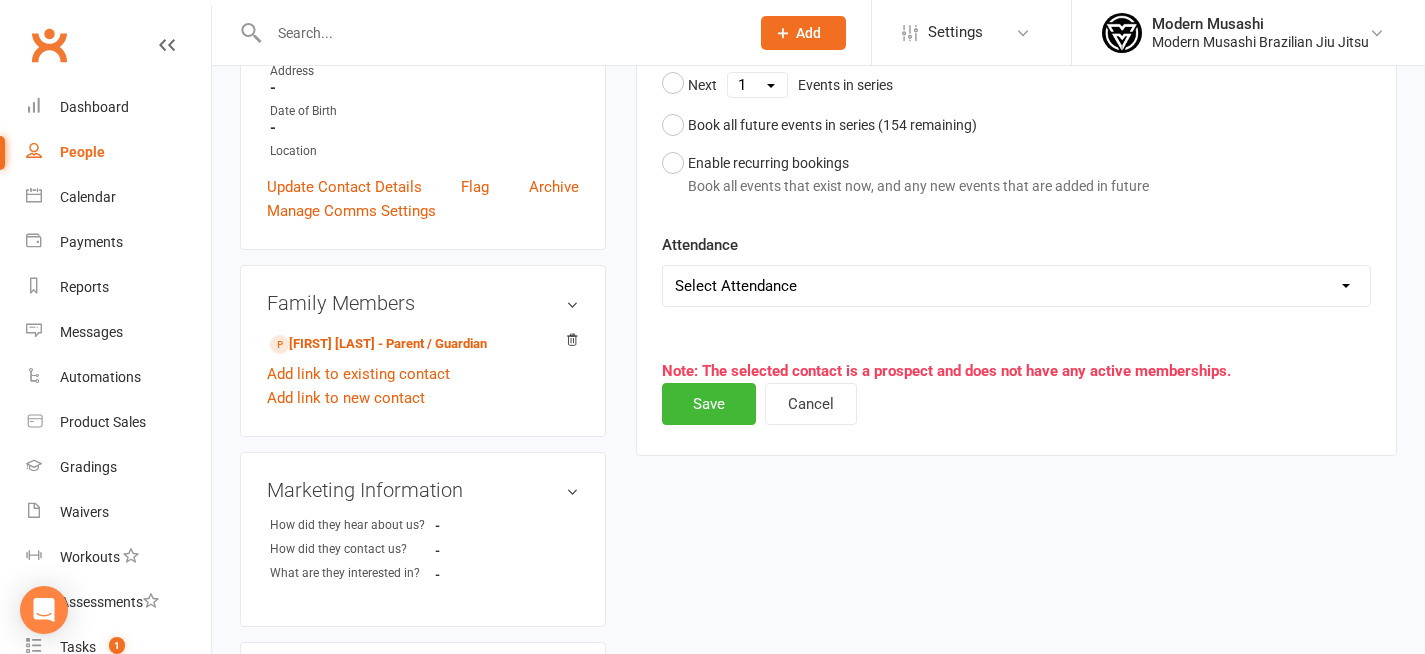 scroll, scrollTop: 422, scrollLeft: 0, axis: vertical 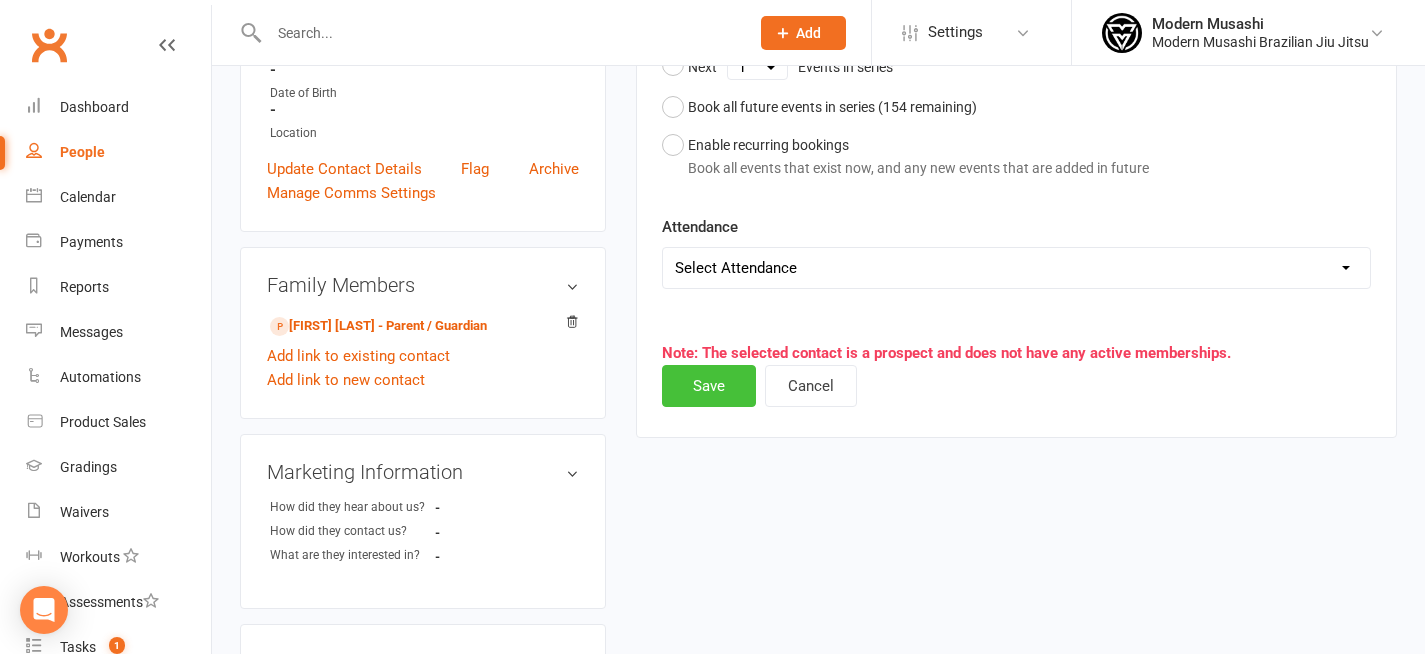 click on "Save" at bounding box center [709, 386] 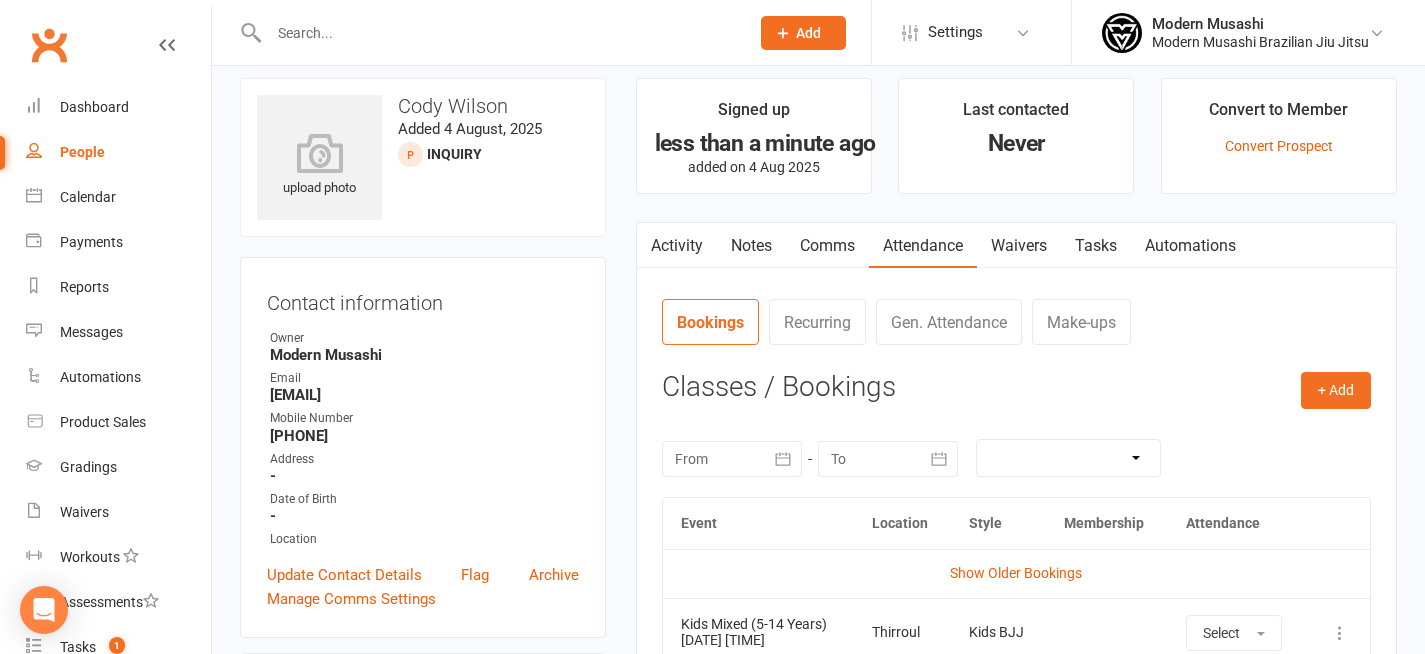scroll, scrollTop: 0, scrollLeft: 0, axis: both 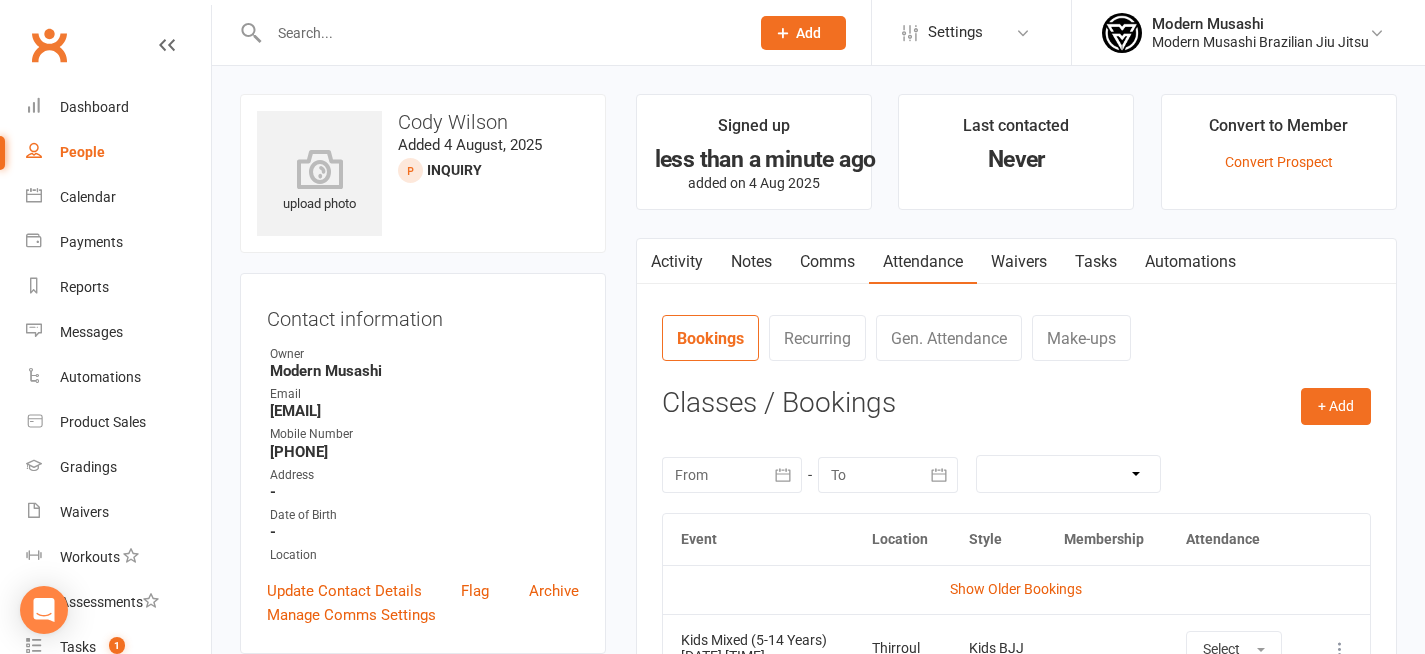click on "Waivers" at bounding box center (1019, 262) 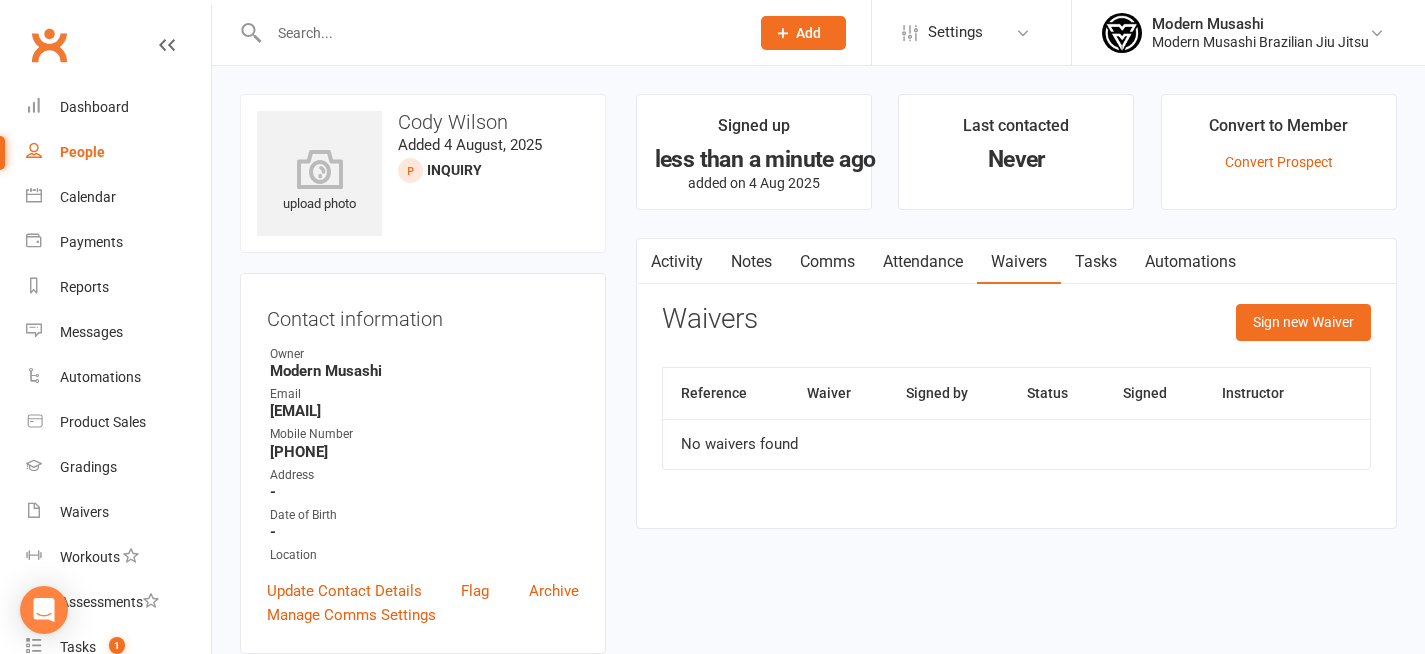 click on "Activity" at bounding box center [677, 262] 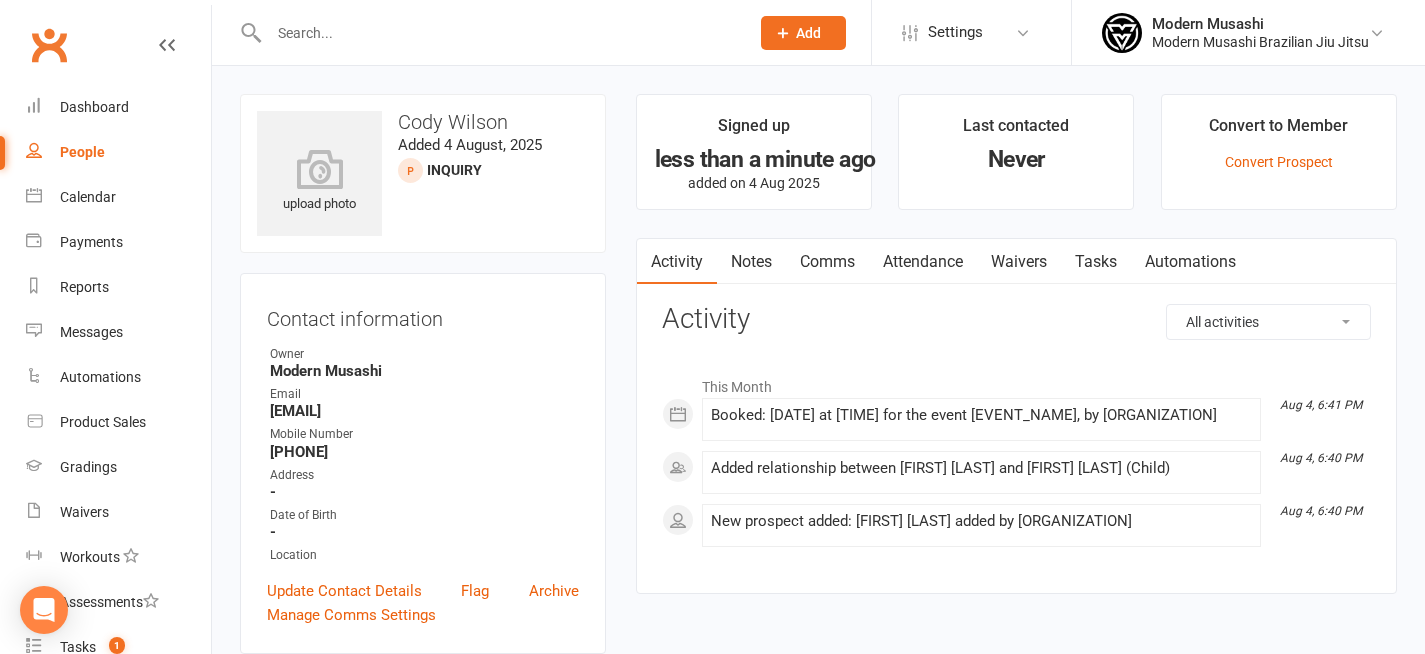 scroll, scrollTop: 55, scrollLeft: 0, axis: vertical 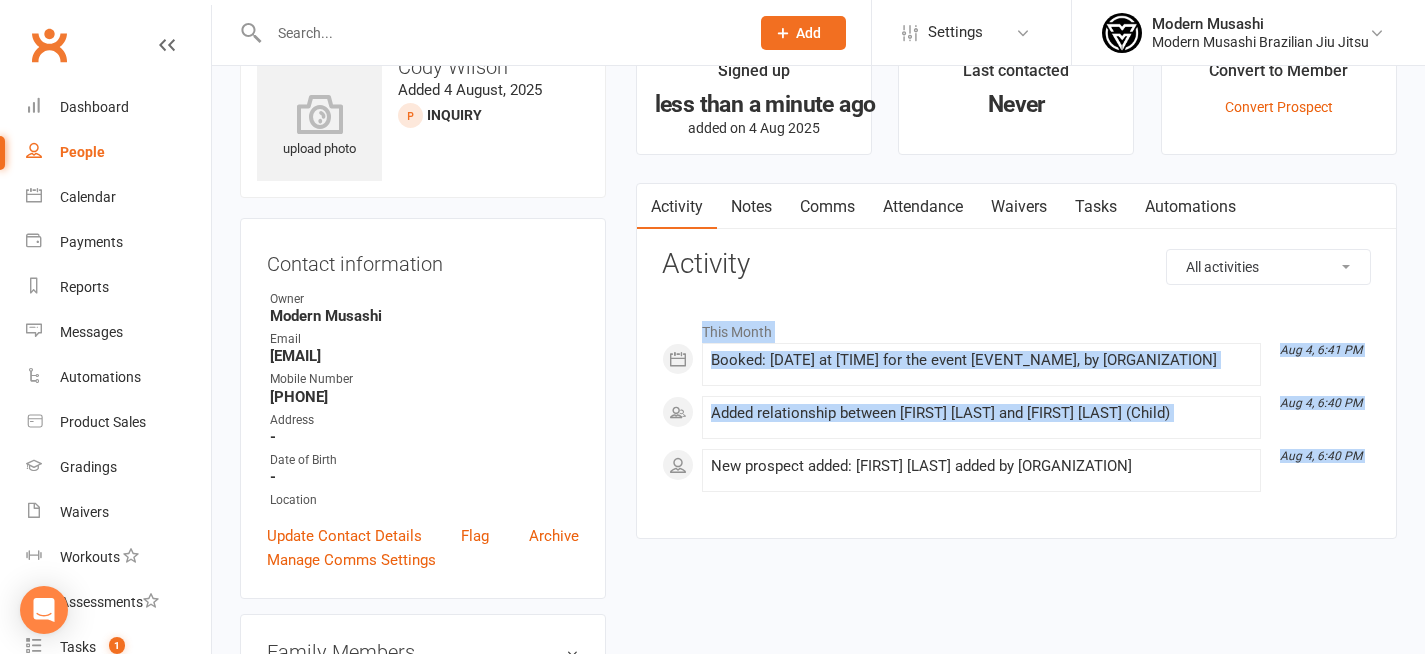 drag, startPoint x: 829, startPoint y: 313, endPoint x: 910, endPoint y: 471, distance: 177.55281 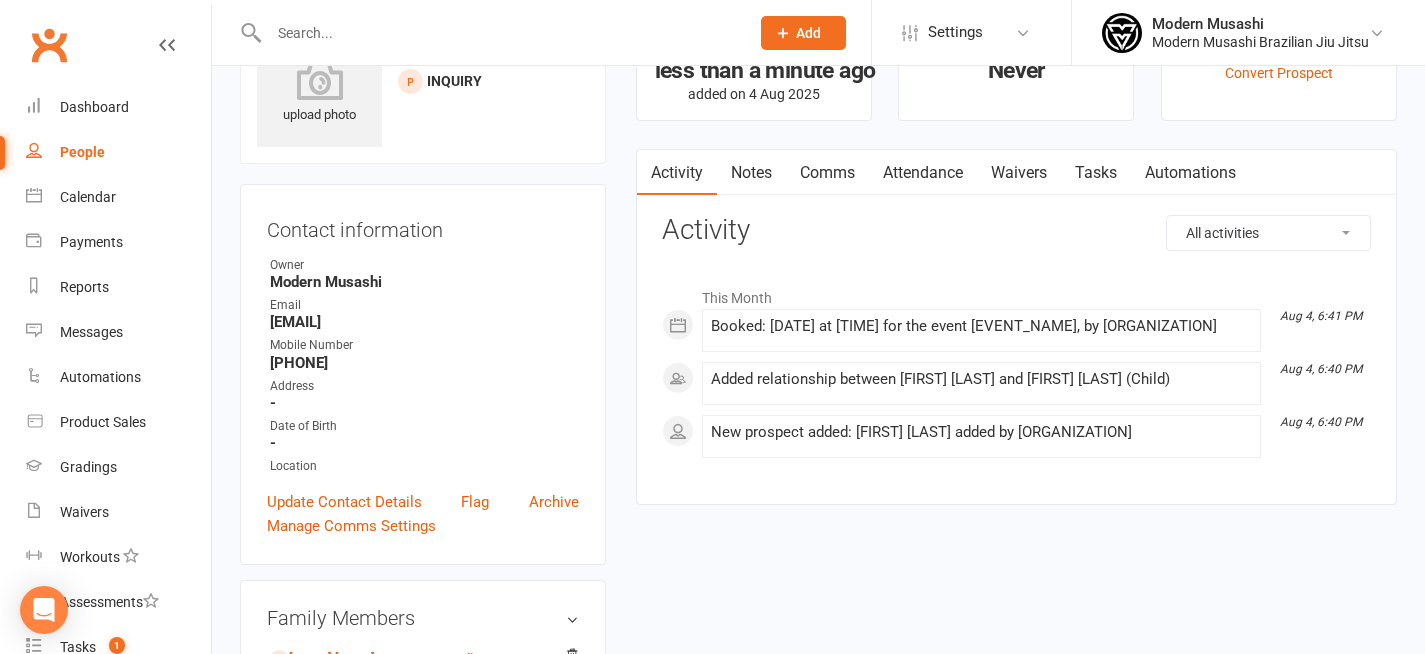 scroll, scrollTop: 86, scrollLeft: 0, axis: vertical 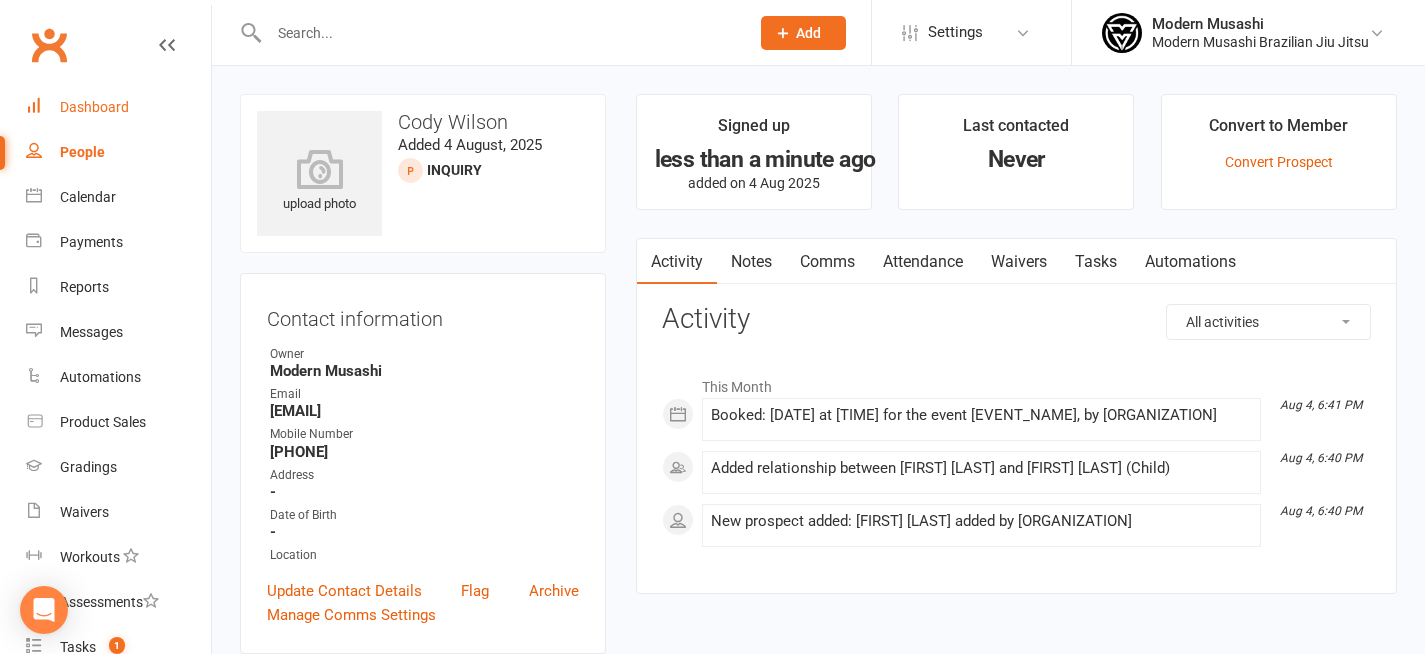 click on "Dashboard" at bounding box center (94, 107) 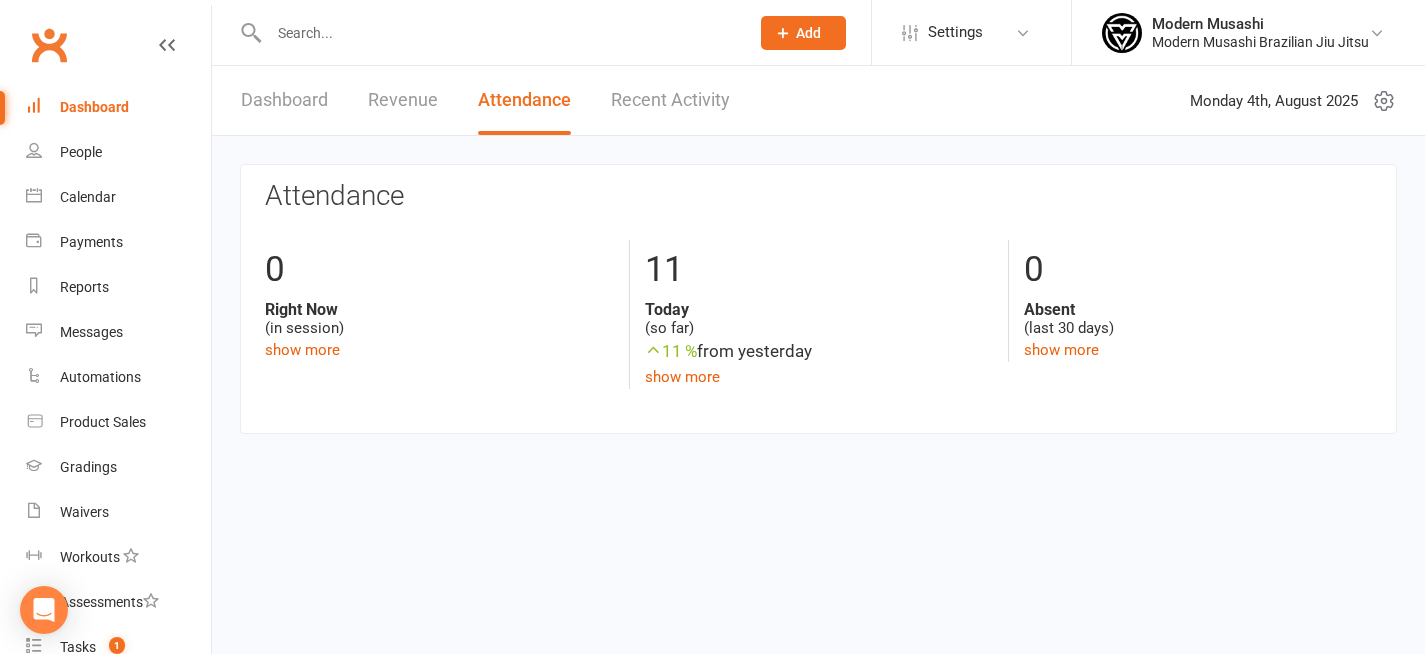 click on "Dashboard" at bounding box center (284, 100) 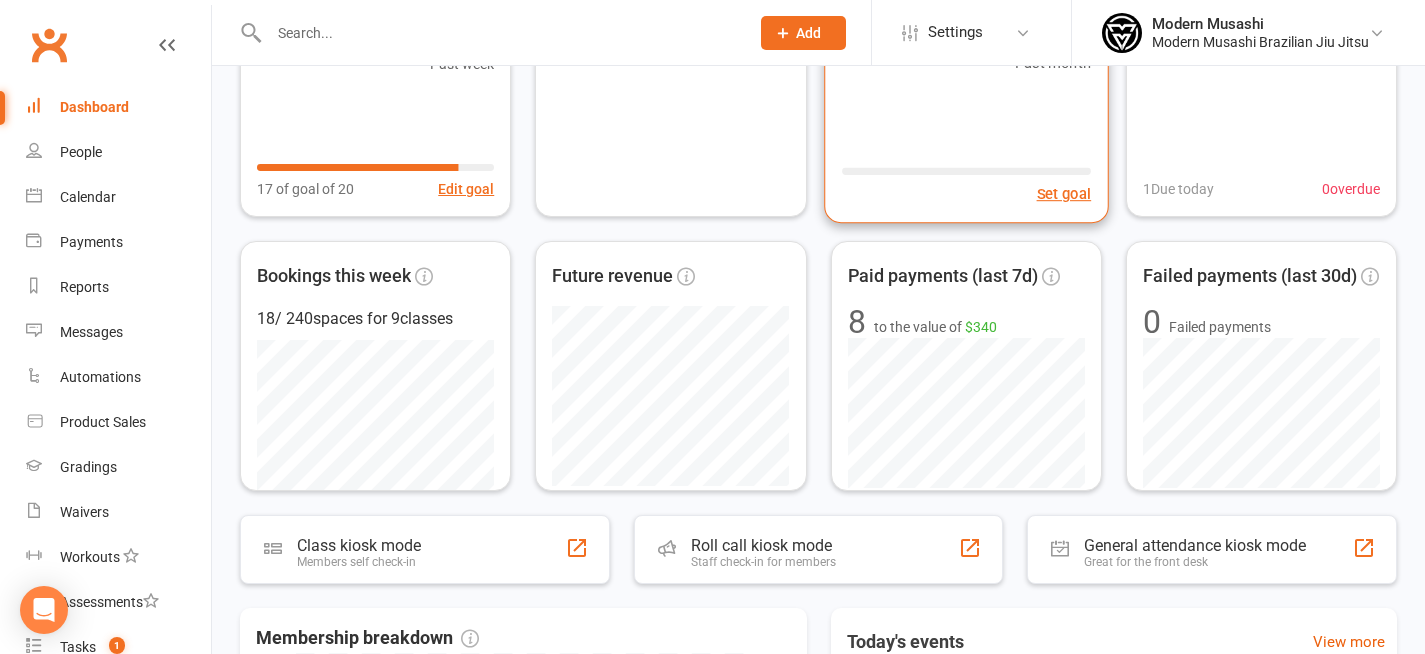 scroll, scrollTop: 239, scrollLeft: 0, axis: vertical 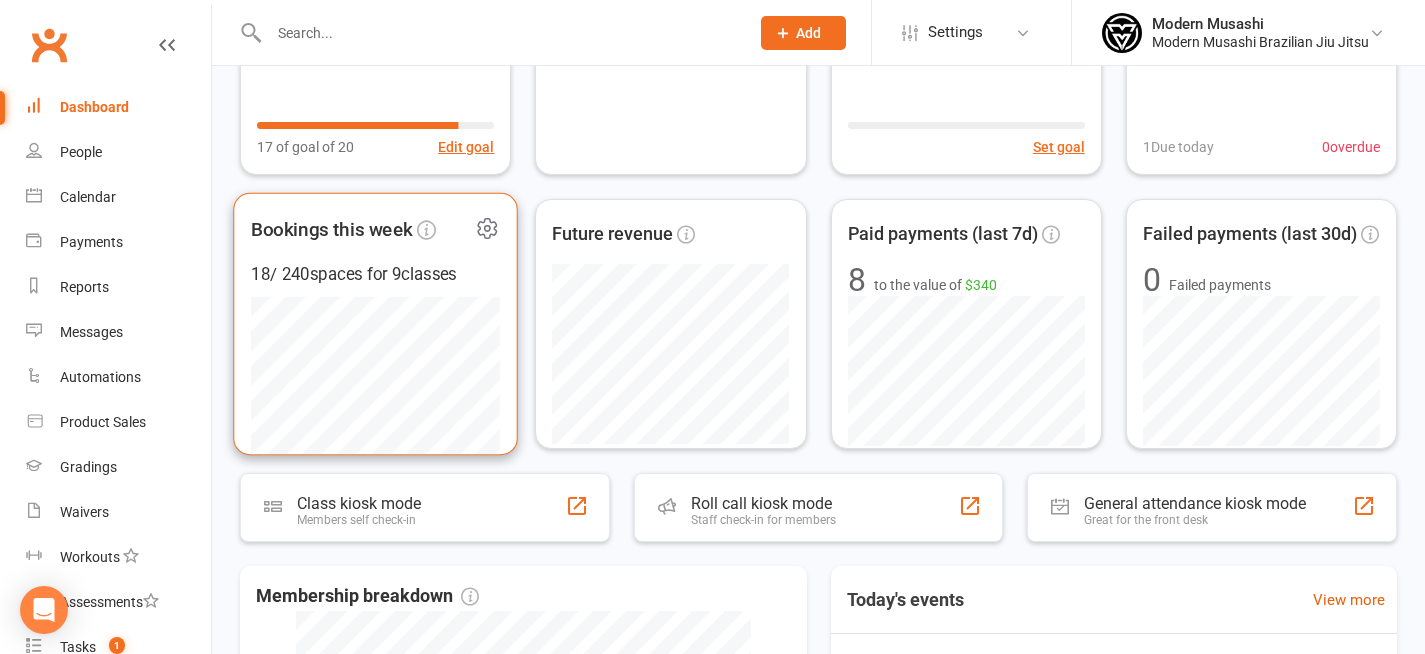 click on "Bookings this week" at bounding box center [361, 229] 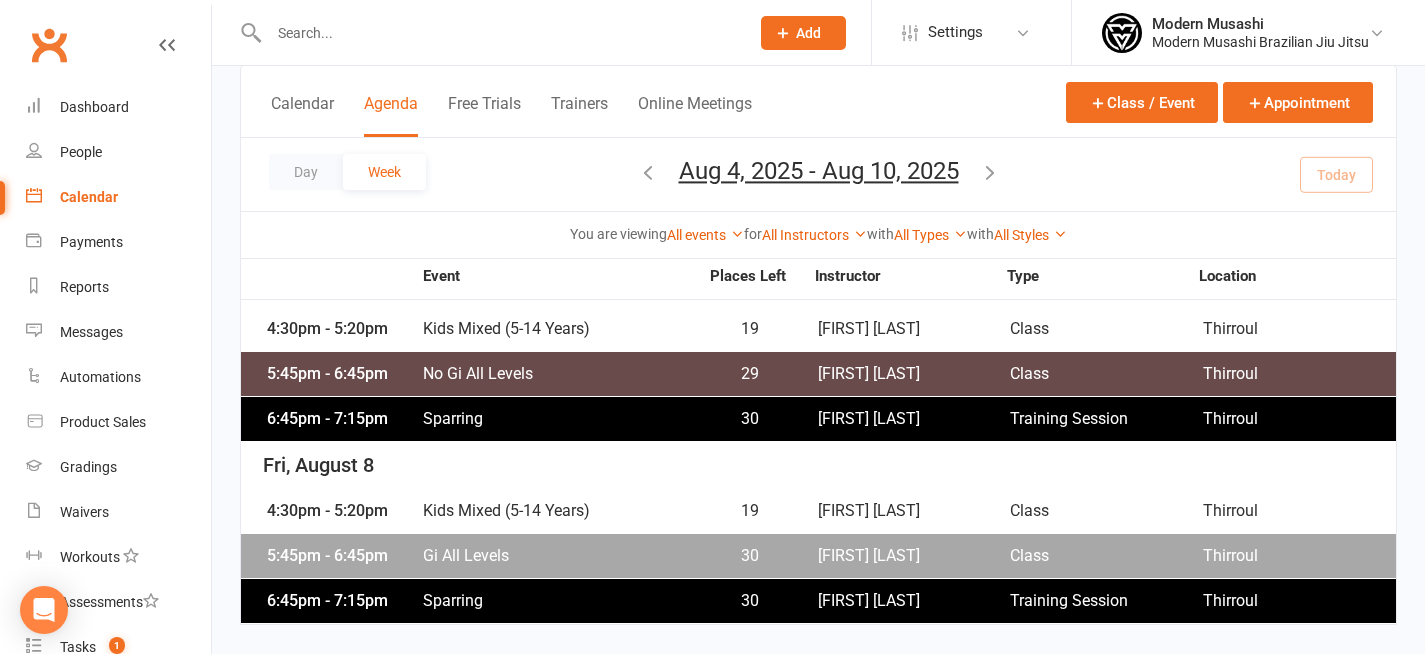 scroll, scrollTop: 0, scrollLeft: 0, axis: both 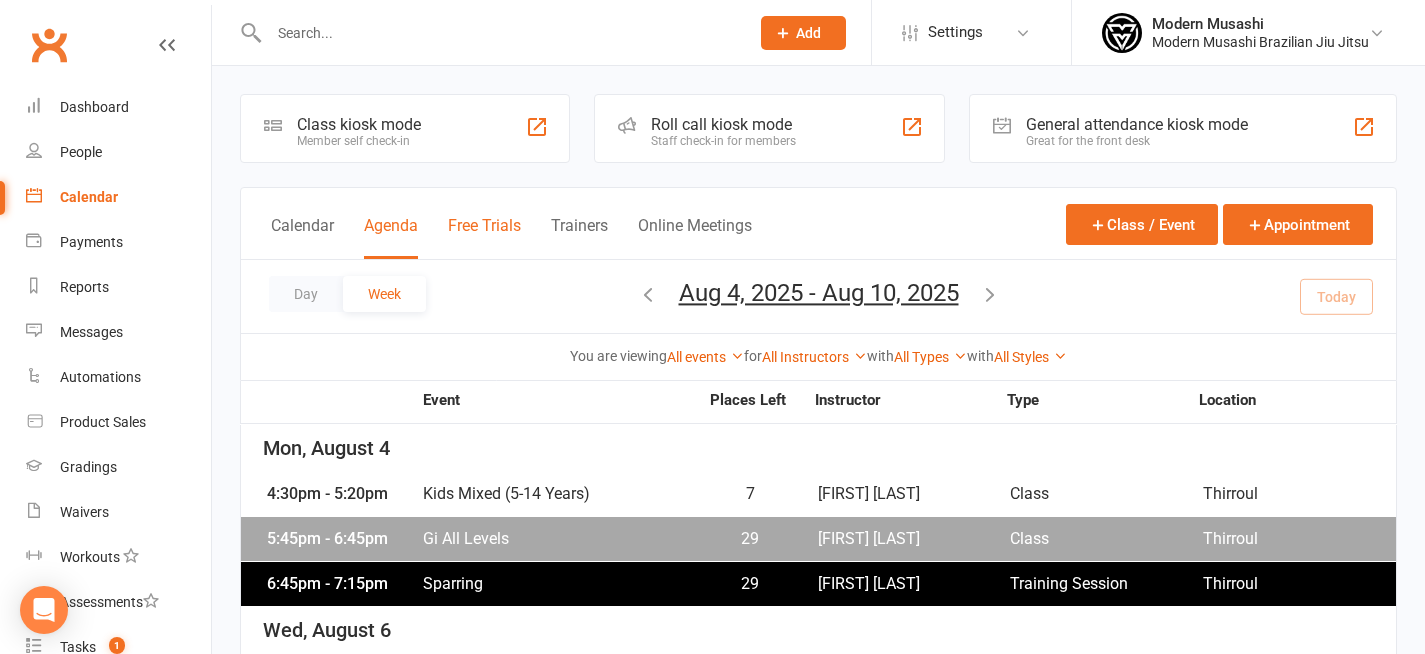 click on "Free Trials" at bounding box center [484, 237] 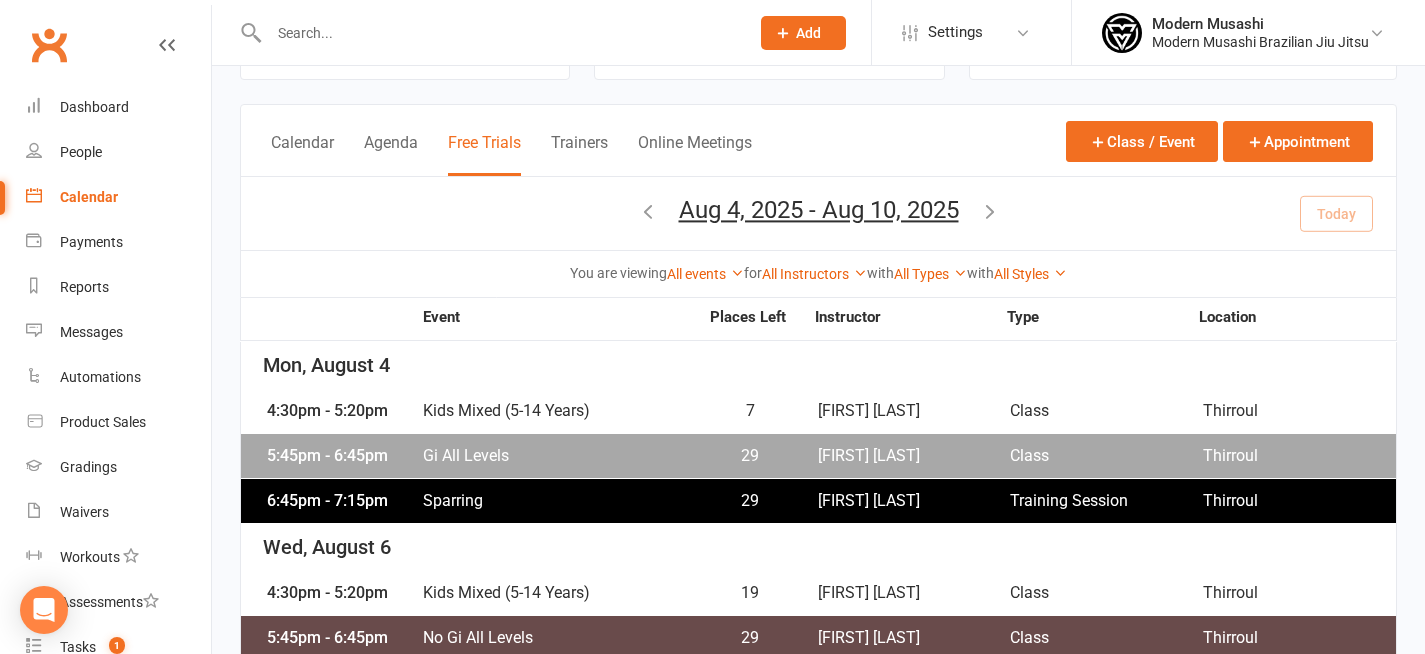 scroll, scrollTop: 0, scrollLeft: 0, axis: both 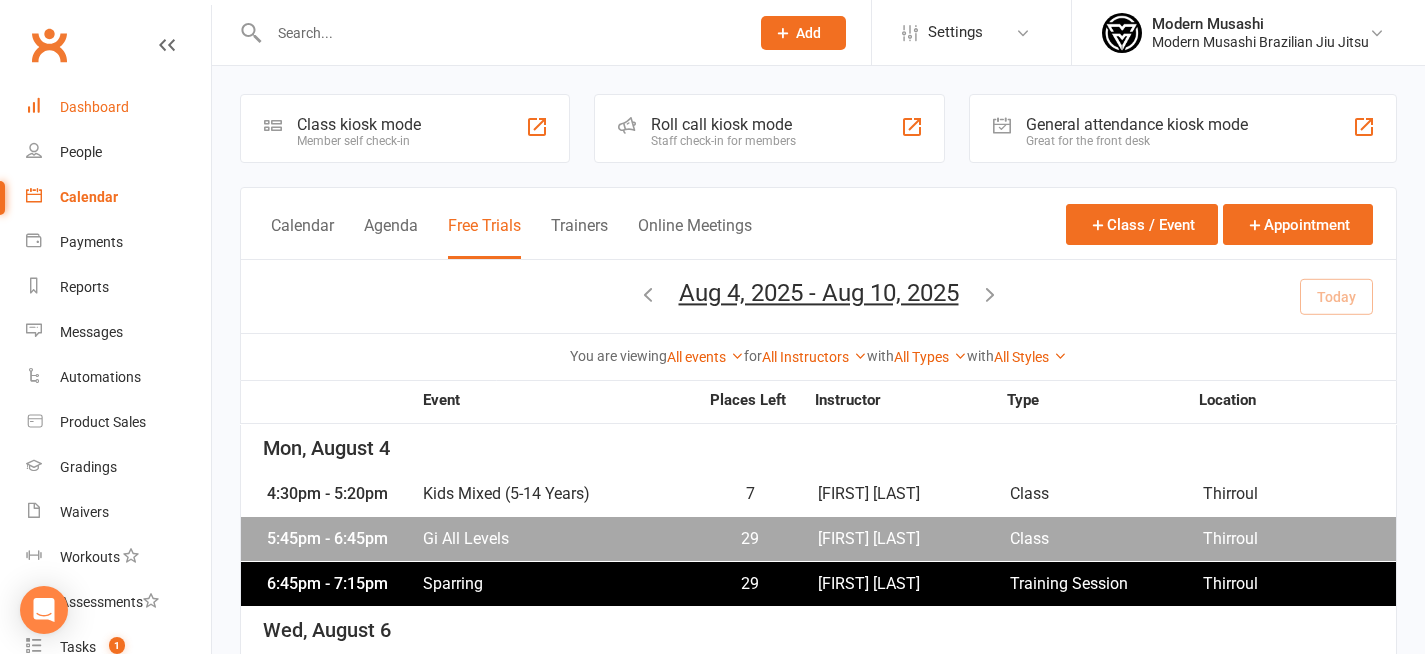 click on "Dashboard" at bounding box center [94, 107] 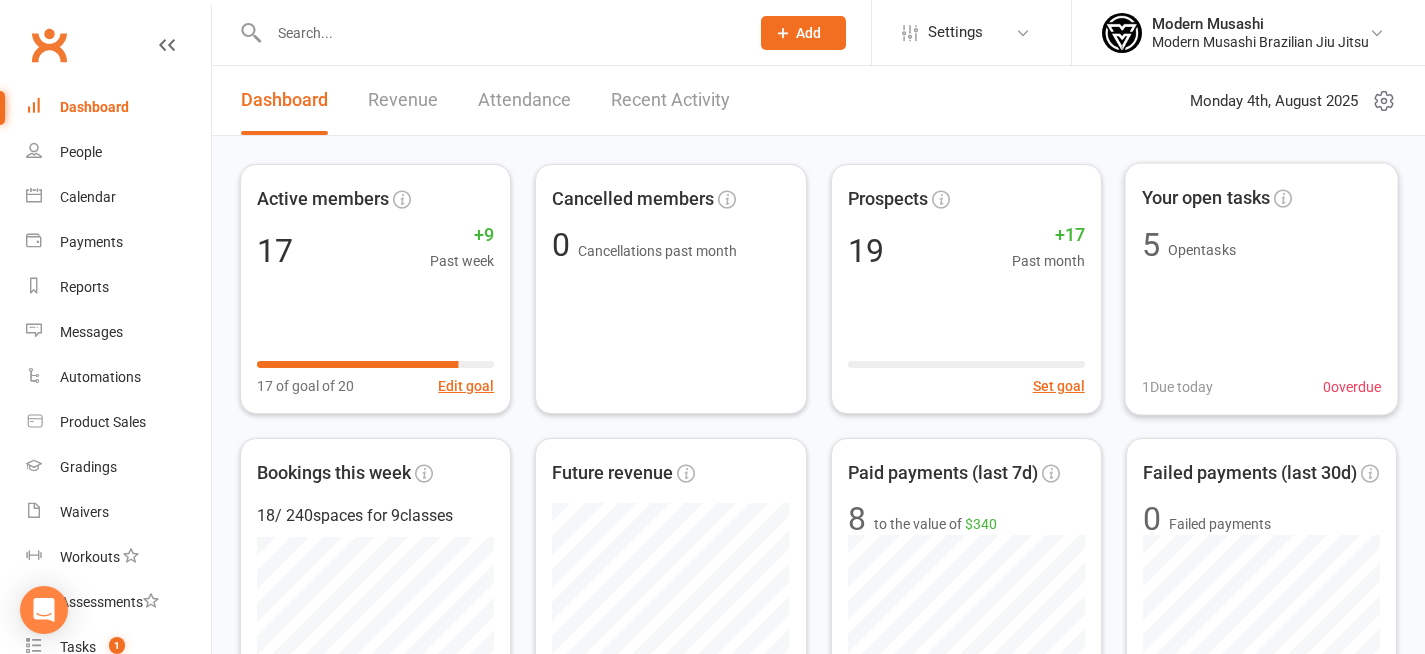 click 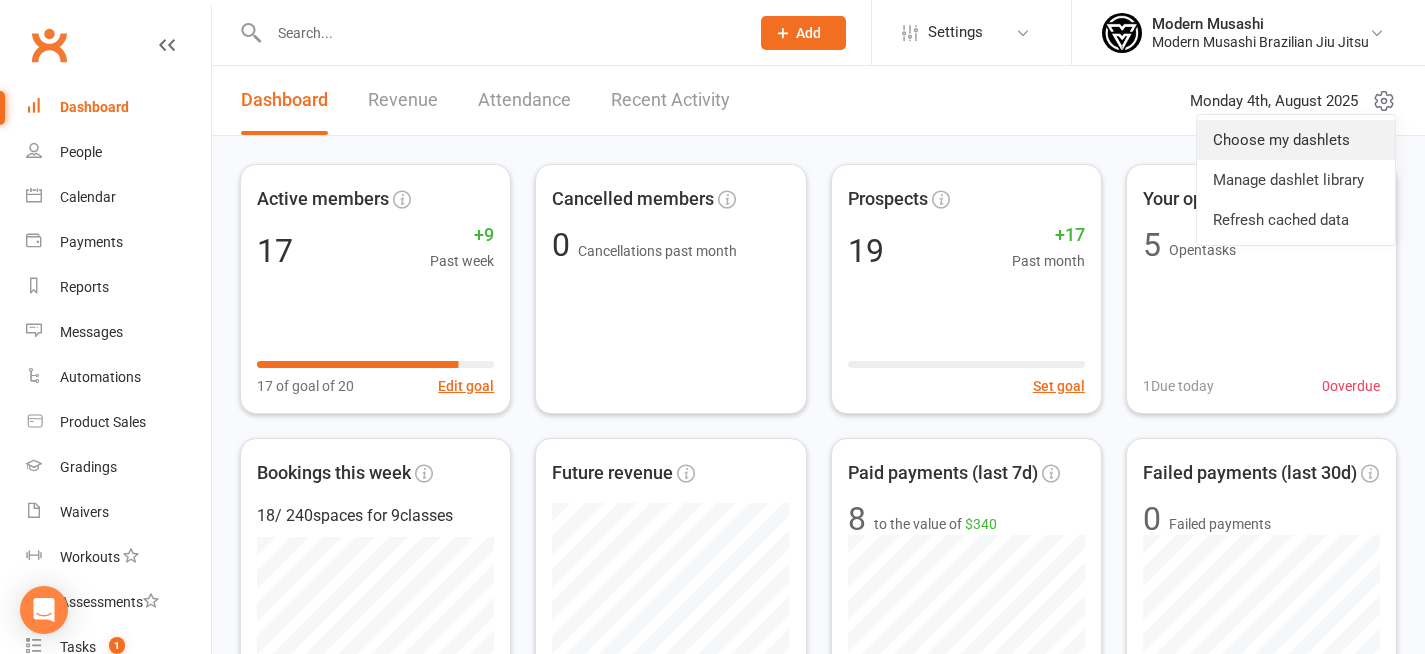 click on "Choose my dashlets" at bounding box center (1296, 140) 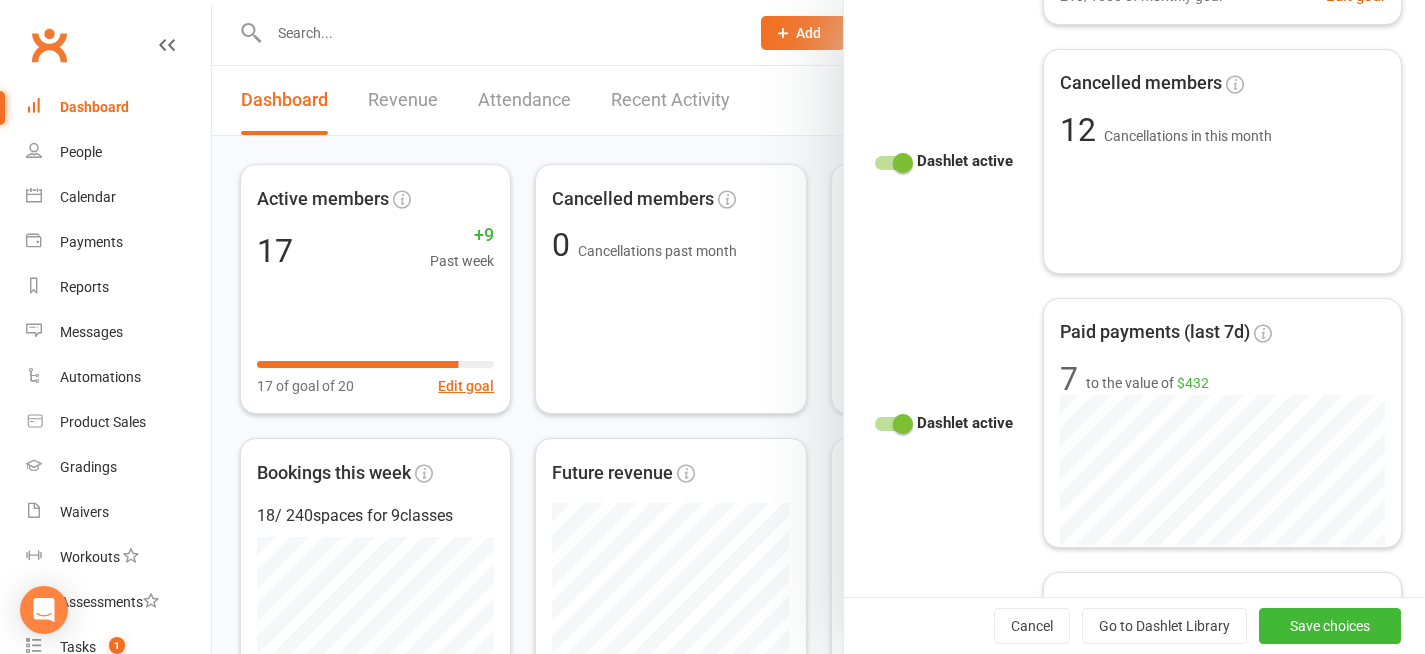 scroll, scrollTop: 0, scrollLeft: 0, axis: both 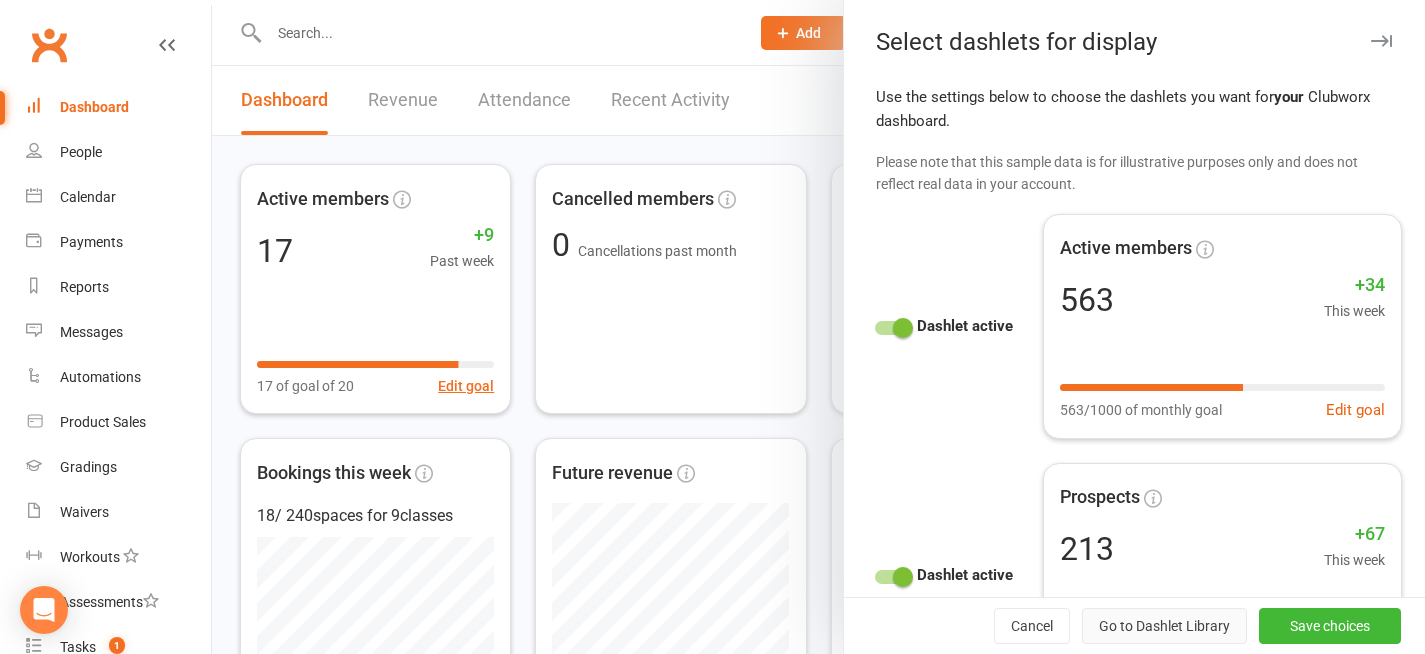 click on "Go to Dashlet Library" at bounding box center (1164, 626) 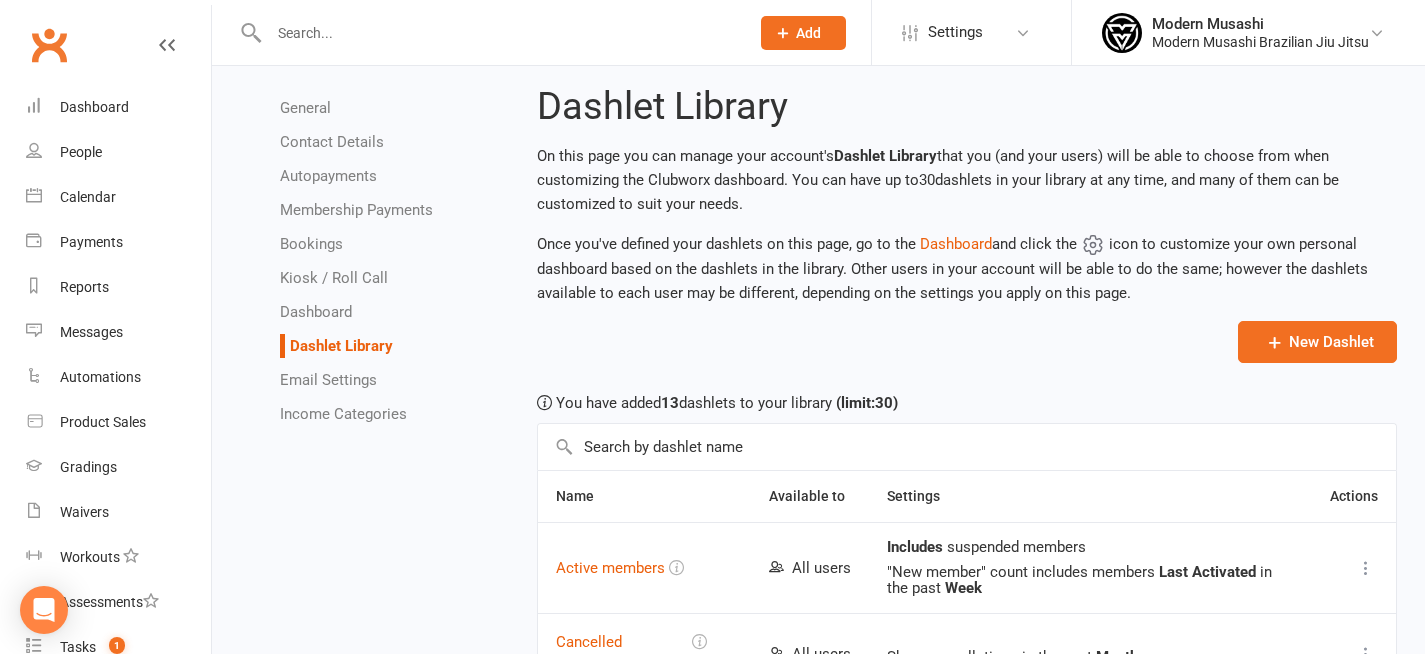 scroll, scrollTop: 67, scrollLeft: 0, axis: vertical 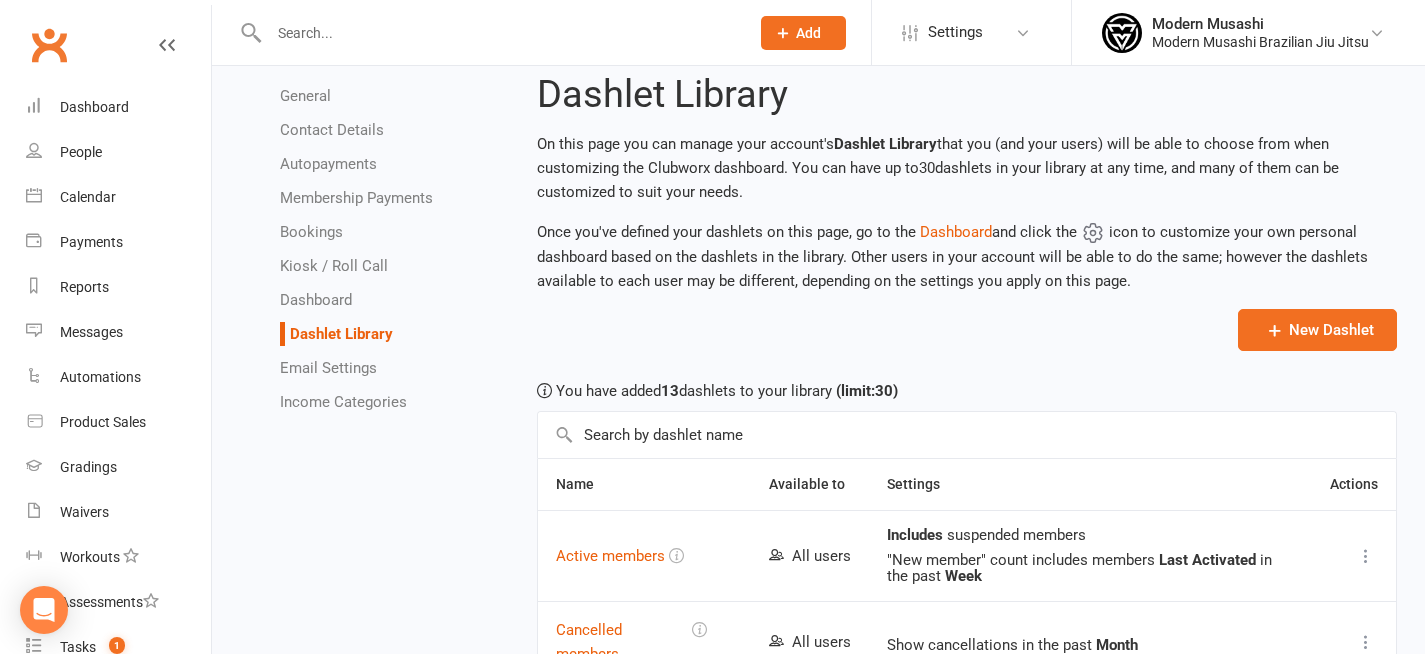 click on "Bookings" at bounding box center (311, 232) 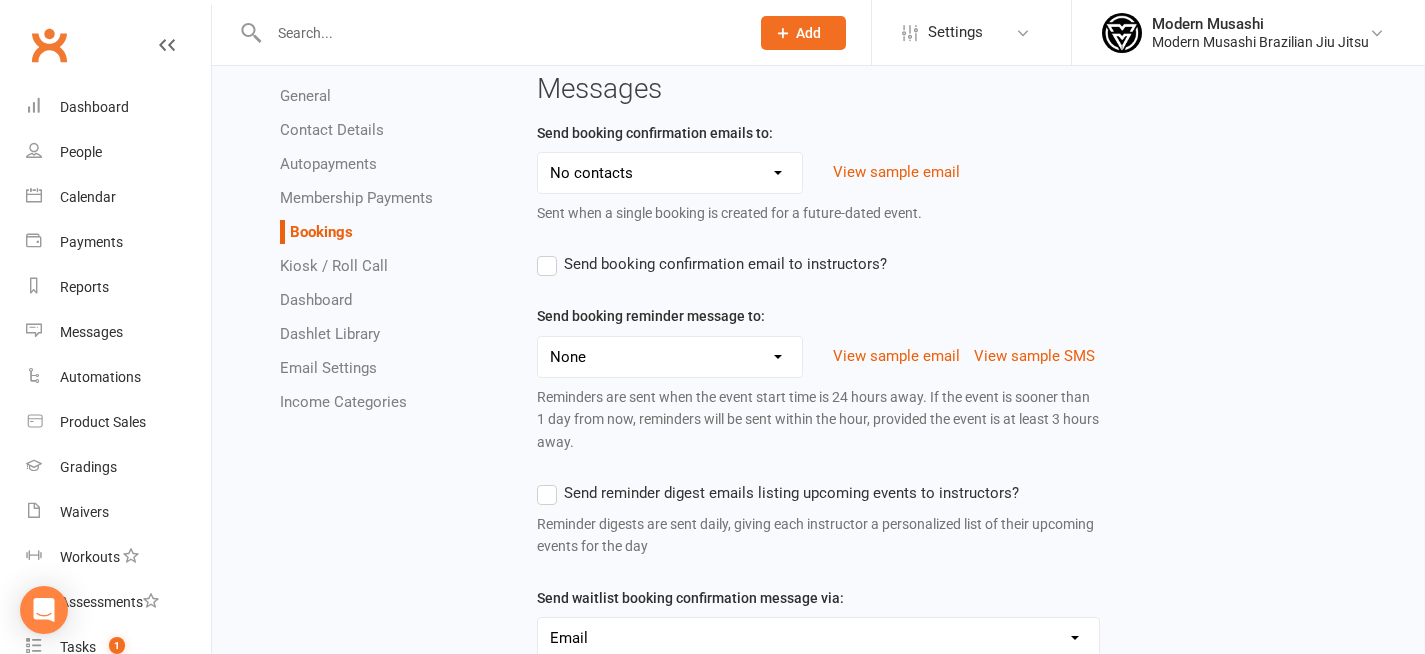 click on "Send booking confirmation emails to: Members only Prospects only All contacts No contacts View sample email Sent when a single booking is created for a future-dated event." at bounding box center [818, 173] 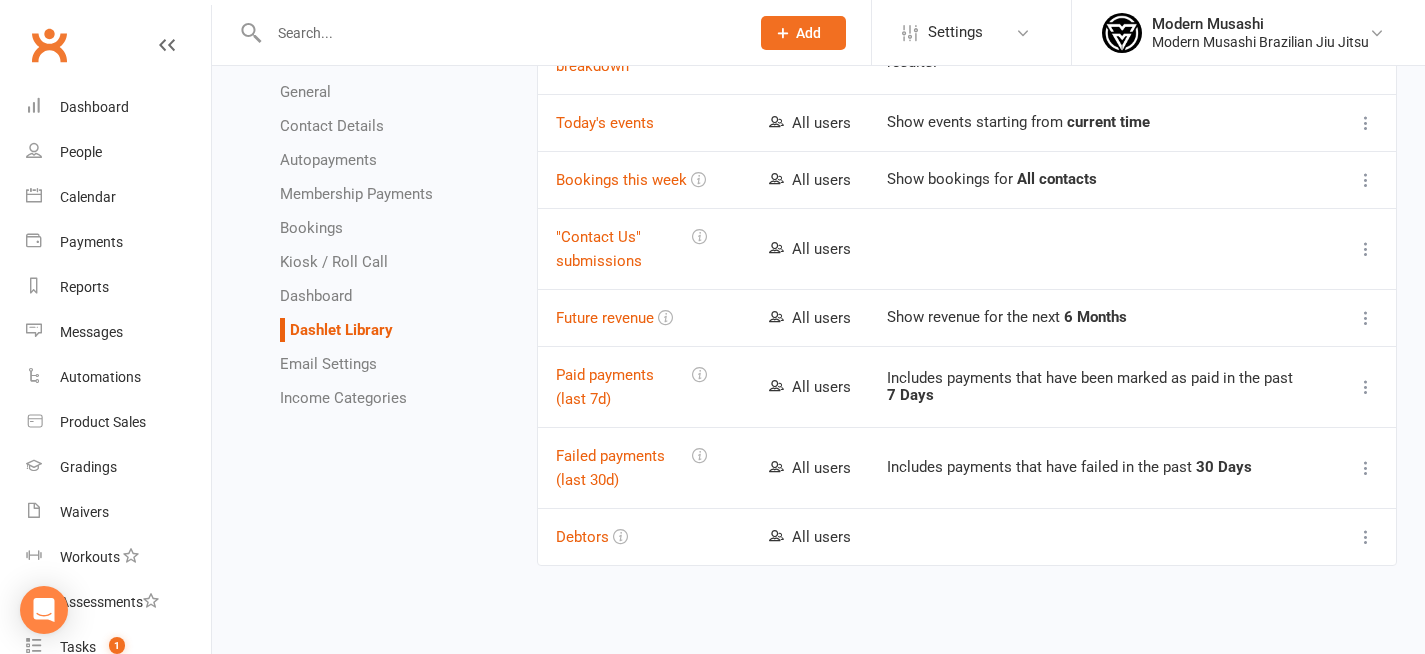 scroll, scrollTop: 0, scrollLeft: 0, axis: both 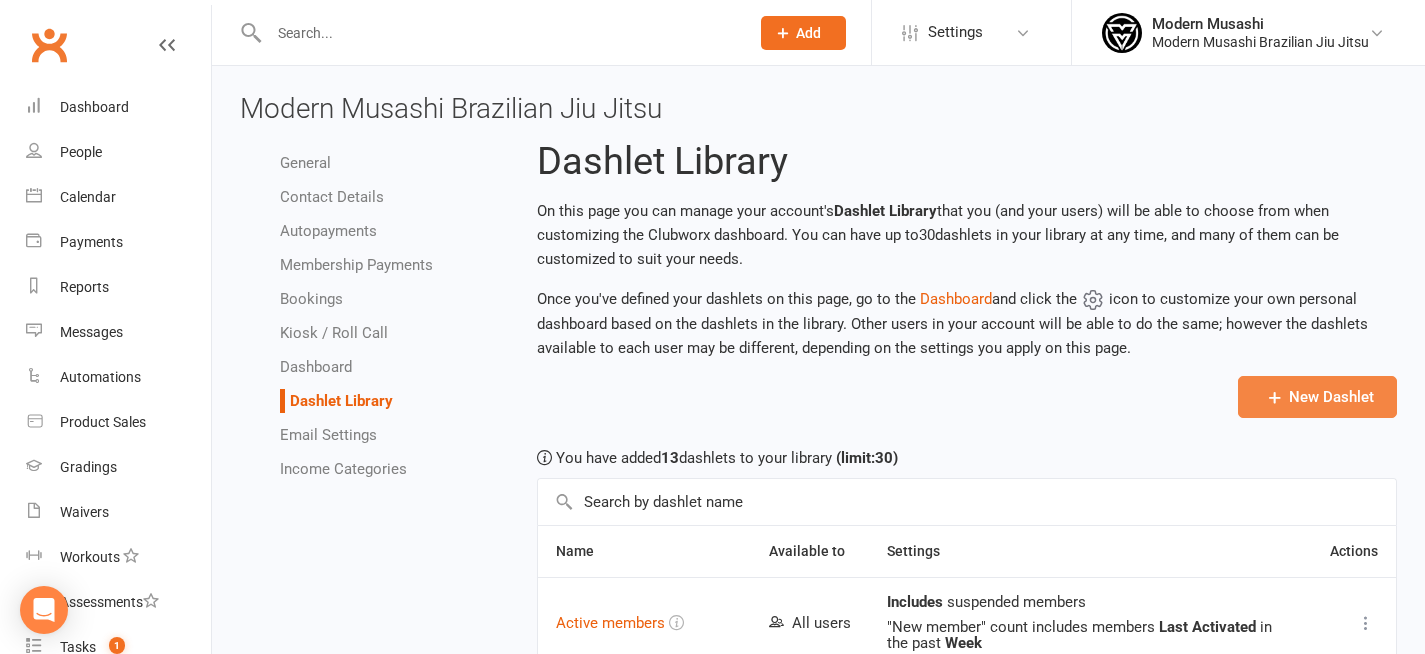 click on "New Dashlet" at bounding box center (1317, 397) 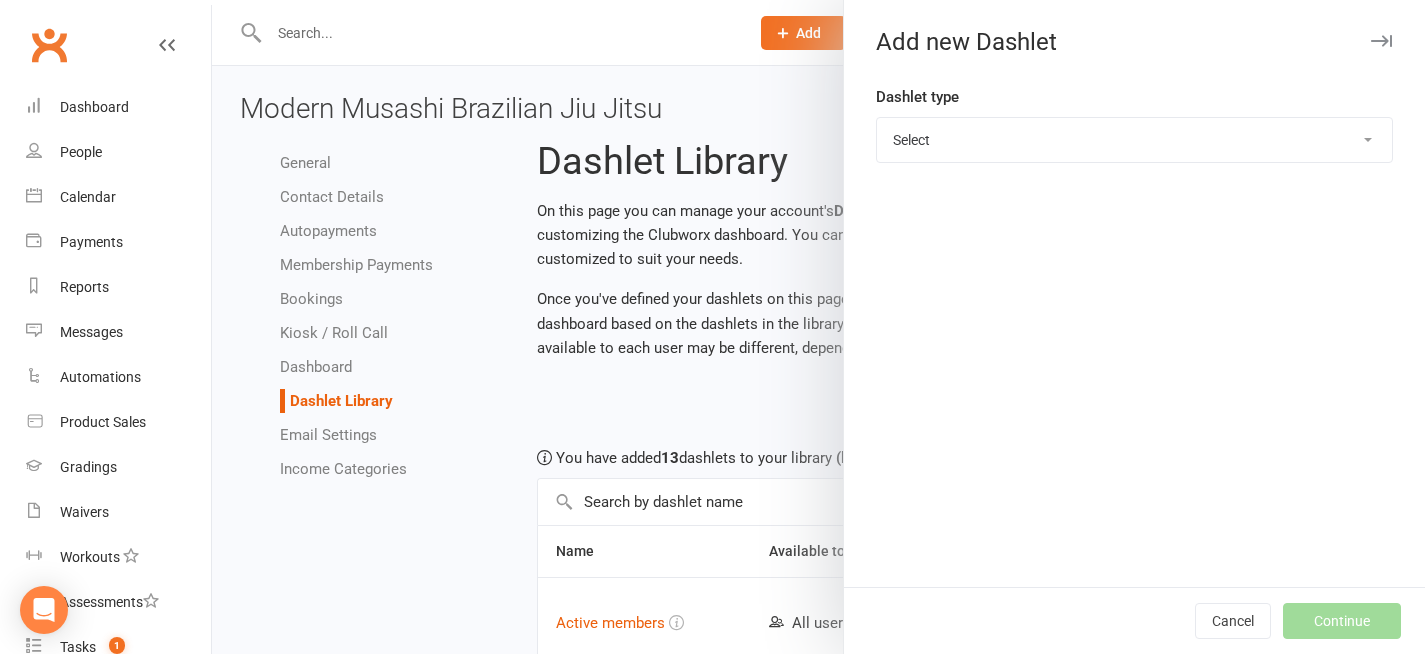 click on "Select Prospects Active members Cancelled members Future revenue Membership breakdown Bookings this week Failed payments (last 30d) Paid payments (last 7d) Today's events My events for today Your open tasks All open tasks Kiosk / Roll call buttons "Contact Us" submissions Debtors Custom report row count Trialling members Suspended members" at bounding box center (1134, 140) 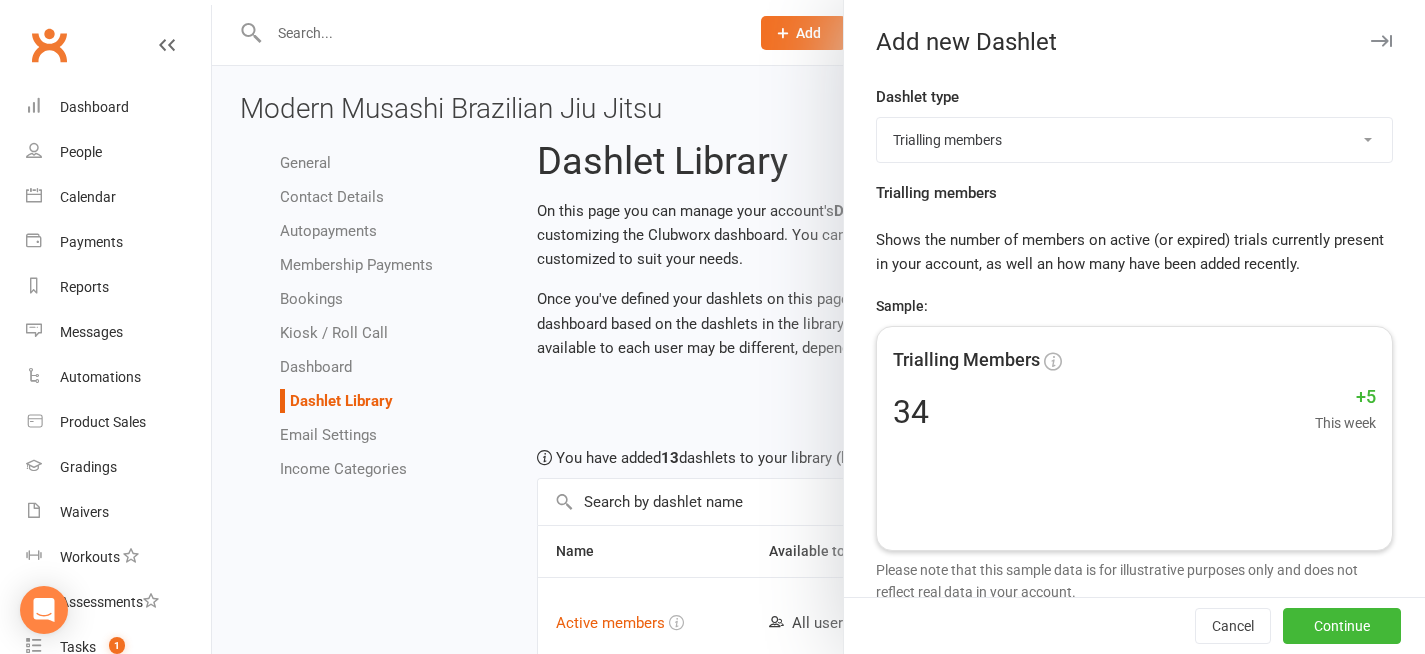 scroll, scrollTop: 8, scrollLeft: 0, axis: vertical 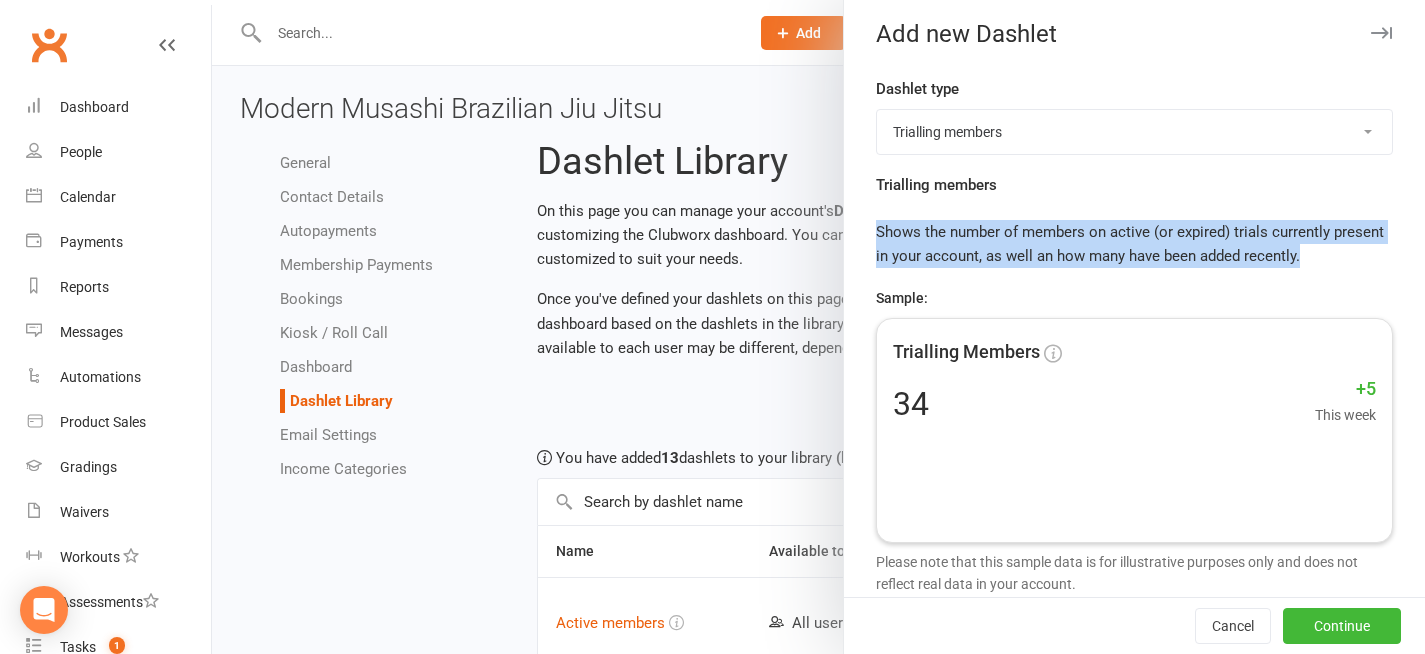 drag, startPoint x: 935, startPoint y: 199, endPoint x: 1009, endPoint y: 273, distance: 104.6518 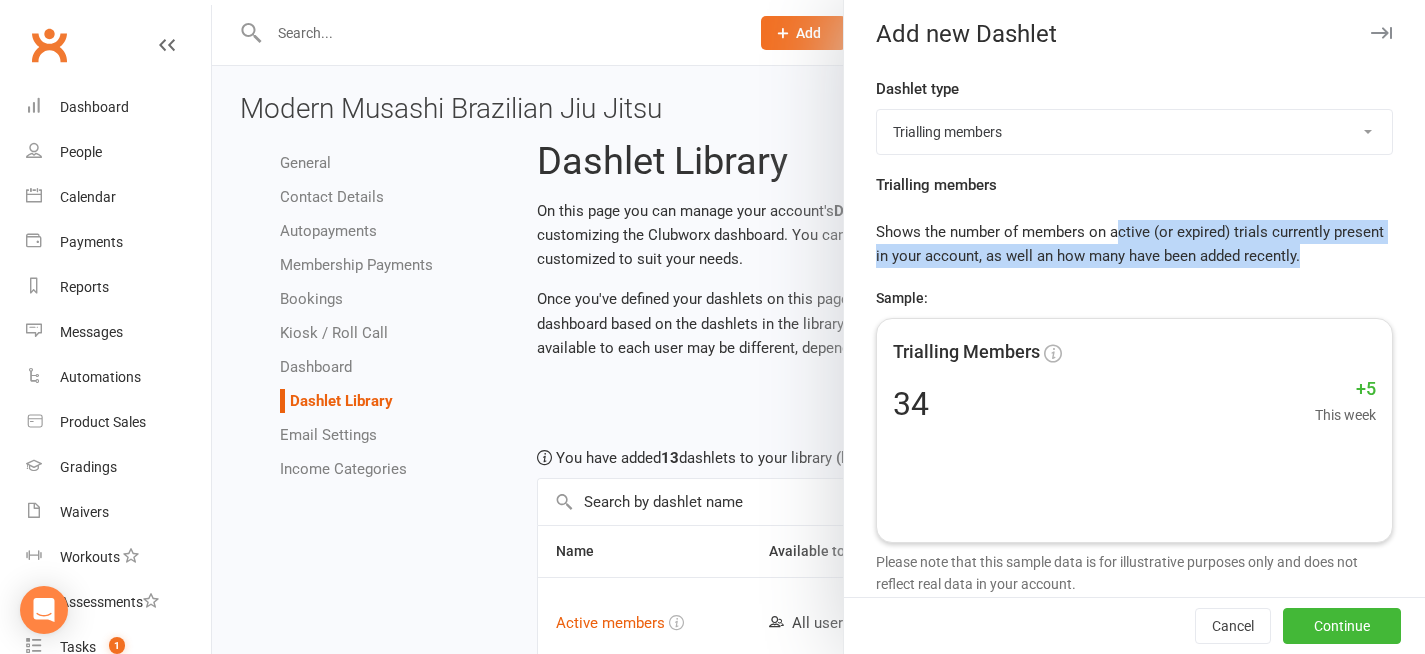 drag, startPoint x: 1113, startPoint y: 232, endPoint x: 1174, endPoint y: 277, distance: 75.802376 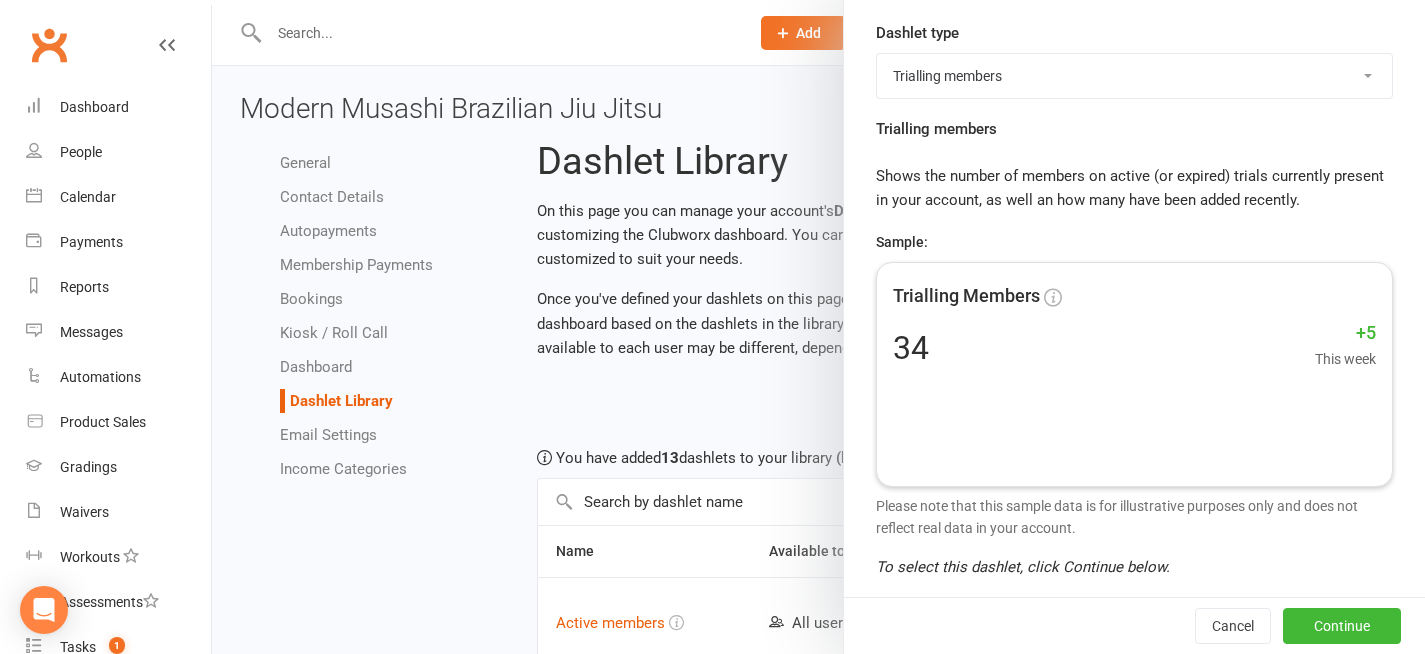 scroll, scrollTop: 0, scrollLeft: 0, axis: both 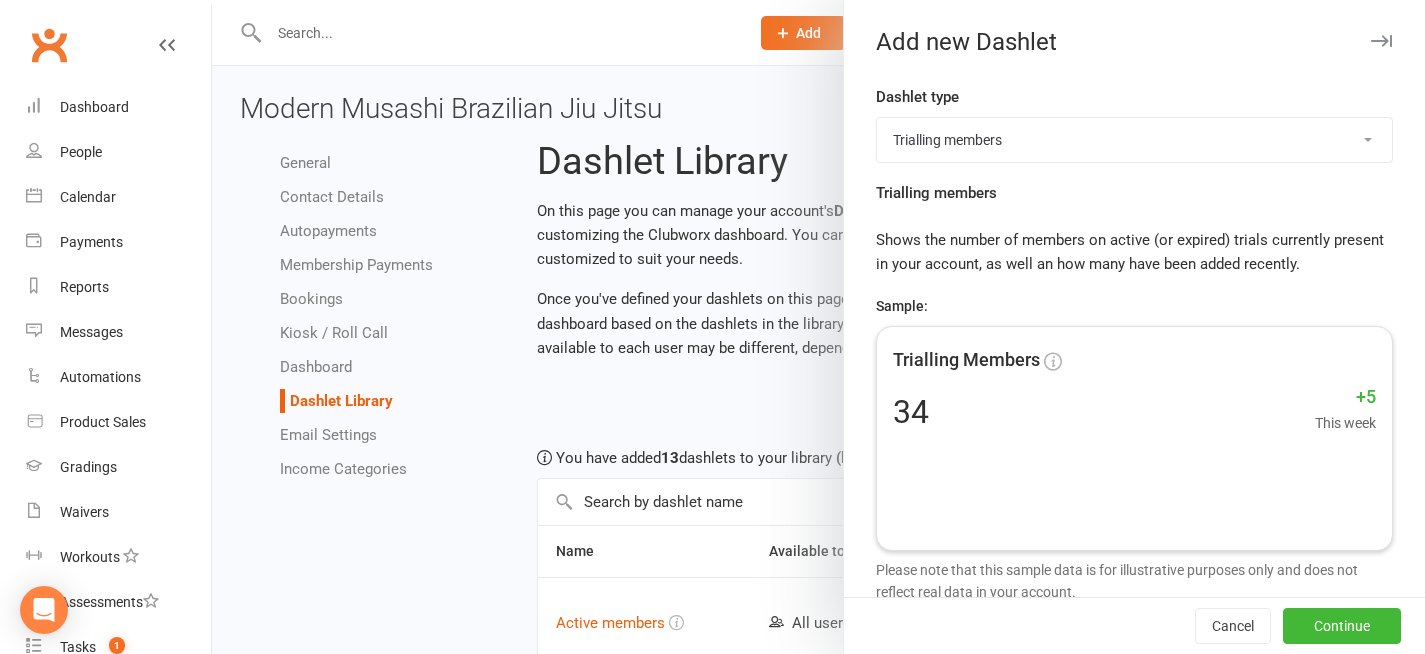 click on "Select Prospects Active members Cancelled members Future revenue Membership breakdown Bookings this week Failed payments (last 30d) Paid payments (last 7d) Today's events My events for today Your open tasks All open tasks Kiosk / Roll call buttons "Contact Us" submissions Debtors Custom report row count Trialling members Suspended members" at bounding box center (1134, 140) 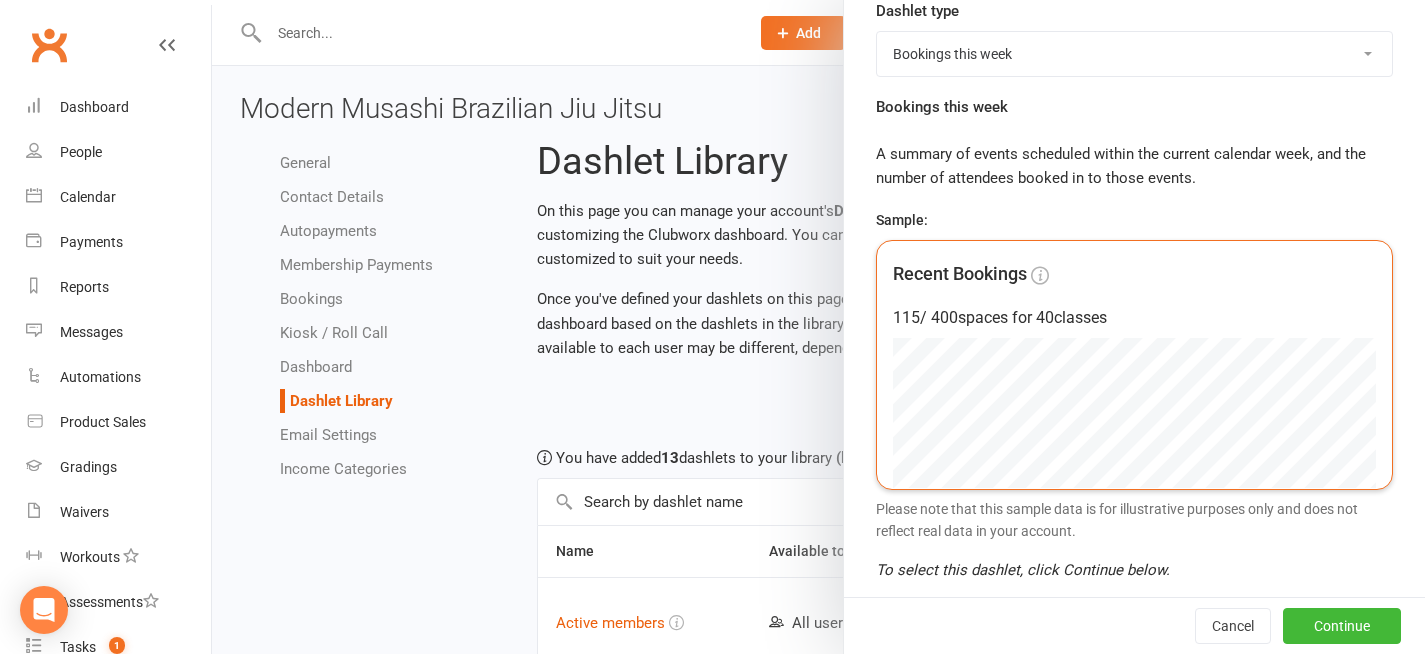 scroll, scrollTop: 89, scrollLeft: 0, axis: vertical 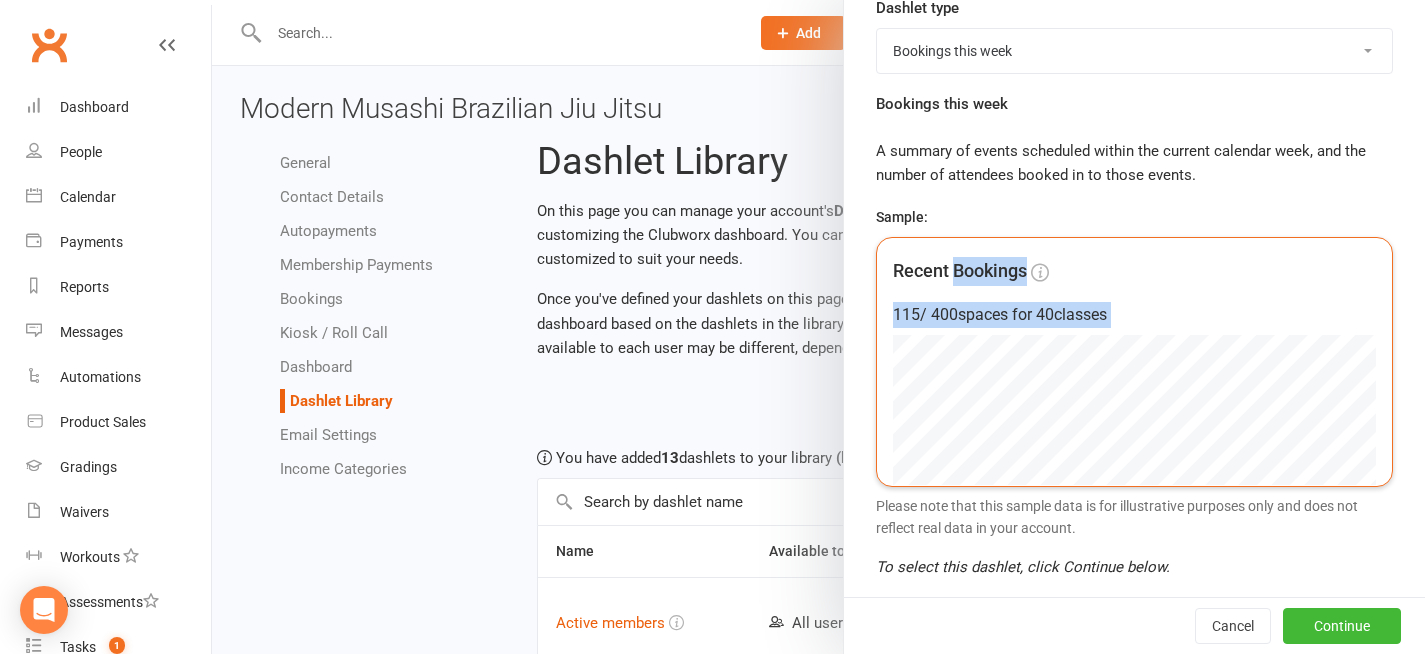 click on "Recent Bookings 115  /   400  spaces for   40  classes" at bounding box center [1134, 362] 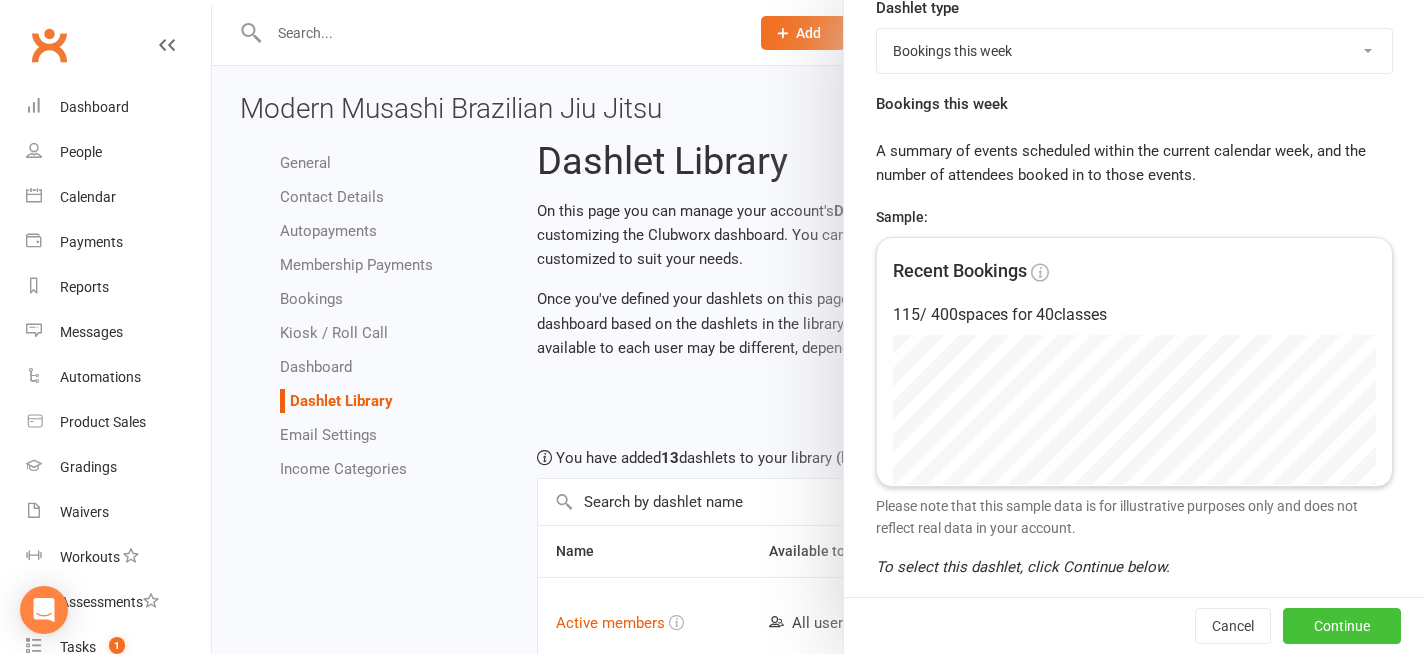click on "Continue" at bounding box center (1342, 626) 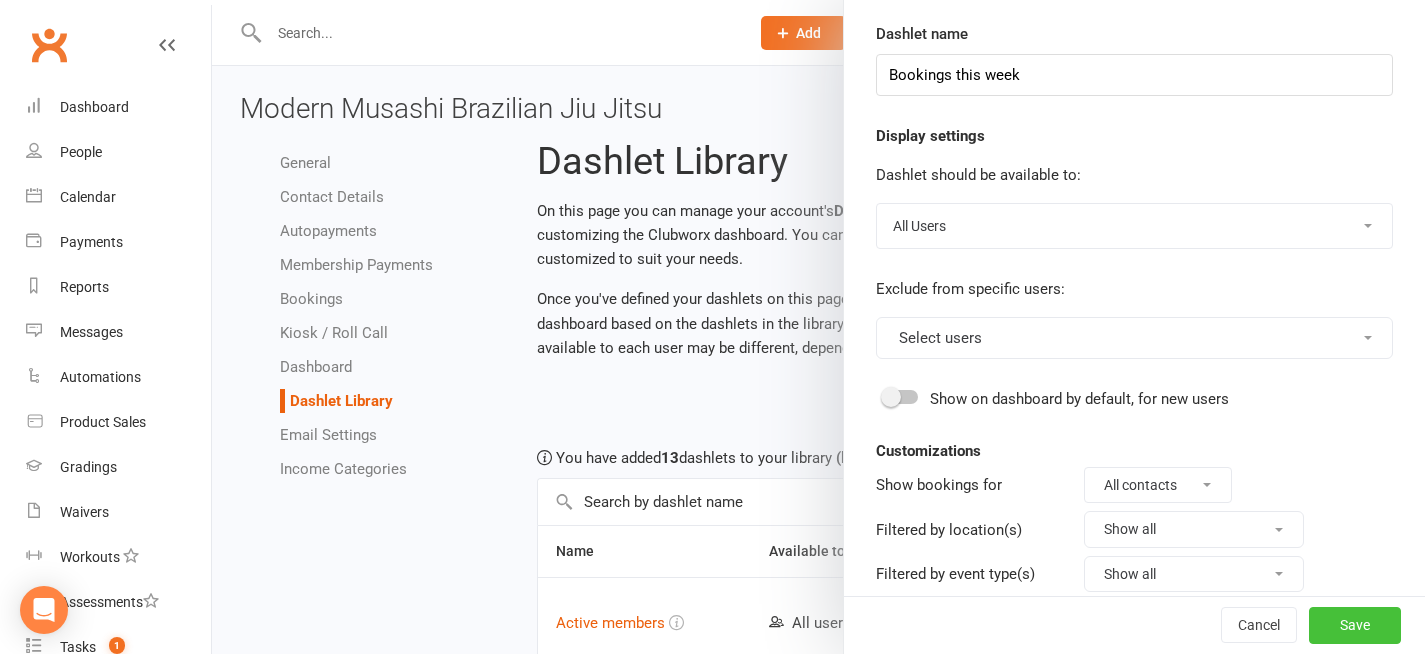 scroll, scrollTop: 62, scrollLeft: 0, axis: vertical 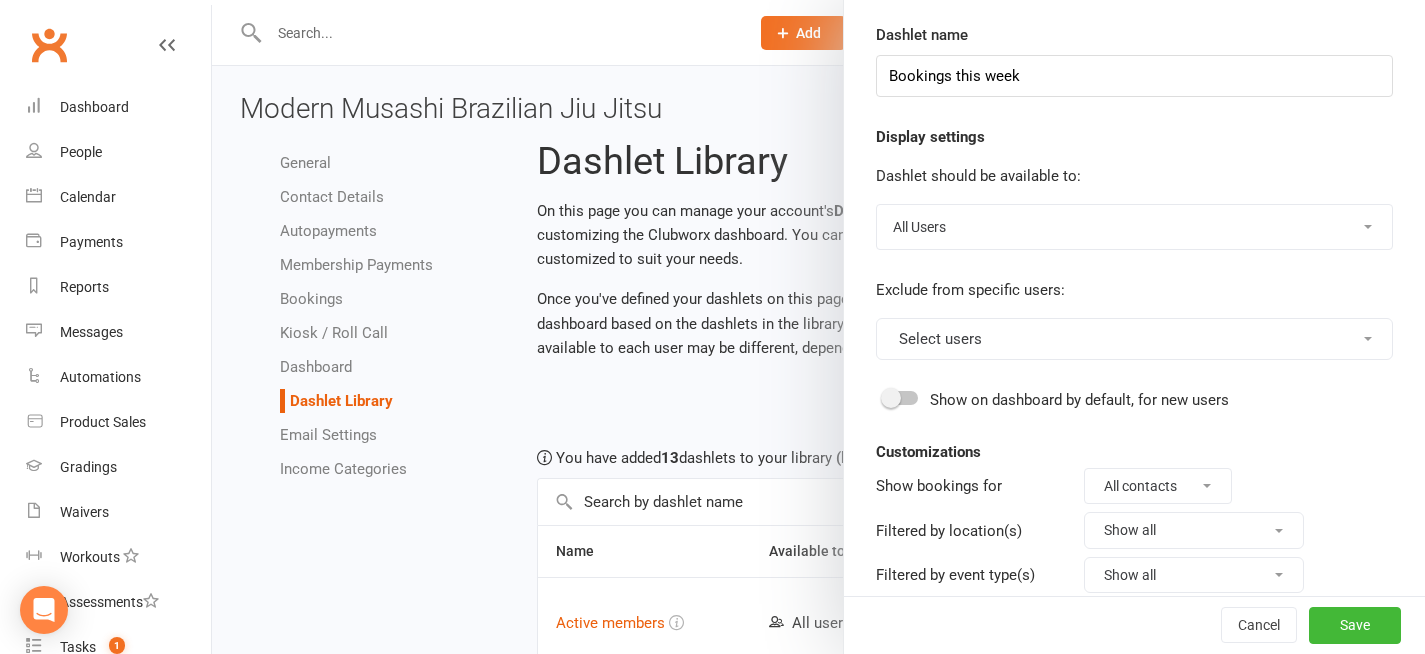 click on "All Users Owners Only No Users" at bounding box center (1134, 227) 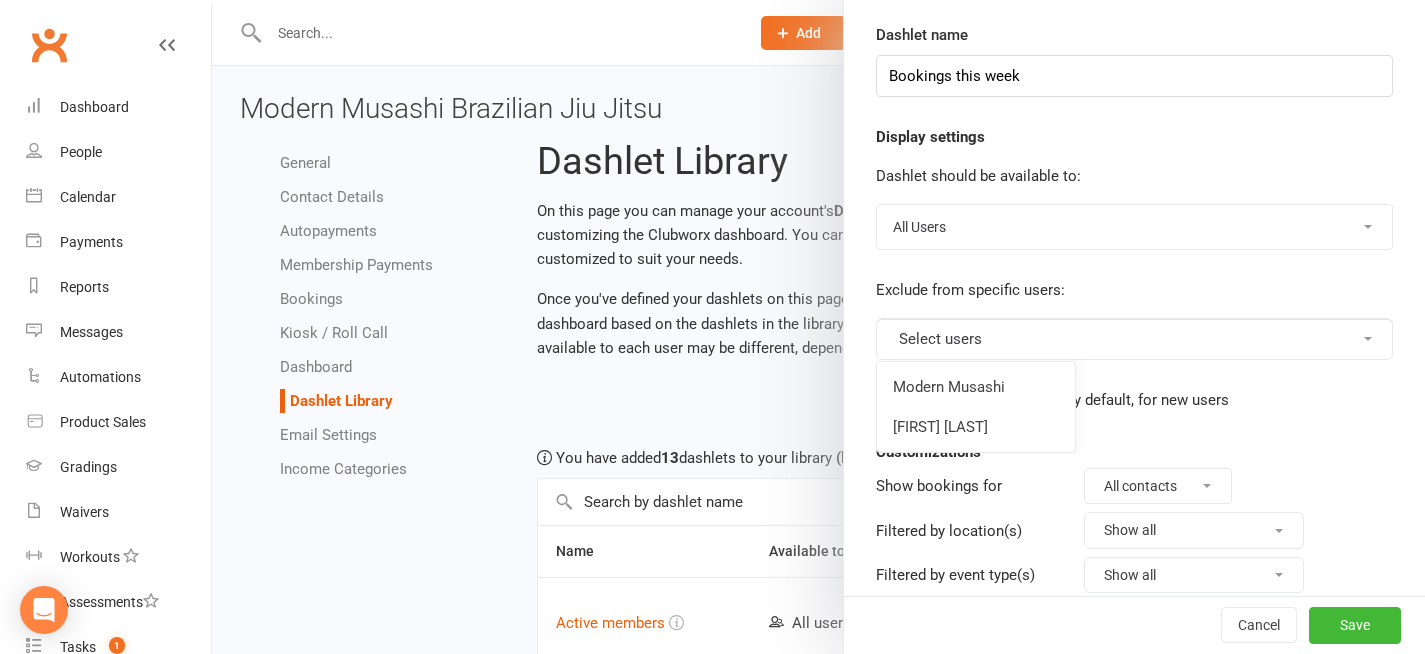 click on "Select users" at bounding box center [1134, 339] 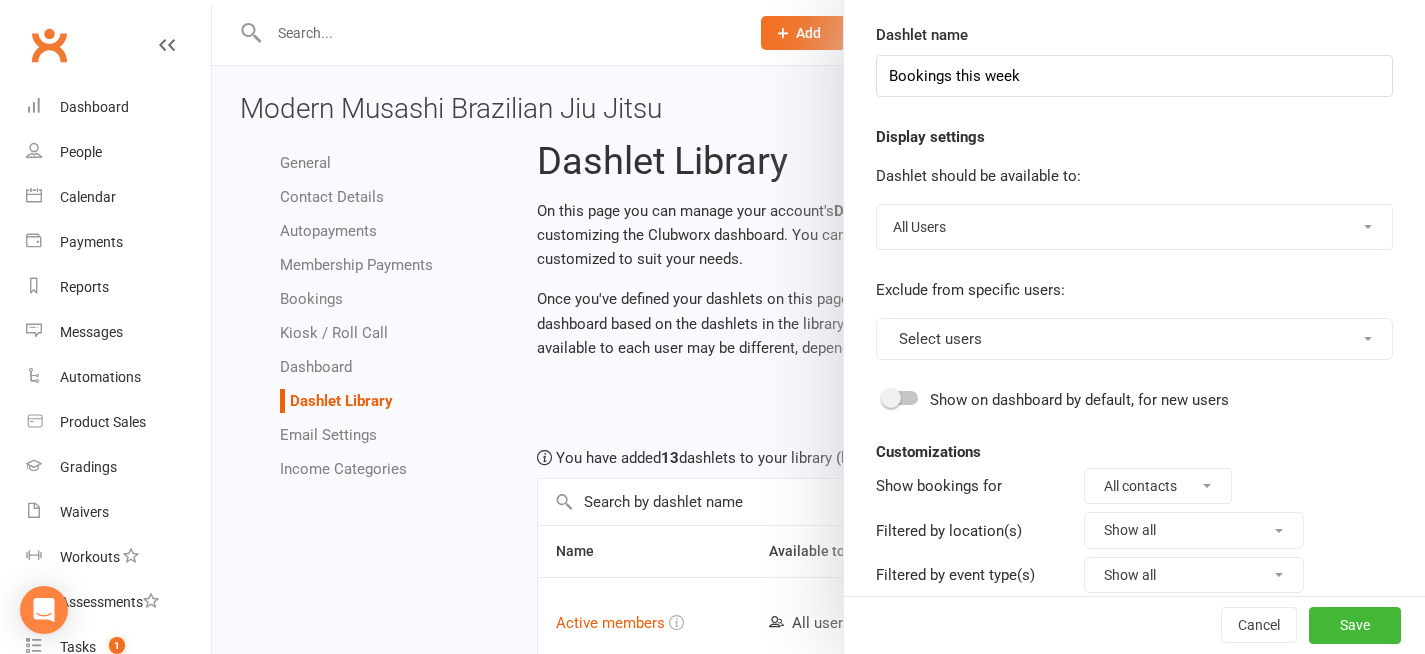 click on "All contacts Prospects only Members only" at bounding box center [1158, 486] 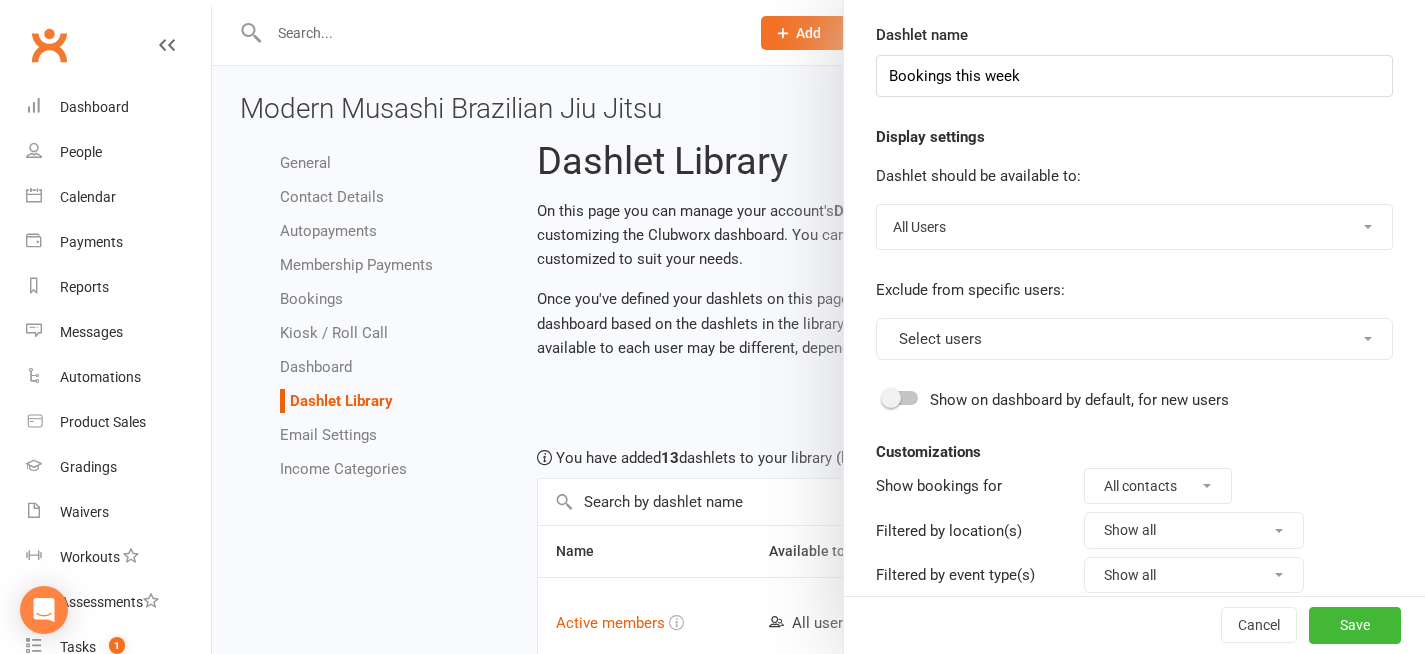 select on "prospects" 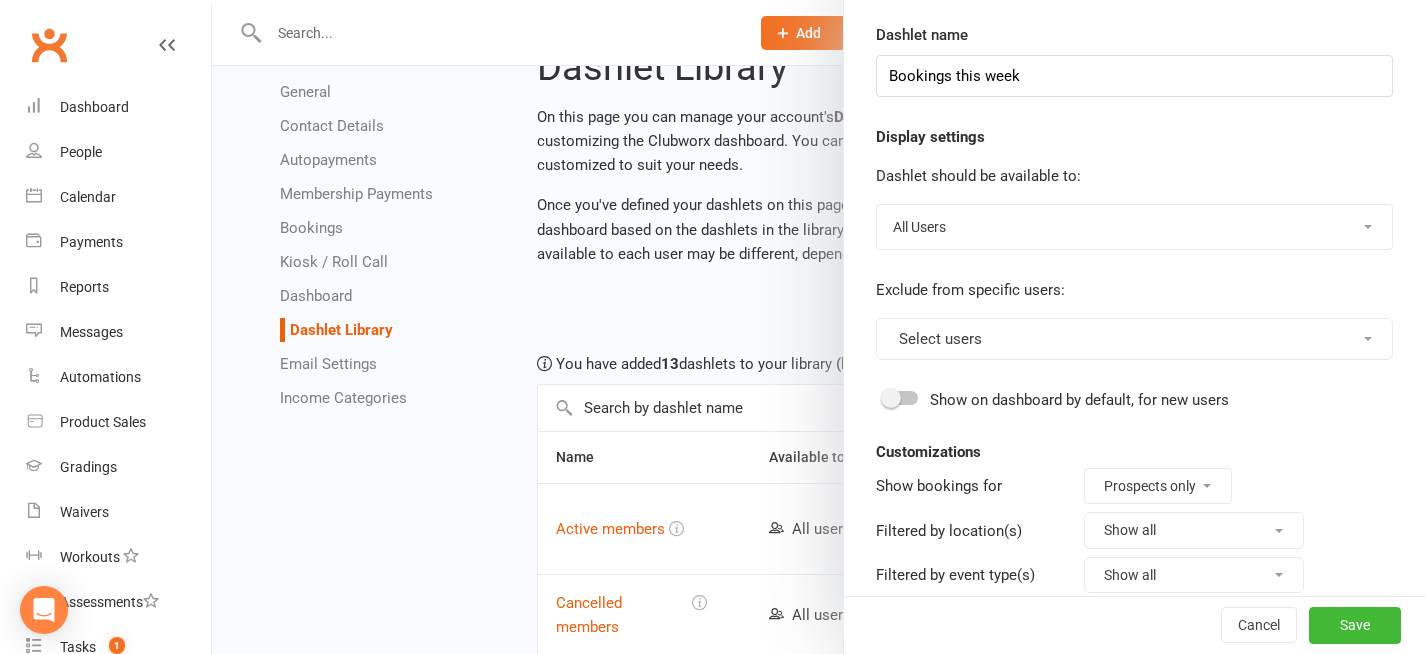 scroll, scrollTop: 101, scrollLeft: 0, axis: vertical 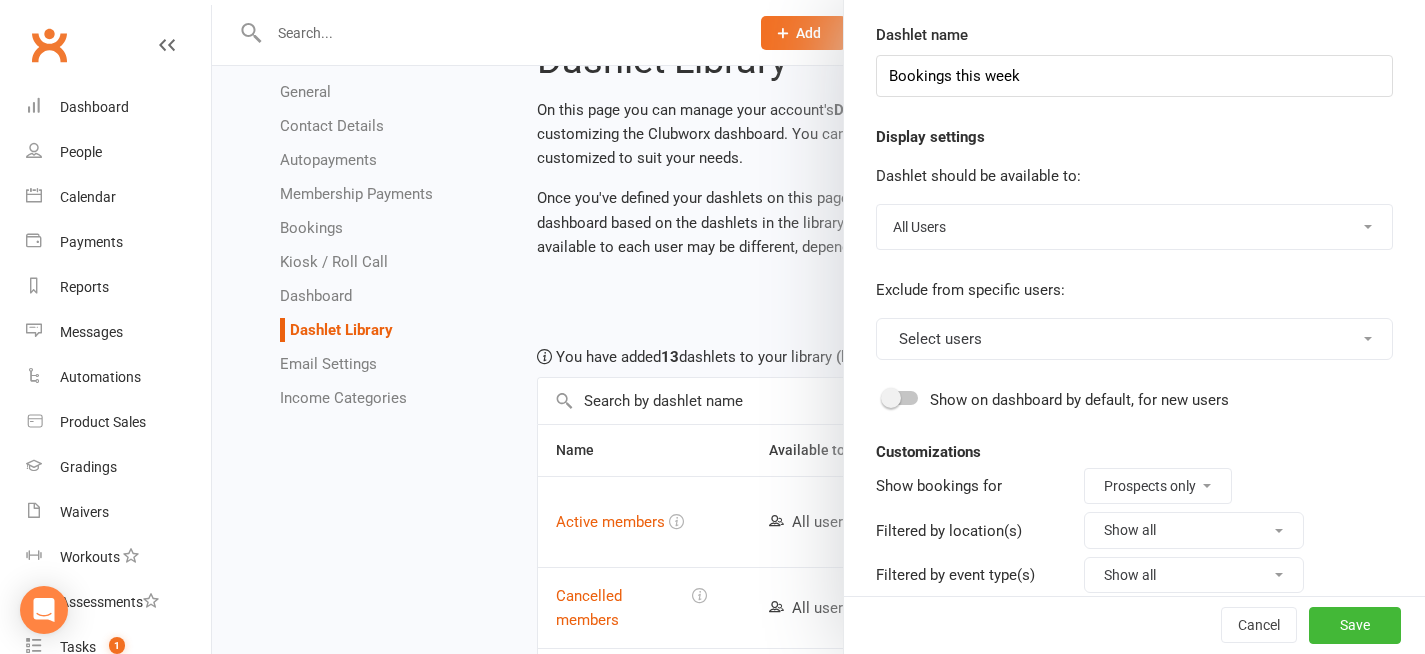 click on "Show all" at bounding box center [1194, 530] 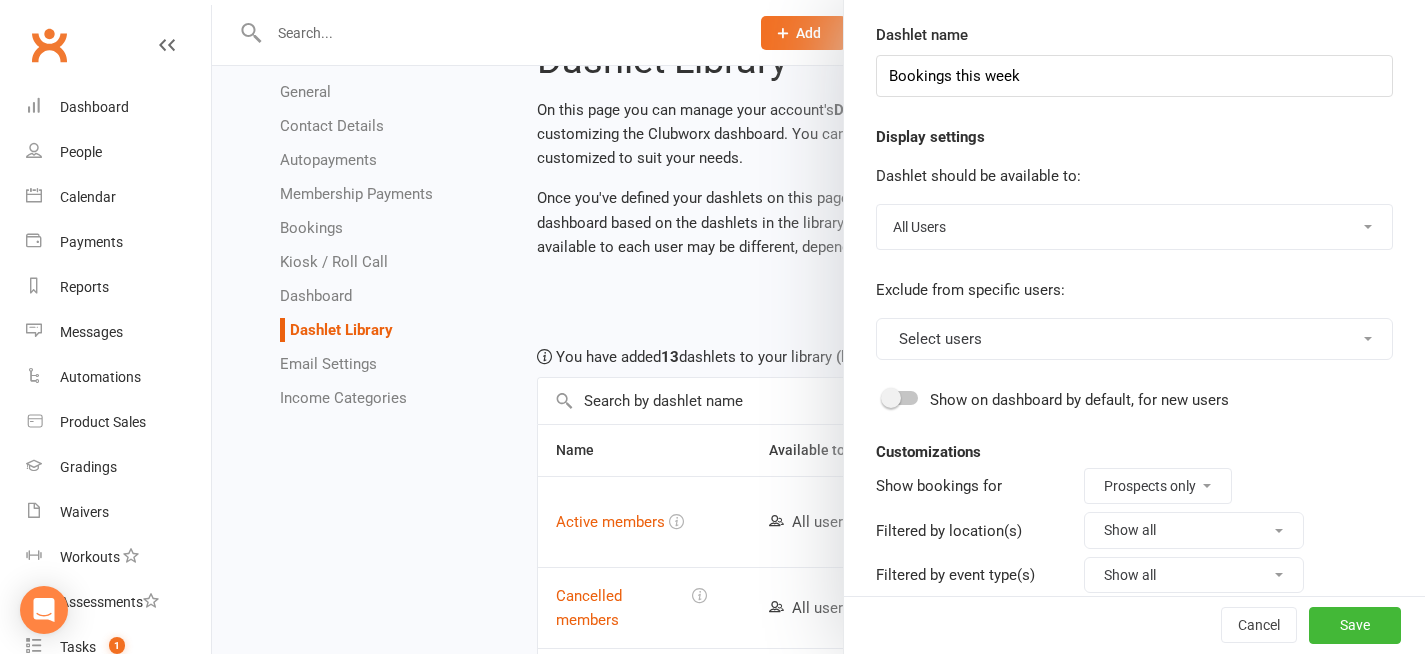 click on "Show bookings for All contacts Prospects only Members only" at bounding box center (1134, 486) 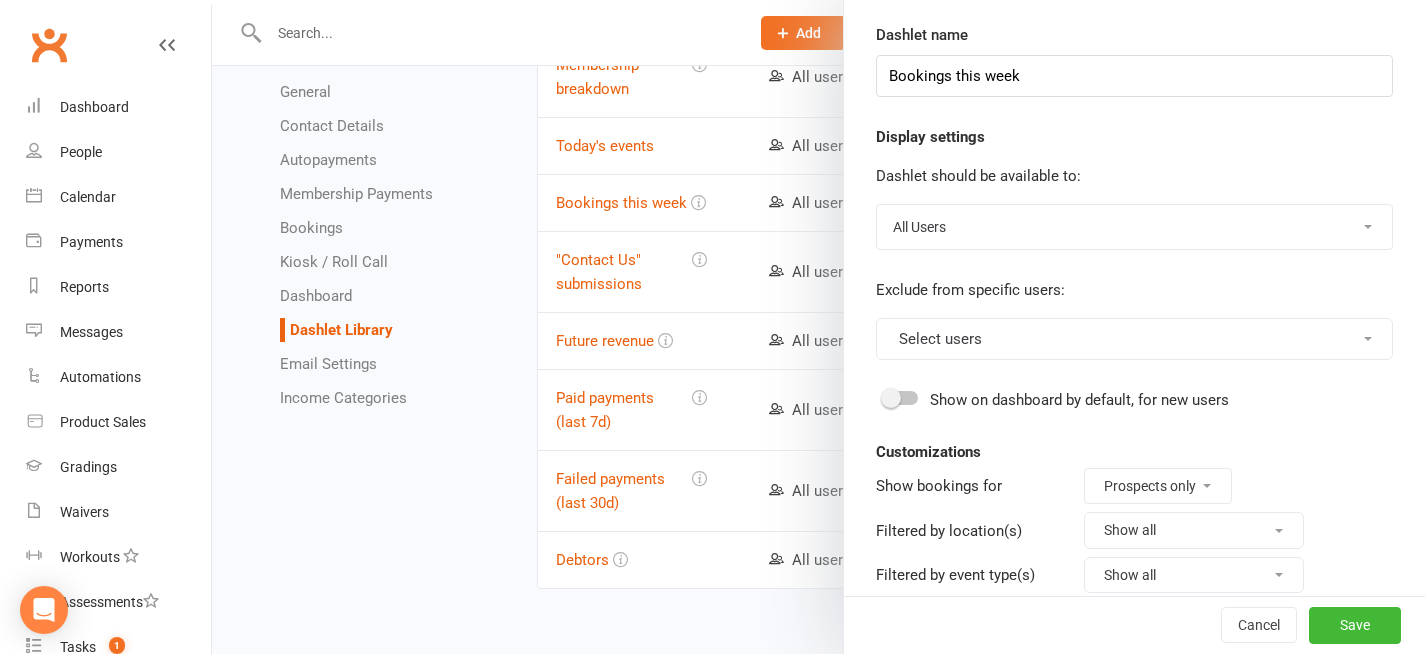 scroll, scrollTop: 948, scrollLeft: 0, axis: vertical 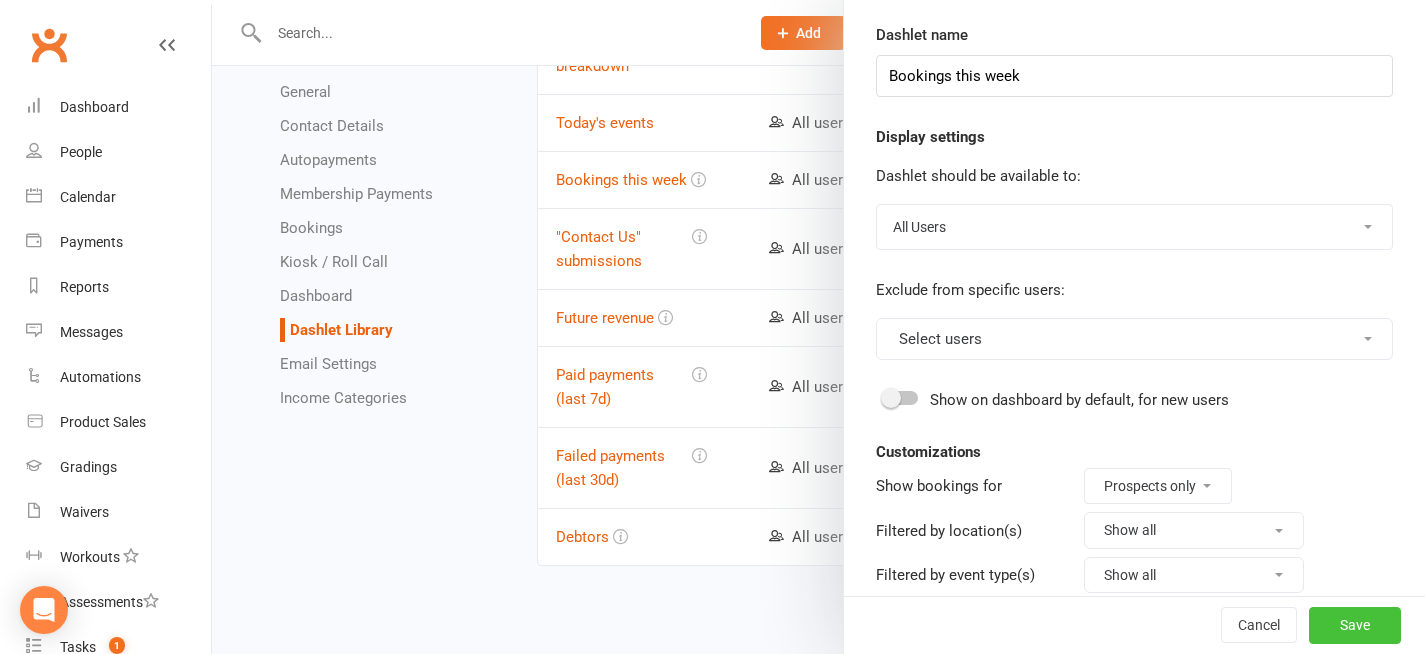click on "Save" at bounding box center (1355, 626) 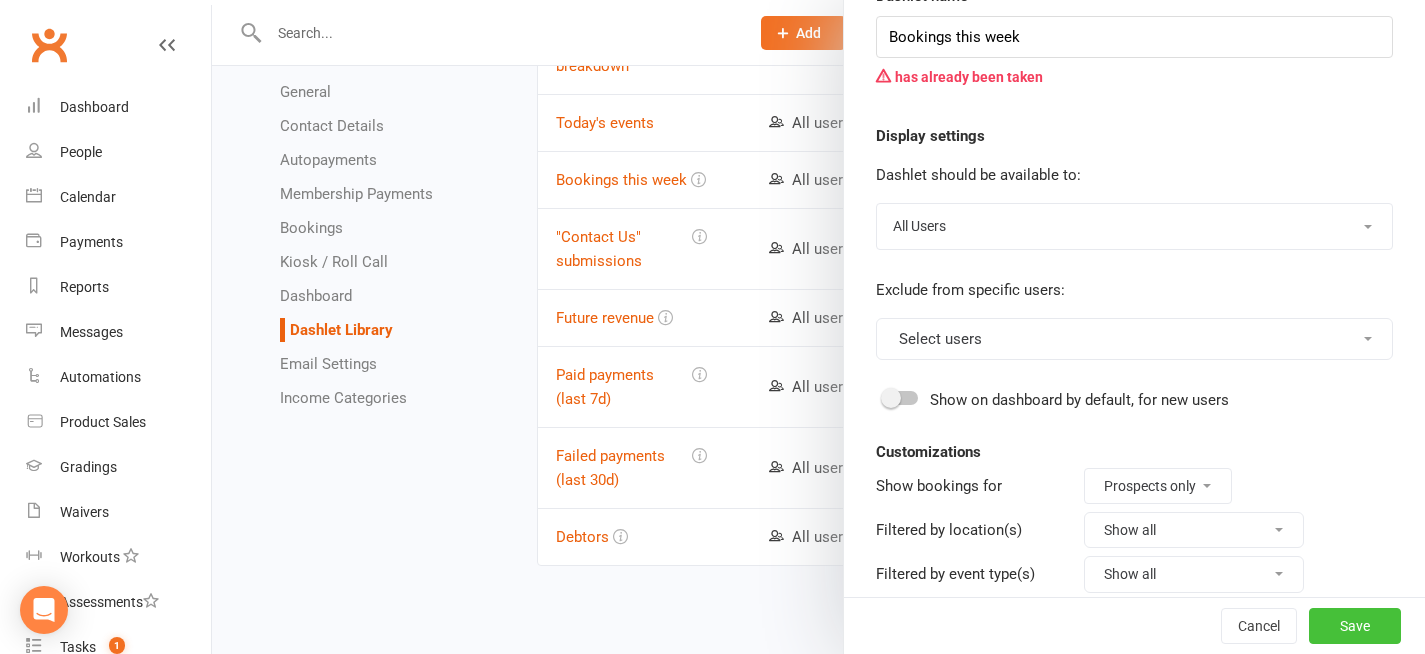scroll, scrollTop: 0, scrollLeft: 0, axis: both 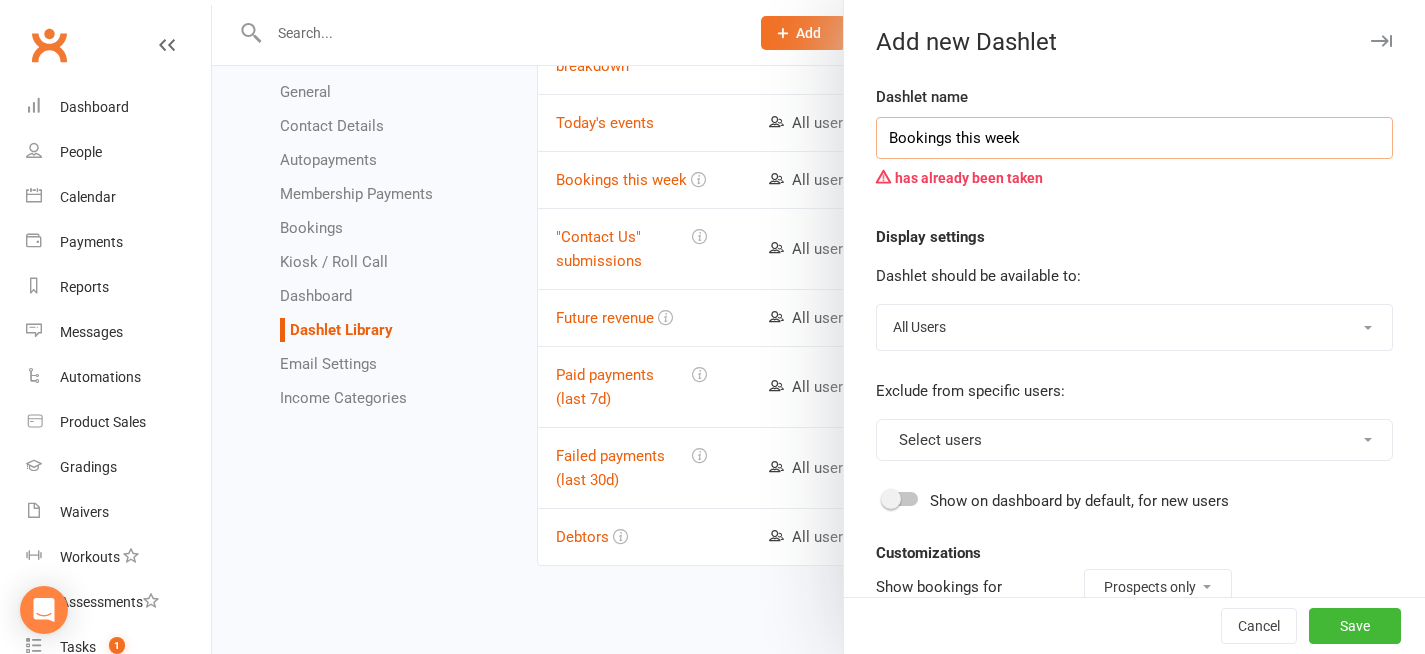 click on "Bookings this week" at bounding box center [1134, 138] 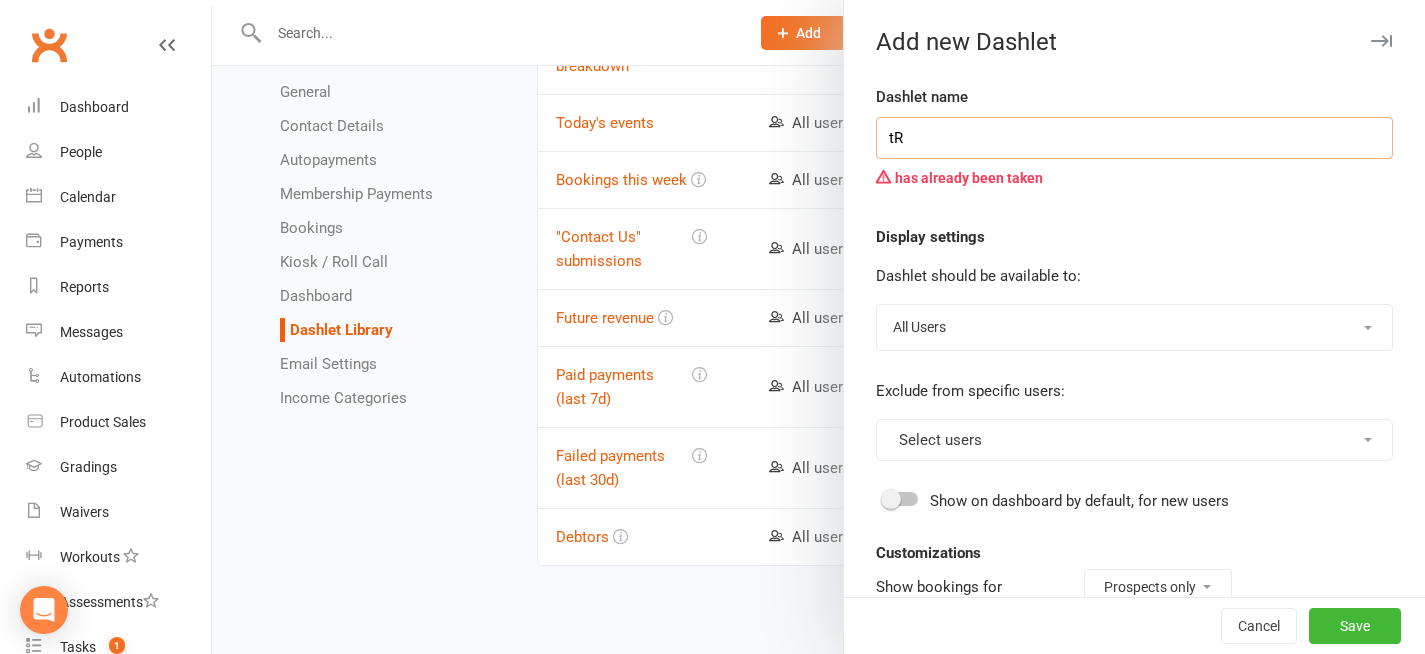 type on "t" 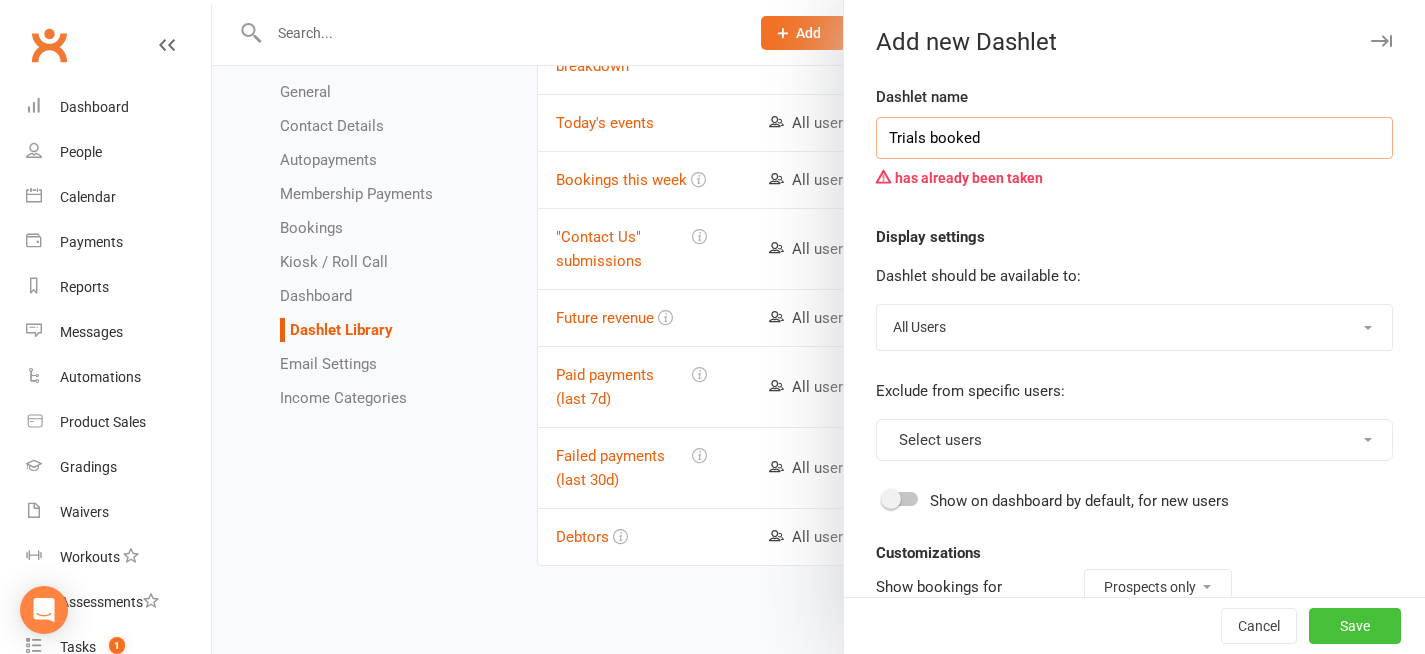 type on "Trials booked" 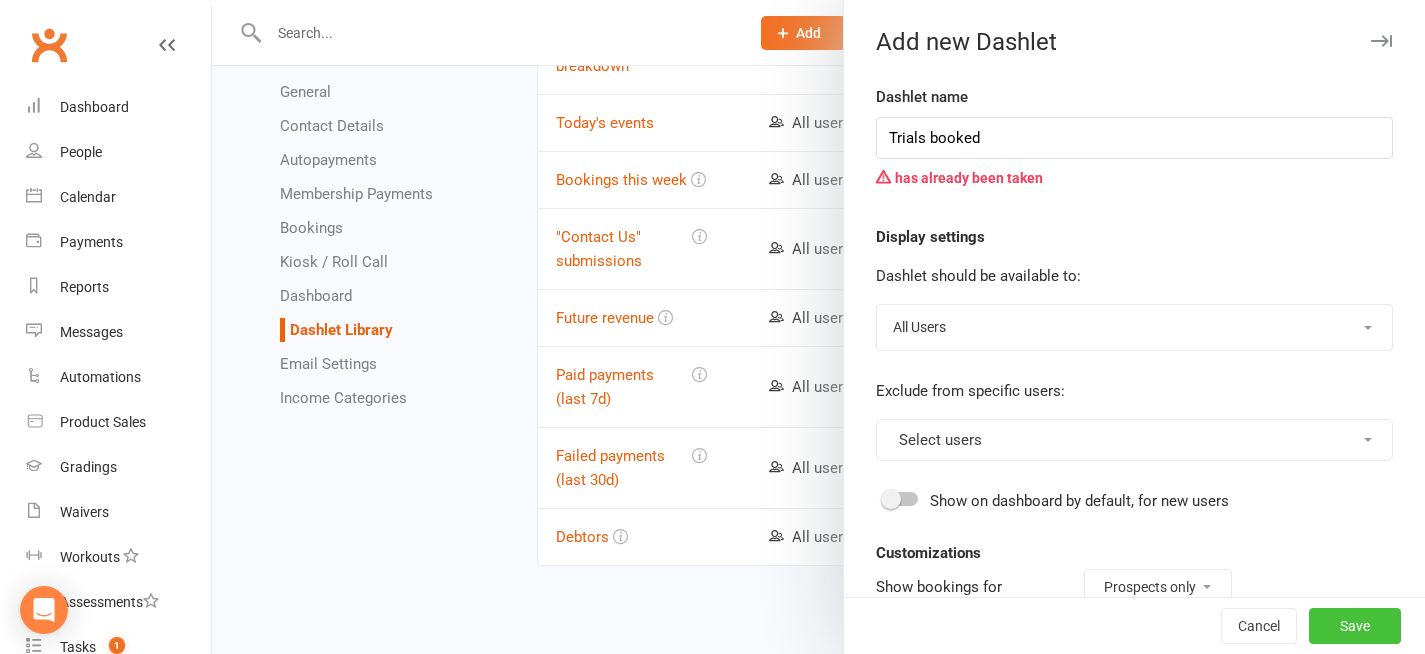 click on "Save" at bounding box center [1355, 626] 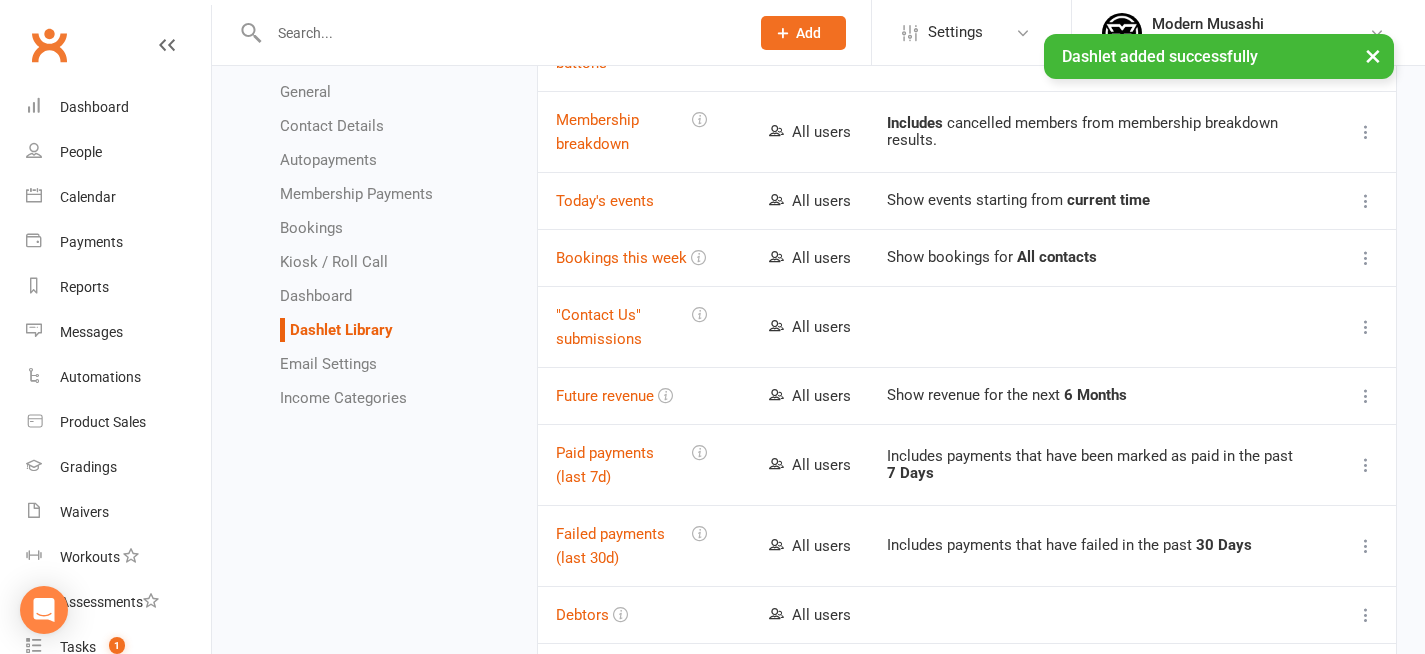 scroll, scrollTop: 833, scrollLeft: 0, axis: vertical 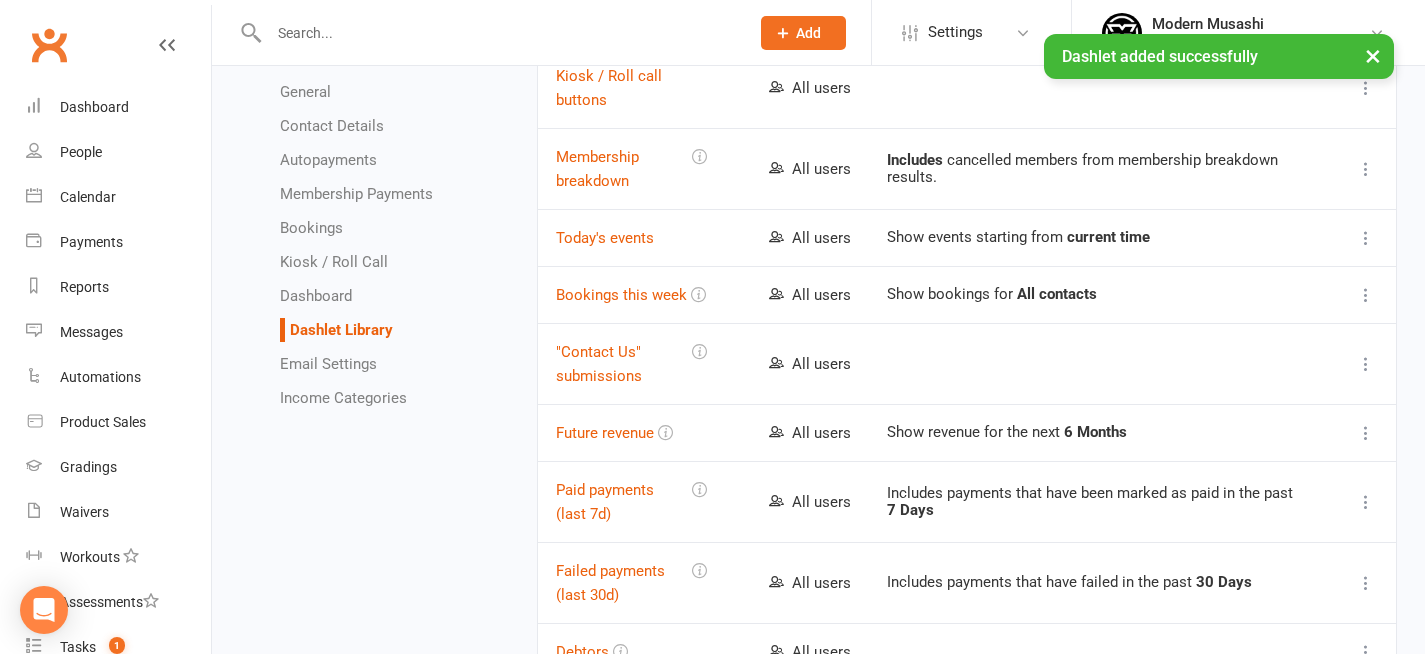 click at bounding box center [1354, 295] 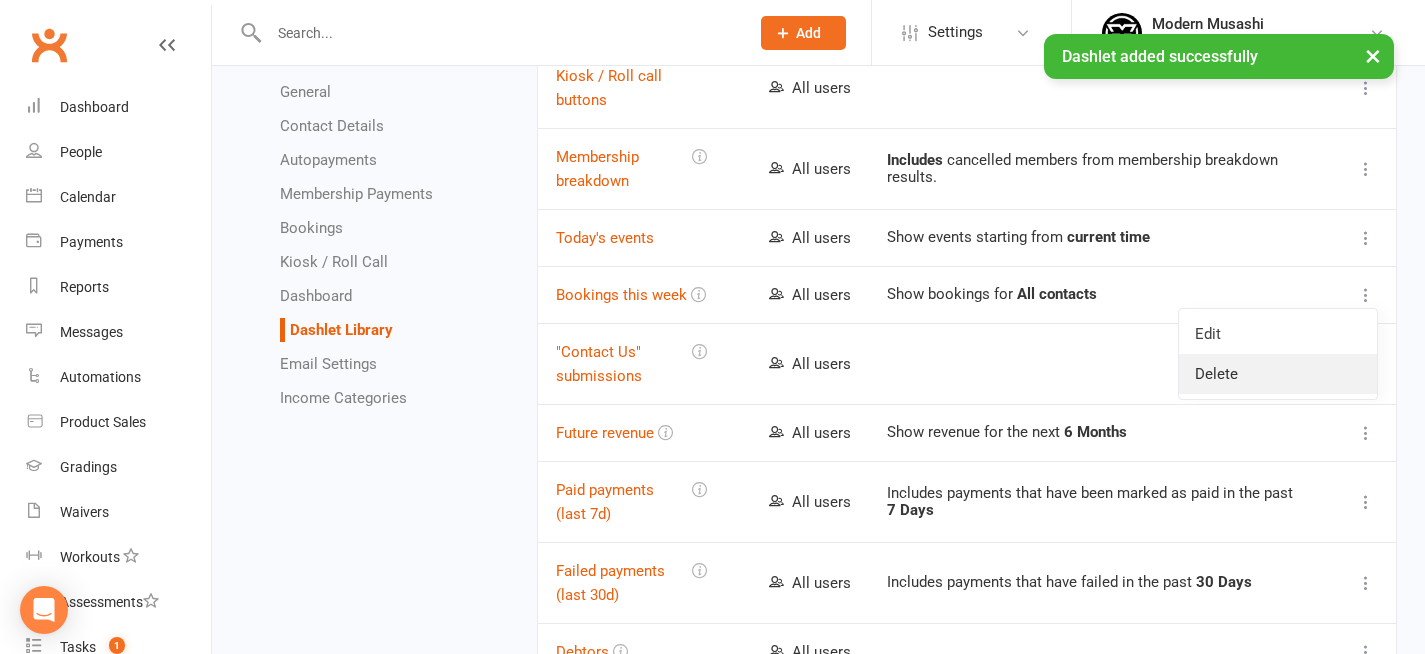 click on "Delete" at bounding box center [1278, 374] 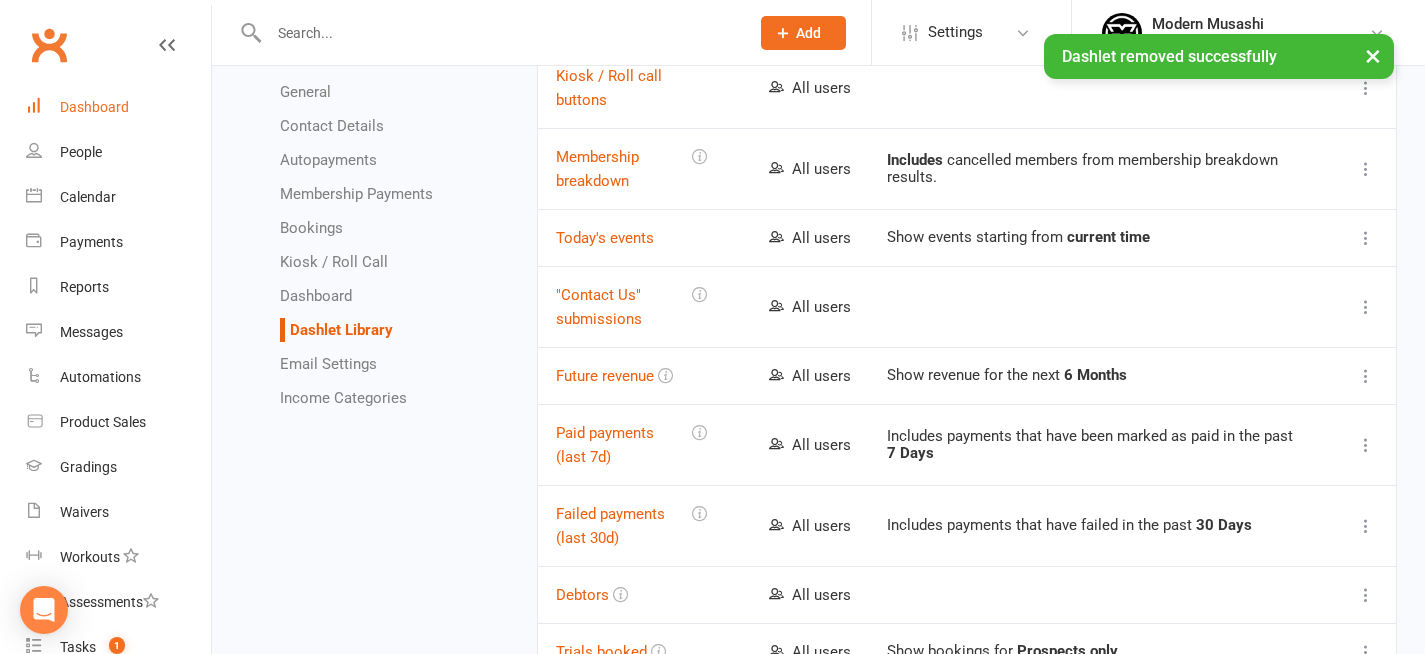 click on "Dashboard" at bounding box center (118, 107) 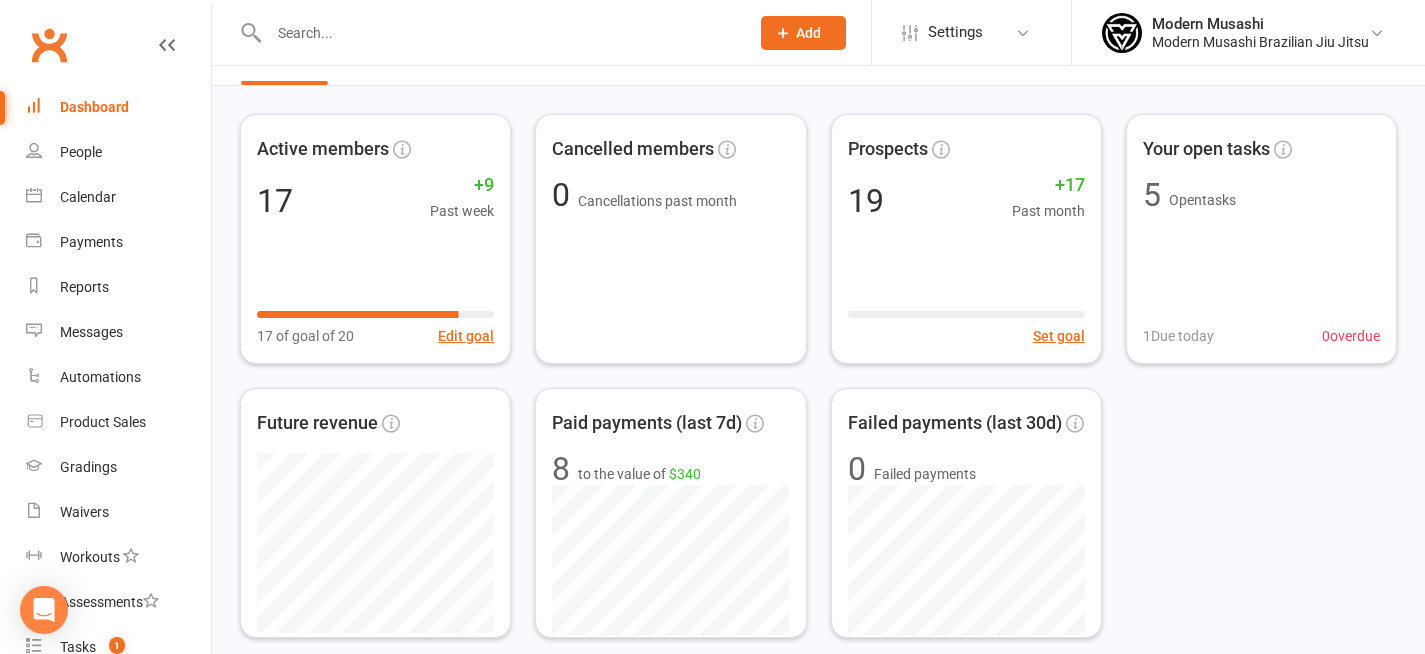 scroll, scrollTop: 58, scrollLeft: 0, axis: vertical 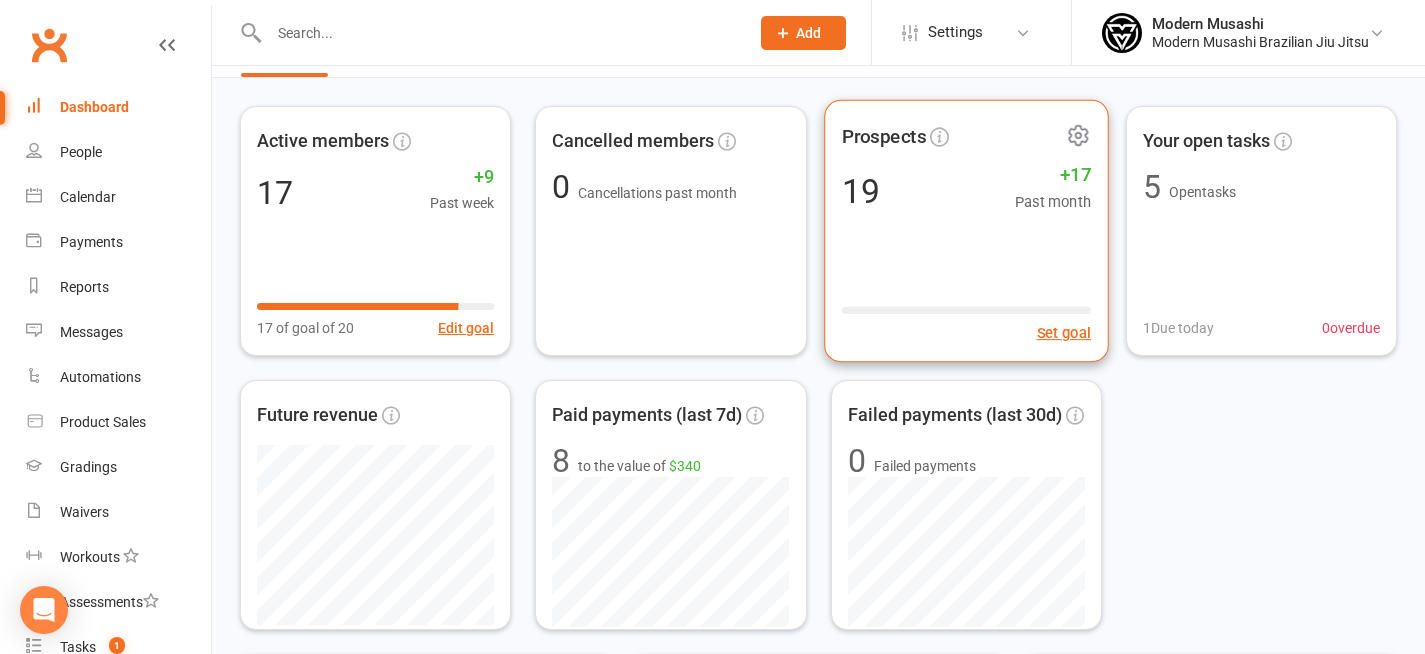 click 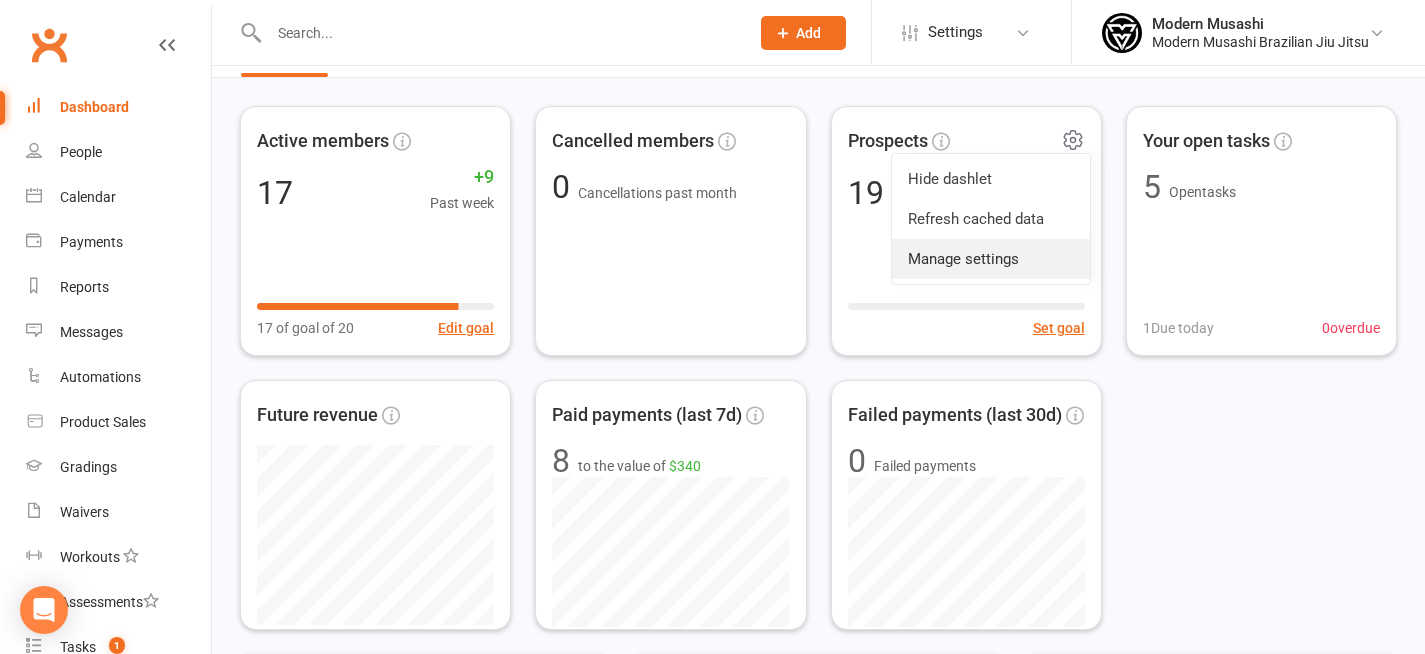 click on "Manage settings" at bounding box center [991, 259] 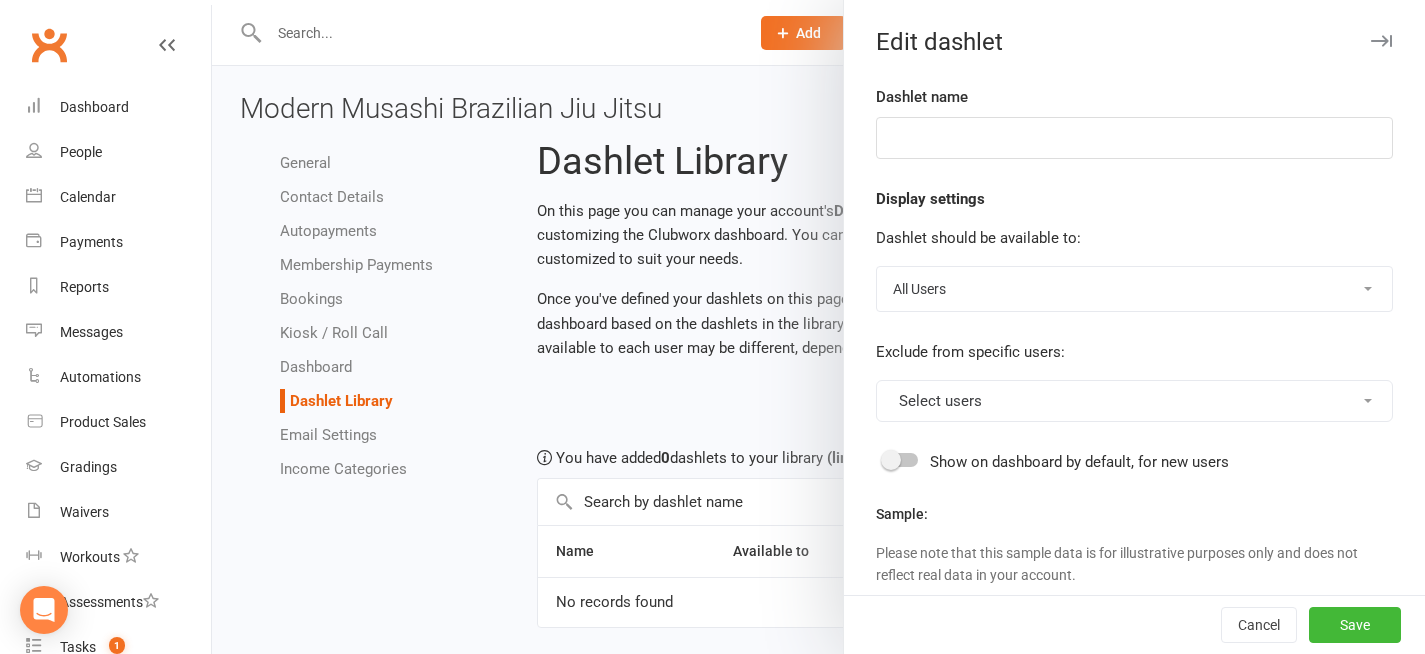 type on "Prospects" 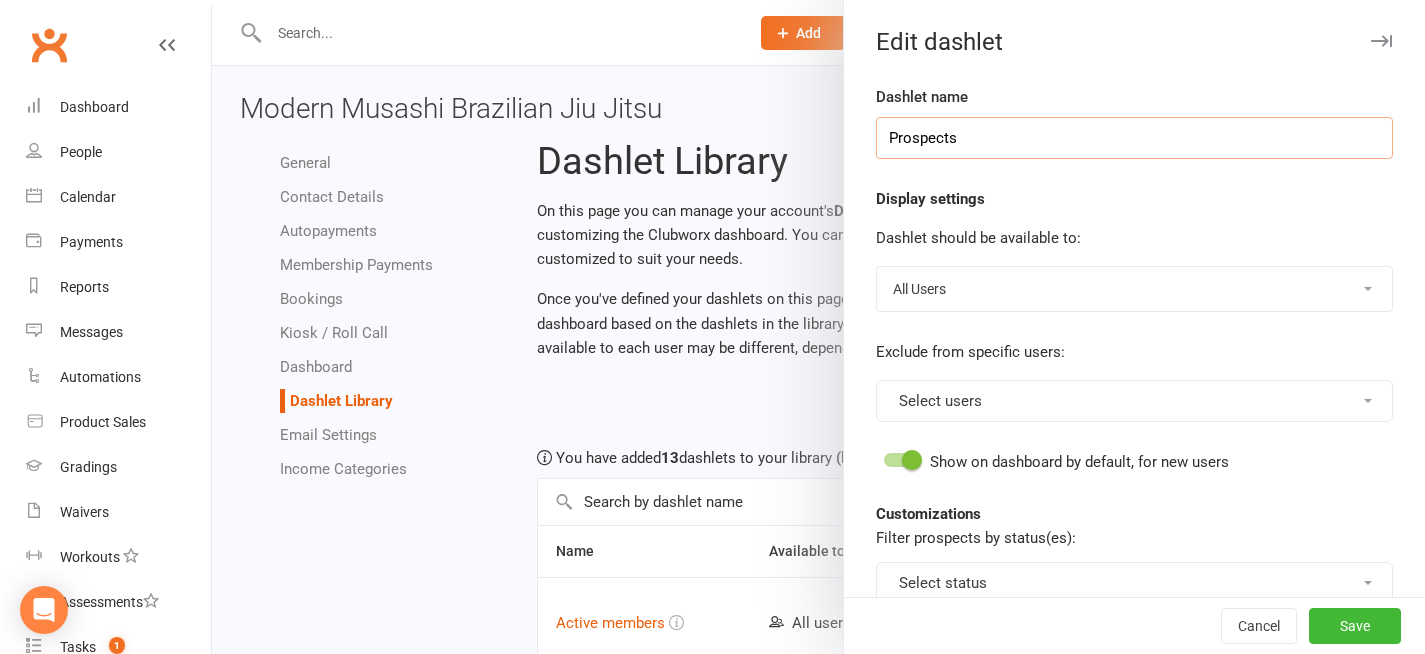 click on "Prospects" at bounding box center [1134, 138] 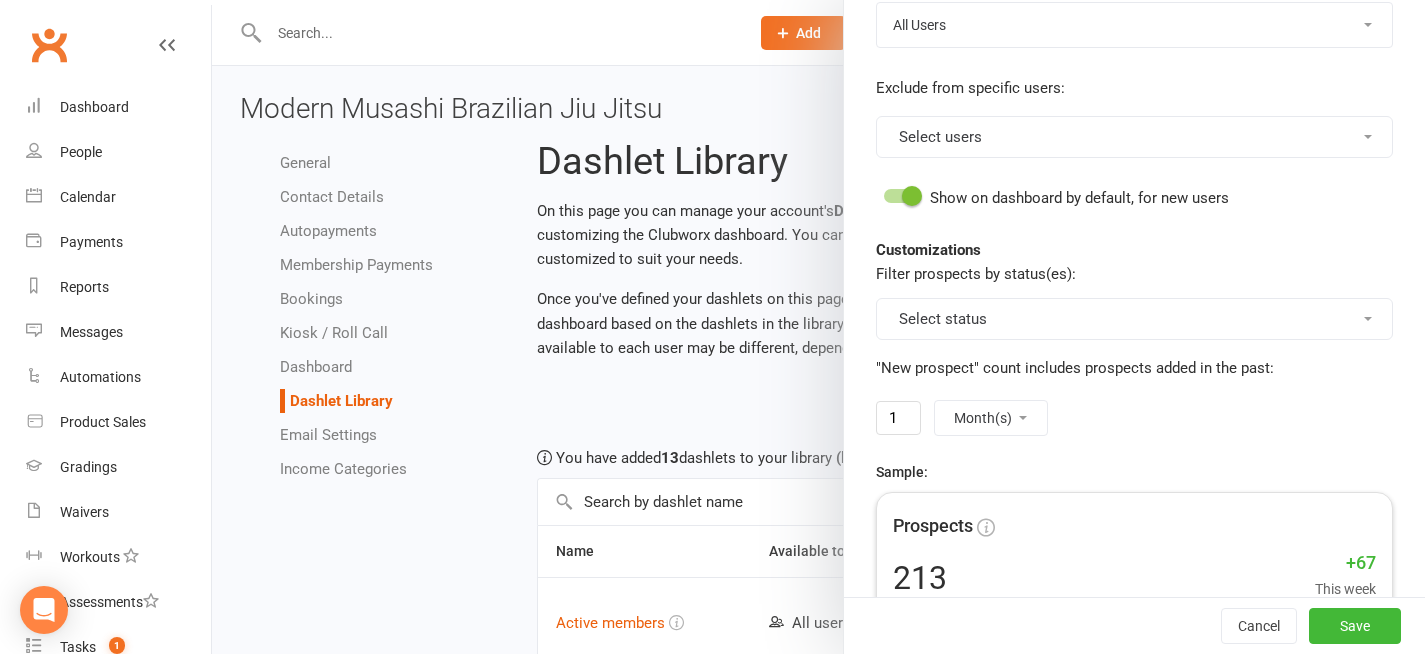 scroll, scrollTop: 302, scrollLeft: 0, axis: vertical 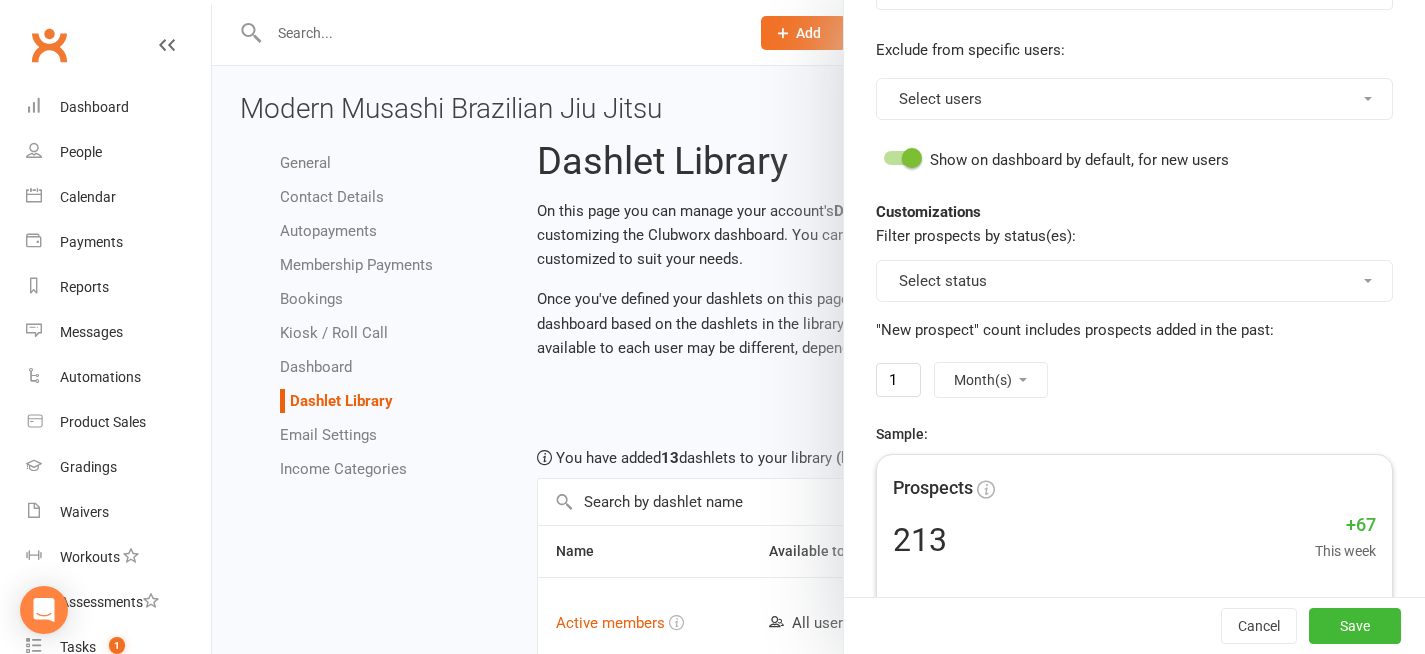 click on "Day(s) Week(s) Month(s) Year(s)" at bounding box center (991, 380) 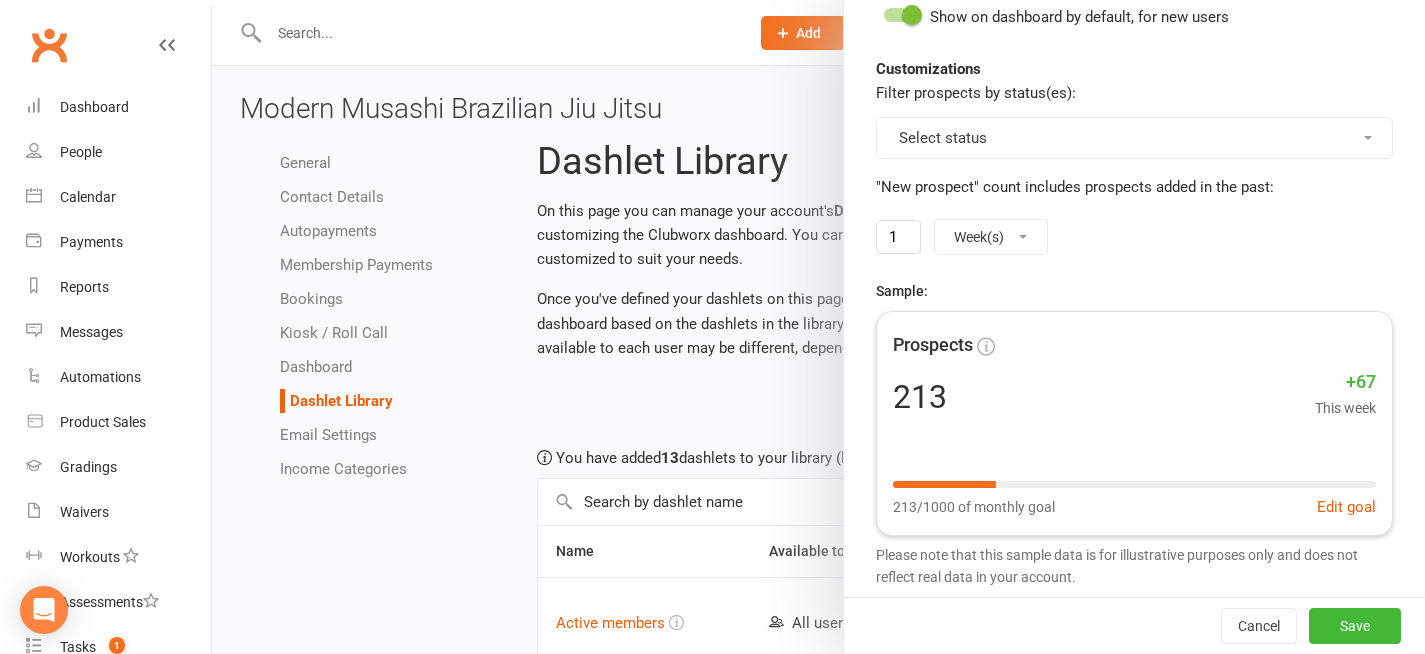 scroll, scrollTop: 444, scrollLeft: 0, axis: vertical 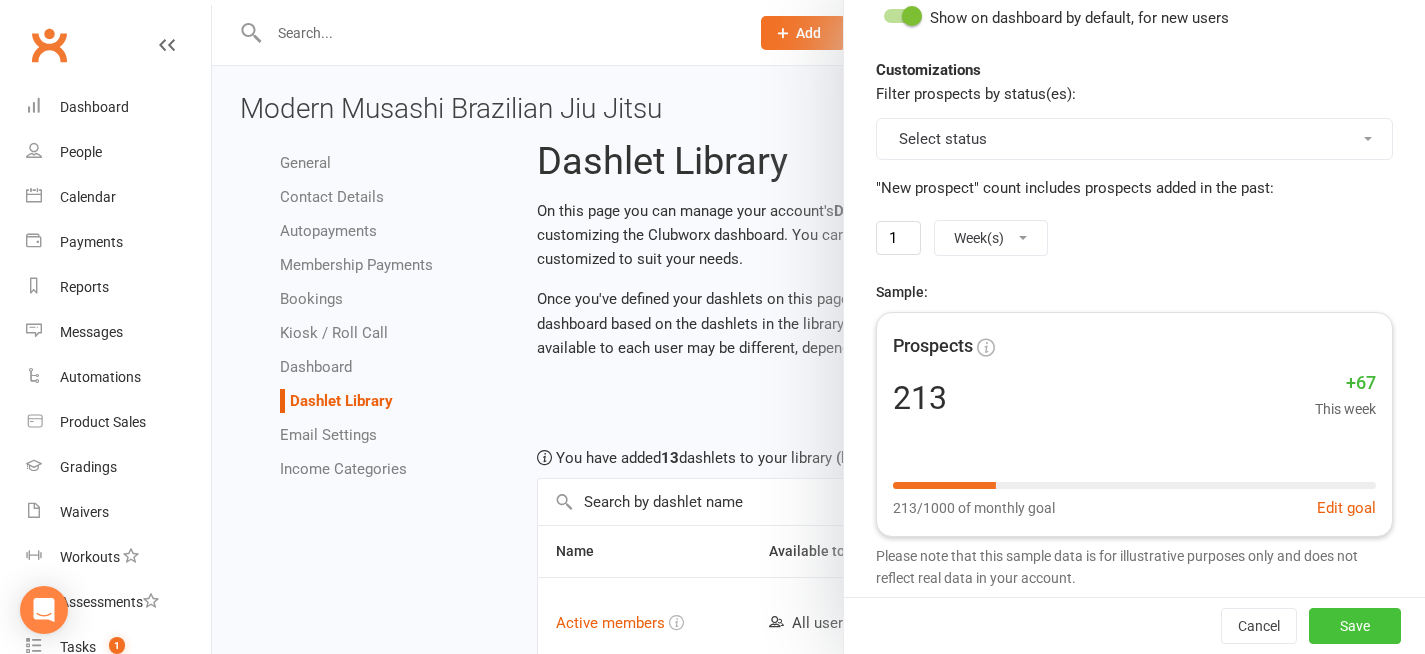 click on "Save" at bounding box center (1355, 626) 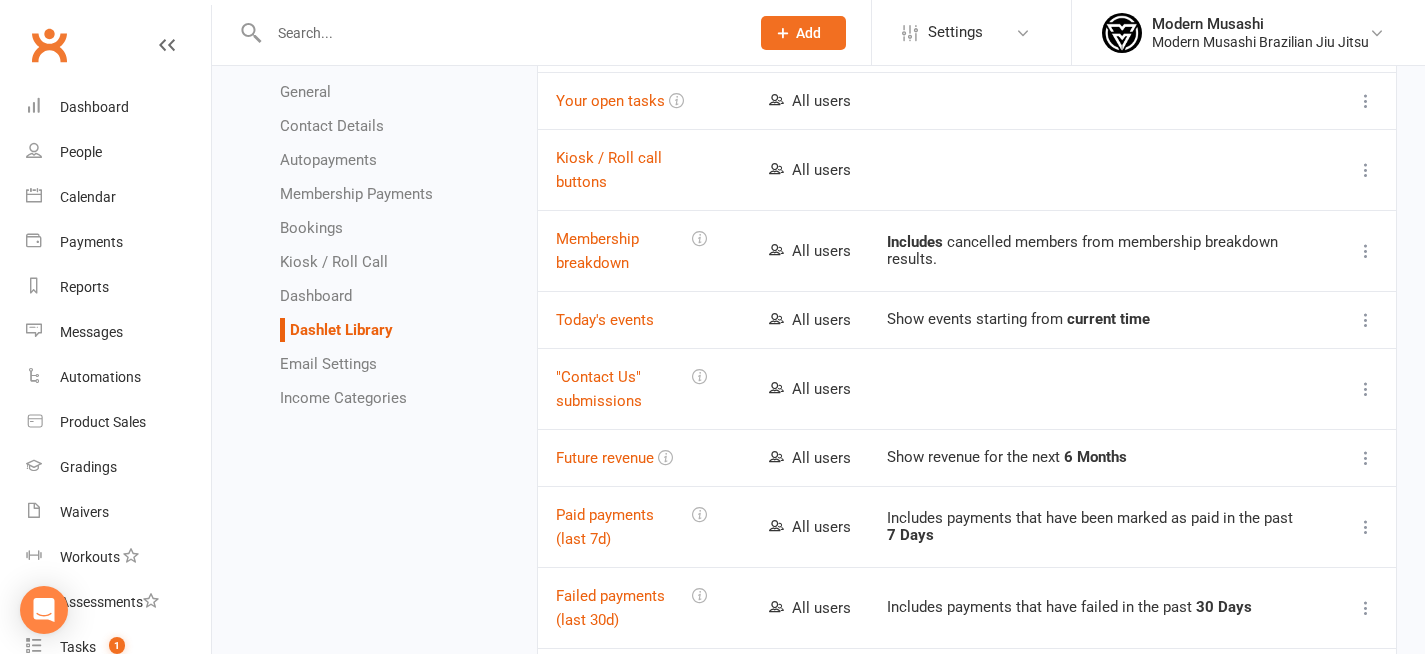 scroll, scrollTop: 948, scrollLeft: 0, axis: vertical 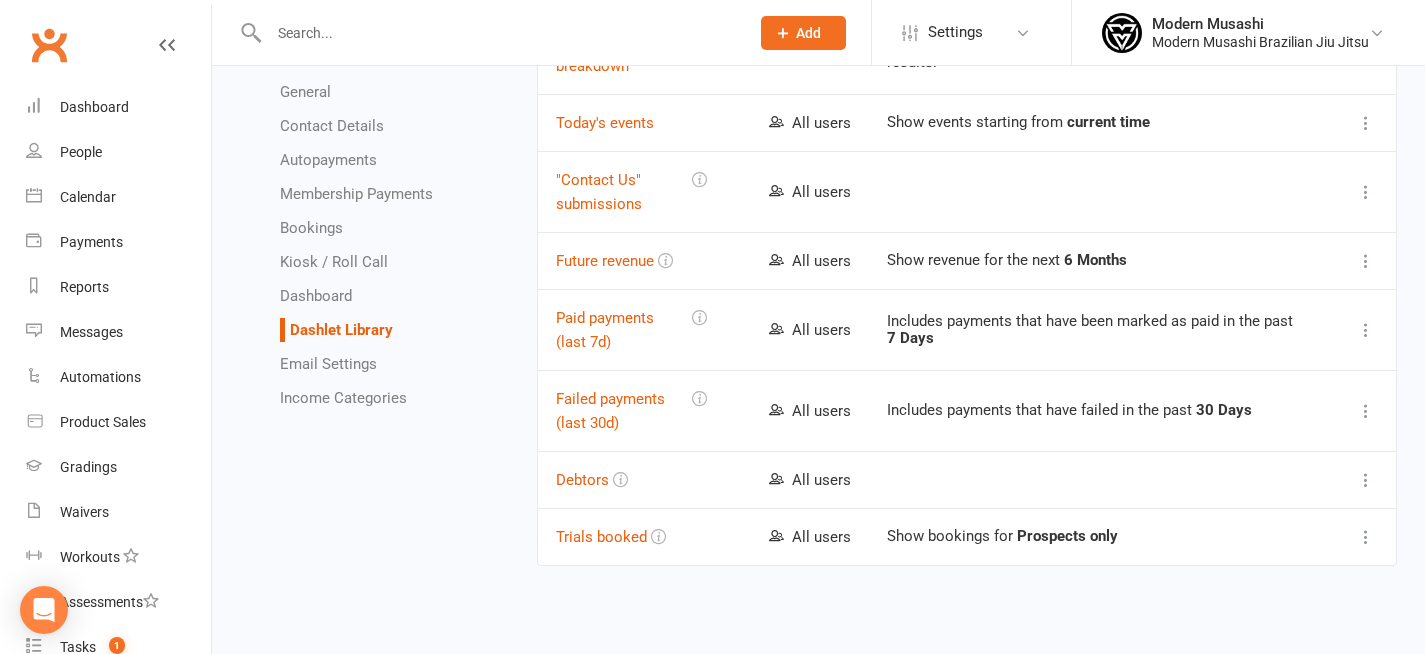 click at bounding box center (1366, 537) 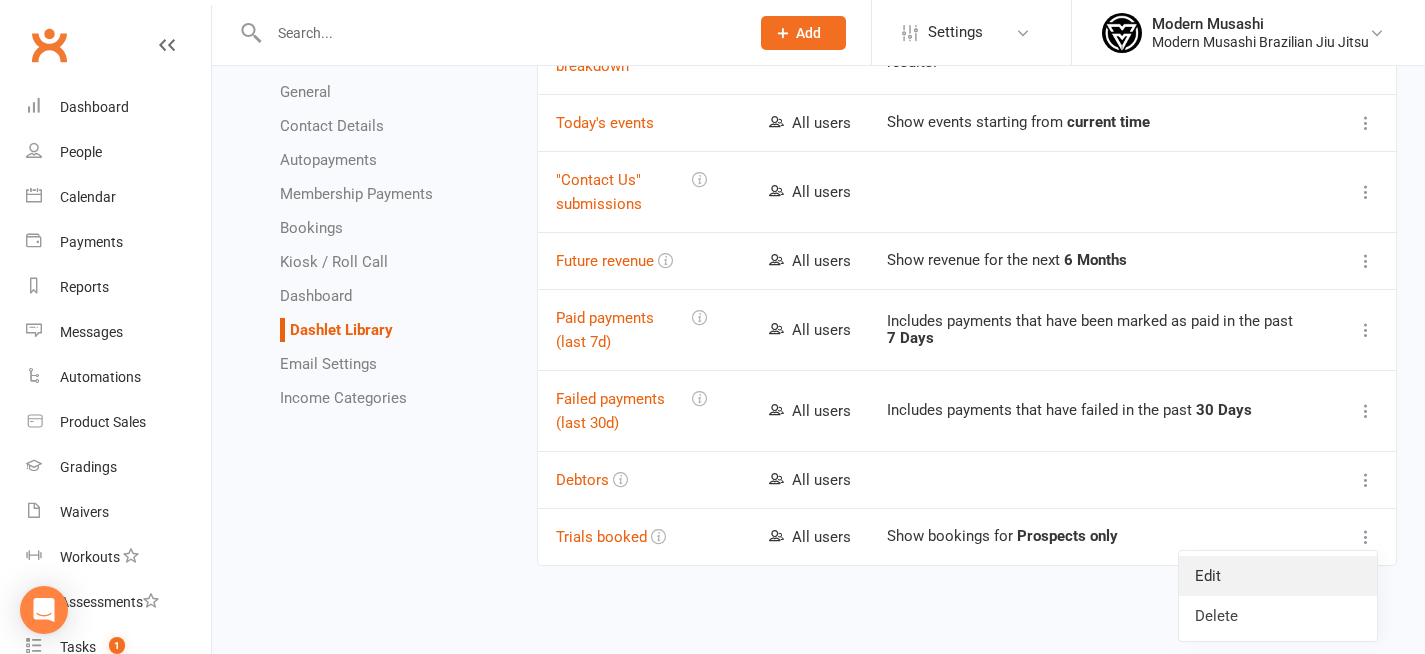 click on "Edit" at bounding box center [1278, 576] 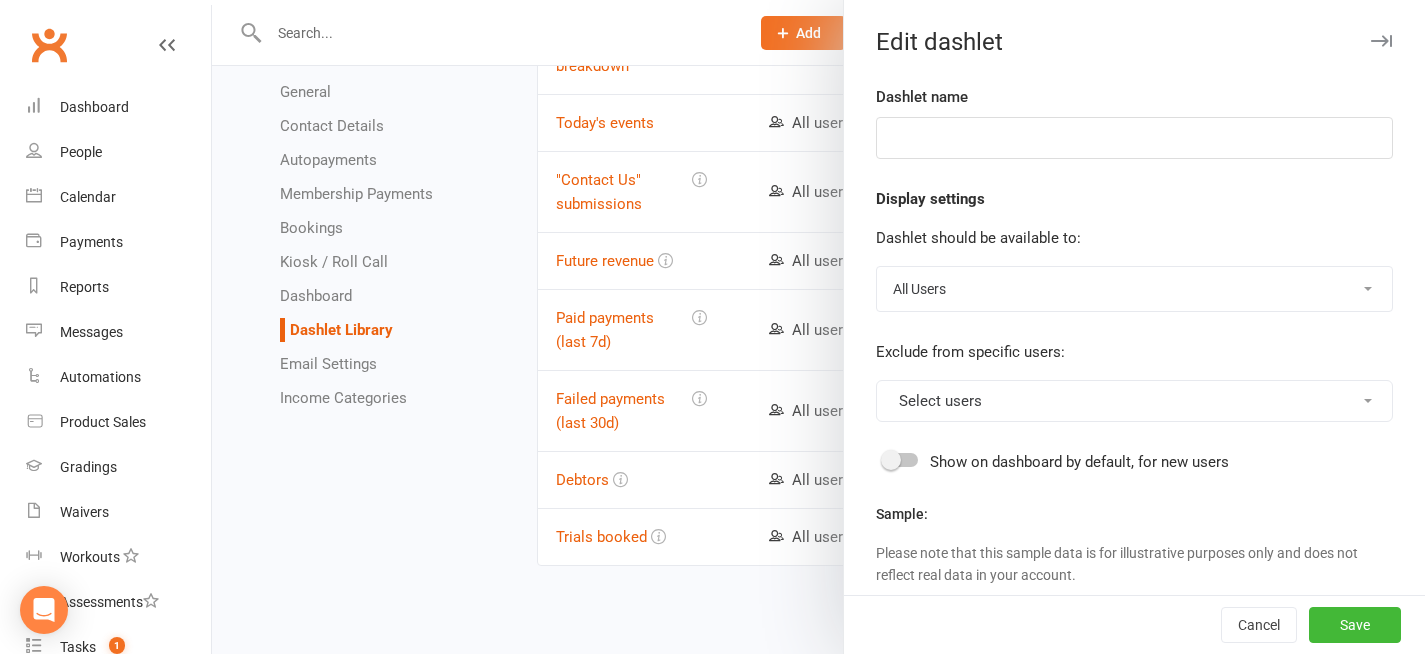 type on "Trials booked" 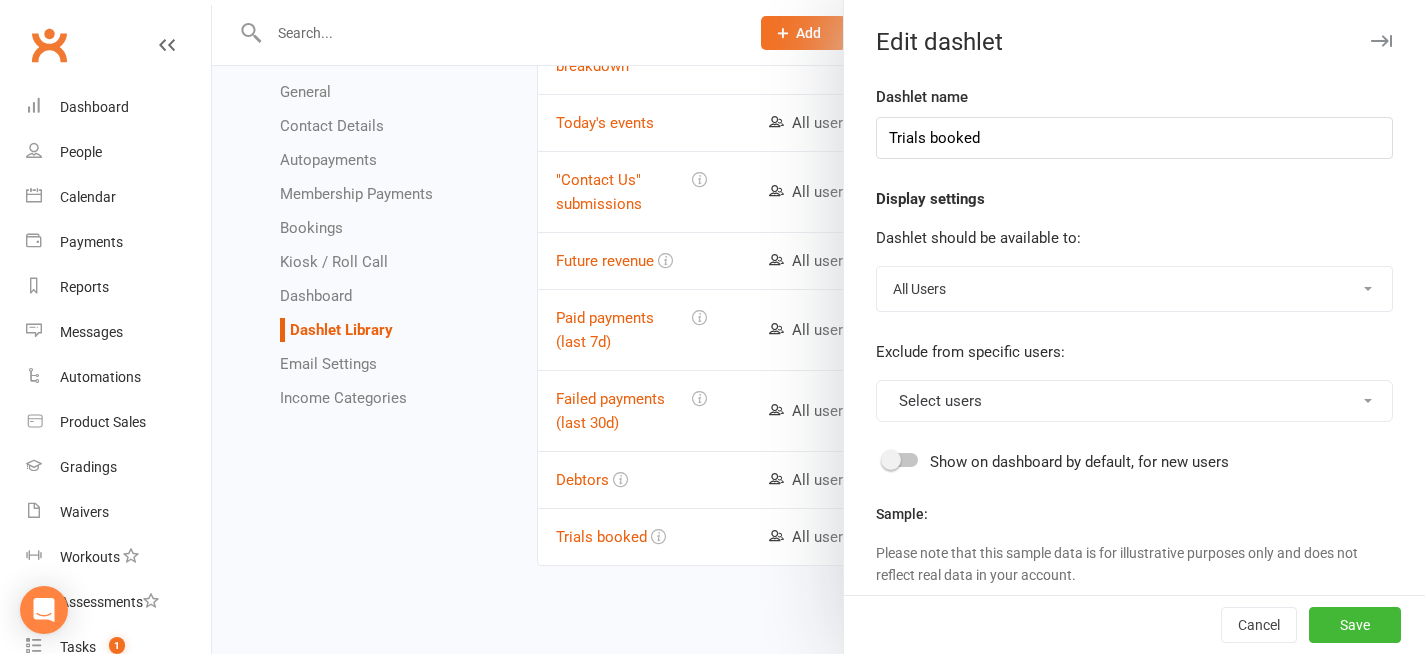 select on "prospects" 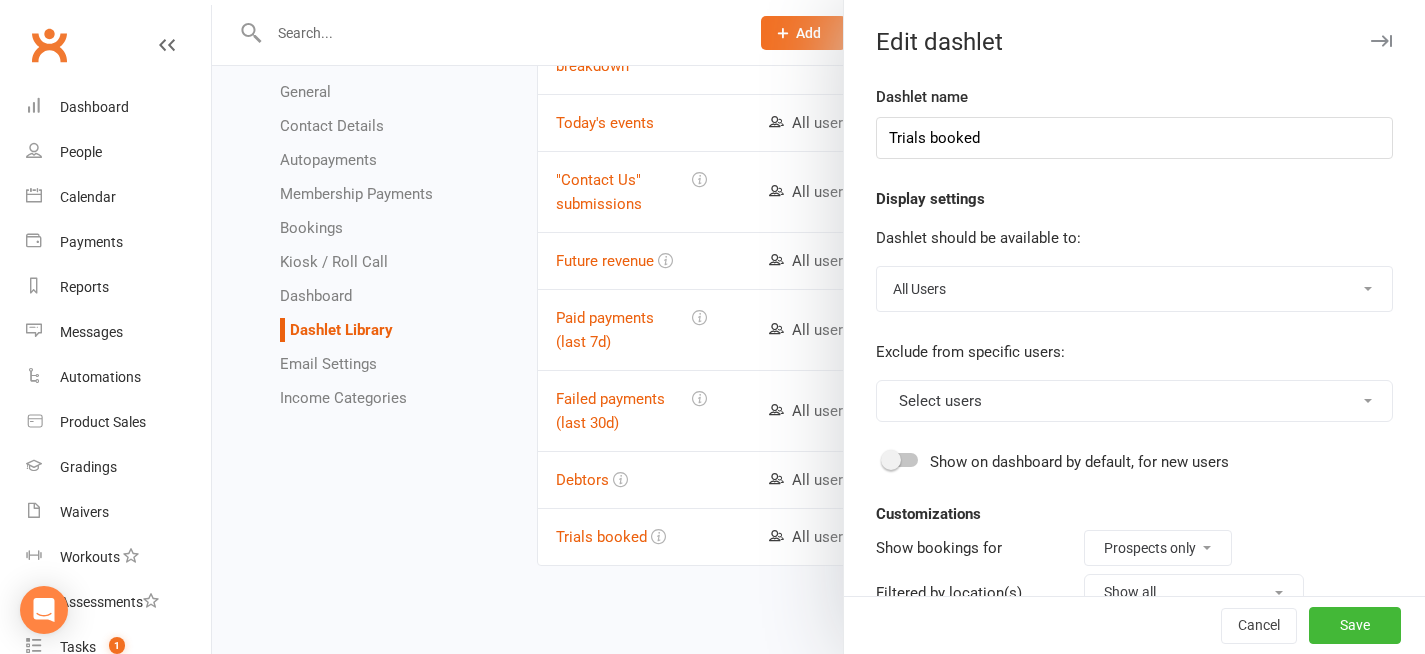 scroll, scrollTop: 61, scrollLeft: 0, axis: vertical 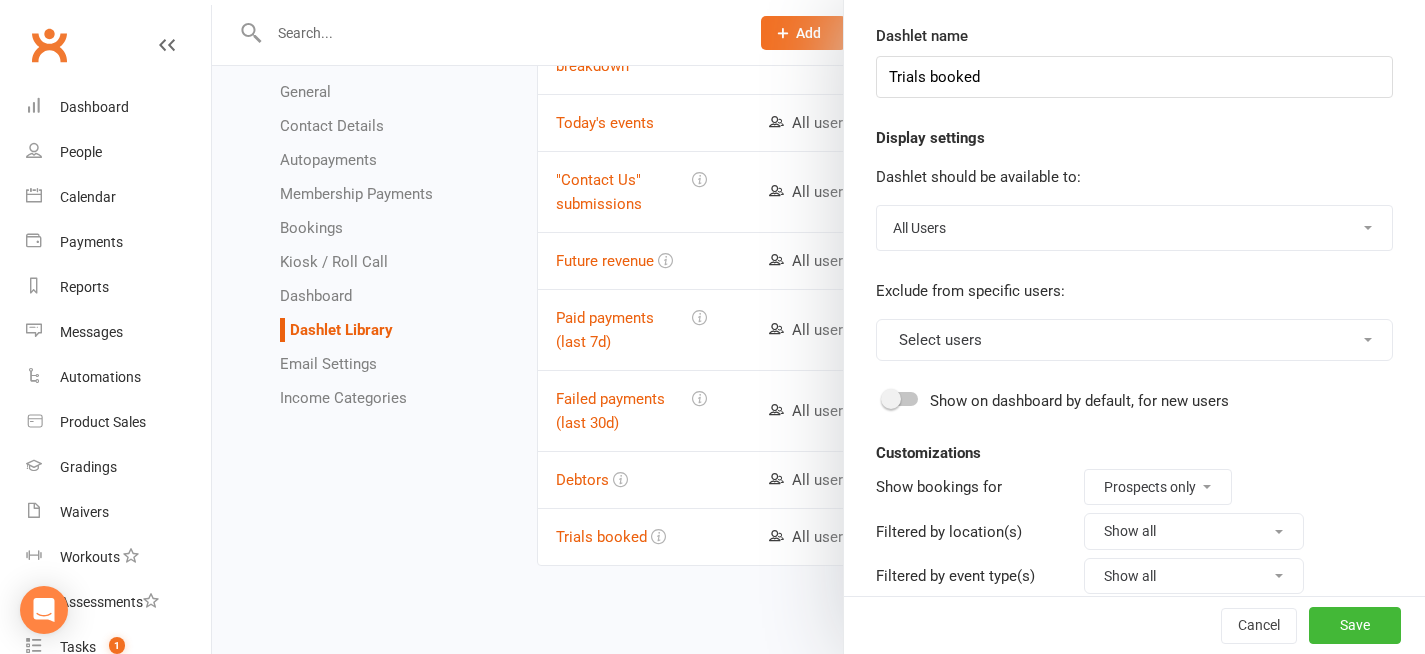 click at bounding box center (891, 399) 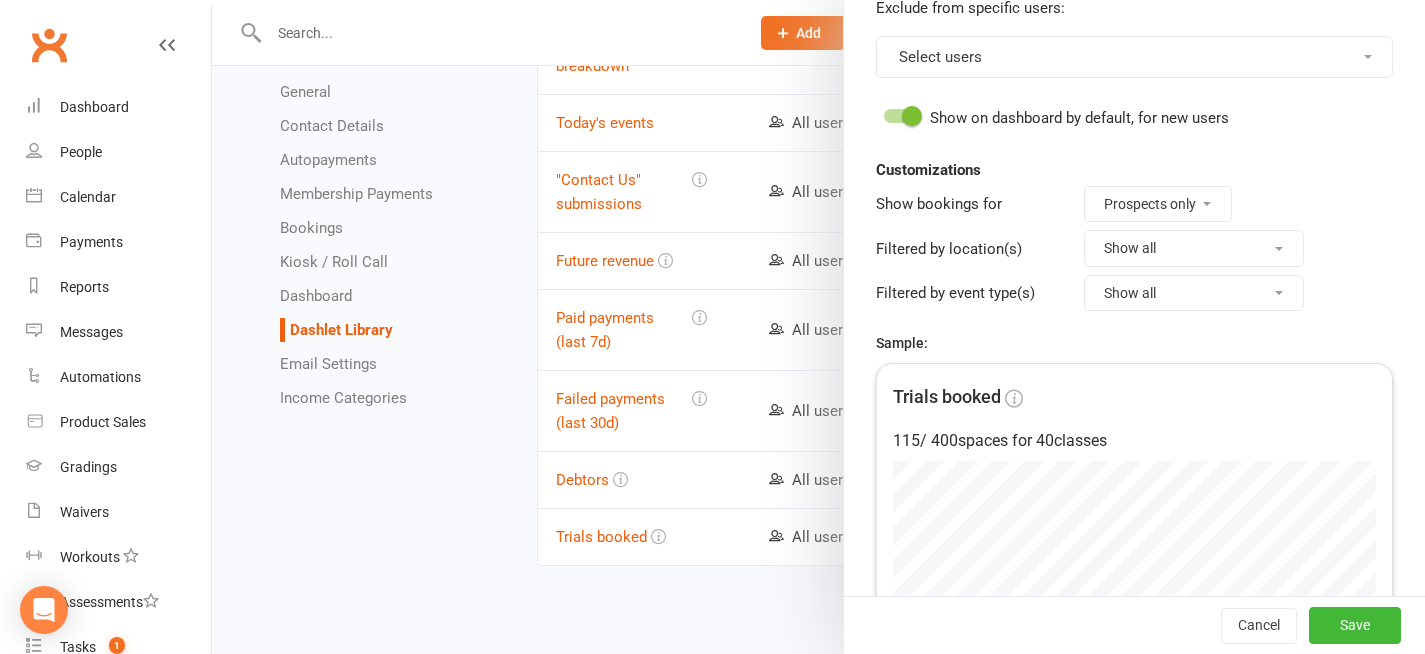 scroll, scrollTop: 421, scrollLeft: 0, axis: vertical 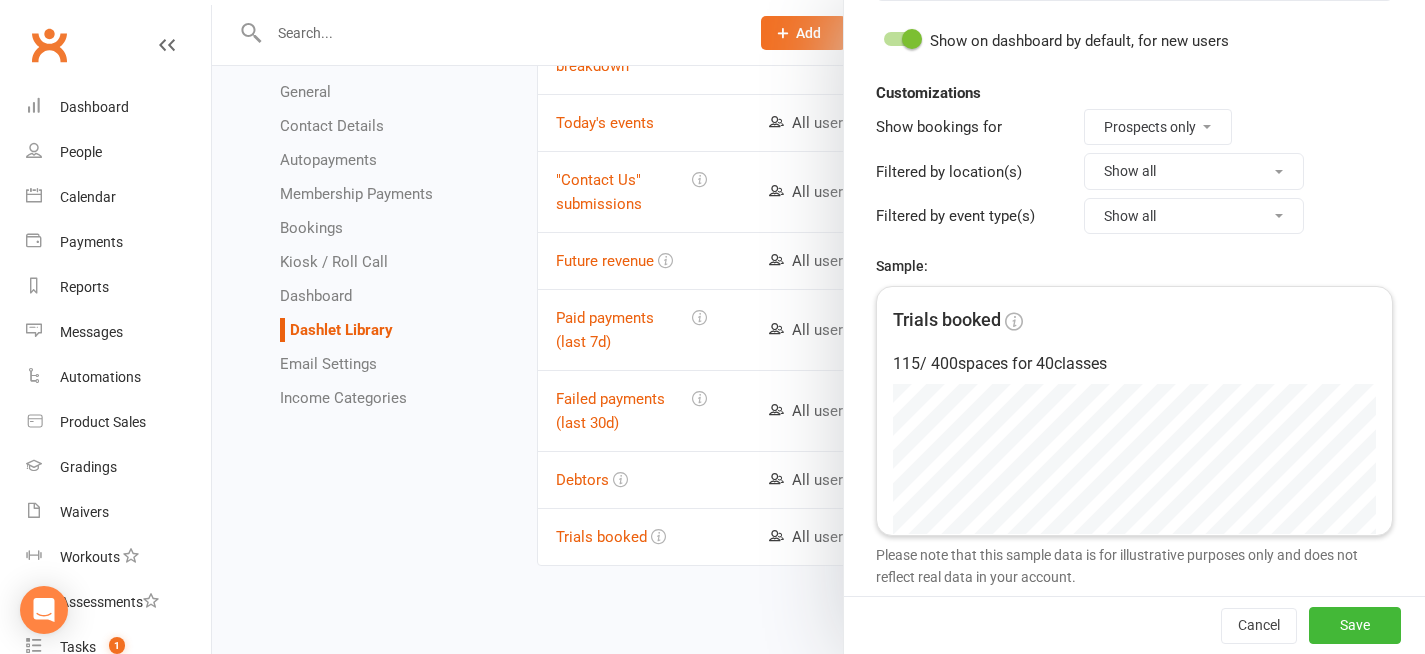 click on "Cancel Save" at bounding box center (1134, 624) 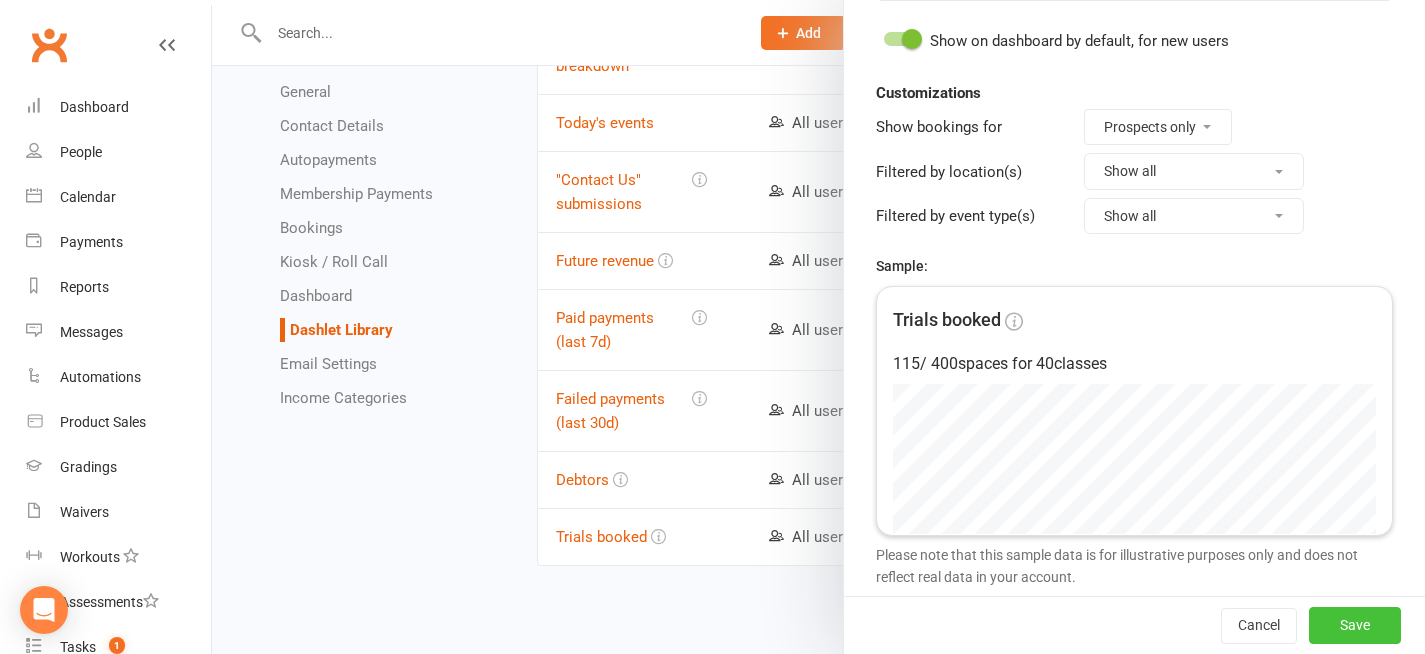 click on "Save" at bounding box center [1355, 625] 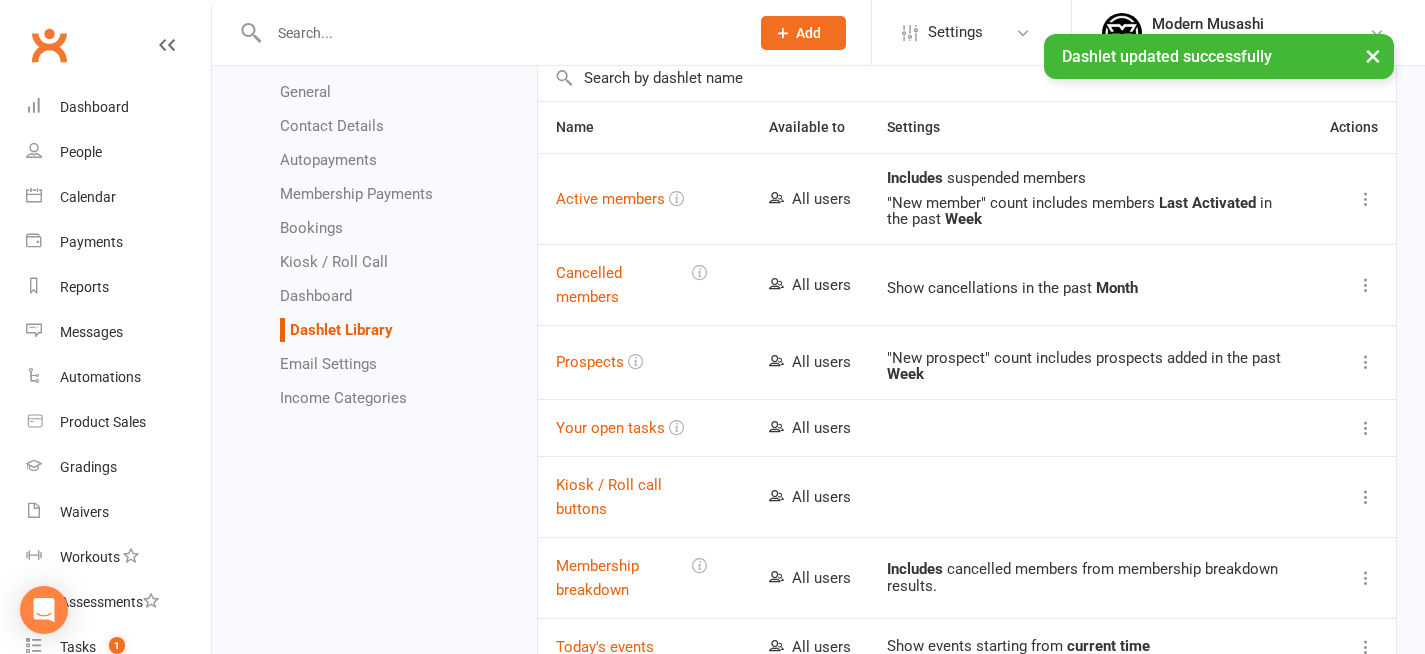 scroll, scrollTop: 0, scrollLeft: 0, axis: both 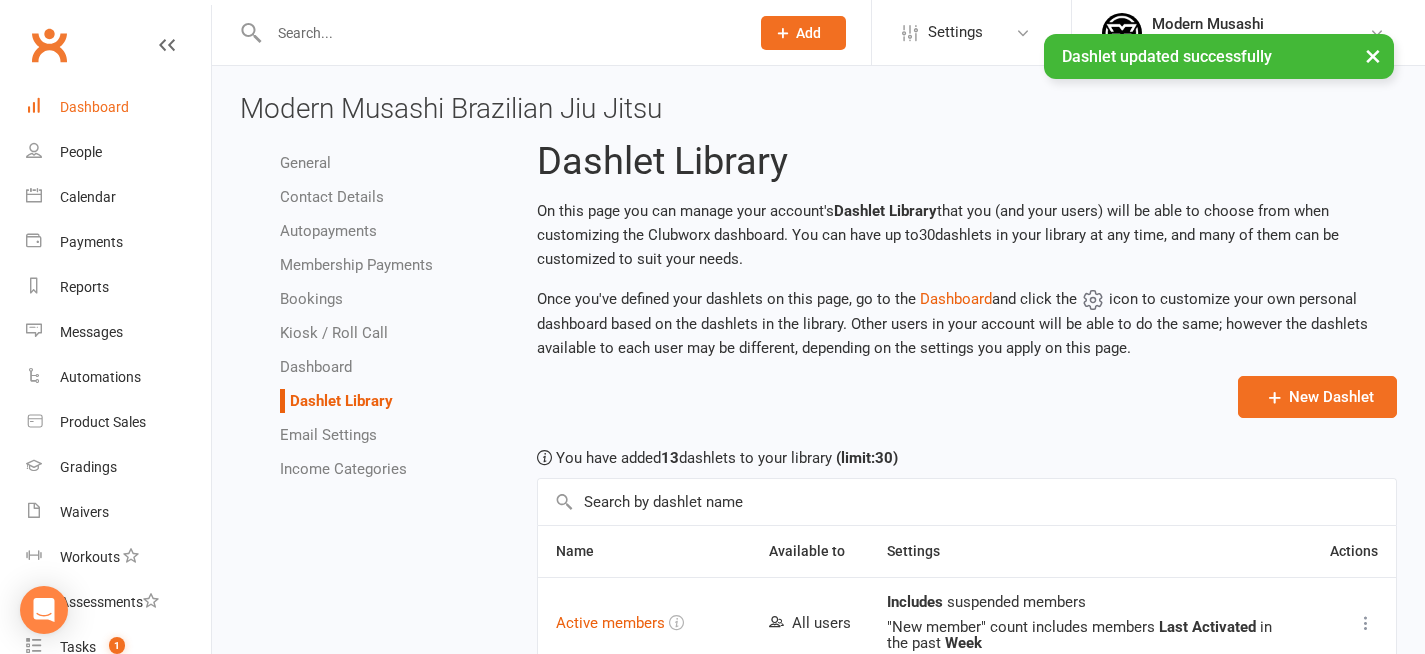 click on "Dashboard" at bounding box center [118, 107] 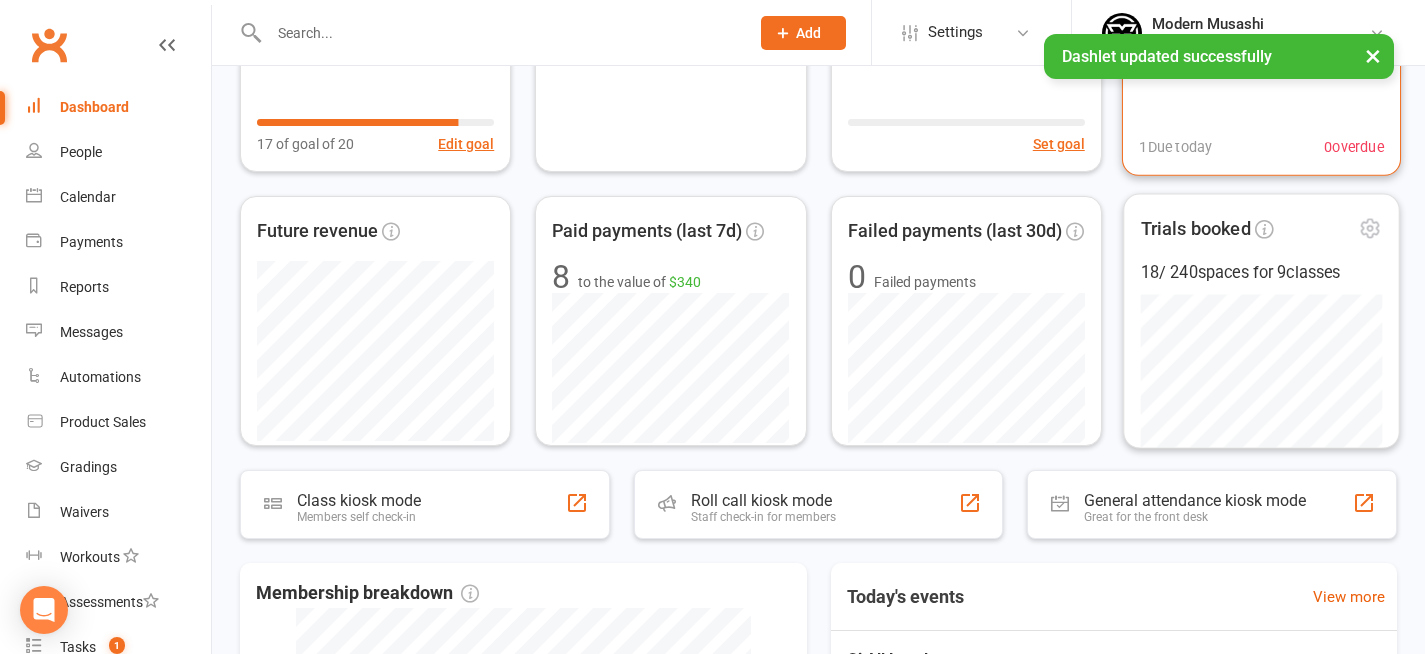 scroll, scrollTop: 248, scrollLeft: 0, axis: vertical 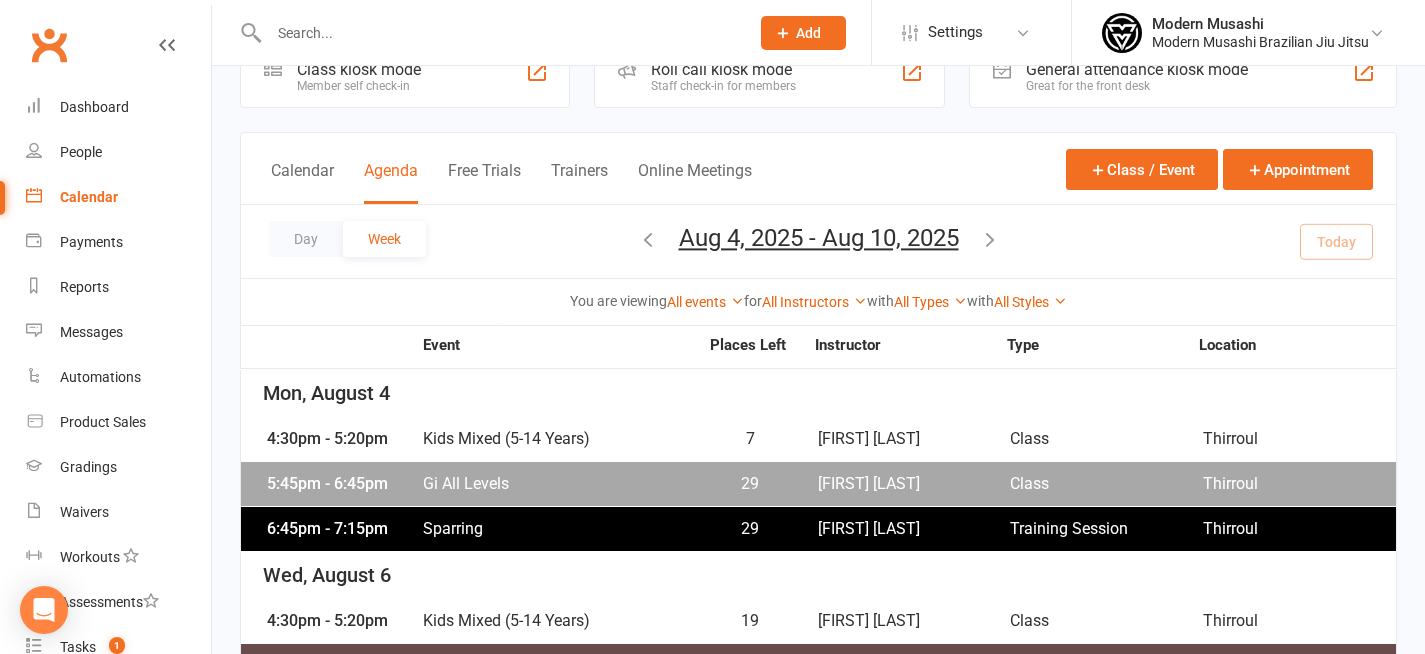click on "7" at bounding box center [750, 439] 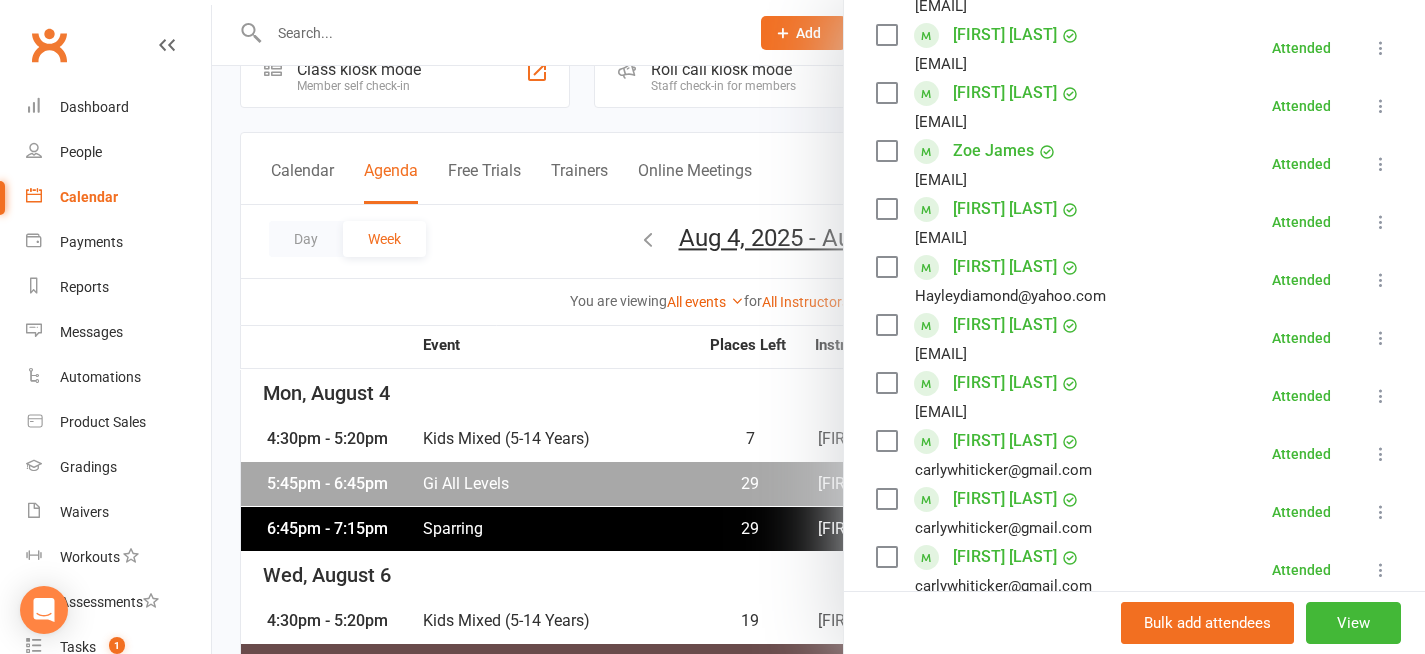 scroll, scrollTop: 0, scrollLeft: 0, axis: both 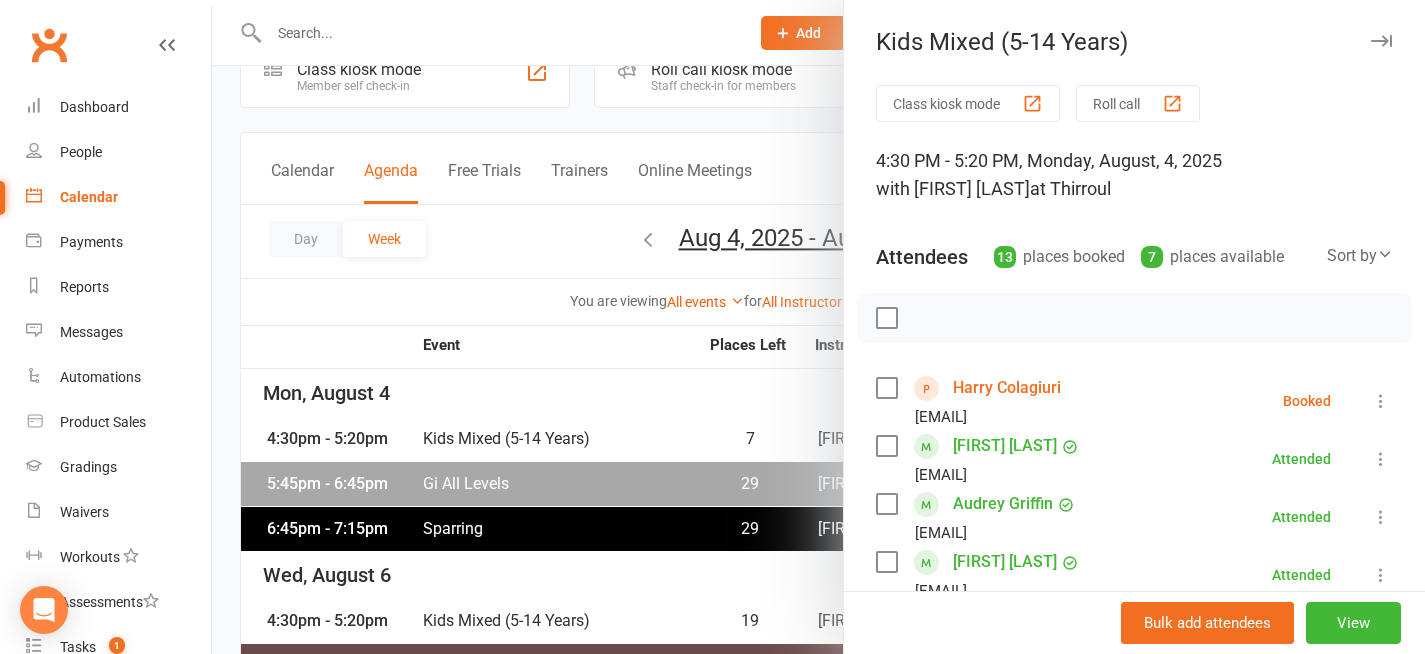 click at bounding box center (1381, 401) 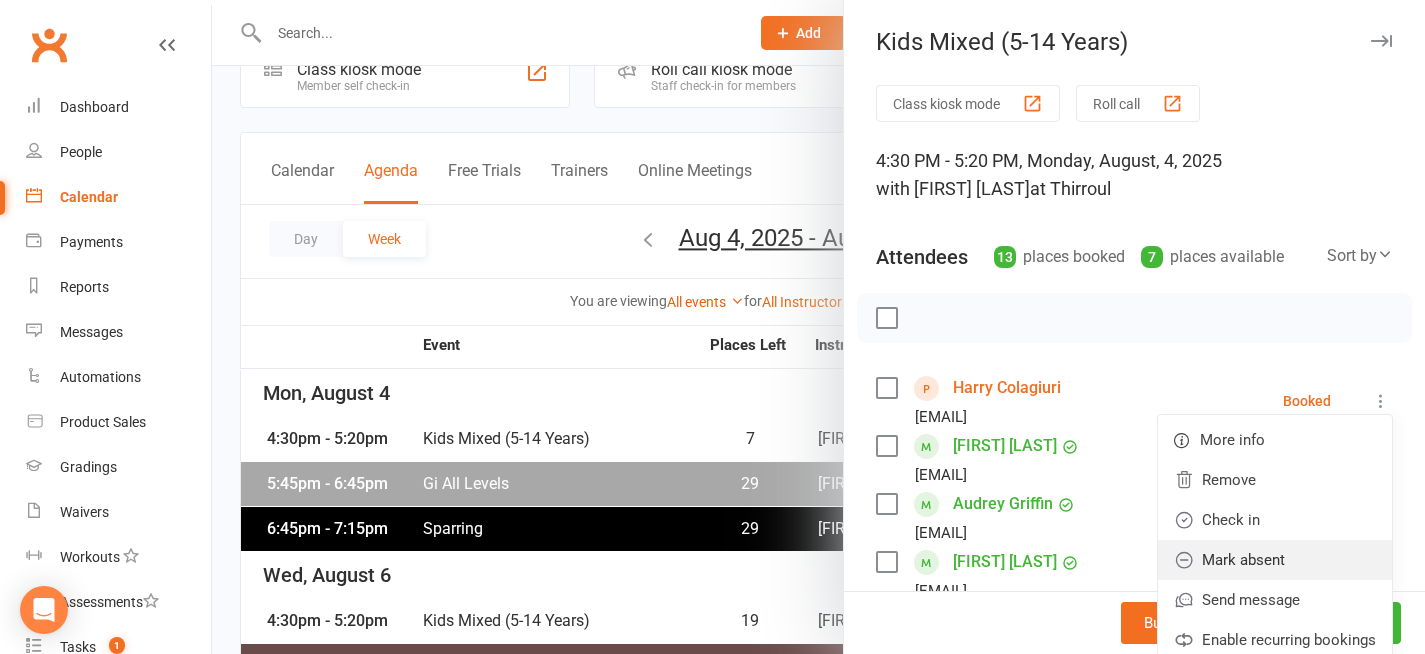 click on "Mark absent" at bounding box center [1275, 560] 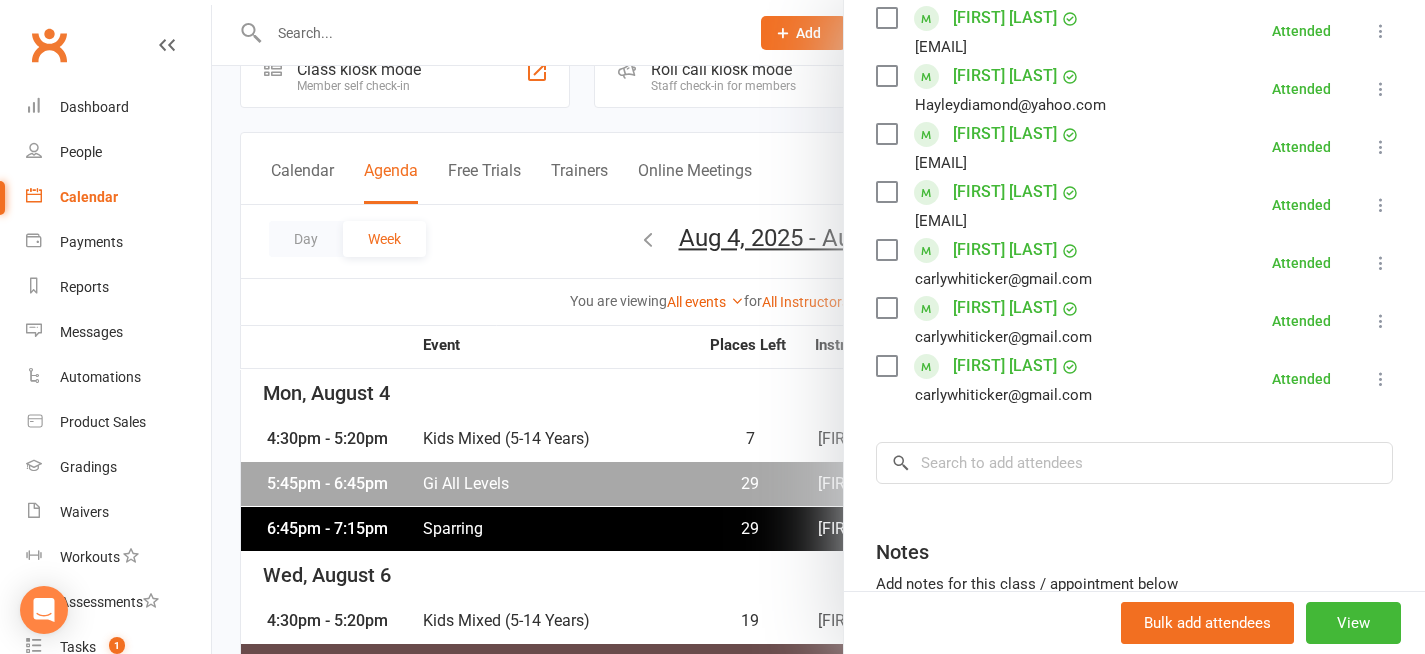 scroll, scrollTop: 714, scrollLeft: 0, axis: vertical 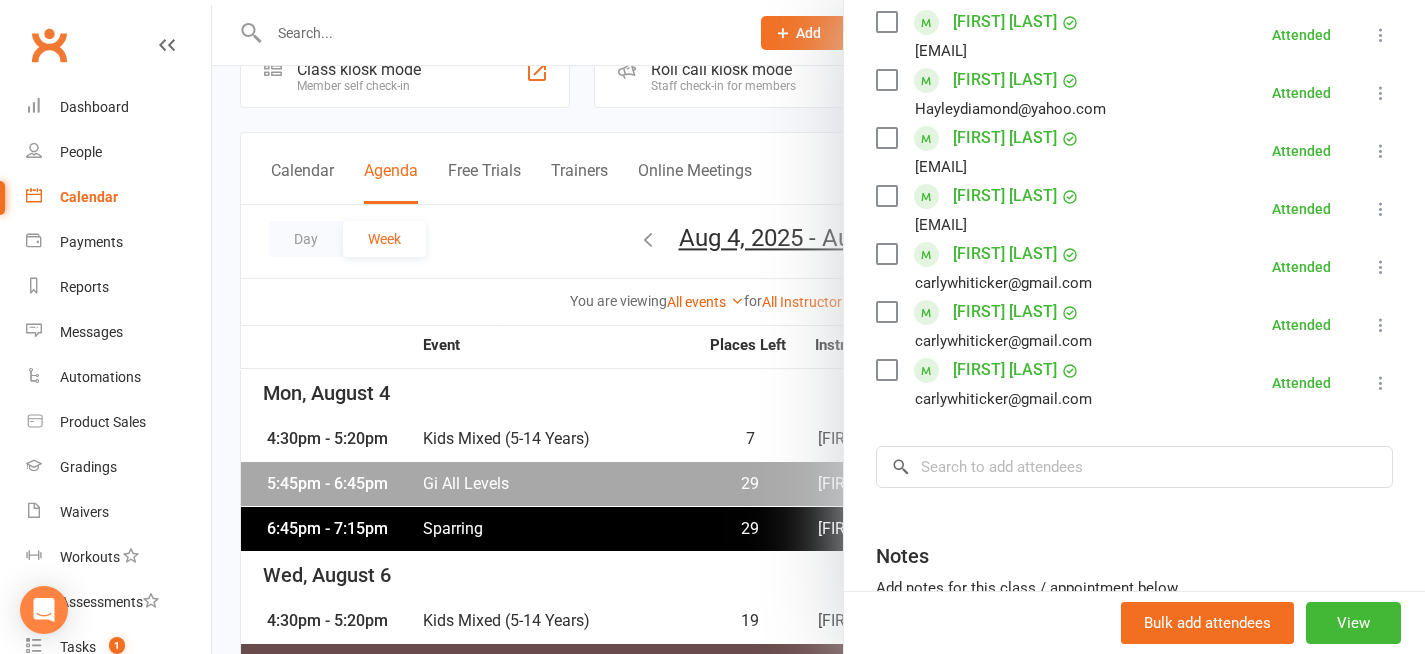 click at bounding box center (818, 327) 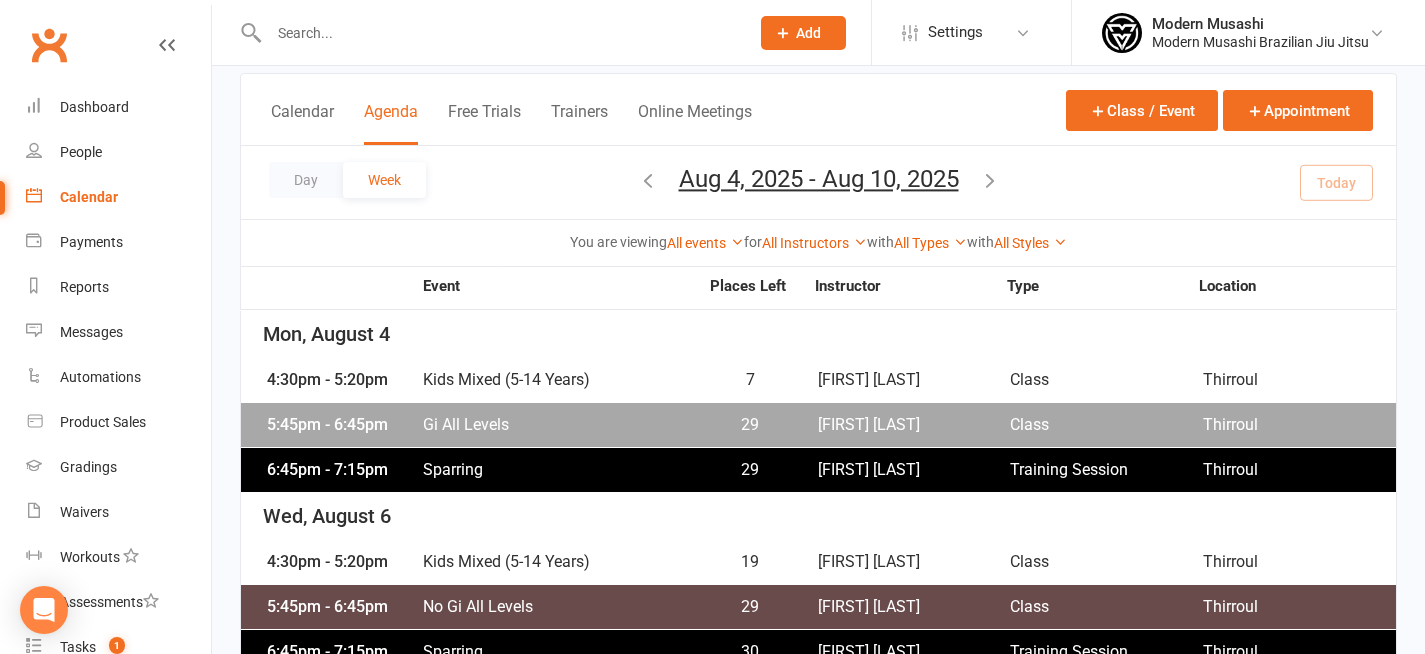 scroll, scrollTop: 125, scrollLeft: 0, axis: vertical 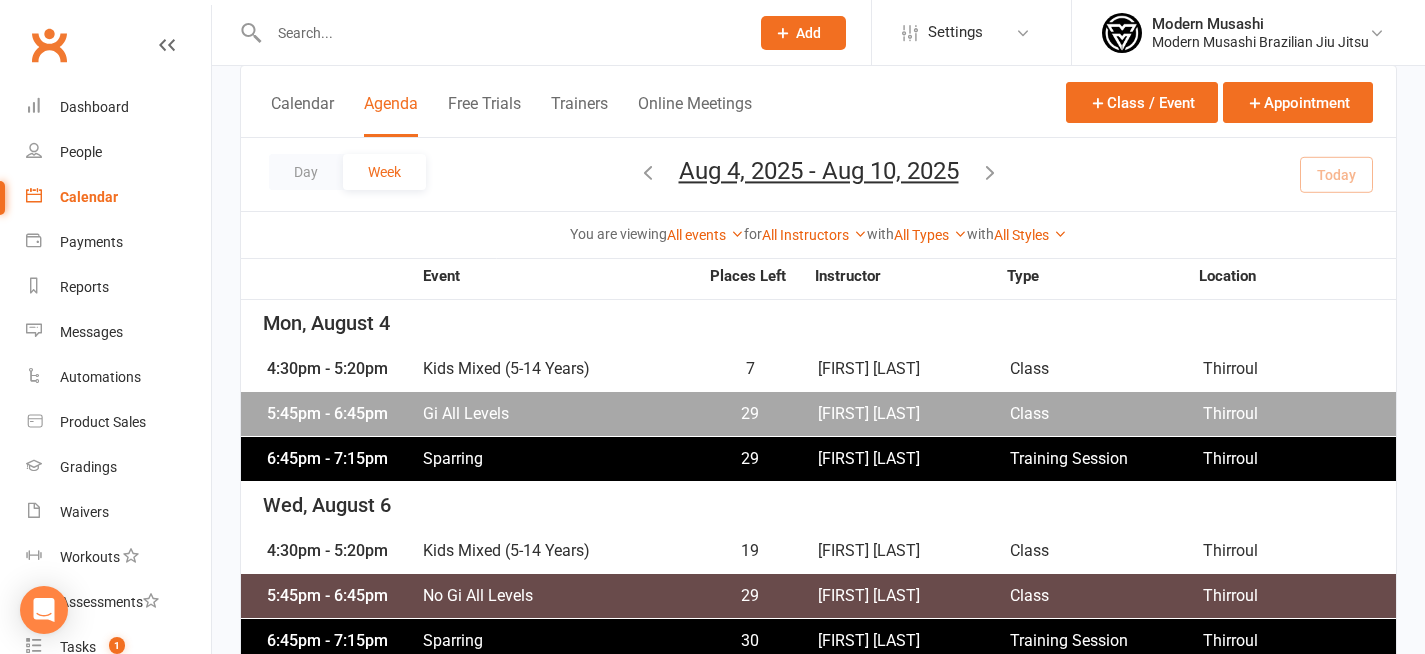 click on "29" at bounding box center [750, 414] 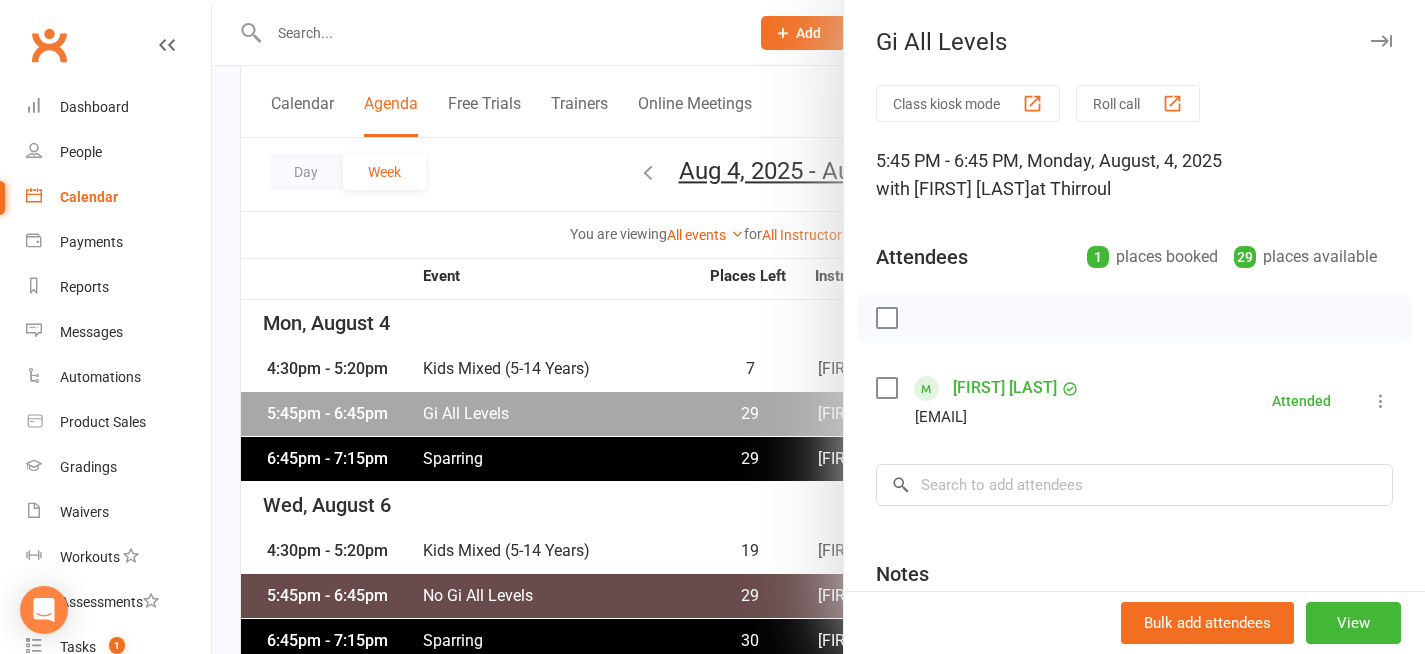click at bounding box center [818, 327] 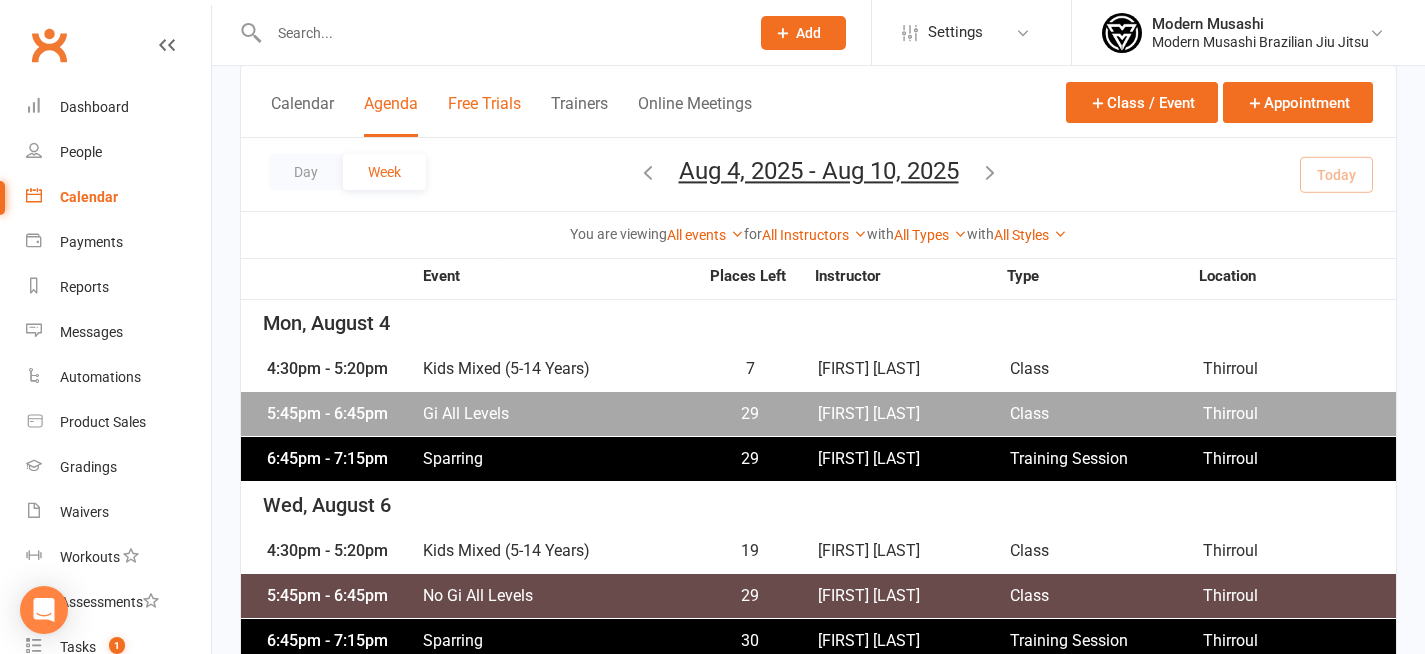 click on "Free Trials" at bounding box center (484, 115) 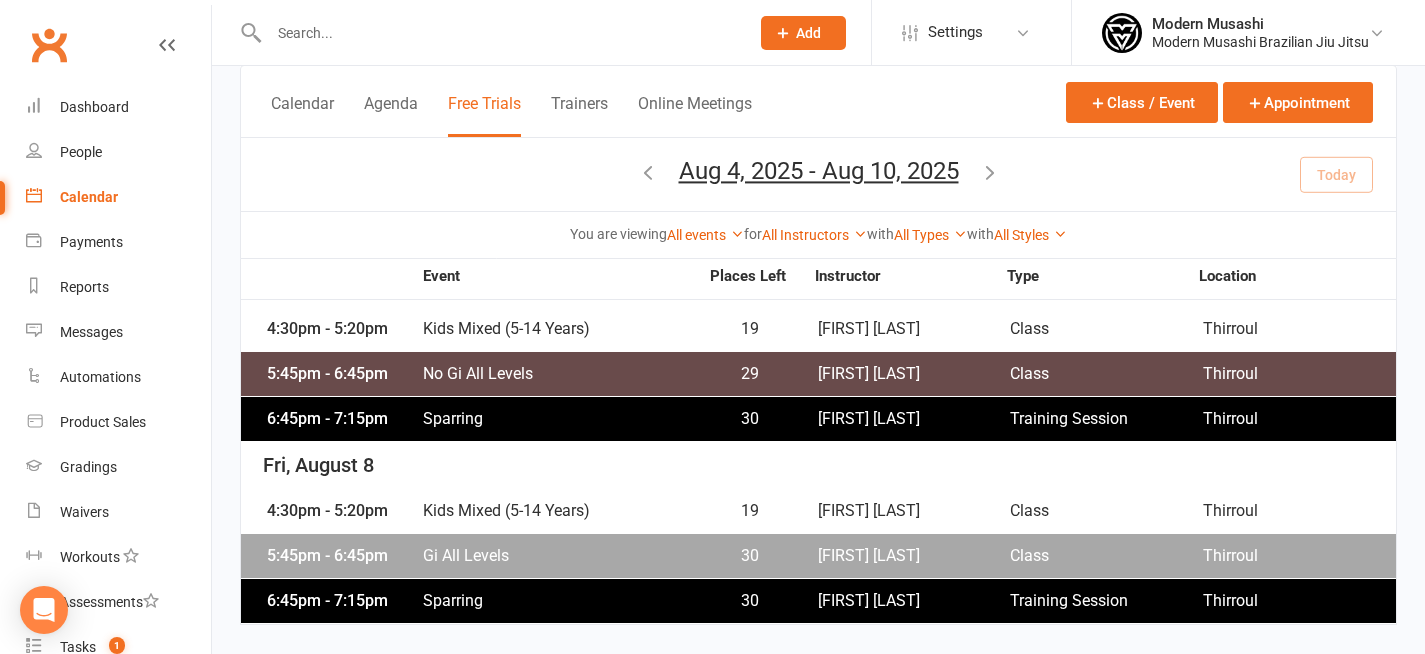 scroll, scrollTop: 0, scrollLeft: 0, axis: both 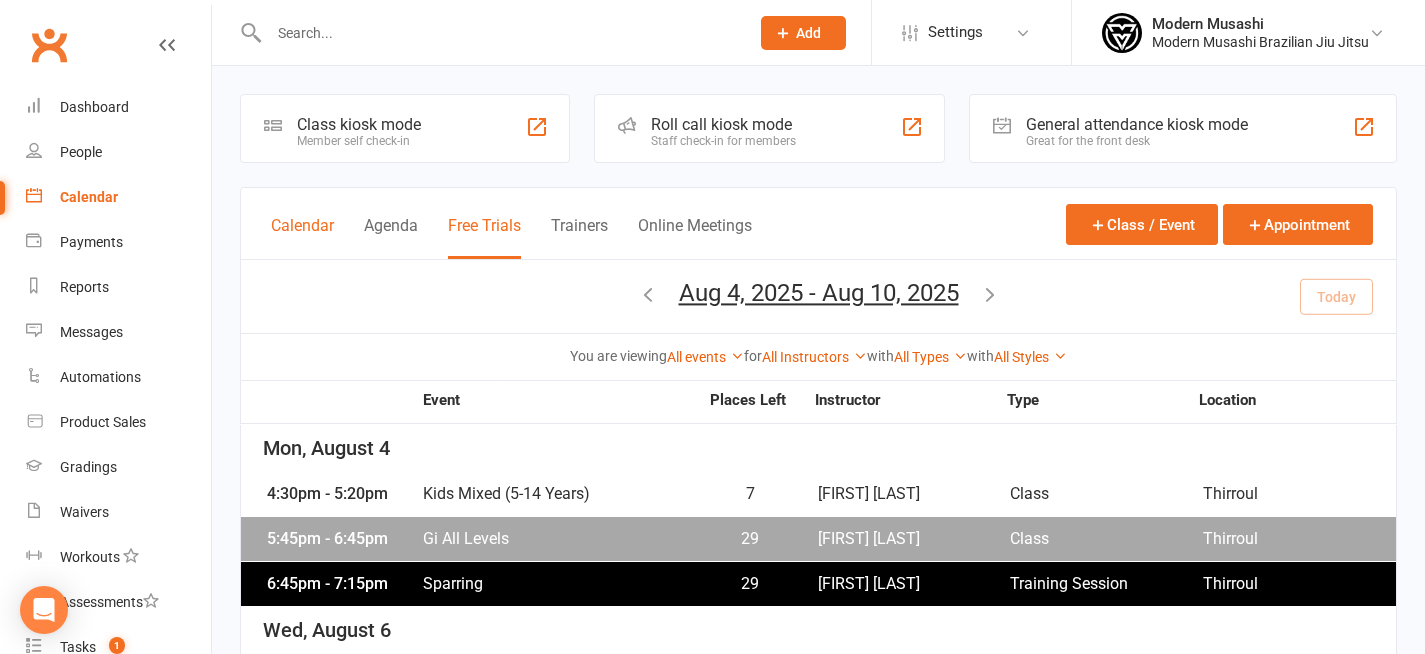 click on "Calendar" at bounding box center [302, 237] 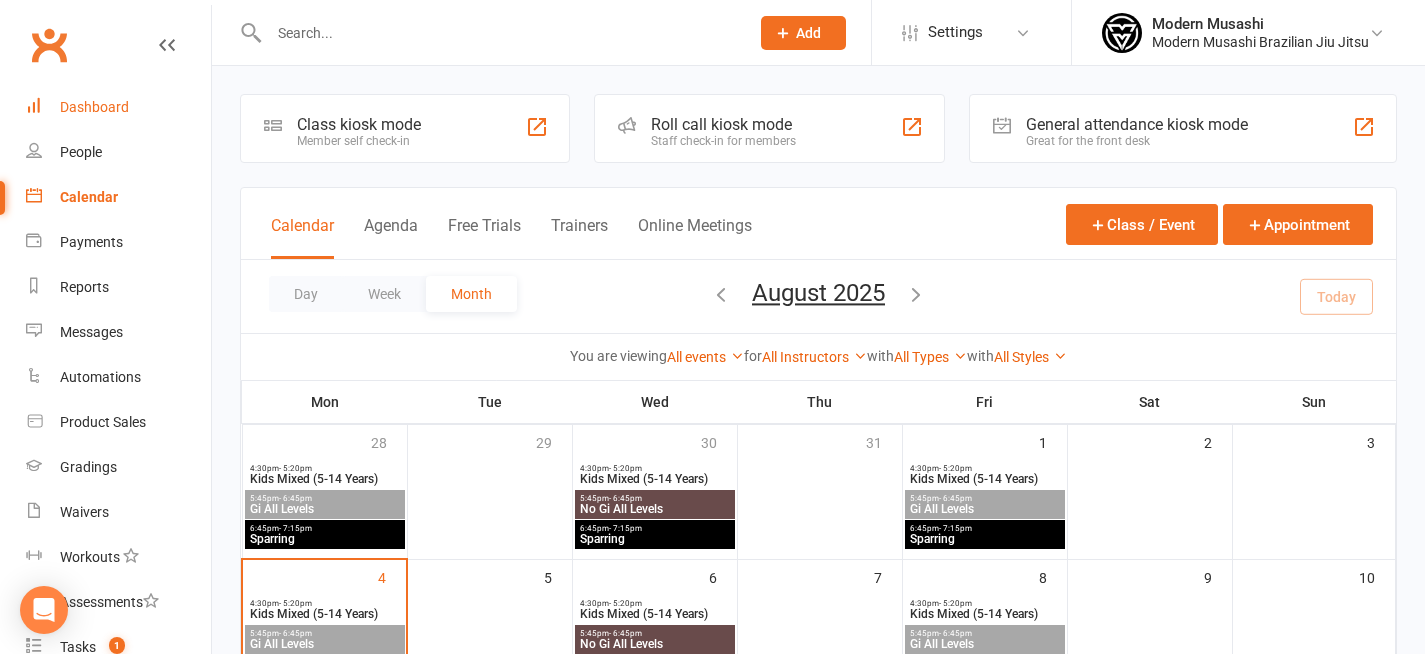 click on "Dashboard" at bounding box center [118, 107] 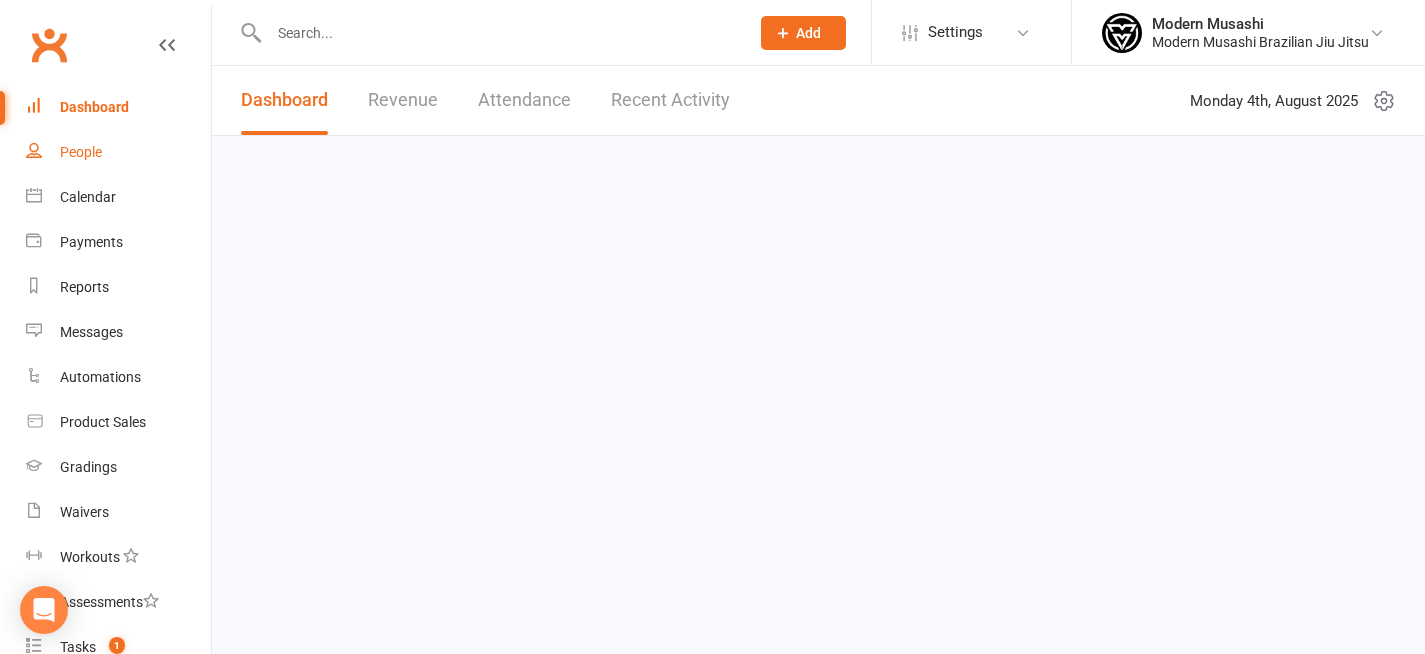 click on "People" at bounding box center [118, 152] 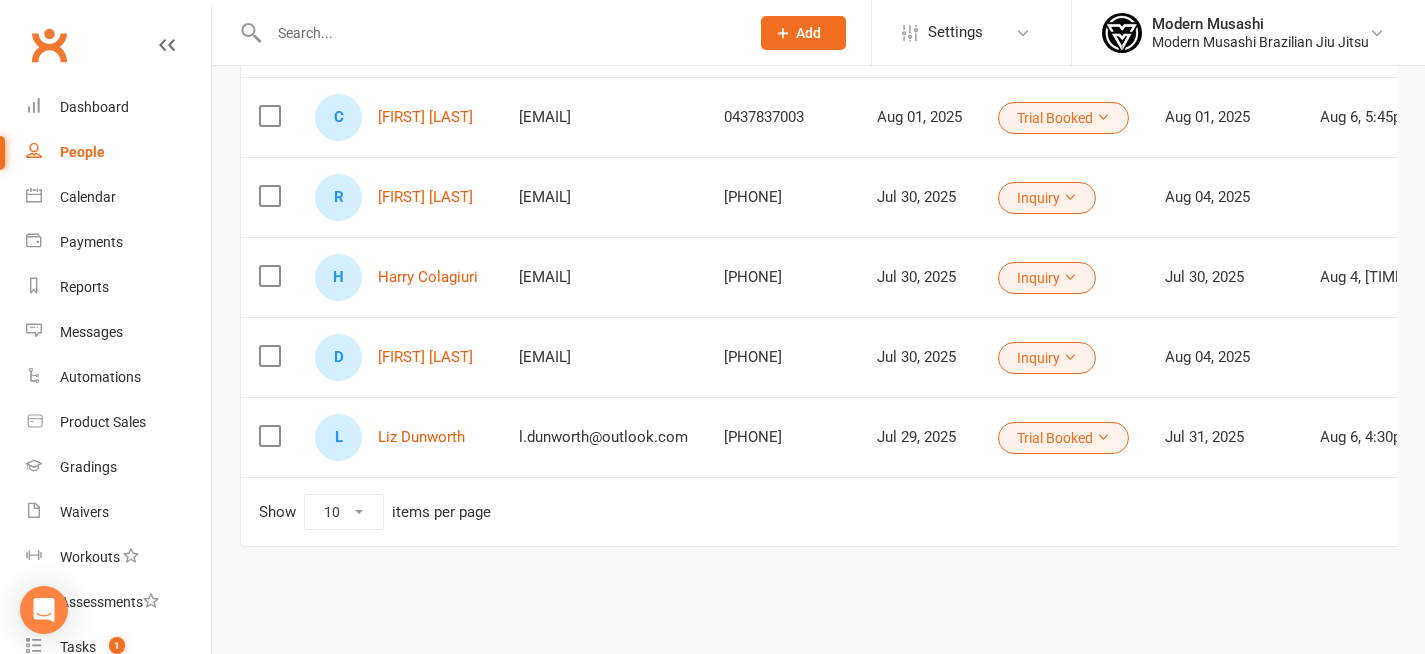 scroll, scrollTop: 0, scrollLeft: 0, axis: both 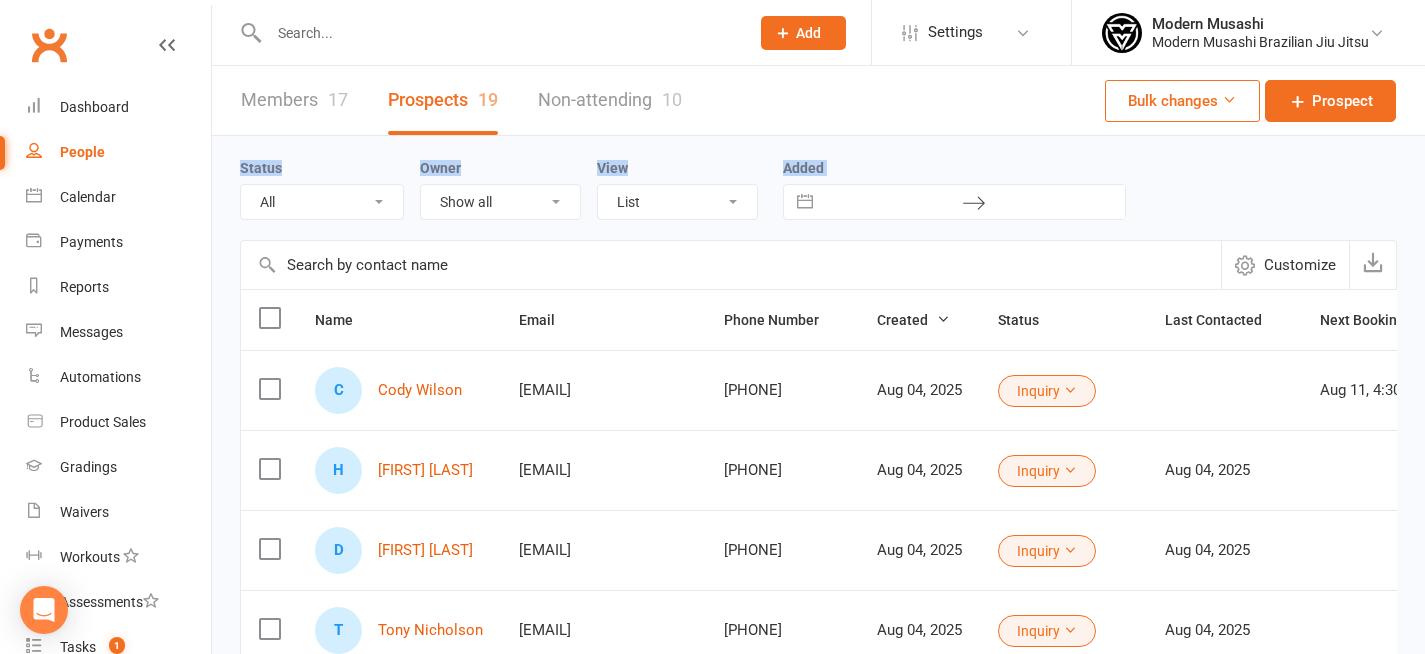 drag, startPoint x: 248, startPoint y: 143, endPoint x: 449, endPoint y: 261, distance: 233.07724 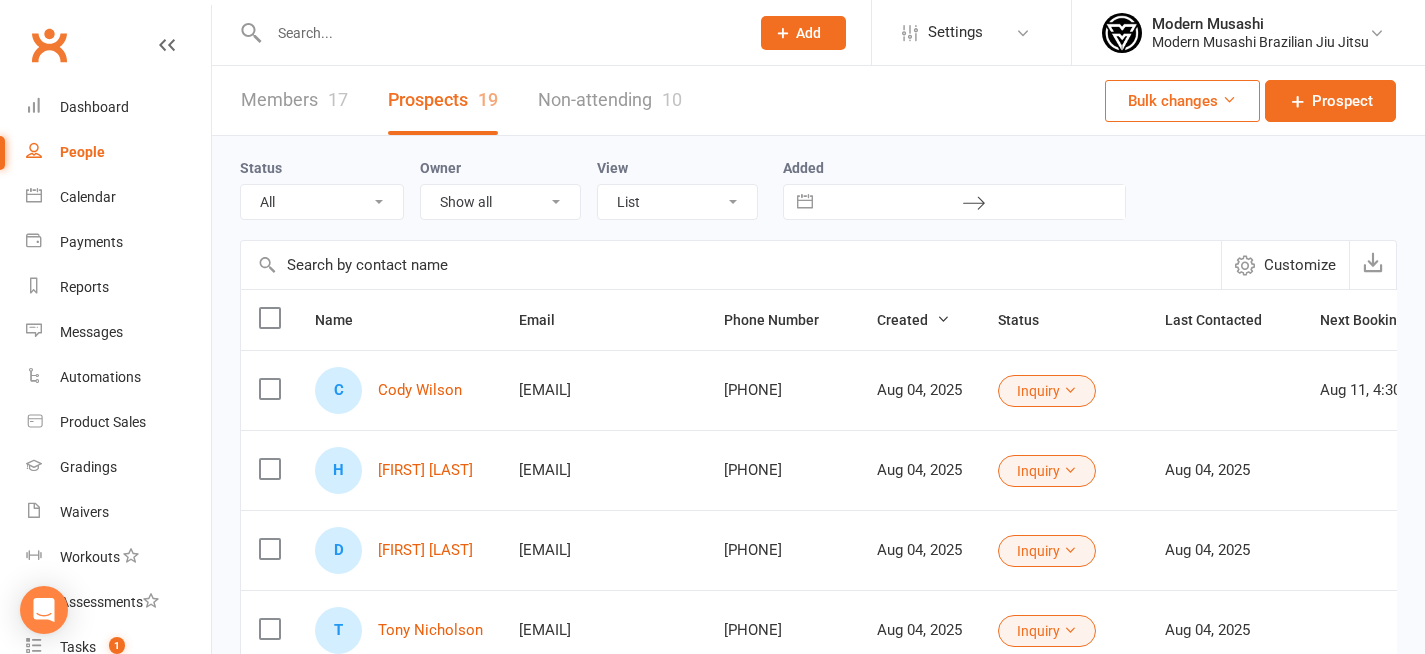 click at bounding box center (731, 265) 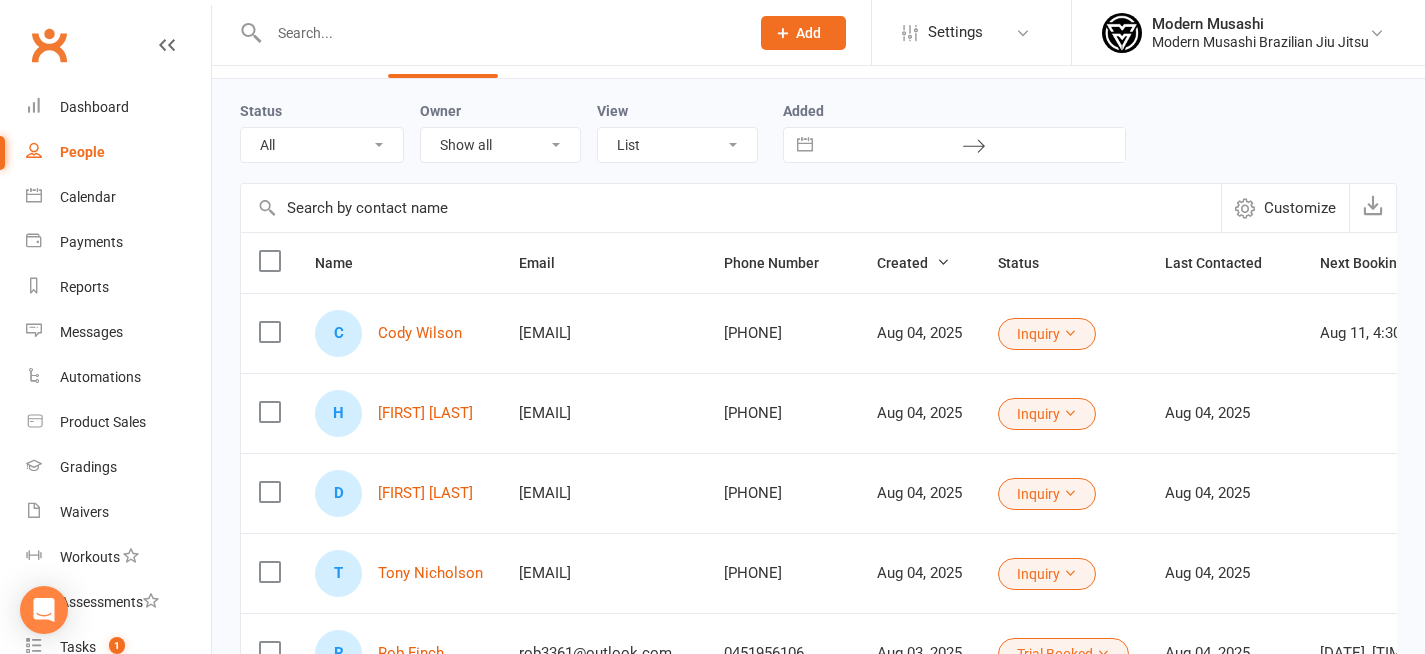 scroll, scrollTop: 63, scrollLeft: 0, axis: vertical 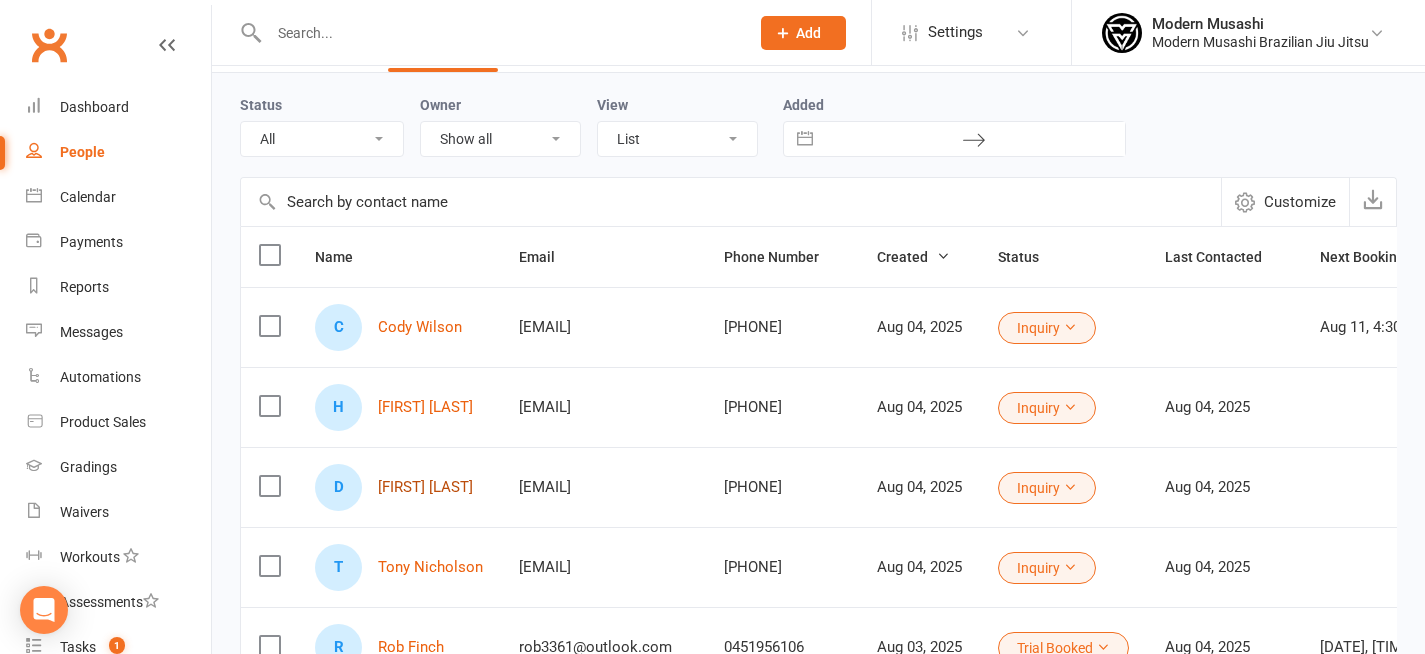 click on "[FIRST] [LAST]" at bounding box center [425, 487] 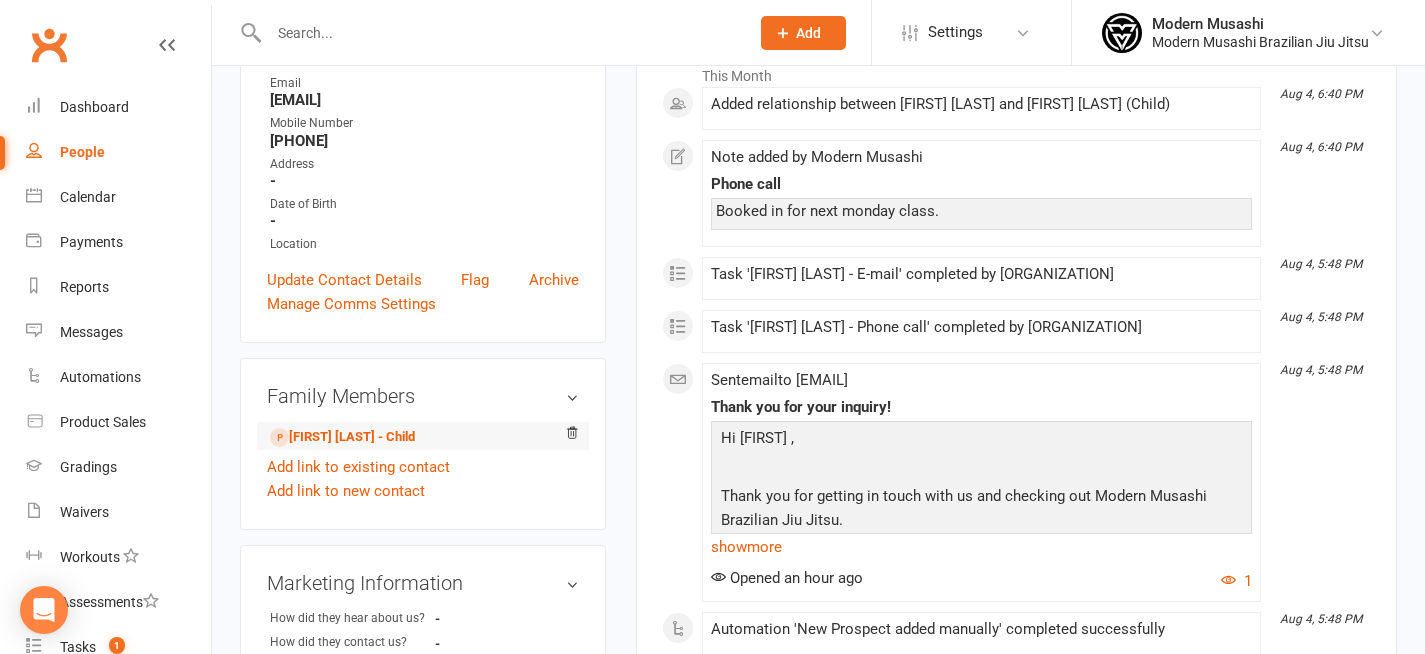 scroll, scrollTop: 319, scrollLeft: 0, axis: vertical 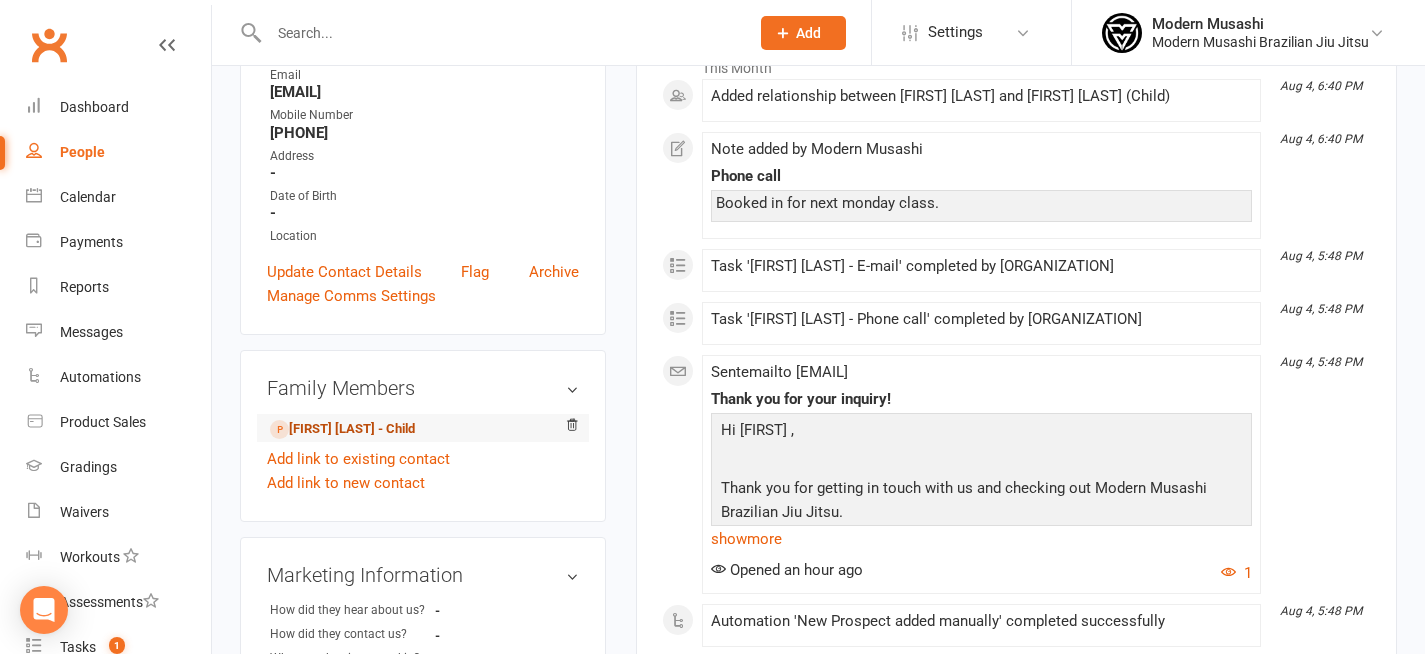 click on "Cody Wilson - Child" at bounding box center [342, 429] 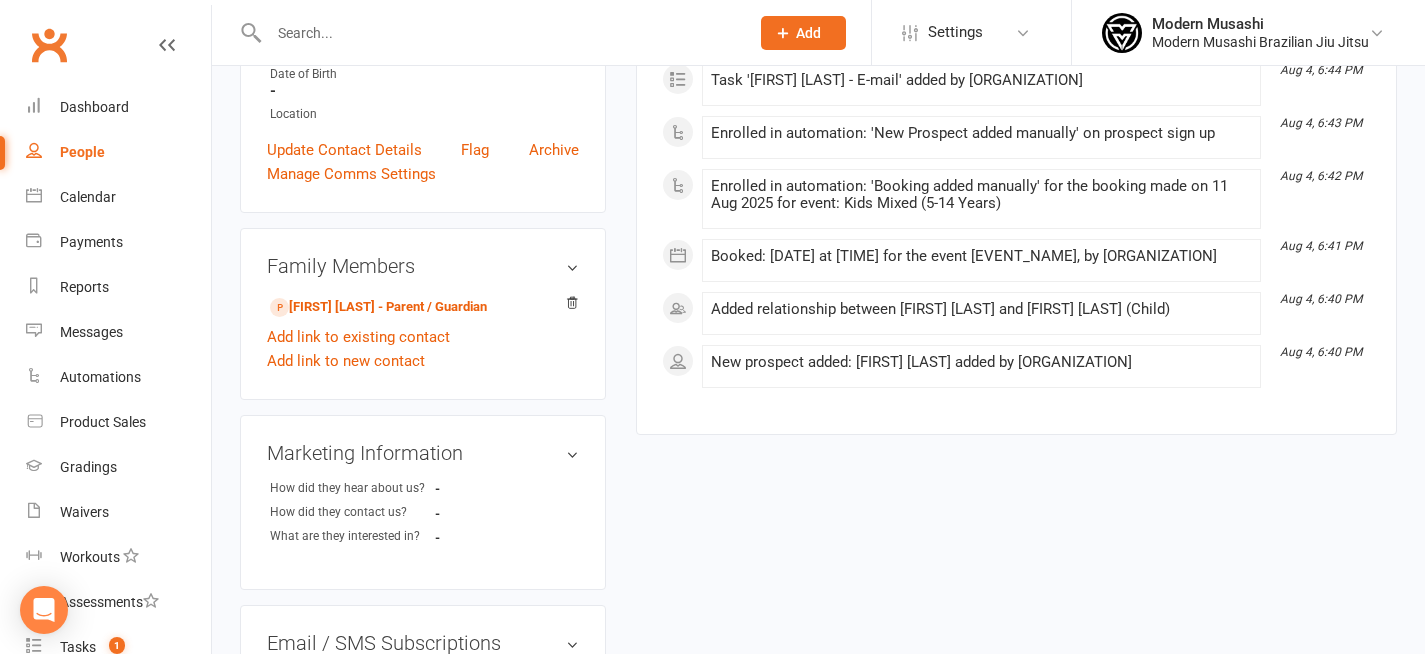 scroll, scrollTop: 442, scrollLeft: 0, axis: vertical 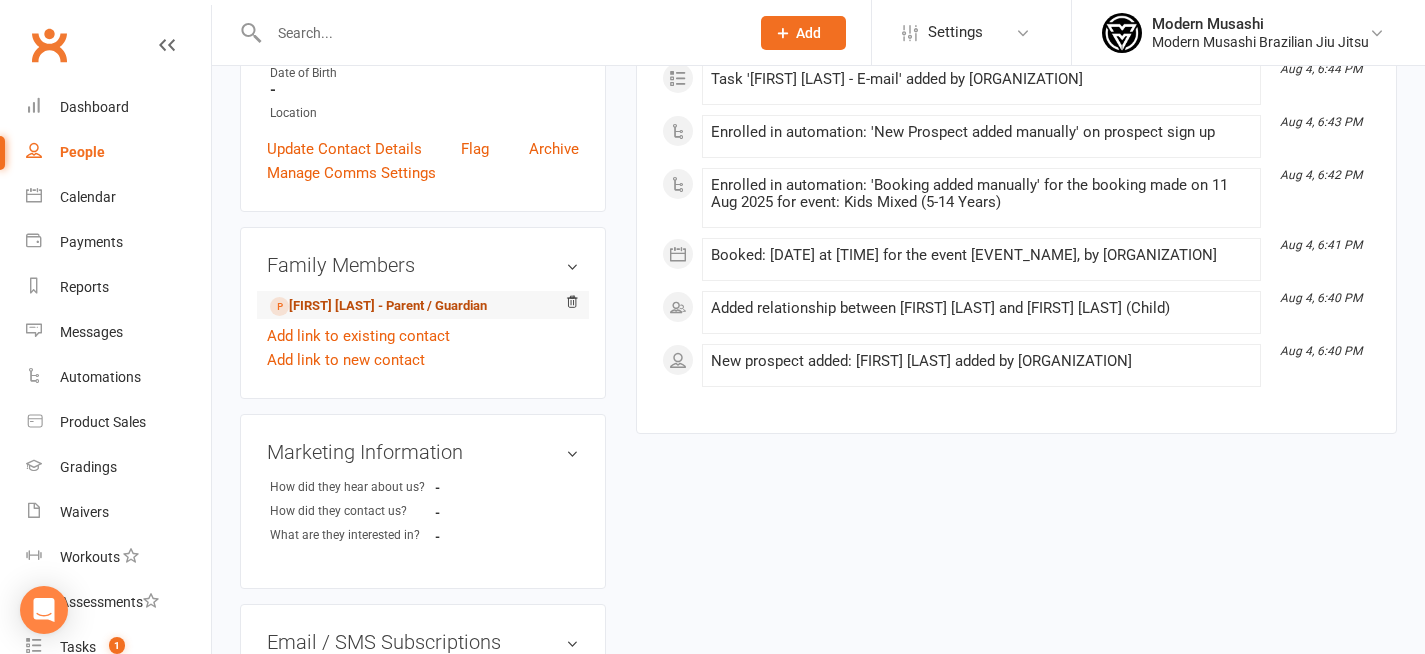 click on "Dane Wilson - Parent / Guardian" at bounding box center (378, 306) 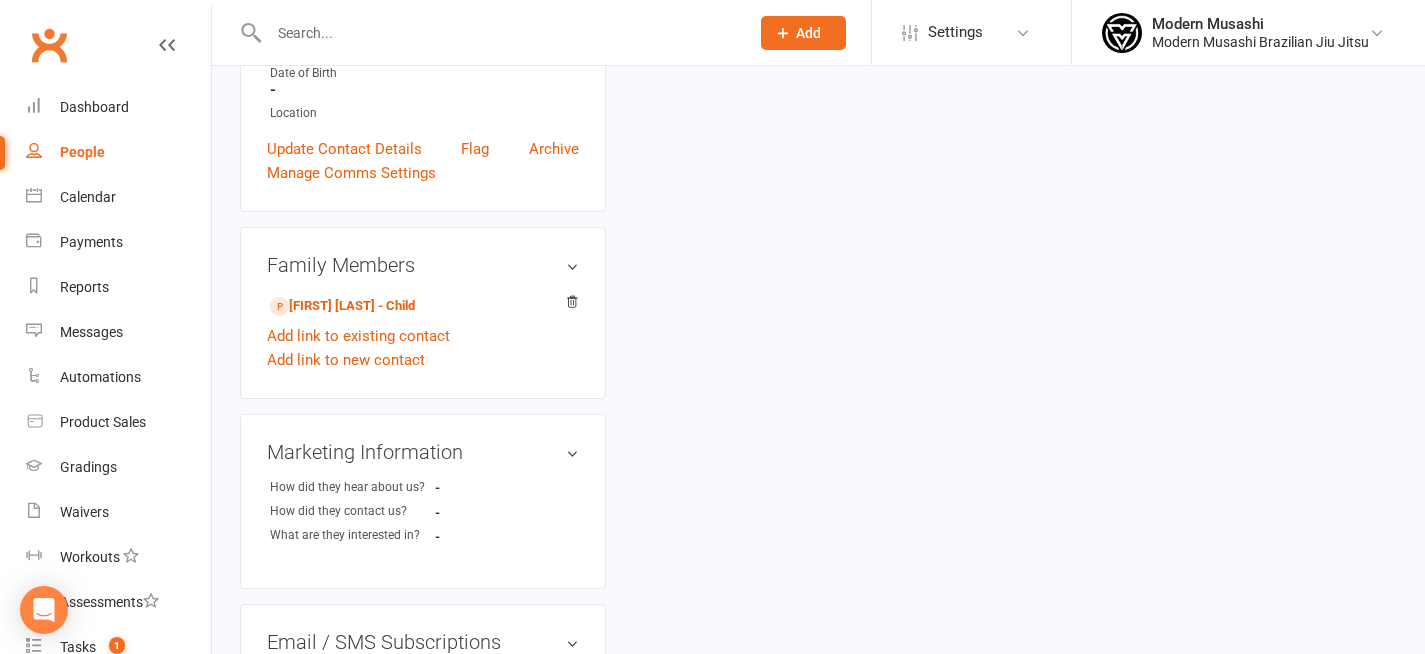 scroll, scrollTop: 0, scrollLeft: 0, axis: both 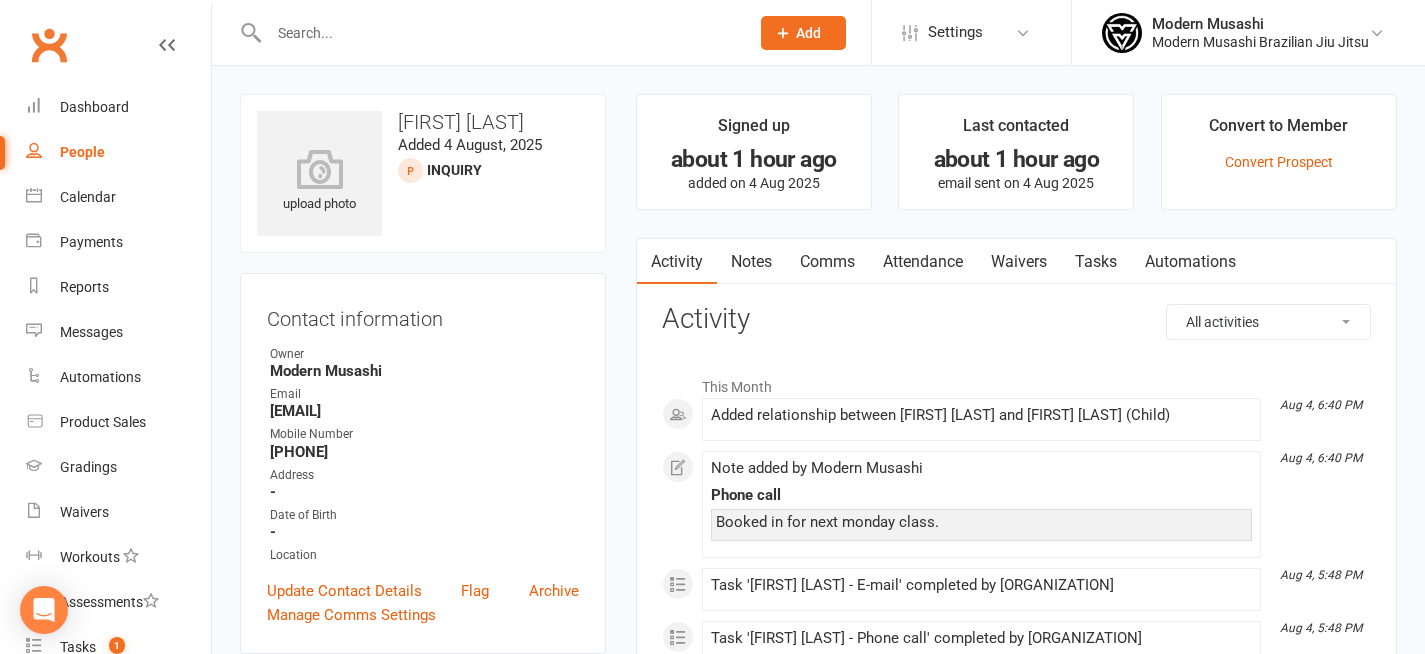 click on "Comms" at bounding box center [827, 262] 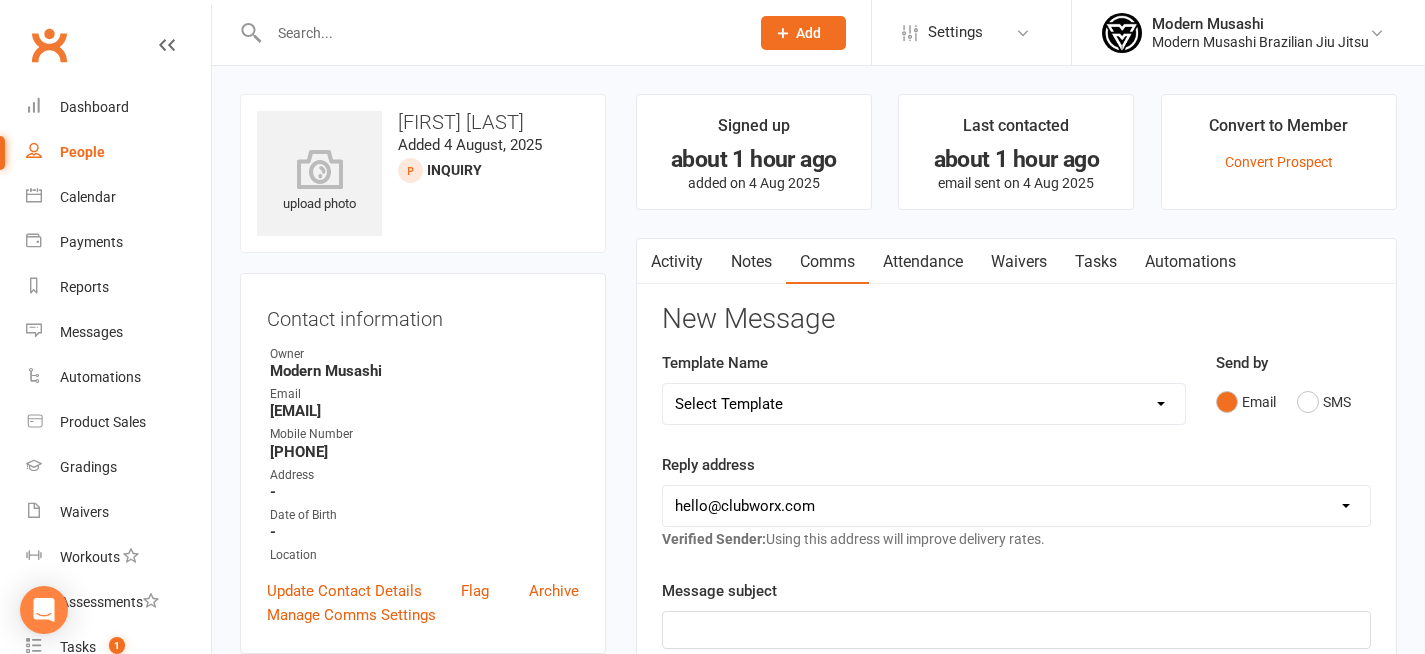 click on "Notes" at bounding box center [751, 262] 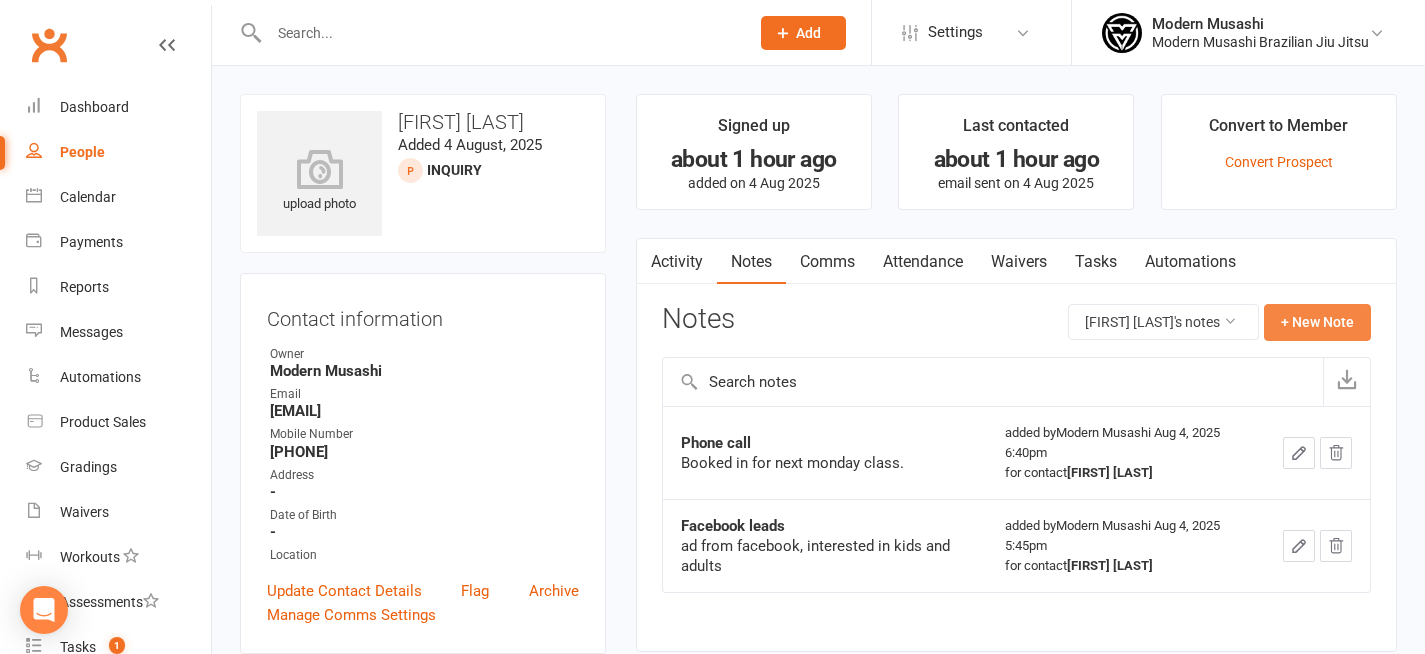 click on "+ New Note" at bounding box center (1317, 322) 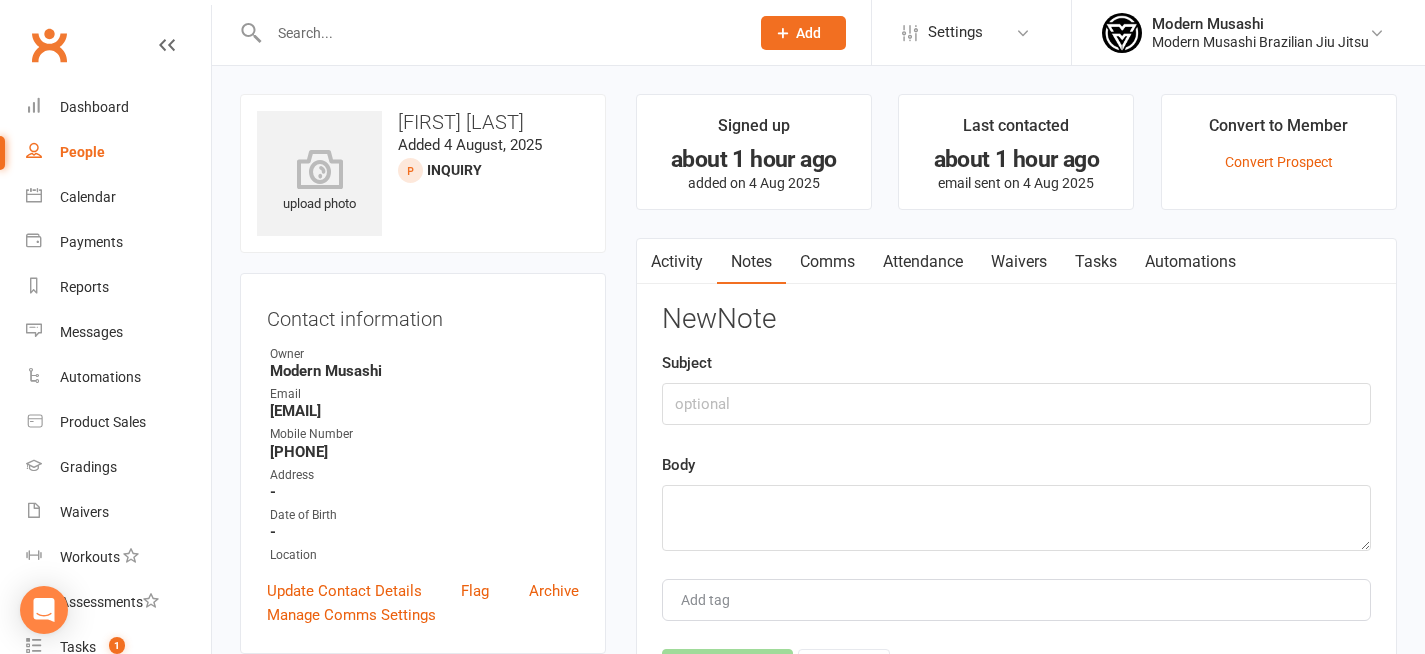 click on "Comms" at bounding box center (827, 262) 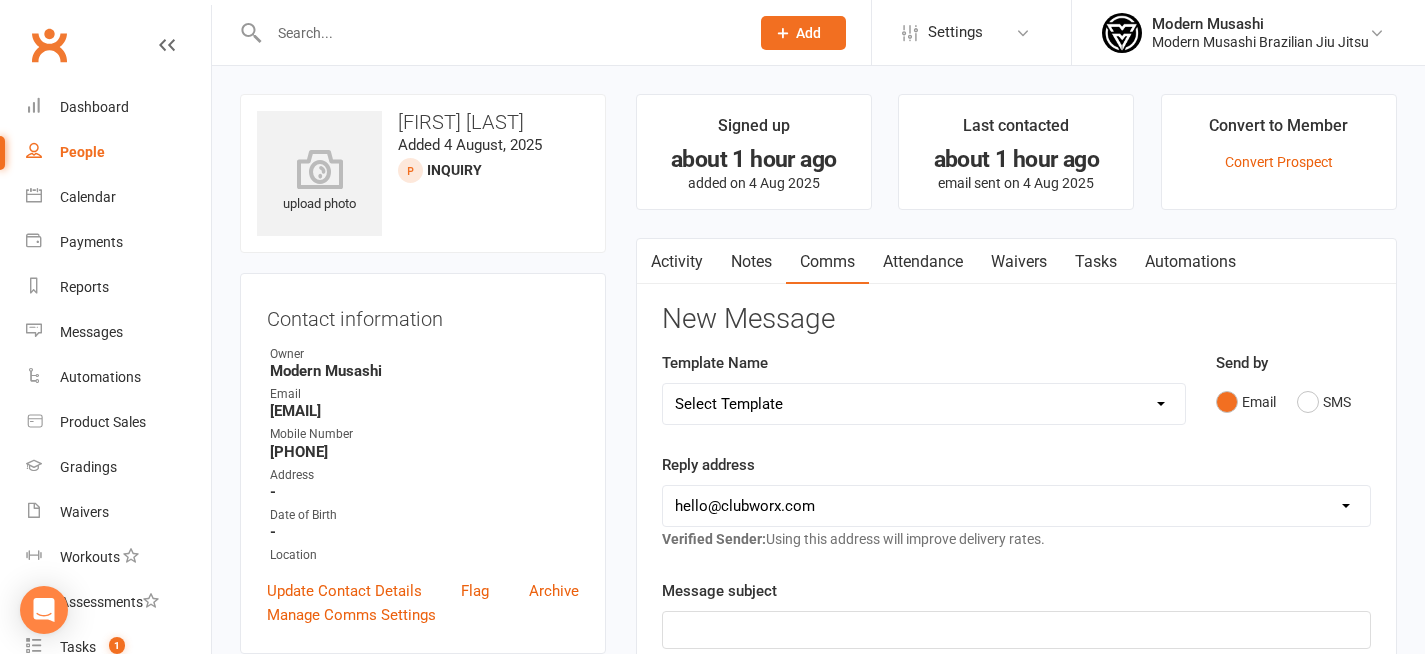 click on "Select Template [SMS] Book your free trial [SMS] [Default template - review before using] Appointment reminder [SMS] [Default template - review before using] Missed class [SMS] [Default template - review before using] Initial response to enquiry [SMS] [Default template - review before using] Flash sale [Email] [Default template - review before using] Newsletter Email Template - Monthly Edition [SMS] [Default template - review before using] Sign up offer [SMS] [Default template - review before using] Inactive member [SMS] [Default template - review before using] Membership upgrade [SMS] [Default template - review before using] Suspension confirmation [SMS] [Default template - review before using] Follow up from free trial class [Email] [Default template - review before using] Message 1 - New Paid Trial: Welcome Email (Sent Immediately After Signup) [SMS] [Default template - review before using] Message 2 - New Paid Trial: SMS Reminder (Sent 1 Day After Signup) [SMS] 1 week No Attendance Adult" at bounding box center (924, 404) 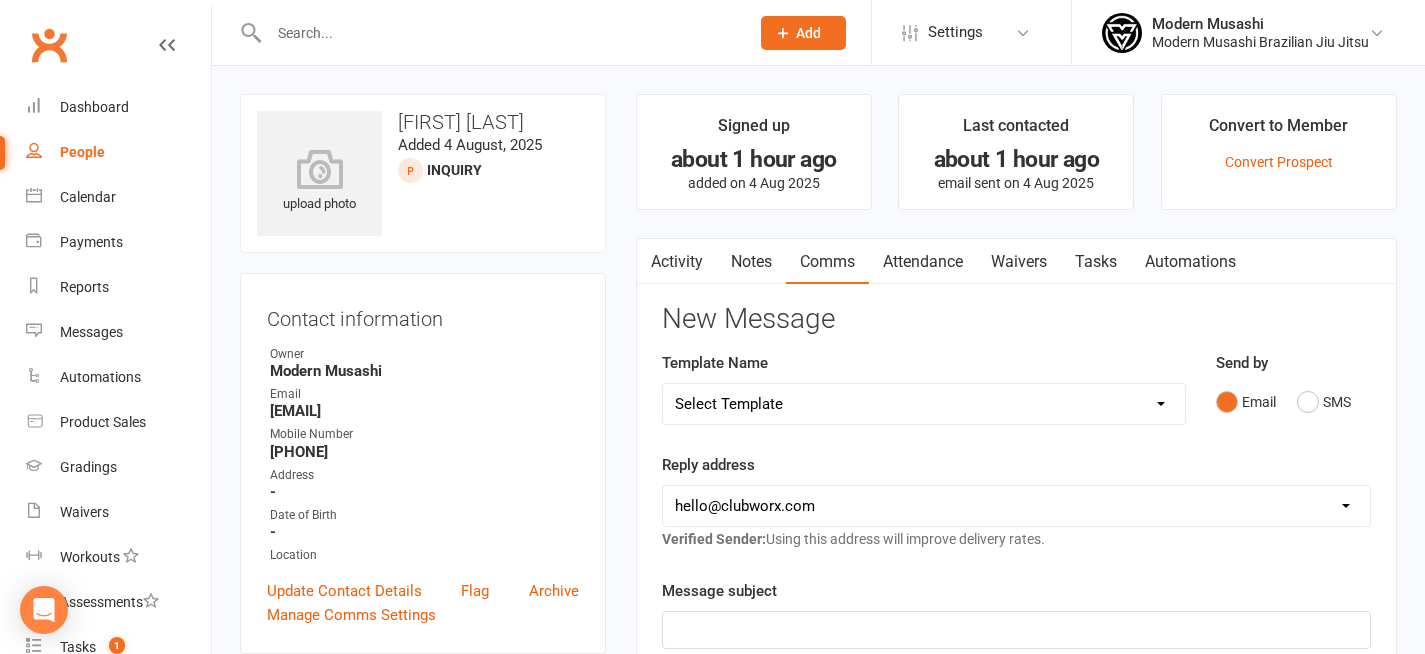 select on "36" 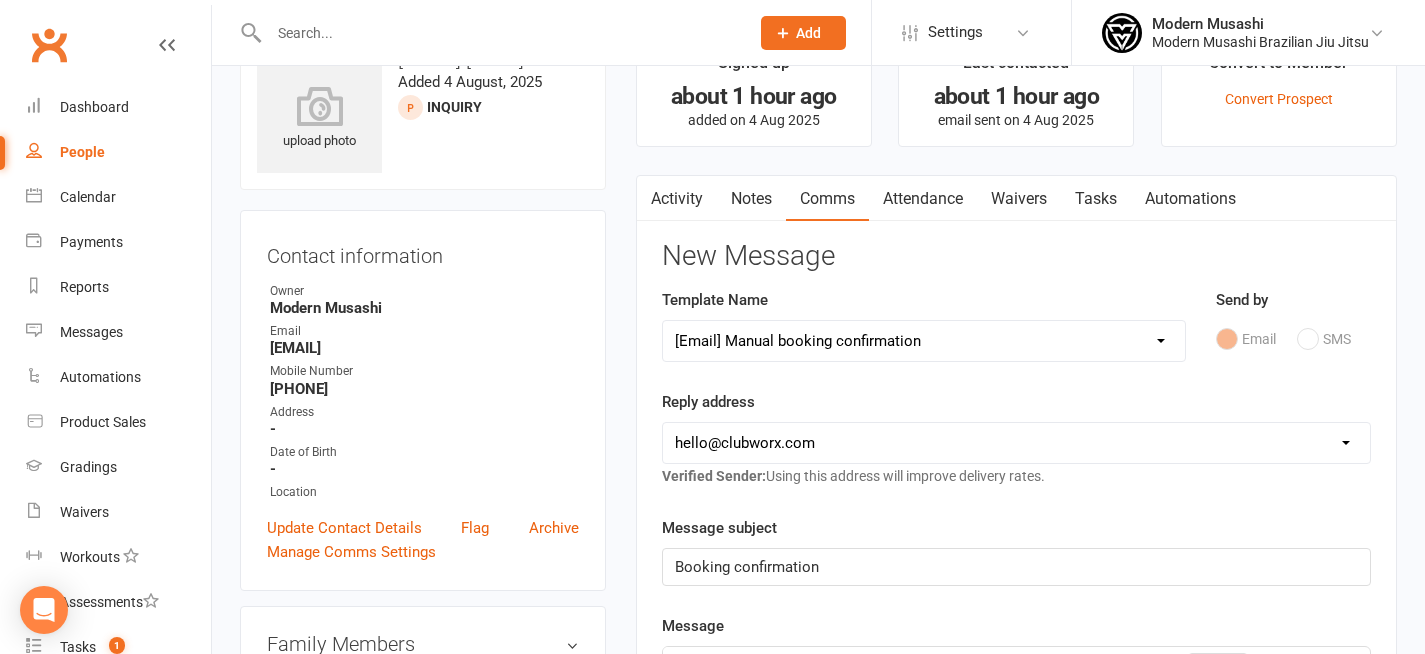 scroll, scrollTop: 88, scrollLeft: 0, axis: vertical 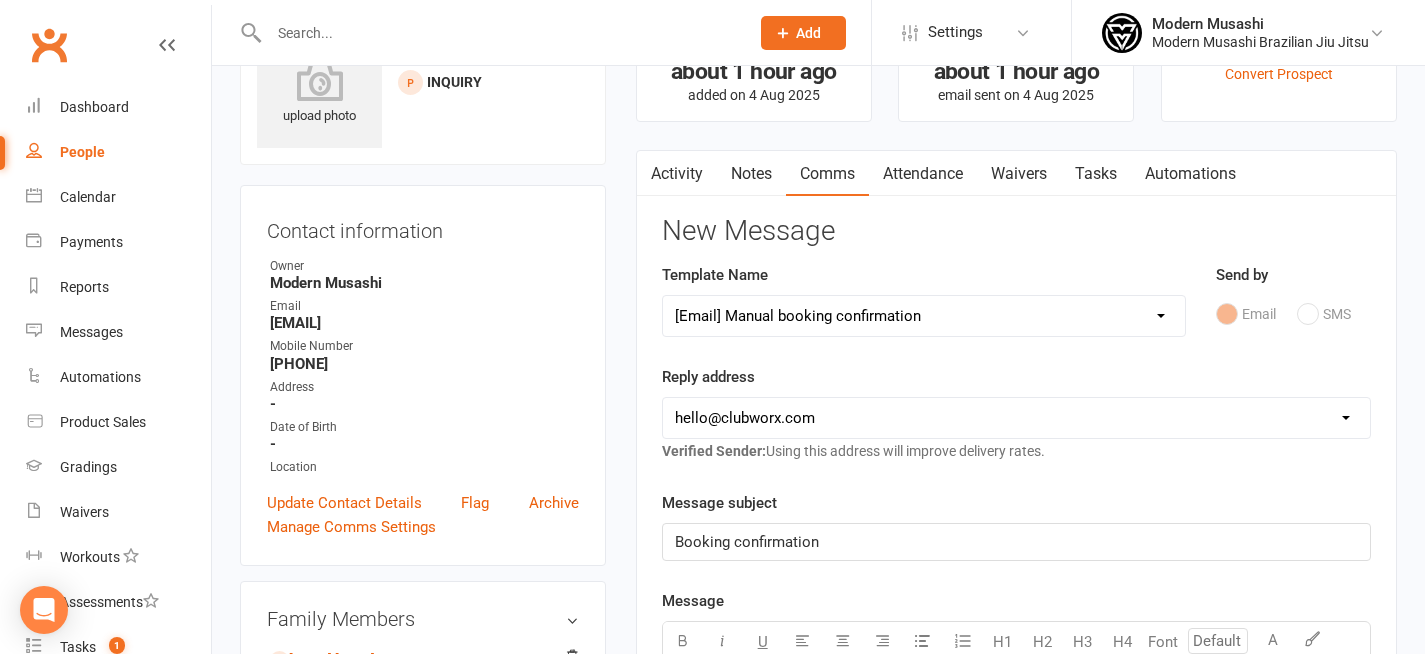 click on "Reply address hello@clubworx.com info@modernmusashibjj.com.au Verified Sender:   Using this address will improve delivery rates." at bounding box center [1016, 414] 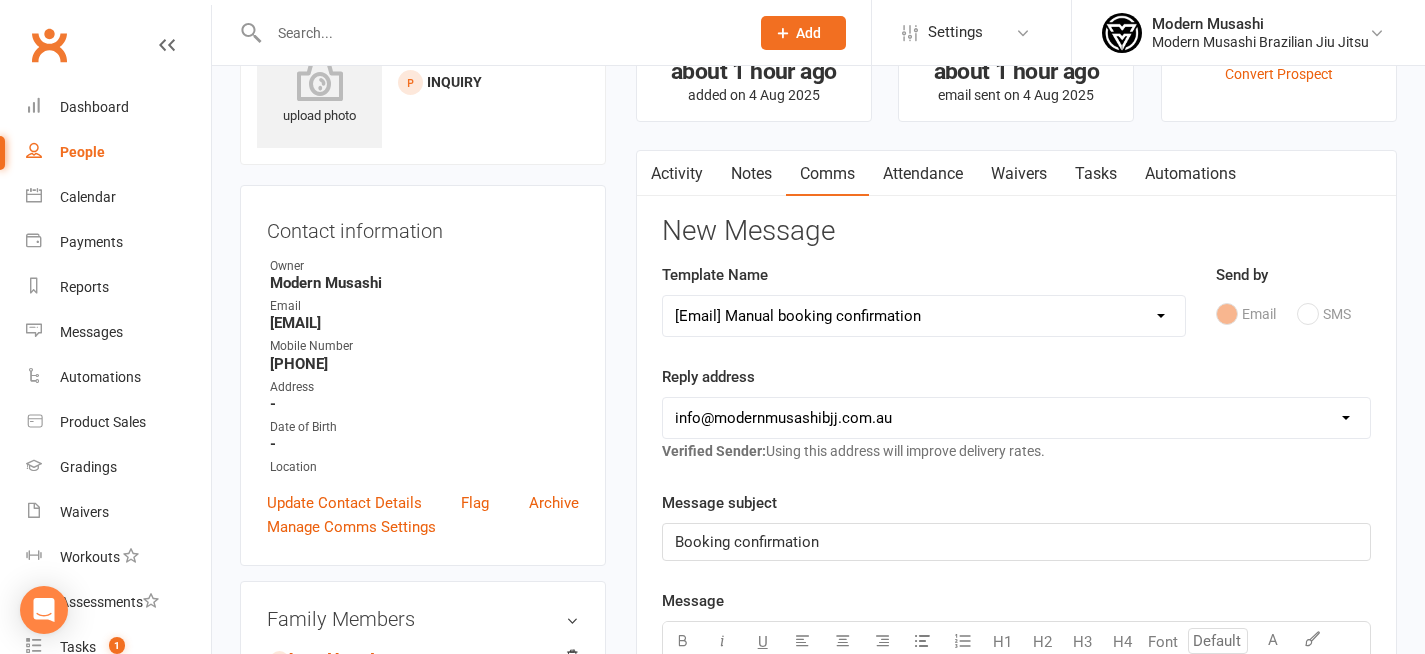 click on "Booking confirmation" 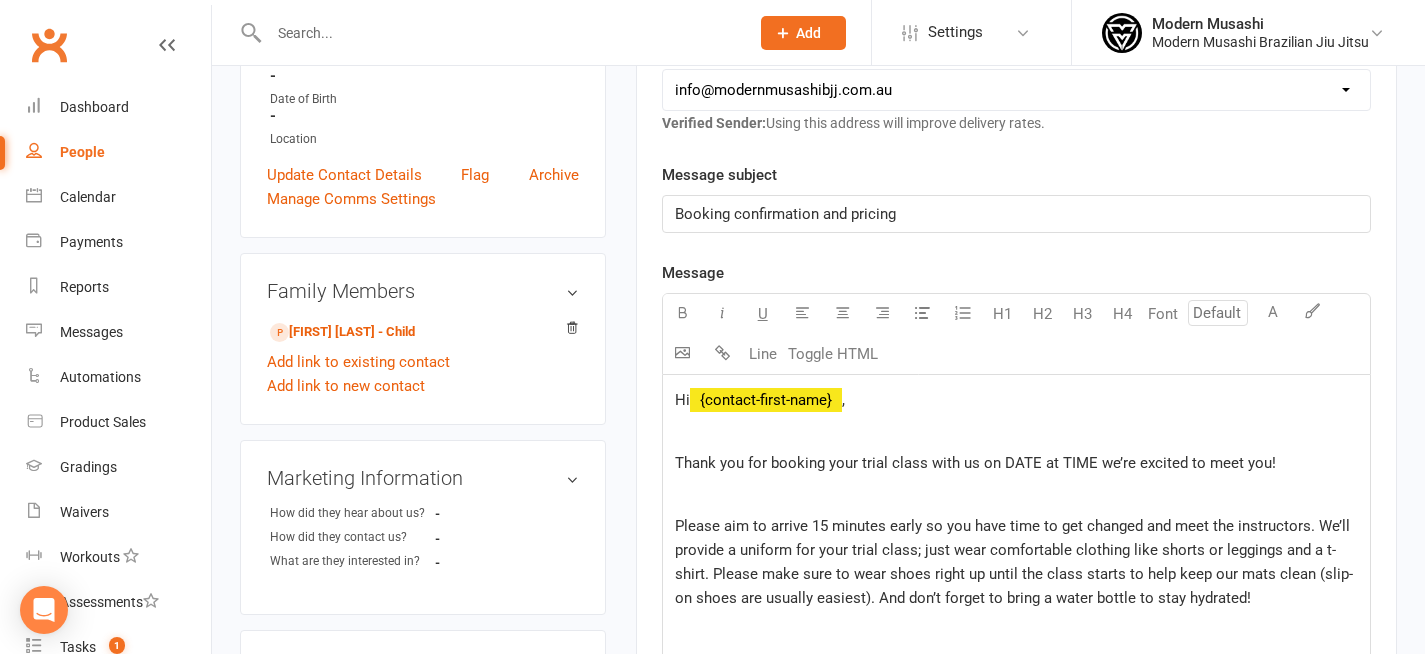scroll, scrollTop: 426, scrollLeft: 0, axis: vertical 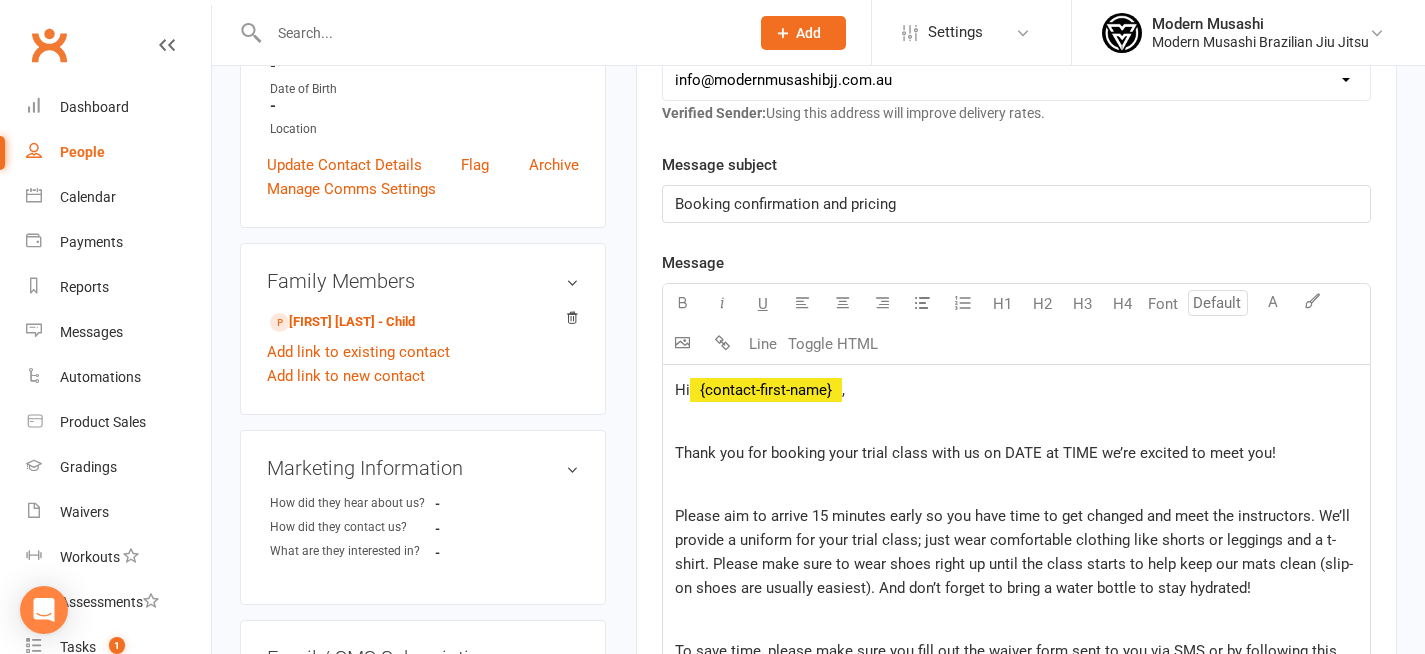 drag, startPoint x: 1079, startPoint y: 440, endPoint x: 1018, endPoint y: 440, distance: 61 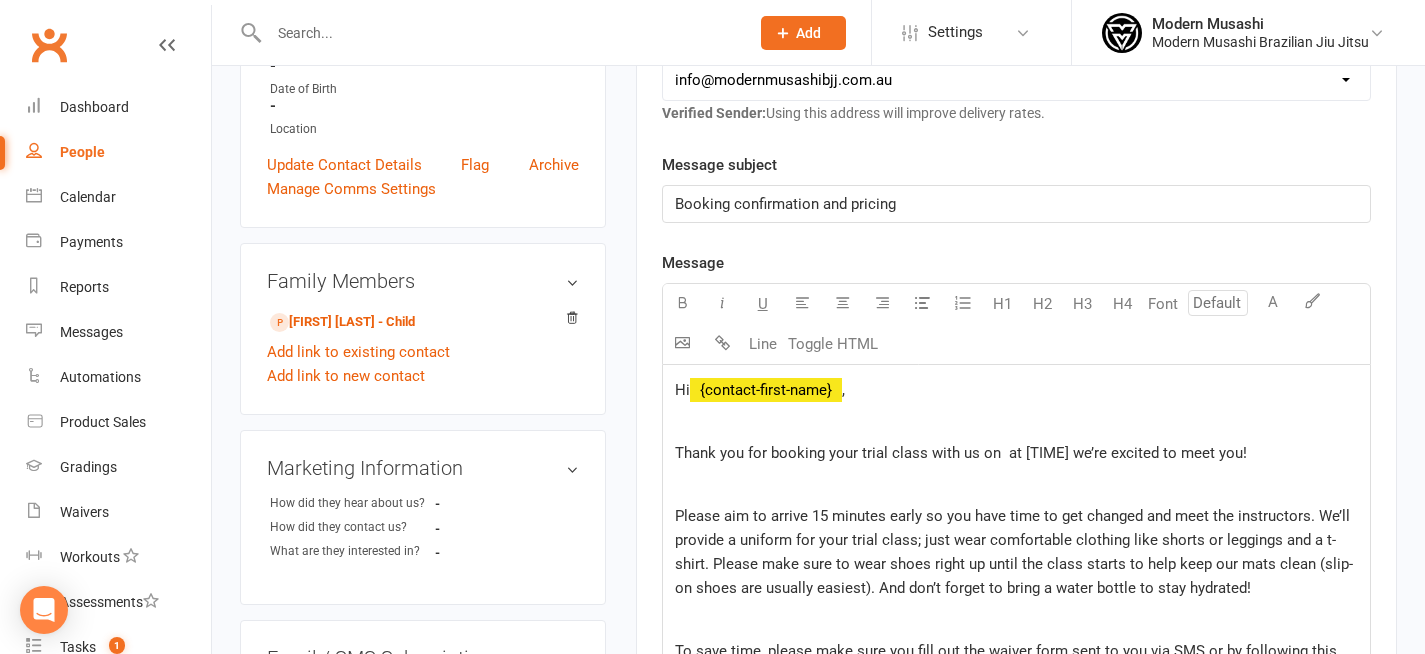 type 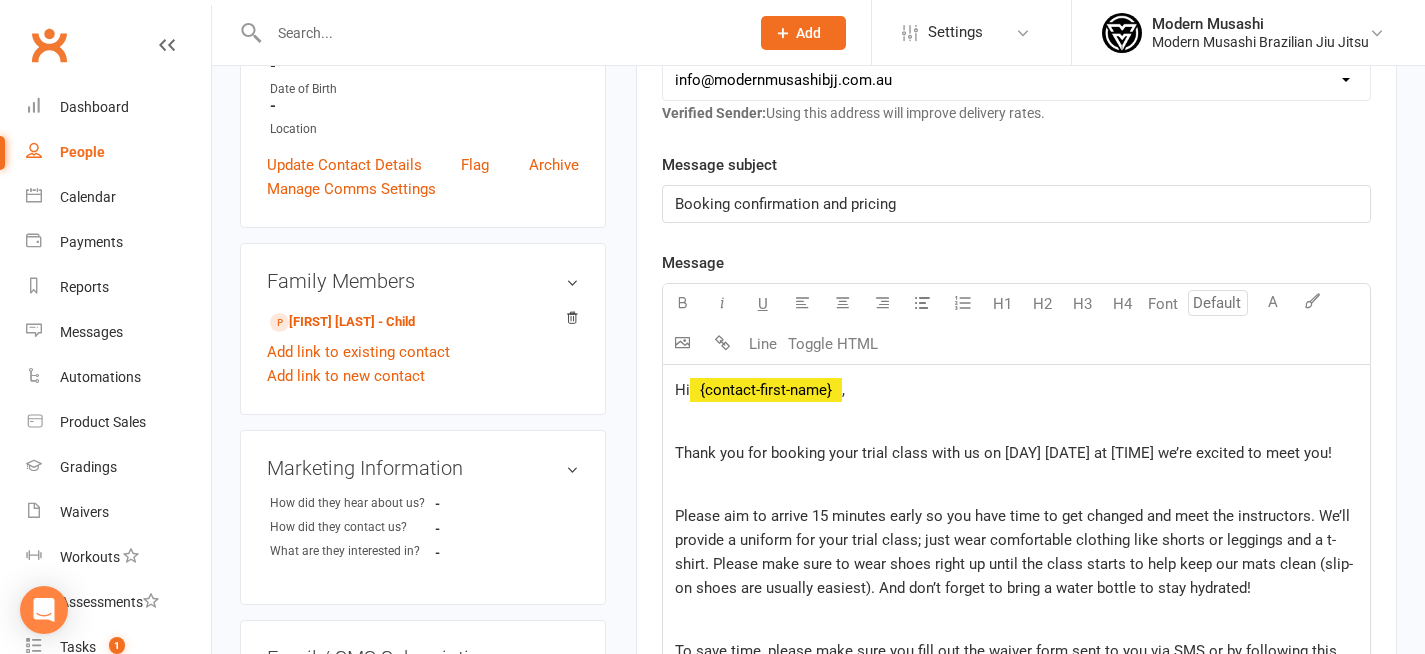 click on "Thank you for booking your trial class with us on Monday August 11th at TIME we’re excited to meet you!" 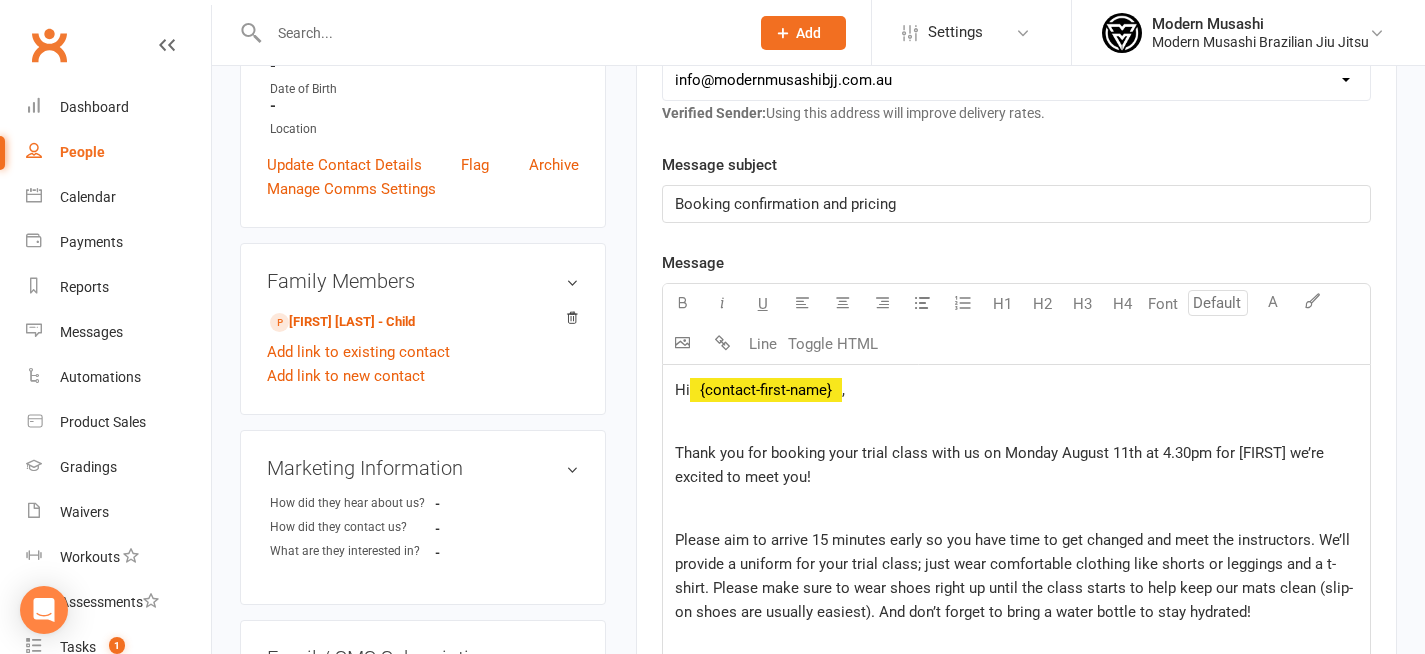 click on "Thank you for booking your trial class with us on Monday August 11th at 4.30pm for Cody we’re excited to meet you!" 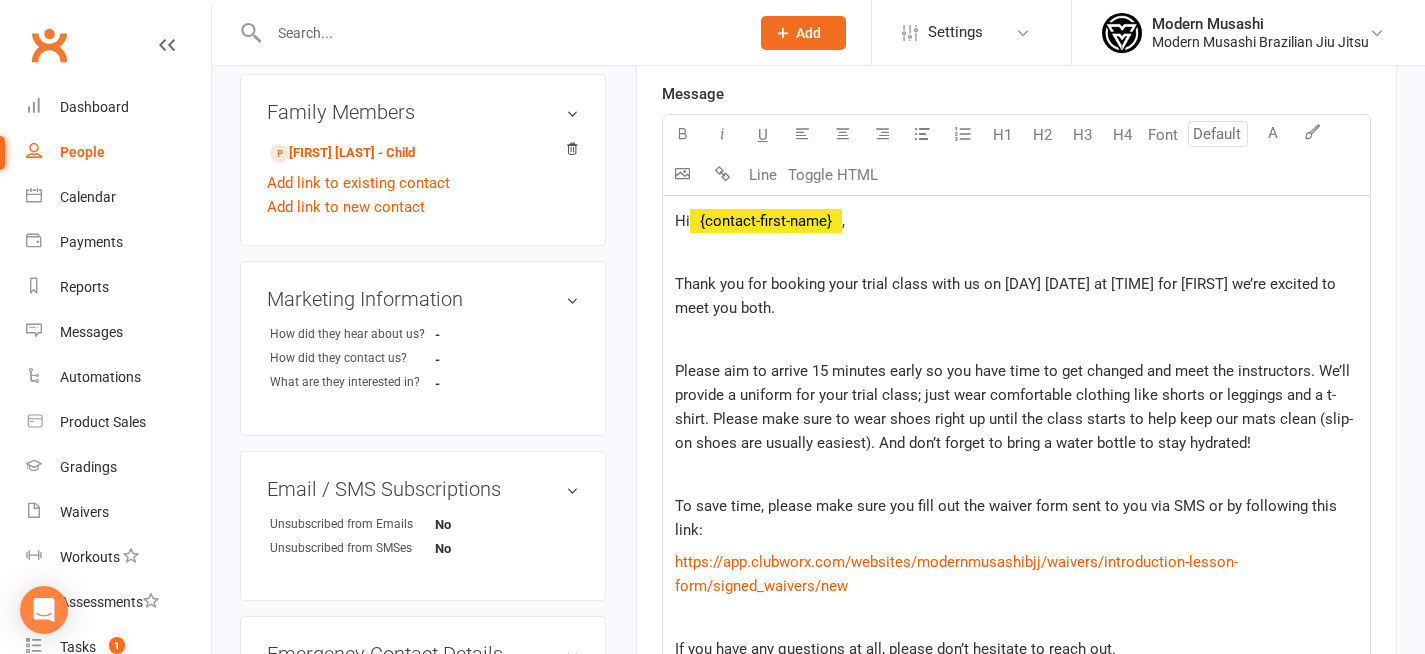 scroll, scrollTop: 760, scrollLeft: 0, axis: vertical 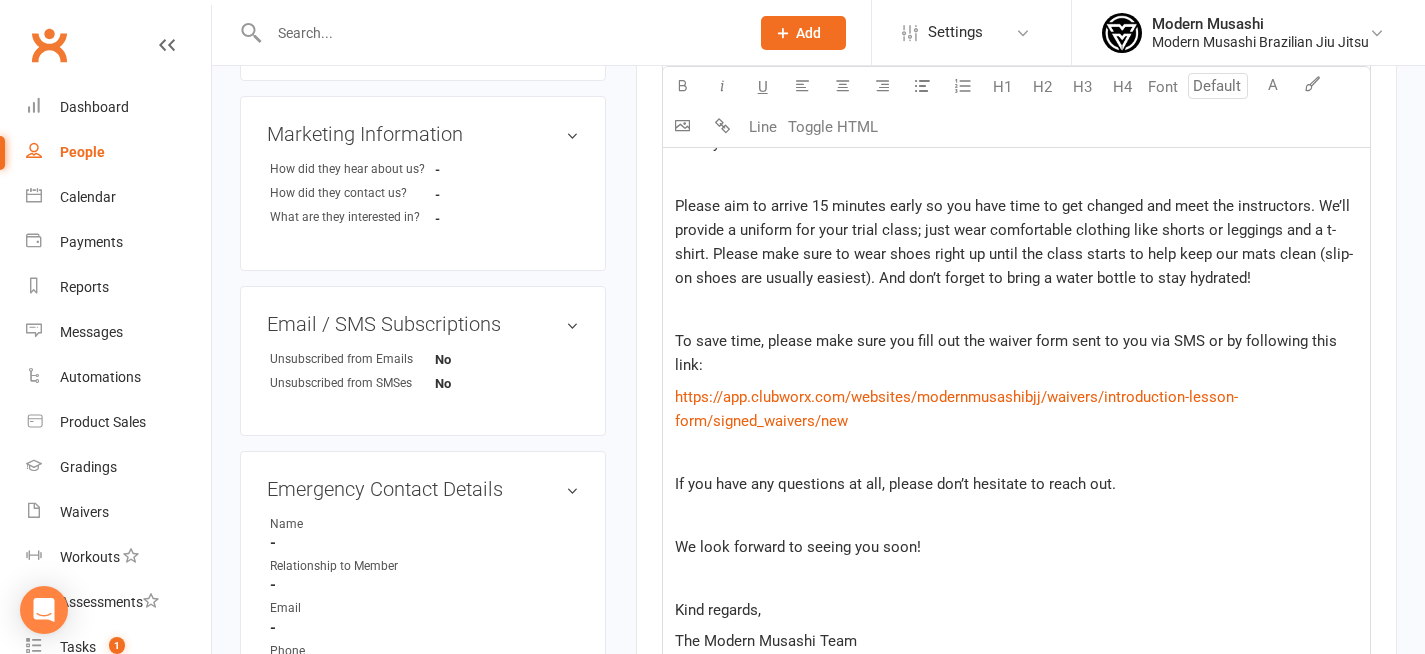 click 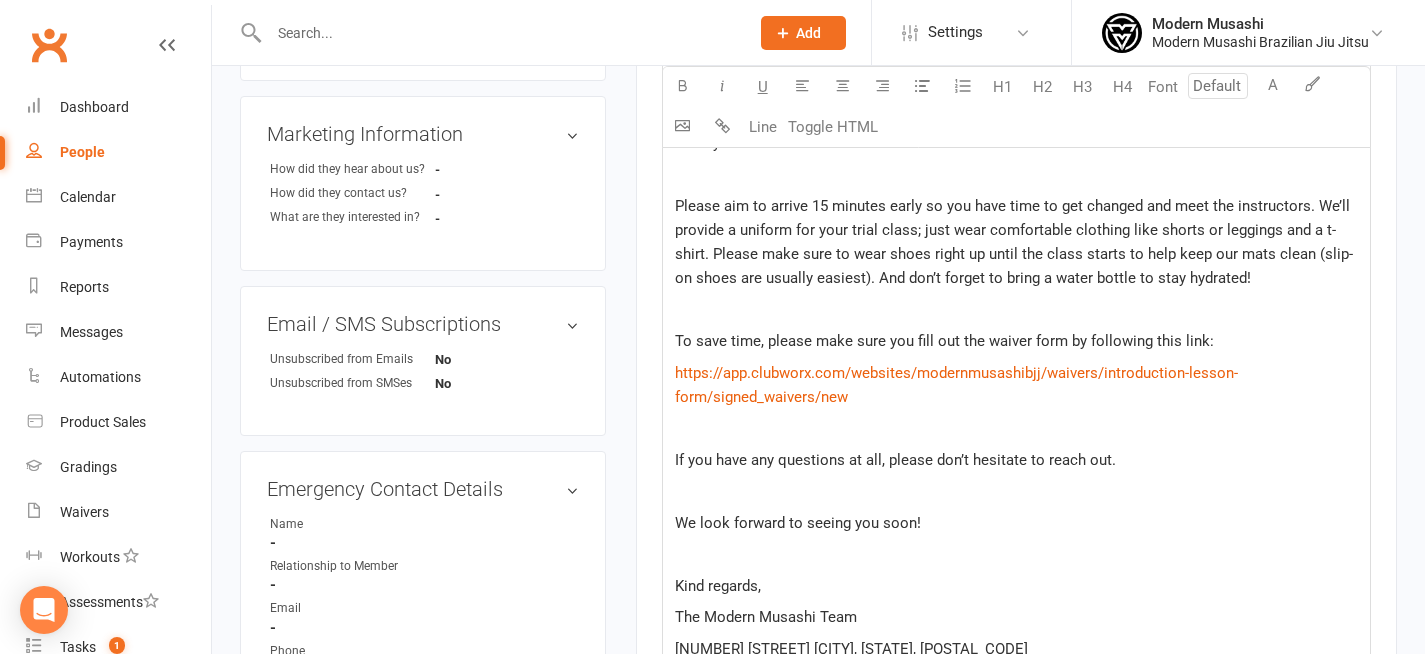 click 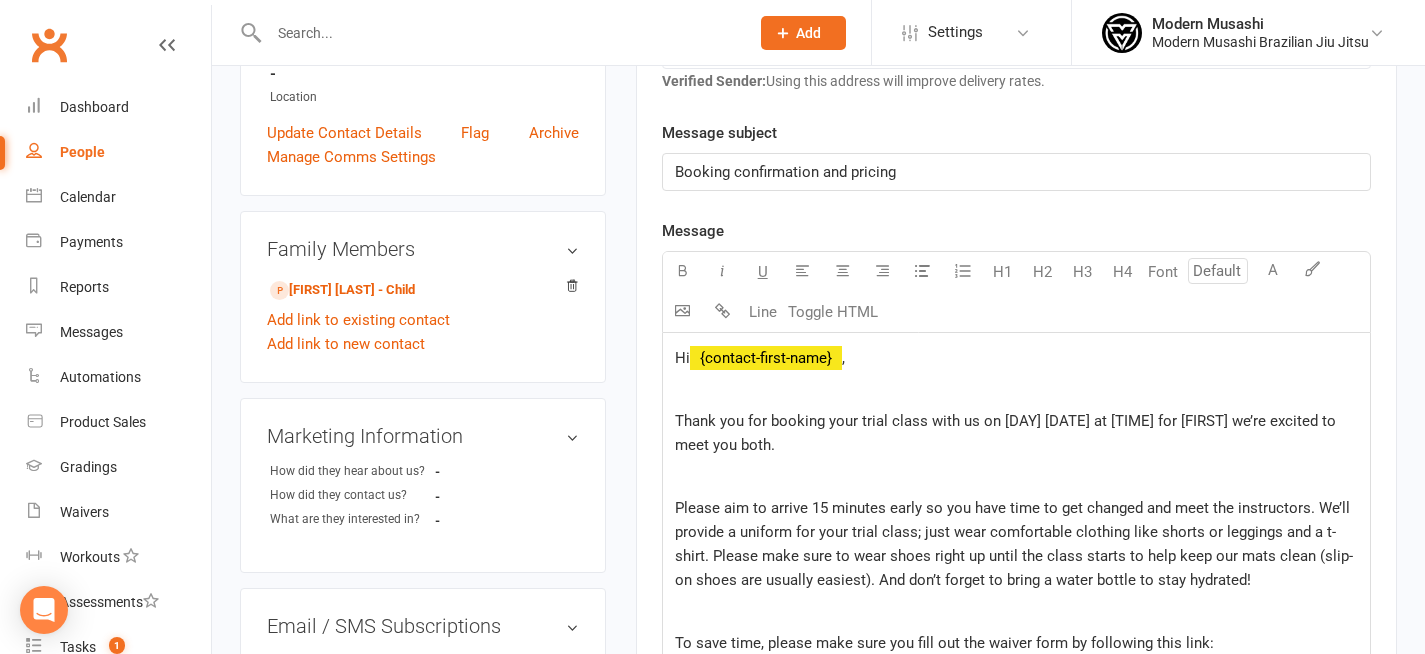 scroll, scrollTop: 544, scrollLeft: 0, axis: vertical 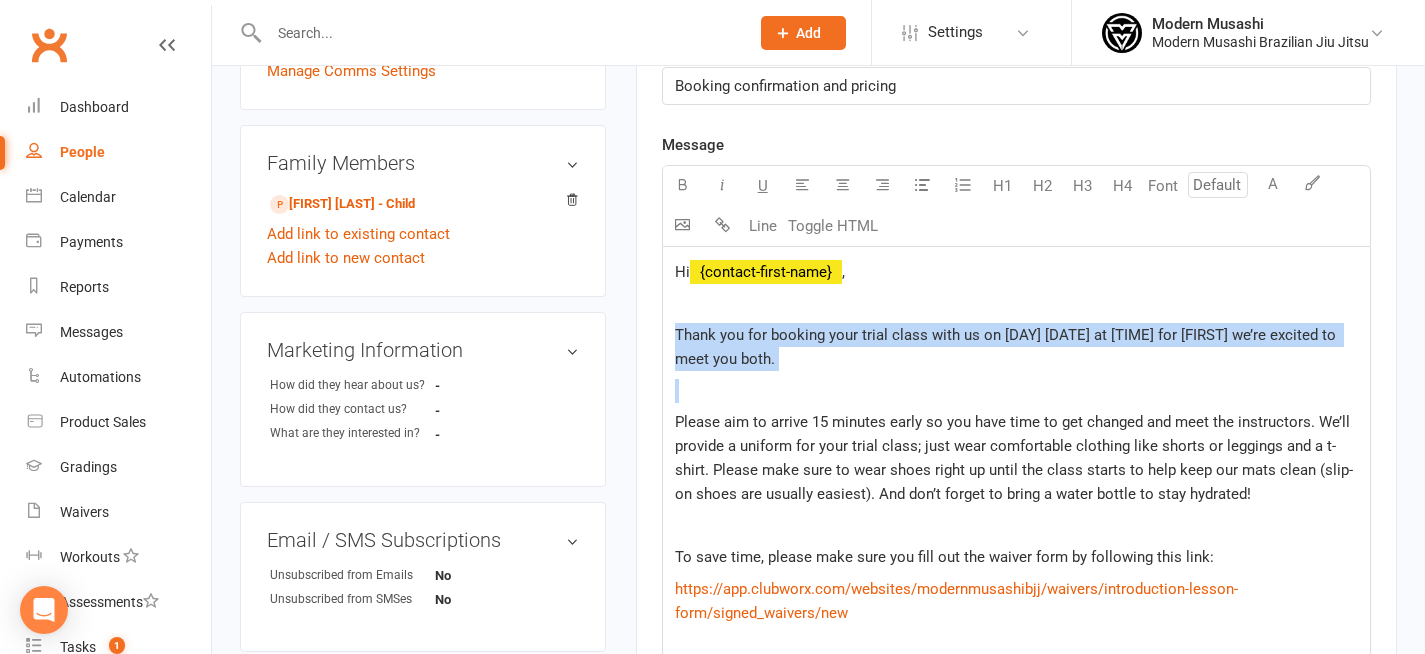 drag, startPoint x: 775, startPoint y: 320, endPoint x: 883, endPoint y: 402, distance: 135.60236 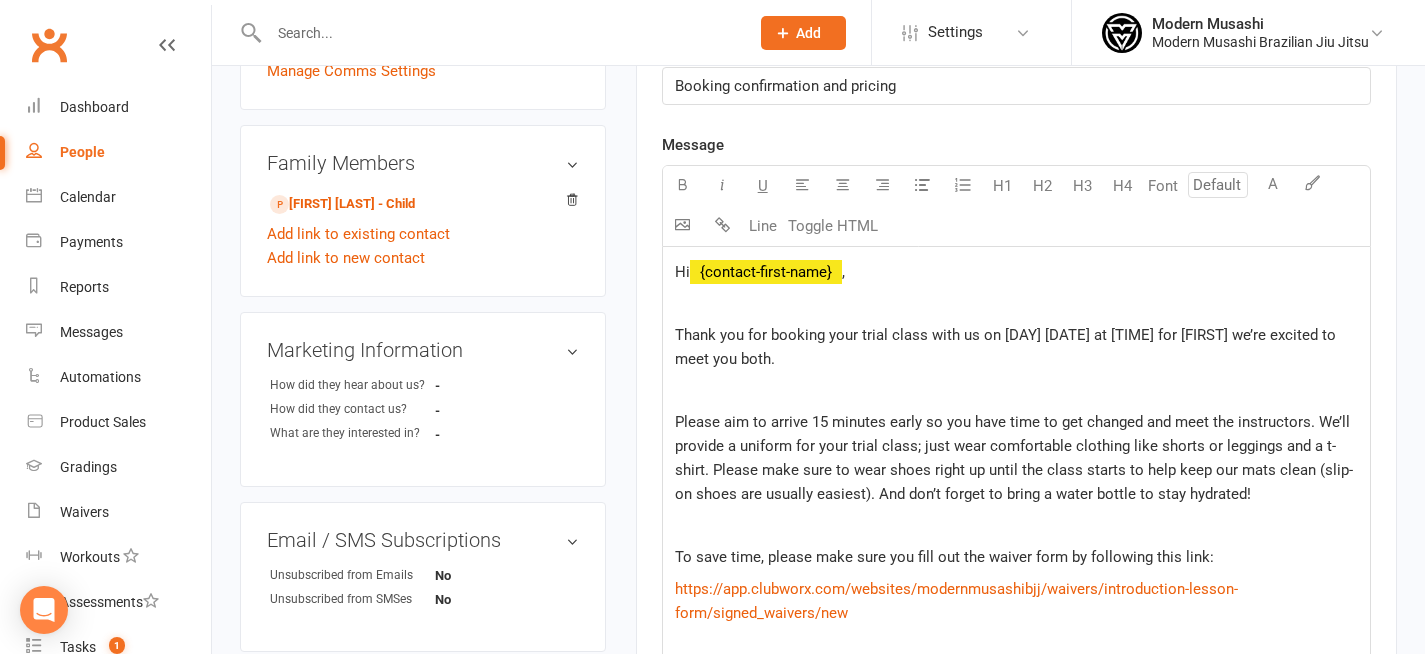 scroll, scrollTop: 563, scrollLeft: 0, axis: vertical 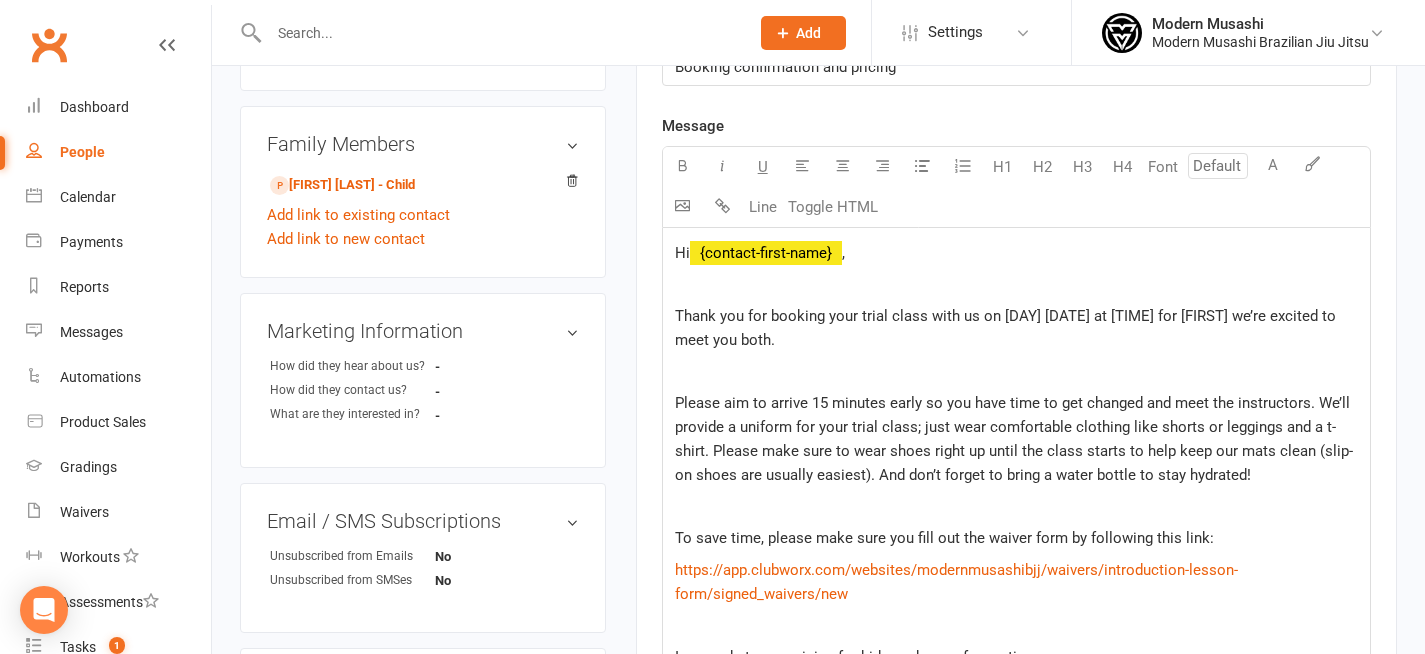 click 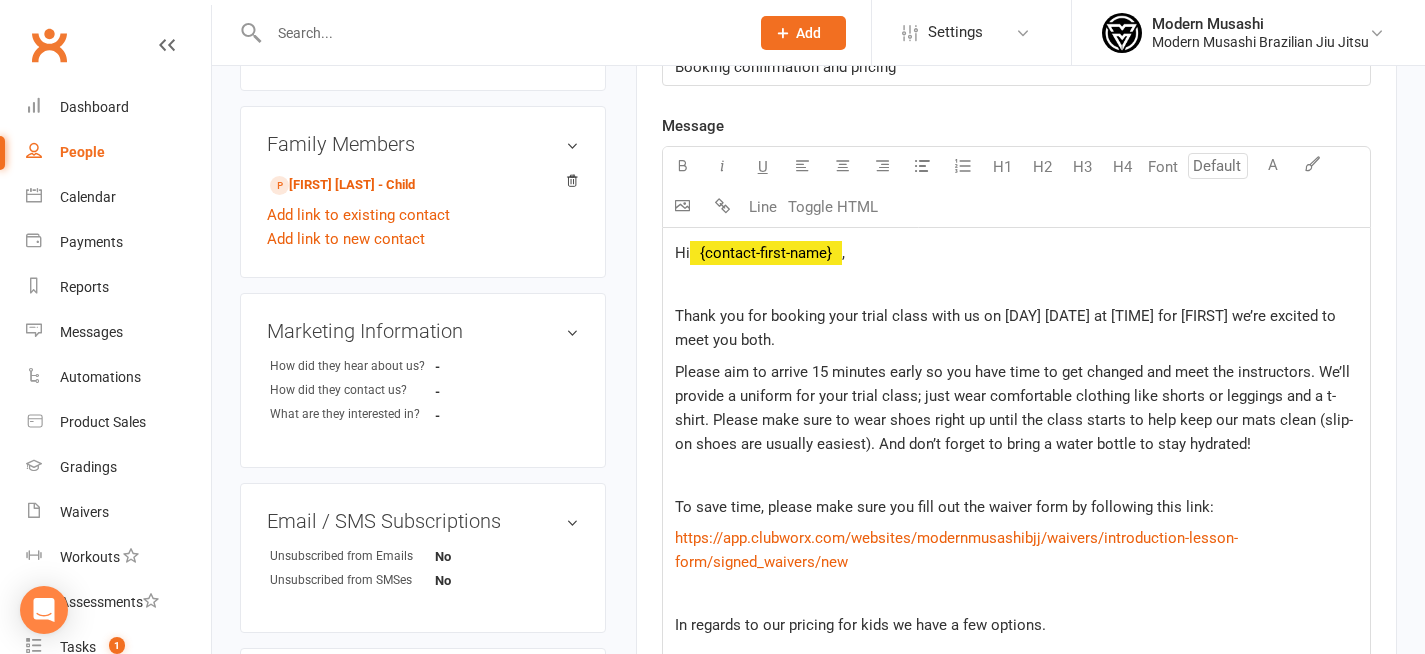 click 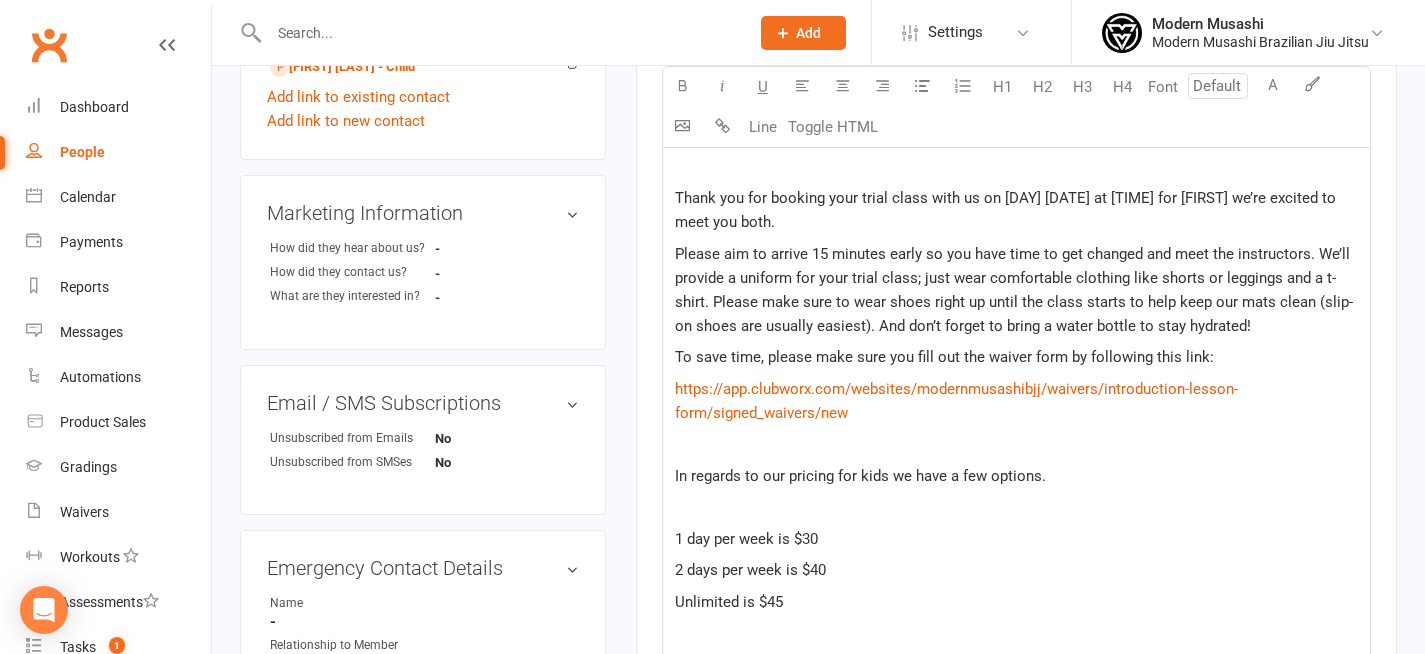 scroll, scrollTop: 683, scrollLeft: 0, axis: vertical 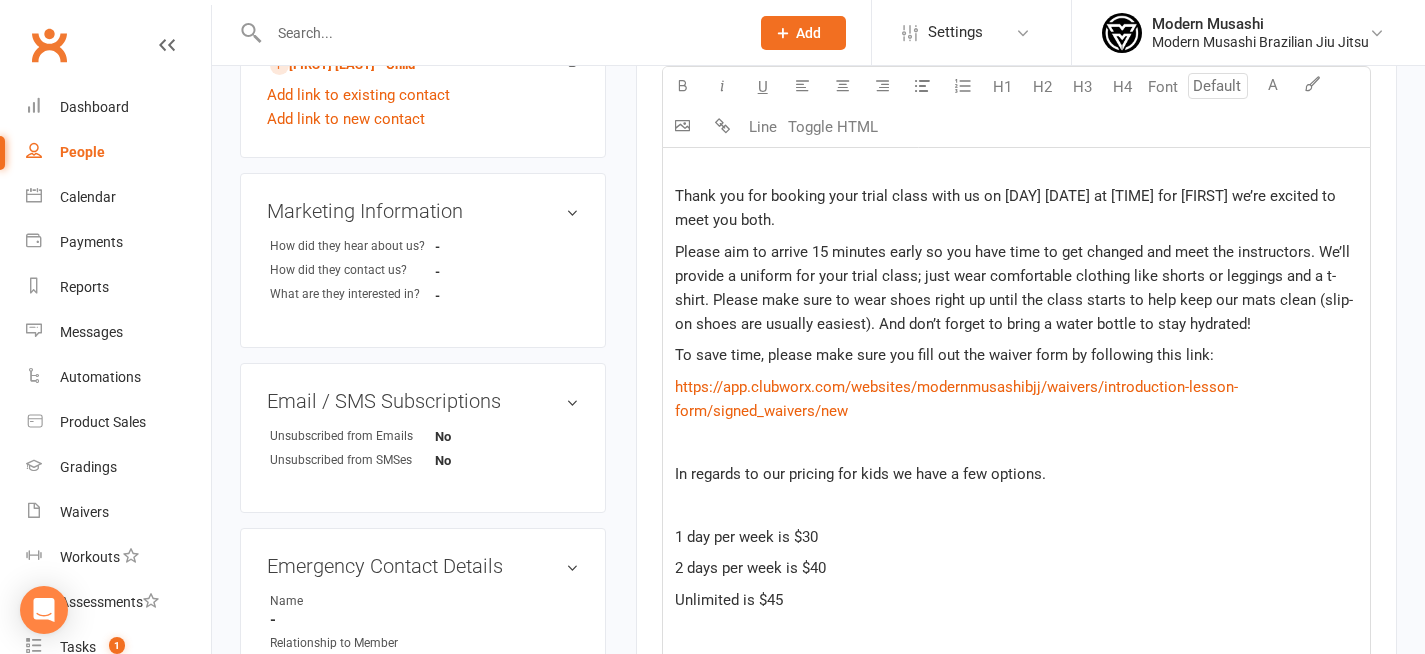 click on "Hi  ﻿ {contact-first-name}  ,   Thank you for booking your trial class with us on Monday August 11th at 4.30pm for Cody we’re excited to meet you both. Please aim to arrive 15 minutes early so you have time to get changed and meet the instructors. We’ll provide a uniform for your trial class; just wear comfortable clothing like shorts or leggings and a t-shirt. Please make sure to wear shoes right up until the class starts to help keep our mats clean (slip-on shoes are usually easiest). And don’t forget to bring a water bottle to stay hydrated! To save time, please make sure you fill out the waiver form by following this link: $   https://app.clubworx.com/websites/modernmusashibjj/waivers/introduction-lesson-form/signed_waivers/new $     In regards to our pricing for kids we have a few options.  ﻿ 1 day per week is $30 2 days per week is $40 Unlimited is $45 ﻿ ﻿ If you have any questions at all, please don’t hesitate to reach out.   We look forward to seeing you soon!   Kind regards," 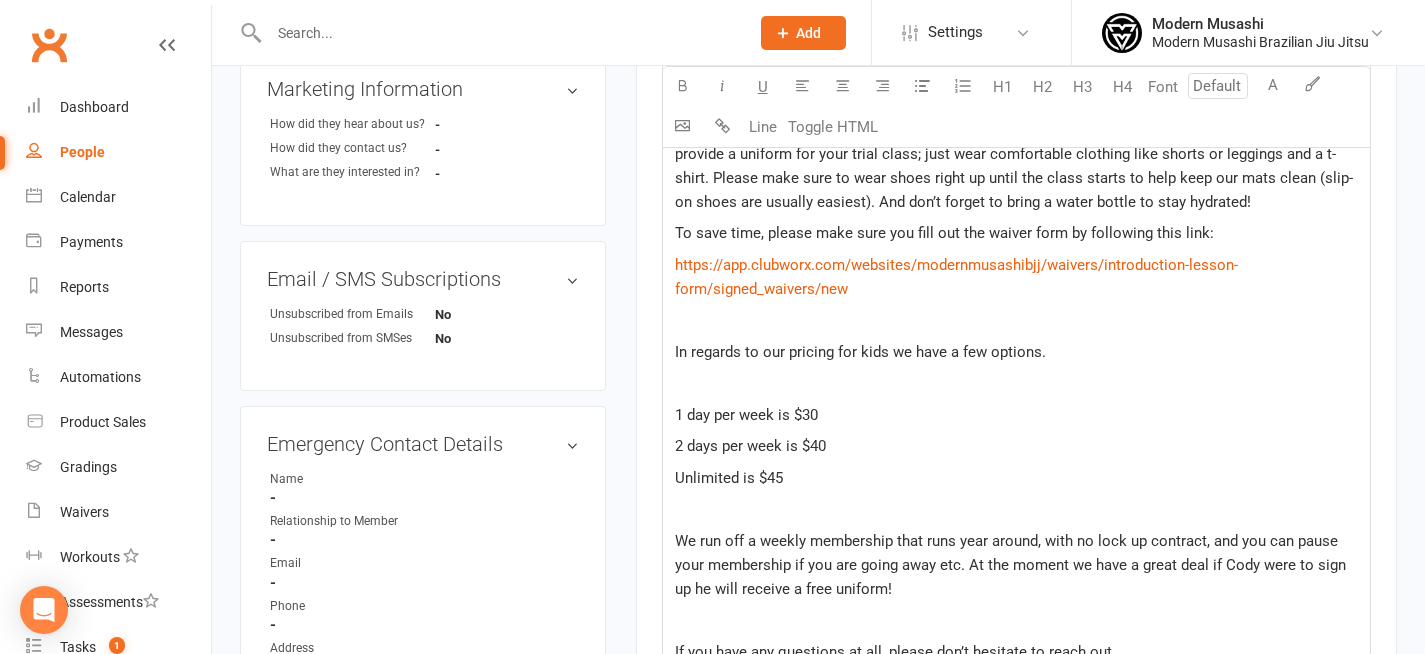 scroll, scrollTop: 828, scrollLeft: 0, axis: vertical 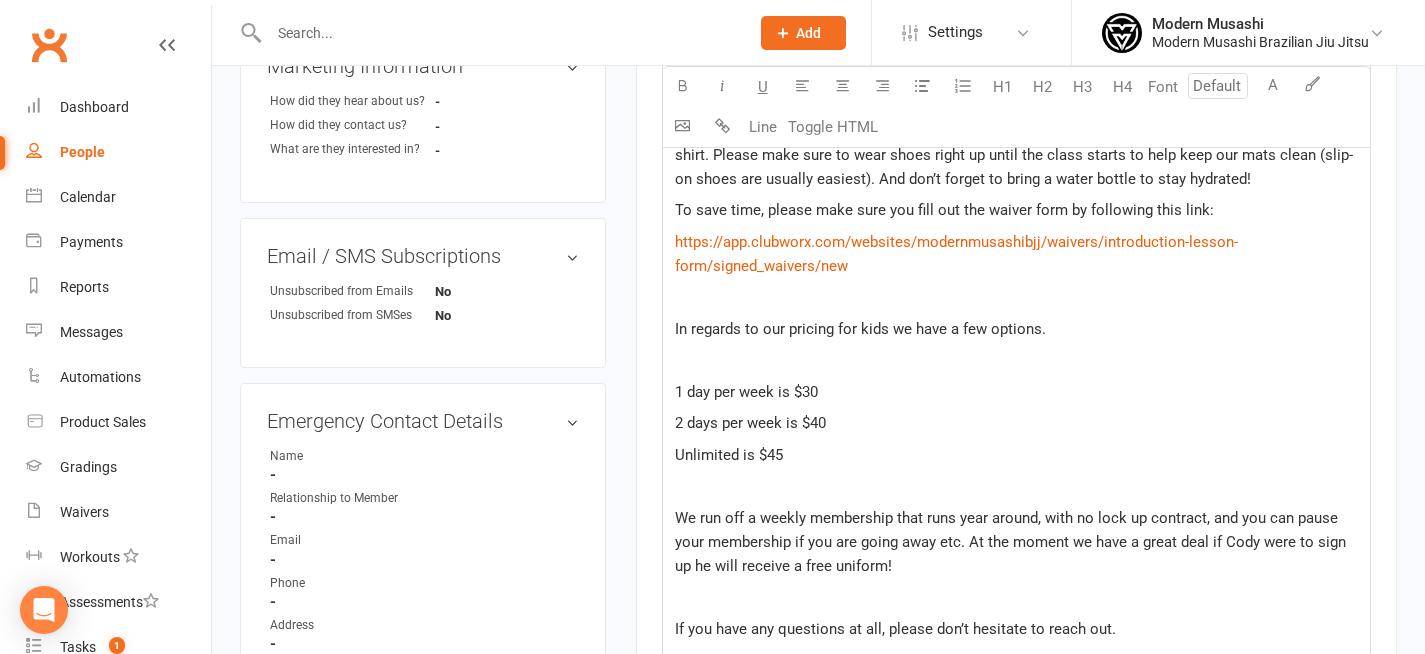 click on "Hi  ﻿ {contact-first-name}  ,   Thank you for booking your trial class with us on Monday August 11th at 4.30pm for Cody we’re excited to meet you both. Please aim to arrive 15 minutes early so you have time to get changed and meet the instructors. We’ll provide a uniform for your trial class; just wear comfortable clothing like shorts or leggings and a t-shirt. Please make sure to wear shoes right up until the class starts to help keep our mats clean (slip-on shoes are usually easiest). And don’t forget to bring a water bottle to stay hydrated! To save time, please make sure you fill out the waiver form by following this link: $   https://app.clubworx.com/websites/modernmusashibjj/waivers/introduction-lesson-form/signed_waivers/new $     In regards to our pricing for kids we have a few options.  ﻿ 1 day per week is $30 2 days per week is $40 Unlimited is $45 ﻿ ﻿ If you have any questions at all, please don’t hesitate to reach out.   We look forward to seeing you soon!   Kind regards," 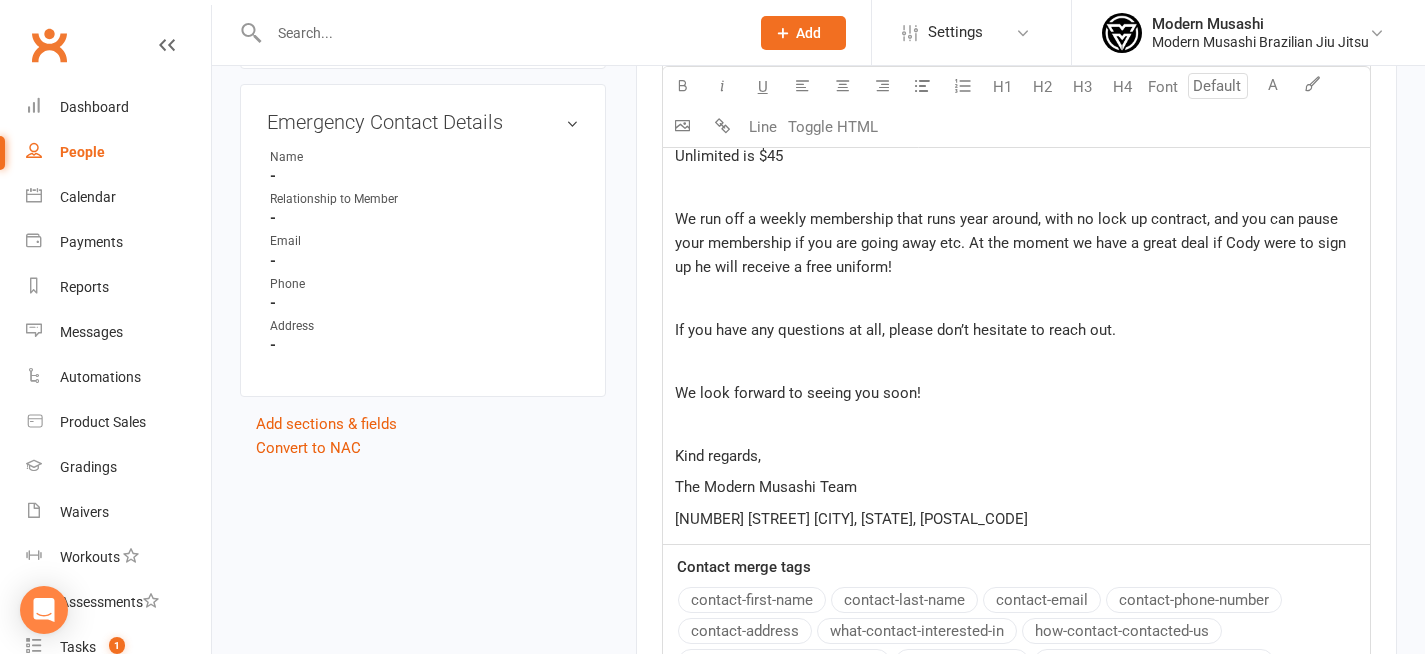 scroll, scrollTop: 1543, scrollLeft: 0, axis: vertical 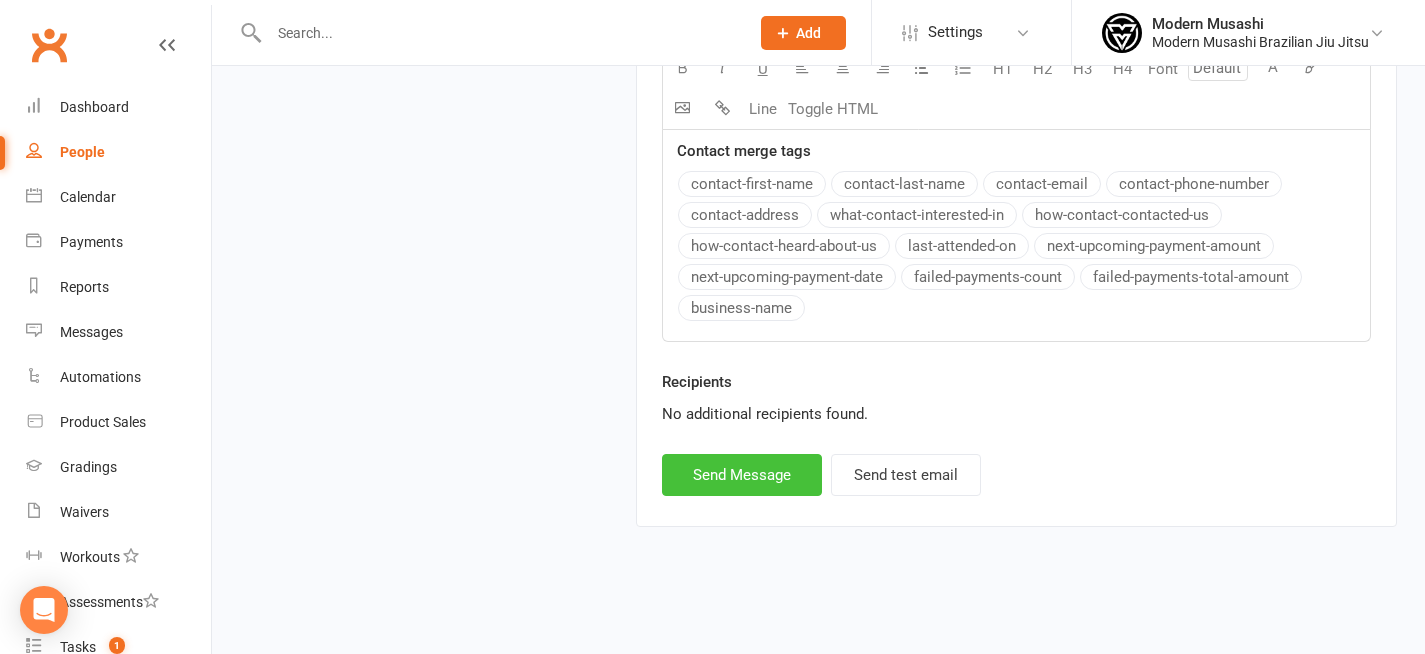 click on "Send Message" at bounding box center [742, 475] 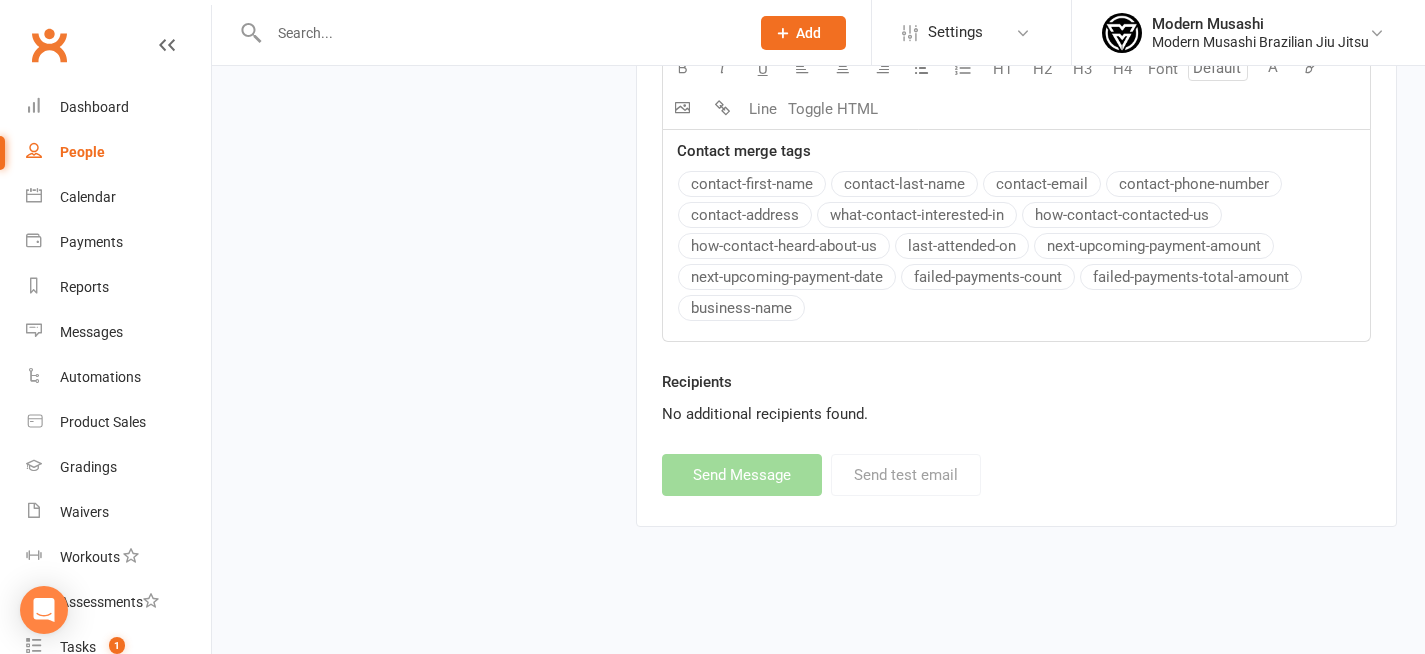 select 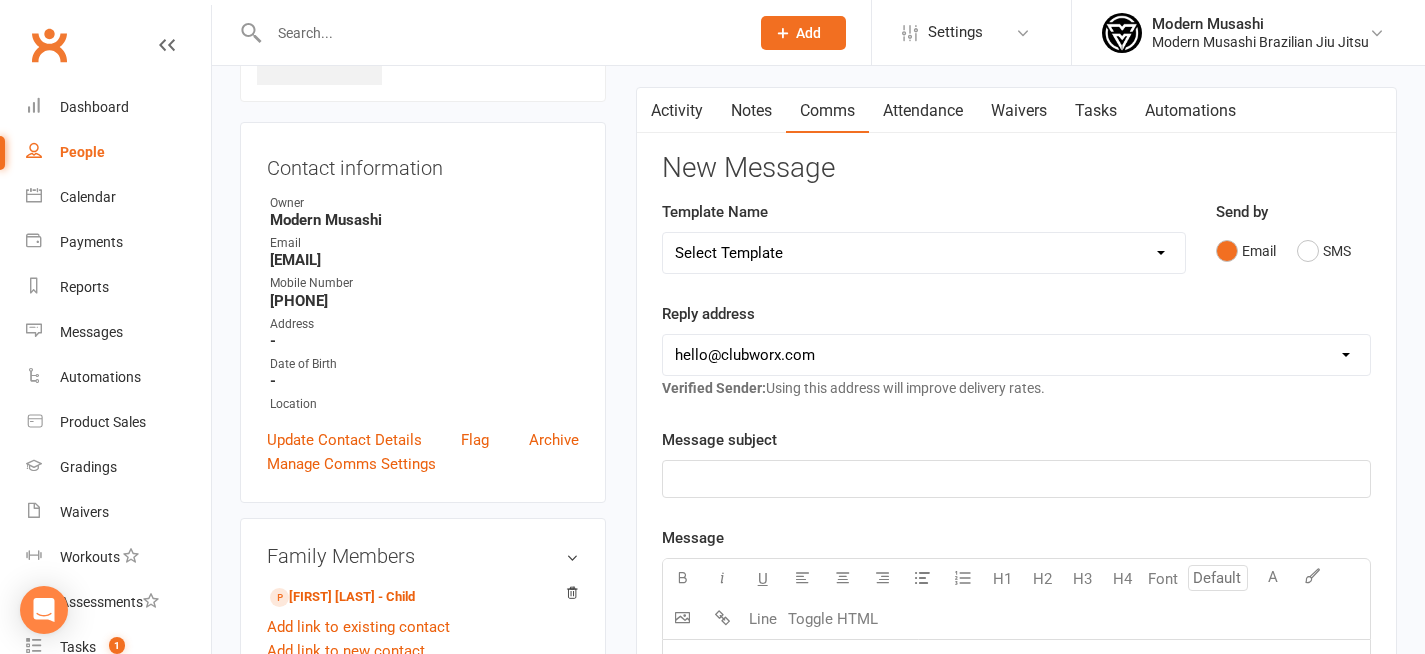 scroll, scrollTop: 0, scrollLeft: 0, axis: both 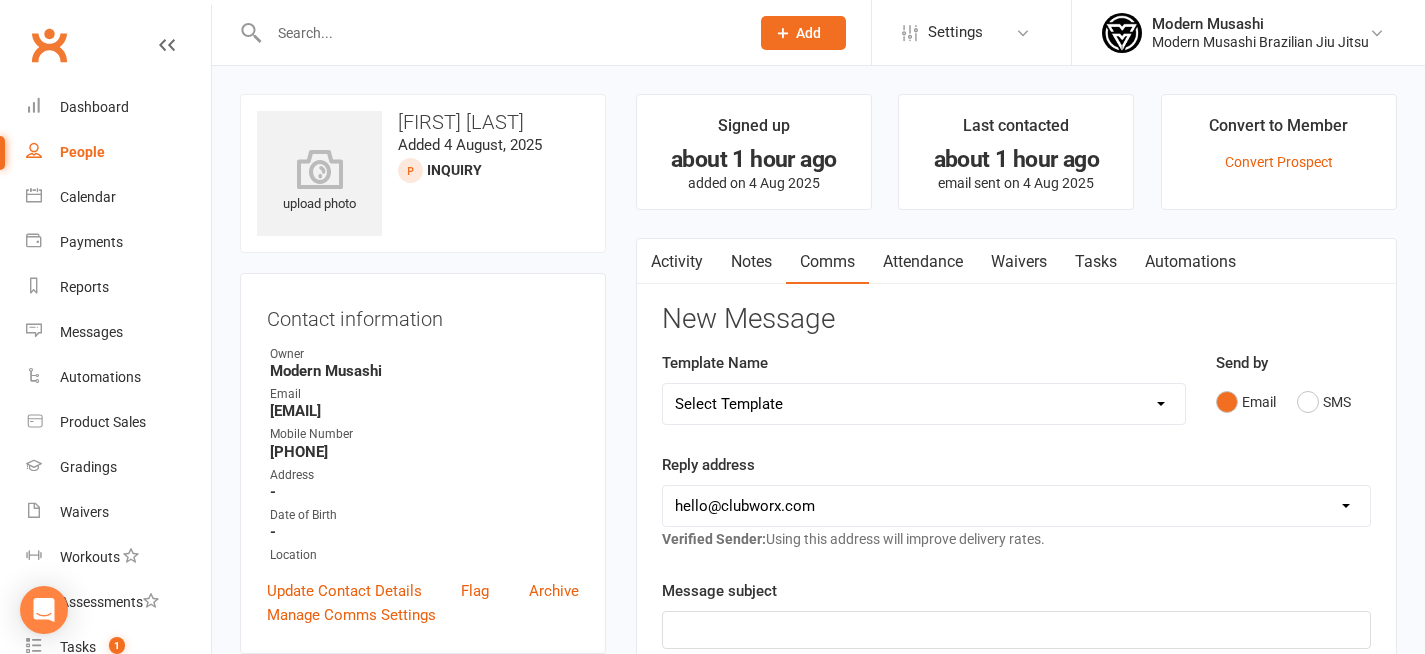 drag, startPoint x: 544, startPoint y: 219, endPoint x: 533, endPoint y: 236, distance: 20.248457 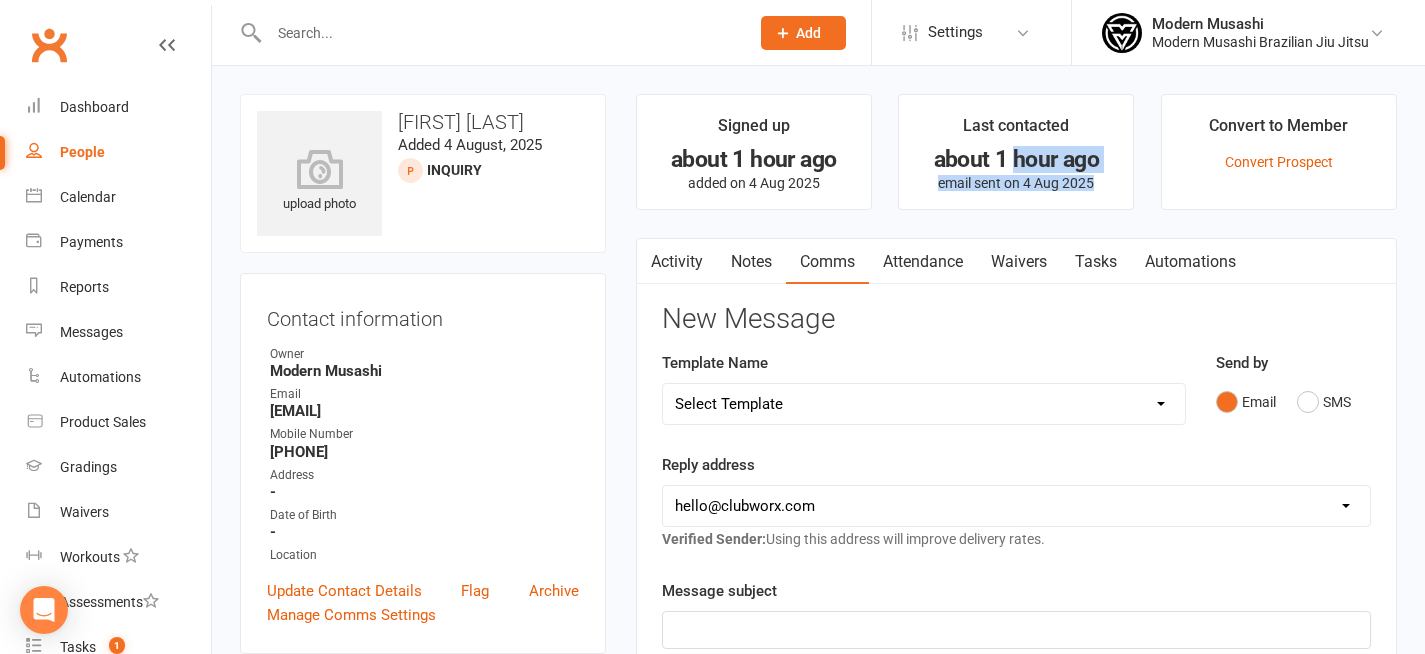 drag, startPoint x: 1018, startPoint y: 150, endPoint x: 1042, endPoint y: 204, distance: 59.093147 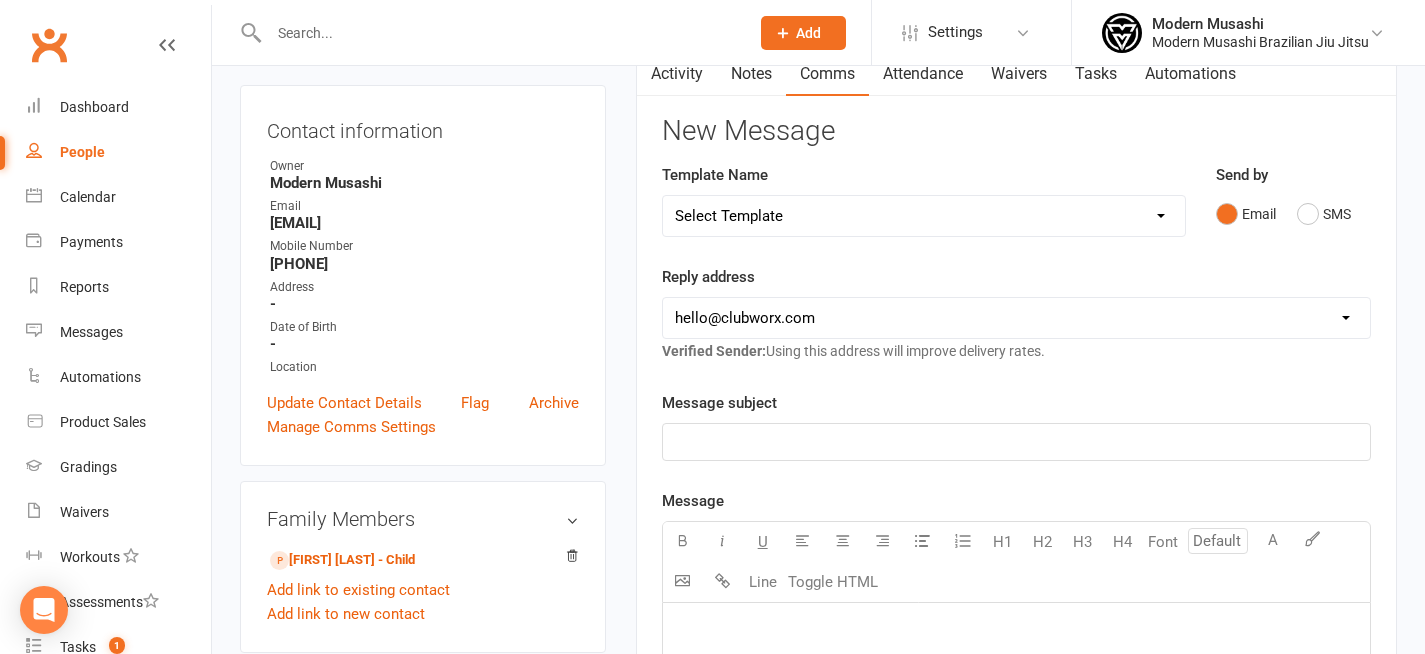 scroll, scrollTop: 0, scrollLeft: 0, axis: both 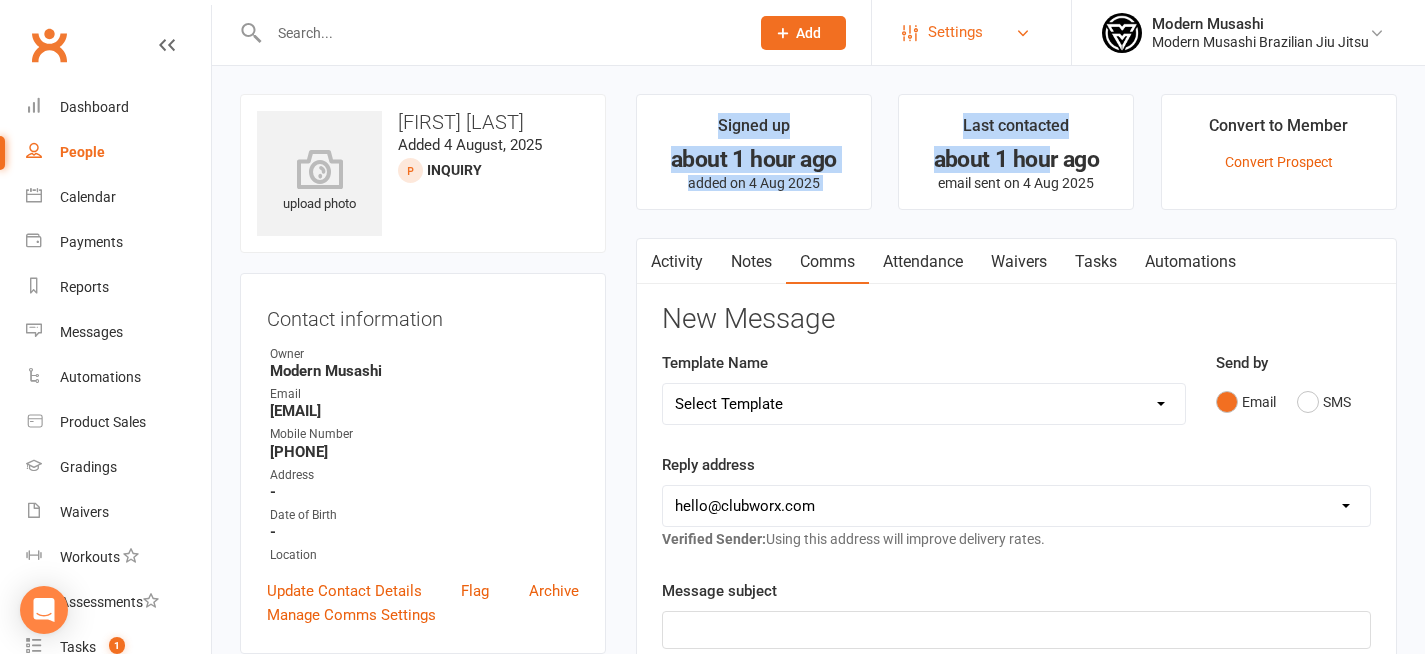 drag, startPoint x: 1052, startPoint y: 156, endPoint x: 973, endPoint y: 49, distance: 133.00375 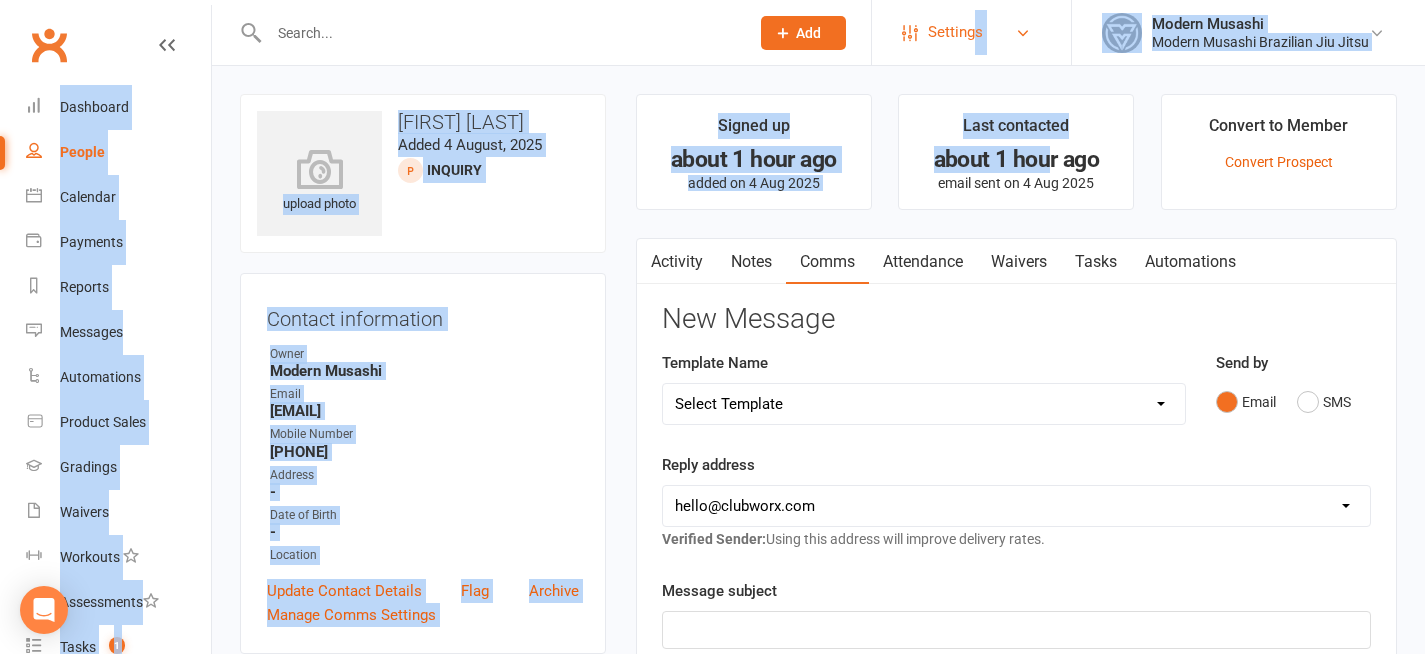 click on "Settings" at bounding box center [955, 32] 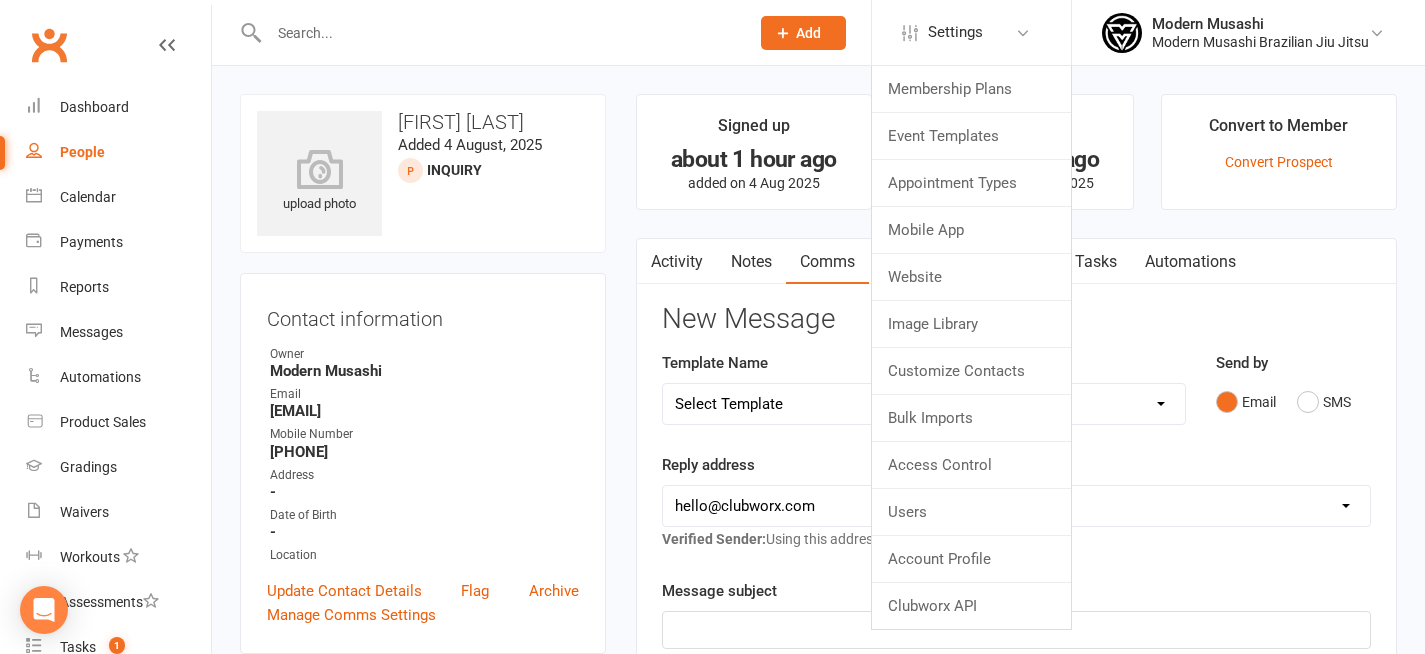 click on "about 1 hour ago" at bounding box center [754, 159] 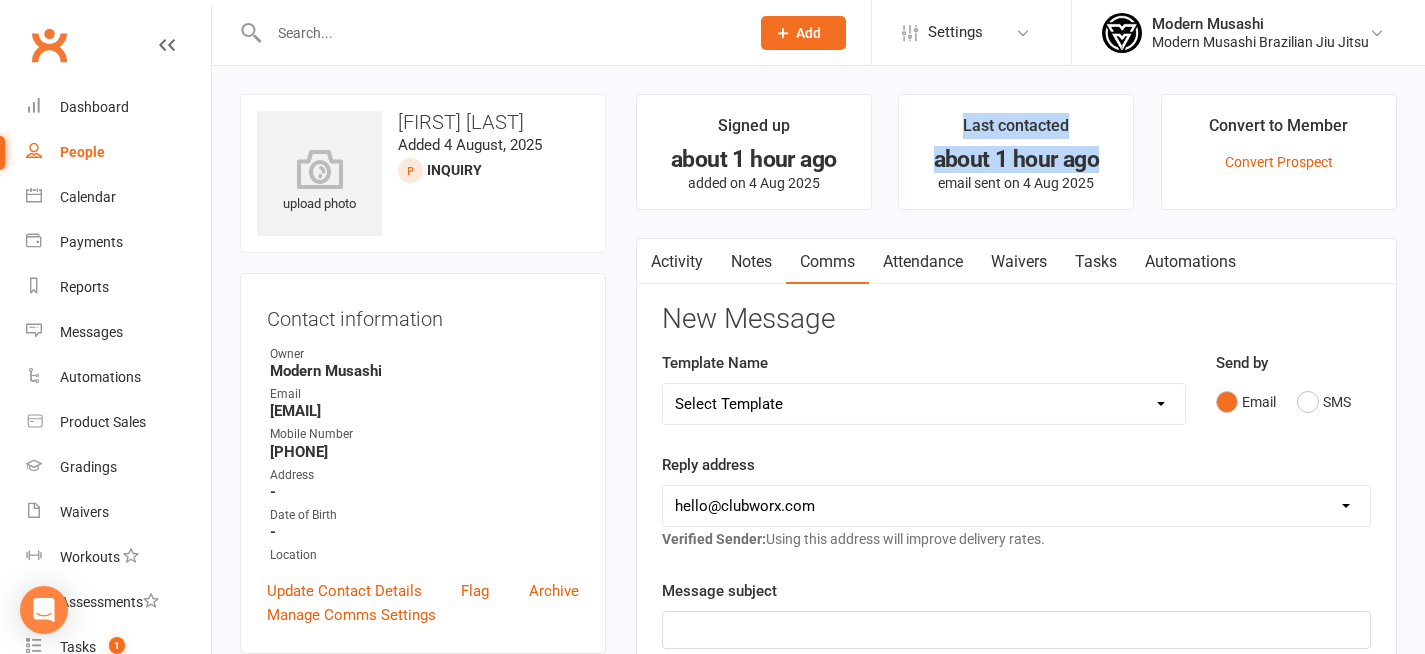 drag, startPoint x: 1117, startPoint y: 154, endPoint x: 949, endPoint y: 113, distance: 172.93062 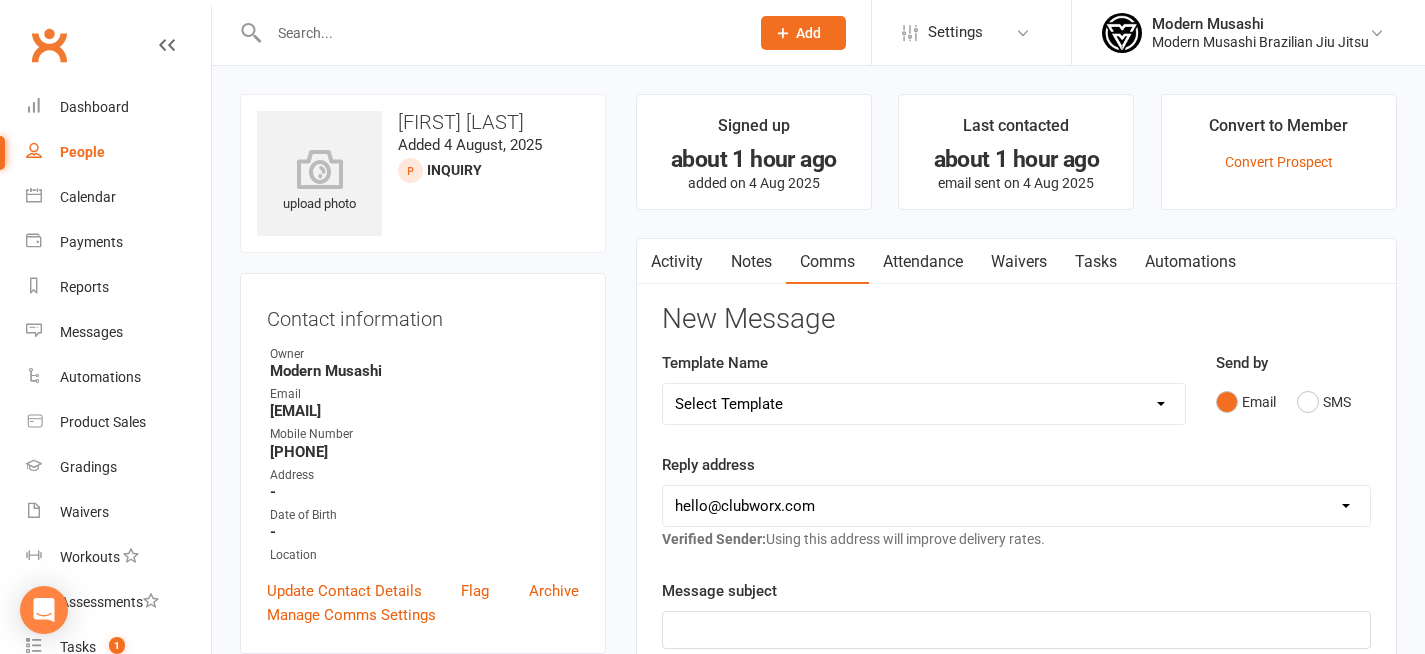 click on "Last contacted about 1 hour ago email sent on 4 Aug 2025" at bounding box center [1016, 152] 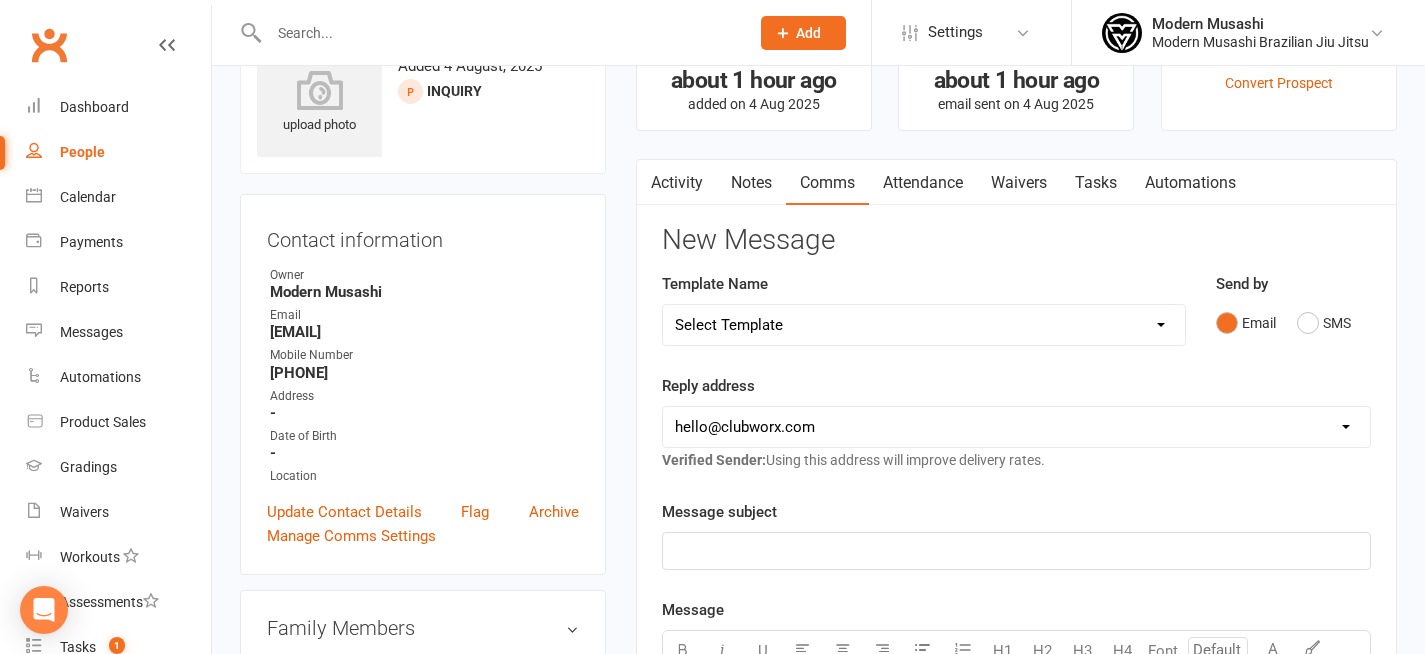 scroll, scrollTop: 82, scrollLeft: 0, axis: vertical 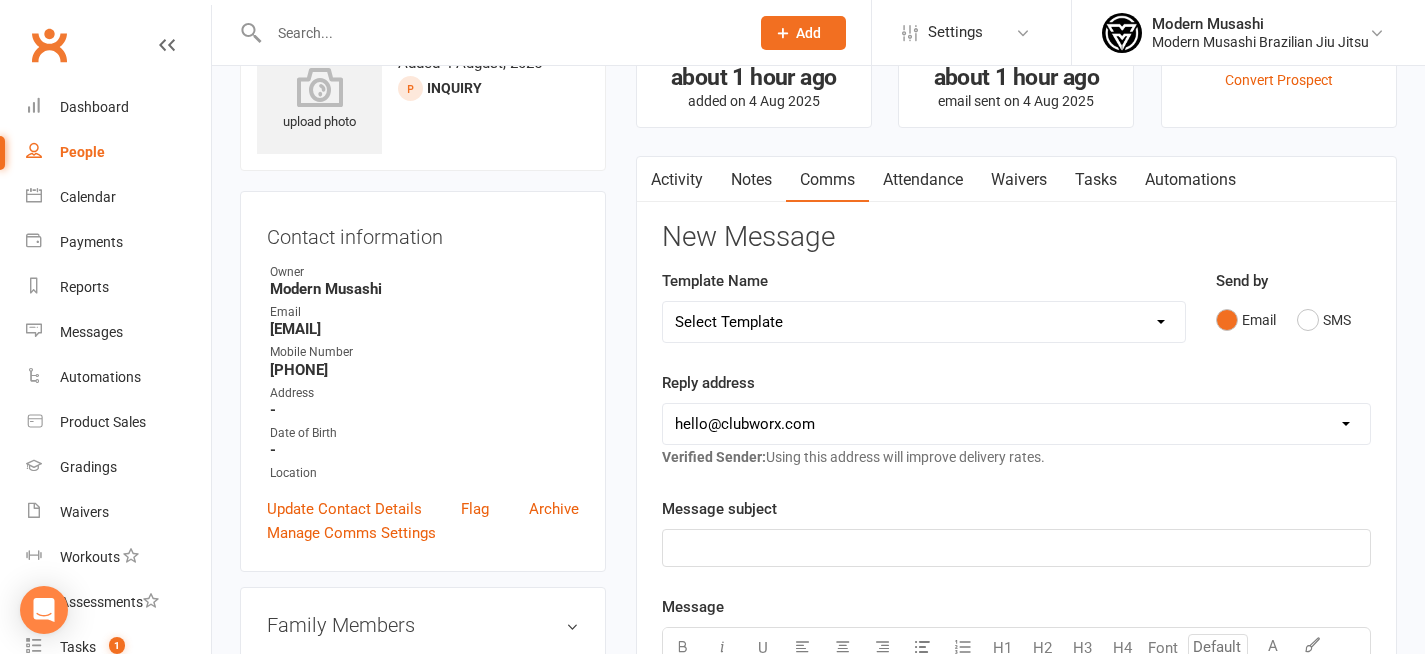 drag, startPoint x: 350, startPoint y: 317, endPoint x: 375, endPoint y: 444, distance: 129.43724 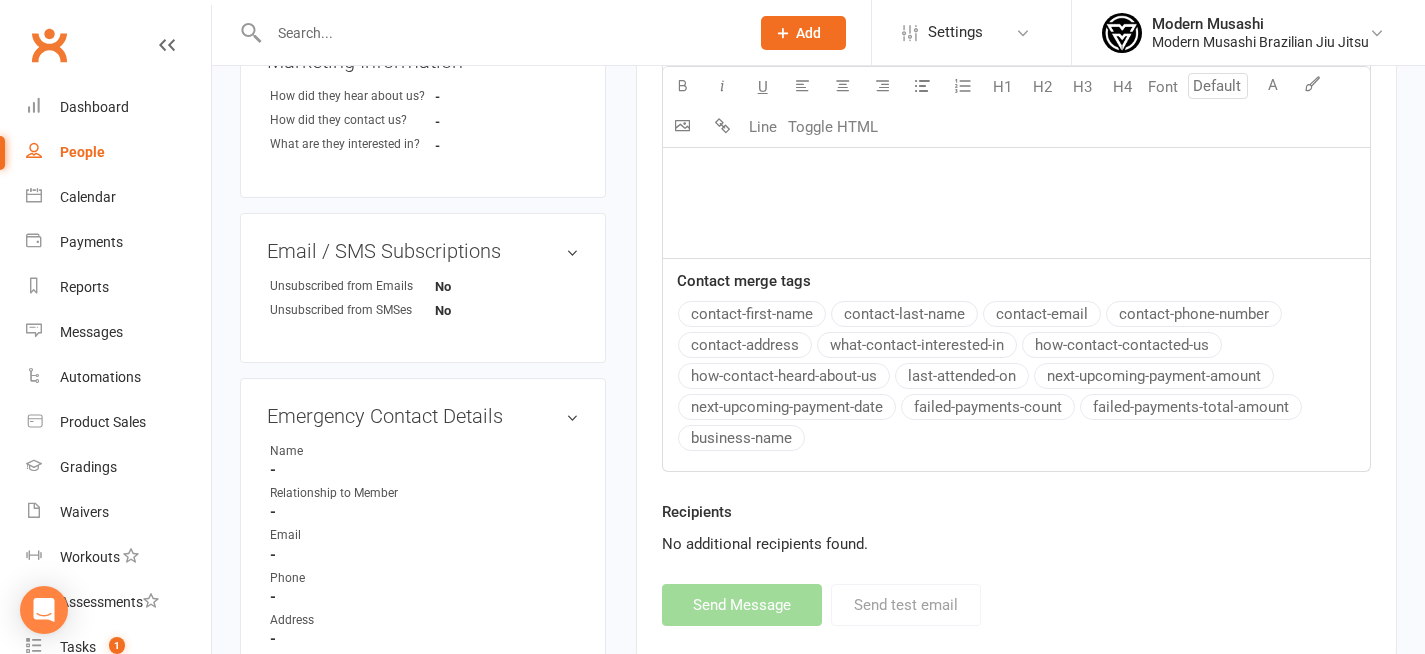 scroll, scrollTop: 0, scrollLeft: 0, axis: both 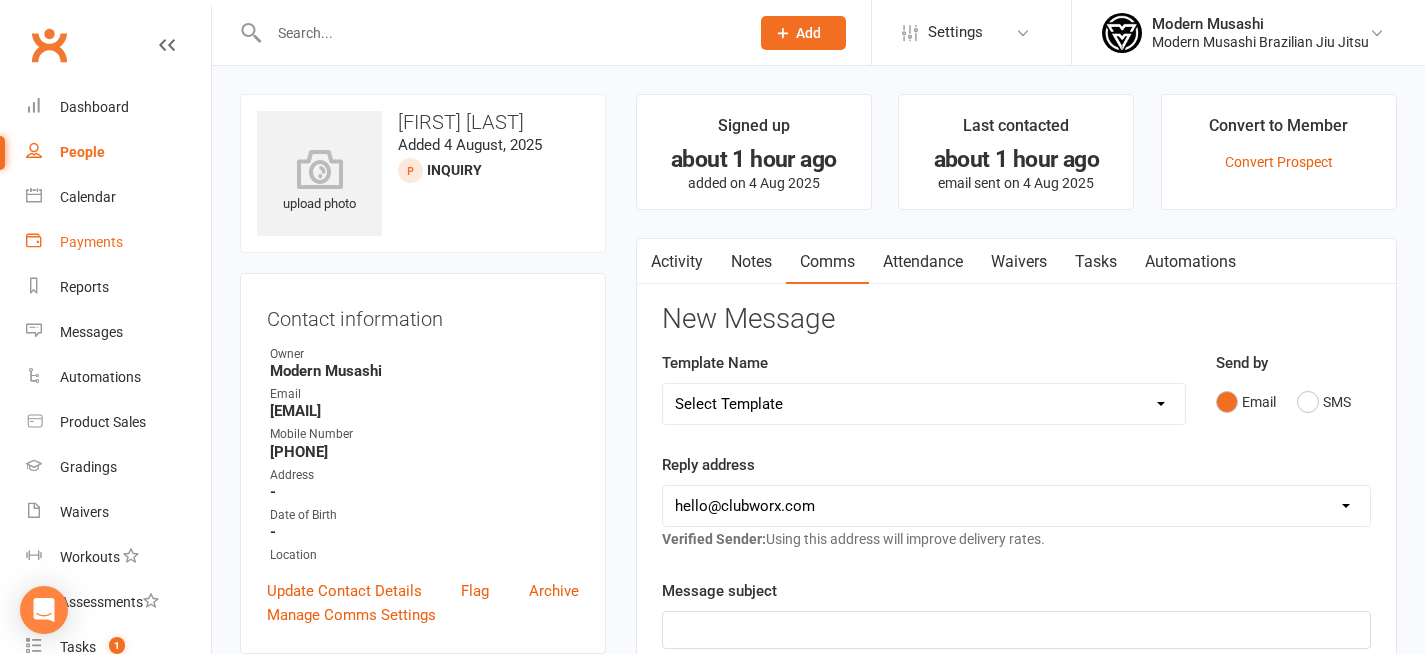click on "Payments" at bounding box center [118, 242] 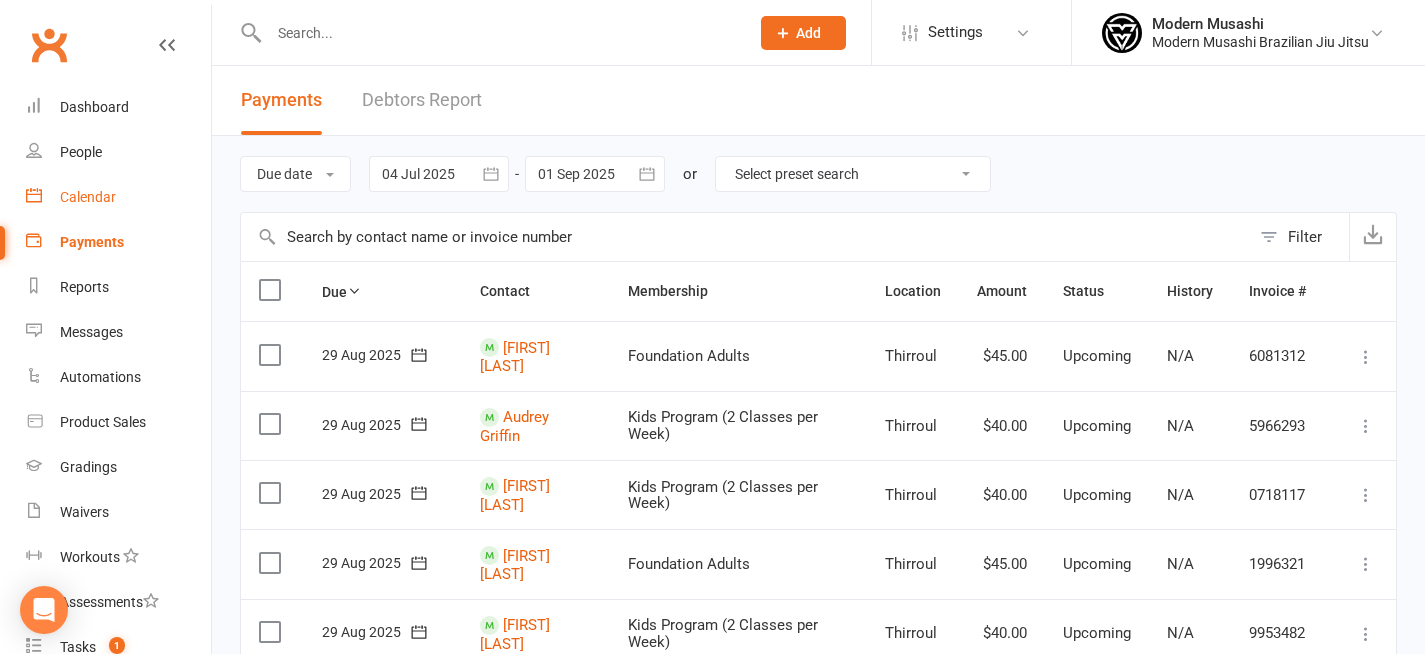 click on "Calendar" at bounding box center [118, 197] 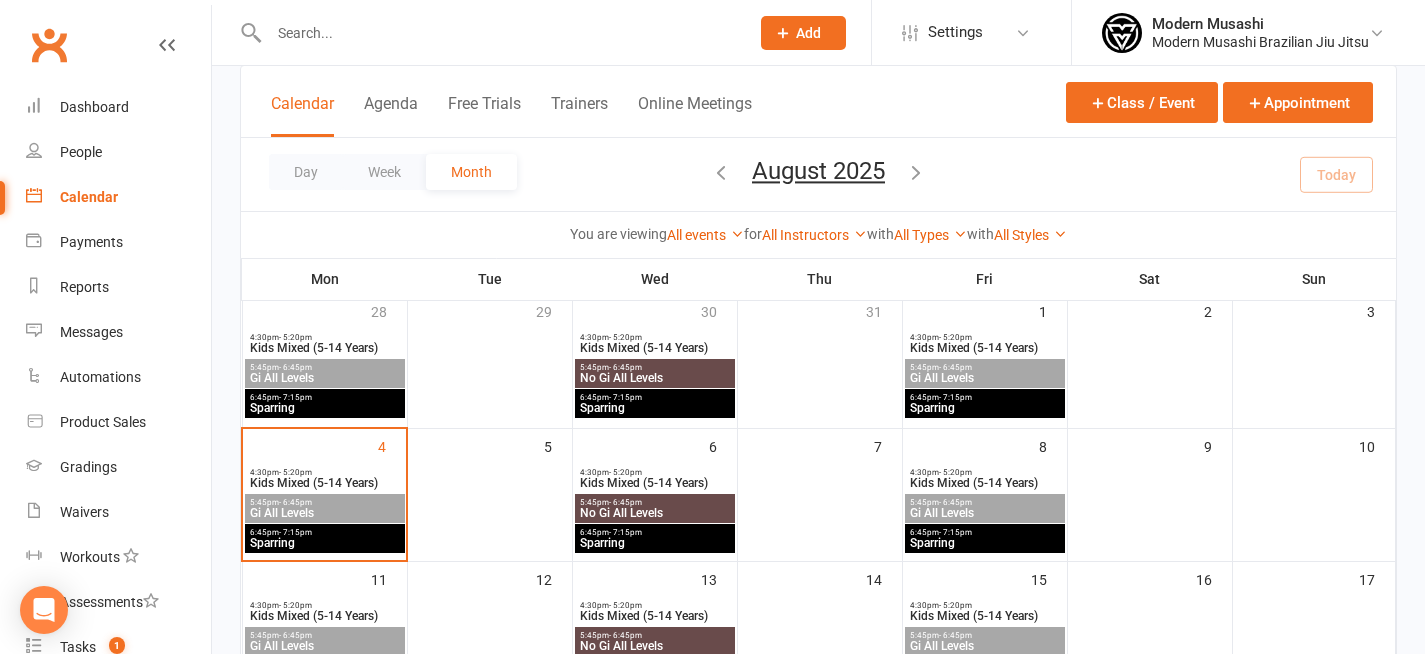 scroll, scrollTop: 165, scrollLeft: 0, axis: vertical 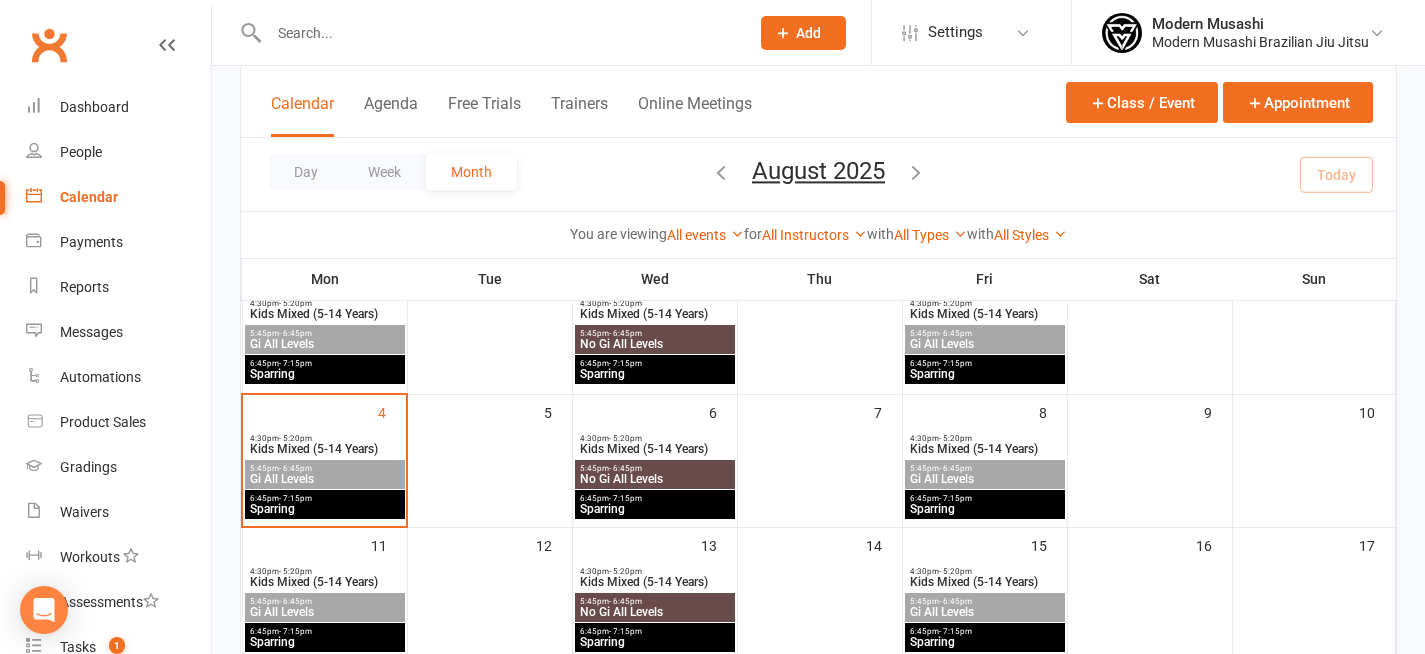 click on "4:30pm  - 5:20pm" at bounding box center [655, 438] 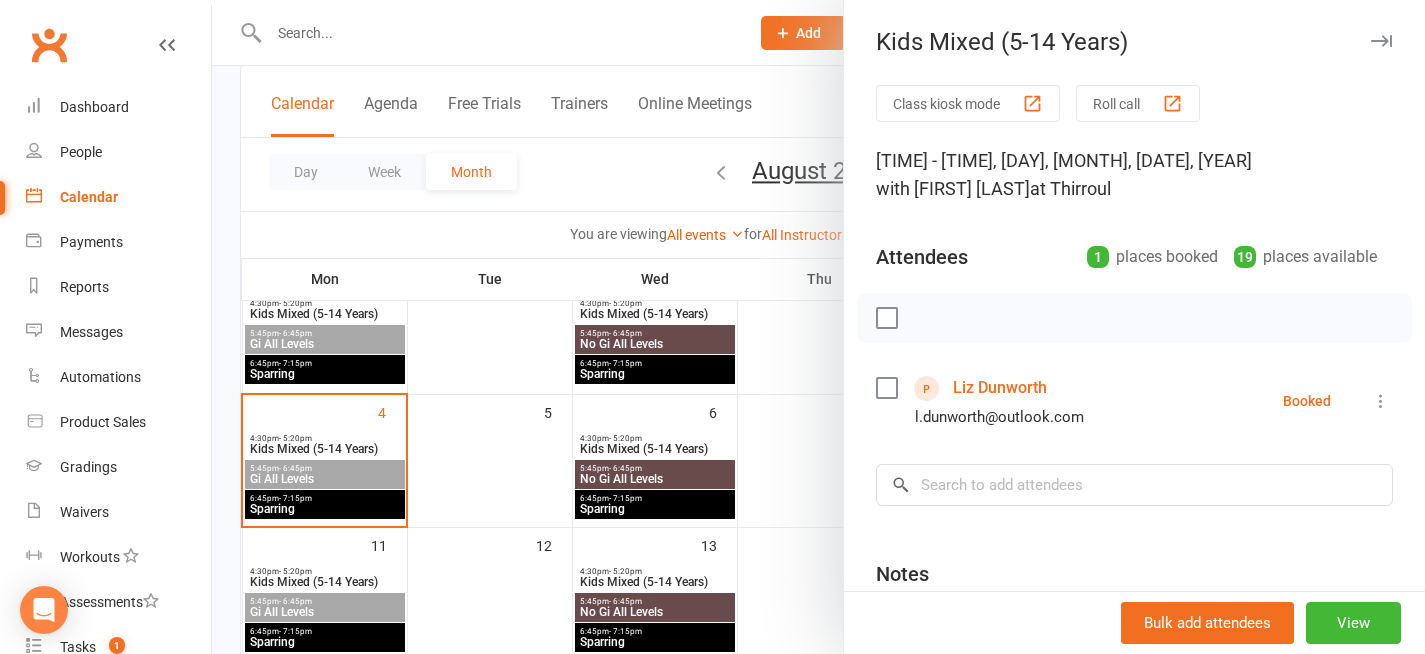 click at bounding box center (818, 327) 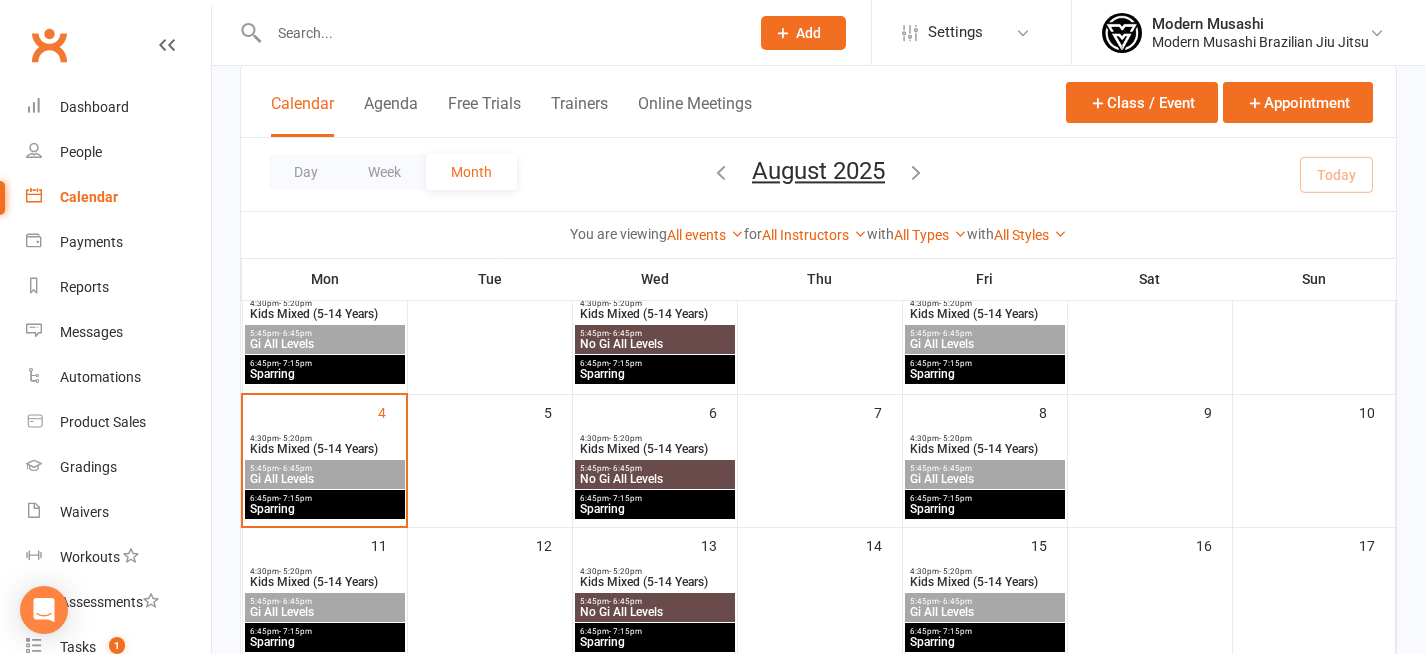click on "No Gi All Levels" at bounding box center [655, 479] 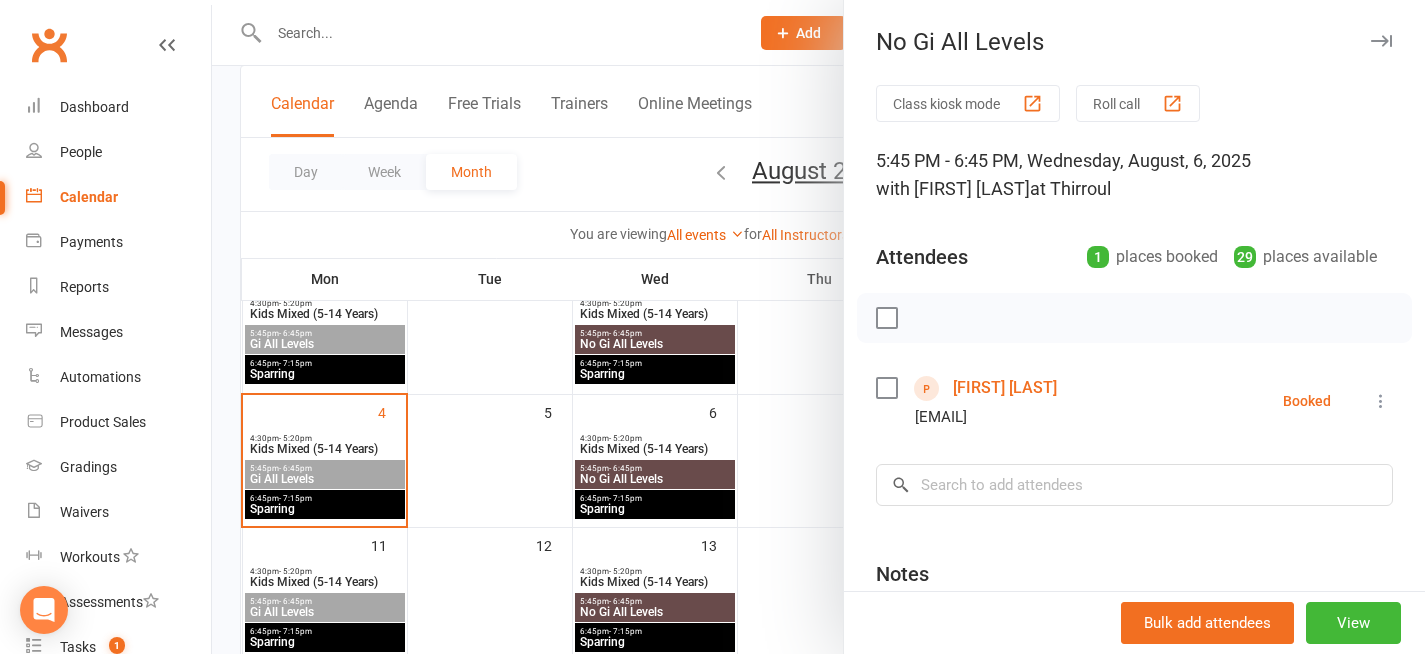 click at bounding box center (818, 327) 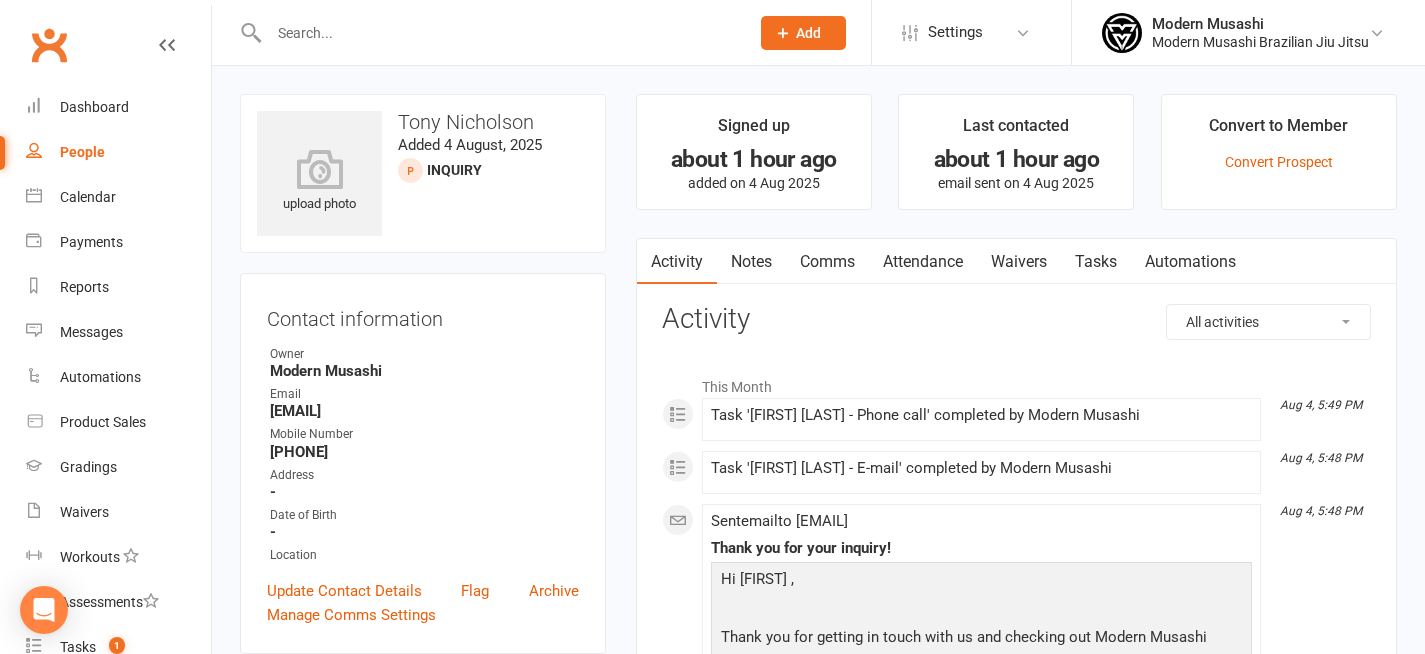 scroll, scrollTop: 0, scrollLeft: 0, axis: both 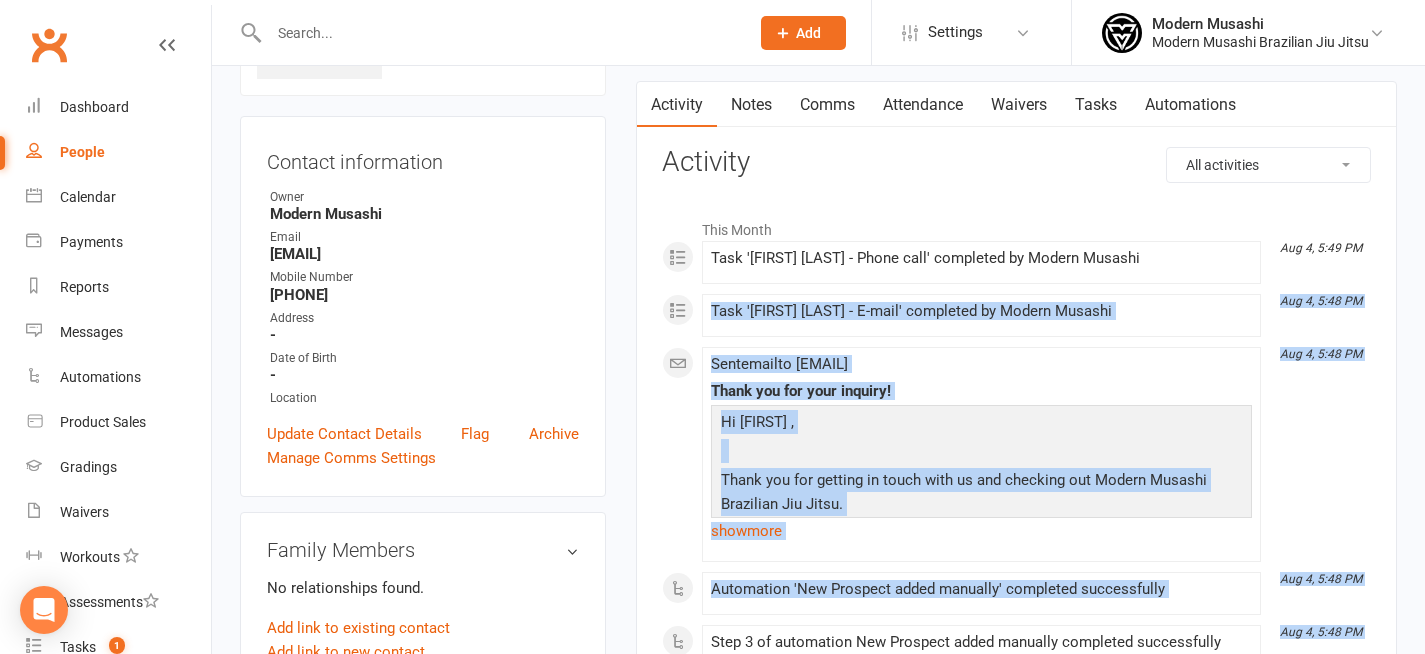 drag, startPoint x: 821, startPoint y: 315, endPoint x: 804, endPoint y: 628, distance: 313.46133 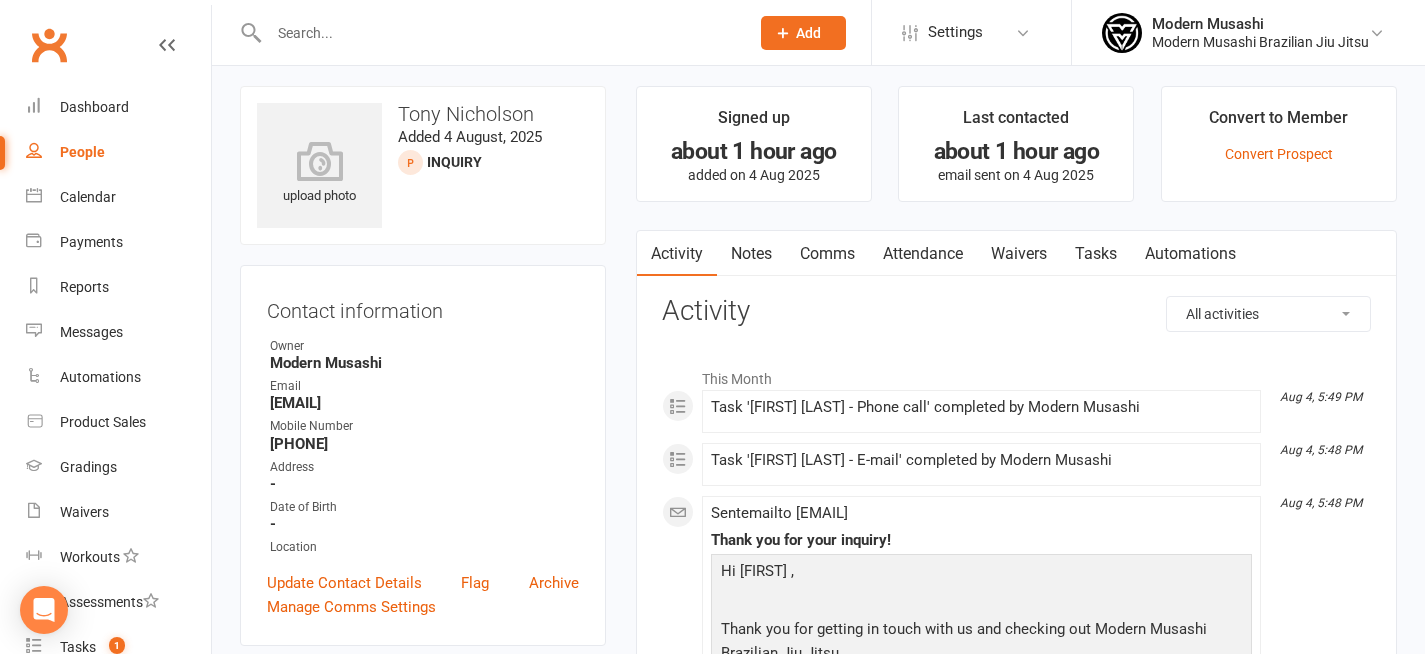 scroll, scrollTop: 0, scrollLeft: 0, axis: both 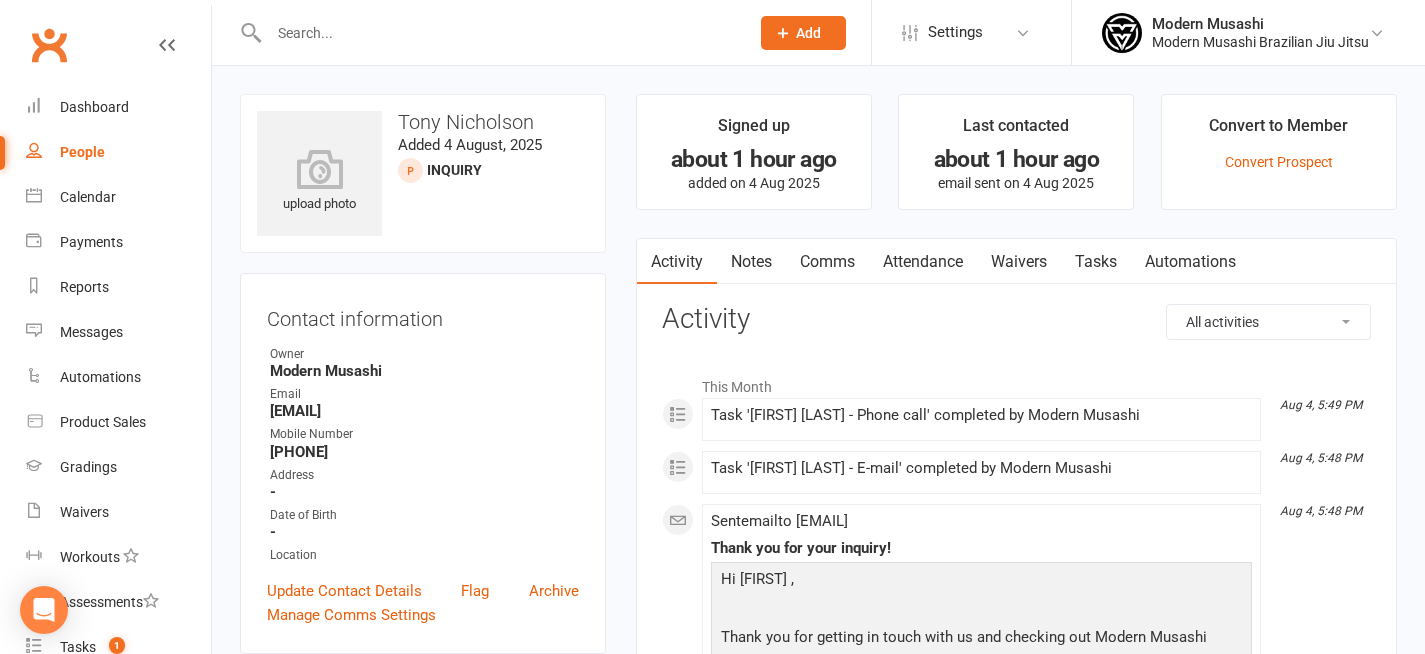 click on "Comms" at bounding box center [827, 262] 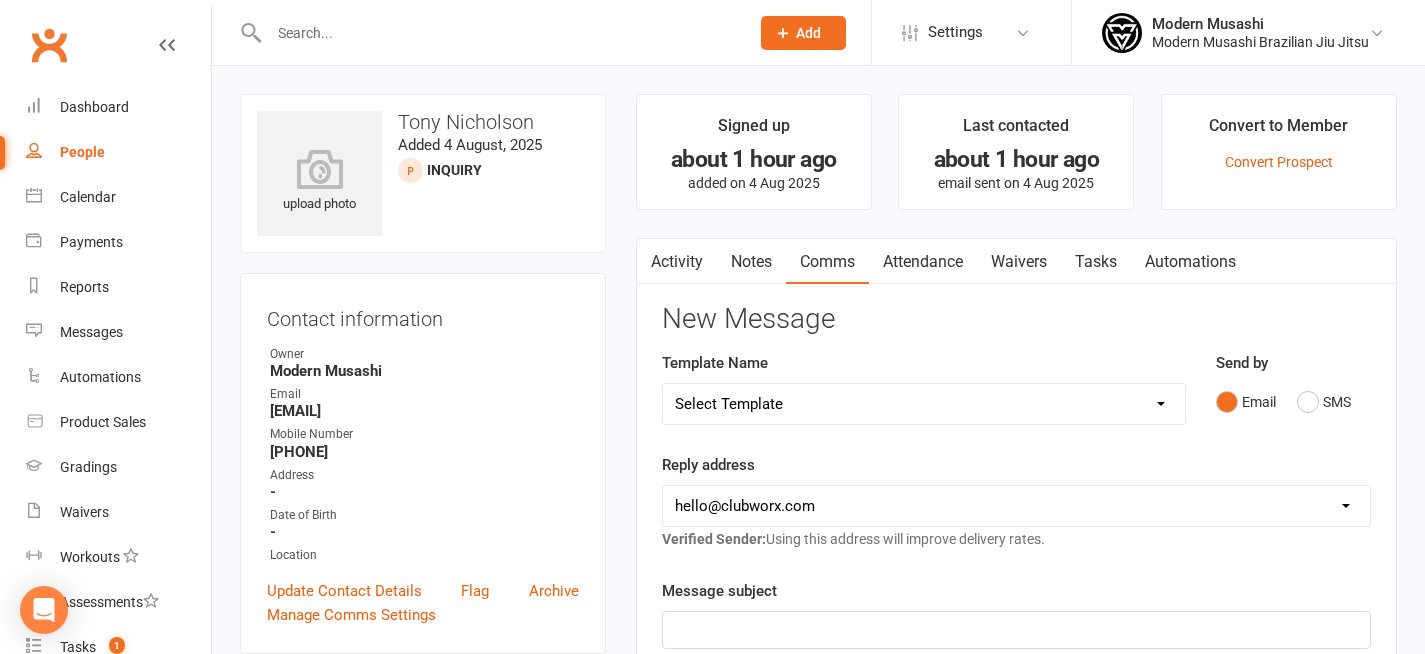 click on "Template Name" at bounding box center (715, 363) 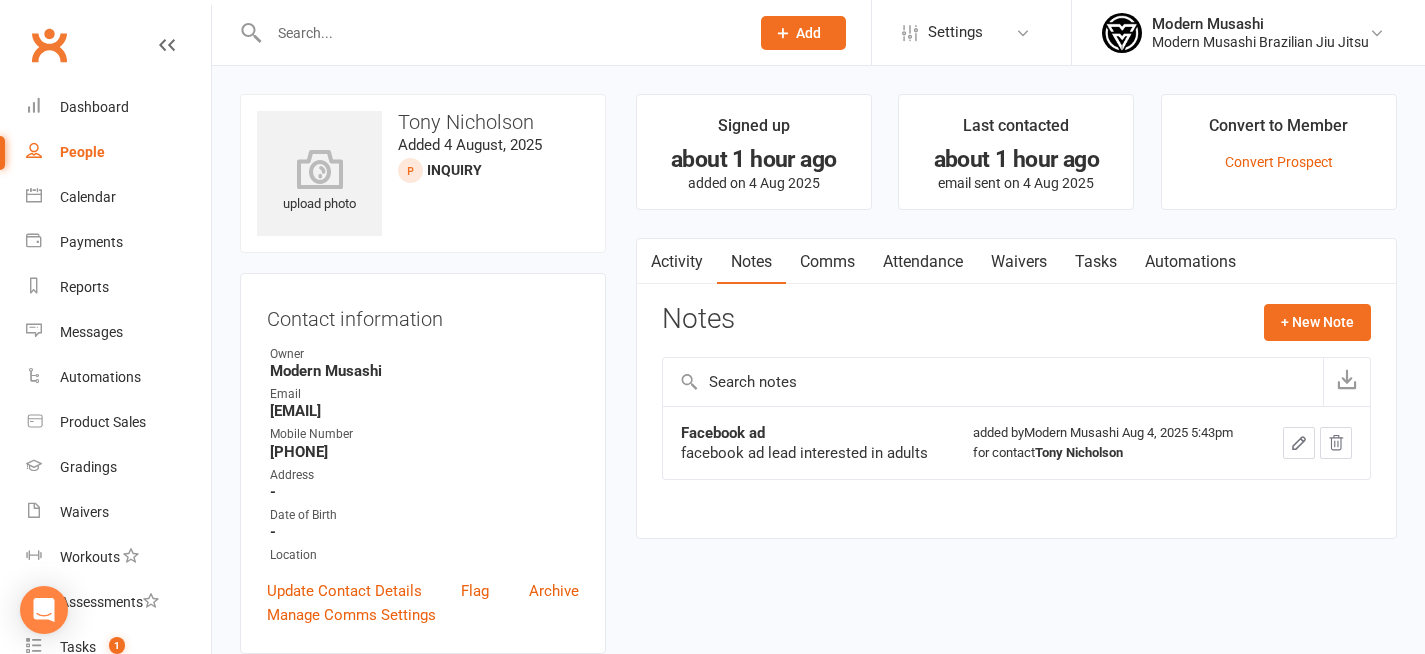 click at bounding box center (993, 382) 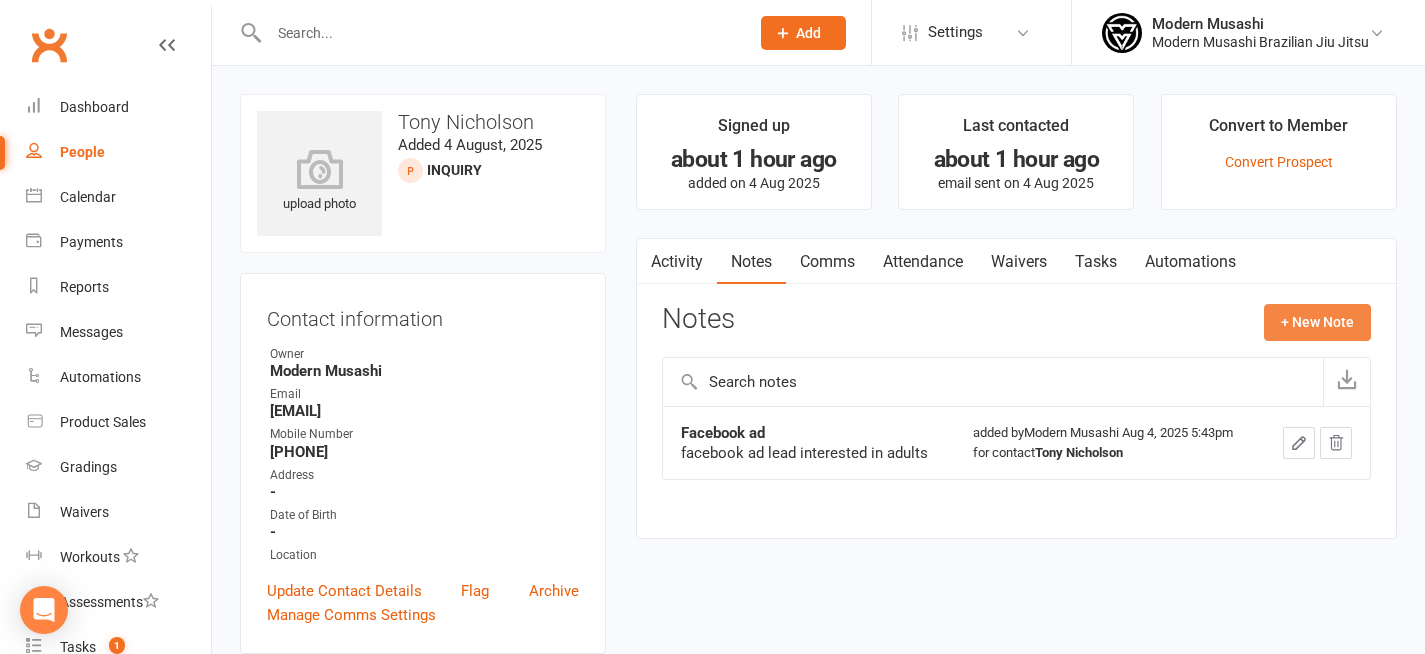 click on "+ New Note" at bounding box center (1317, 322) 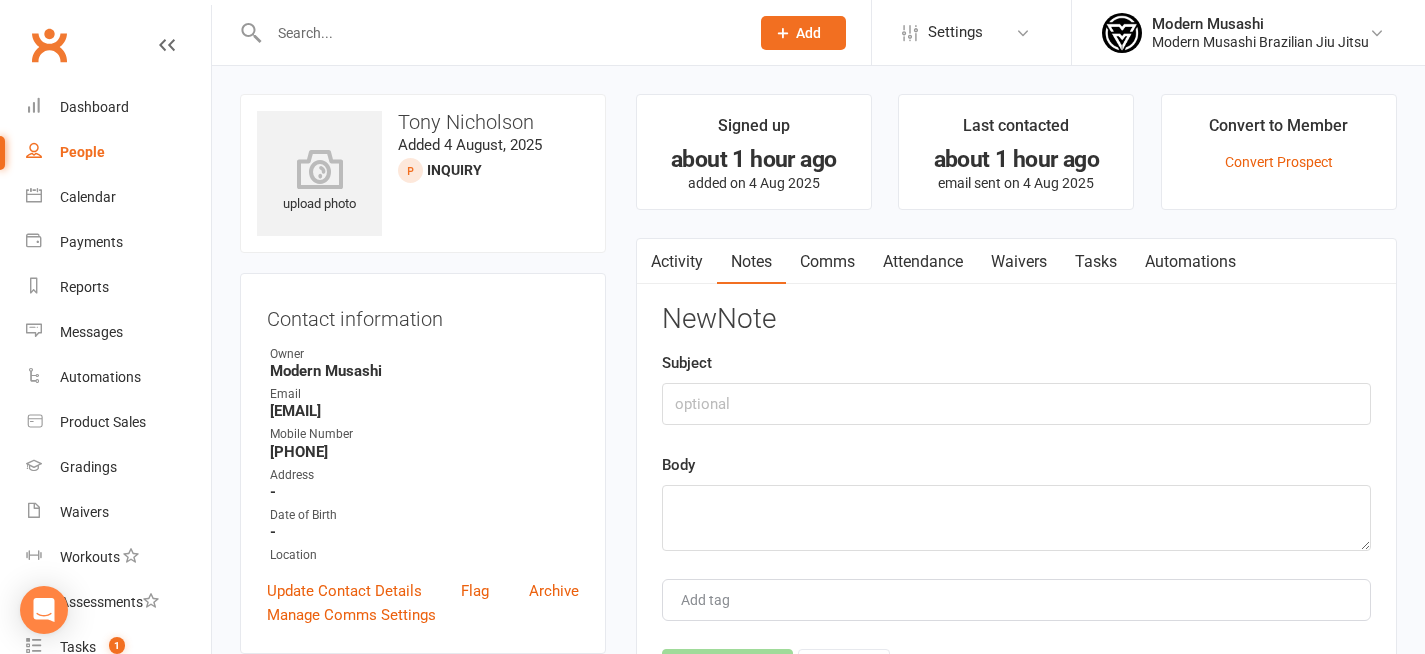 click on "Subject" at bounding box center (1016, 388) 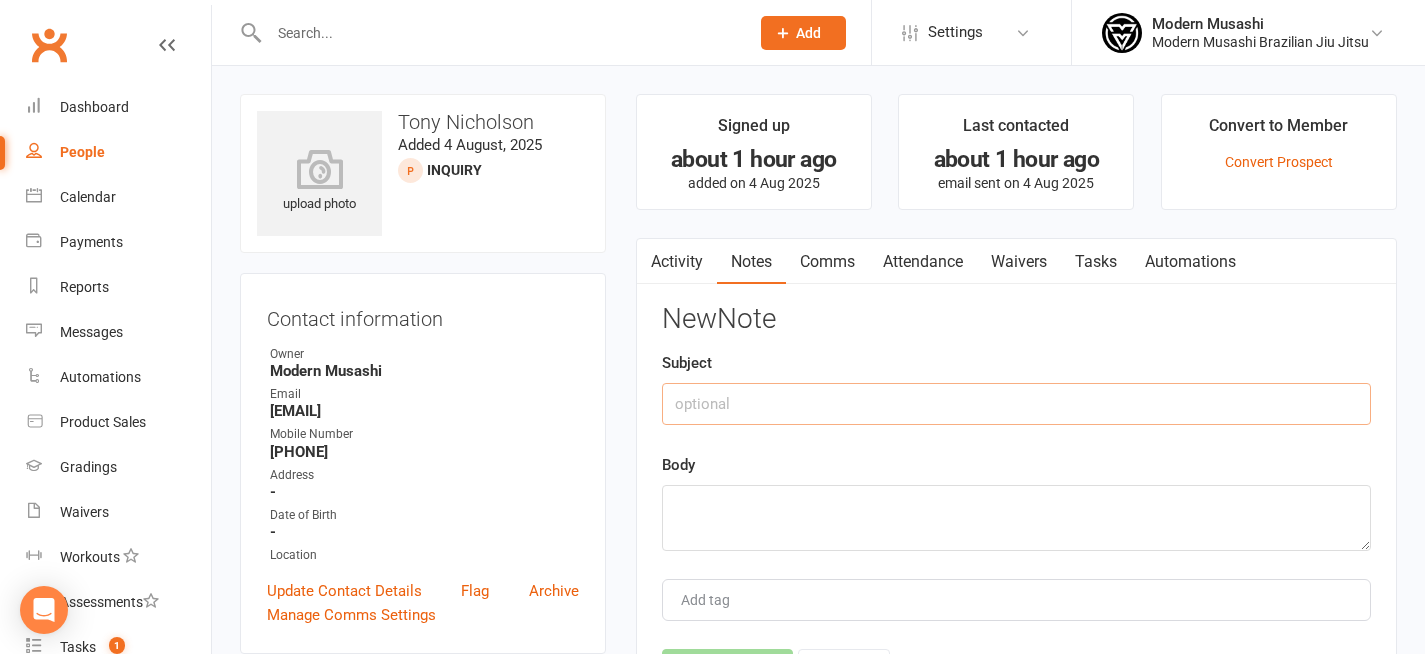 click at bounding box center [1016, 404] 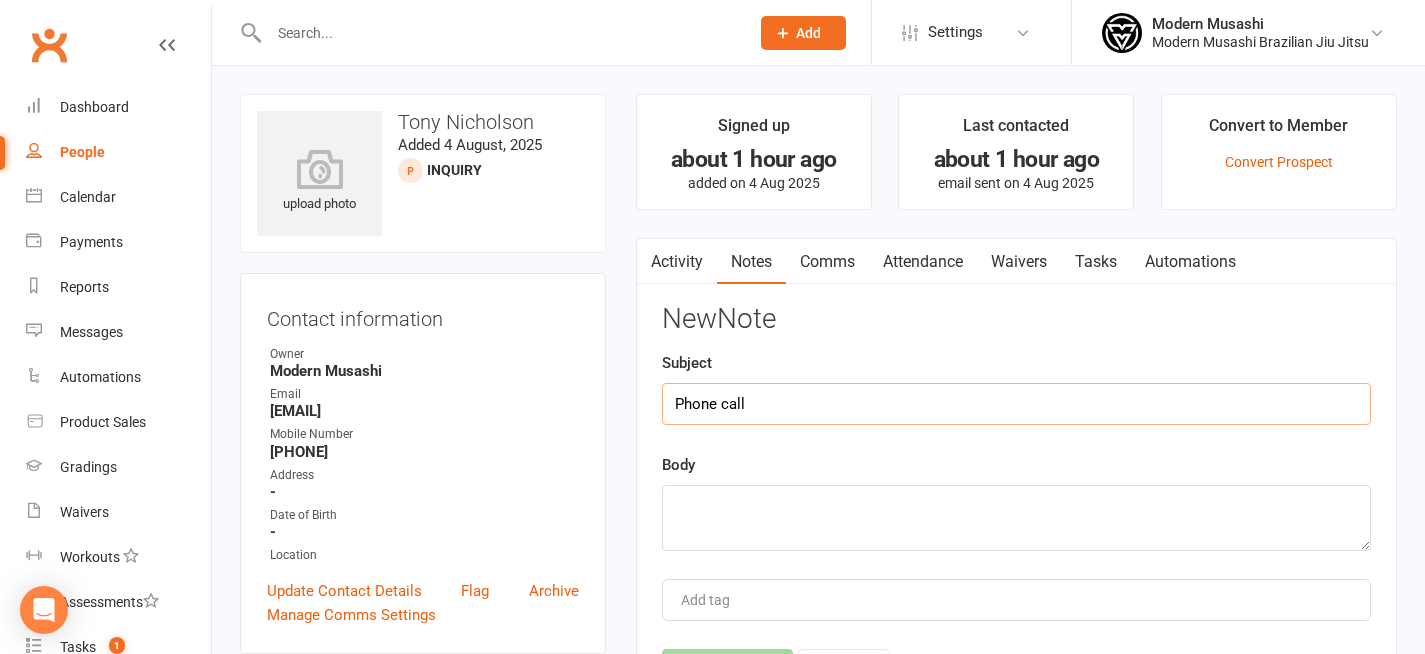 type on "Phone call" 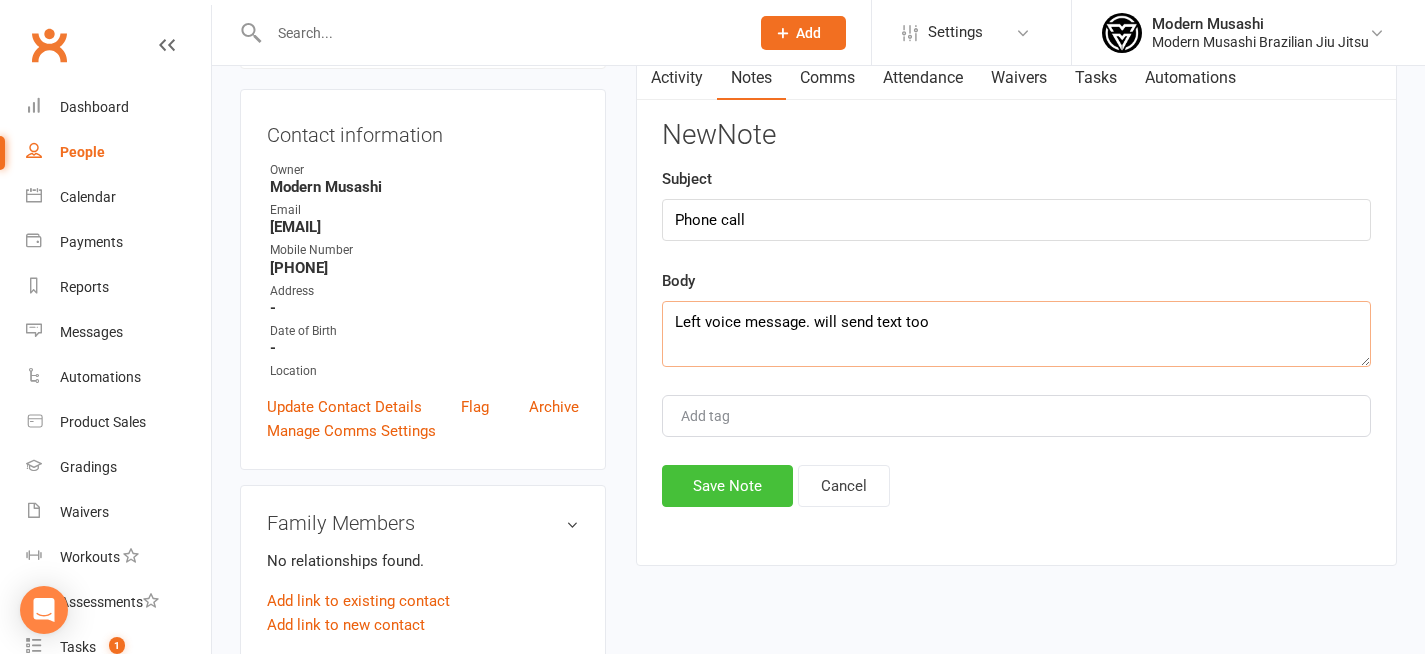 type on "Left voice message. will send text too" 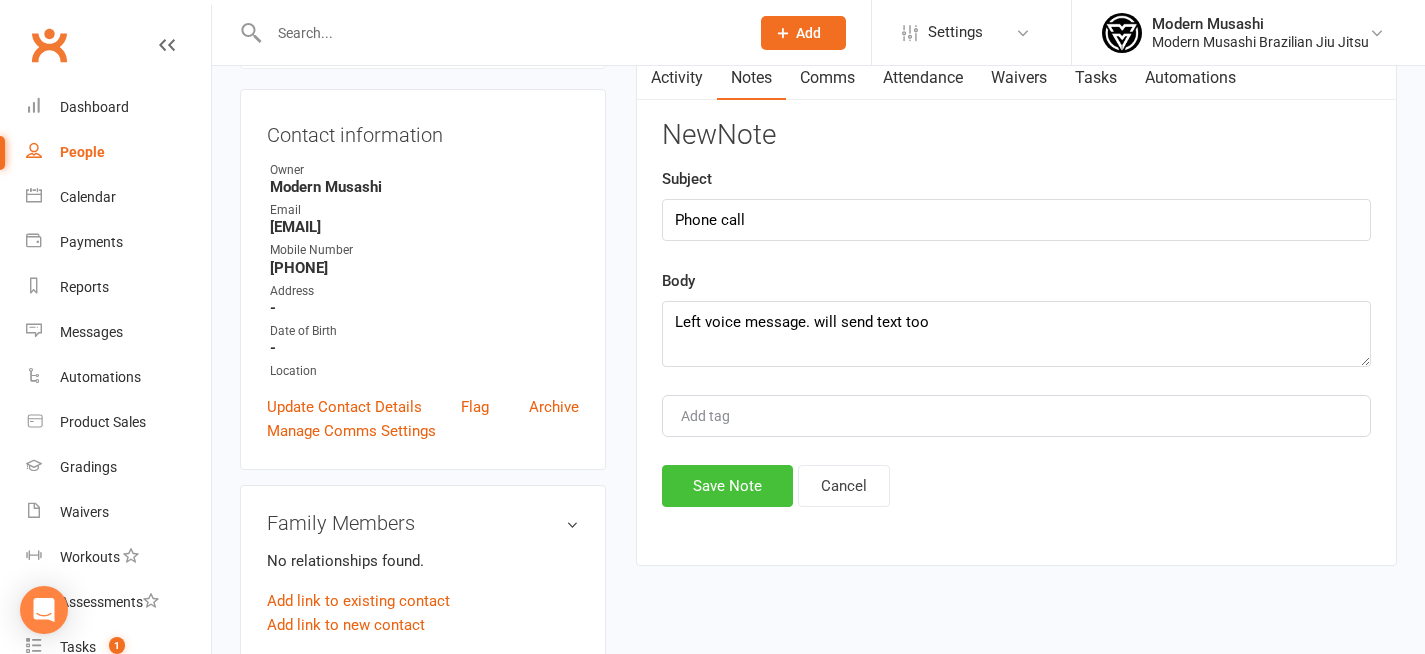 click on "Save Note" at bounding box center (727, 486) 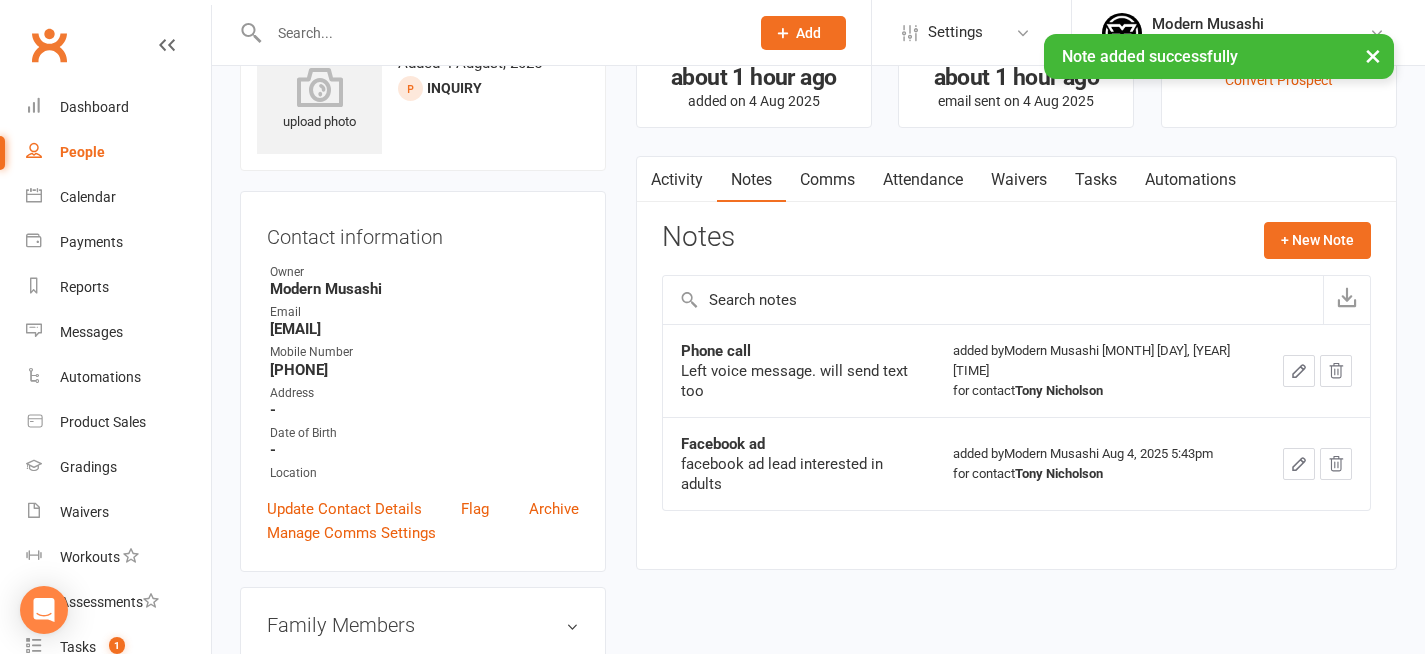 scroll, scrollTop: 27, scrollLeft: 0, axis: vertical 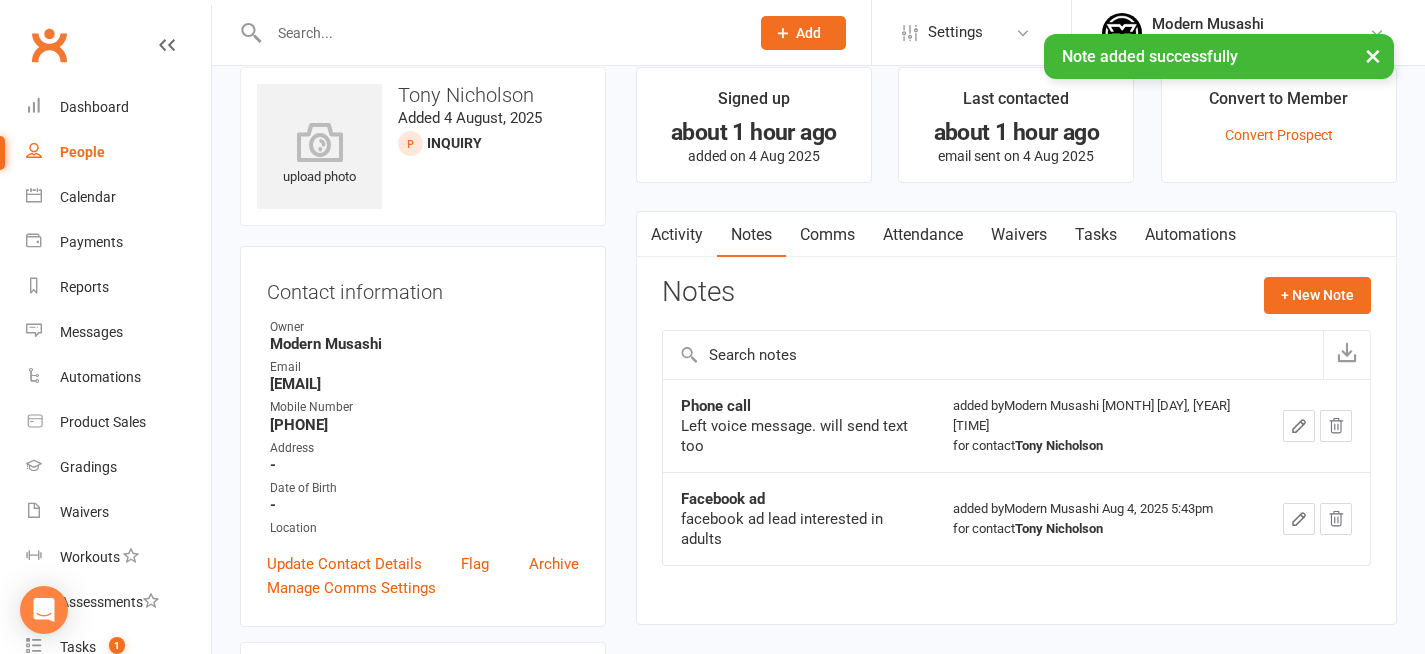 click on "Comms" at bounding box center [827, 235] 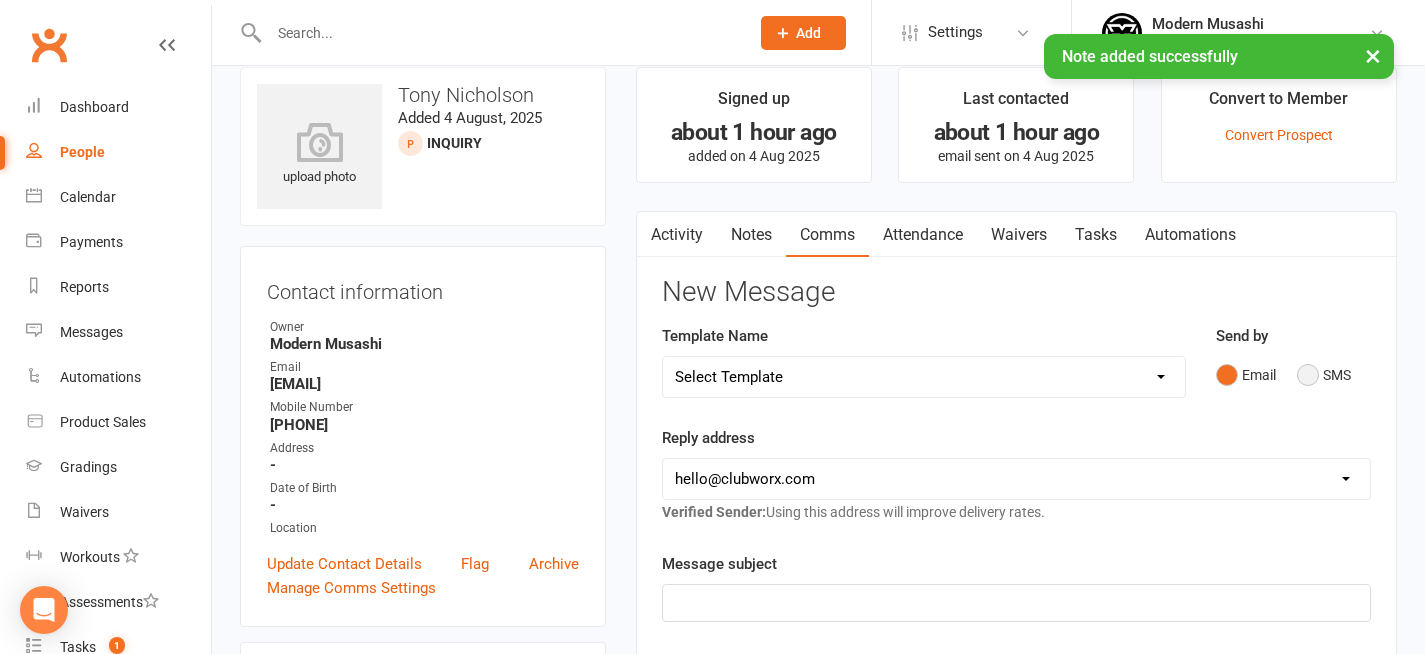 click on "SMS" at bounding box center [1324, 375] 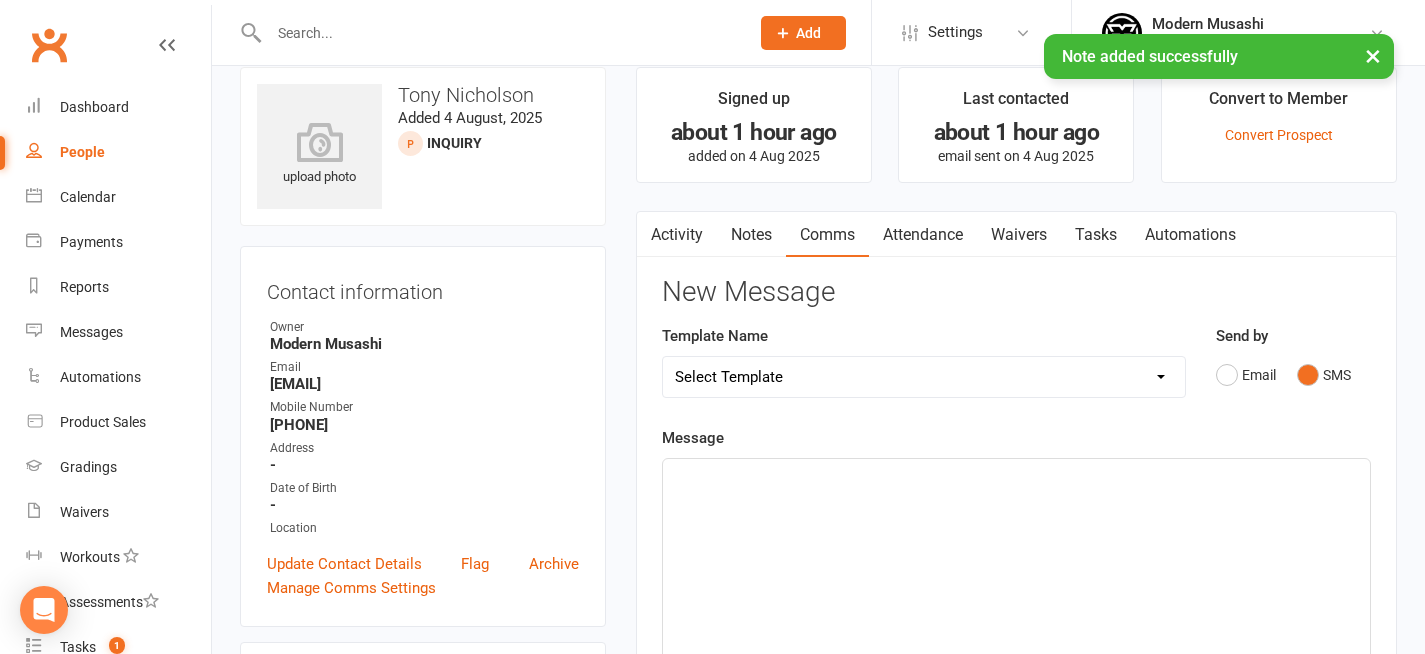 click on "Select Template [SMS] Book your free trial [SMS] [Default template - review before using] Appointment reminder [SMS] [Default template - review before using] Missed class [SMS] [Default template - review before using] Initial response to enquiry [SMS] [Default template - review before using] Flash sale [Email] [Default template - review before using] Newsletter Email Template - Monthly Edition [SMS] [Default template - review before using] Sign up offer [SMS] [Default template - review before using] Inactive member [SMS] [Default template - review before using] Membership upgrade [SMS] [Default template - review before using] Suspension confirmation [SMS] [Default template - review before using] Follow up from free trial class [Email] [Default template - review before using] Message 1 - New Paid Trial: Welcome Email (Sent Immediately After Signup) [SMS] [Default template - review before using] Message 2 - New Paid Trial: SMS Reminder (Sent 1 Day After Signup) [SMS] 1 week No Attendance Adult" at bounding box center [924, 377] 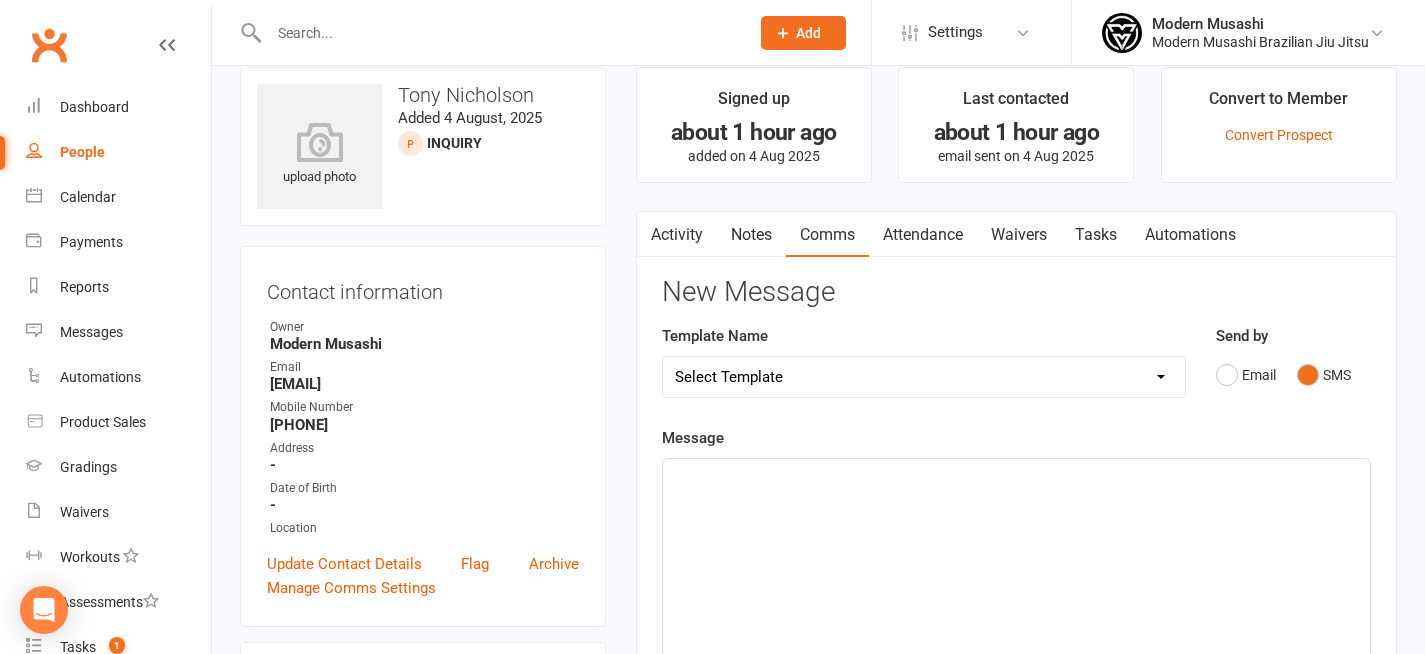 select on "0" 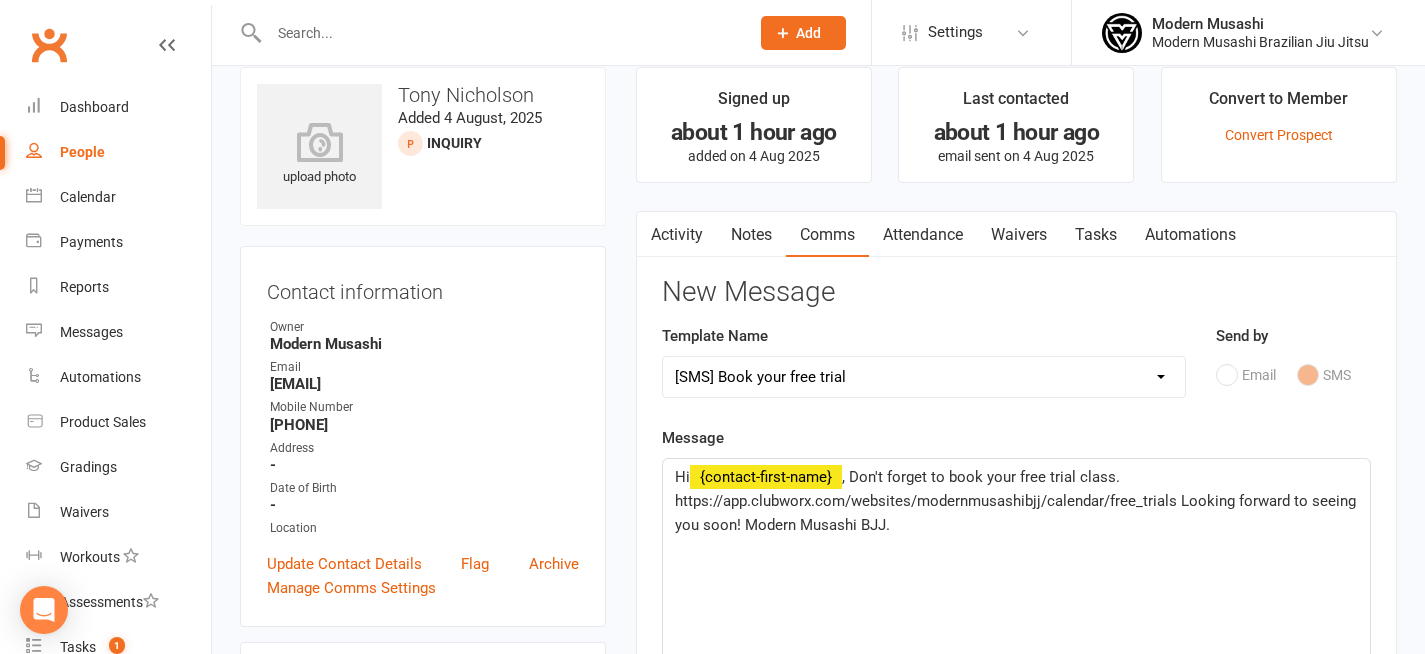 click on "Template Name Select Template [SMS] Book your free trial [SMS] [Default template - review before using] Appointment reminder [SMS] [Default template - review before using] Missed class [SMS] [Default template - review before using] Initial response to enquiry [SMS] [Default template - review before using] Flash sale [Email] [Default template - review before using] Newsletter Email Template - Monthly Edition [SMS] [Default template - review before using] Sign up offer [SMS] [Default template - review before using] Inactive member [SMS] [Default template - review before using] Membership upgrade [SMS] [Default template - review before using] Suspension confirmation [SMS] [Default template - review before using] Follow up from free trial class [Email] [Default template - review before using] Message 1 - New Paid Trial: Welcome Email (Sent Immediately After Signup) [SMS] [Default template - review before using] Message 2 - New Paid Trial: SMS Reminder (Sent 1 Day After Signup) [SMS] 1 week No Attendance Adult" at bounding box center (924, 361) 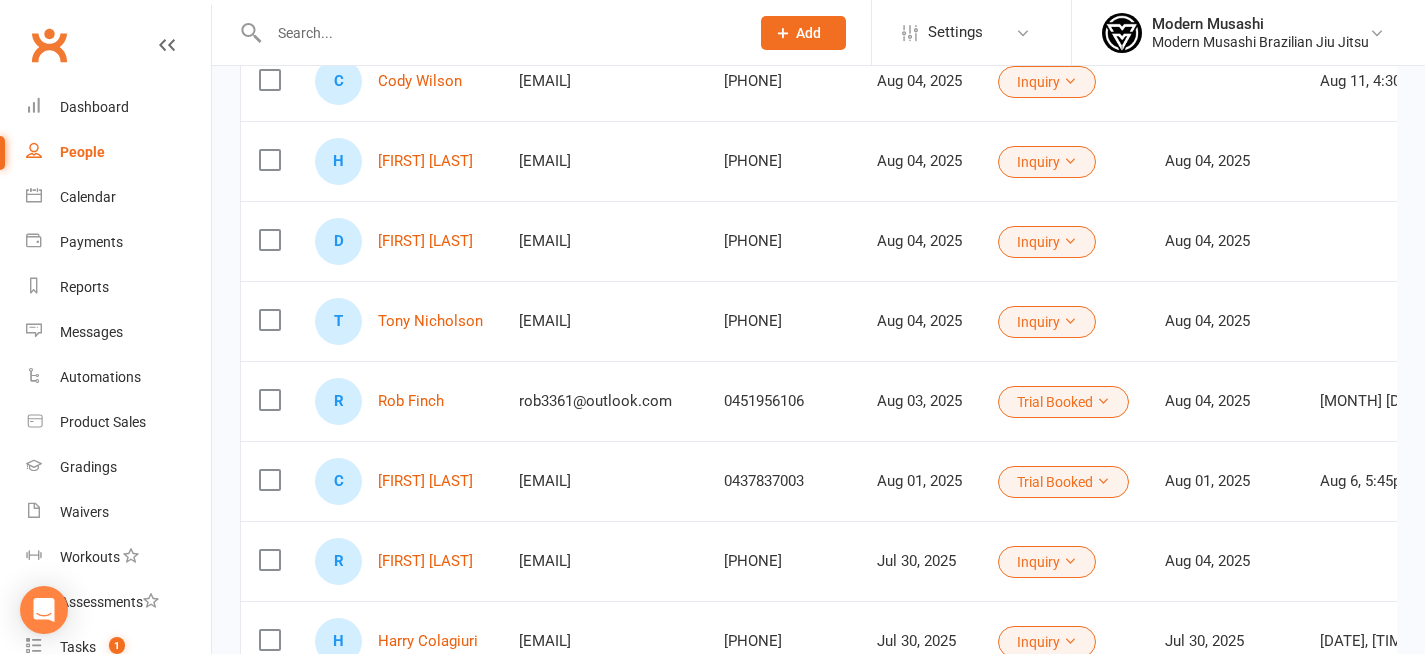 scroll, scrollTop: 325, scrollLeft: 0, axis: vertical 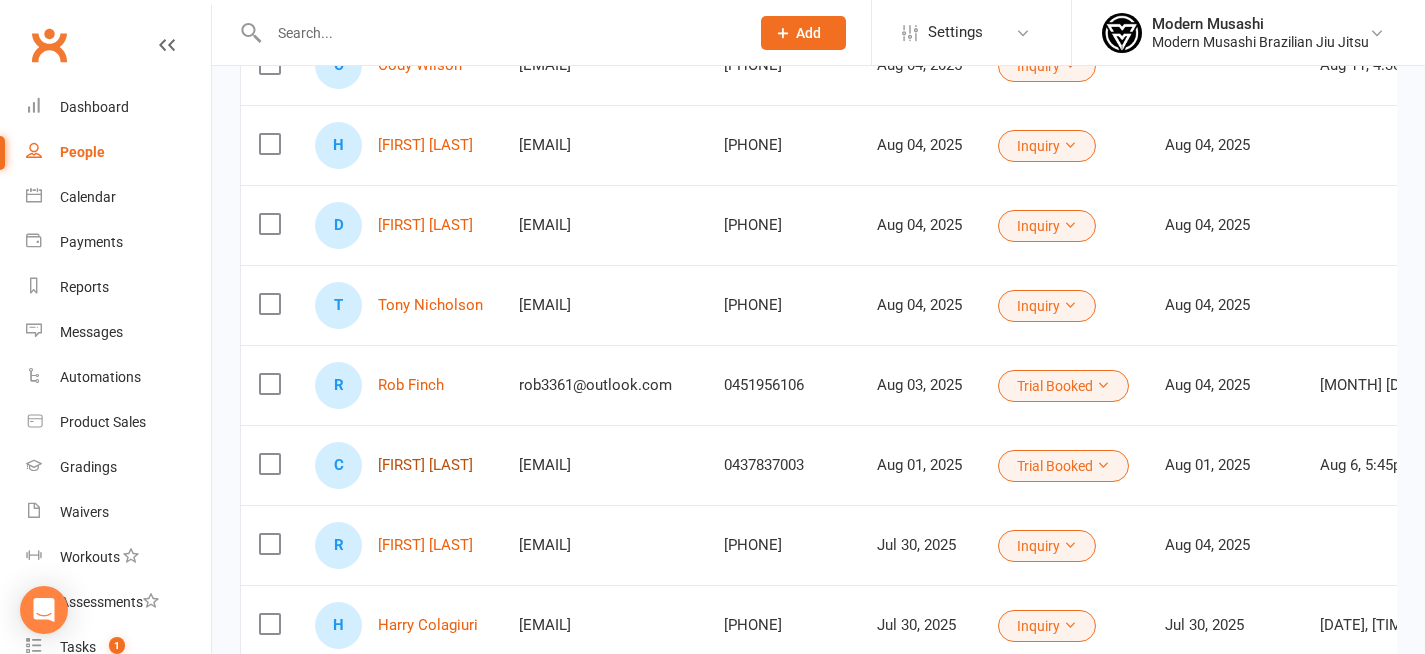 click on "[FIRST] [LAST]" at bounding box center [425, 465] 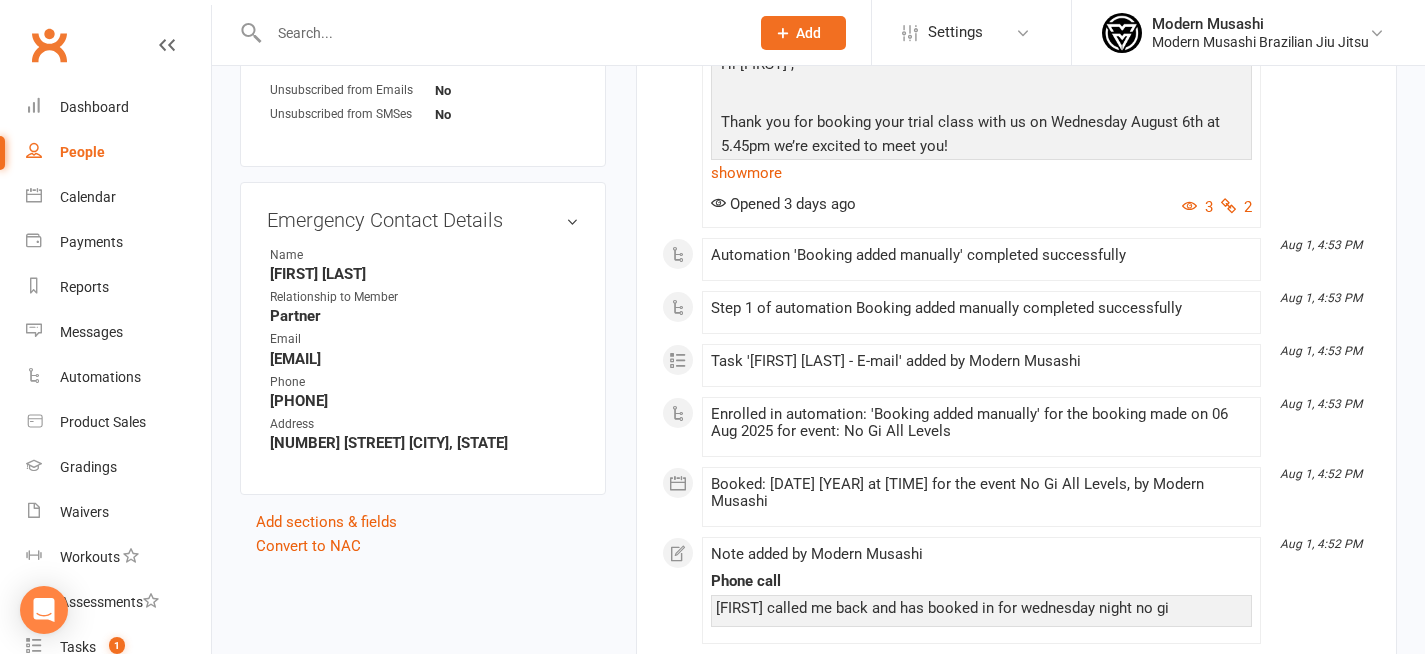 scroll, scrollTop: 791, scrollLeft: 0, axis: vertical 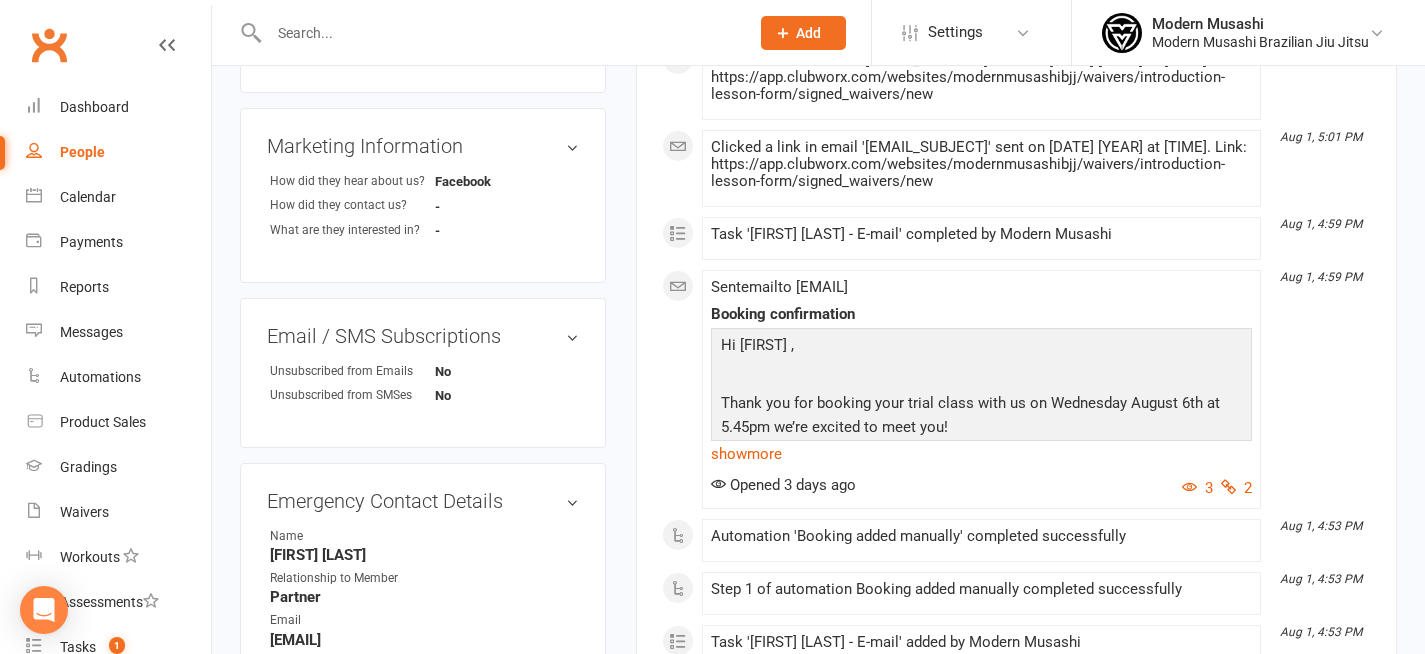 click on "People" at bounding box center [118, 152] 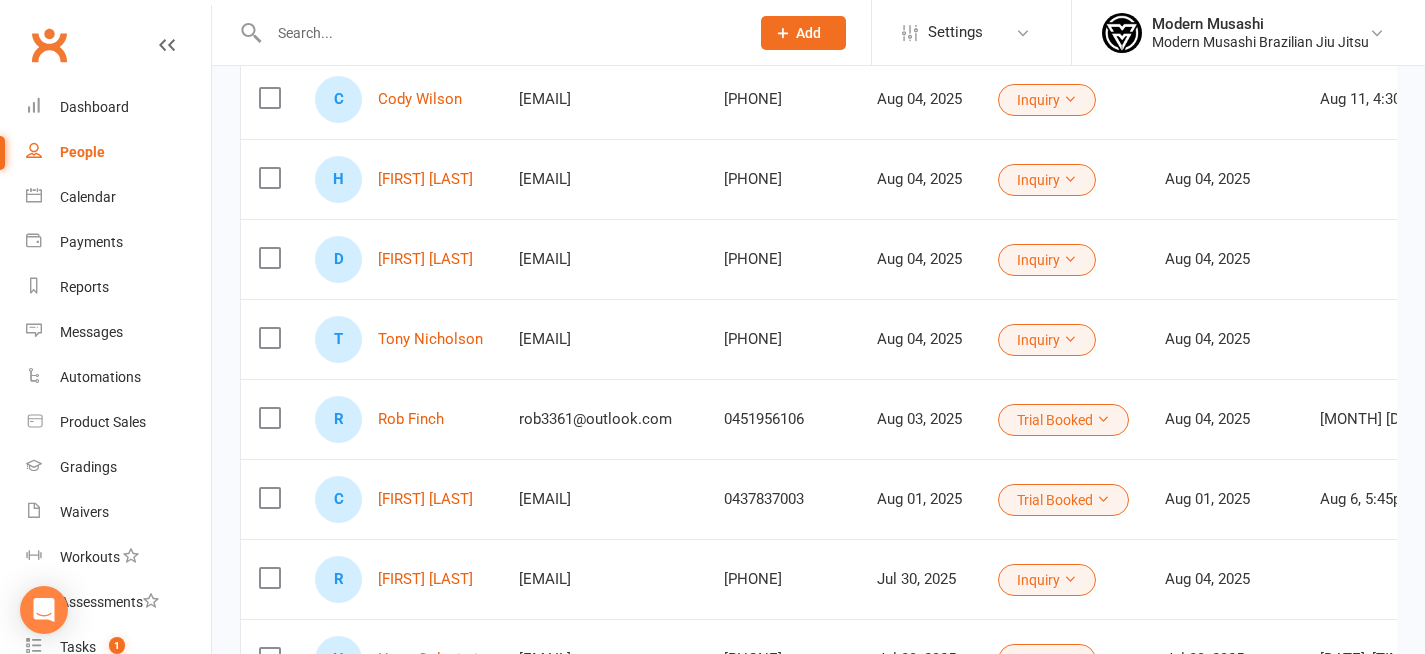 scroll, scrollTop: 670, scrollLeft: 0, axis: vertical 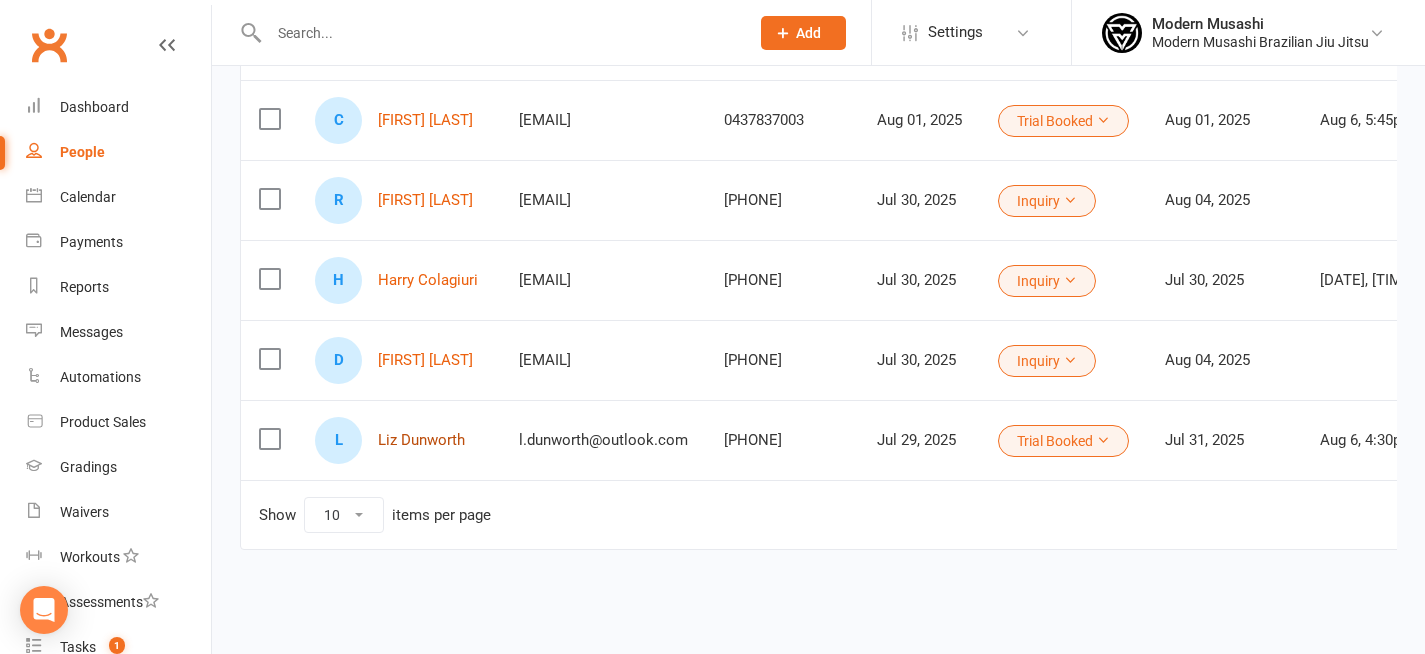 click on "Liz Dunworth" at bounding box center (421, 440) 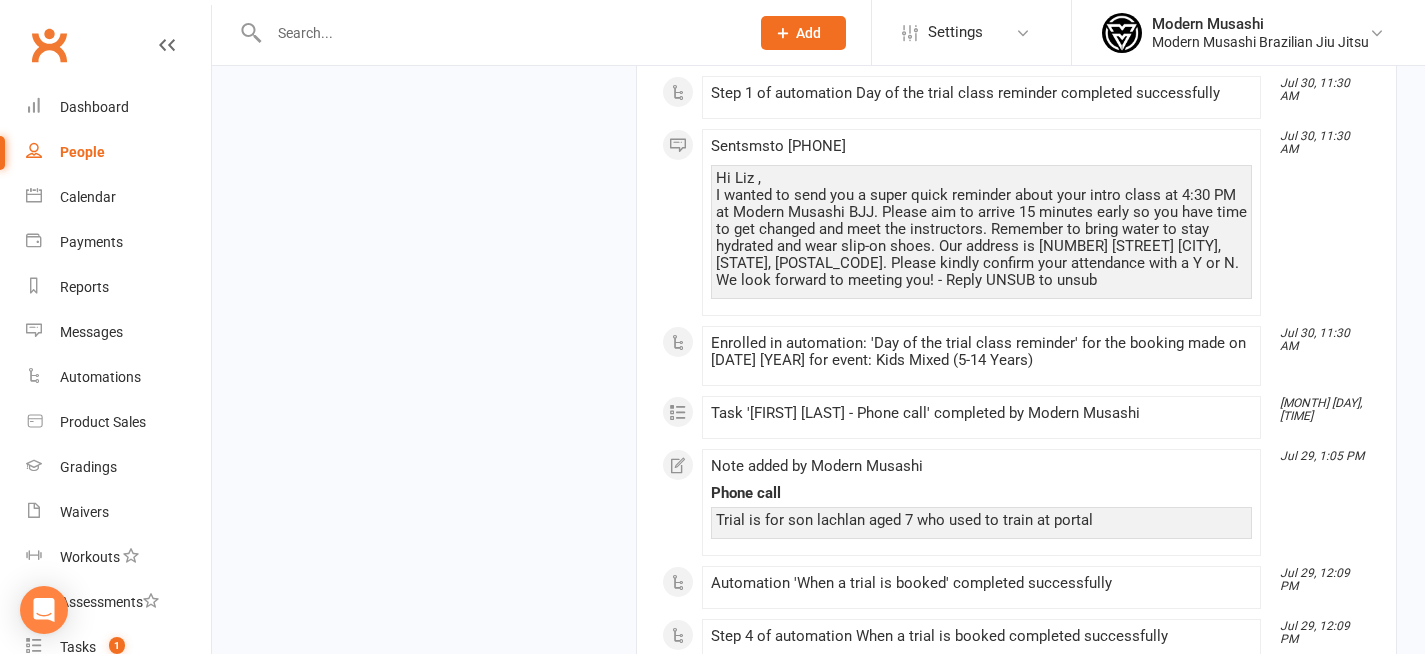 scroll, scrollTop: 1442, scrollLeft: 0, axis: vertical 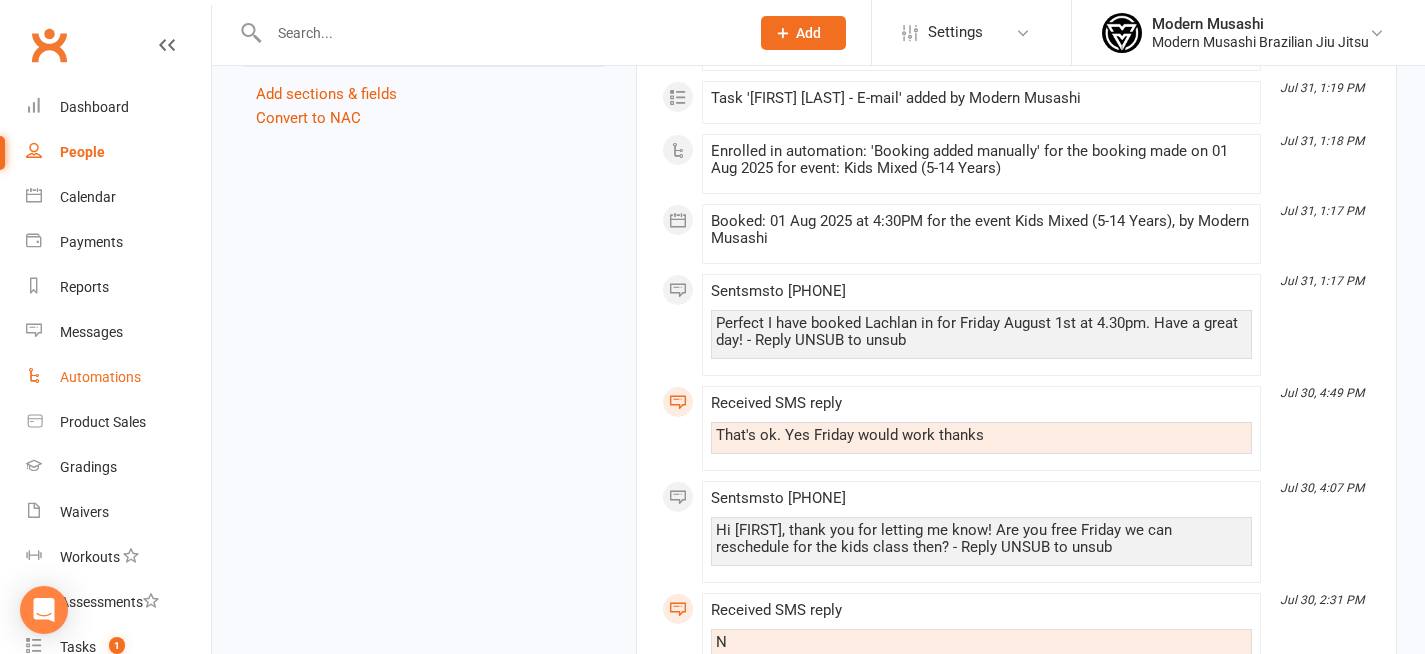 click on "Automations" at bounding box center (118, 377) 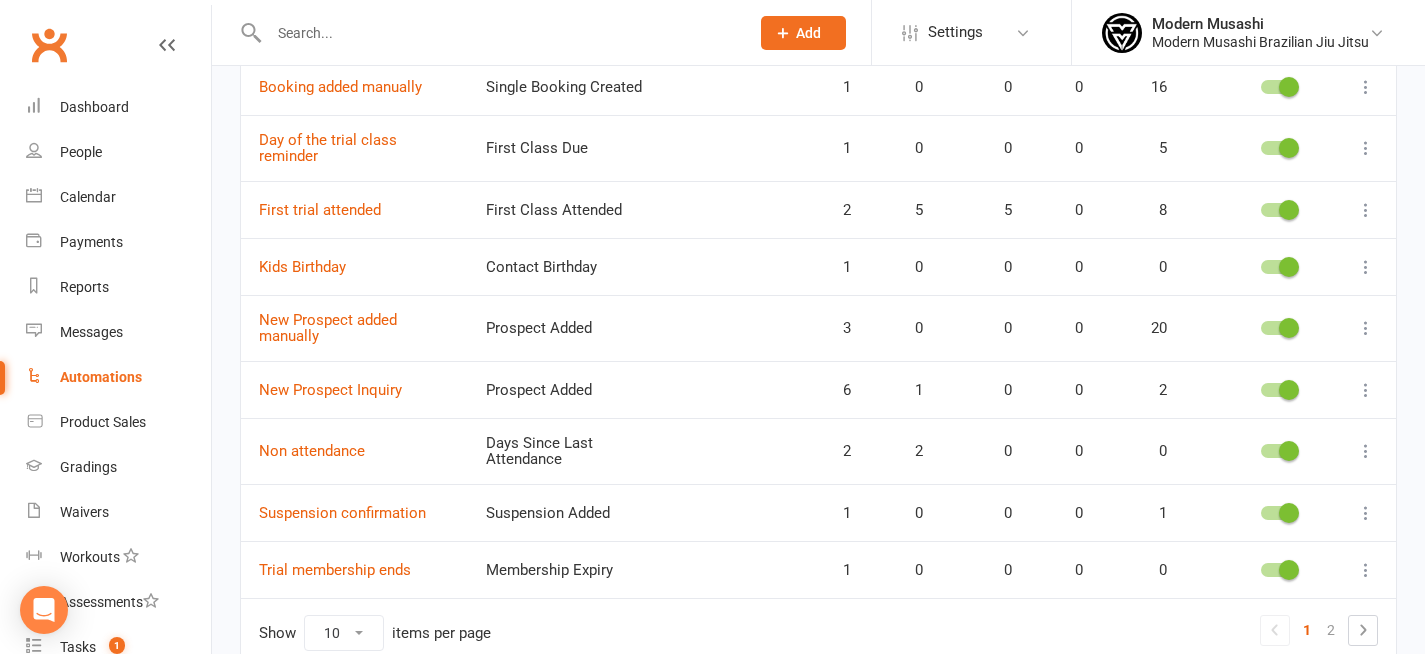 scroll, scrollTop: 355, scrollLeft: 0, axis: vertical 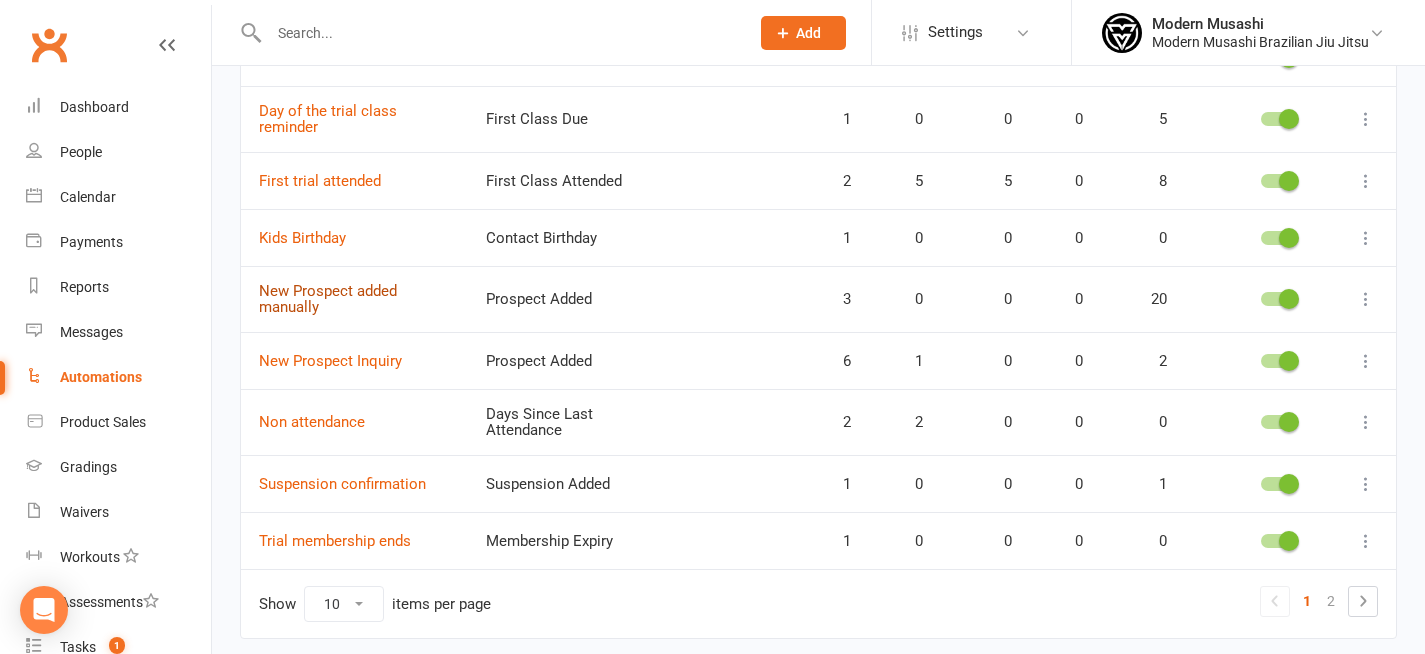 click on "New Prospect added manually" at bounding box center (328, 299) 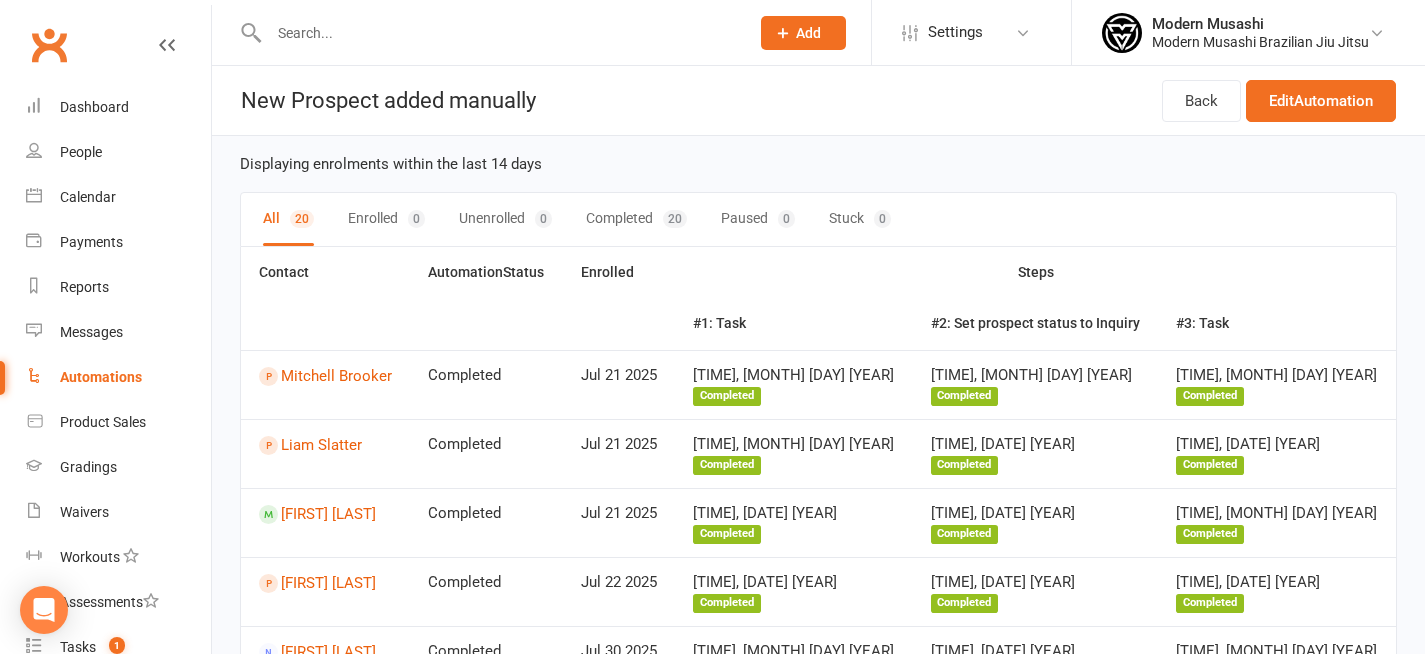 scroll, scrollTop: 146, scrollLeft: 0, axis: vertical 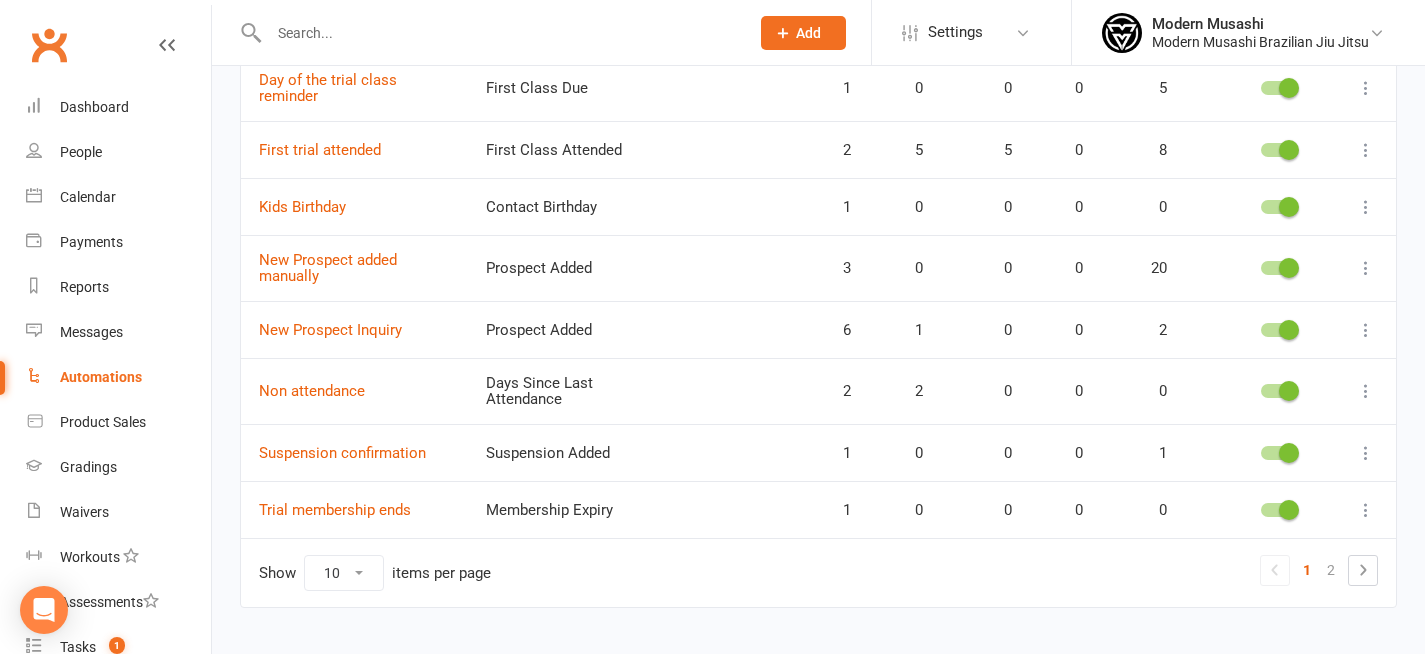 click on "1 2" at bounding box center (1319, 570) 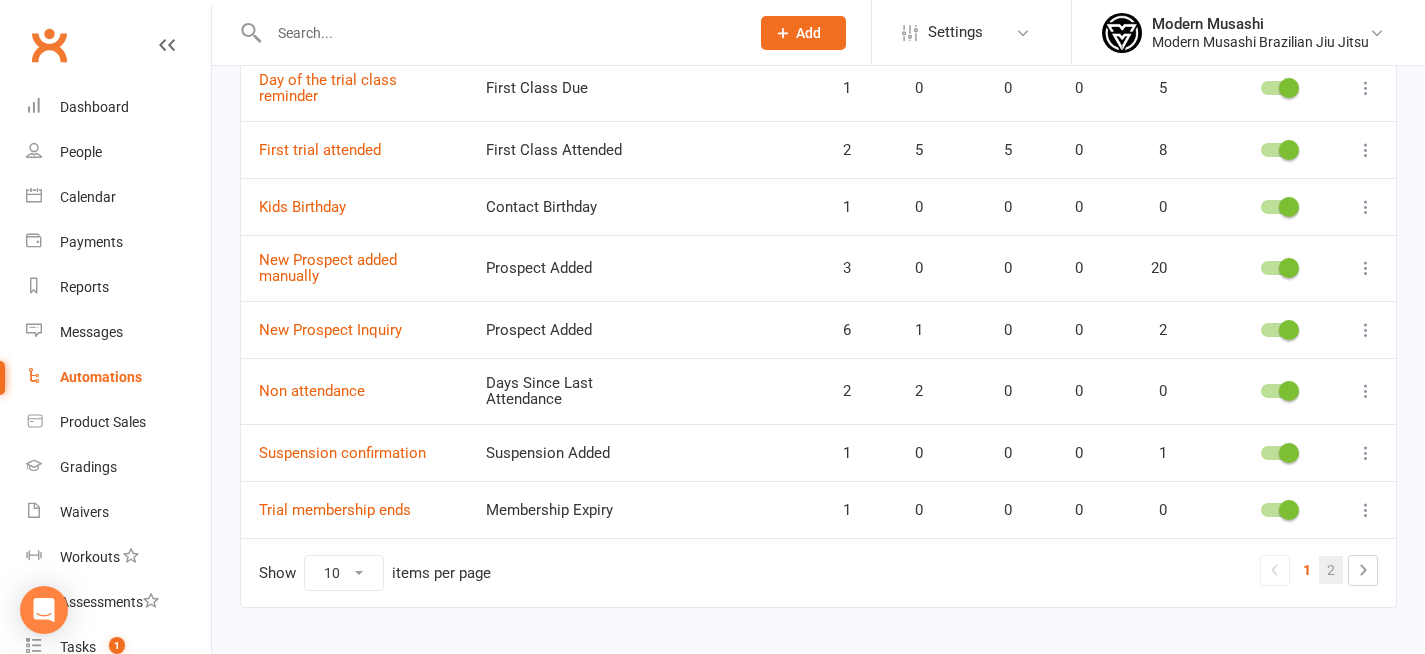 click on "2" at bounding box center [1331, 570] 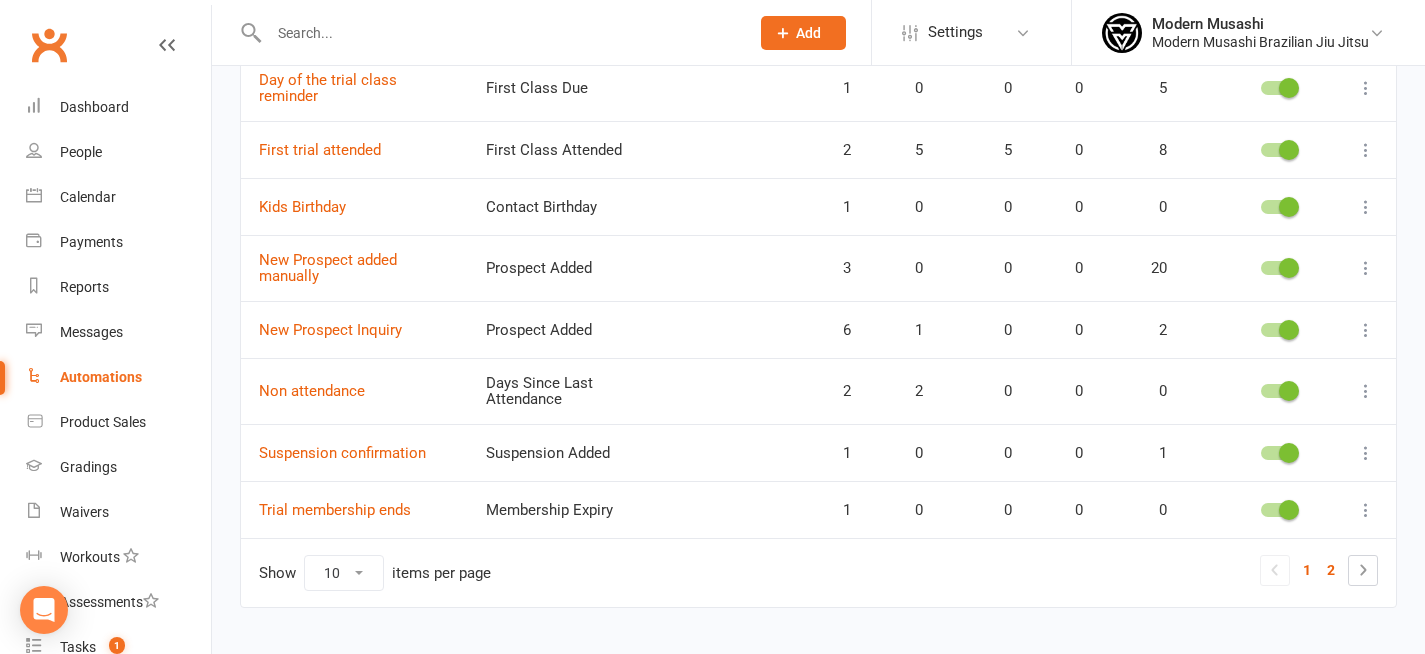 scroll, scrollTop: 0, scrollLeft: 0, axis: both 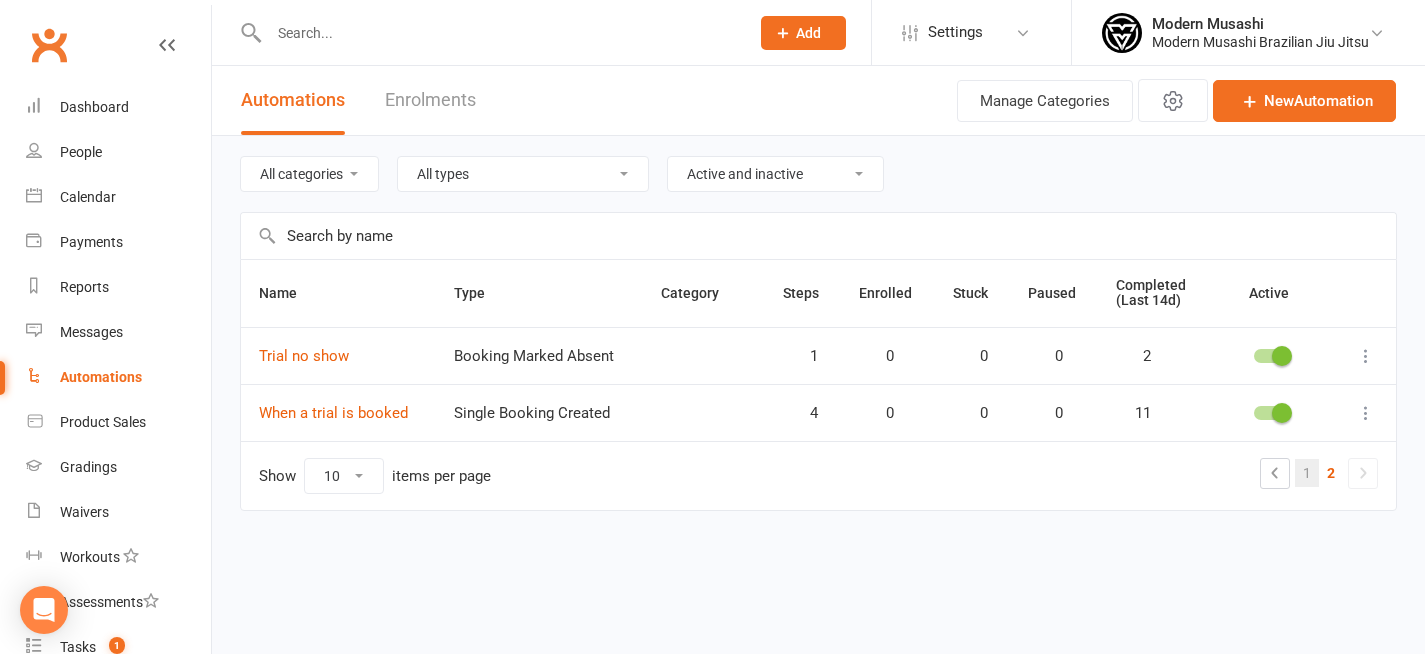 click on "1" at bounding box center (1307, 473) 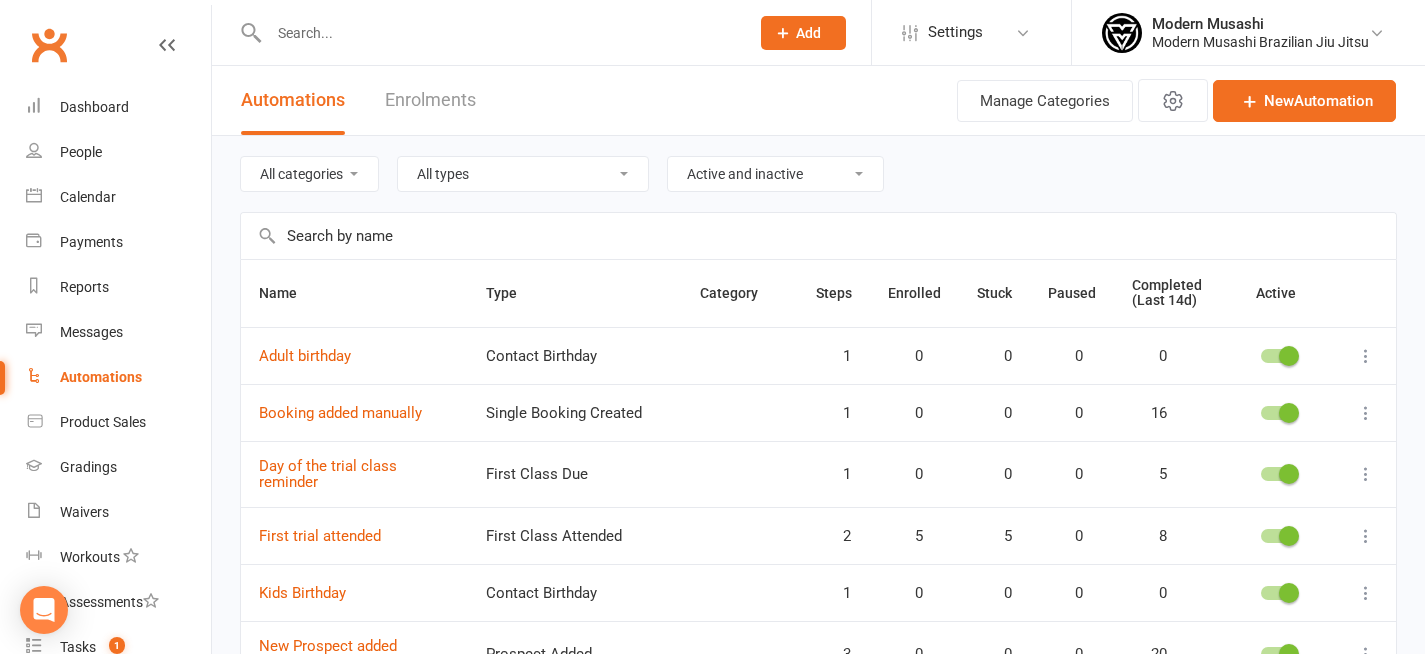 scroll, scrollTop: 146, scrollLeft: 0, axis: vertical 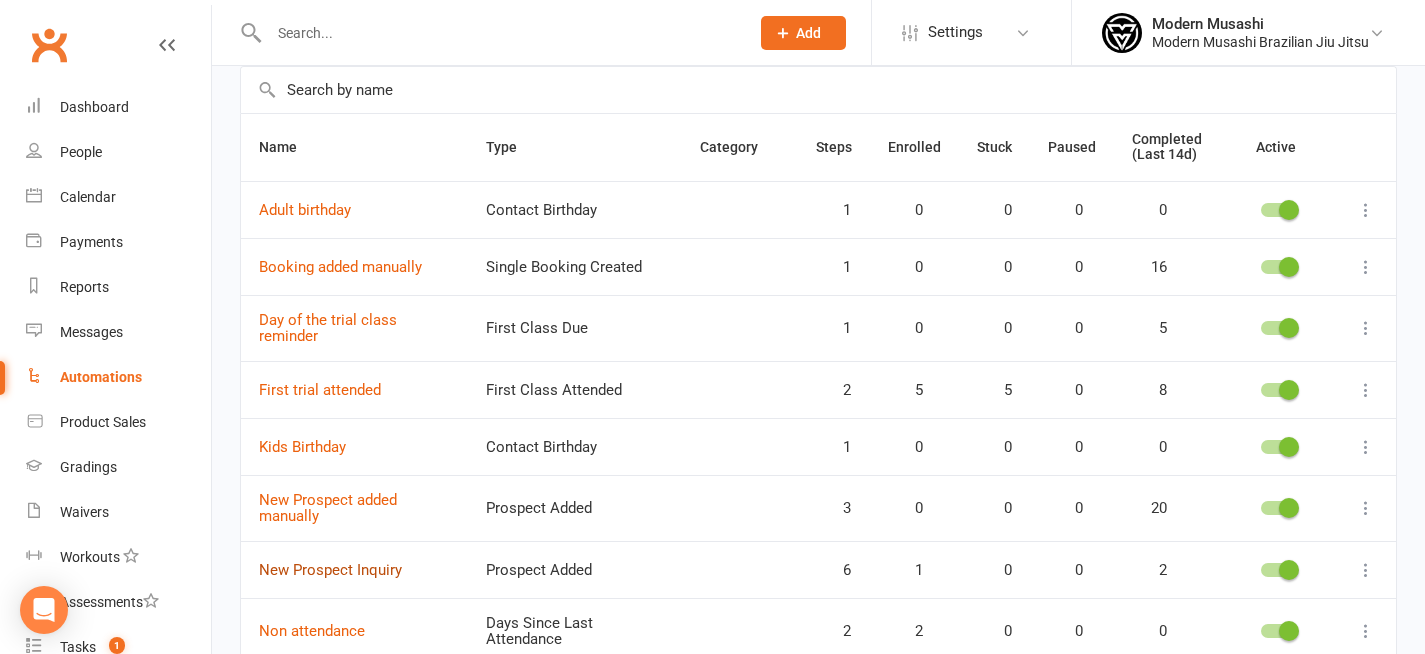 click on "New Prospect Inquiry" at bounding box center [330, 570] 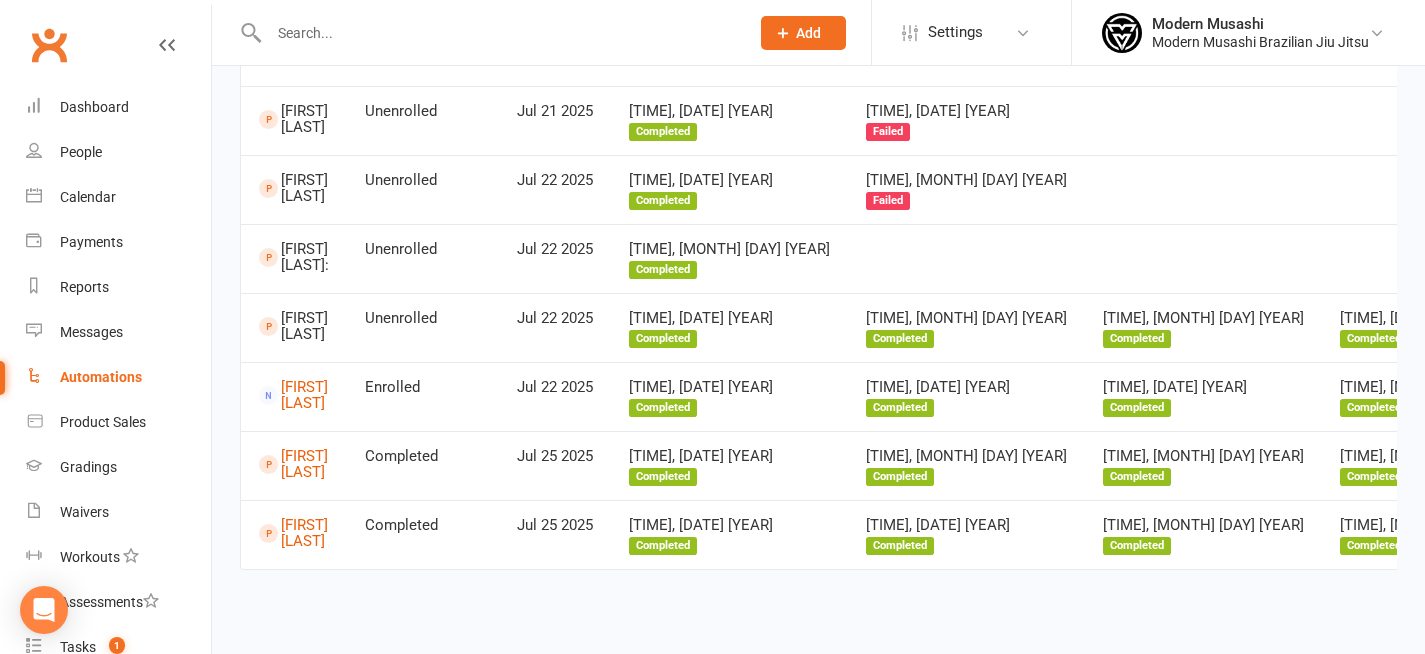 scroll, scrollTop: 0, scrollLeft: 0, axis: both 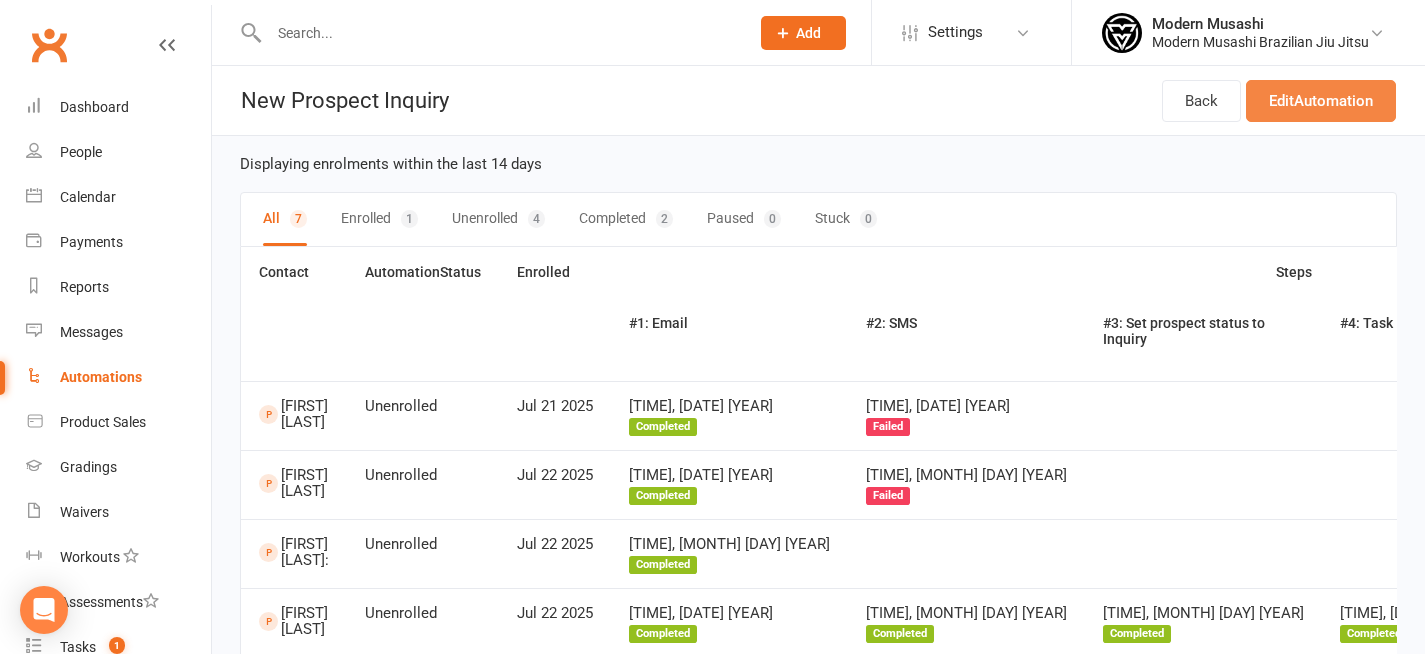 click on "Edit  Automation" at bounding box center (1321, 101) 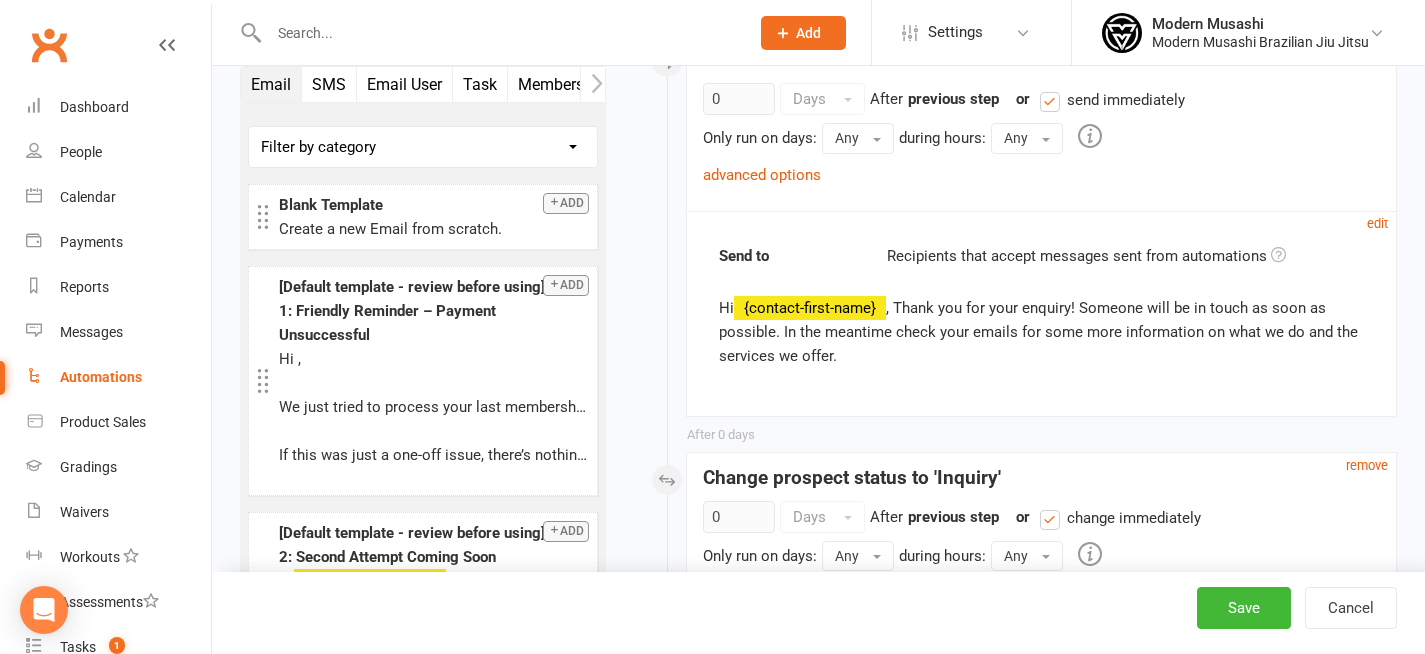 scroll, scrollTop: 1849, scrollLeft: 0, axis: vertical 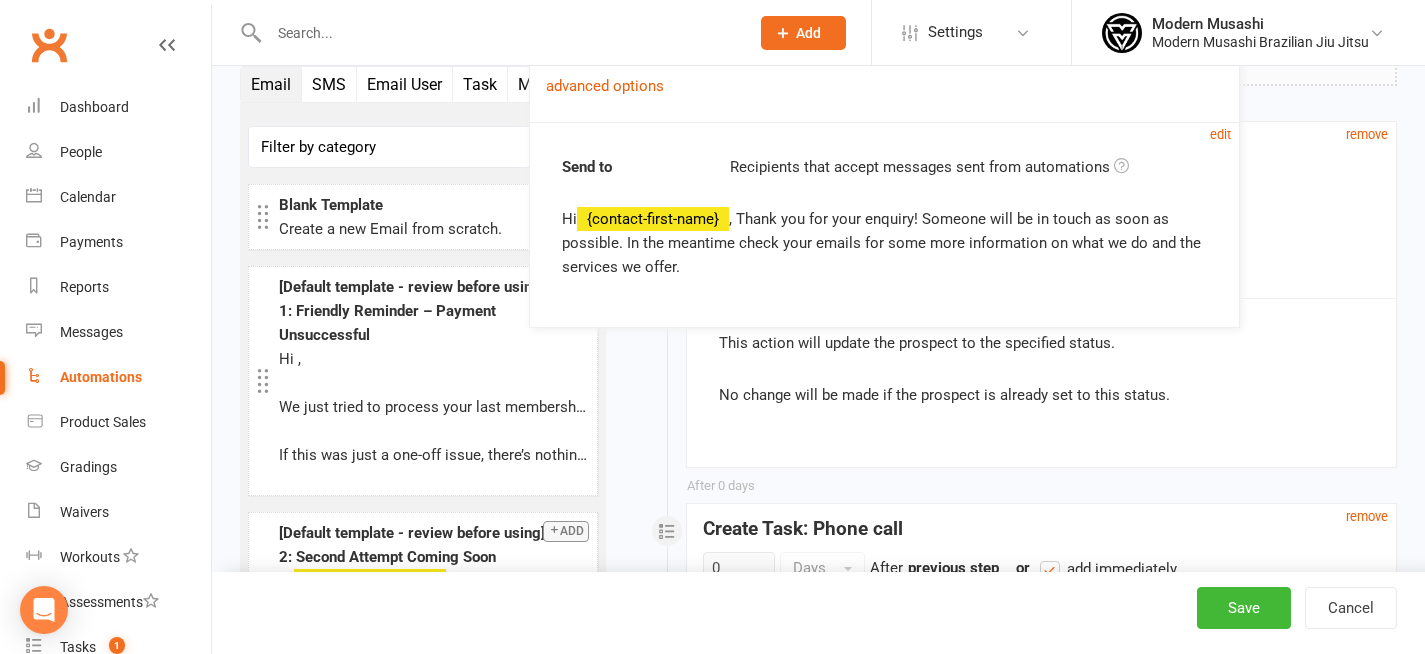 drag, startPoint x: 860, startPoint y: 386, endPoint x: 703, endPoint y: 295, distance: 181.46625 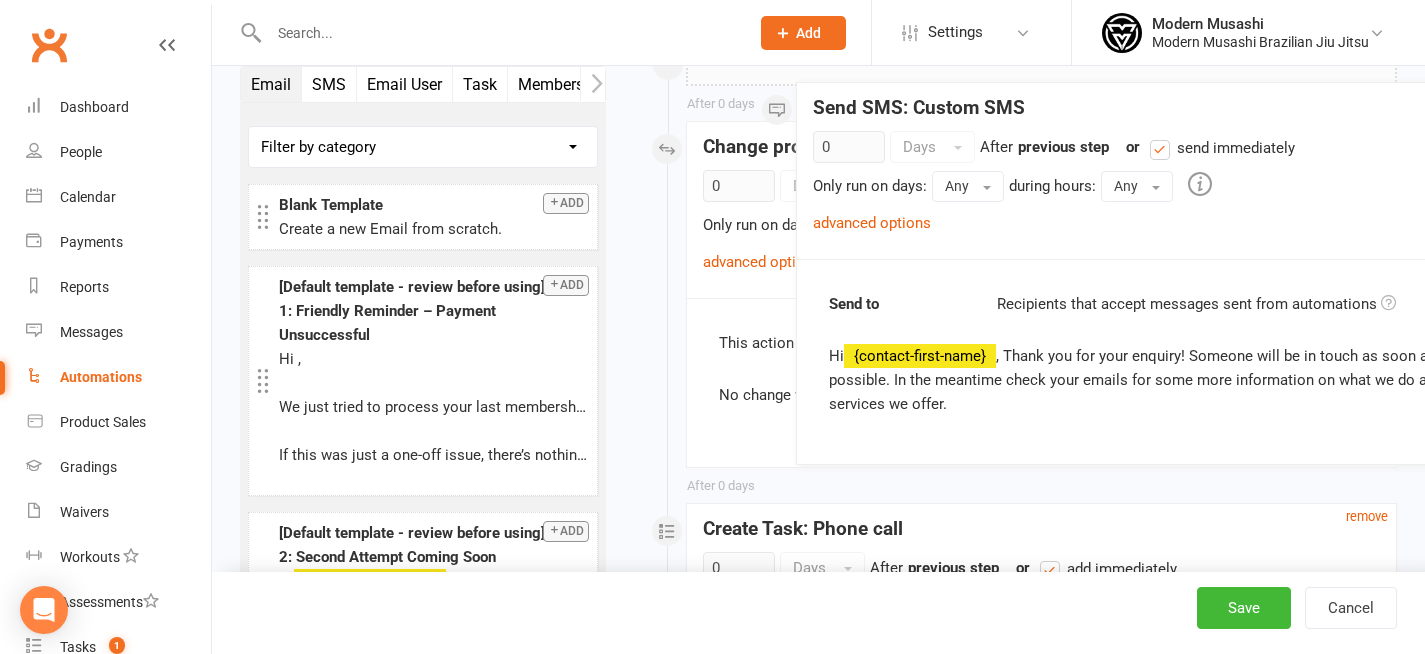 drag, startPoint x: 719, startPoint y: 304, endPoint x: 829, endPoint y: 350, distance: 119.230865 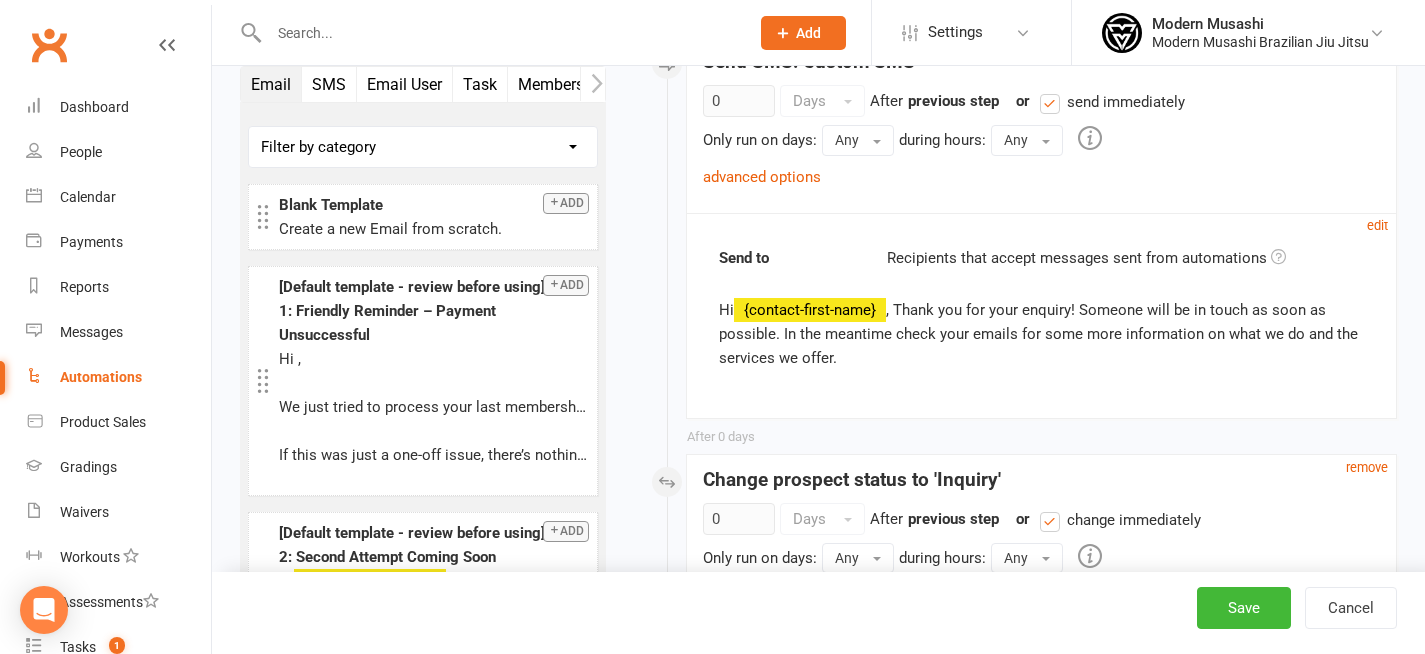 click on "Hi  {contact-first-name}  , Thank you for your enquiry! Someone will be in touch as soon as possible. In the meantime check your emails for some more information on what we do and the services we offer." at bounding box center [1041, 334] 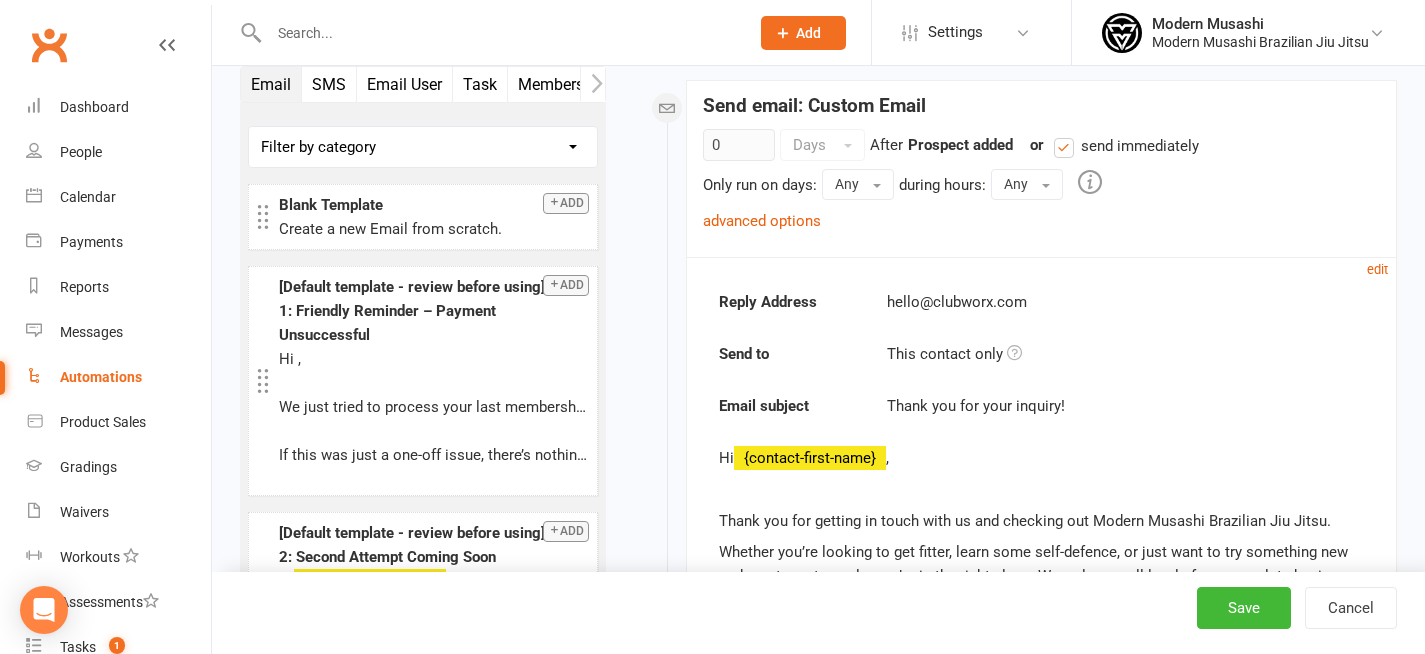 scroll, scrollTop: 292, scrollLeft: 0, axis: vertical 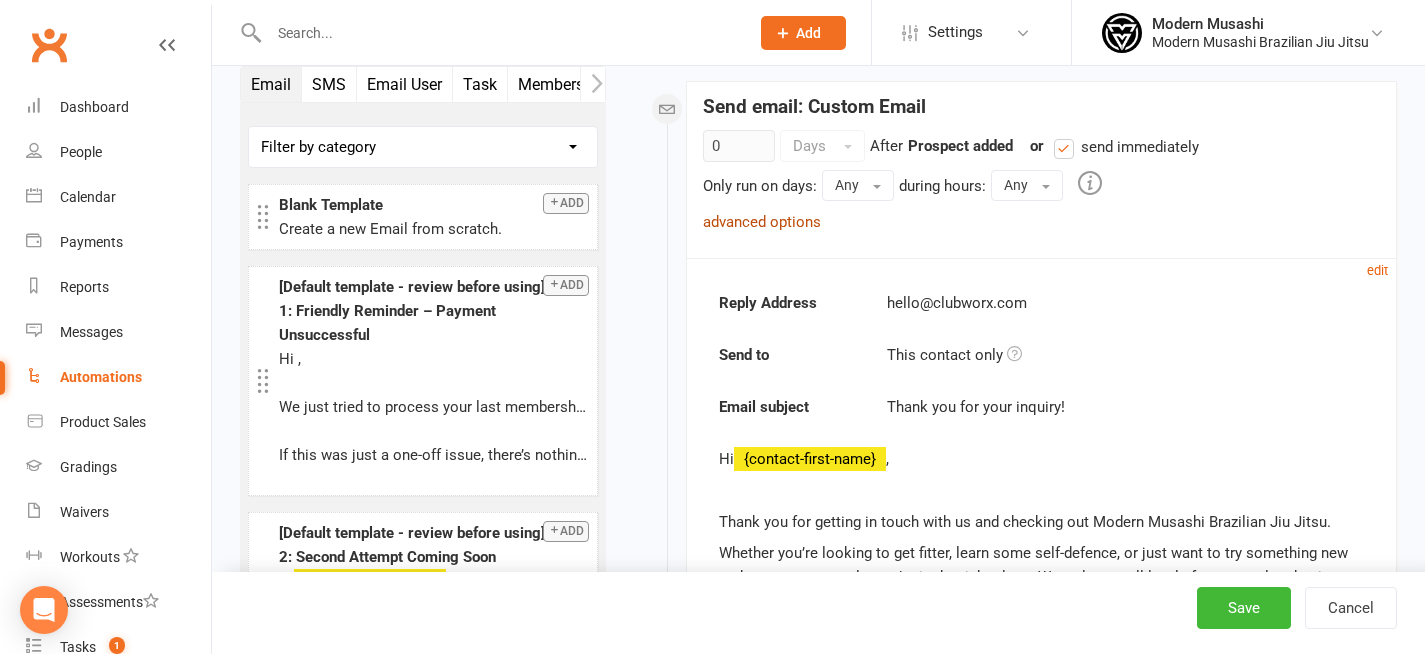click on "advanced options" at bounding box center (762, 222) 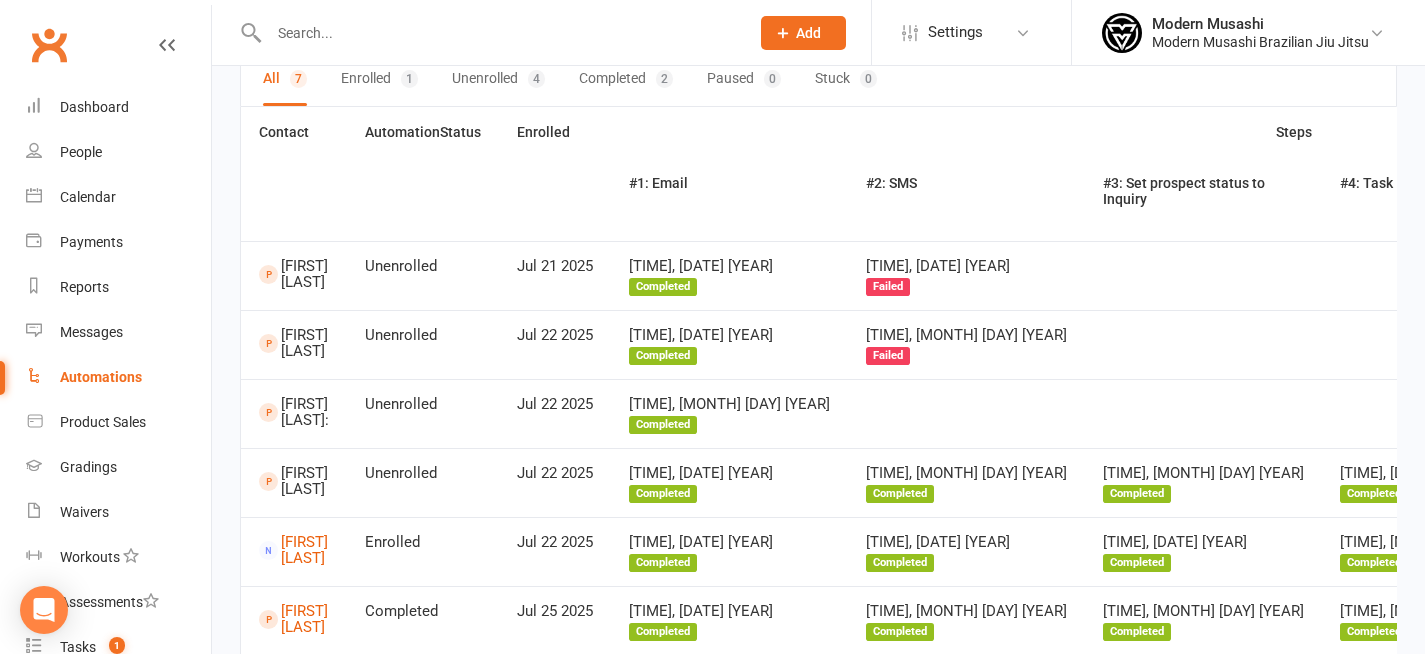 scroll, scrollTop: 33, scrollLeft: 0, axis: vertical 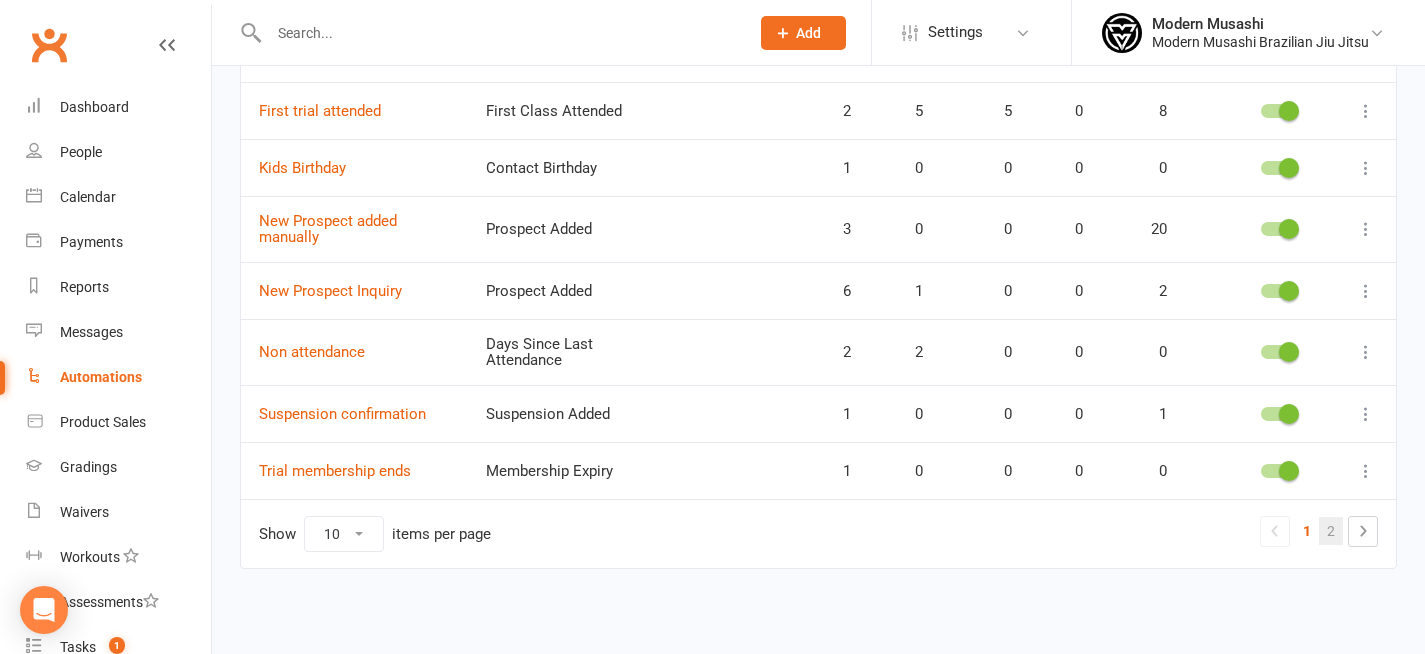 click on "2" at bounding box center [1331, 531] 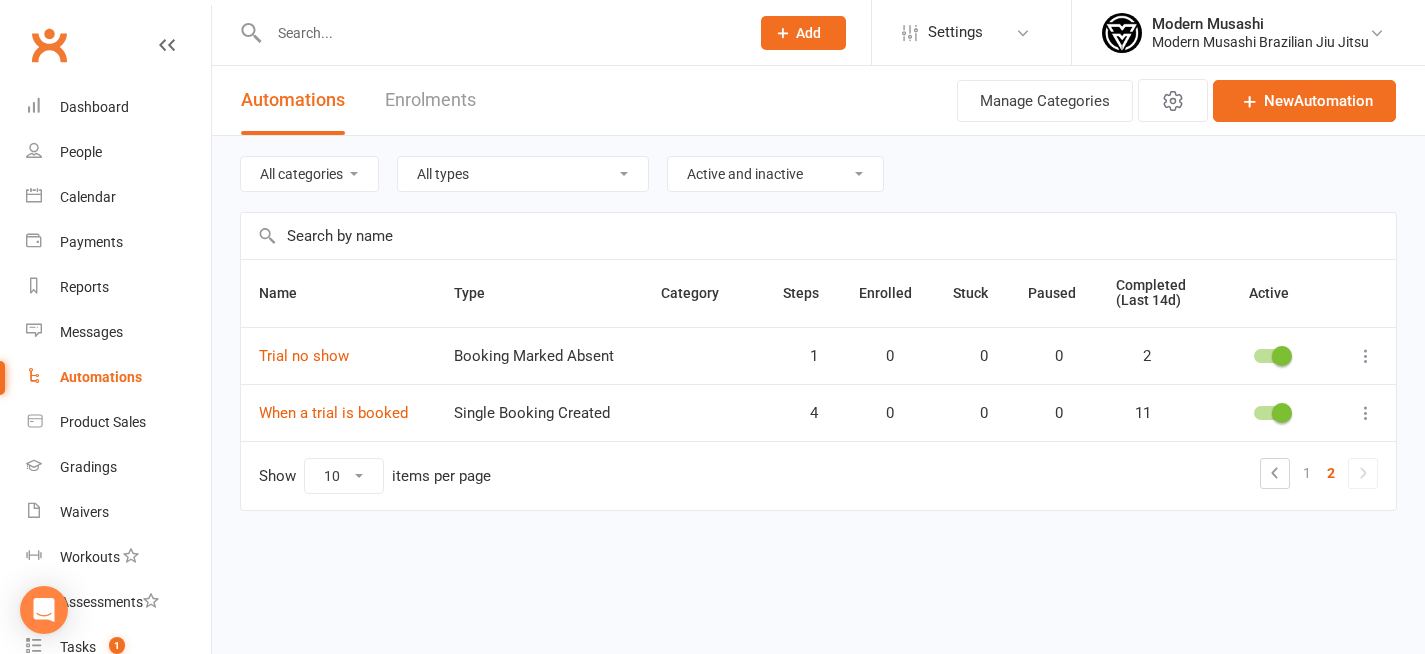 scroll, scrollTop: 0, scrollLeft: 0, axis: both 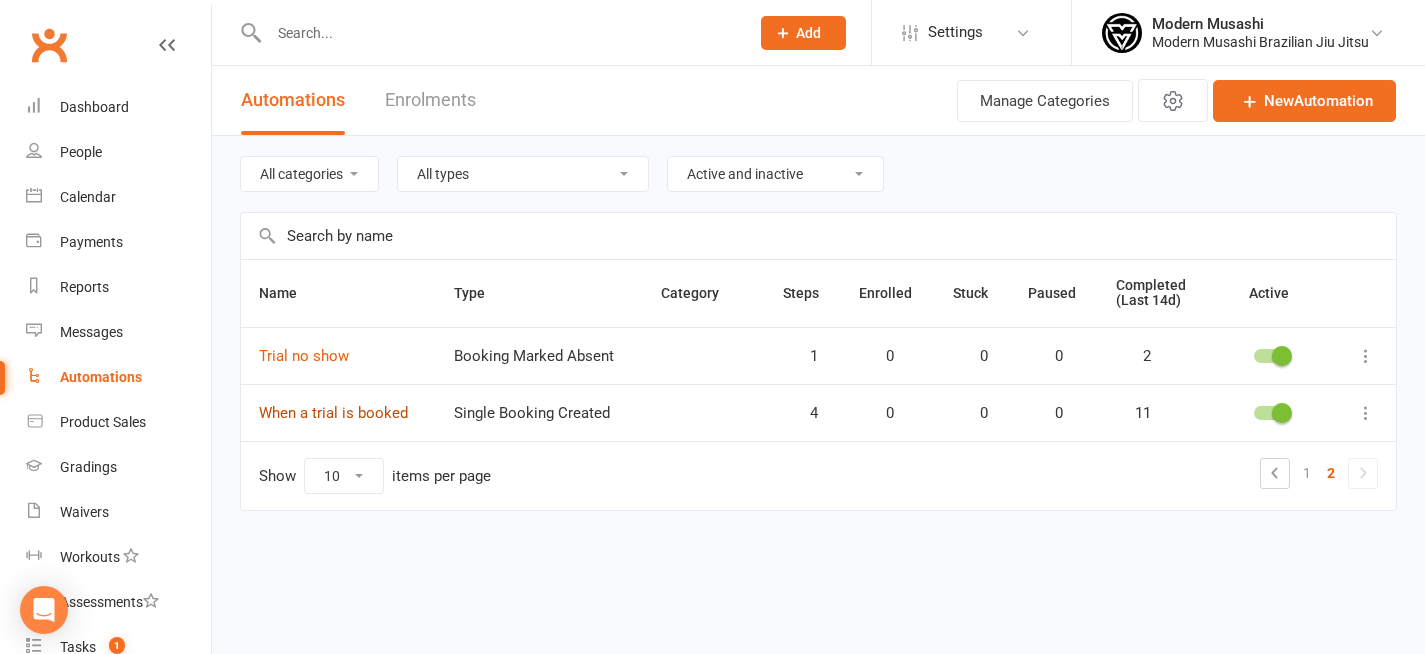 click on "When a trial is booked" at bounding box center [333, 413] 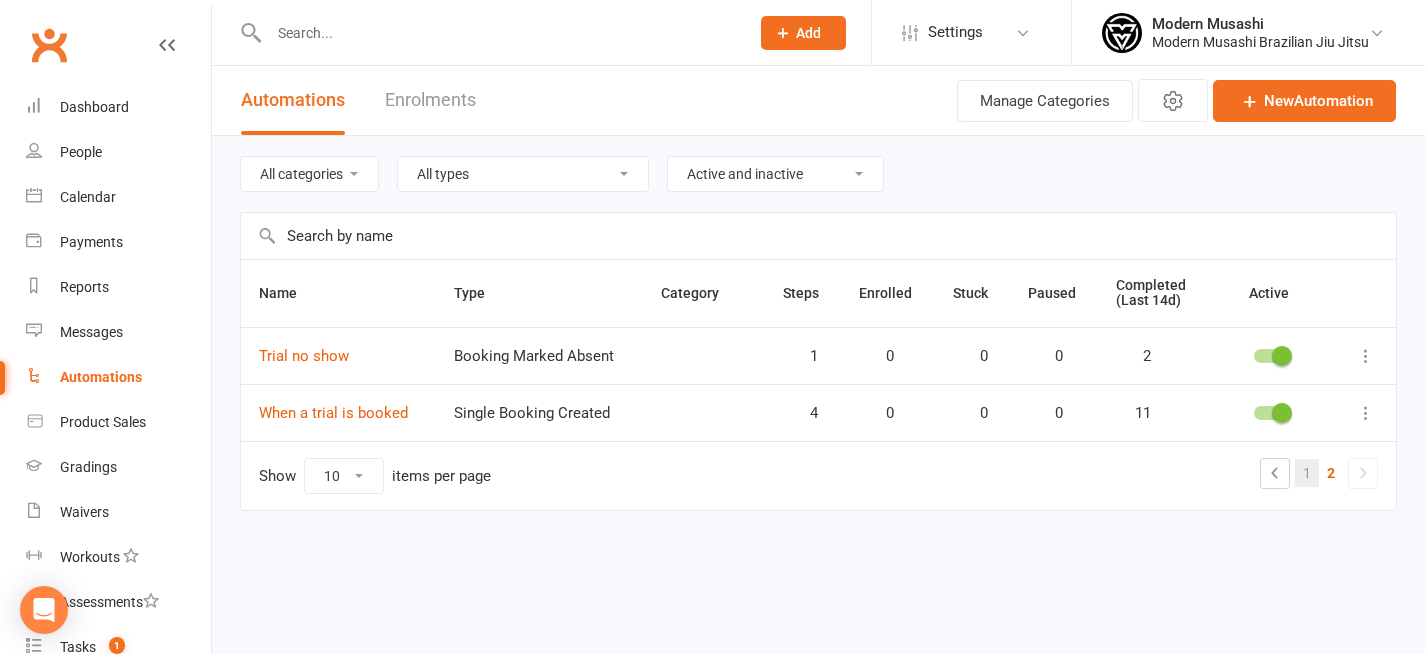 click on "1" at bounding box center [1307, 473] 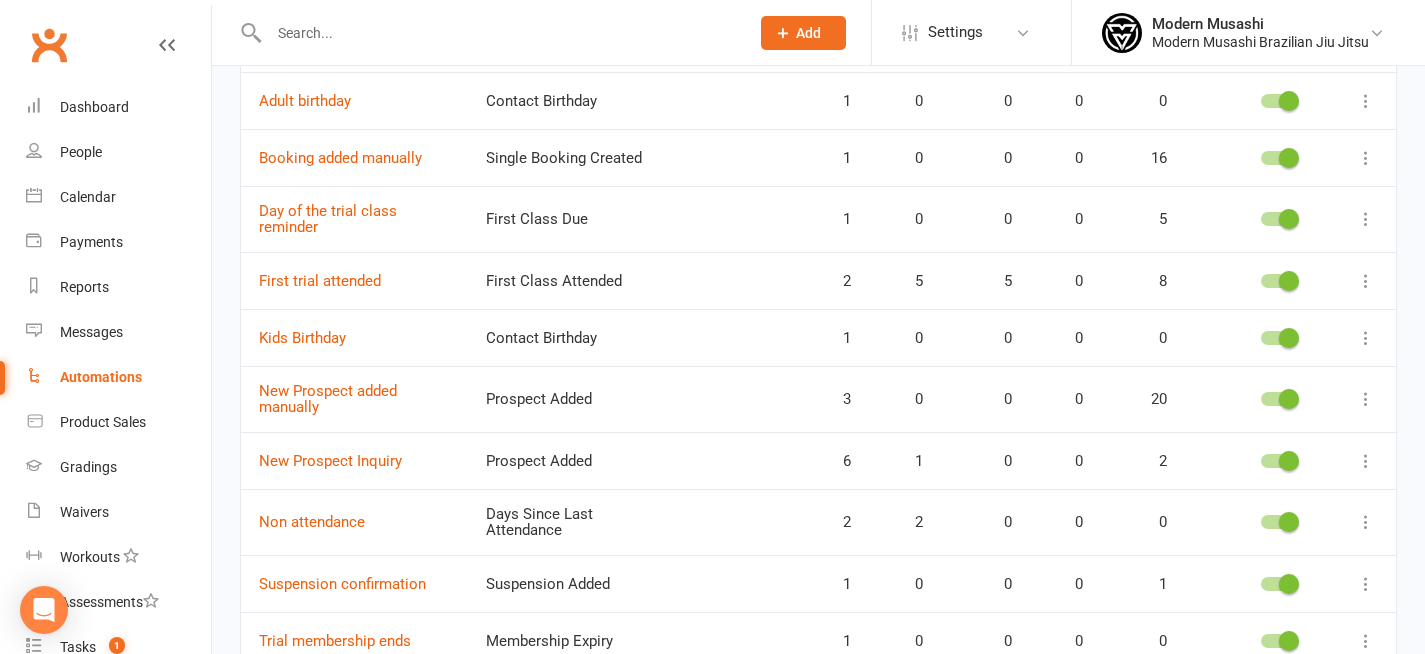scroll, scrollTop: 256, scrollLeft: 0, axis: vertical 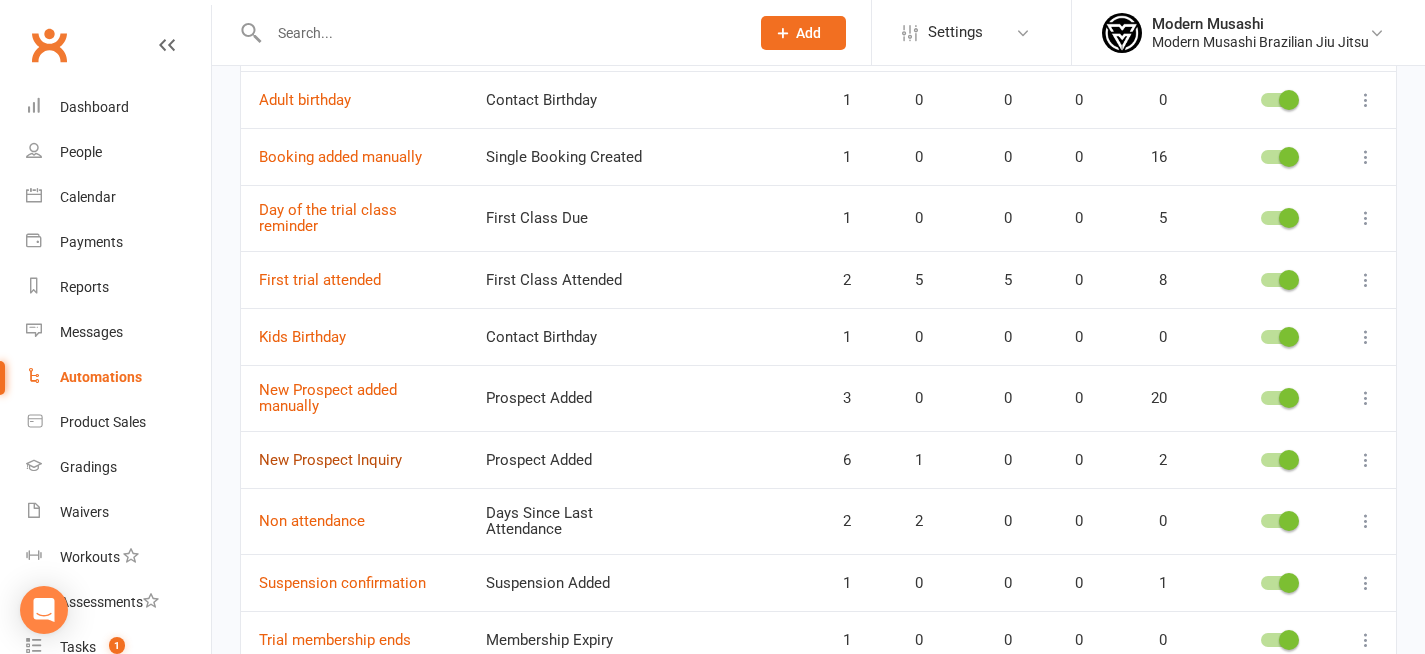 click on "New Prospect Inquiry" at bounding box center [330, 460] 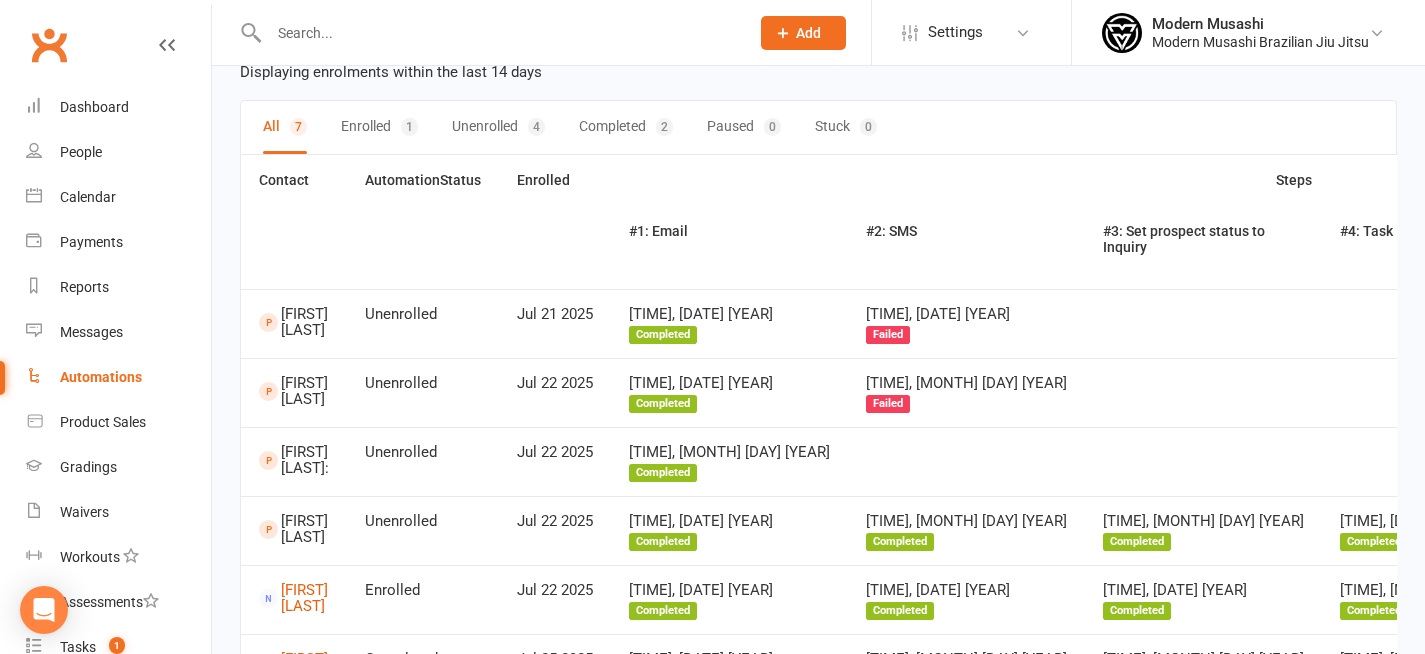 scroll, scrollTop: 90, scrollLeft: 0, axis: vertical 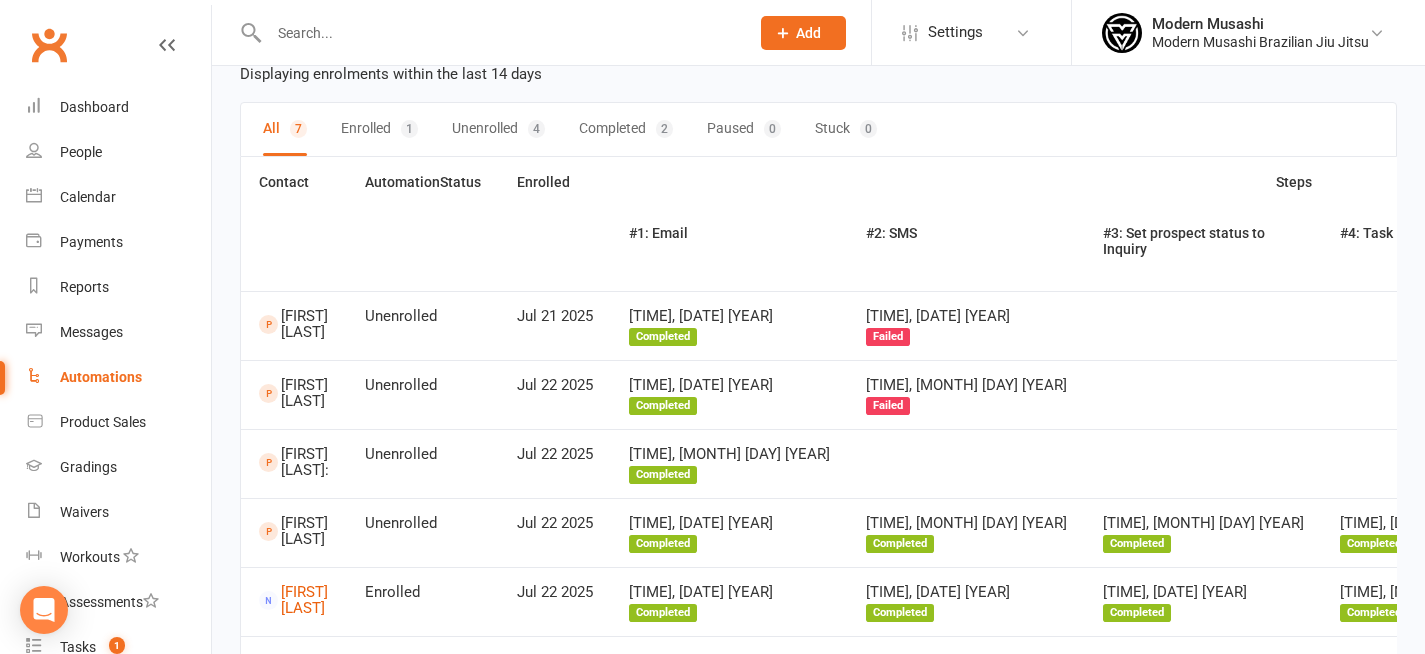 drag, startPoint x: 404, startPoint y: 307, endPoint x: 449, endPoint y: 381, distance: 86.608315 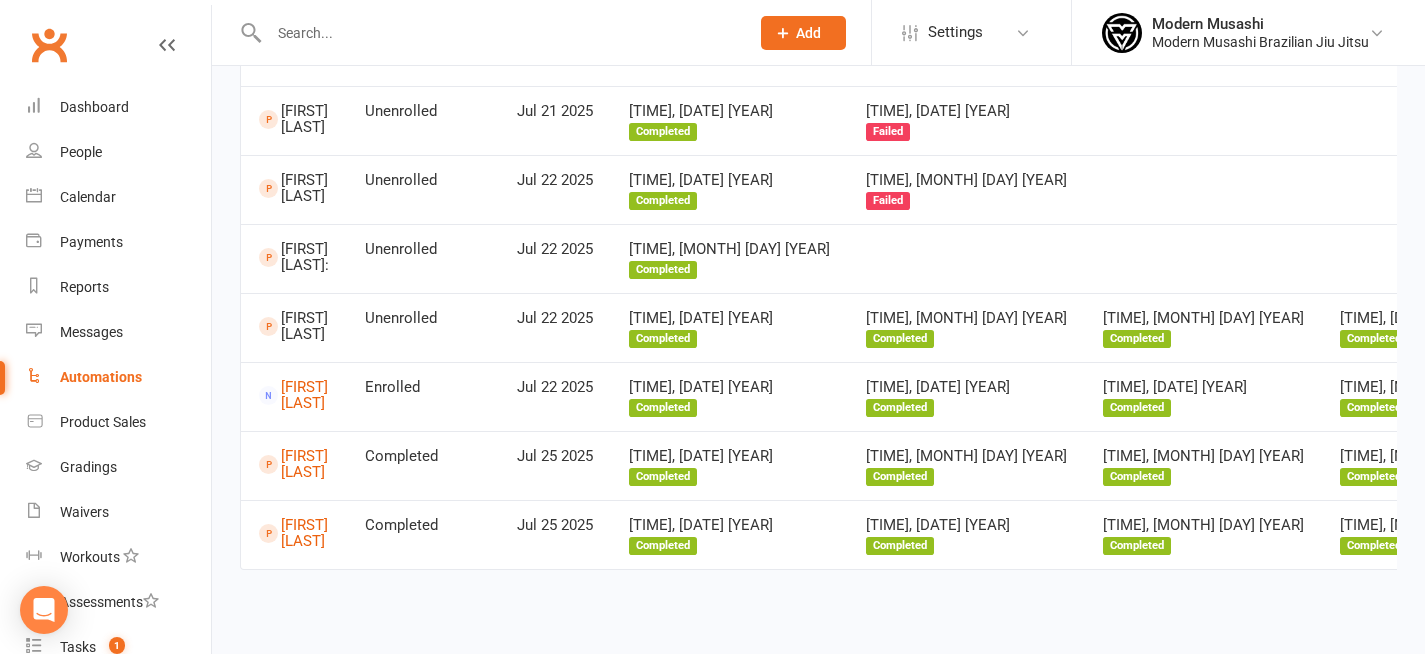 scroll, scrollTop: 0, scrollLeft: 0, axis: both 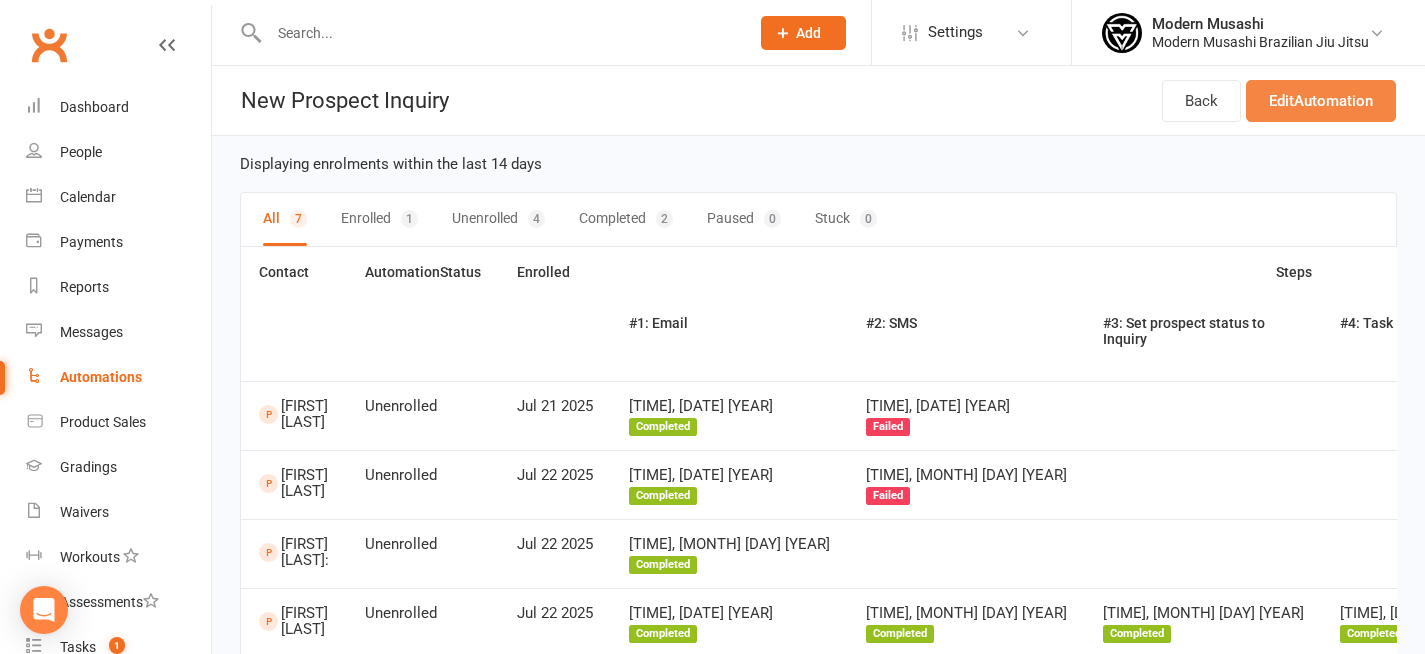 click on "Edit  Automation" at bounding box center (1321, 101) 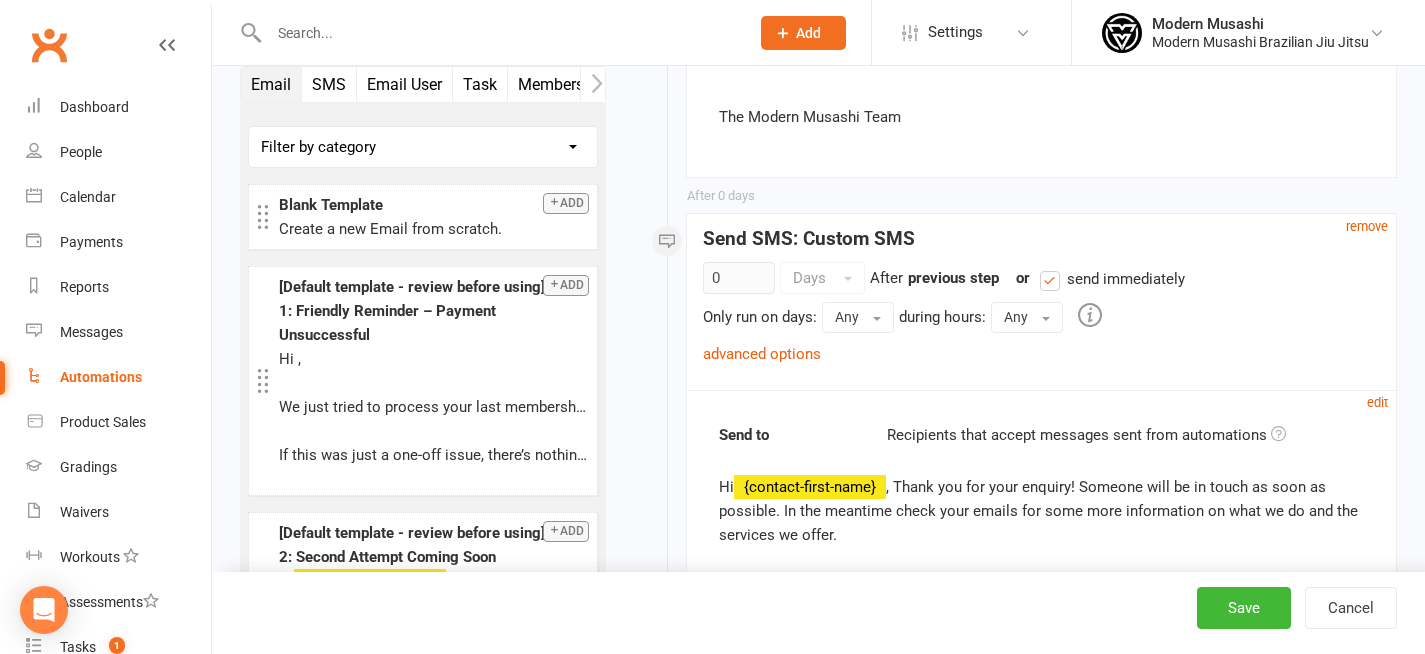 scroll, scrollTop: 1846, scrollLeft: 0, axis: vertical 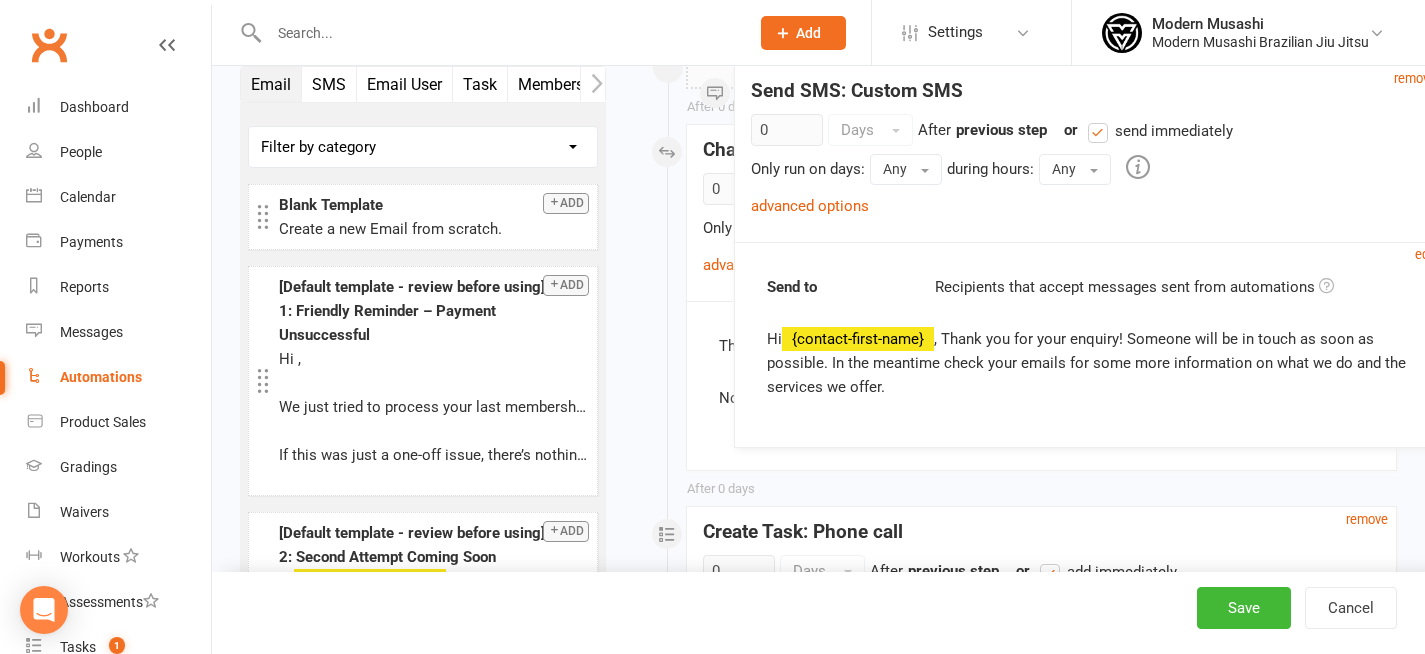drag, startPoint x: 714, startPoint y: 313, endPoint x: 757, endPoint y: 338, distance: 49.73932 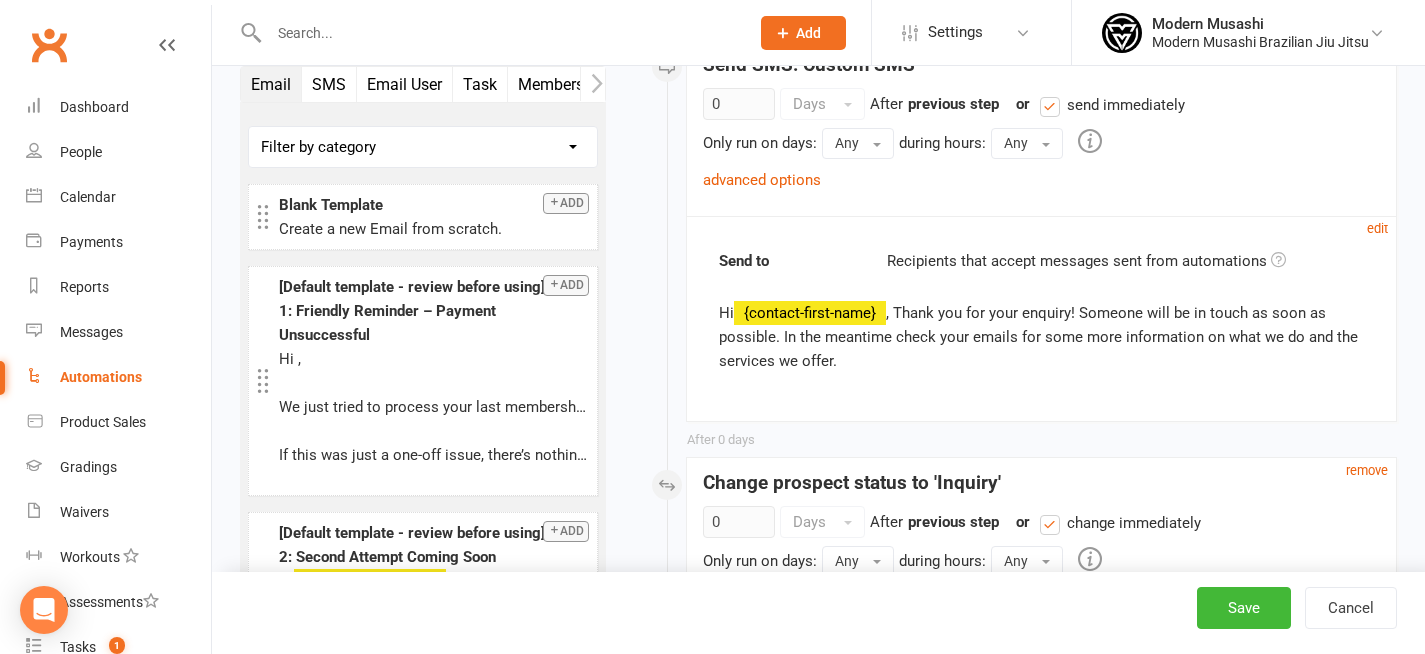 click on "Hi  {contact-first-name}  , Thank you for your enquiry! Someone will be in touch as soon as possible. In the meantime check your emails for some more information on what we do and the services we offer." at bounding box center [1041, 337] 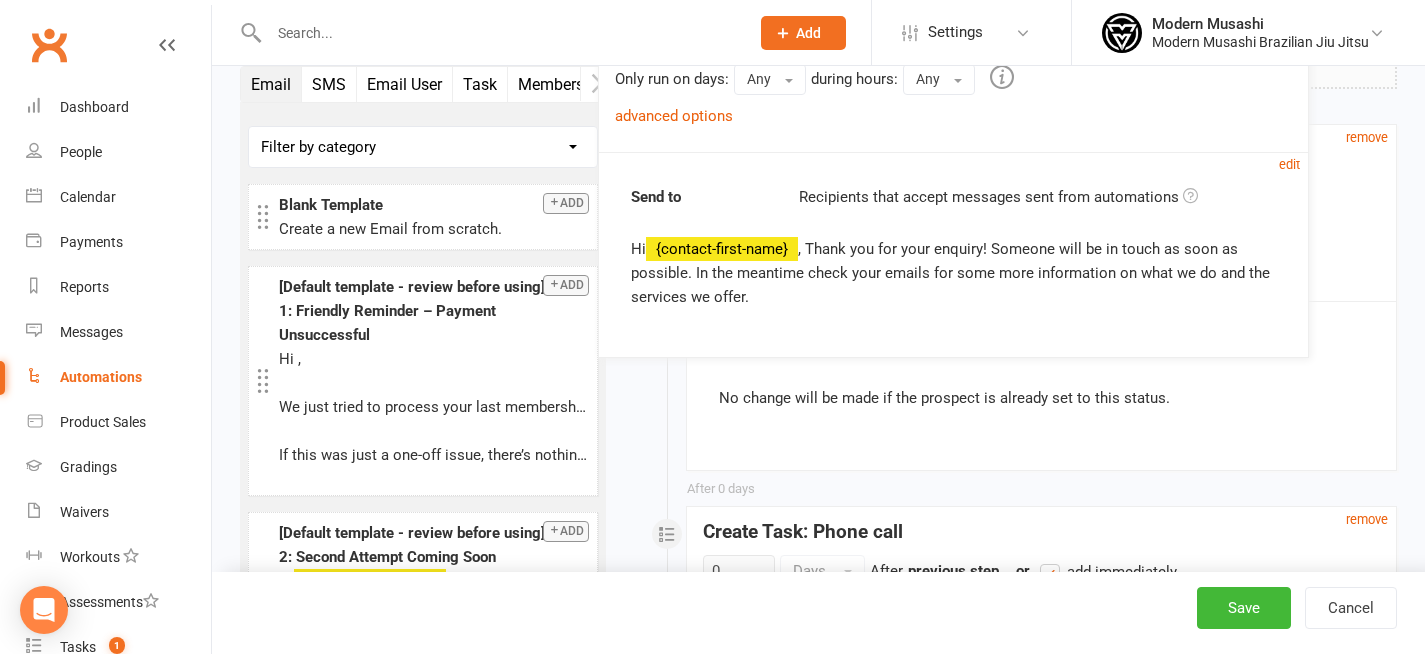 drag, startPoint x: 835, startPoint y: 364, endPoint x: 757, endPoint y: 300, distance: 100.89599 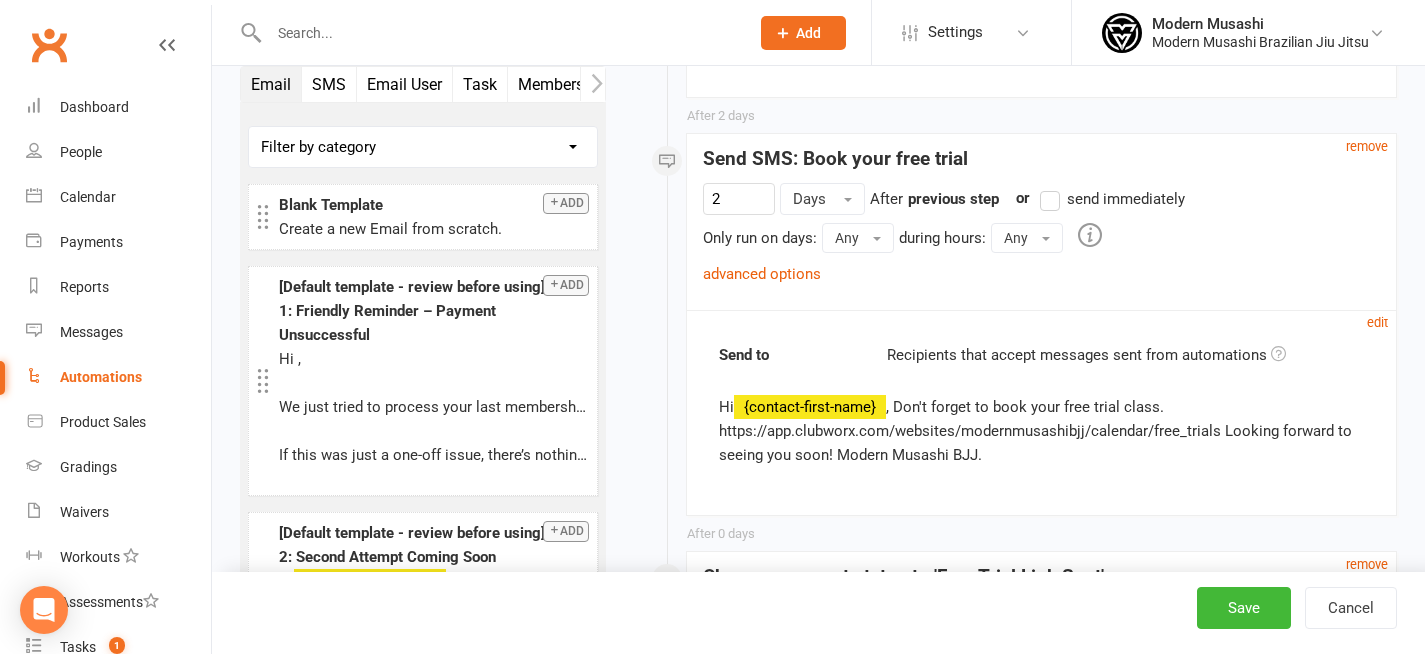 scroll, scrollTop: 3596, scrollLeft: 0, axis: vertical 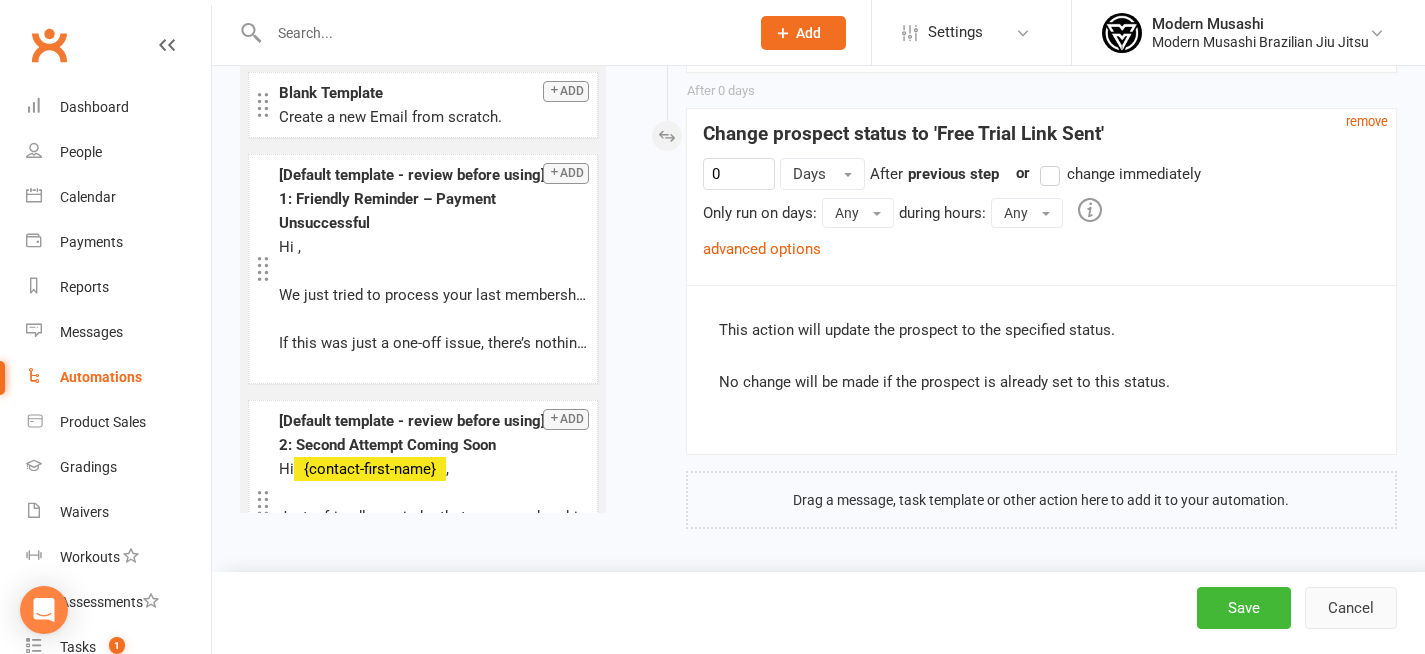 click on "Cancel" at bounding box center (1351, 608) 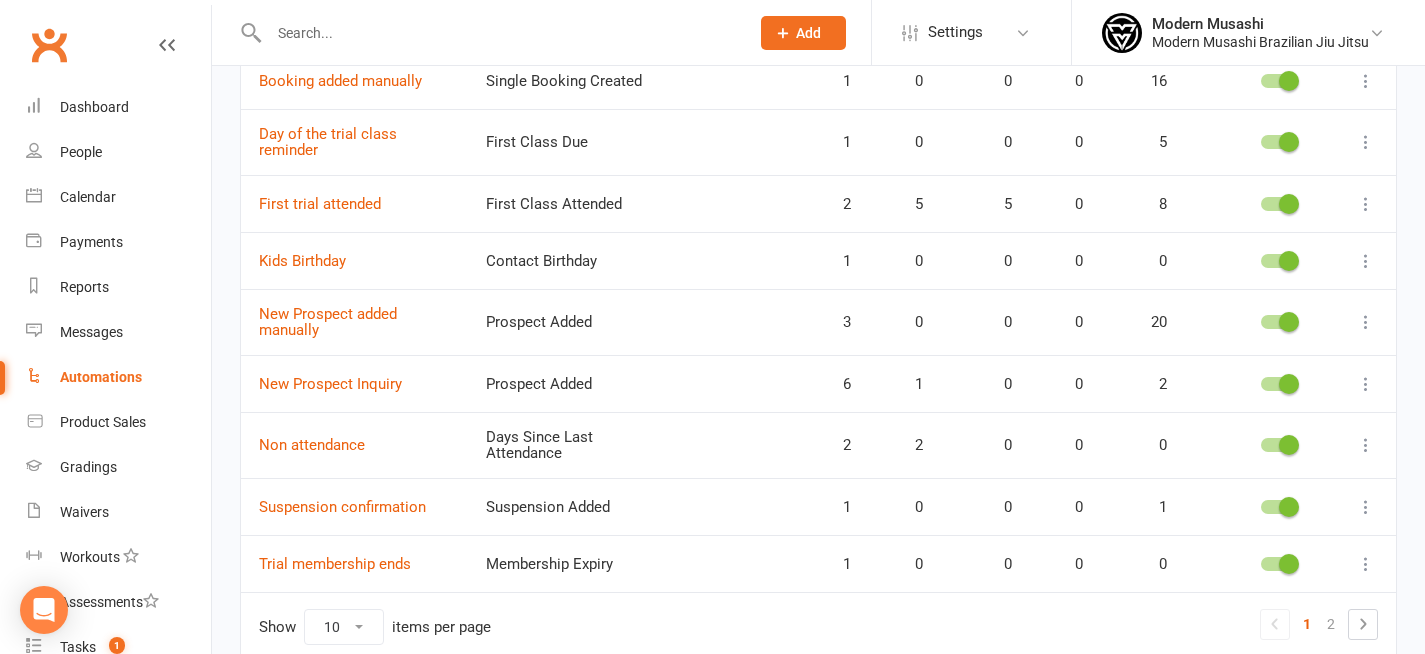scroll, scrollTop: 425, scrollLeft: 0, axis: vertical 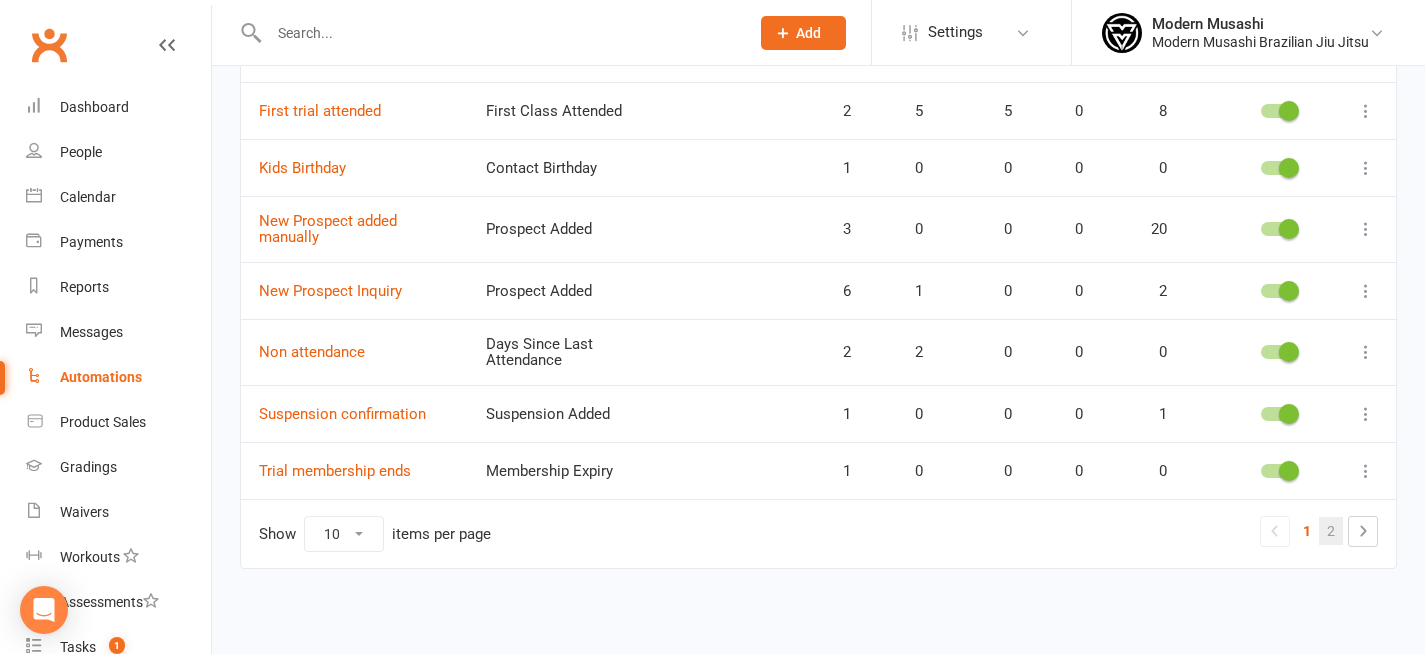 click on "2" at bounding box center [1331, 531] 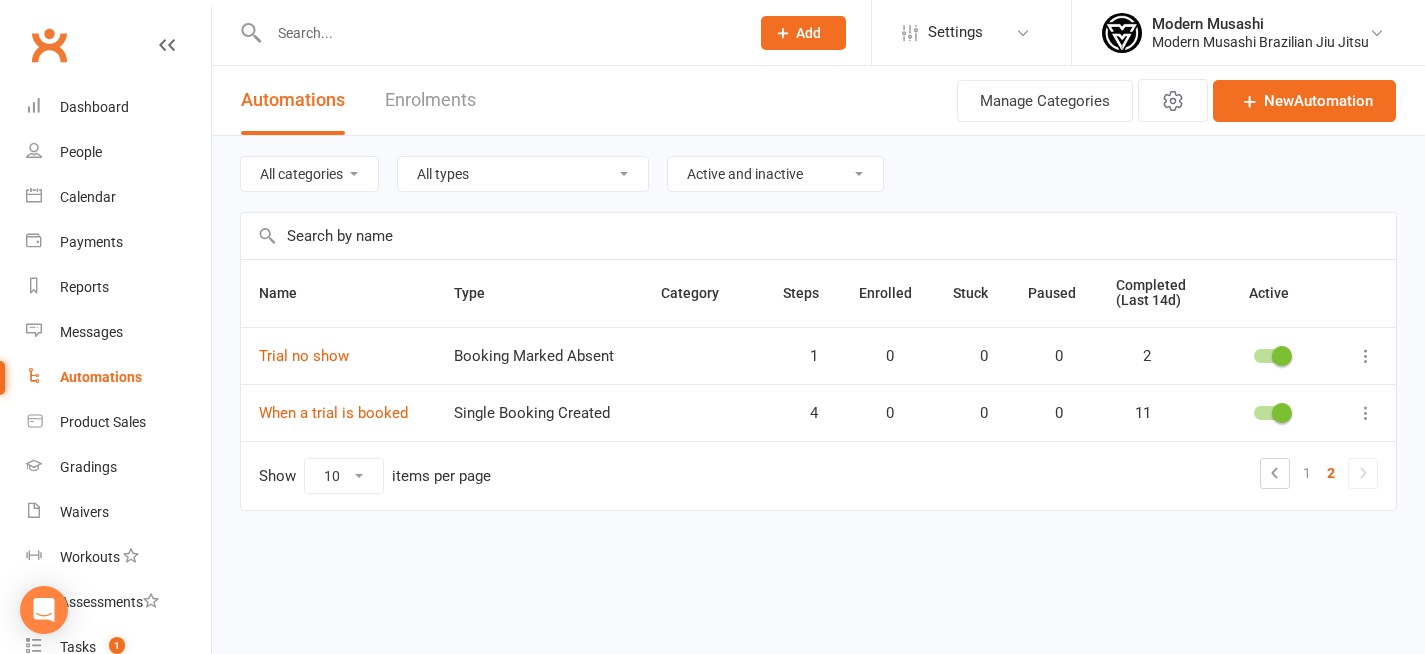 scroll, scrollTop: 0, scrollLeft: 0, axis: both 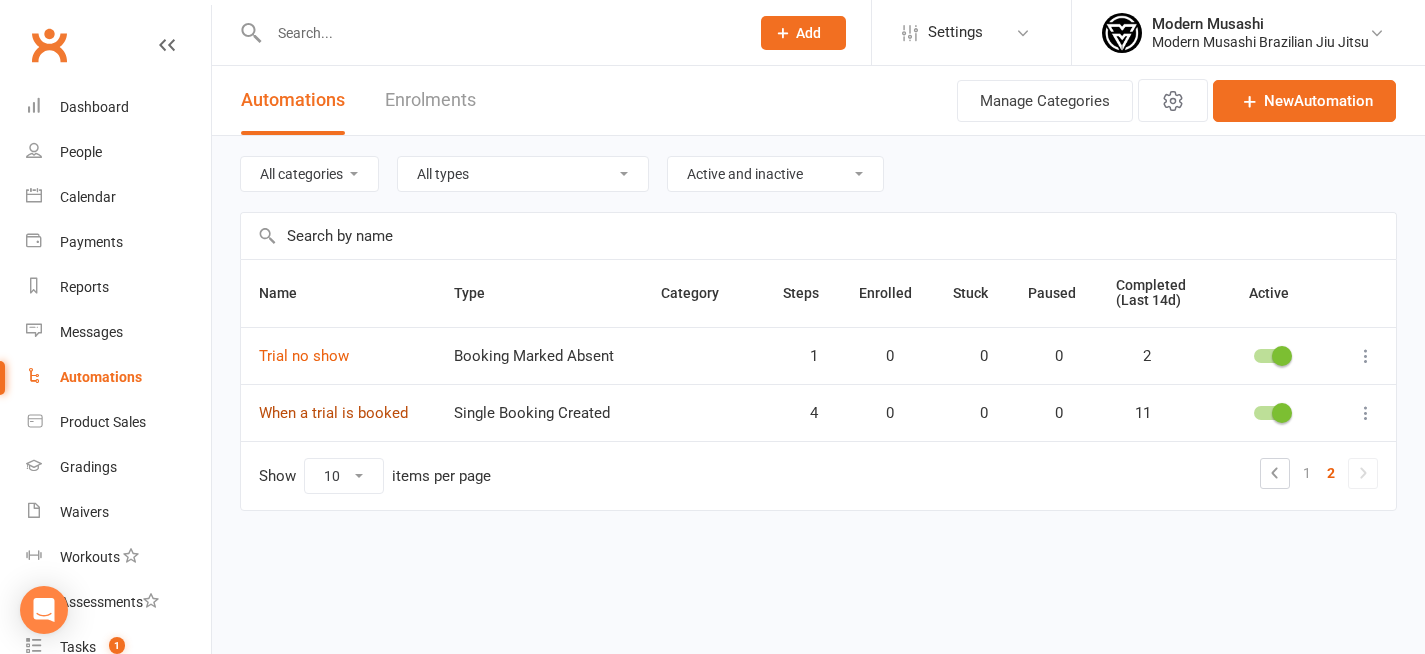 click on "When a trial is booked" at bounding box center [333, 413] 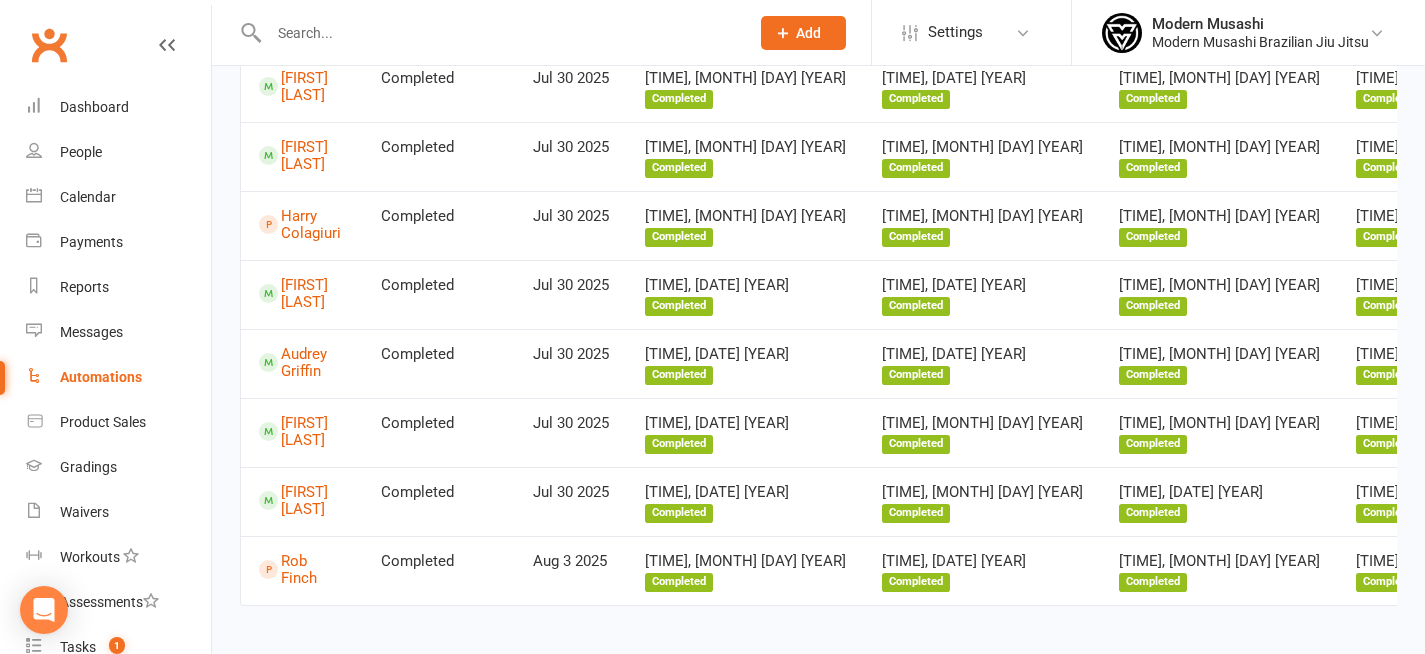 scroll, scrollTop: 638, scrollLeft: 0, axis: vertical 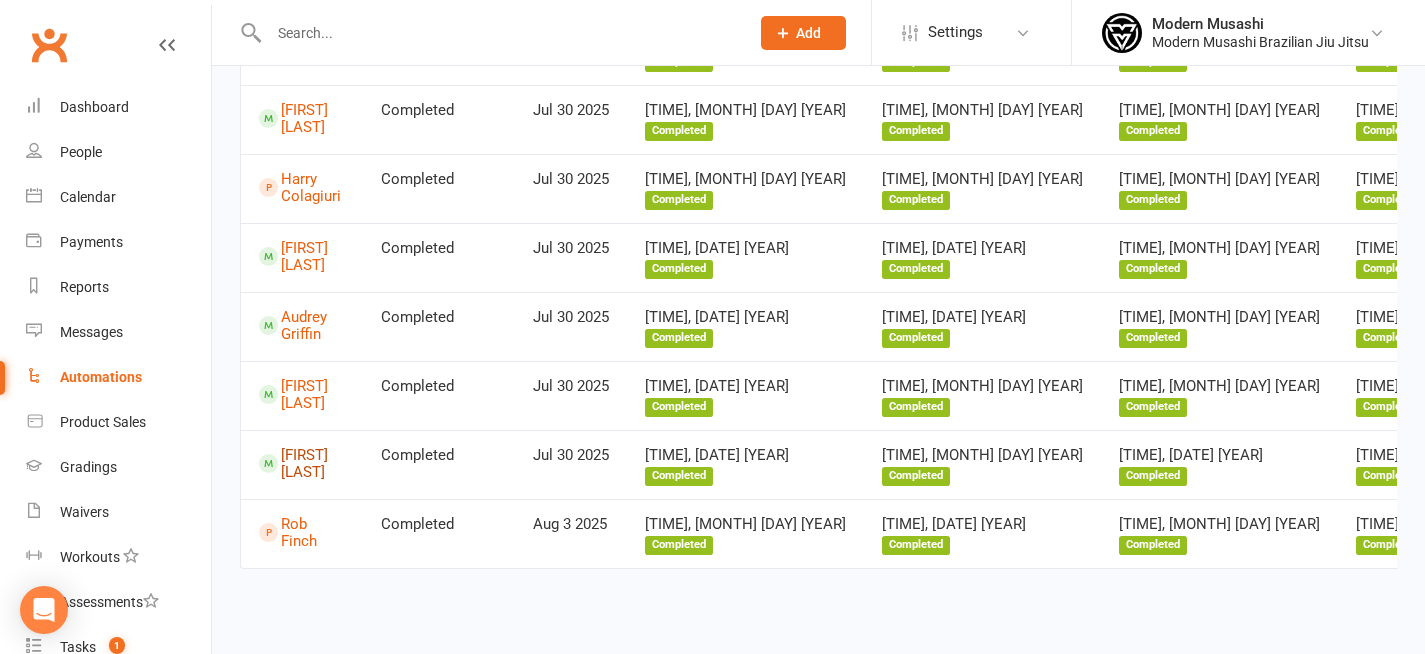 click on "[FIRST] [LAST]" at bounding box center [302, 463] 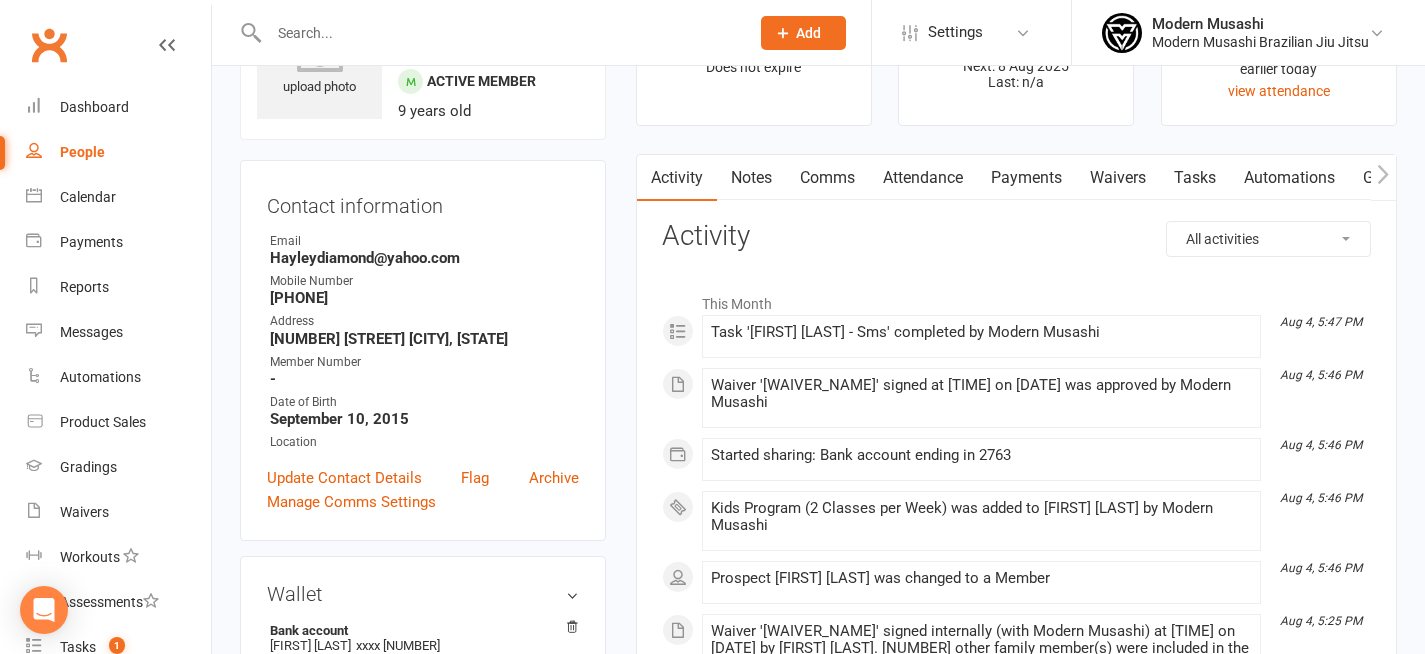 scroll, scrollTop: 0, scrollLeft: 0, axis: both 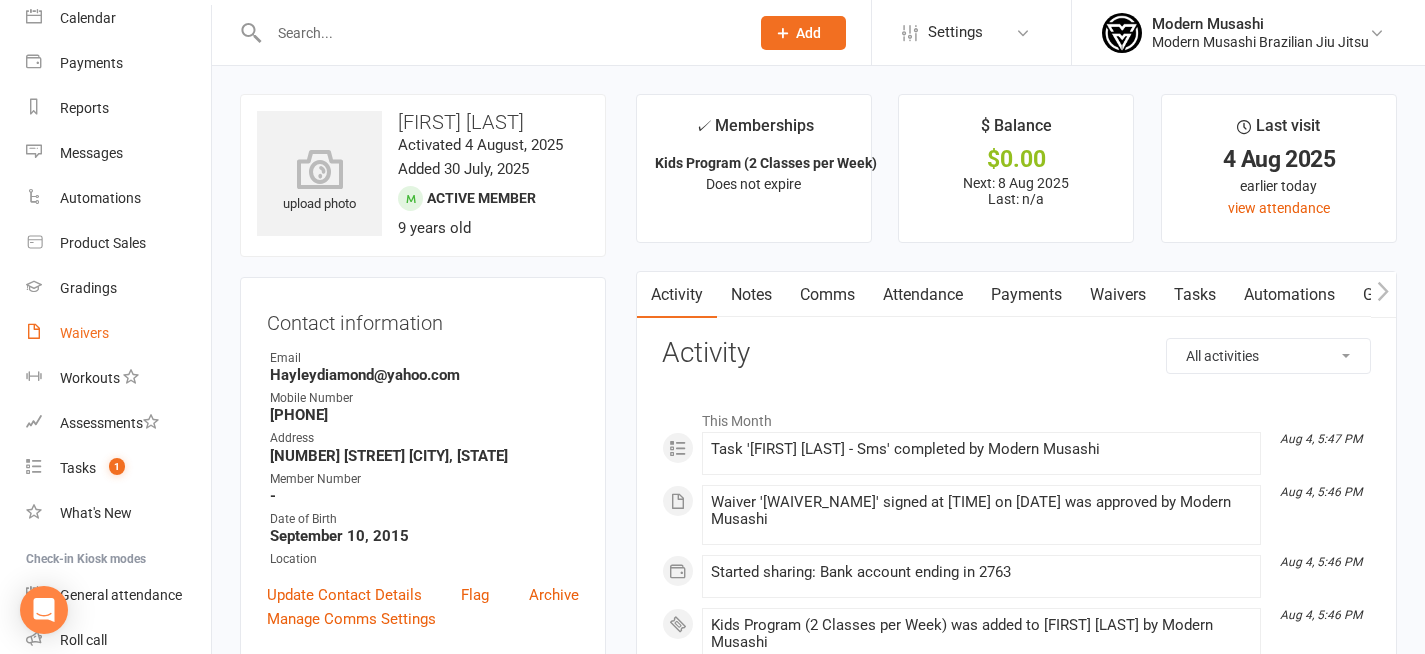 click on "Waivers" at bounding box center [84, 333] 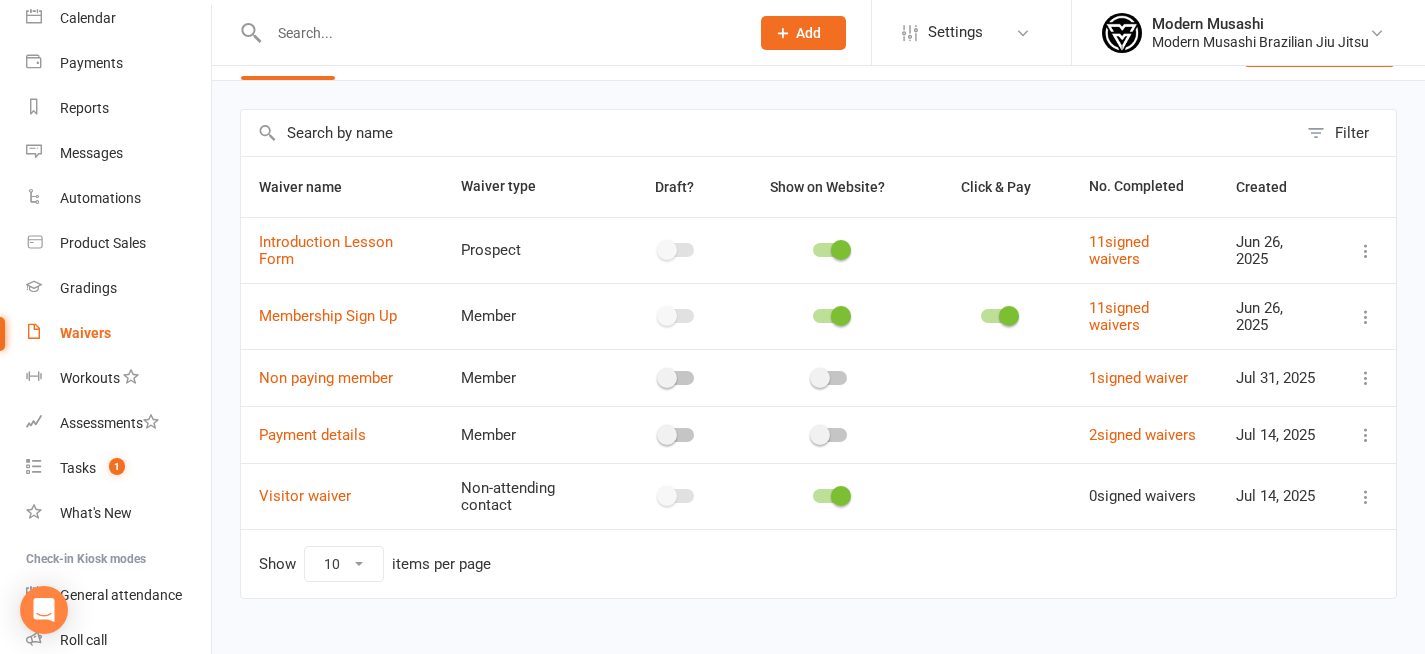scroll, scrollTop: 69, scrollLeft: 0, axis: vertical 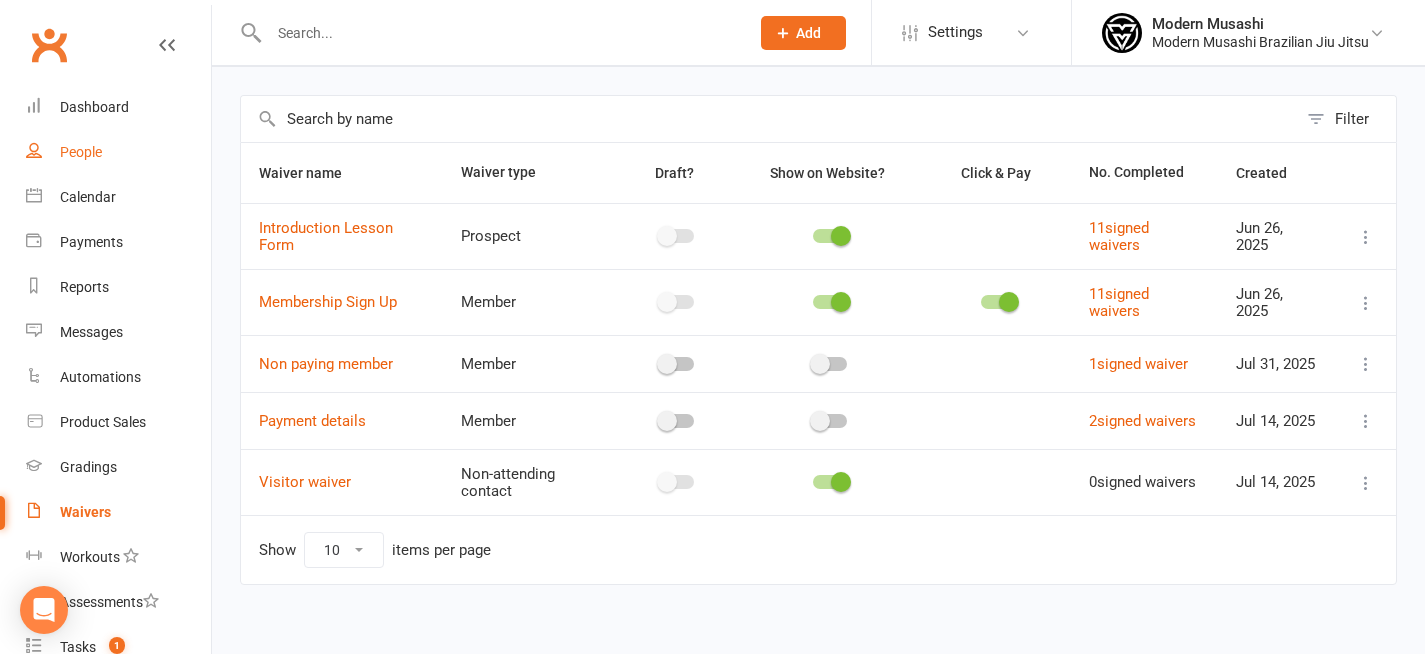 click on "People" at bounding box center (118, 152) 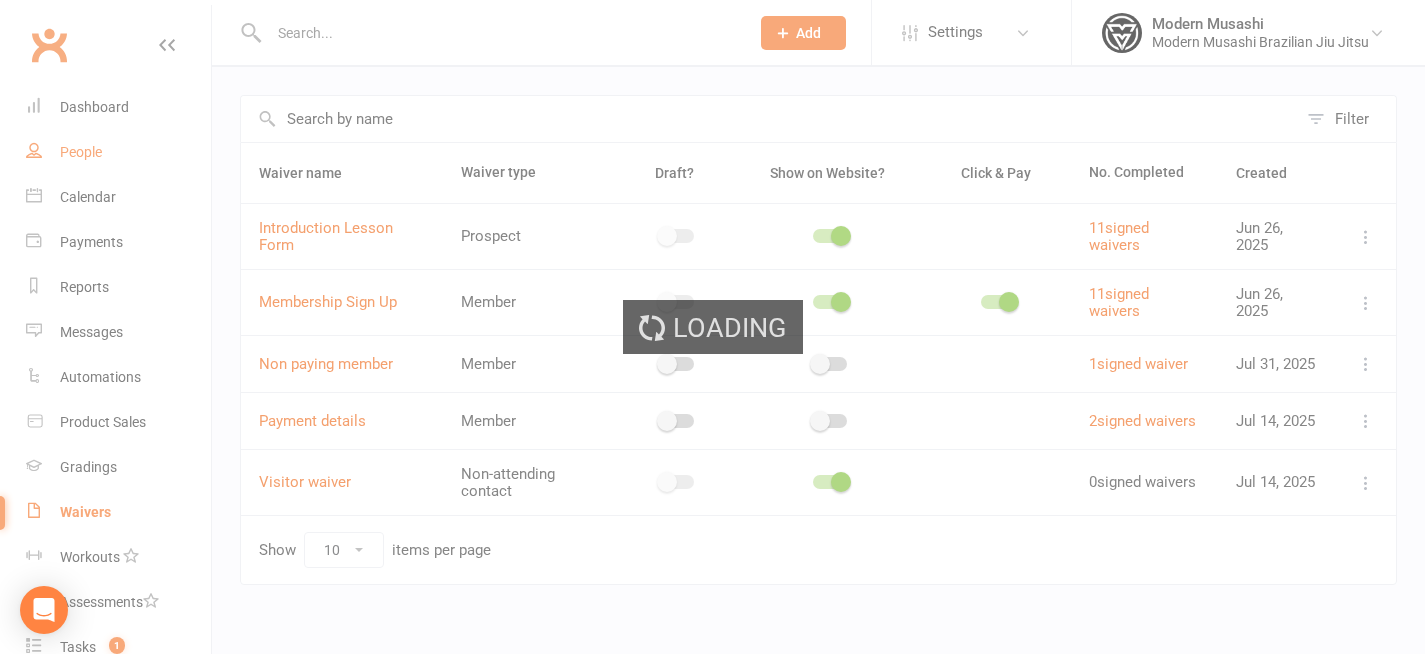 scroll, scrollTop: 0, scrollLeft: 0, axis: both 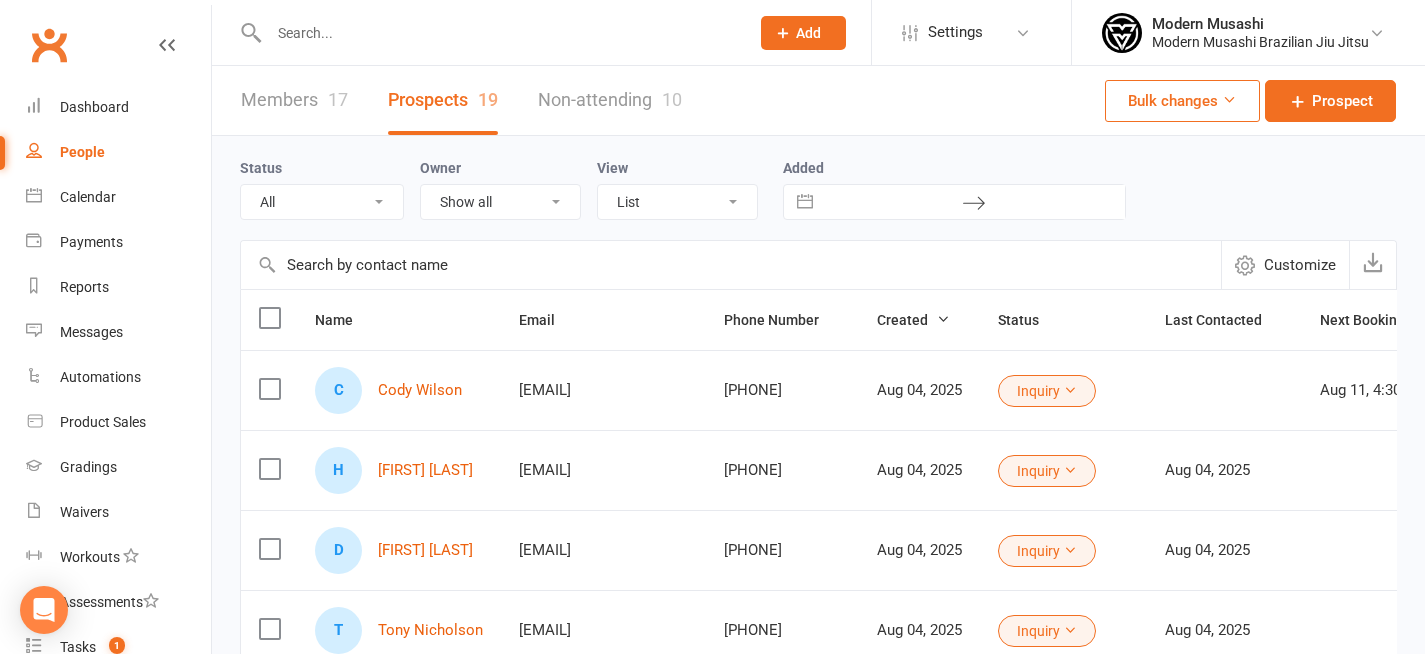 click on "Non-attending 10" at bounding box center [610, 100] 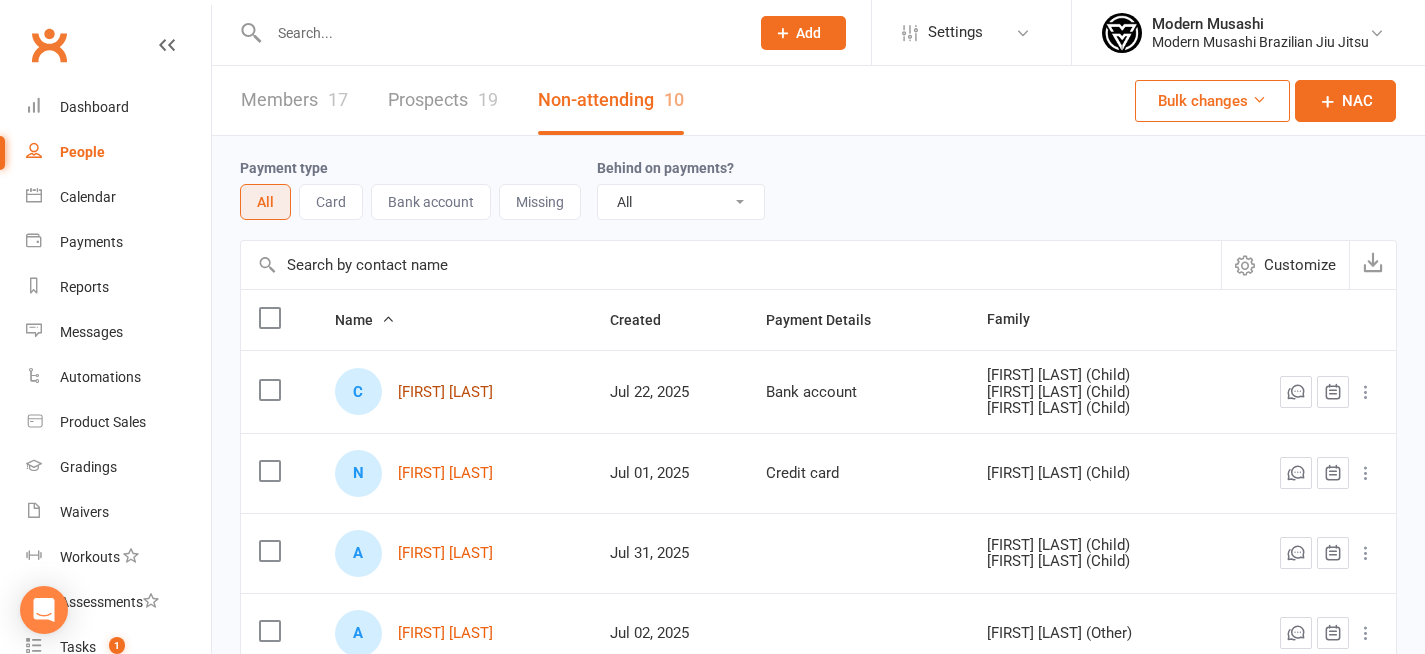click on "[FIRST] [LAST]" at bounding box center [445, 392] 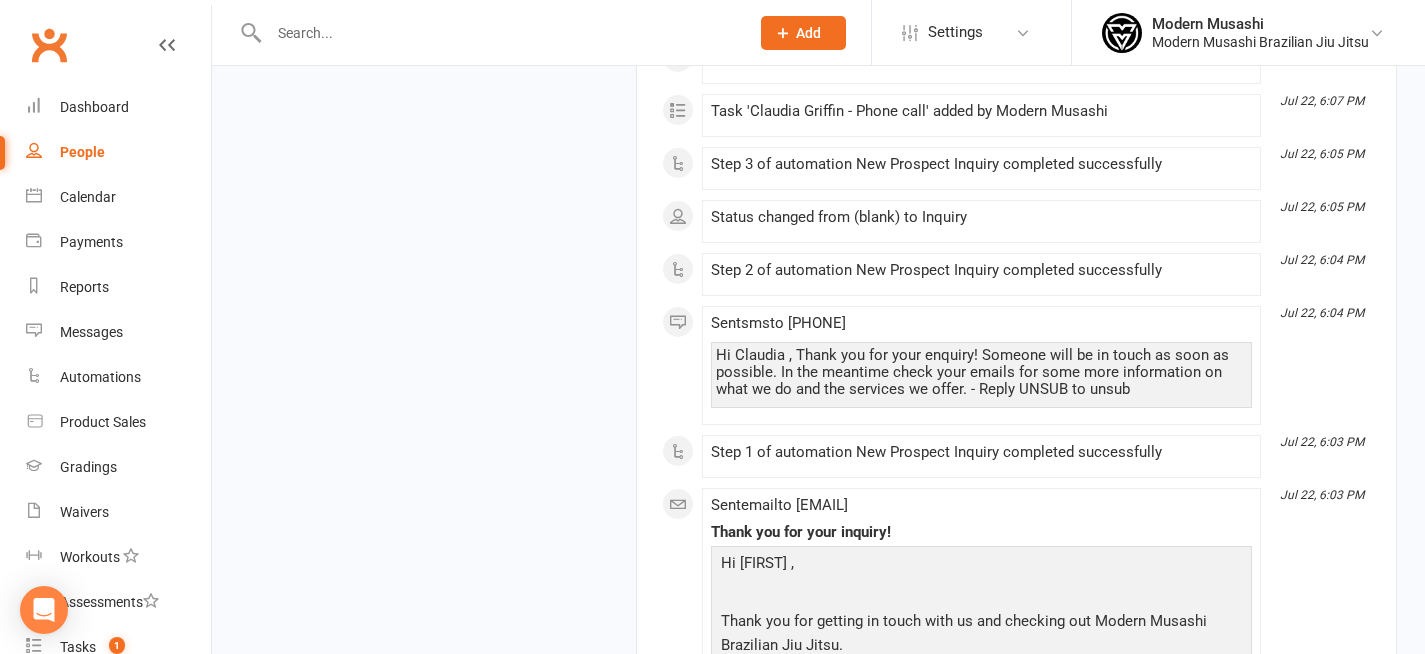 scroll, scrollTop: 3597, scrollLeft: 0, axis: vertical 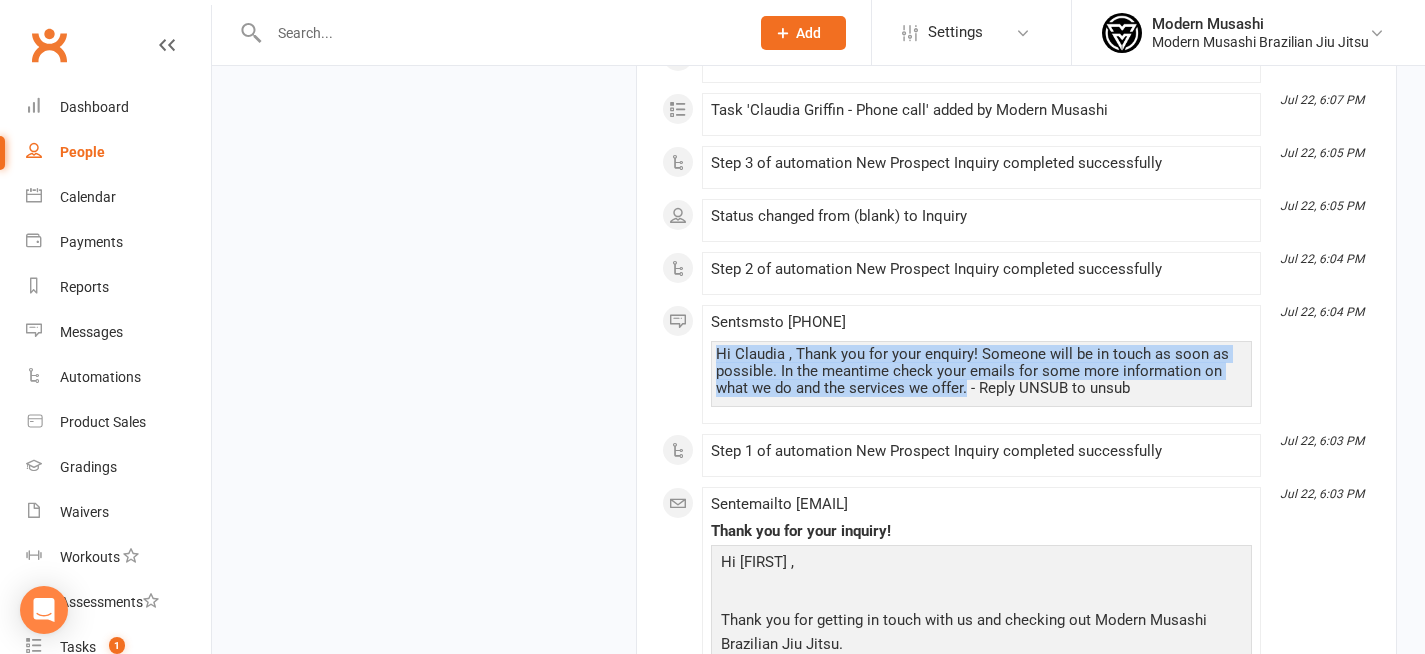 drag, startPoint x: 712, startPoint y: 350, endPoint x: 967, endPoint y: 391, distance: 258.27505 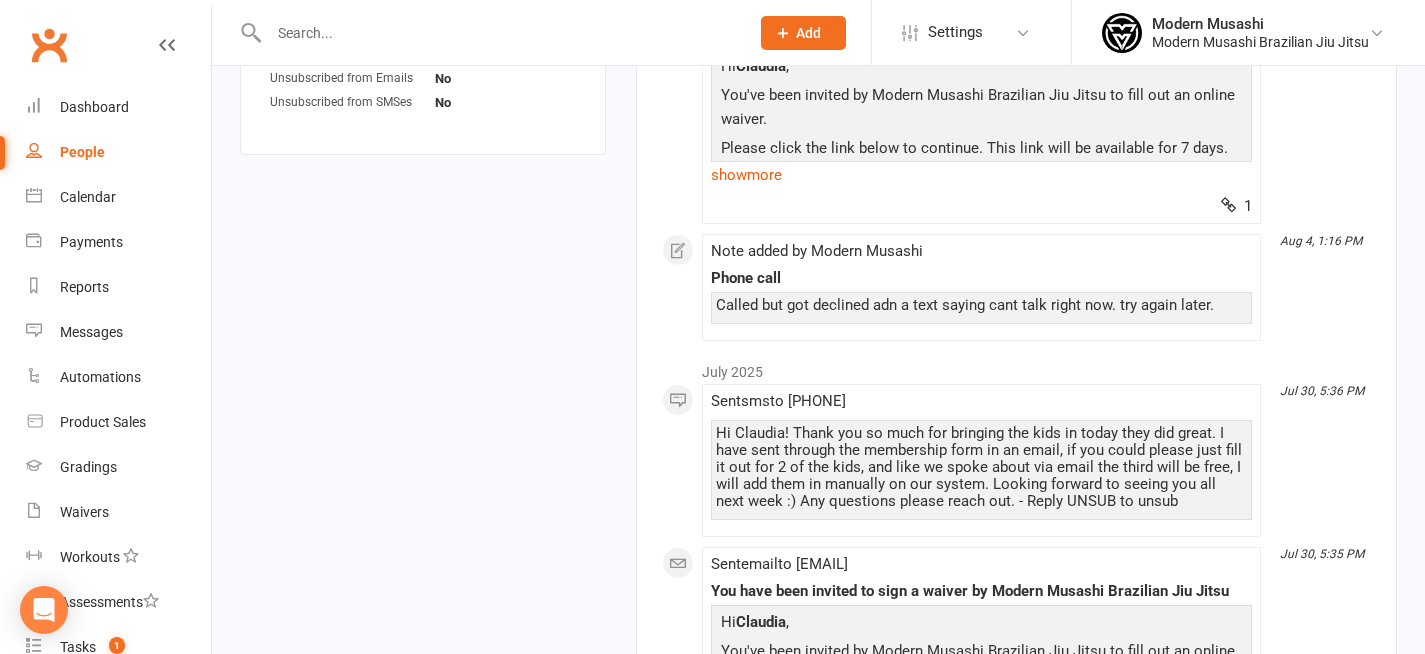 scroll, scrollTop: 1304, scrollLeft: 0, axis: vertical 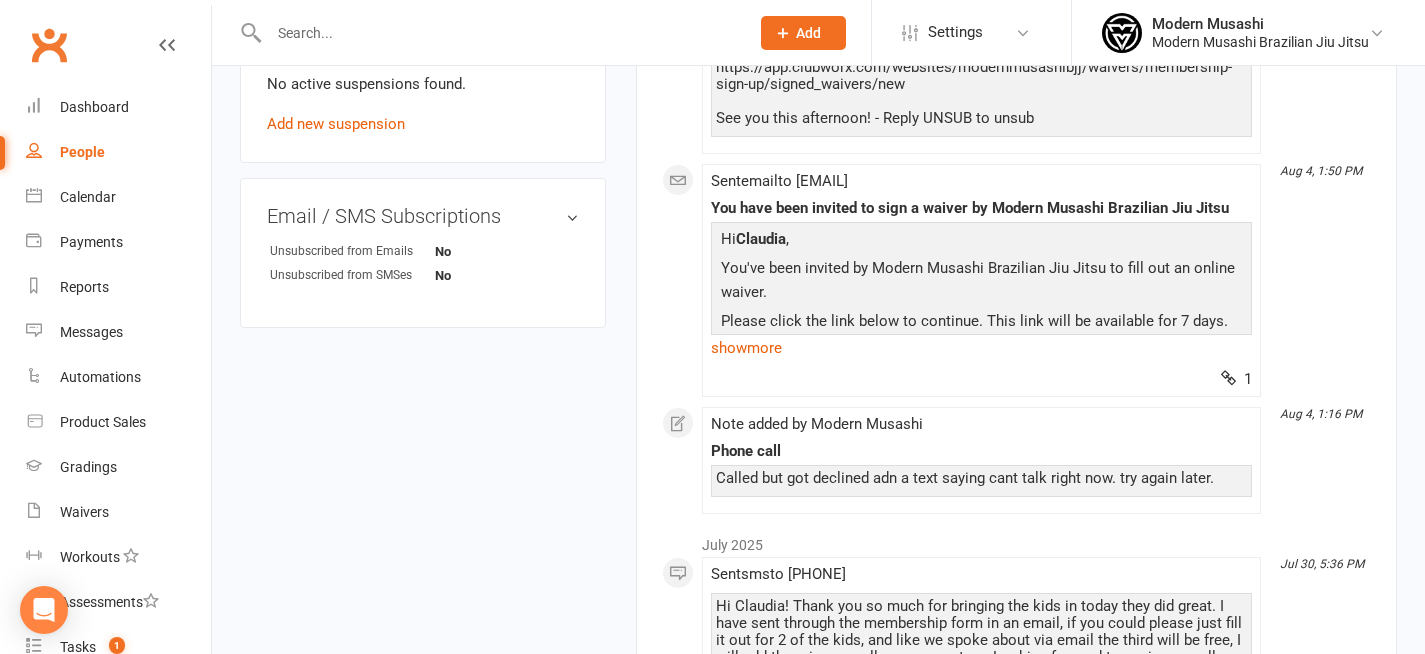 click on "People" at bounding box center [82, 152] 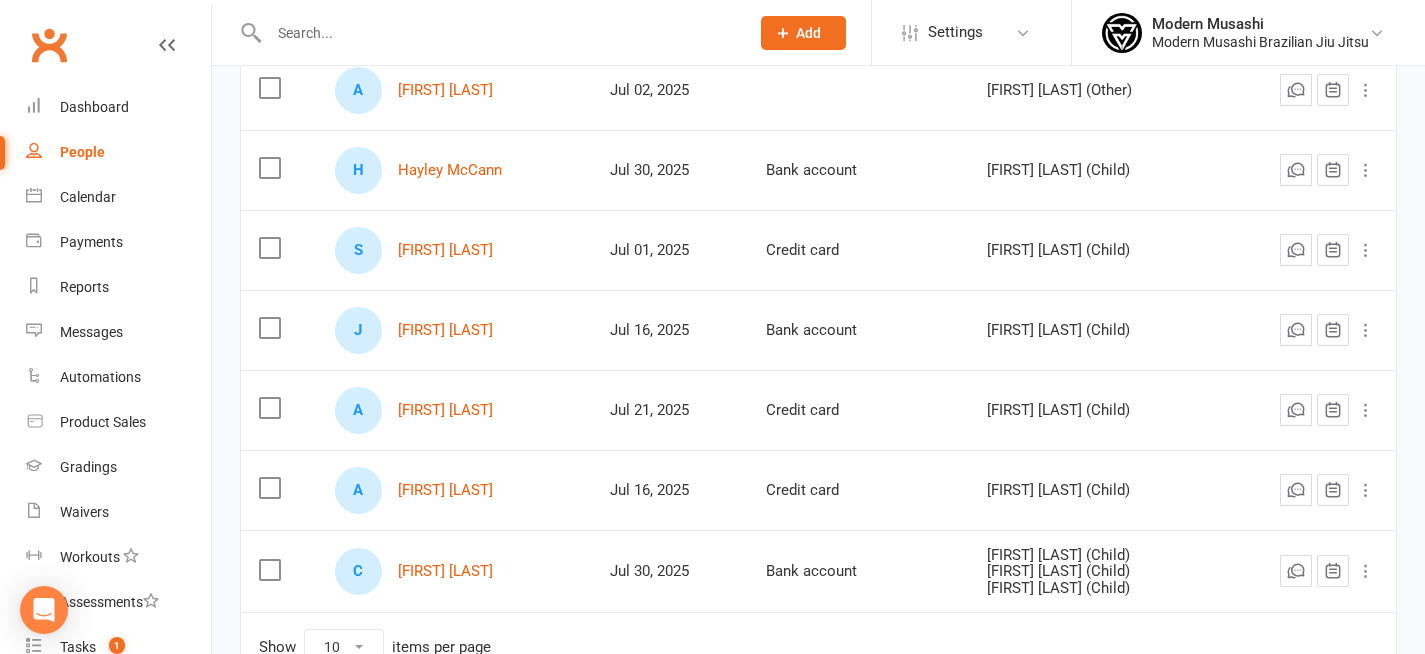 scroll, scrollTop: 0, scrollLeft: 0, axis: both 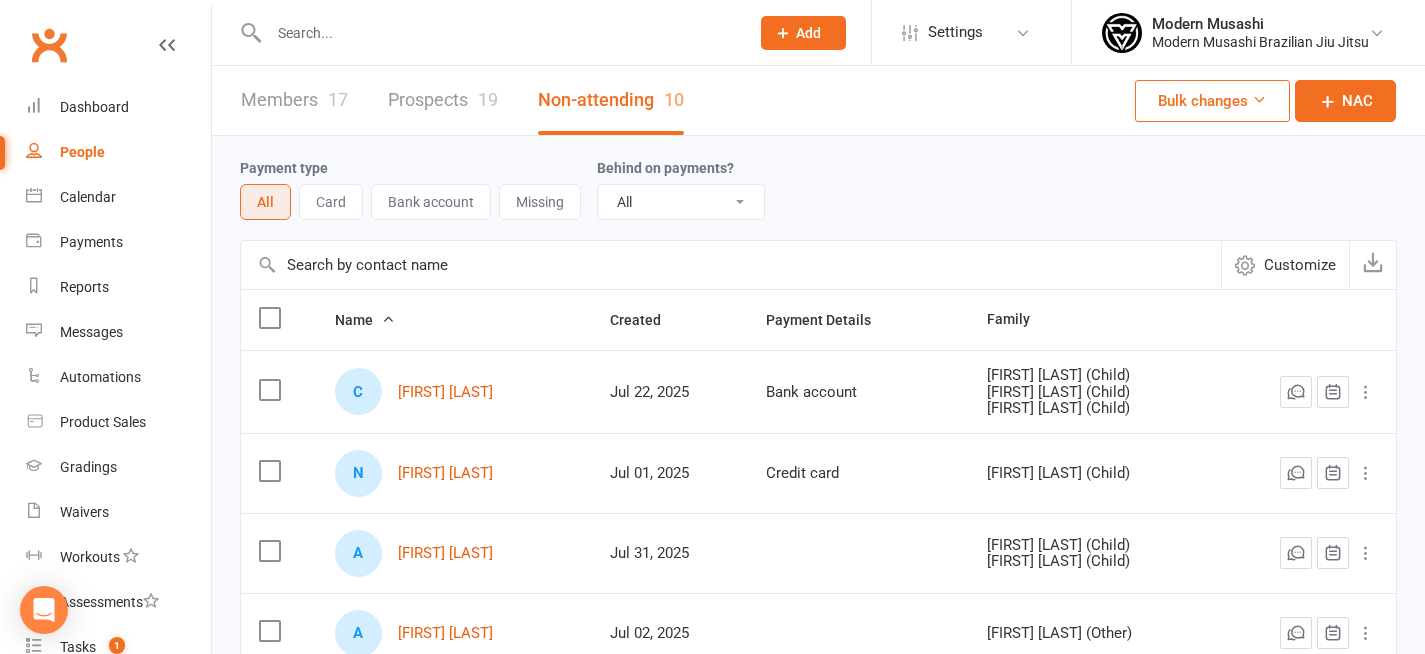 click at bounding box center [487, 32] 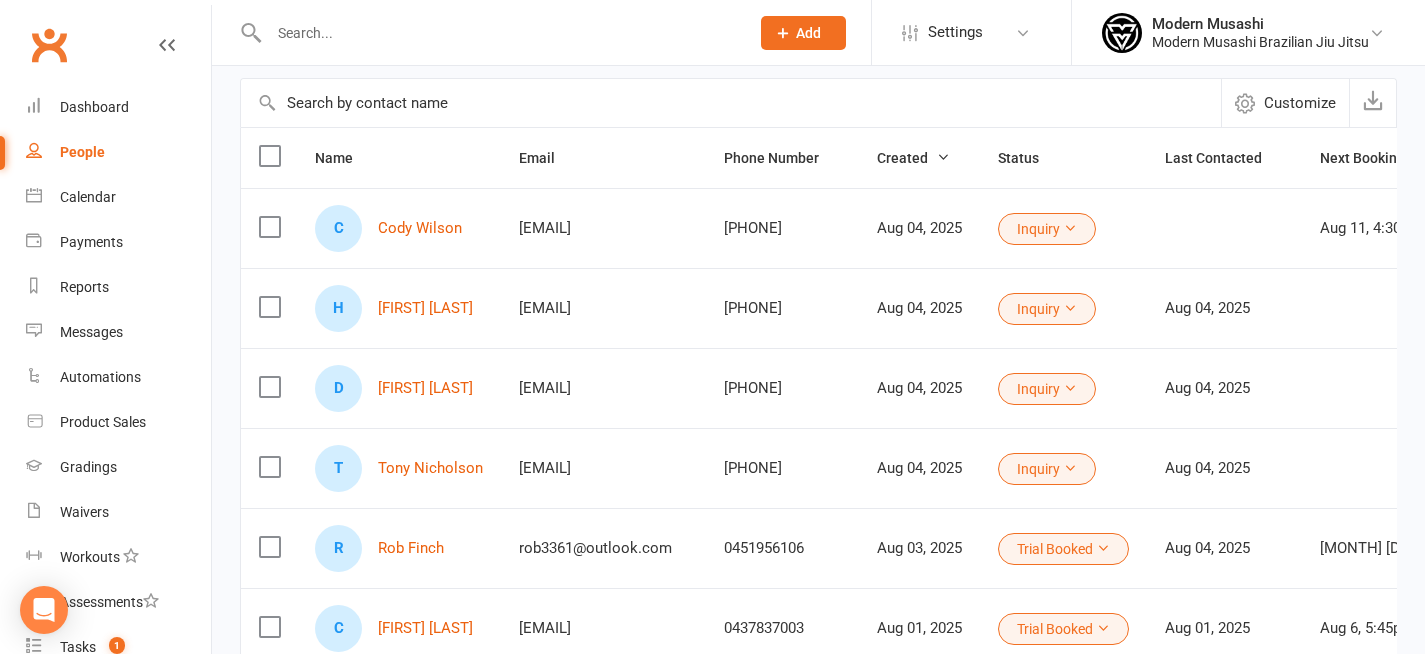 scroll, scrollTop: 175, scrollLeft: 0, axis: vertical 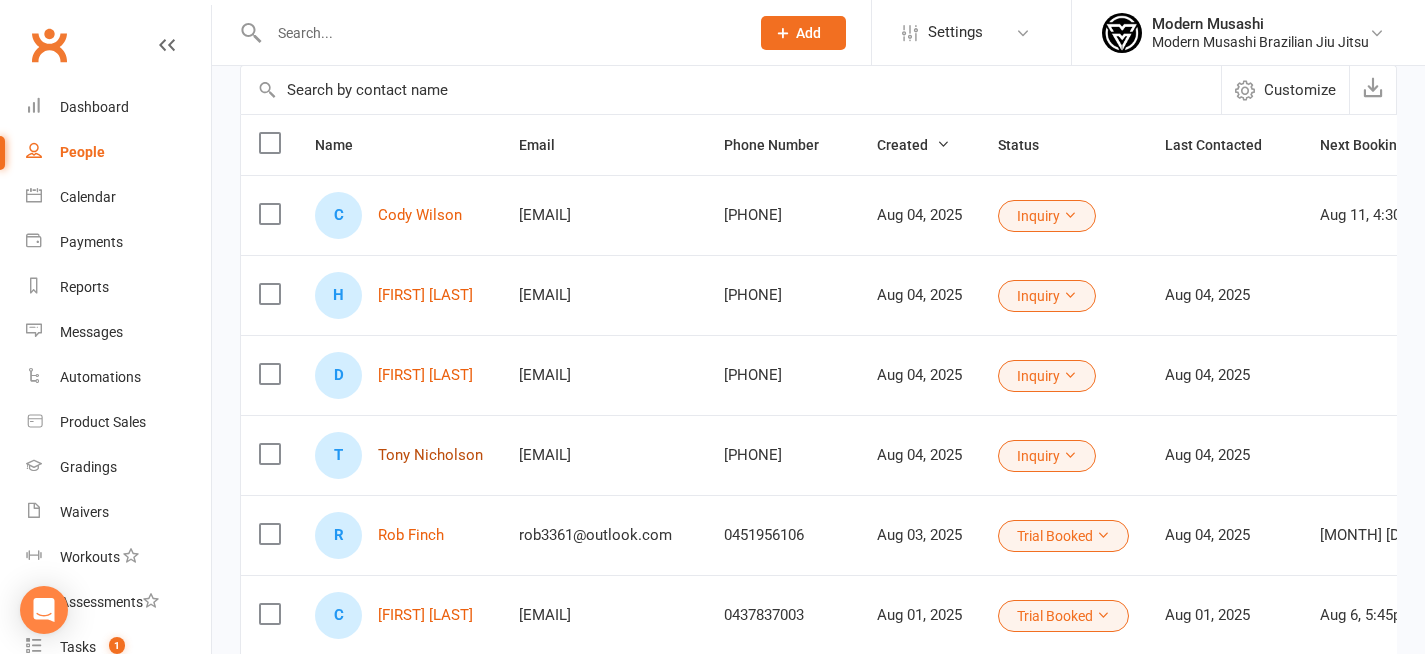 click on "Tony Nicholson" at bounding box center (430, 455) 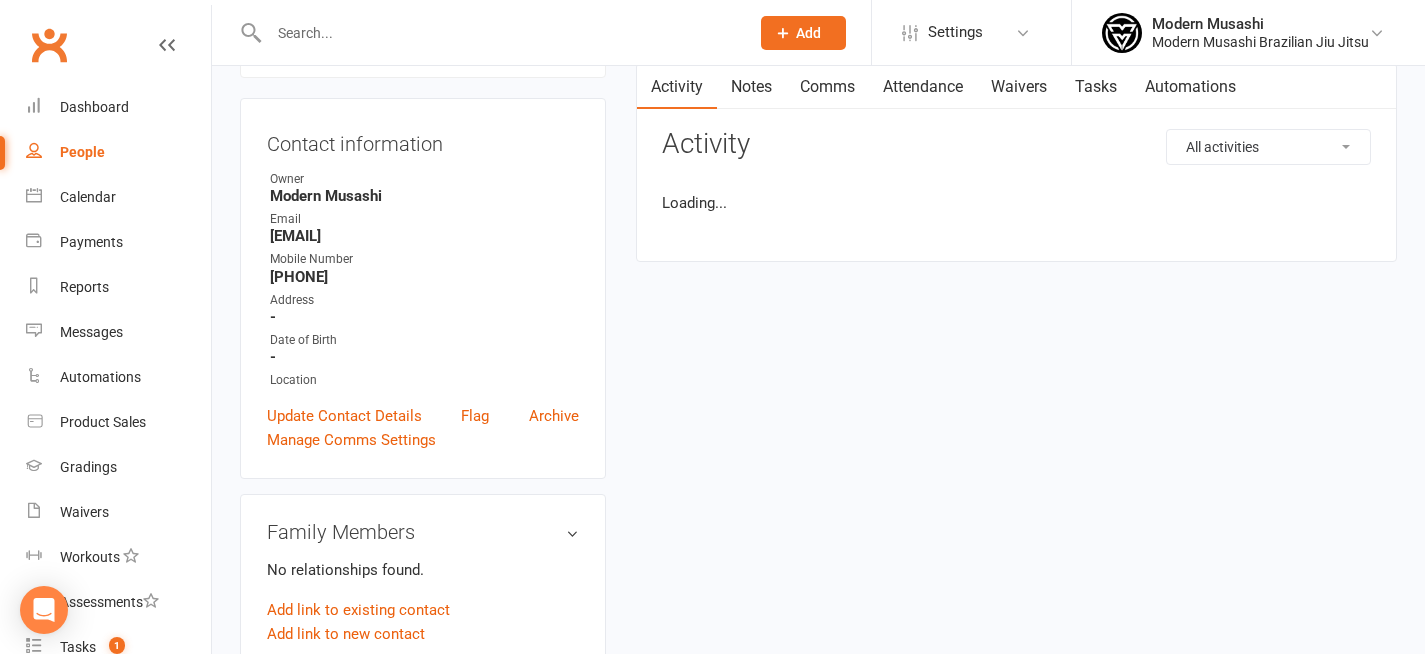 scroll, scrollTop: 0, scrollLeft: 0, axis: both 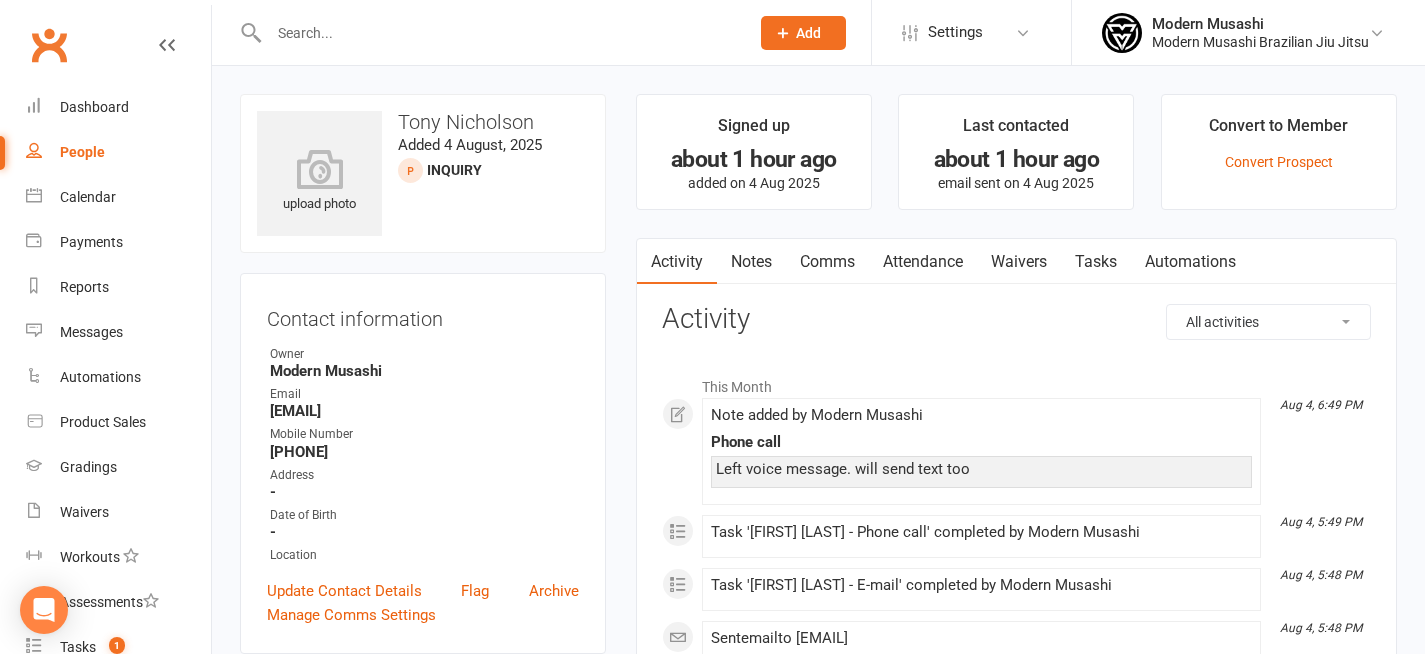 click on "Comms" at bounding box center (827, 262) 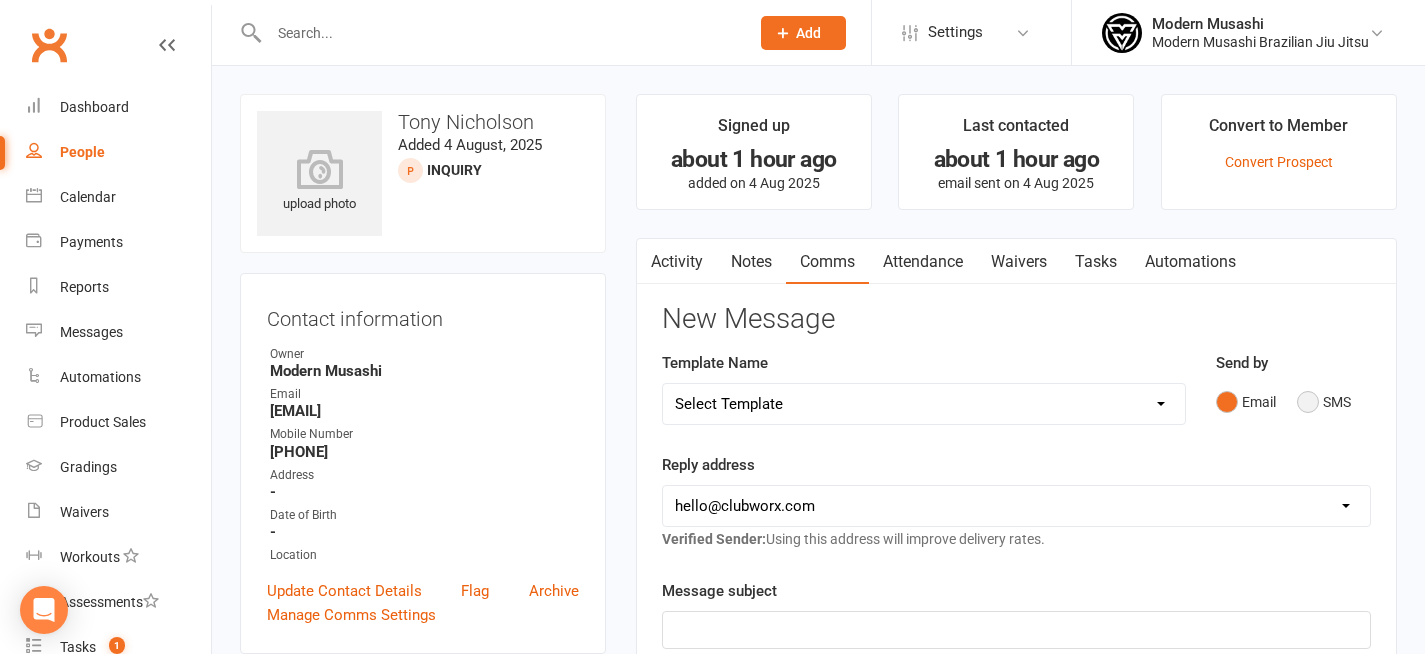click on "SMS" at bounding box center [1324, 402] 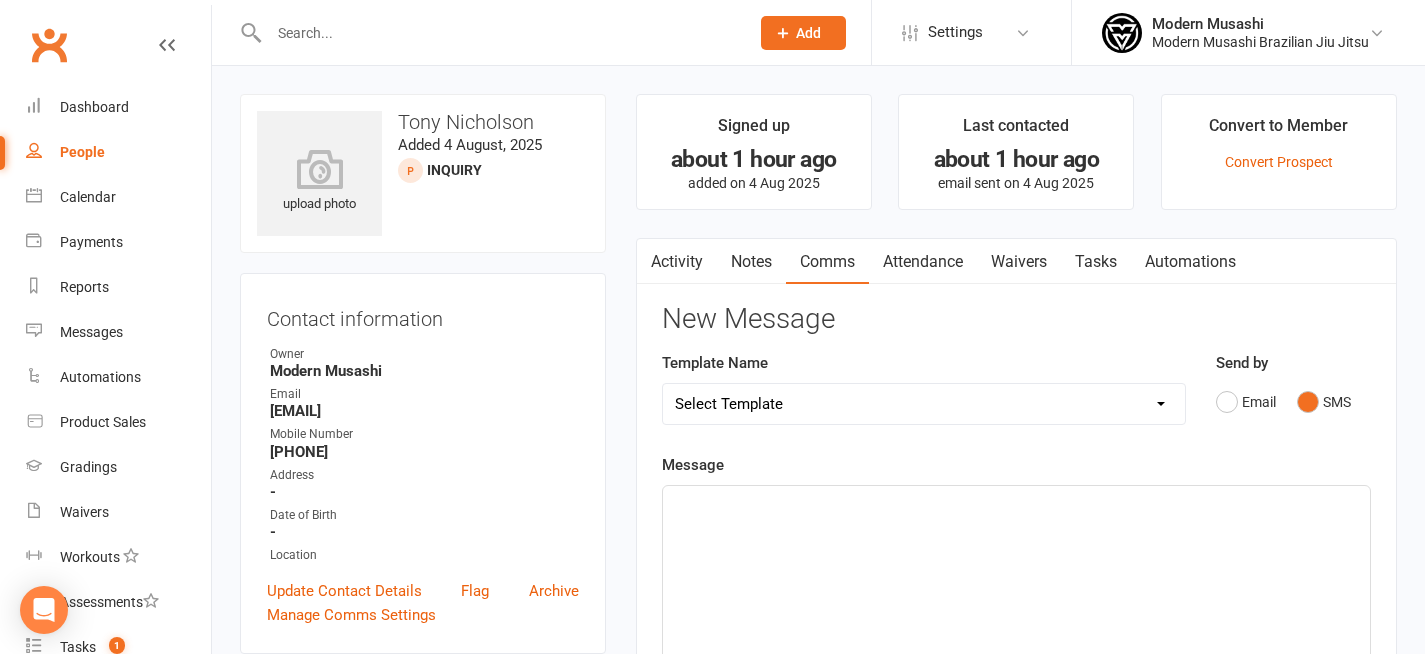 click on "Select Template [SMS] Book your free trial [SMS] [Default template - review before using] Appointment reminder [SMS] [Default template - review before using] Missed class [SMS] [Default template - review before using] Initial response to enquiry [SMS] [Default template - review before using] Flash sale [Email] [Default template - review before using] Newsletter Email Template - Monthly Edition [SMS] [Default template - review before using] Sign up offer [SMS] [Default template - review before using] Inactive member [SMS] [Default template - review before using] Membership upgrade [SMS] [Default template - review before using] Suspension confirmation [SMS] [Default template - review before using] Follow up from free trial class [Email] [Default template - review before using] Message 1 - New Paid Trial: Welcome Email (Sent Immediately After Signup) [SMS] [Default template - review before using] Message 2 - New Paid Trial: SMS Reminder (Sent 1 Day After Signup) [SMS] 1 week No Attendance Adult" at bounding box center [924, 404] 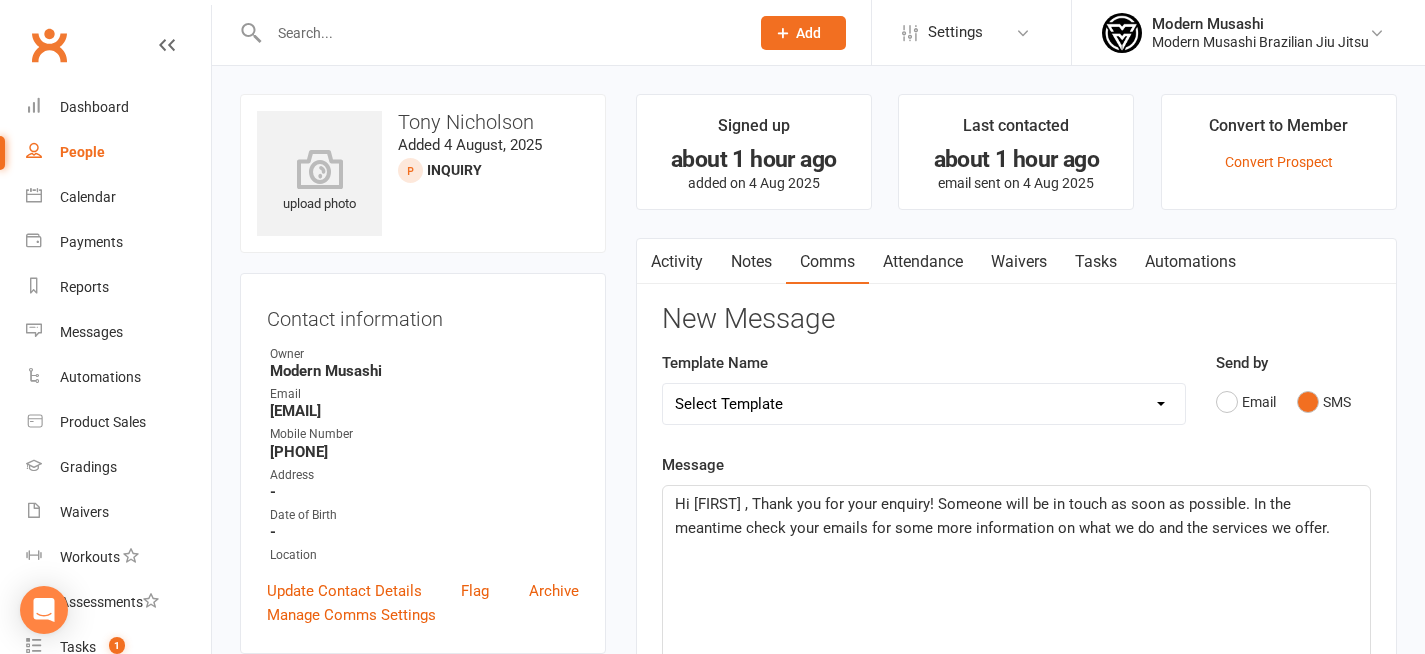 click on "Hi Claudia , Thank you for your enquiry! Someone will be in touch as soon as possible. In the meantime check your emails for some more information on what we do and the services we offer." 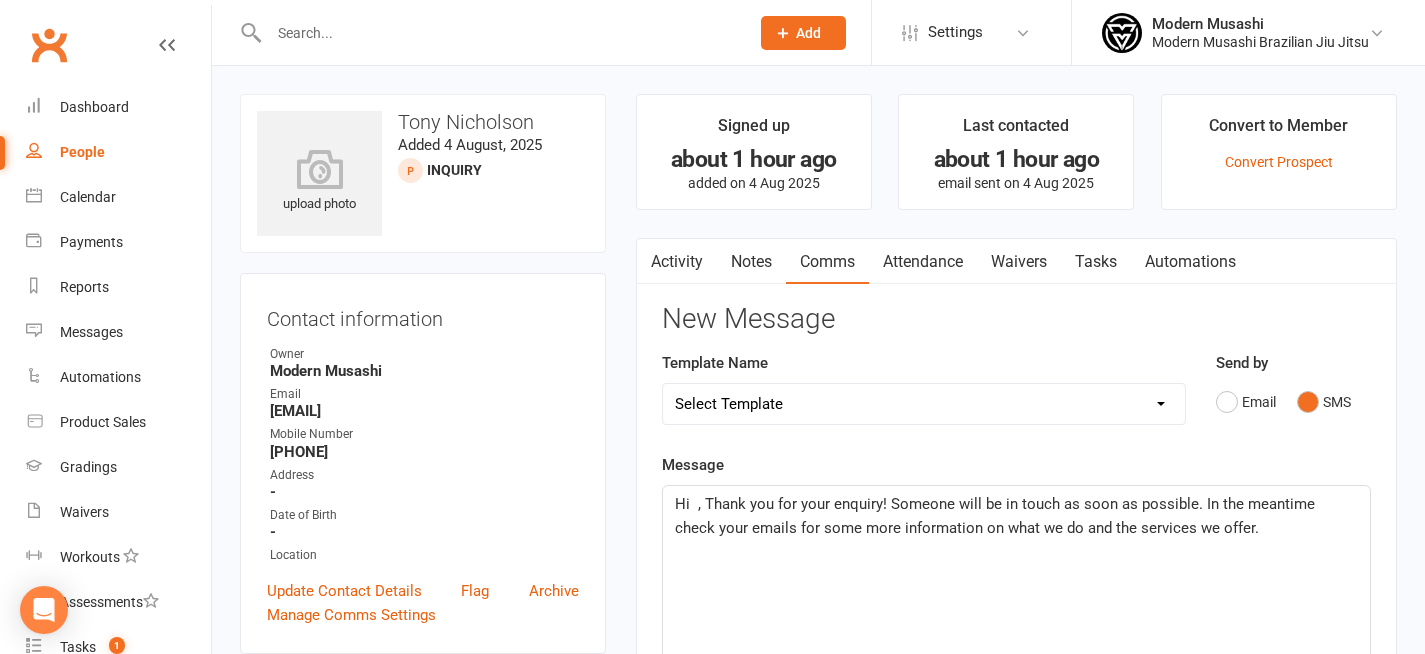 type 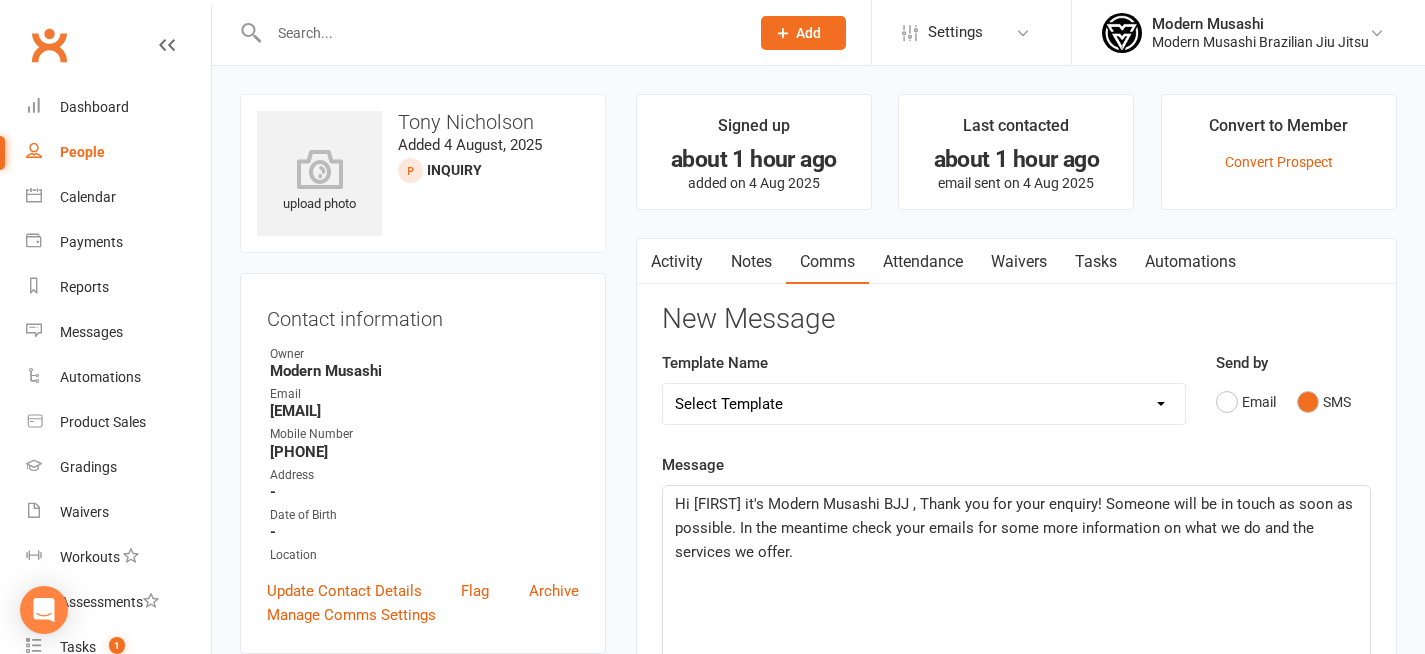 click on "Hi Tony it's Modern Musashi BJJ , Thank you for your enquiry! Someone will be in touch as soon as possible. In the meantime check your emails for some more information on what we do and the services we offer." 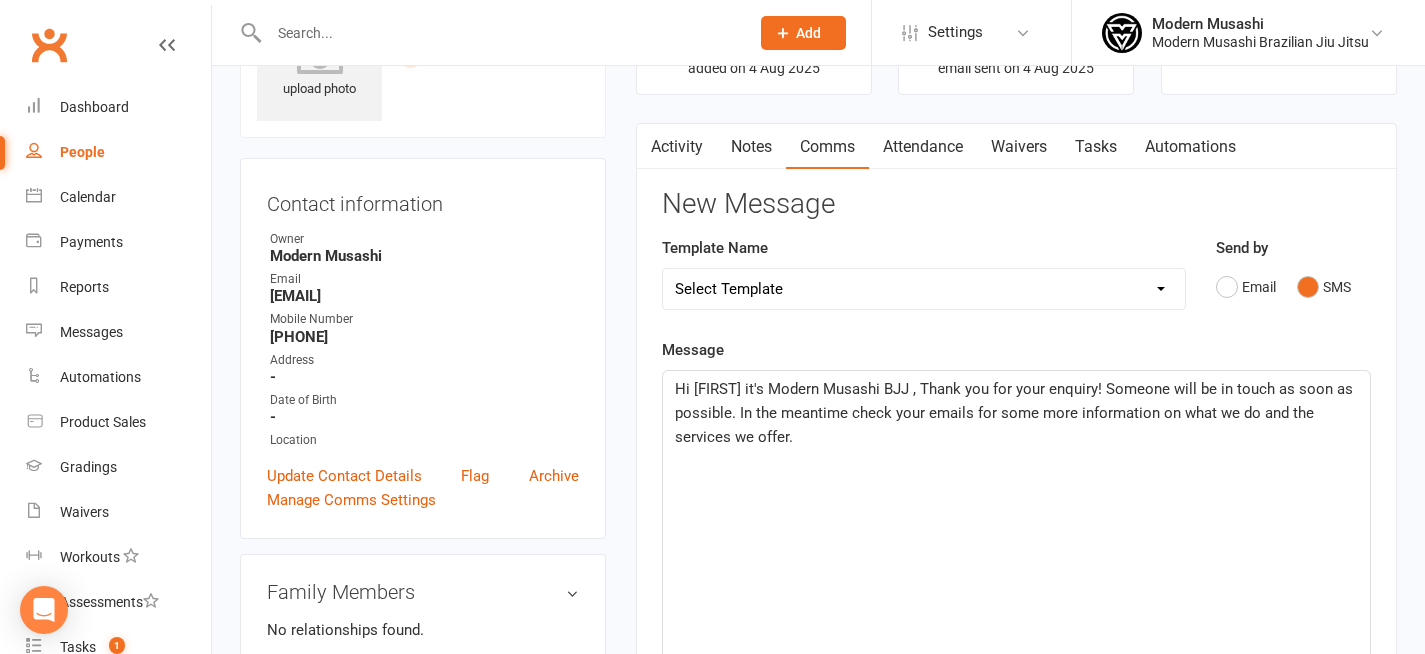 scroll, scrollTop: 110, scrollLeft: 0, axis: vertical 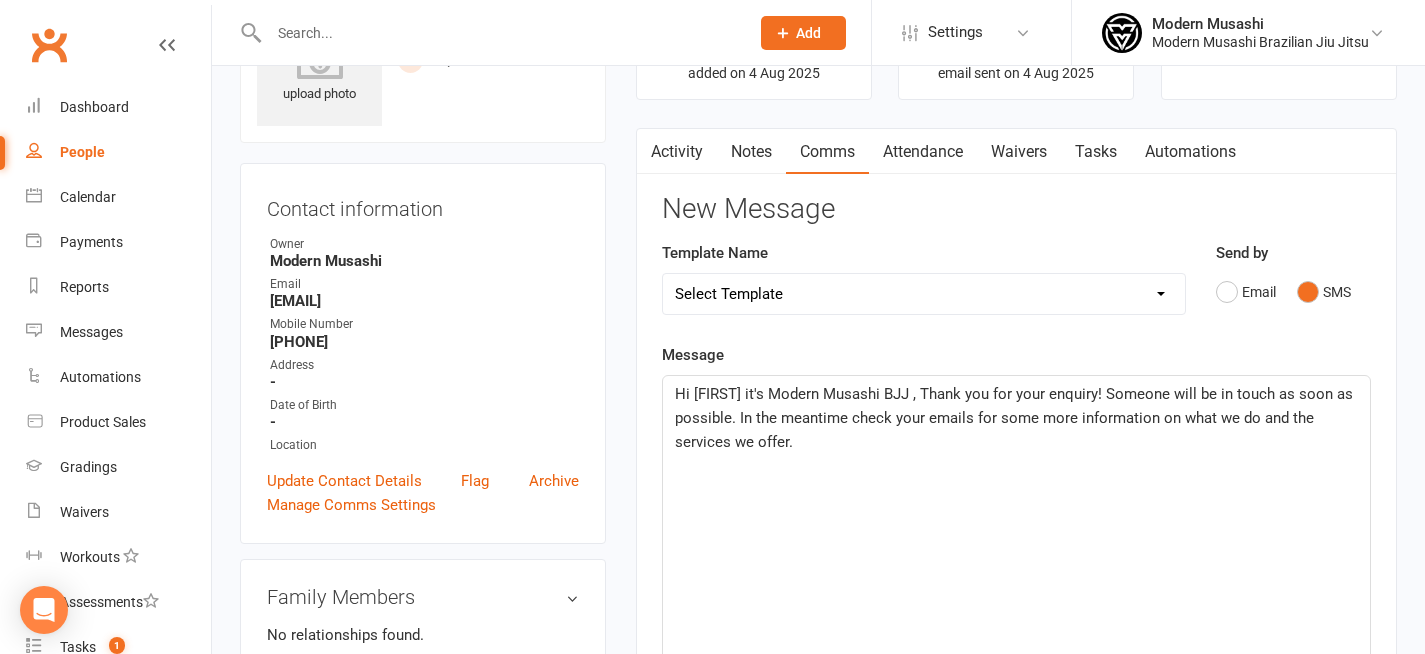 click on "Hi Tony it's Modern Musashi BJJ , Thank you for your enquiry! Someone will be in touch as soon as possible. In the meantime check your emails for some more information on what we do and the services we offer." 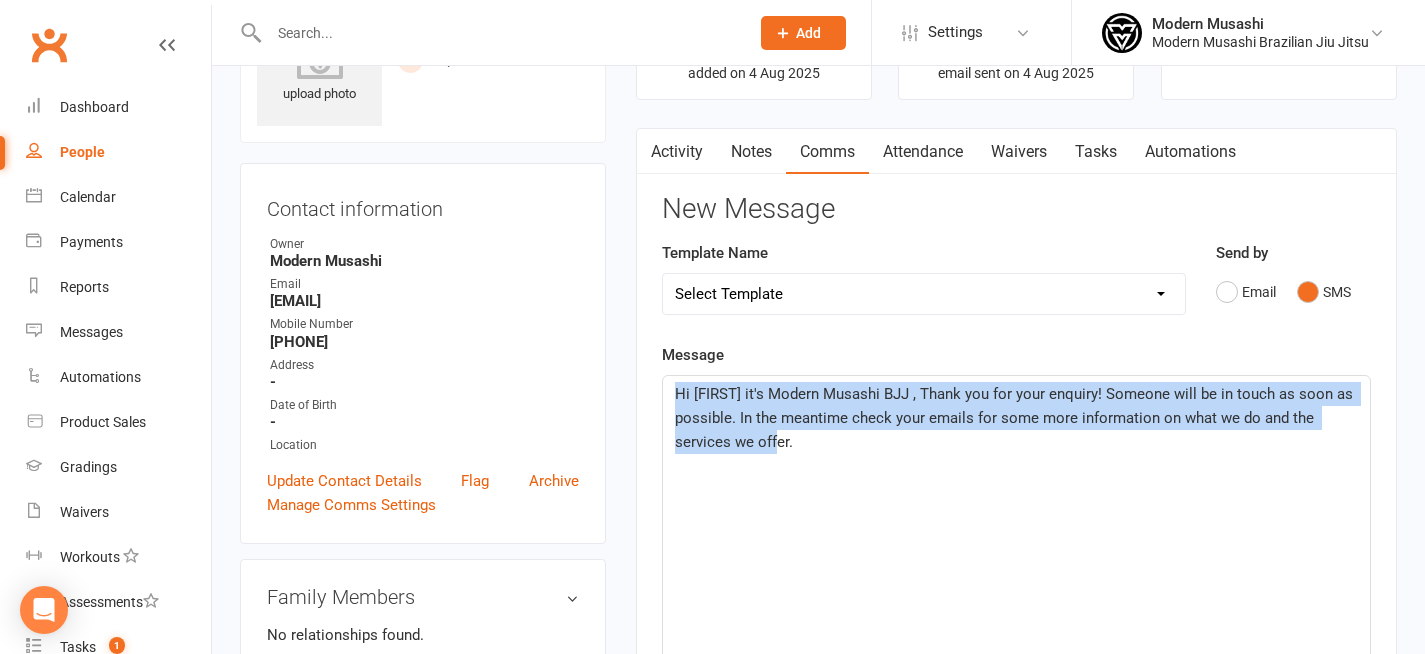drag, startPoint x: 983, startPoint y: 484, endPoint x: 627, endPoint y: 285, distance: 407.84433 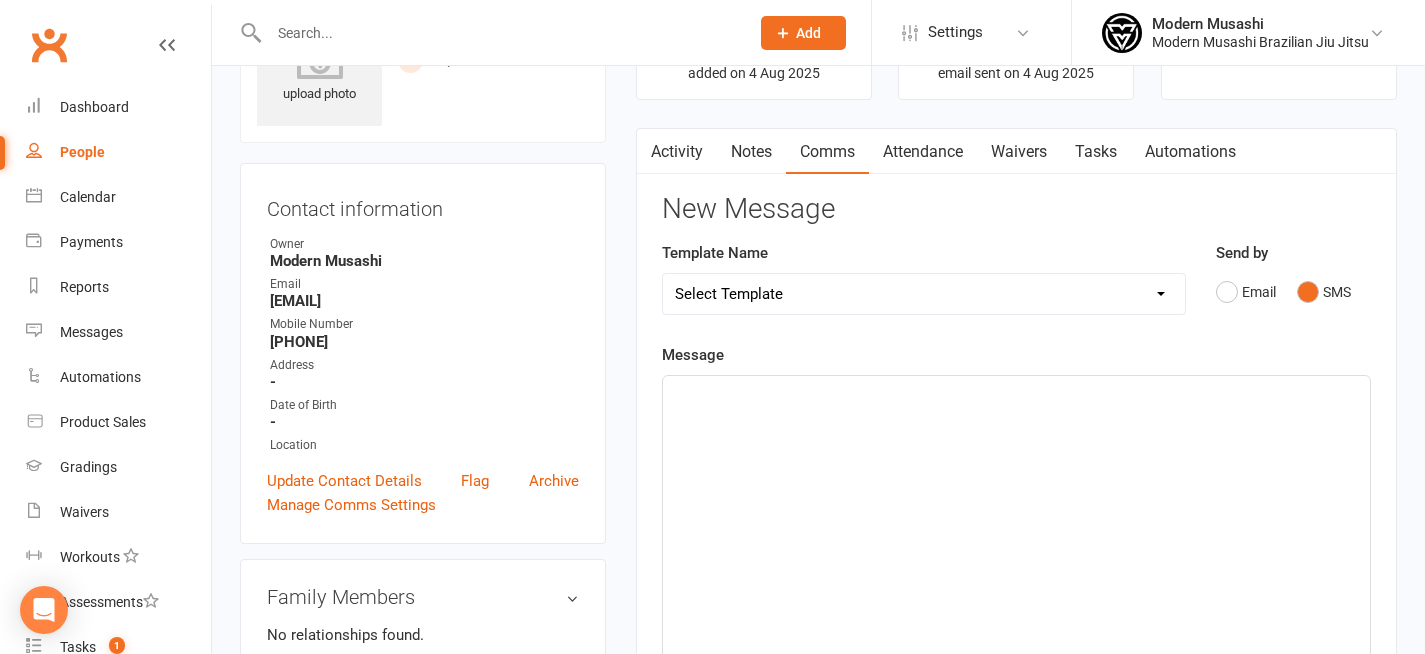 click on "Template Name Select Template [SMS] Book your free trial [SMS] [Default template - review before using] Appointment reminder [SMS] [Default template - review before using] Missed class [SMS] [Default template - review before using] Initial response to enquiry [SMS] [Default template - review before using] Flash sale [Email] [Default template - review before using] Newsletter Email Template - Monthly Edition [SMS] [Default template - review before using] Sign up offer [SMS] [Default template - review before using] Inactive member [SMS] [Default template - review before using] Membership upgrade [SMS] [Default template - review before using] Suspension confirmation [SMS] [Default template - review before using] Follow up from free trial class [Email] [Default template - review before using] Message 1 - New Paid Trial: Welcome Email (Sent Immediately After Signup) [SMS] [Default template - review before using] Message 2 - New Paid Trial: SMS Reminder (Sent 1 Day After Signup) [SMS] 1 week No Attendance Adult" at bounding box center [924, 278] 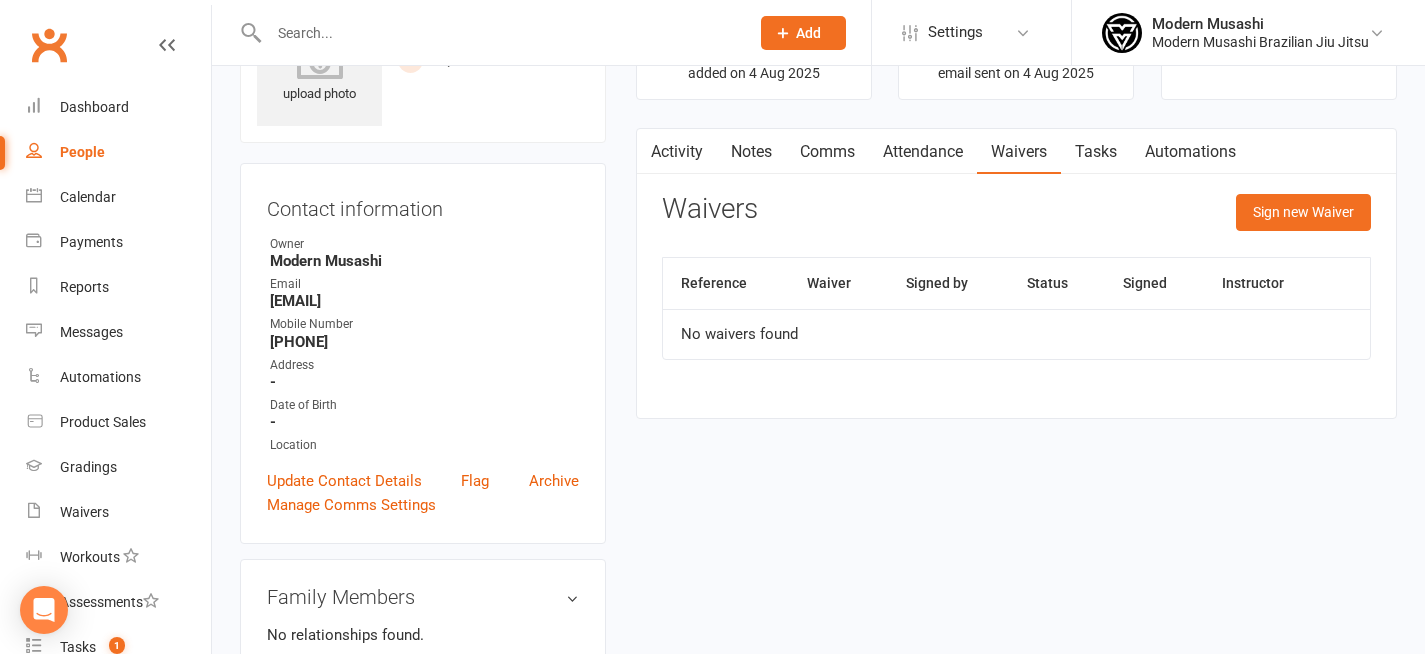 click on "Tasks" at bounding box center [1096, 152] 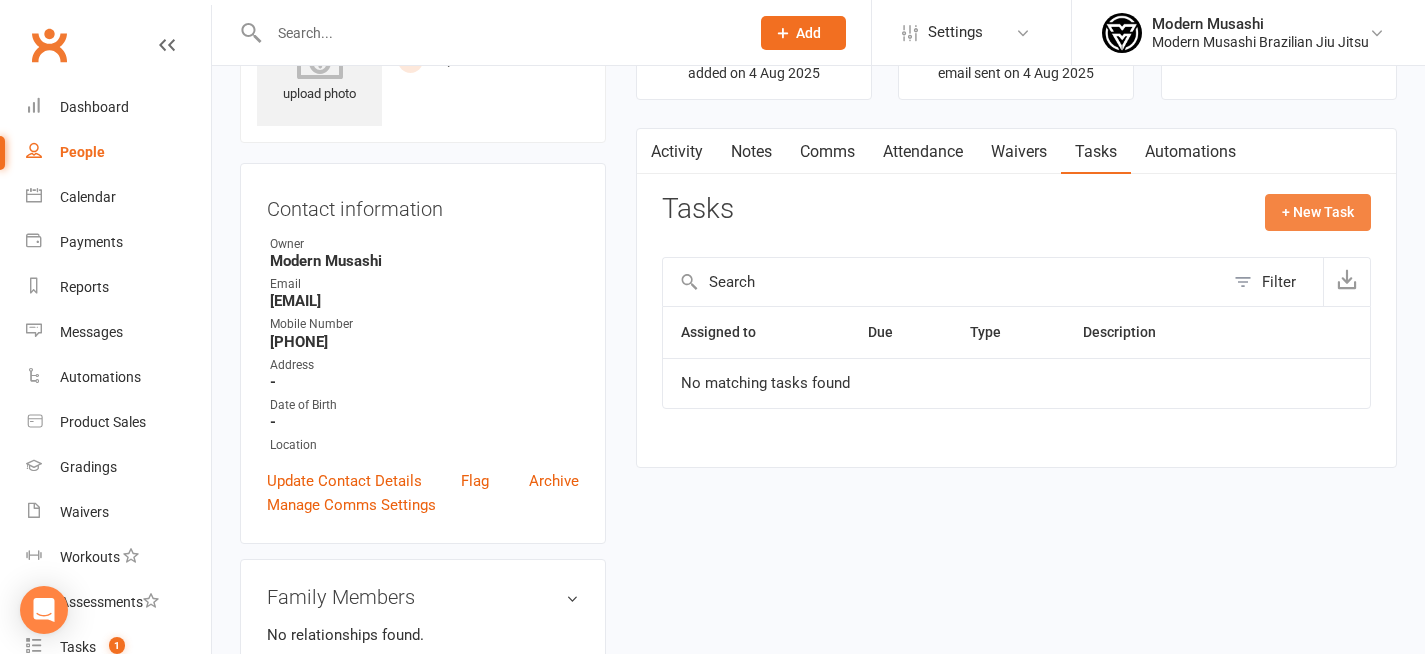click on "+ New Task" at bounding box center (1318, 212) 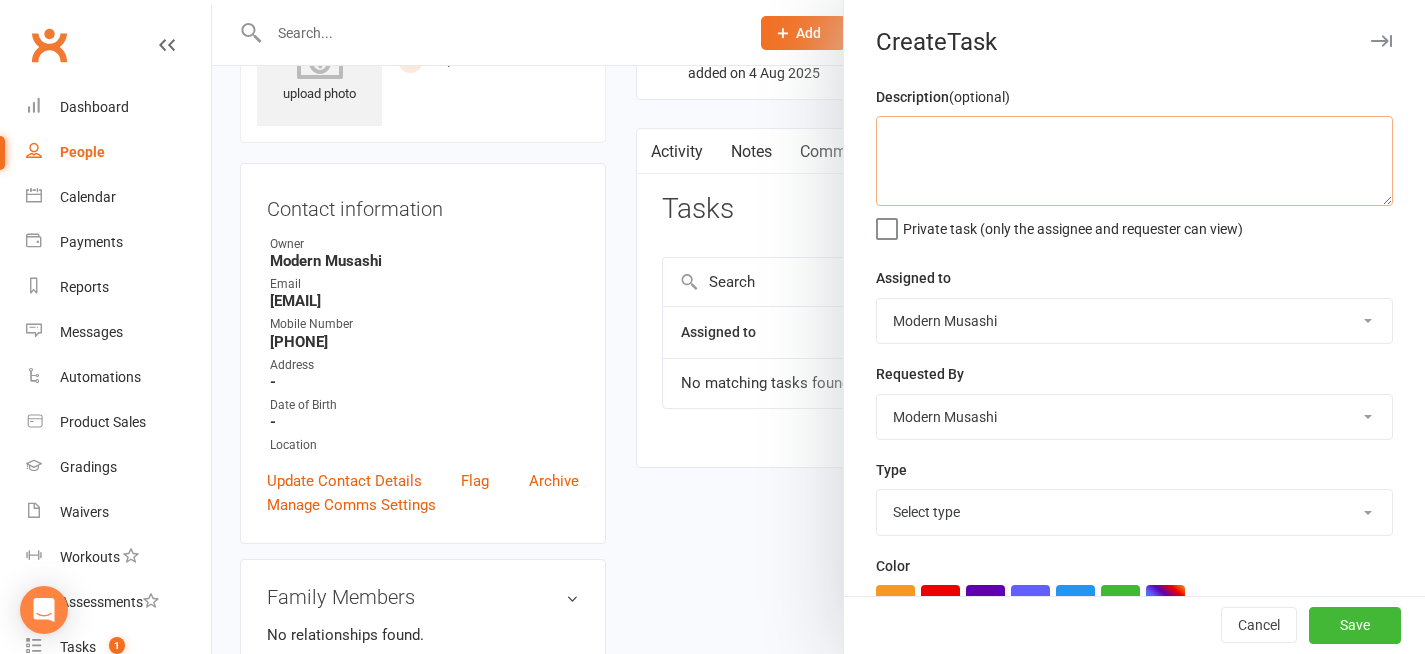 click at bounding box center (1134, 161) 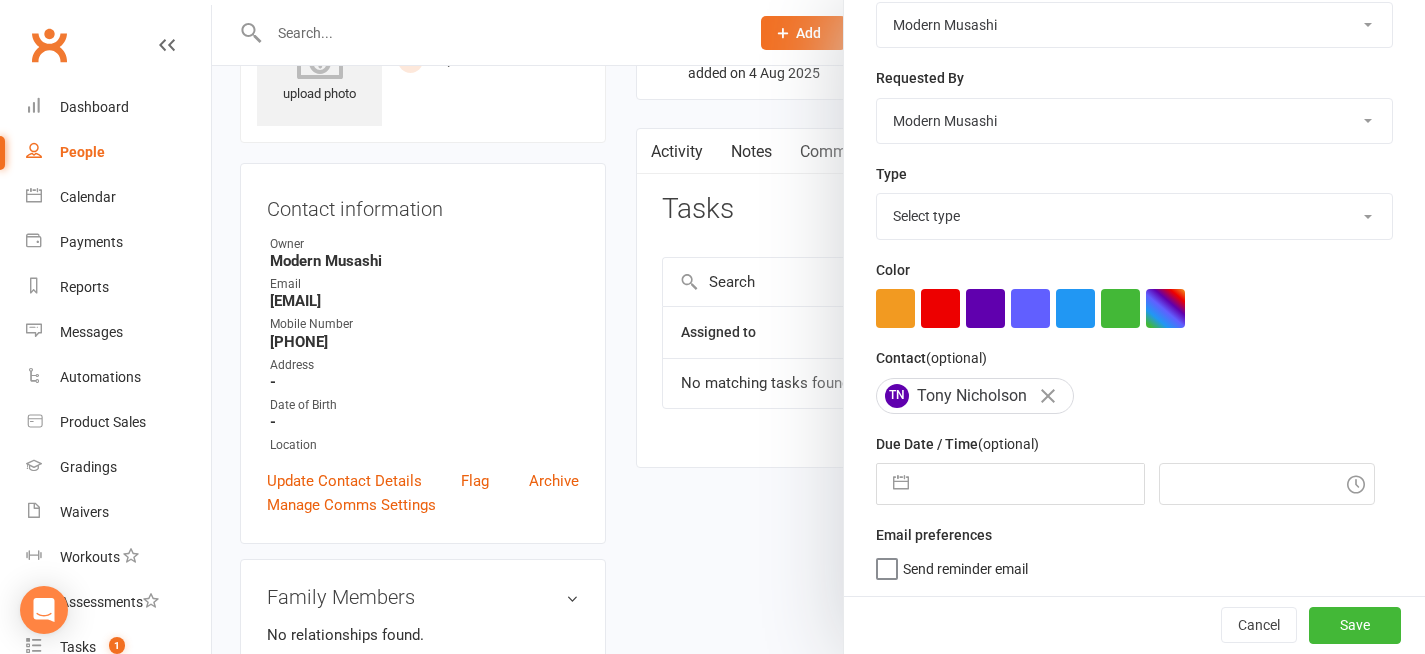 scroll, scrollTop: 300, scrollLeft: 0, axis: vertical 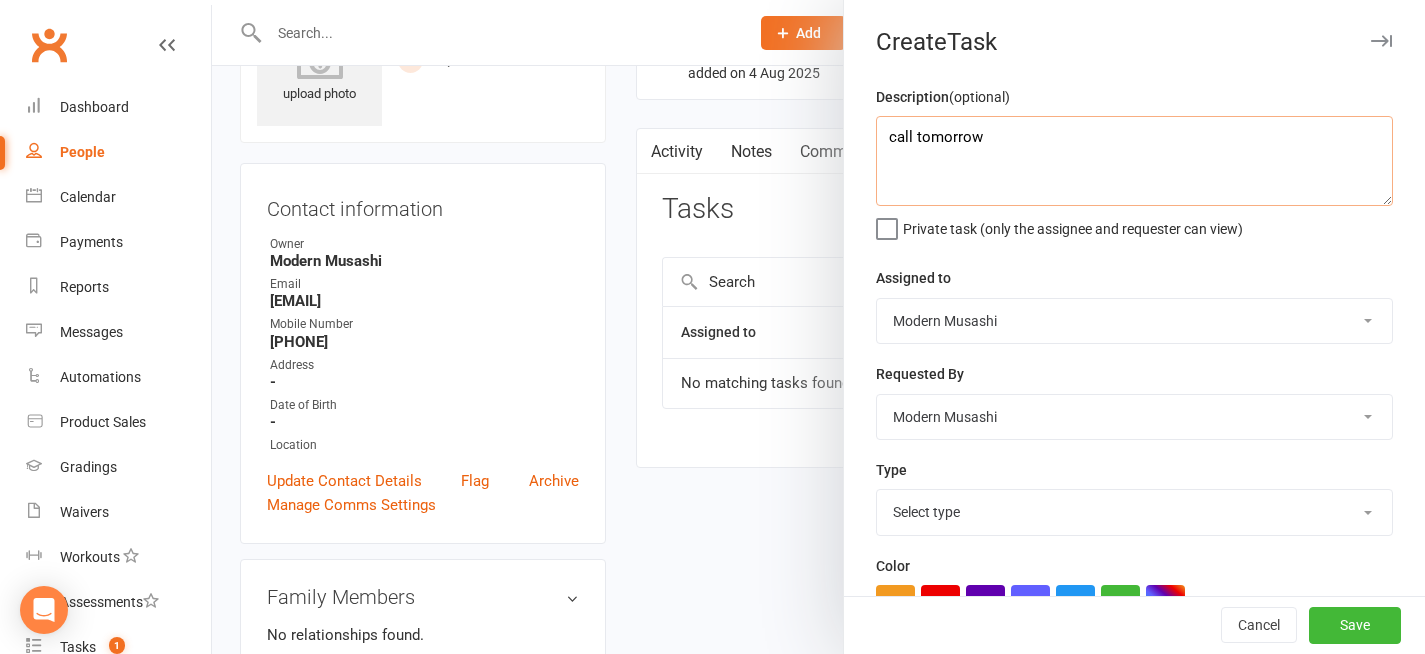 drag, startPoint x: 1059, startPoint y: 180, endPoint x: 750, endPoint y: 20, distance: 347.96695 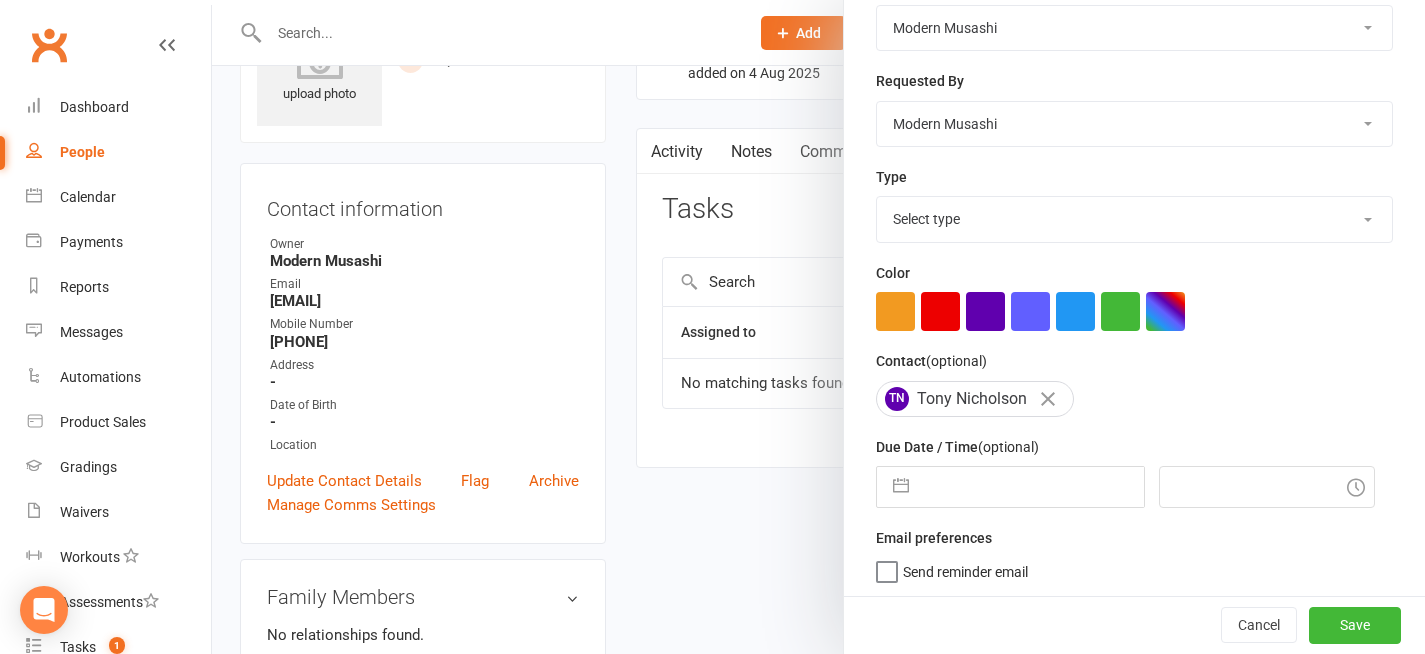 scroll, scrollTop: 300, scrollLeft: 0, axis: vertical 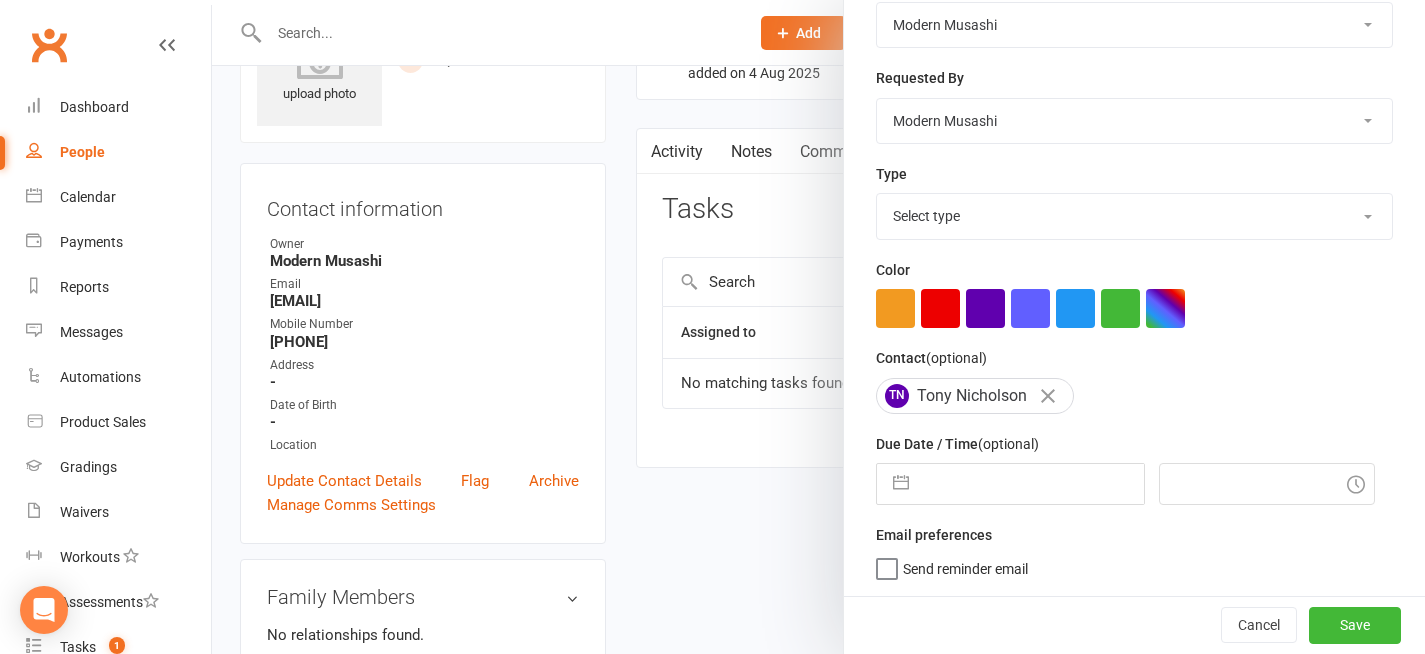 type 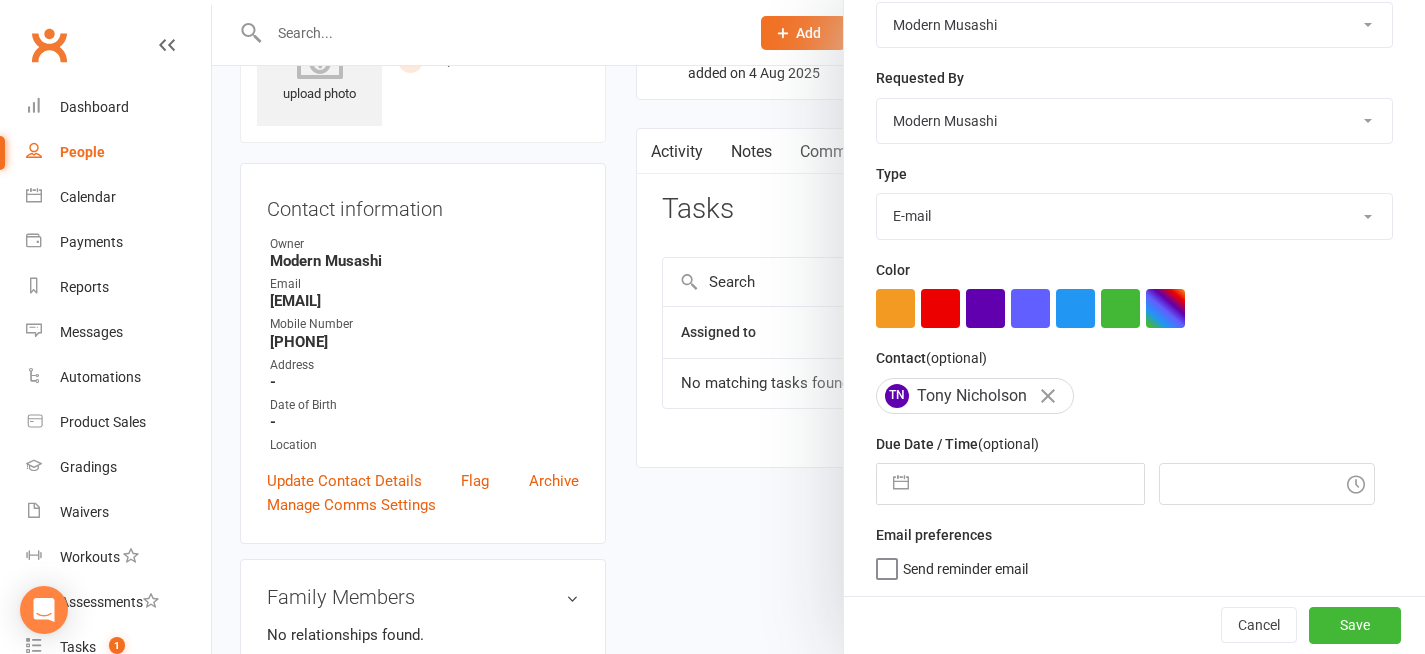 click at bounding box center (1031, 484) 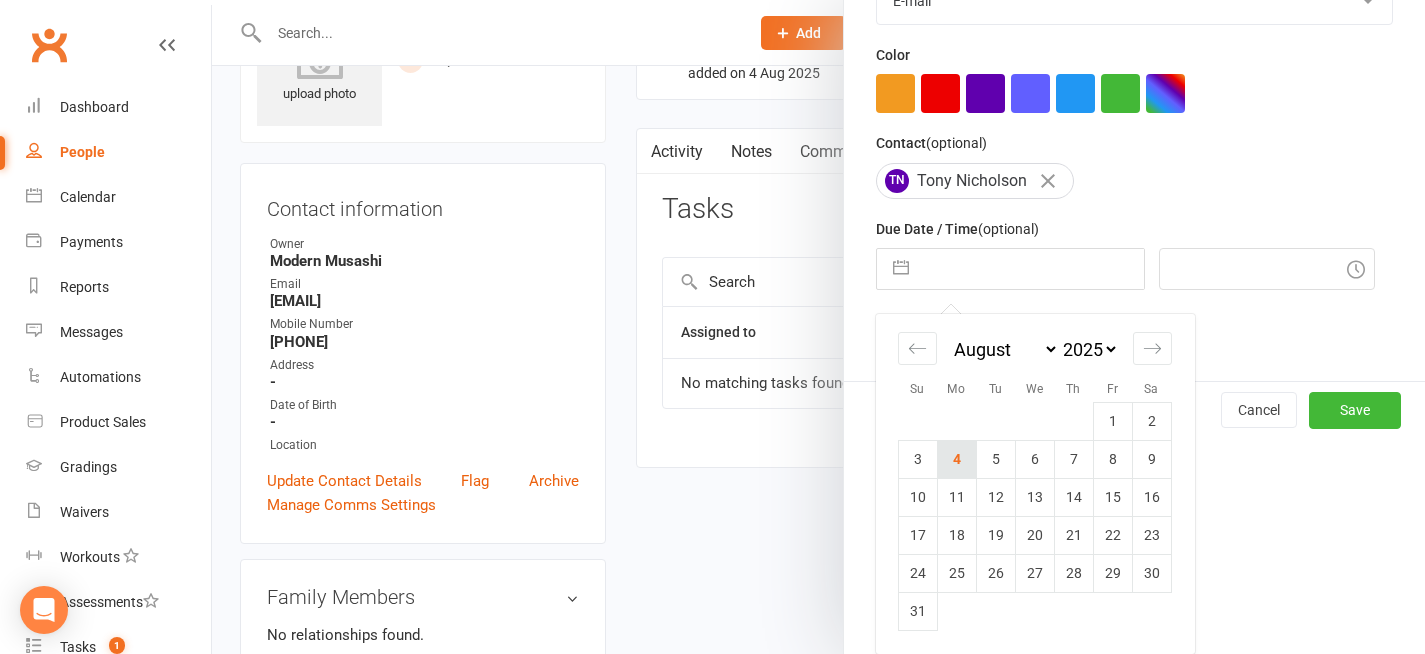 click on "4" at bounding box center [956, 459] 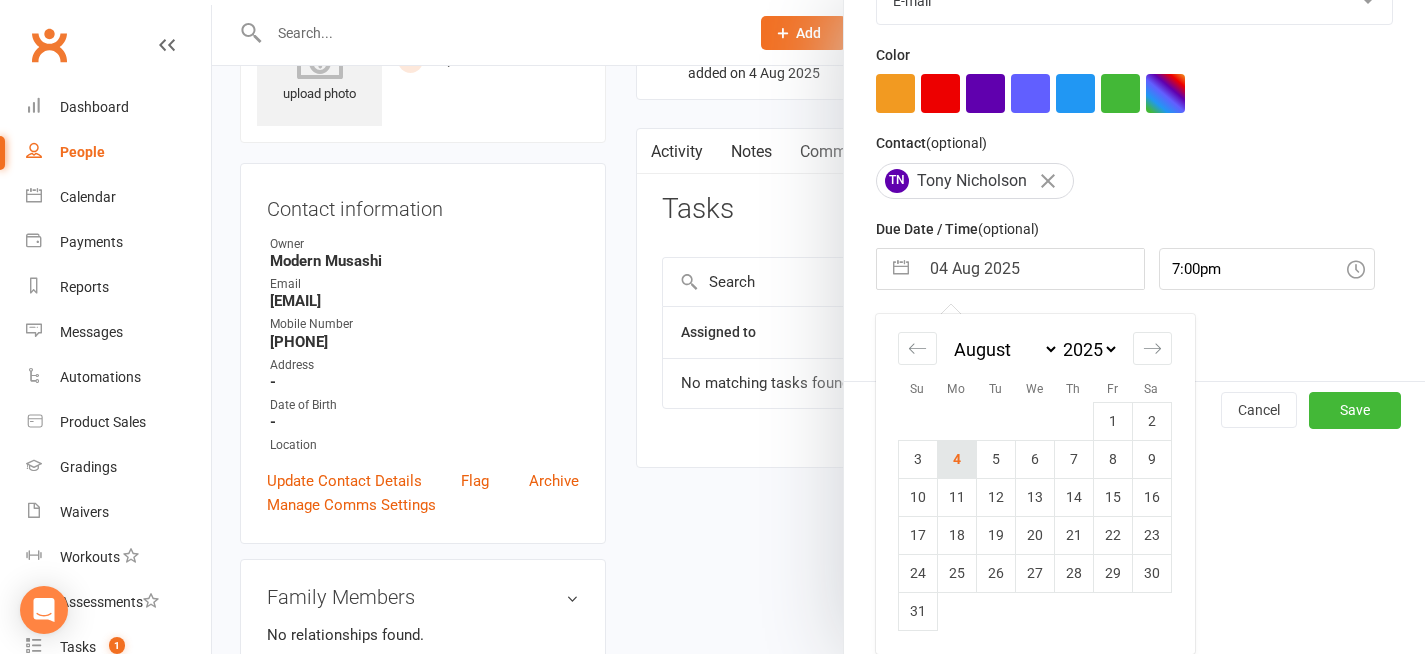 scroll, scrollTop: 300, scrollLeft: 0, axis: vertical 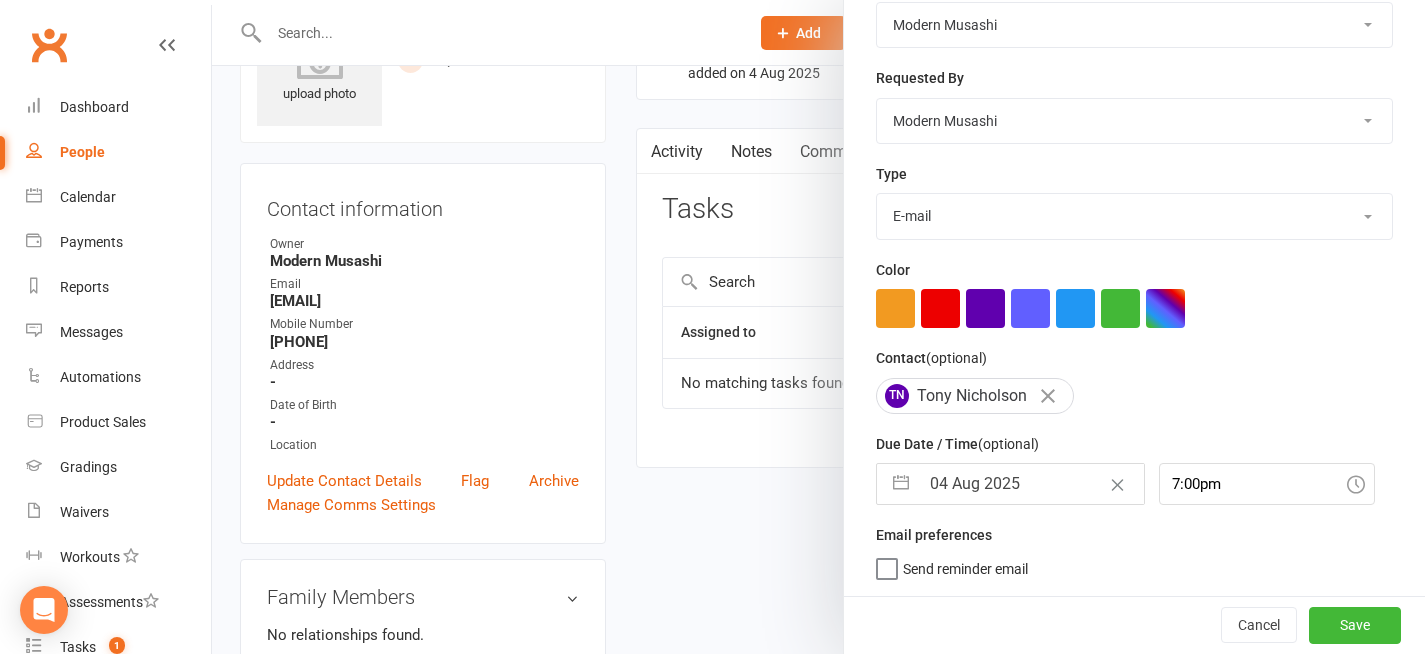 select on "6" 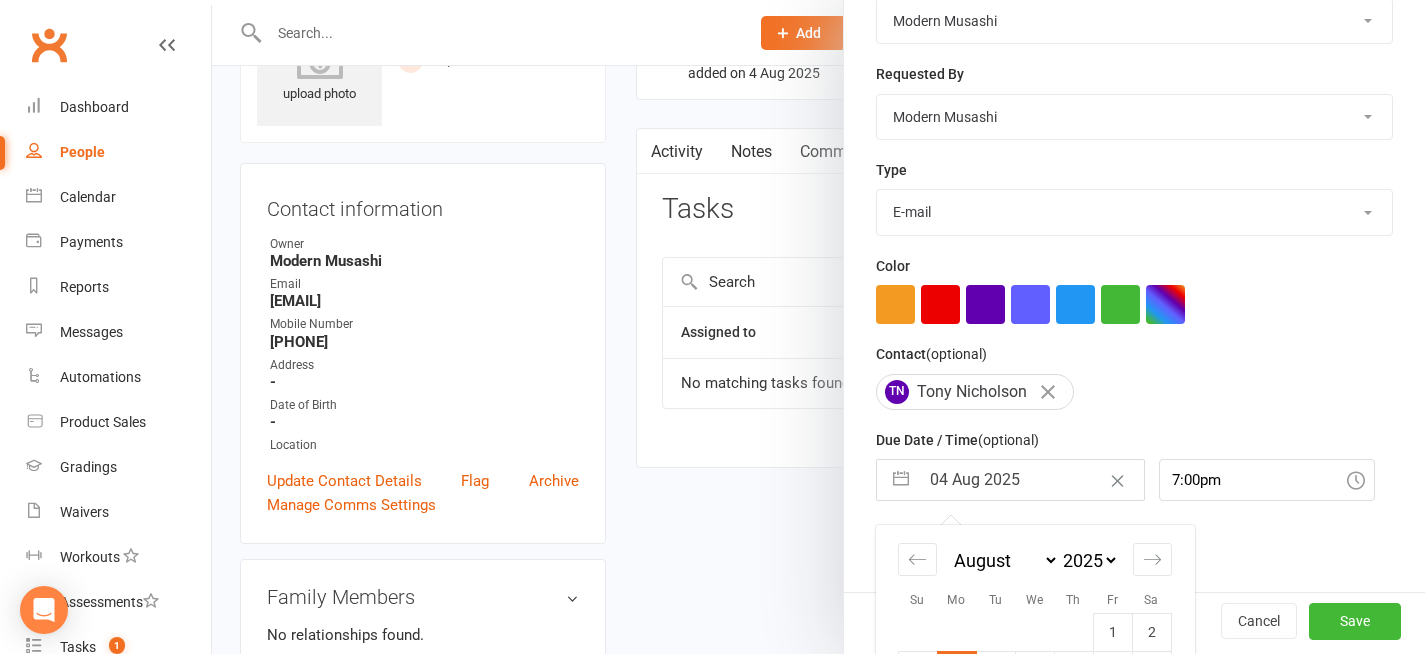 click on "04 Aug 2025" at bounding box center [1031, 480] 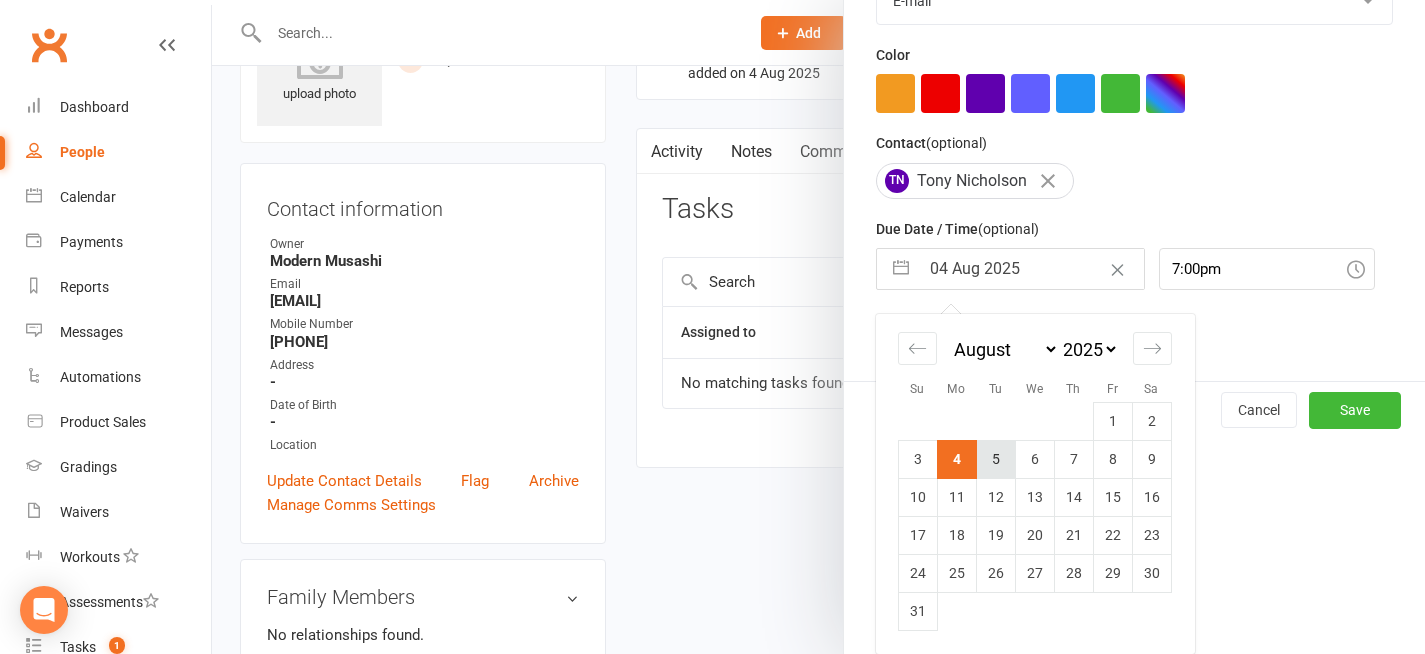 click on "5" at bounding box center (995, 459) 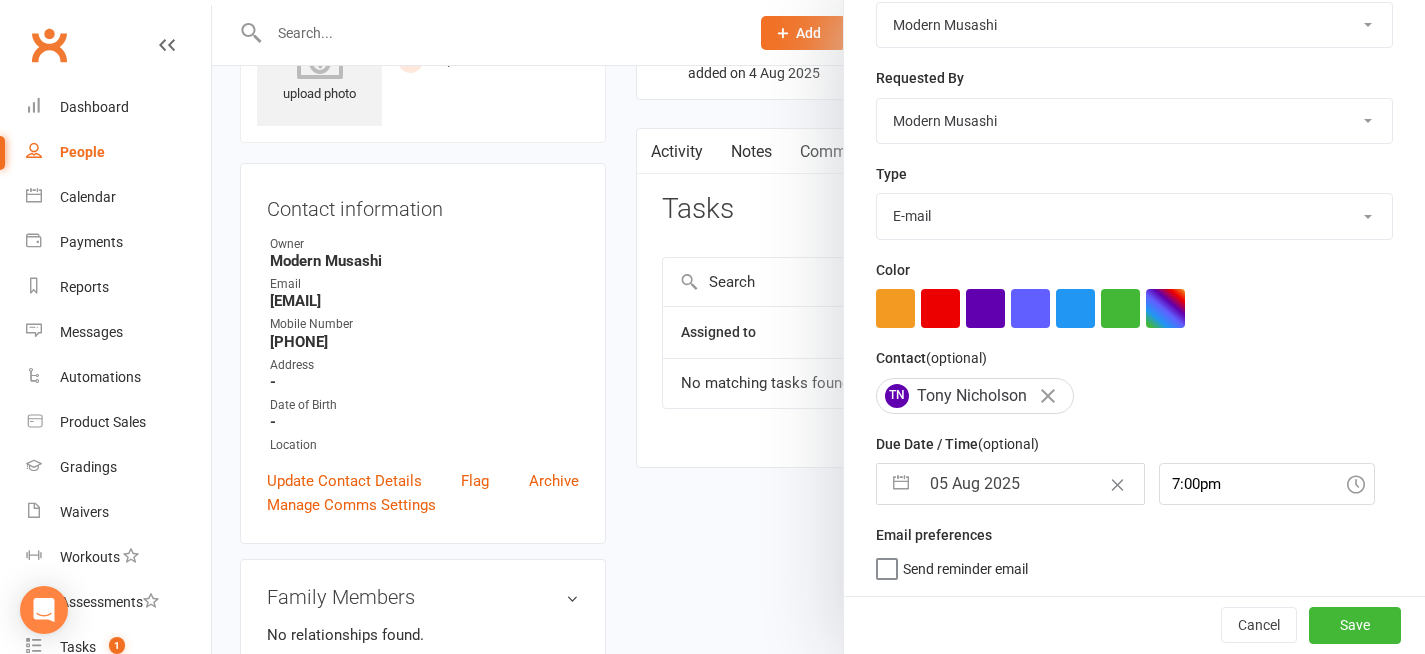 scroll, scrollTop: 300, scrollLeft: 0, axis: vertical 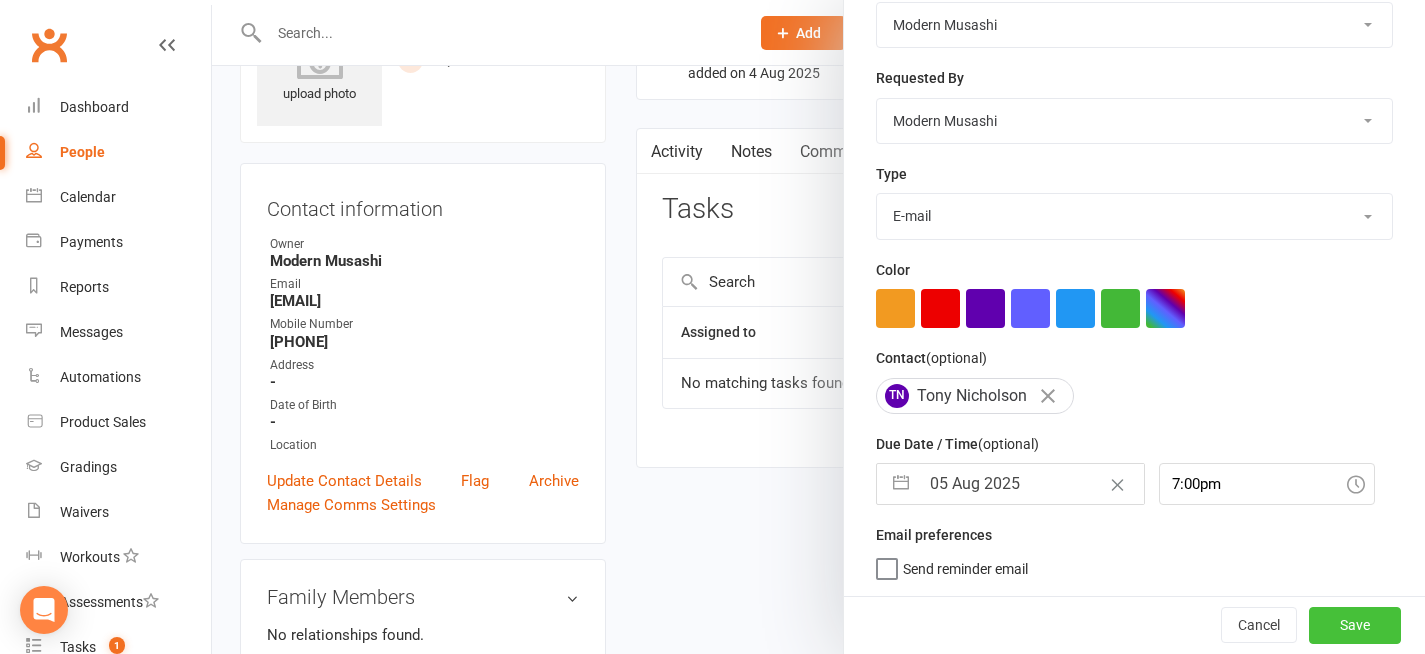 click on "Save" at bounding box center (1355, 625) 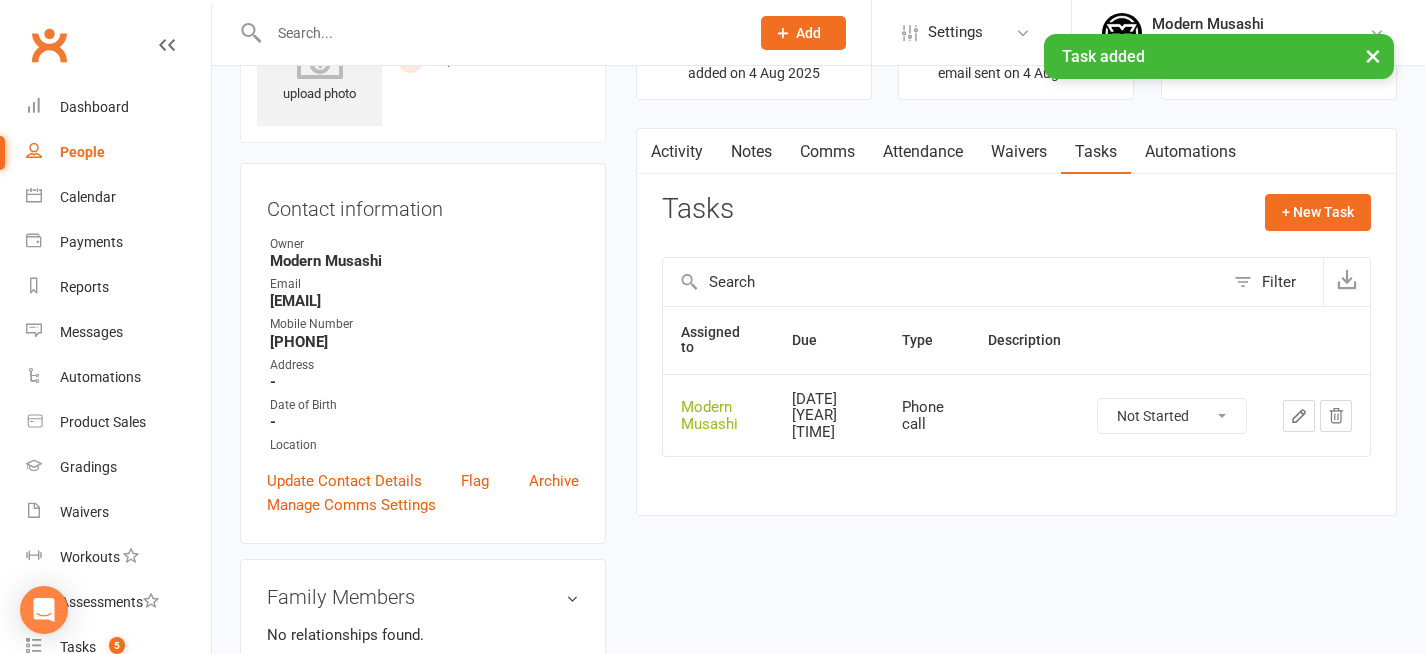 click on "Assigned to Due Type Description Modern Musashi Aug 5, 2025 7:00pm Phone call Not Started In Progress Waiting Complete" at bounding box center [1016, 395] 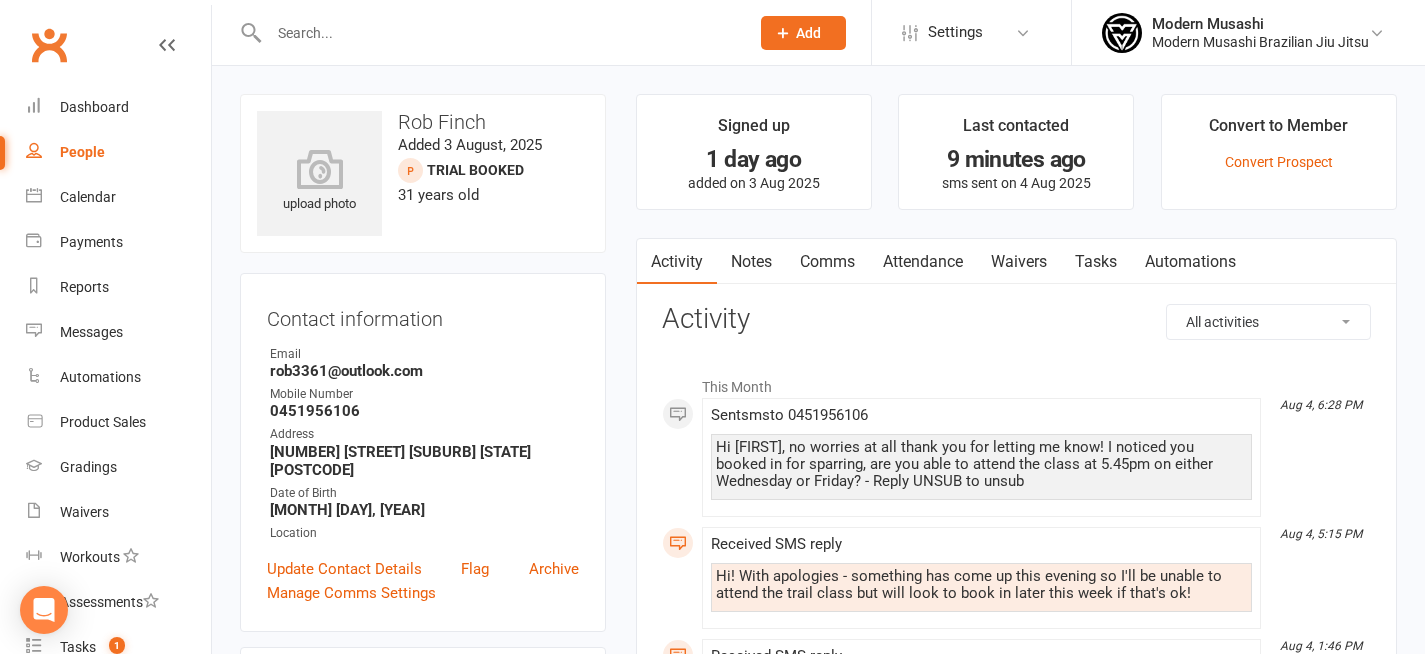 scroll, scrollTop: 0, scrollLeft: 0, axis: both 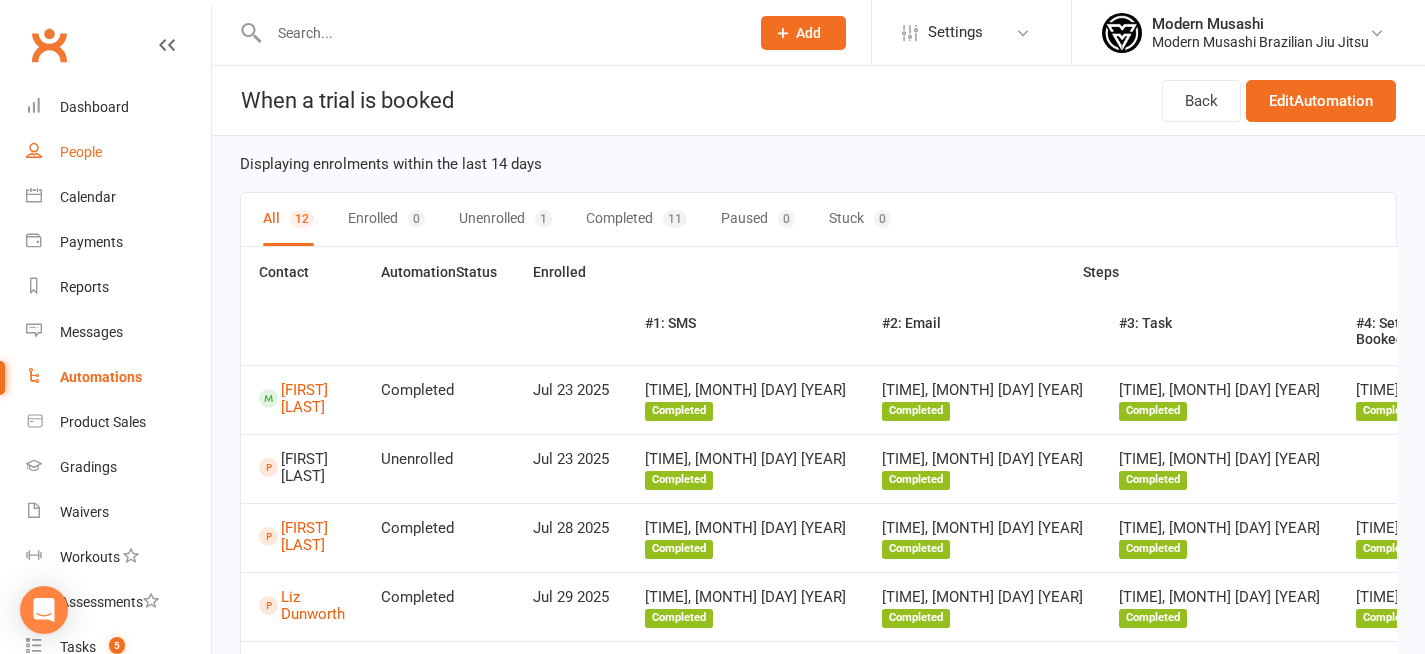 click on "People" at bounding box center (81, 152) 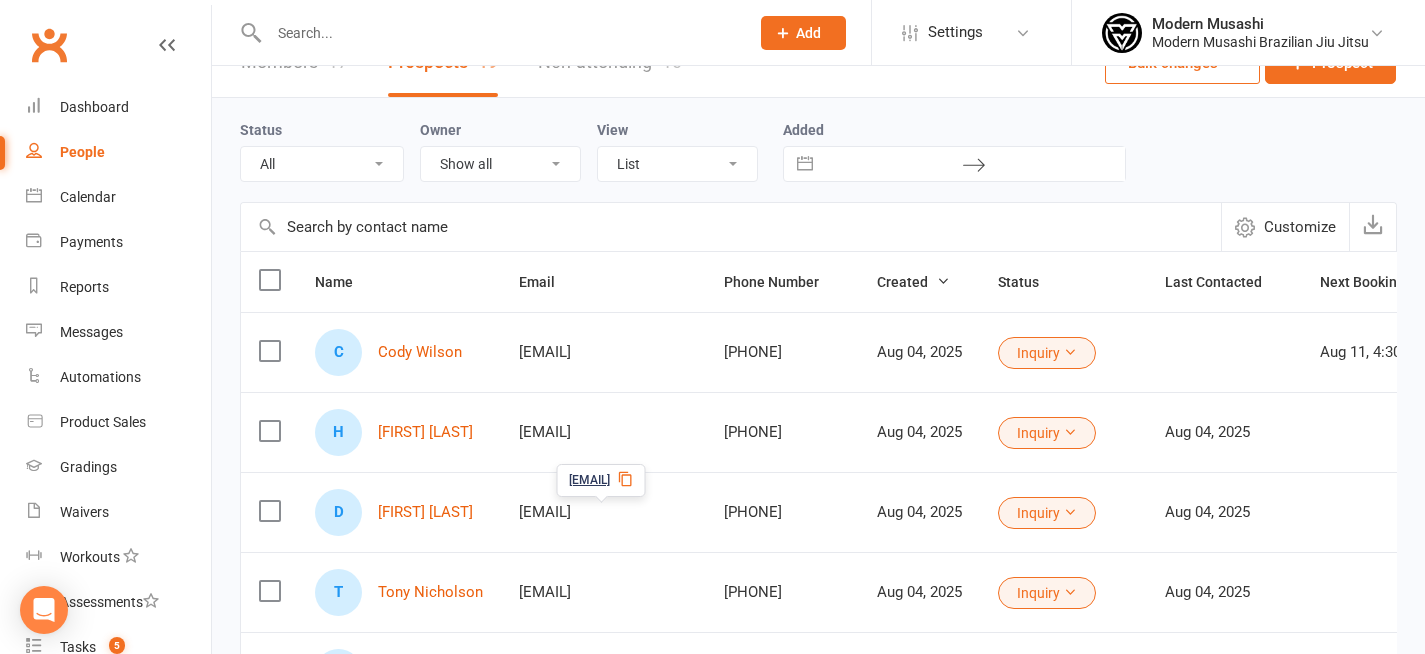 scroll, scrollTop: 0, scrollLeft: 0, axis: both 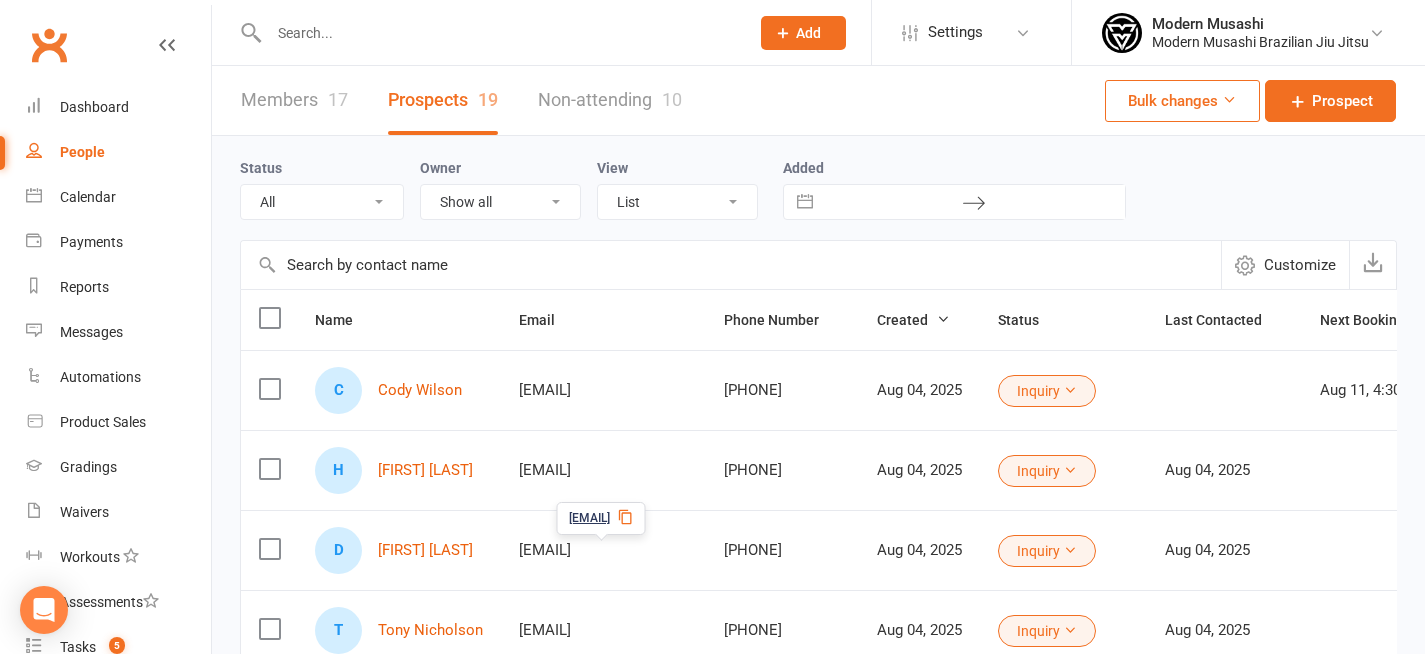 click on "Non-attending 10" at bounding box center [610, 100] 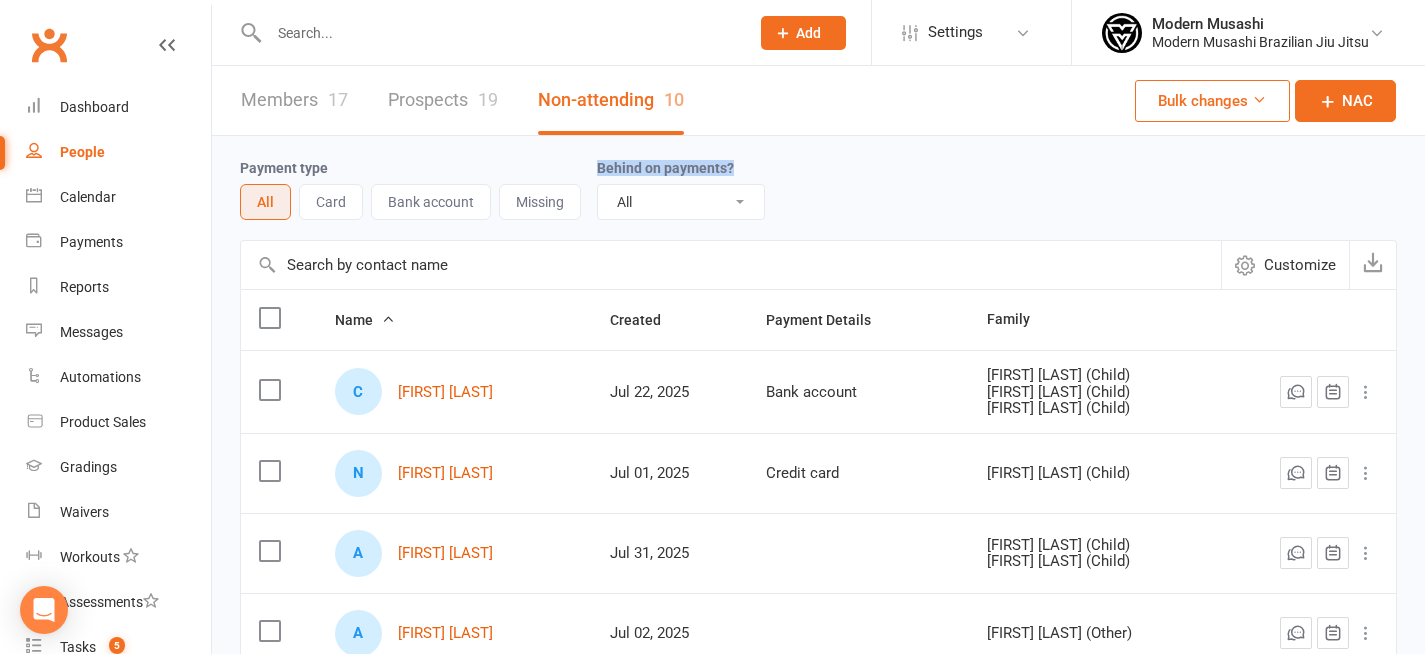 drag, startPoint x: 744, startPoint y: 146, endPoint x: 821, endPoint y: 212, distance: 101.414986 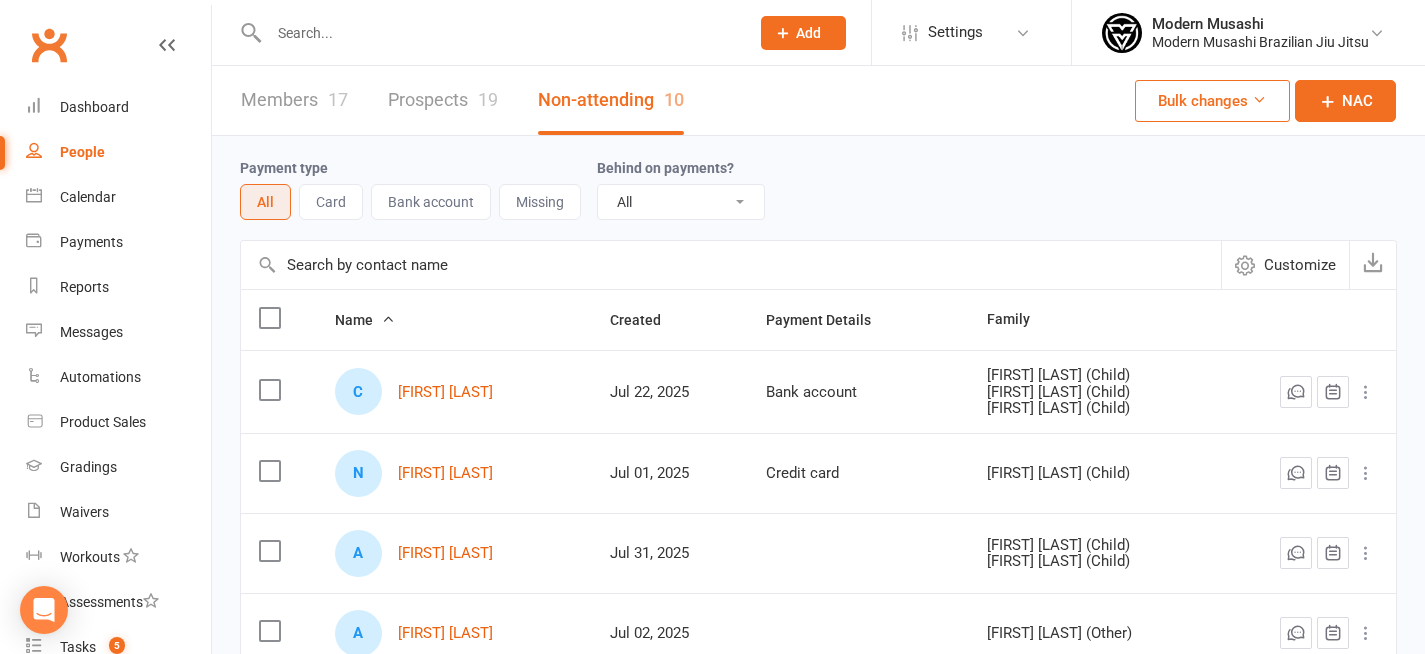 click on "Payment type All Card Bank account Missing Behind on payments? All No Yes" at bounding box center [818, 188] 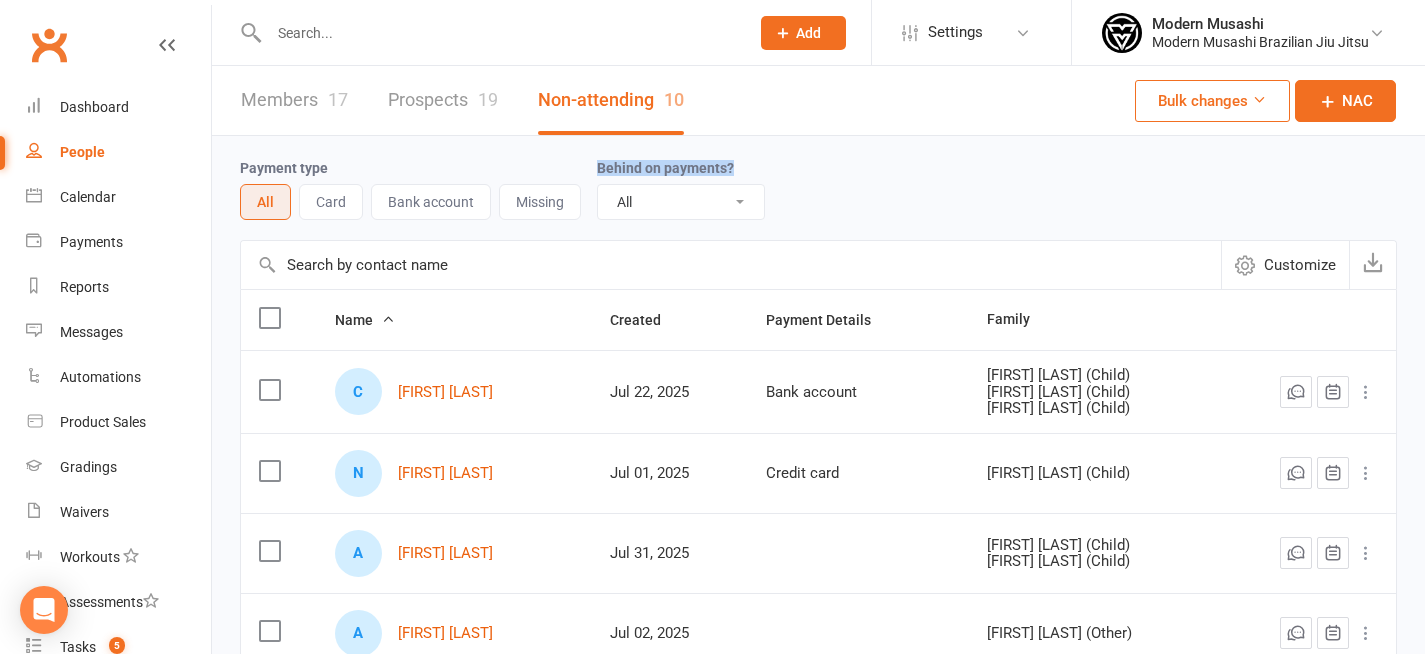 drag, startPoint x: 701, startPoint y: 143, endPoint x: 761, endPoint y: 208, distance: 88.45903 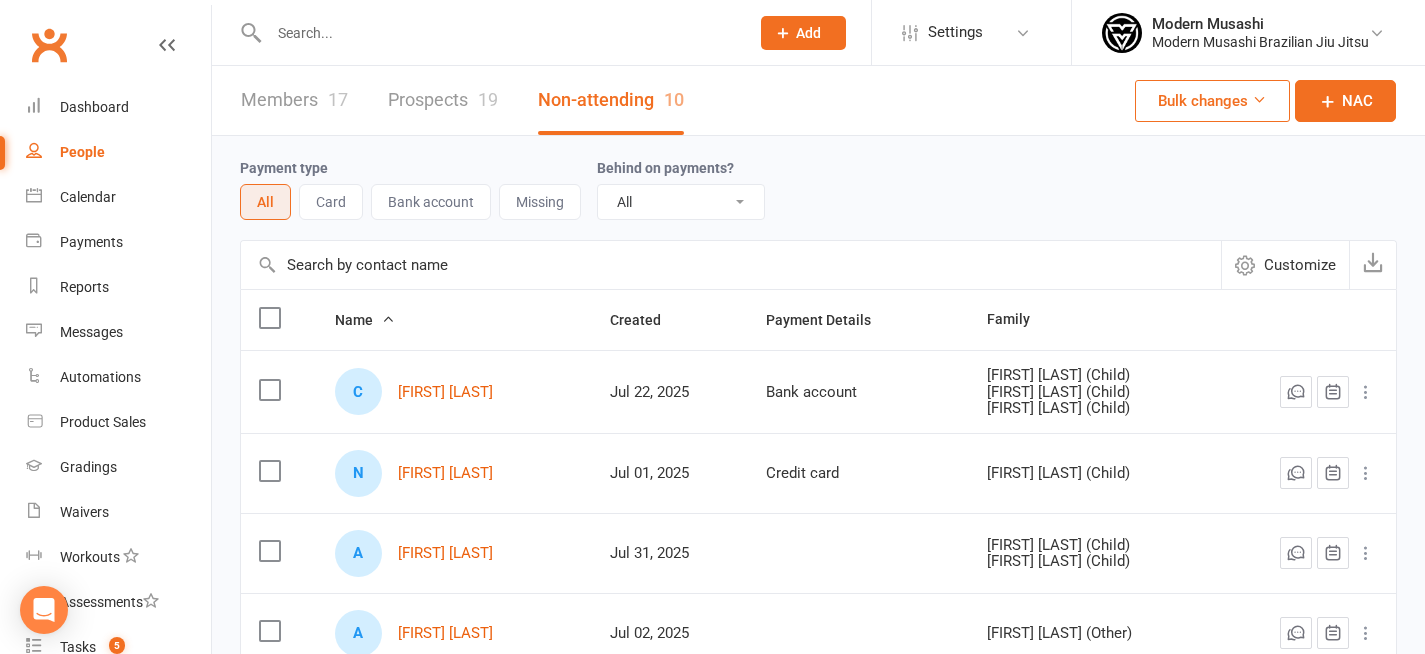 click on "Payment type All Card Bank account Missing Behind on payments? All No Yes" at bounding box center (818, 188) 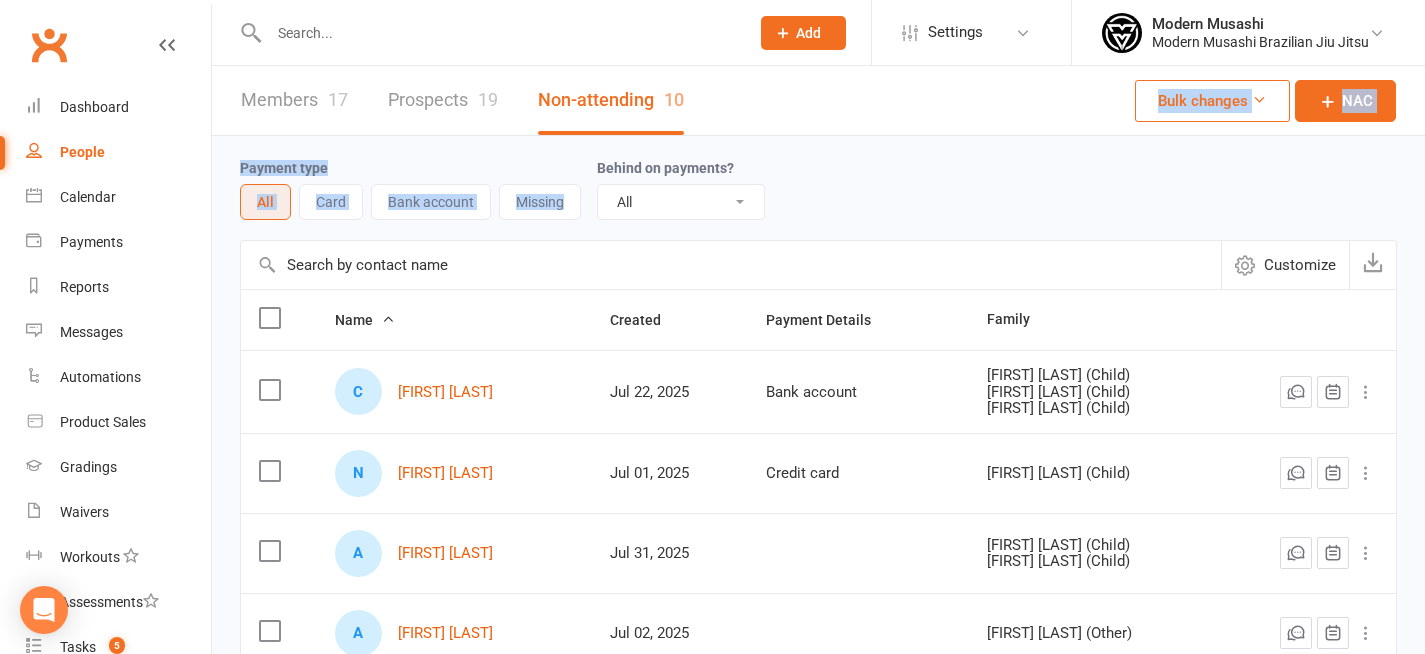 drag, startPoint x: 769, startPoint y: 216, endPoint x: 659, endPoint y: 117, distance: 147.98987 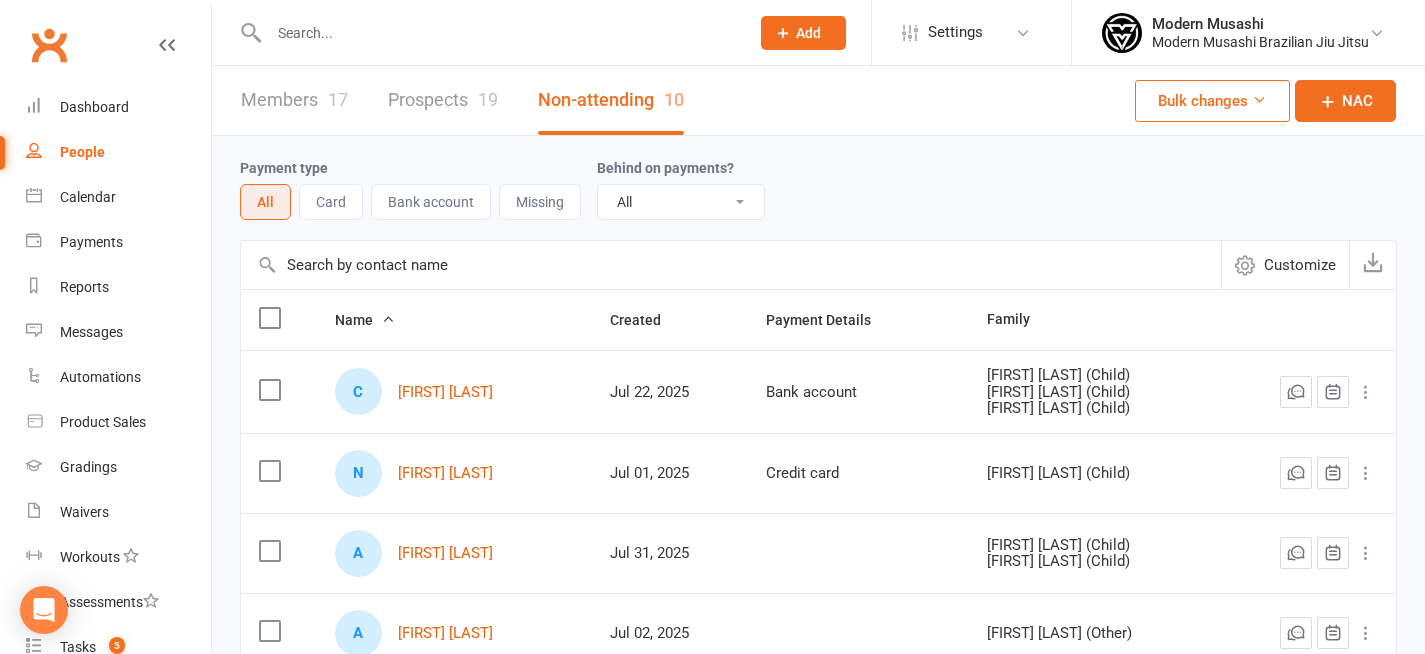 click on "Behind on payments?" at bounding box center (665, 168) 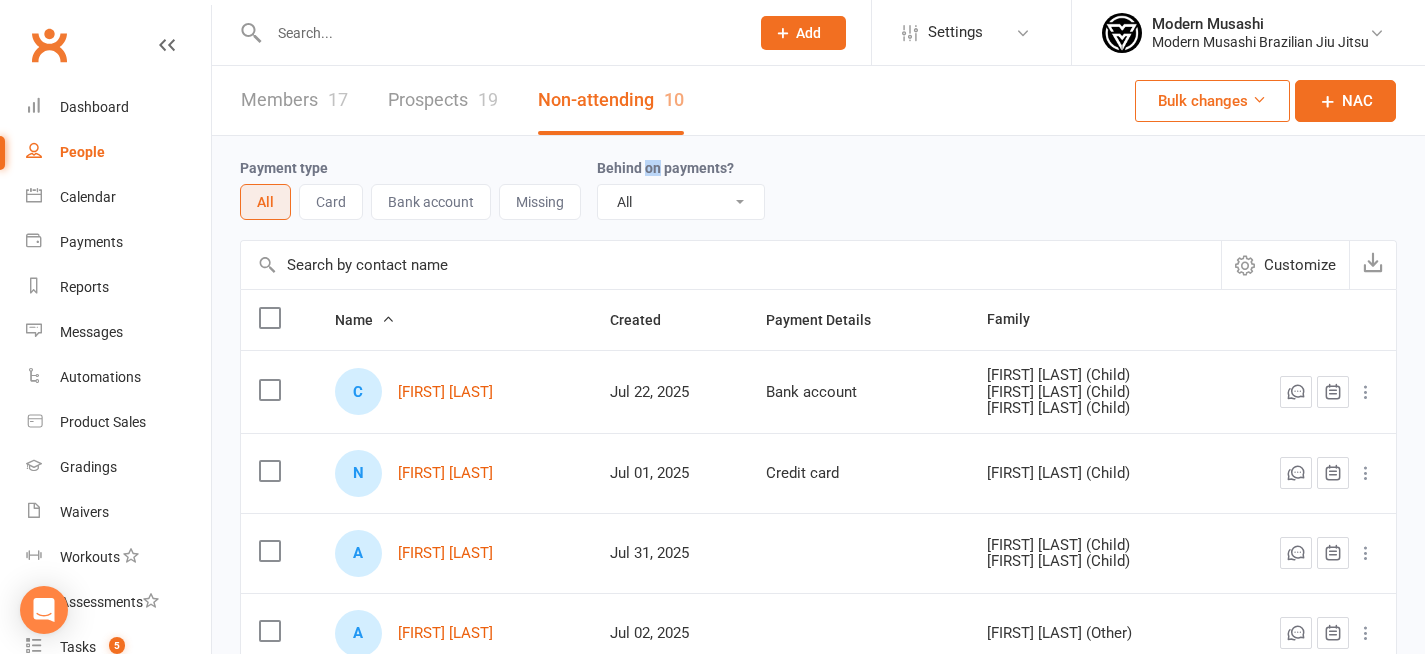 click on "Behind on payments?" at bounding box center (665, 168) 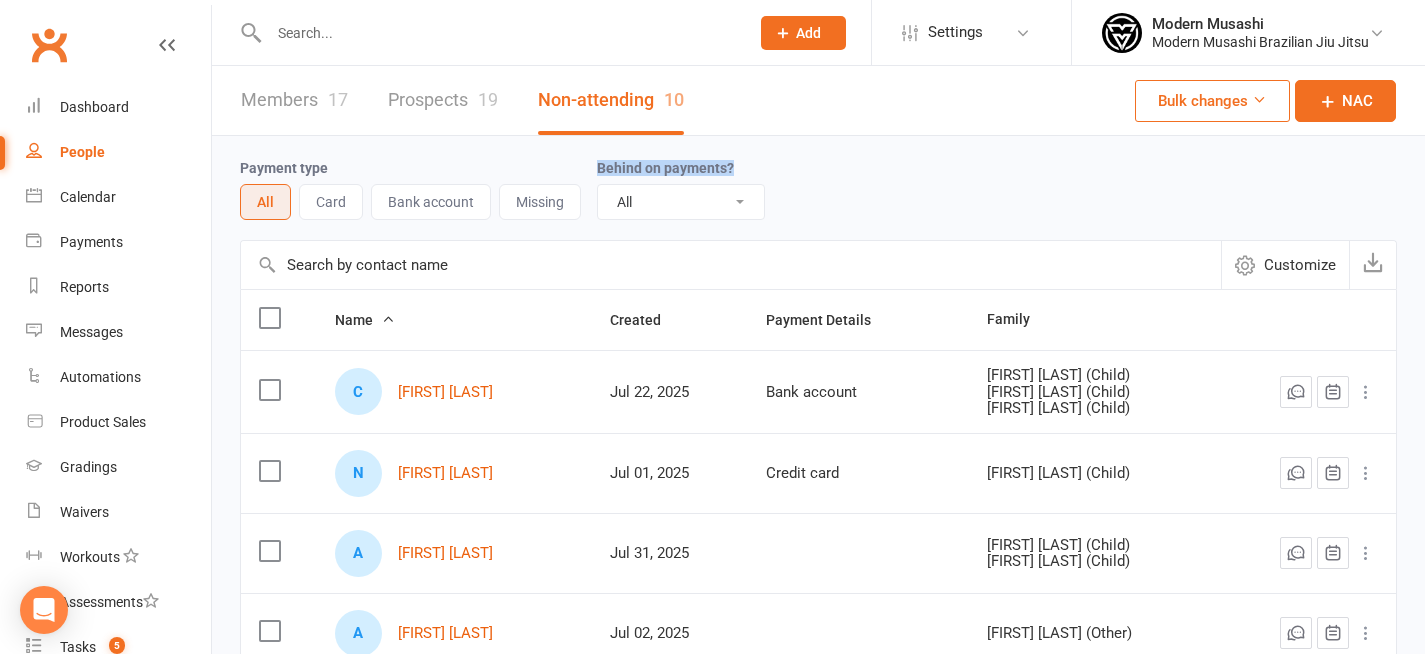 click on "Behind on payments?" at bounding box center (665, 168) 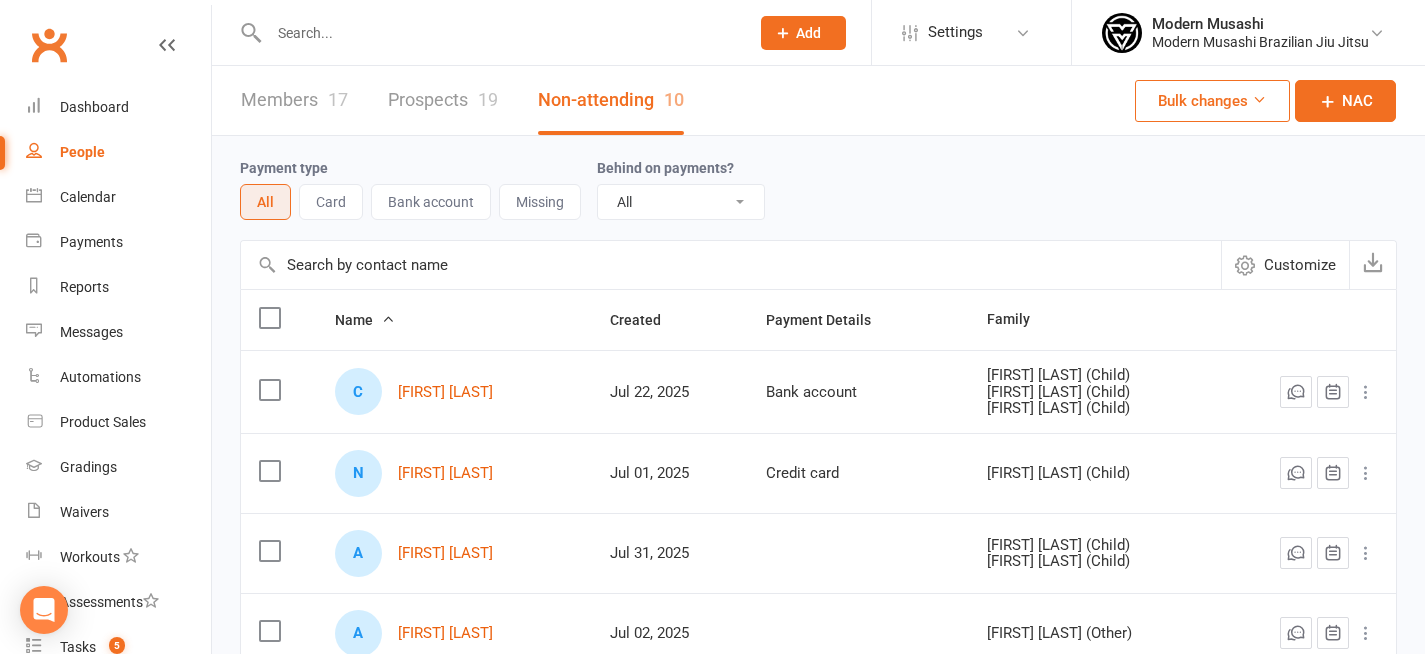 click on "Payment type All Card Bank account Missing Behind on payments? All No Yes" at bounding box center (818, 188) 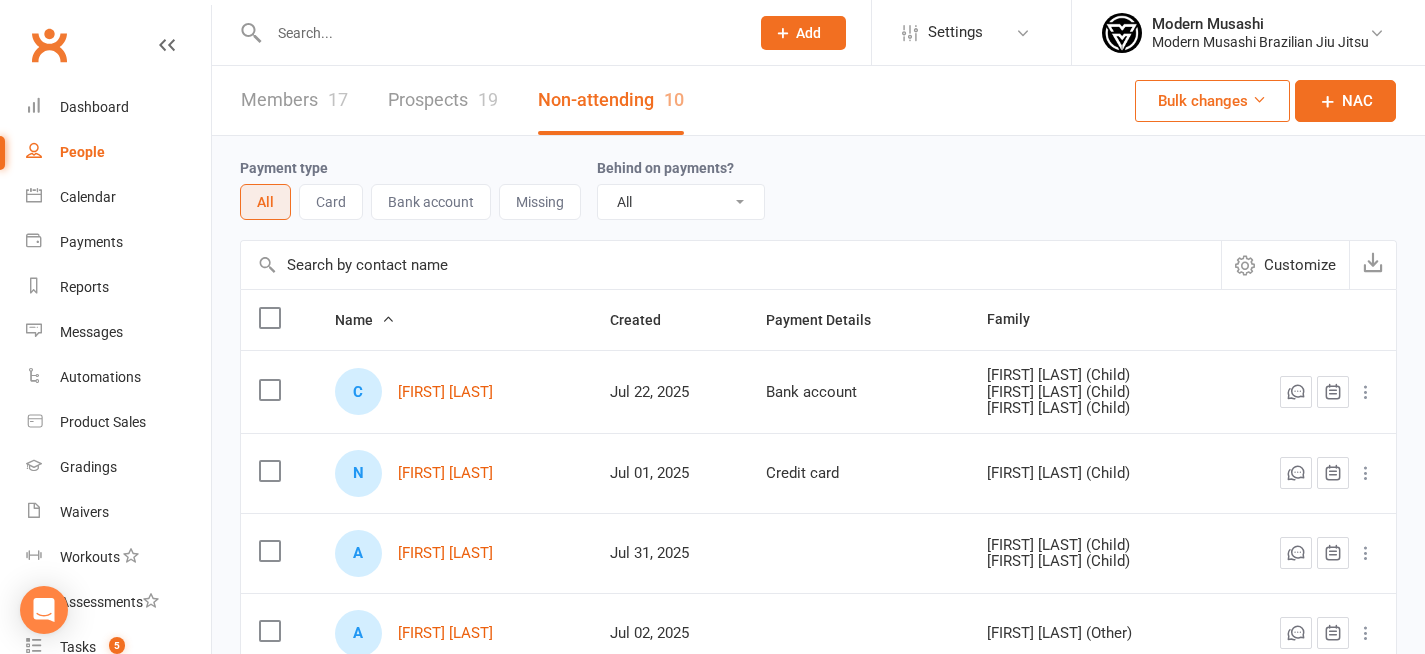 scroll, scrollTop: 678, scrollLeft: 0, axis: vertical 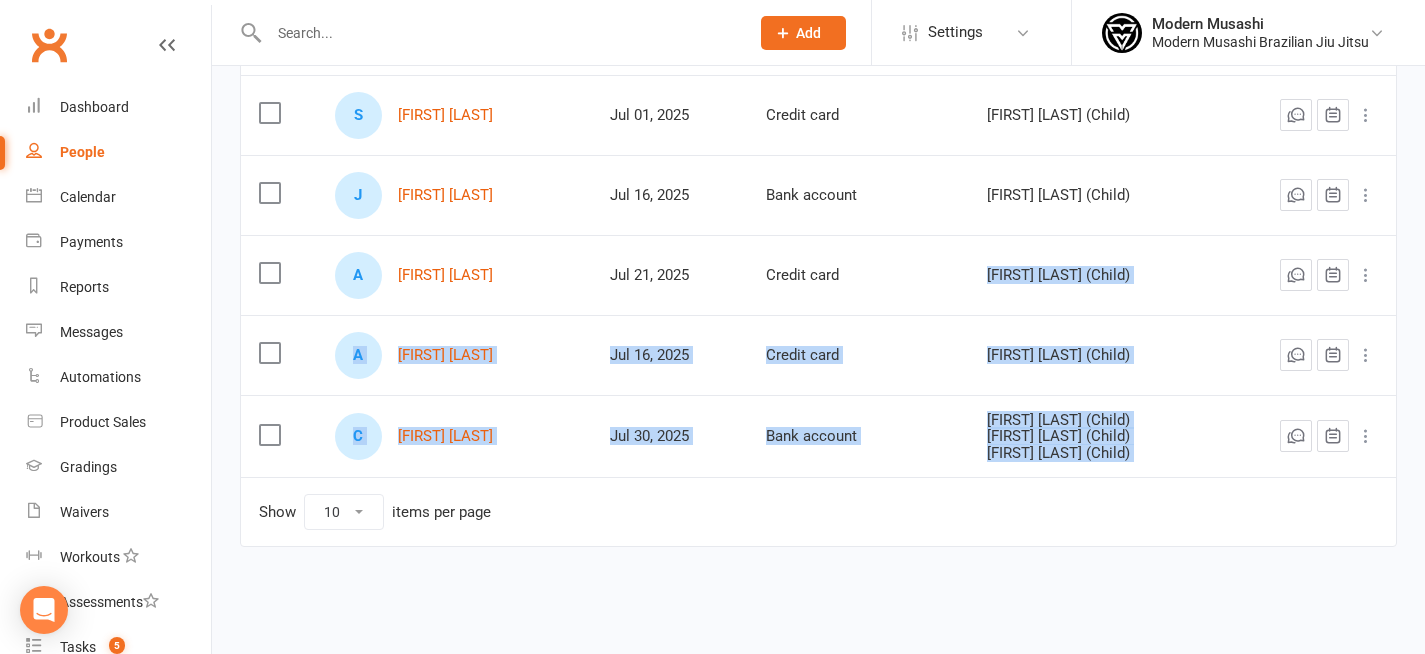 drag, startPoint x: 847, startPoint y: 499, endPoint x: 948, endPoint y: 274, distance: 246.62927 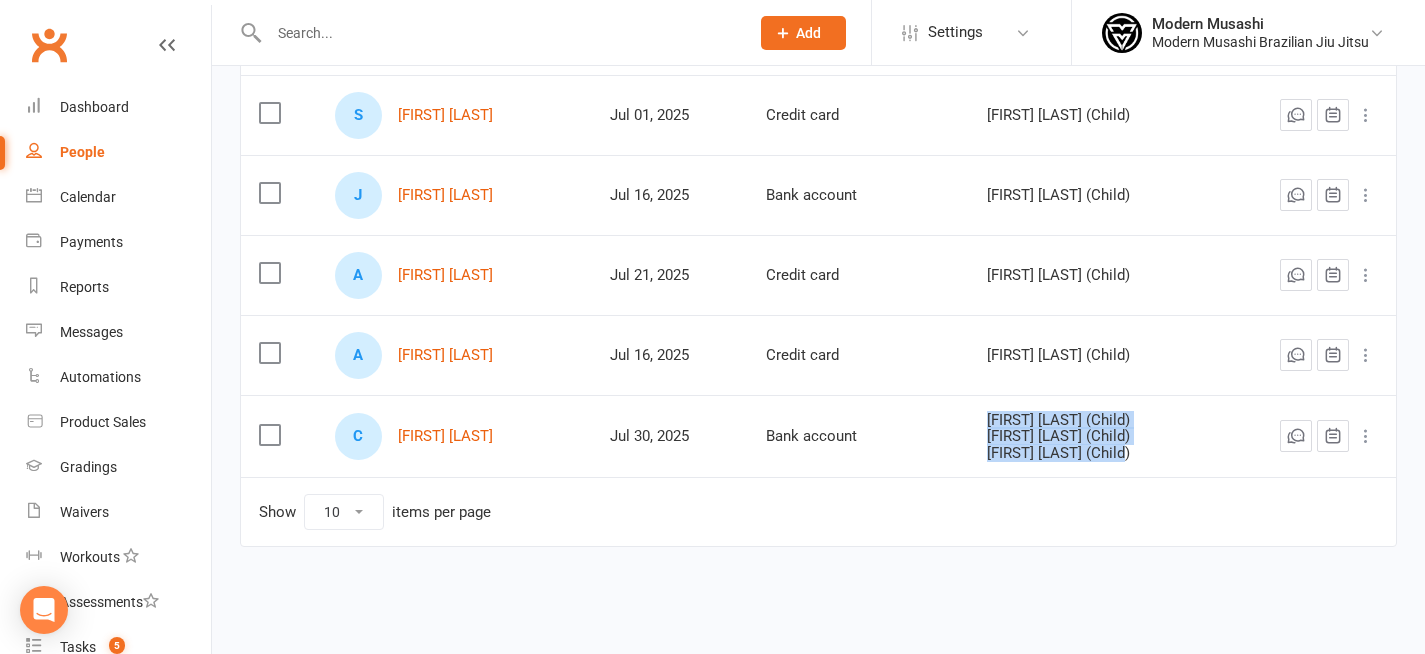drag, startPoint x: 996, startPoint y: 399, endPoint x: 1012, endPoint y: 462, distance: 65 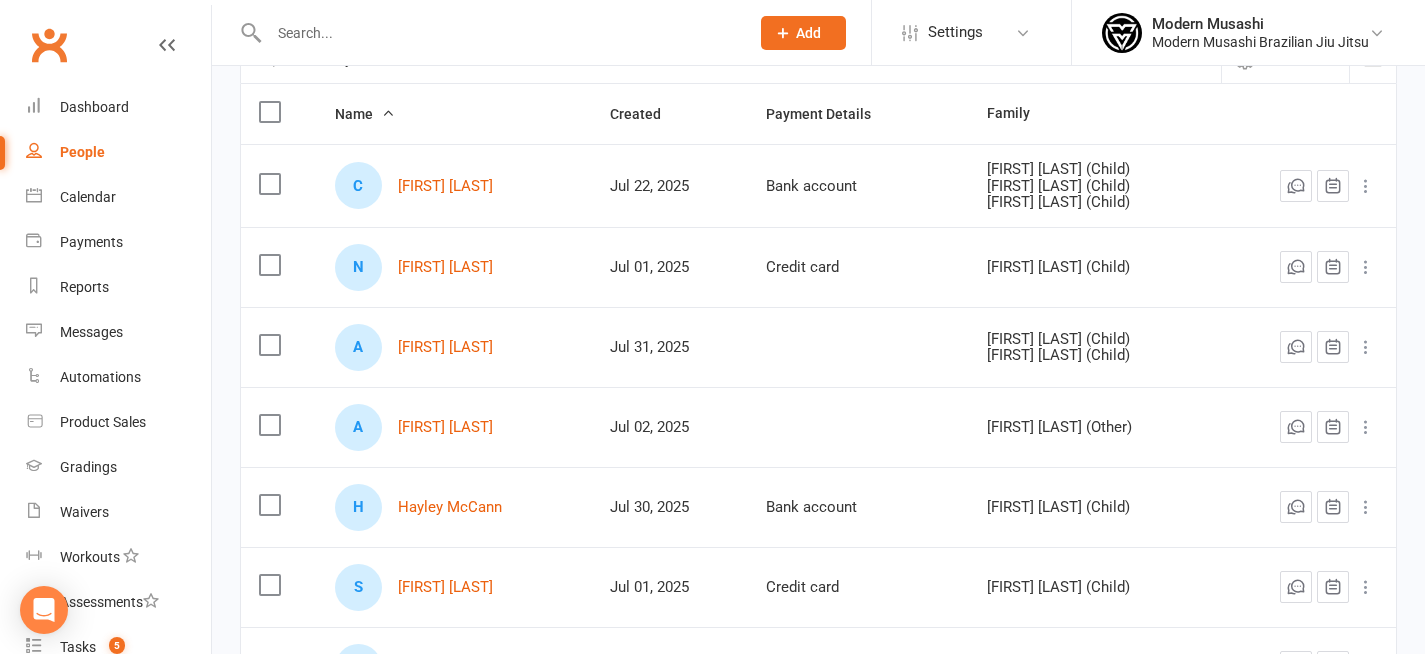 scroll, scrollTop: 0, scrollLeft: 0, axis: both 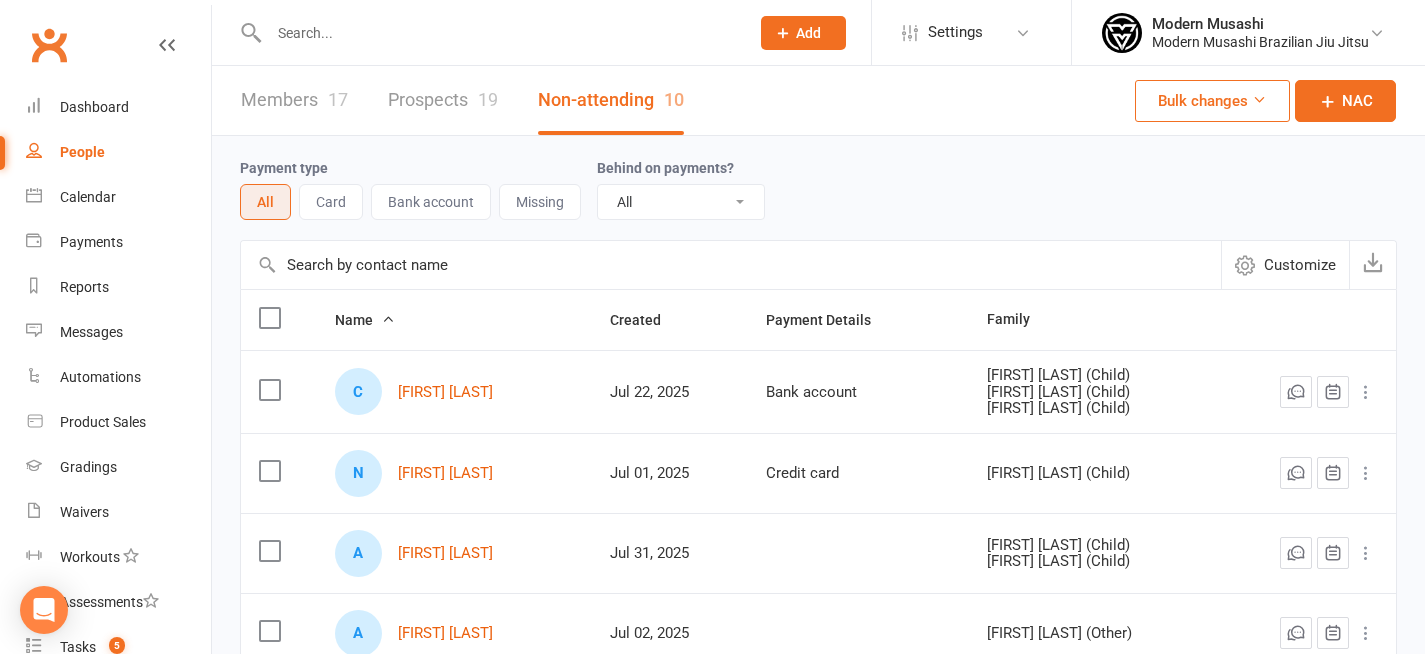 drag, startPoint x: 512, startPoint y: 274, endPoint x: 912, endPoint y: 476, distance: 448.1116 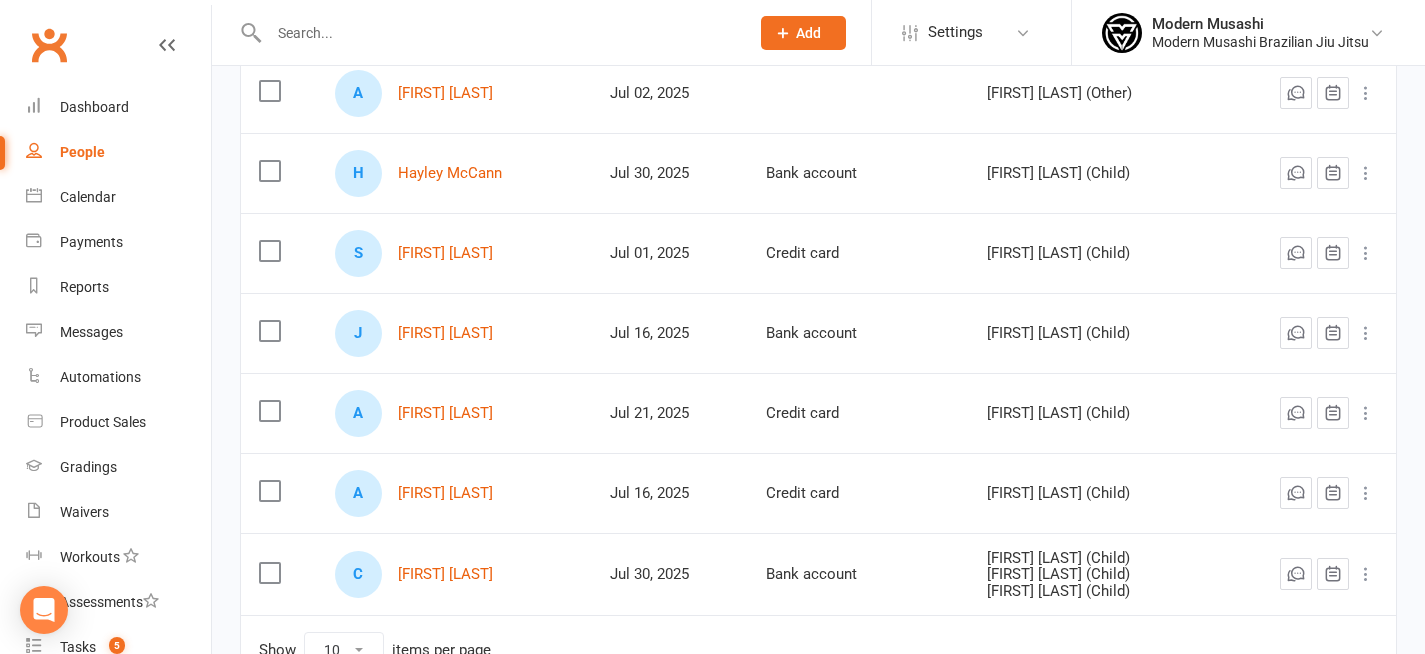 scroll, scrollTop: 539, scrollLeft: 0, axis: vertical 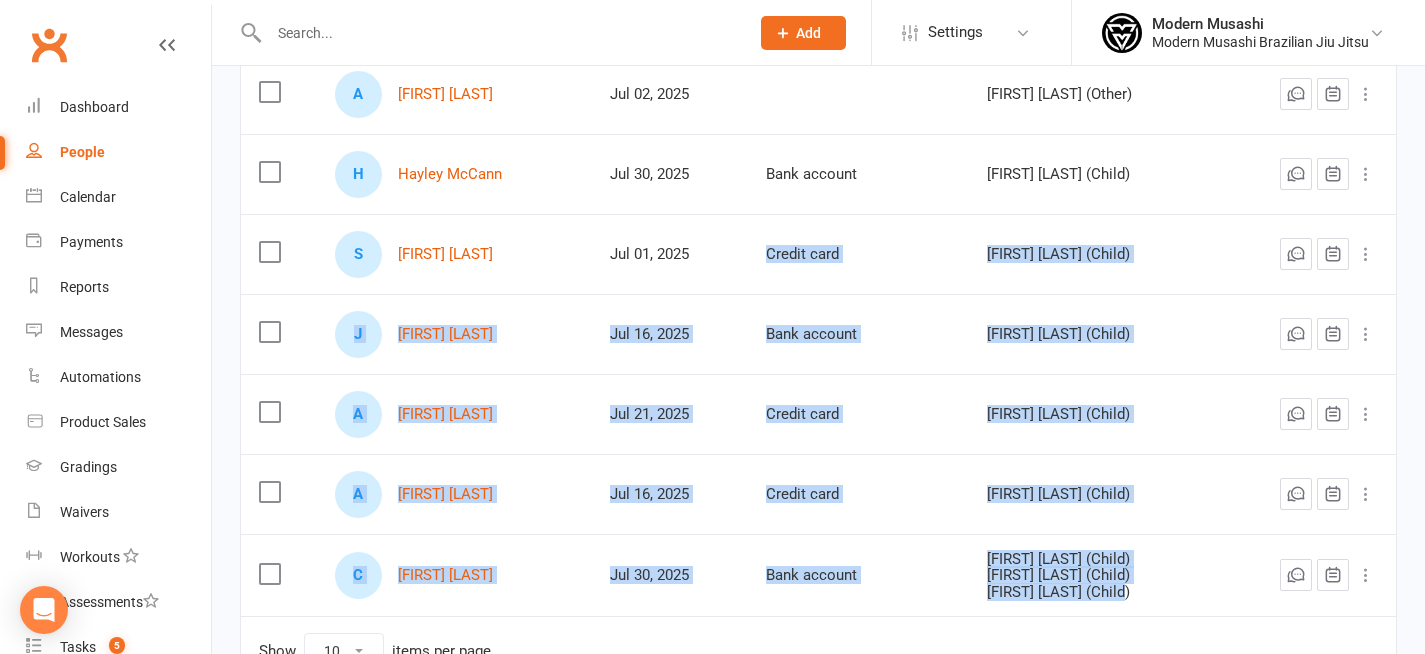 drag, startPoint x: 945, startPoint y: 219, endPoint x: 1140, endPoint y: 604, distance: 431.56693 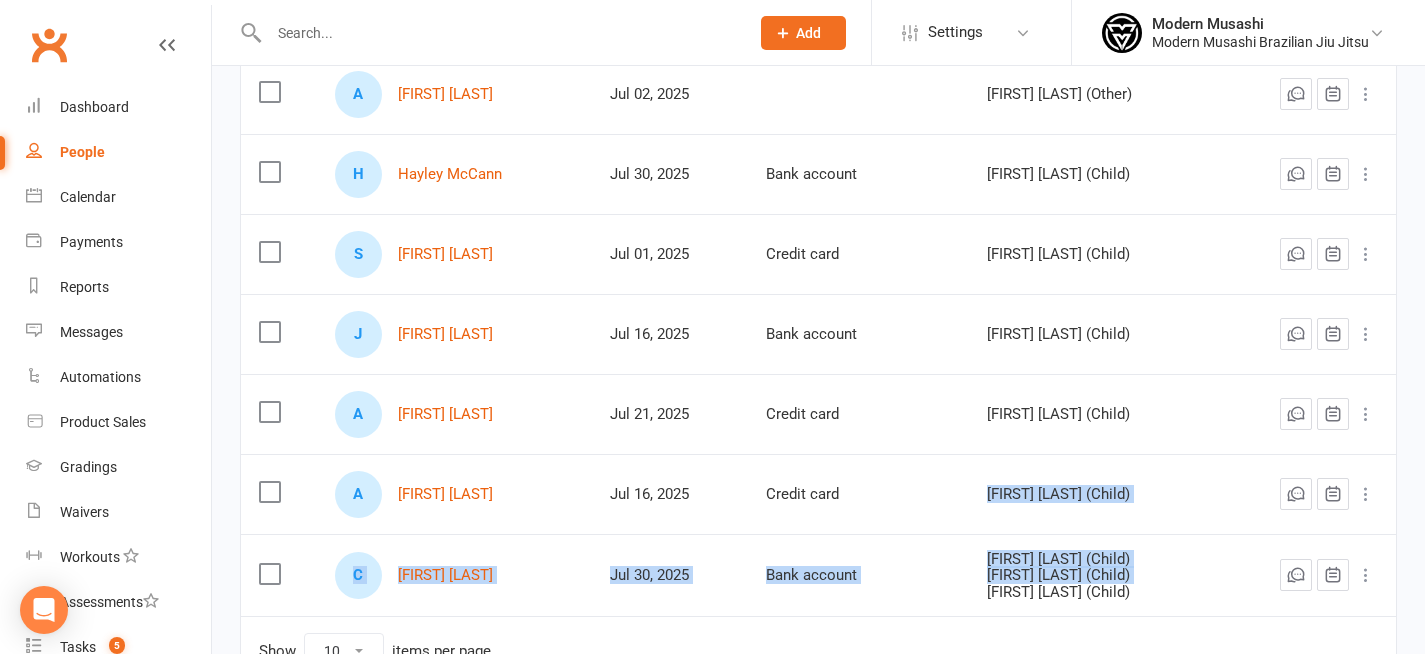 drag, startPoint x: 972, startPoint y: 466, endPoint x: 977, endPoint y: 611, distance: 145.08618 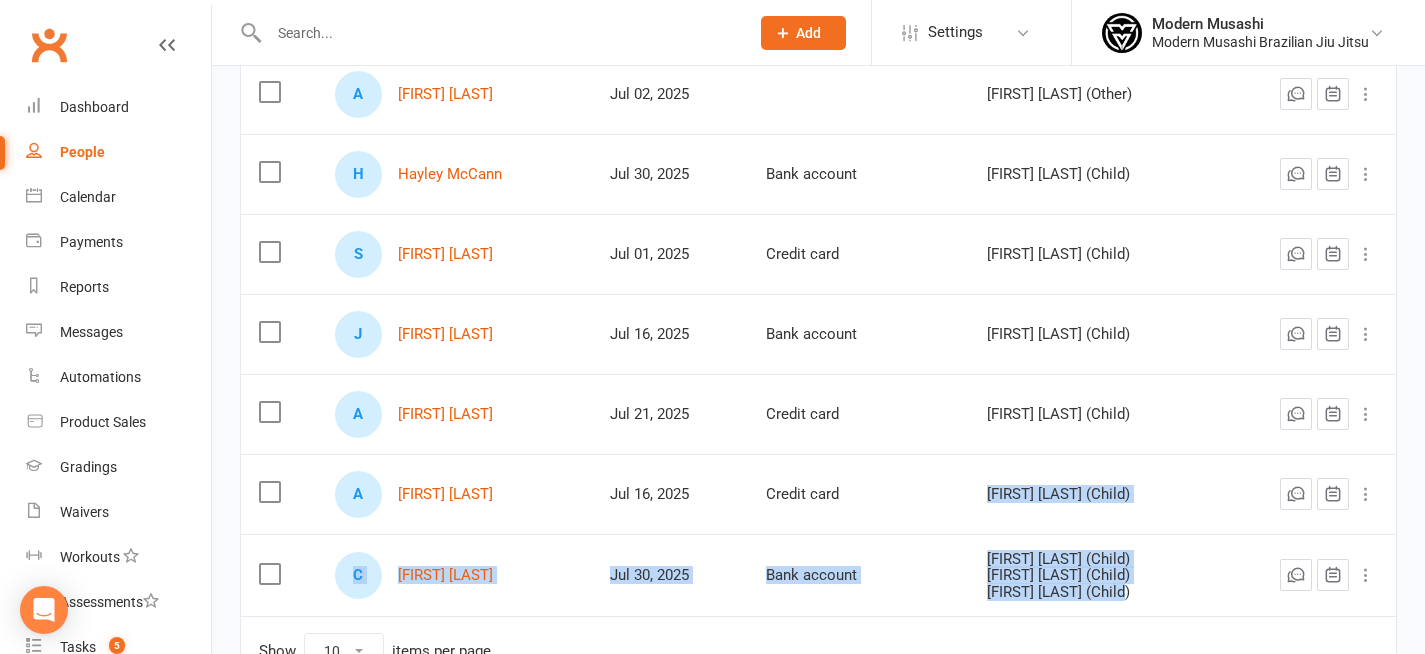 click on "[FIRST] [LAST] (Child) [FIRST] [LAST] (Child) [FIRST] [LAST] (Child)" at bounding box center (1091, 575) 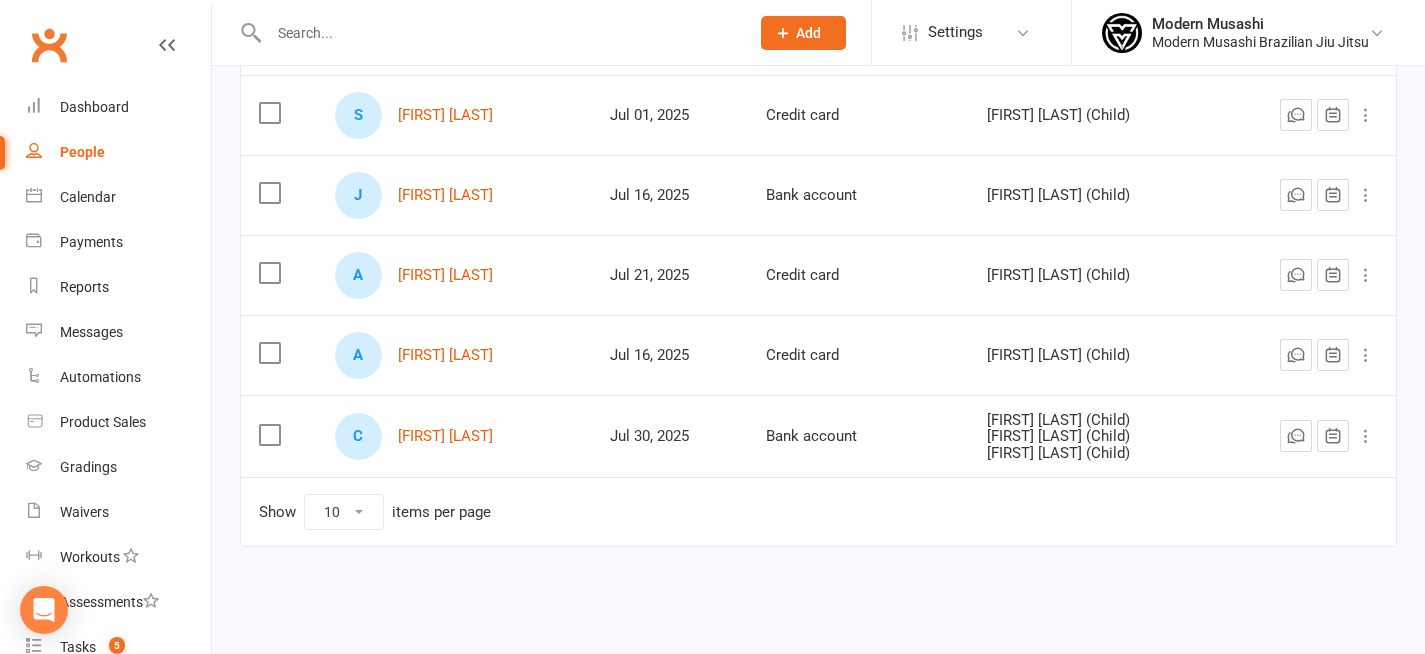 scroll, scrollTop: 0, scrollLeft: 0, axis: both 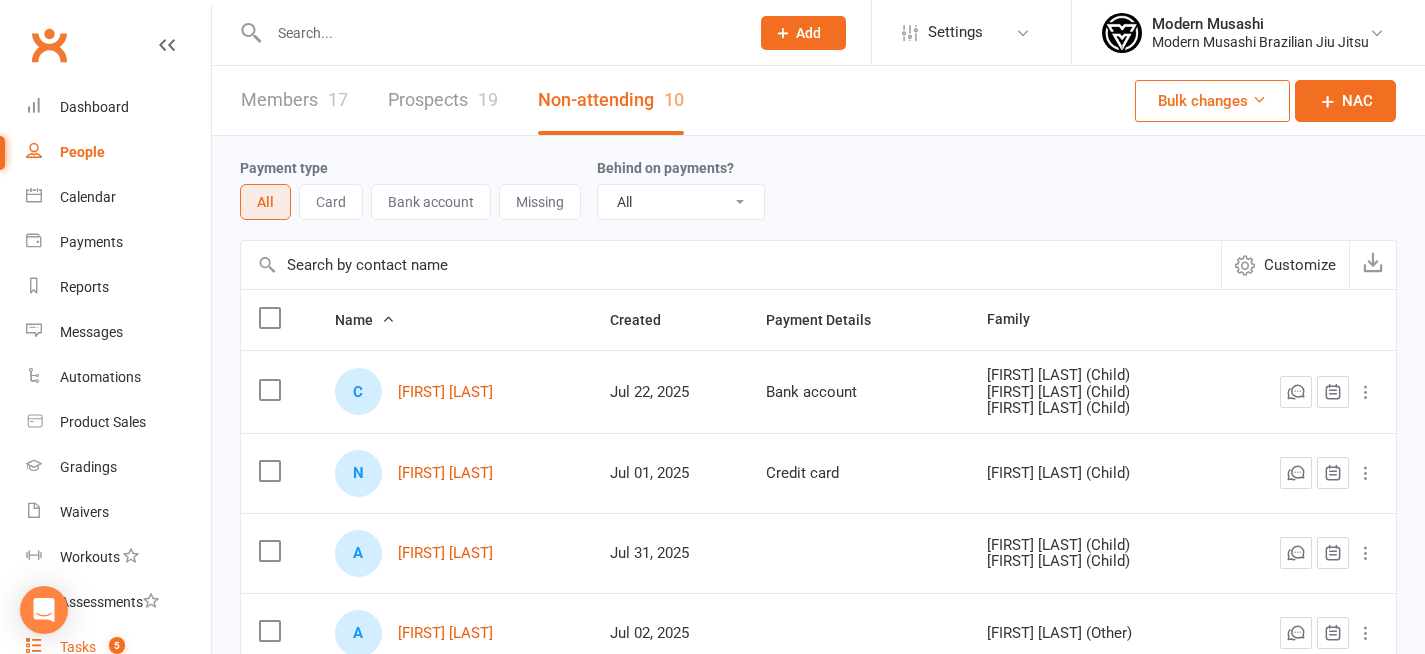 click on "5" at bounding box center [117, 645] 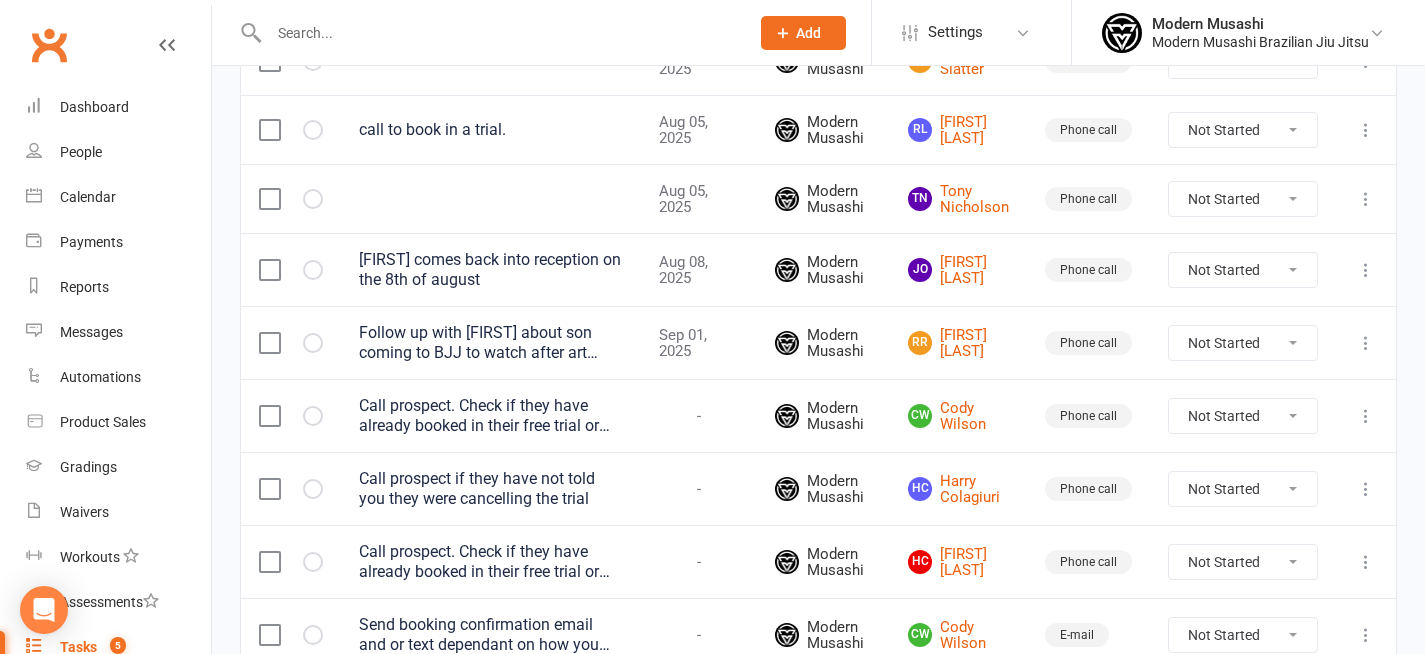 scroll, scrollTop: 354, scrollLeft: 0, axis: vertical 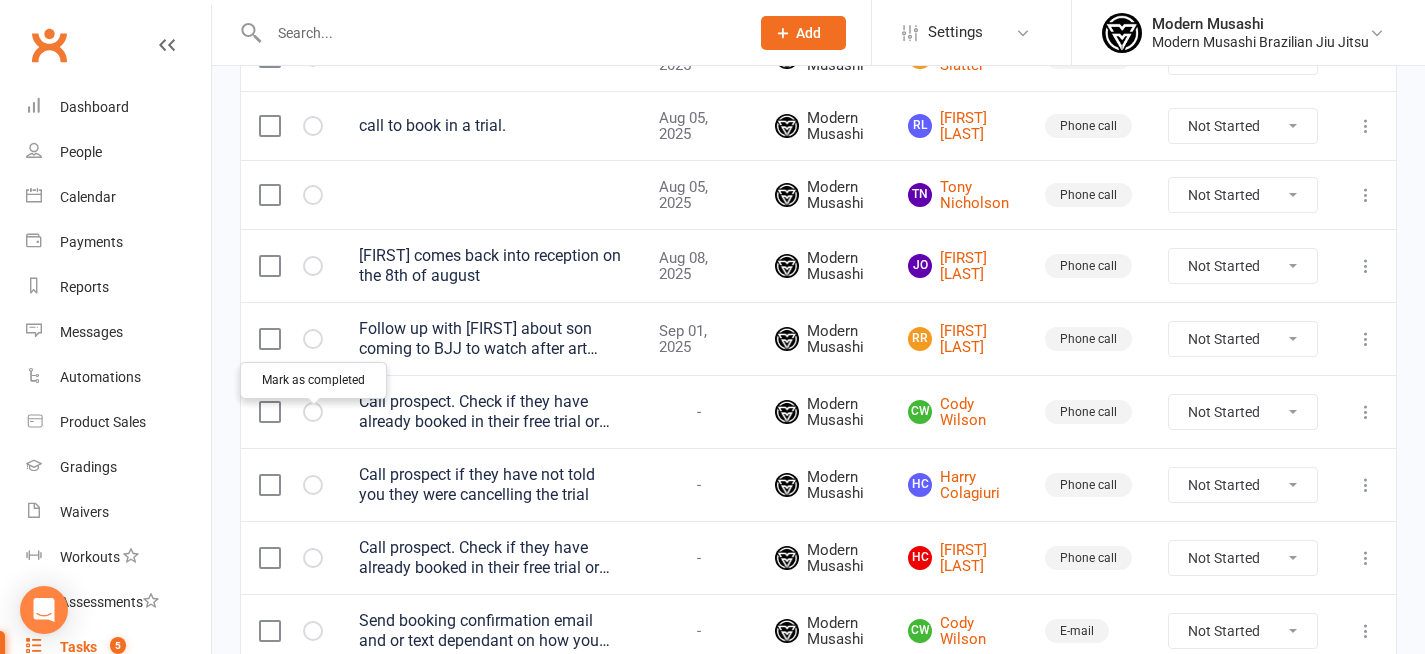 click at bounding box center [0, 0] 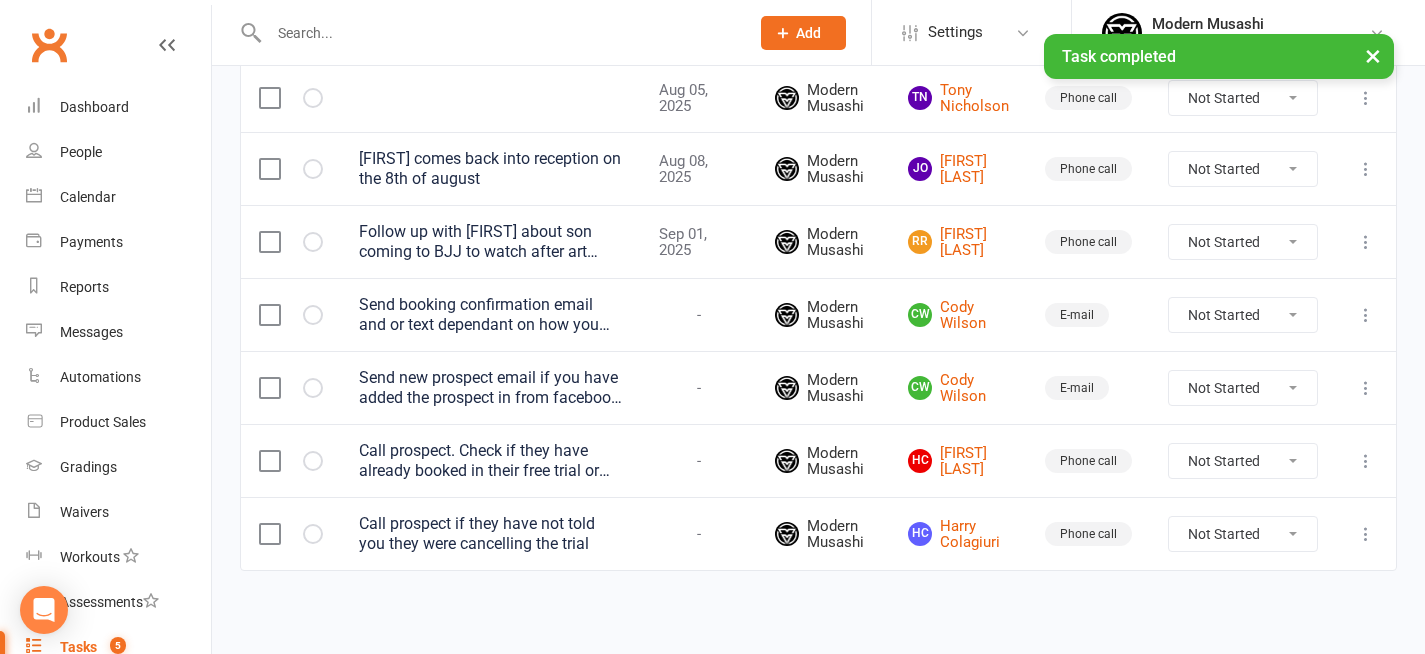 scroll, scrollTop: 453, scrollLeft: 0, axis: vertical 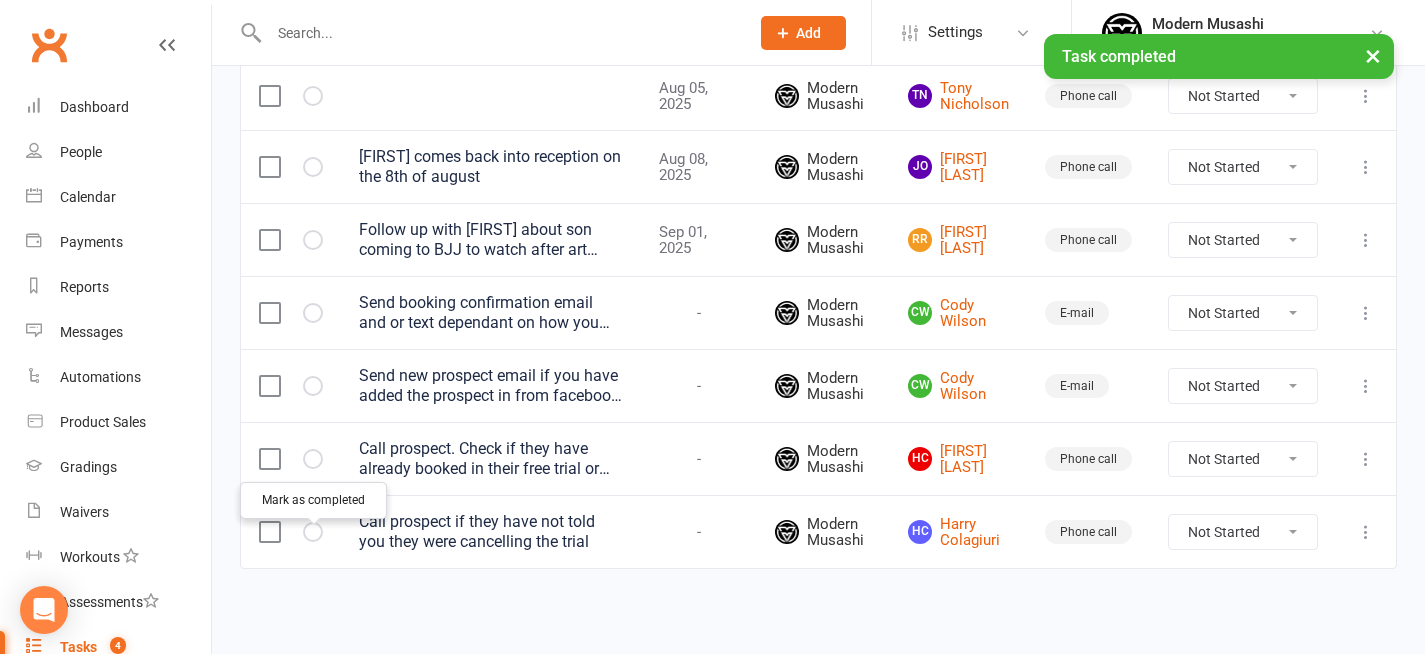 click at bounding box center [0, 0] 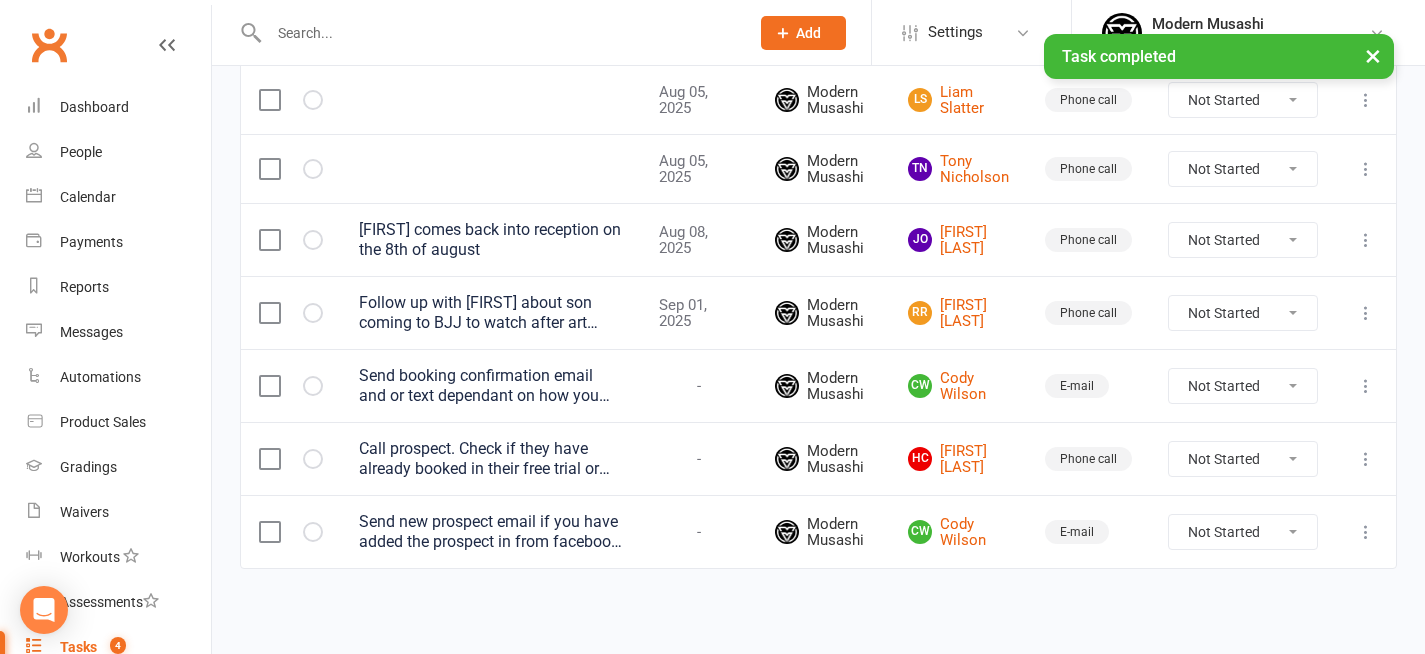 scroll, scrollTop: 389, scrollLeft: 0, axis: vertical 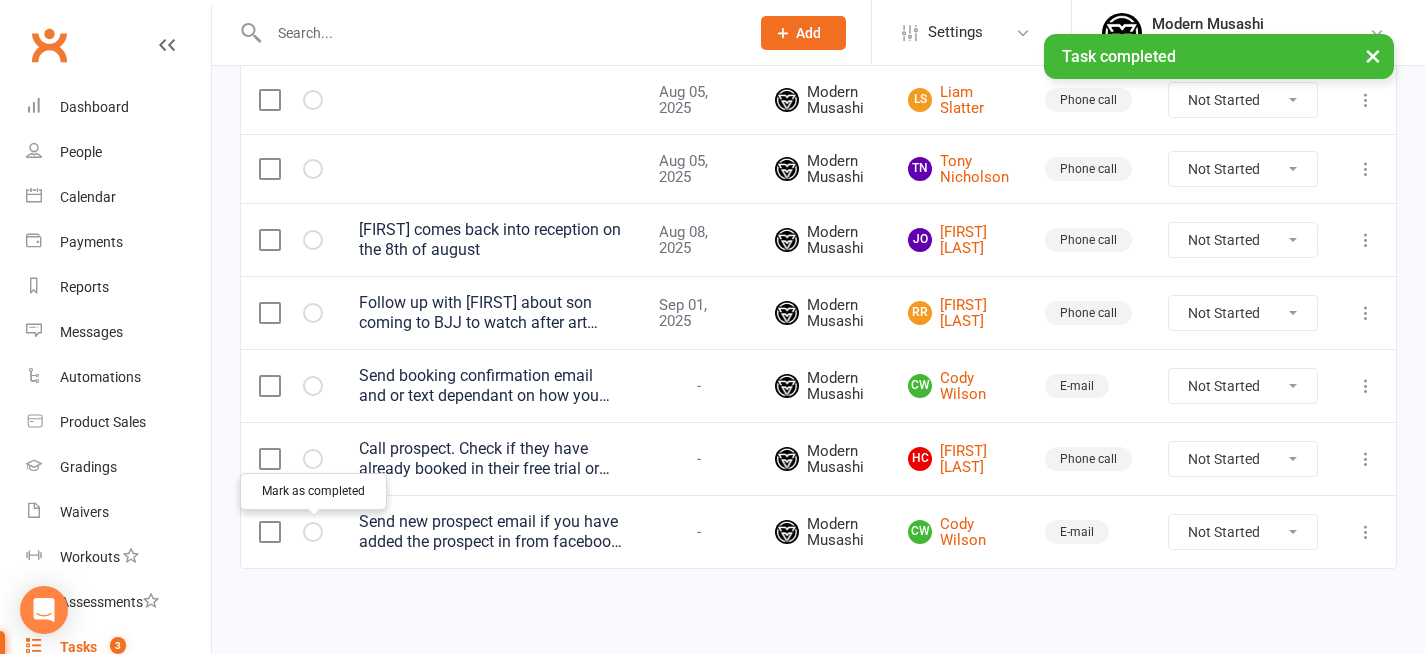 click at bounding box center (0, 0) 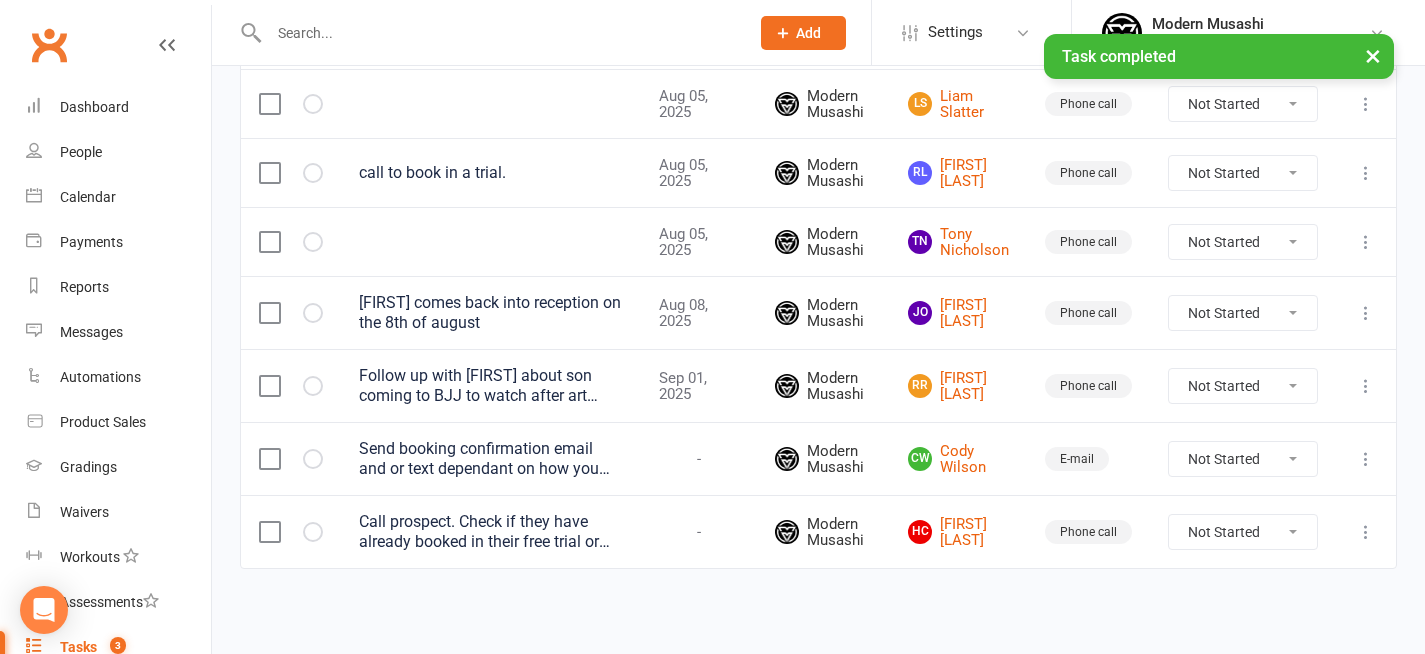 scroll, scrollTop: 316, scrollLeft: 0, axis: vertical 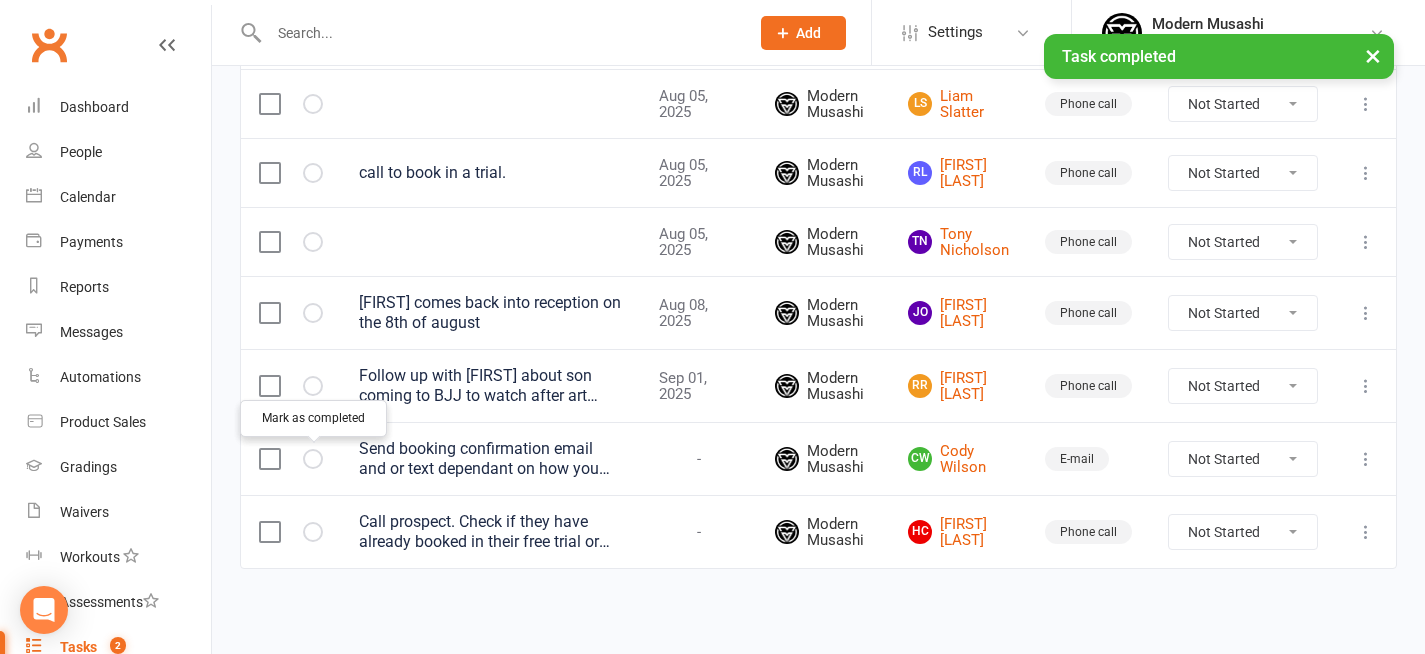 click at bounding box center [313, 459] 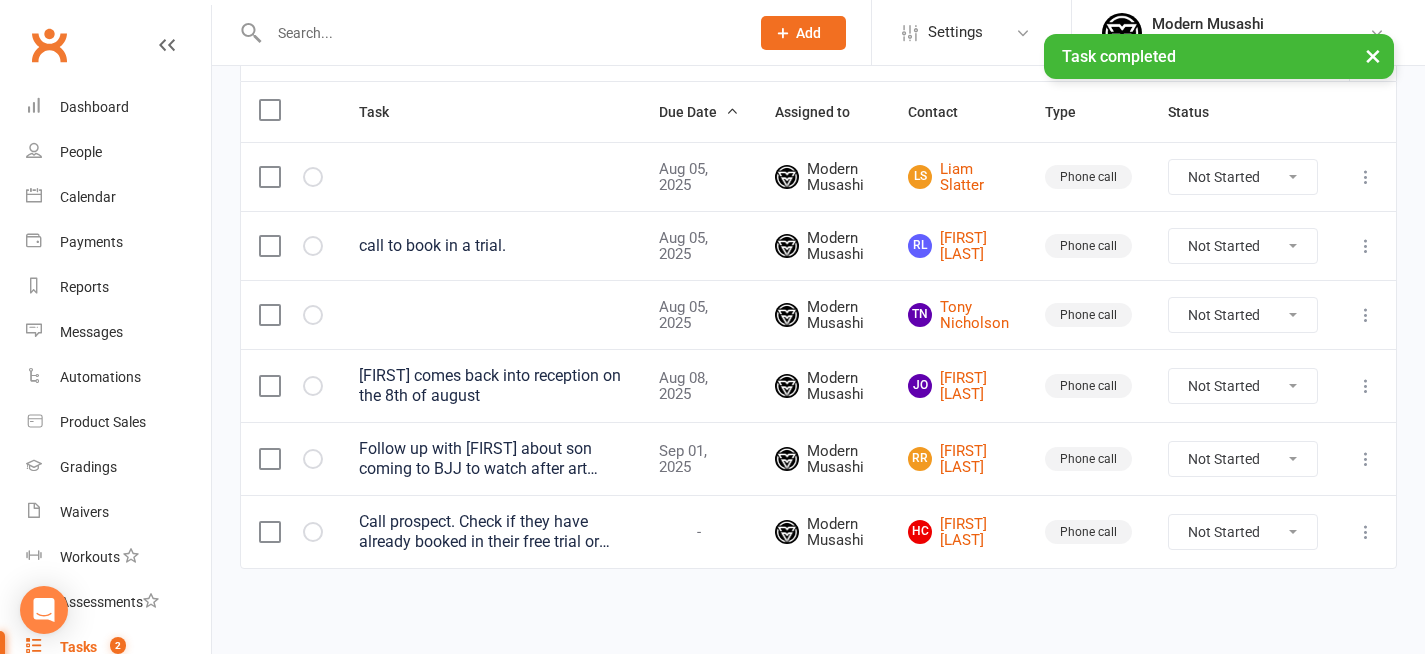 scroll, scrollTop: 243, scrollLeft: 0, axis: vertical 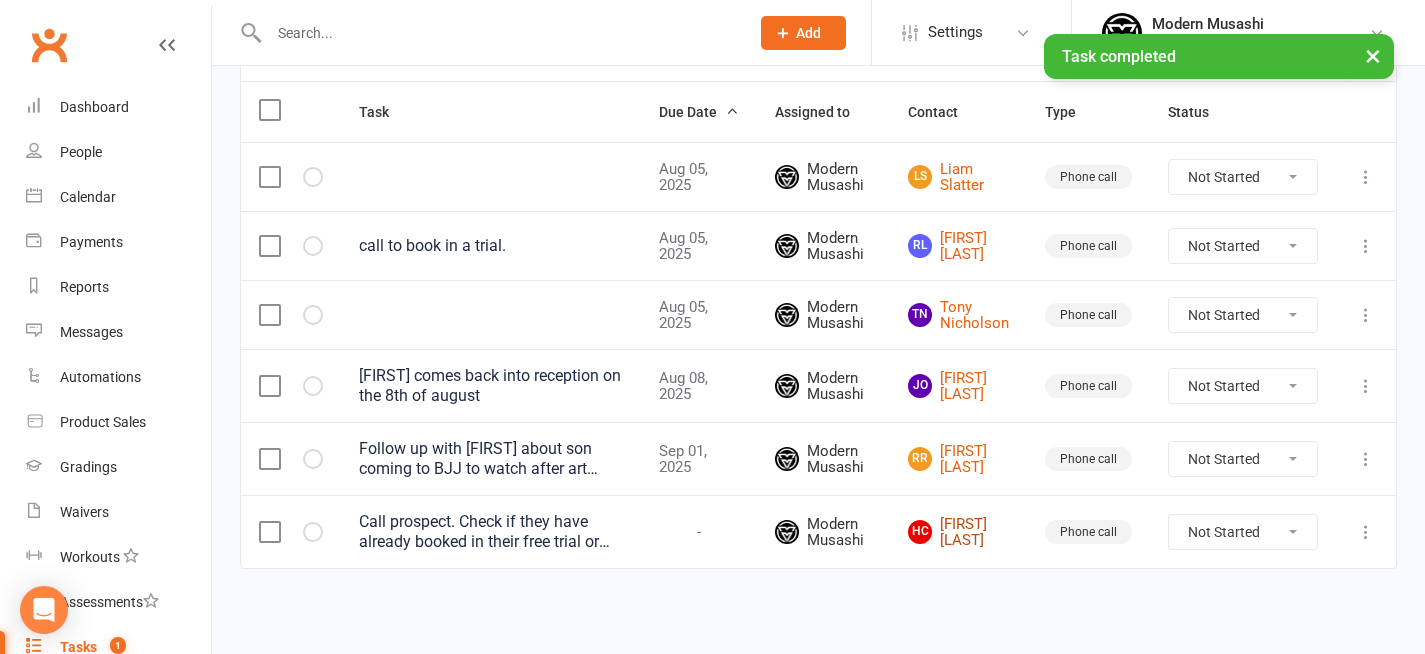 click on "HC [FIRST] [LAST]" at bounding box center [958, 532] 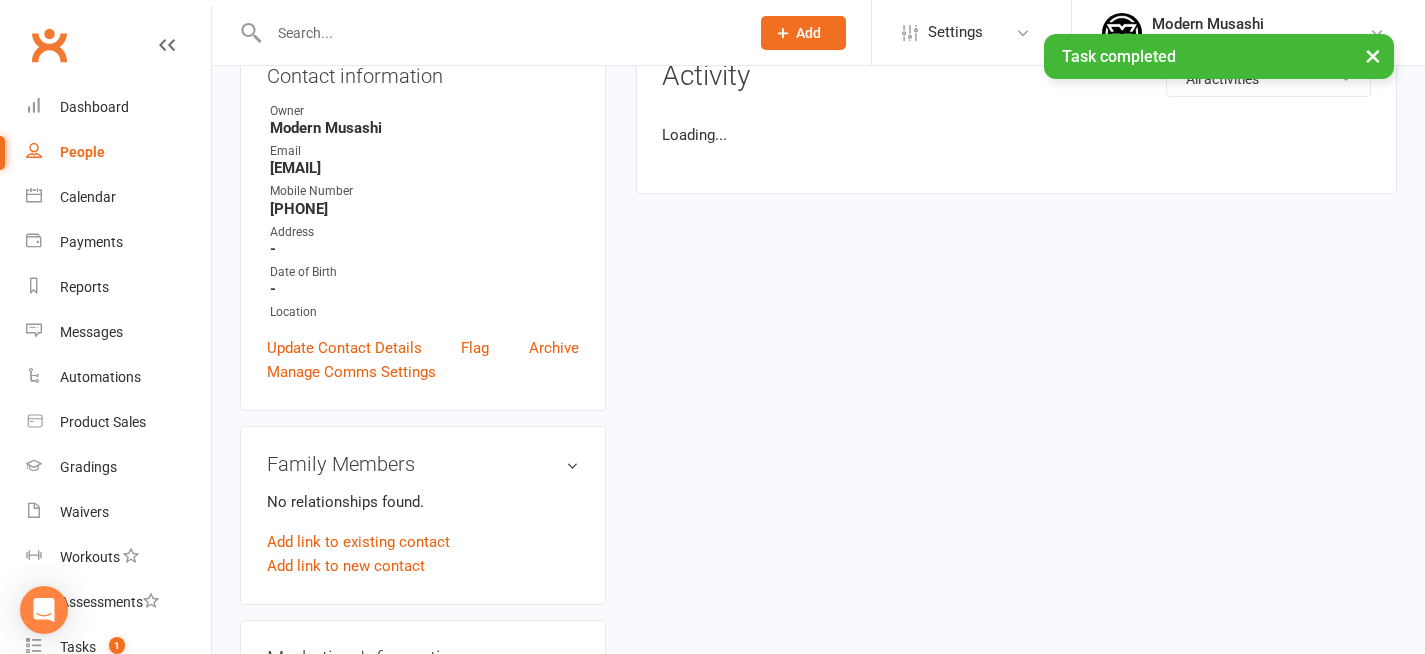 scroll, scrollTop: 0, scrollLeft: 0, axis: both 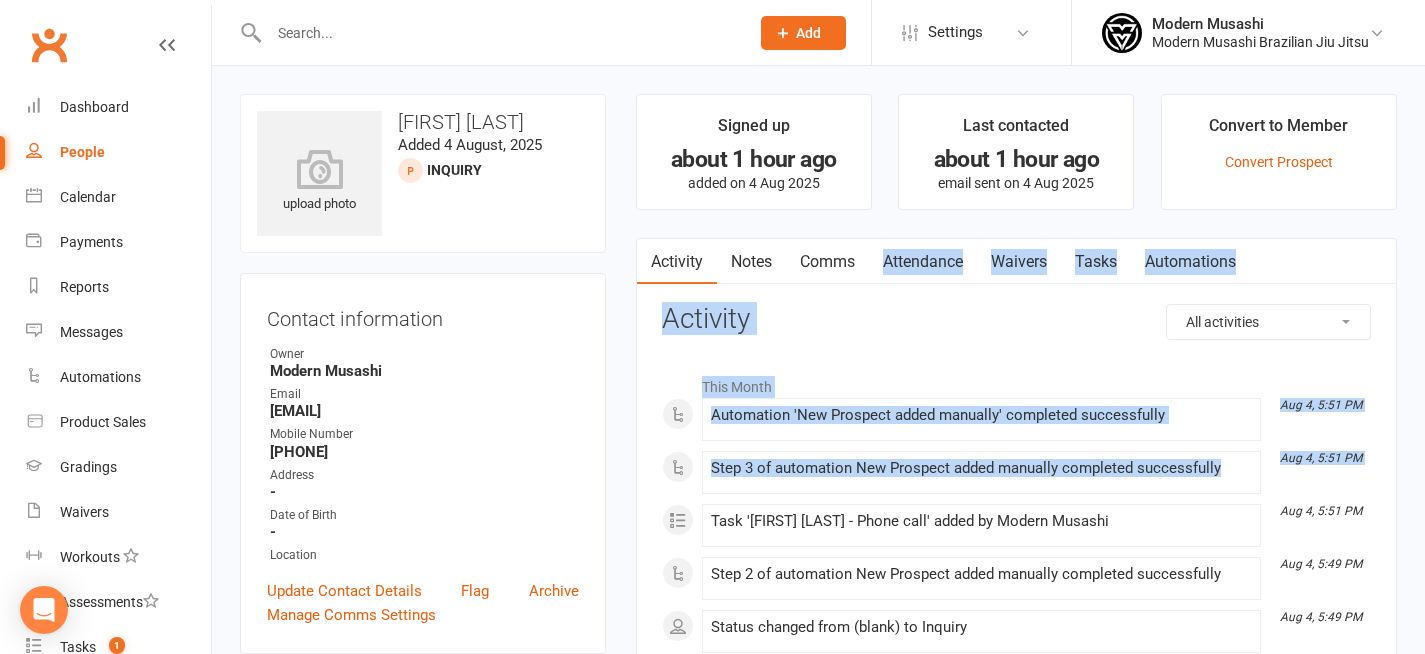 drag, startPoint x: 897, startPoint y: 487, endPoint x: 855, endPoint y: 281, distance: 210.23796 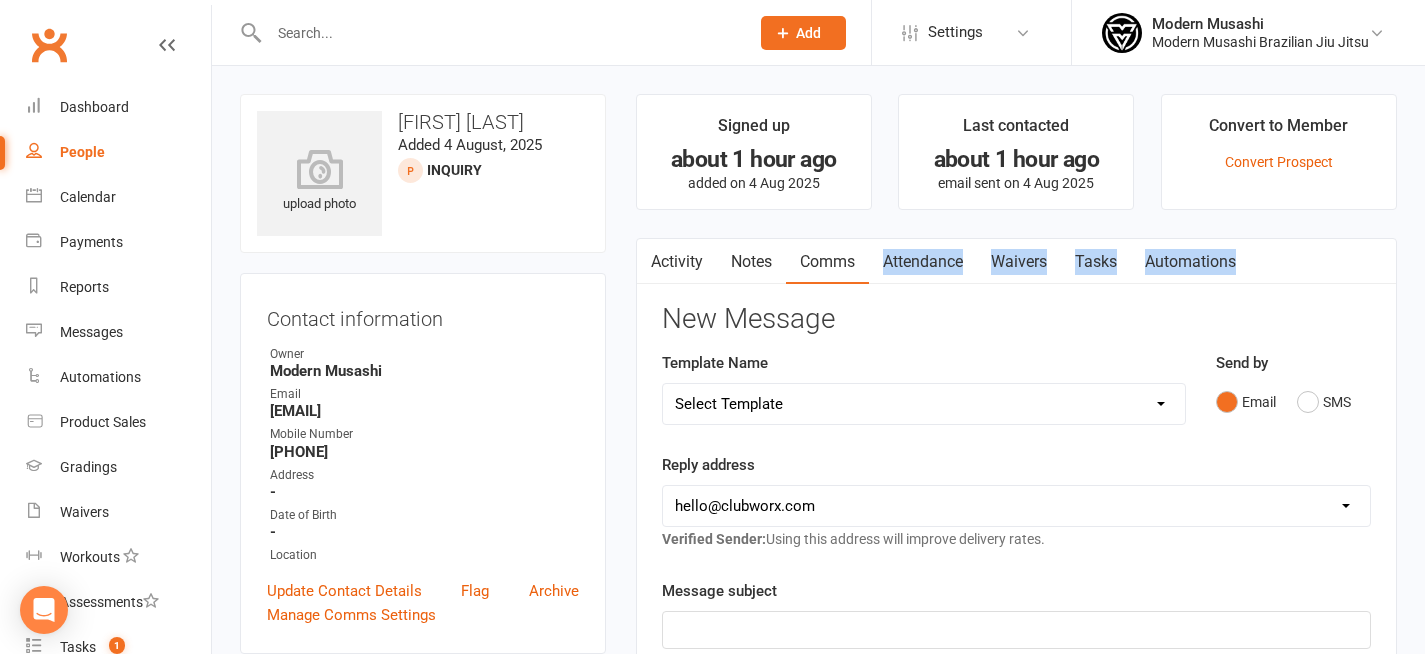 click on "Activity" at bounding box center (677, 262) 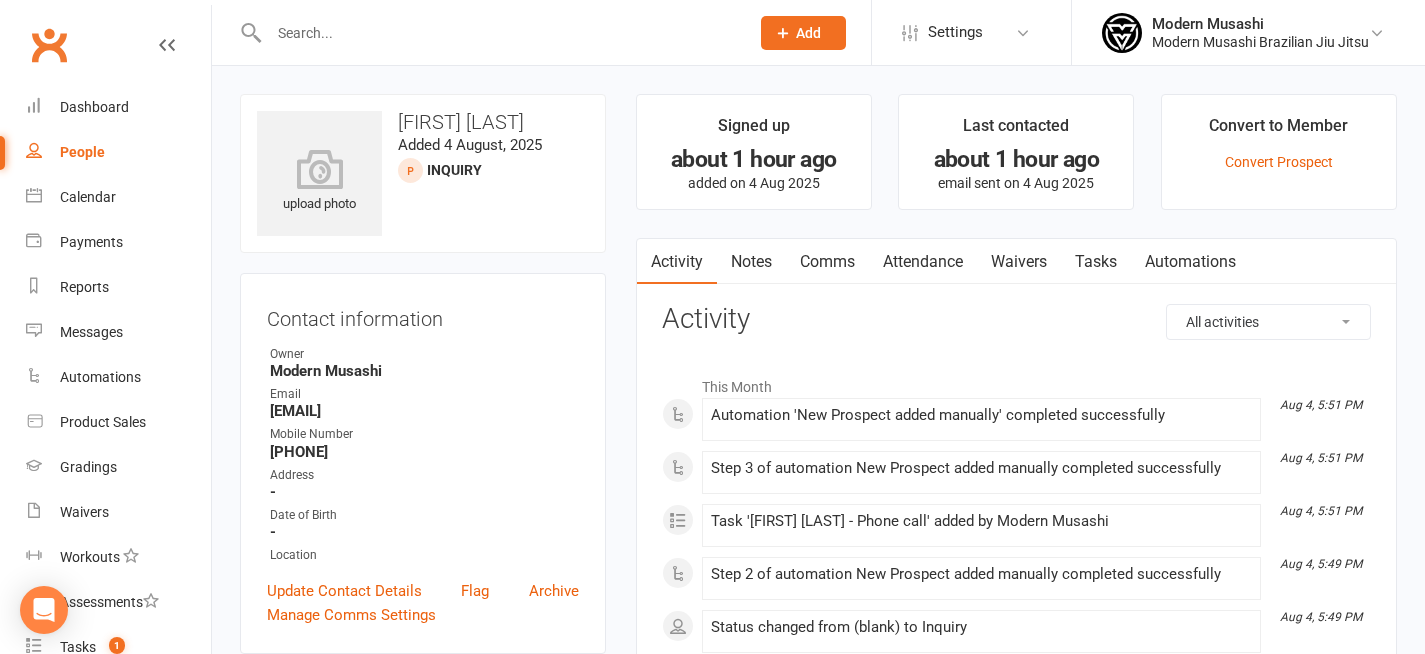 click on "This Month" at bounding box center (1016, 382) 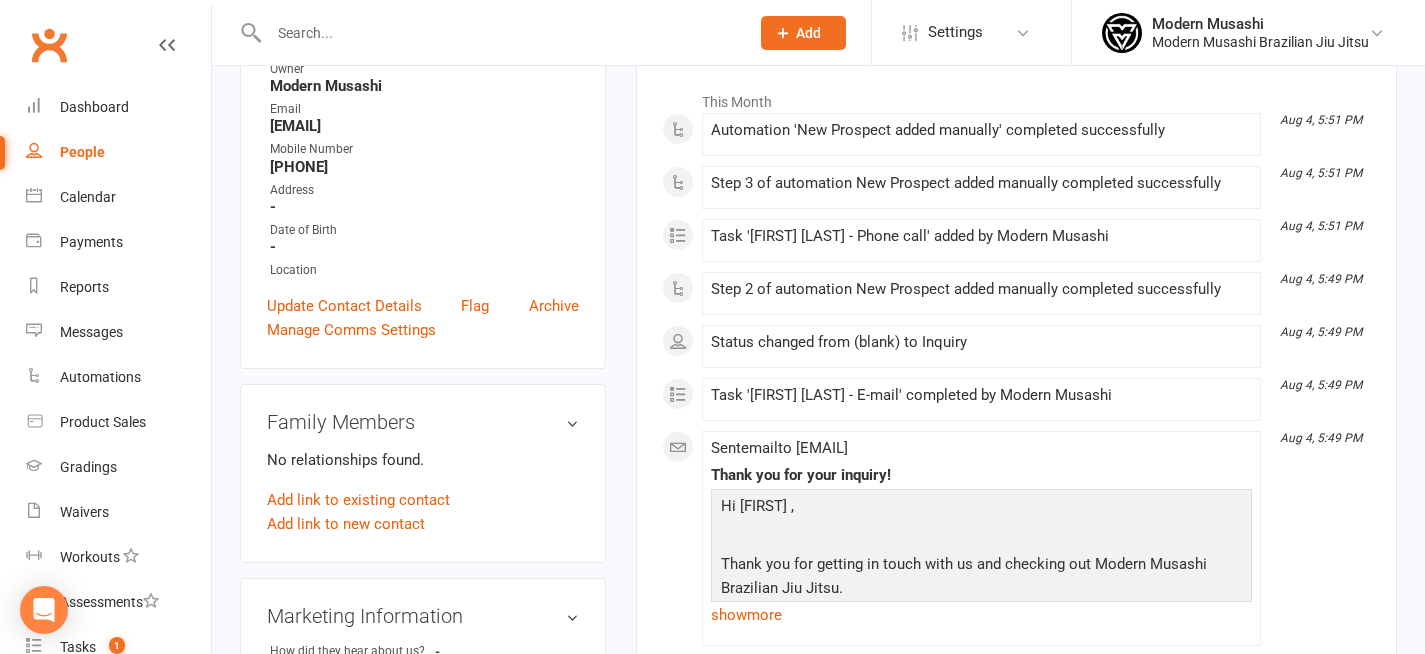 scroll, scrollTop: 1014, scrollLeft: 0, axis: vertical 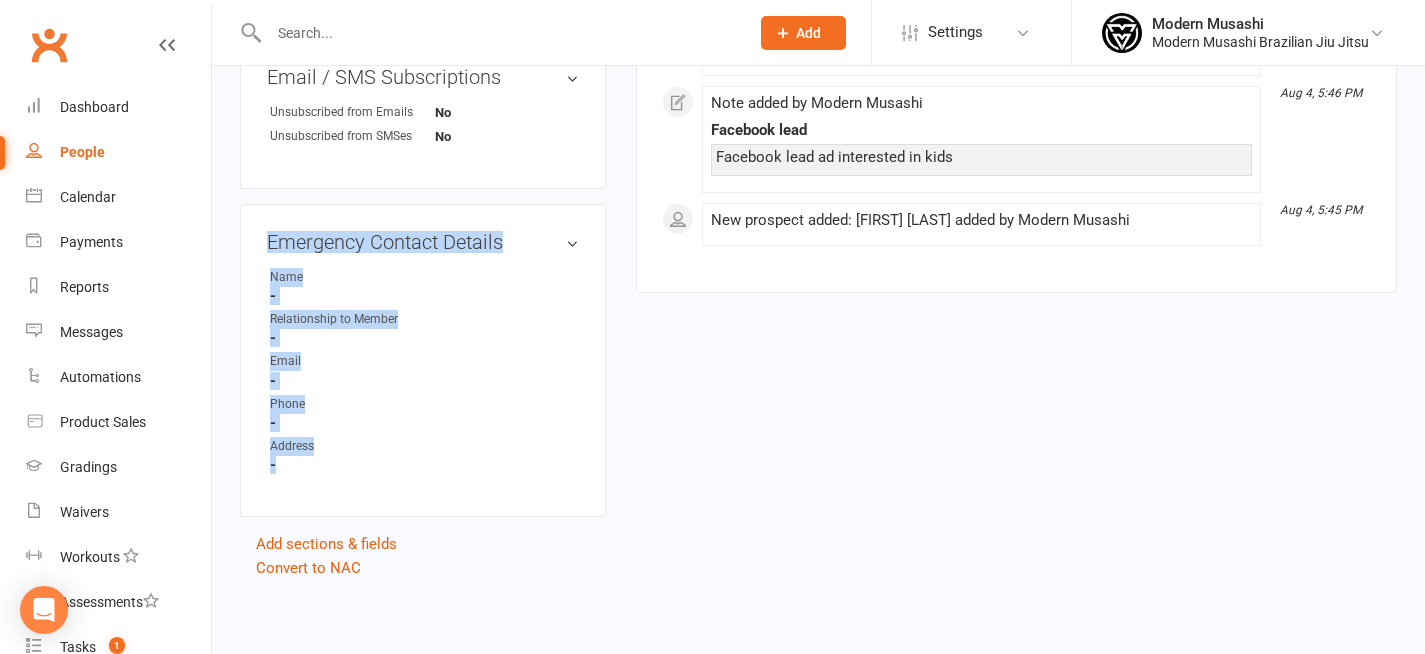 drag, startPoint x: 338, startPoint y: 495, endPoint x: 273, endPoint y: 212, distance: 290.36874 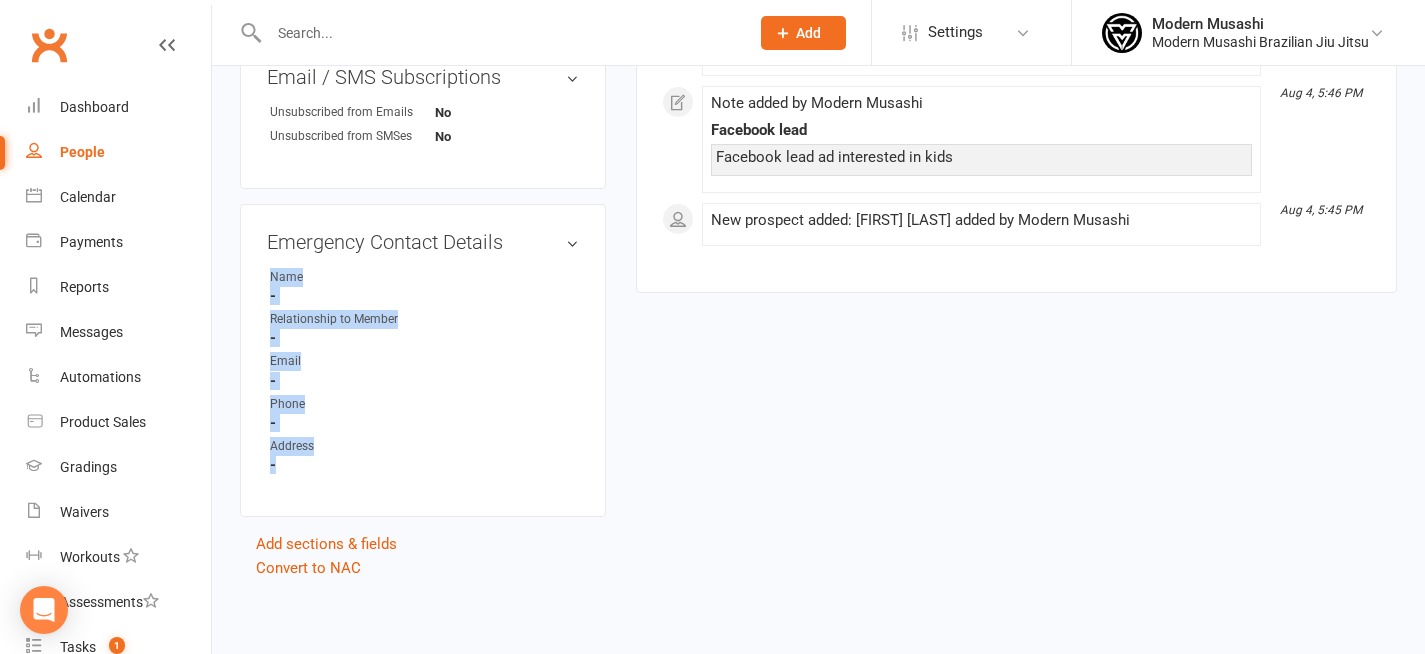 drag, startPoint x: 360, startPoint y: 262, endPoint x: 409, endPoint y: 472, distance: 215.6409 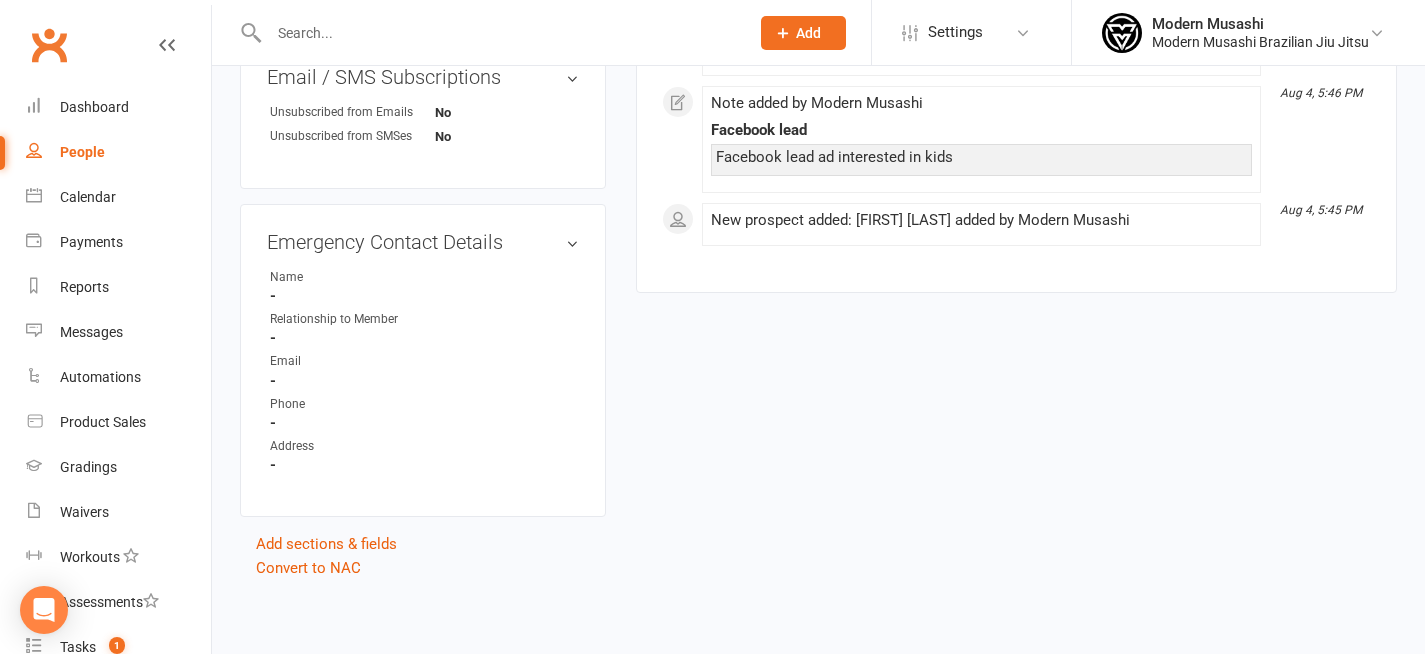 click on "Emergency Contact Details  edit Name -
Relationship to Member -
Email -
Phone -
Address -" at bounding box center [423, 360] 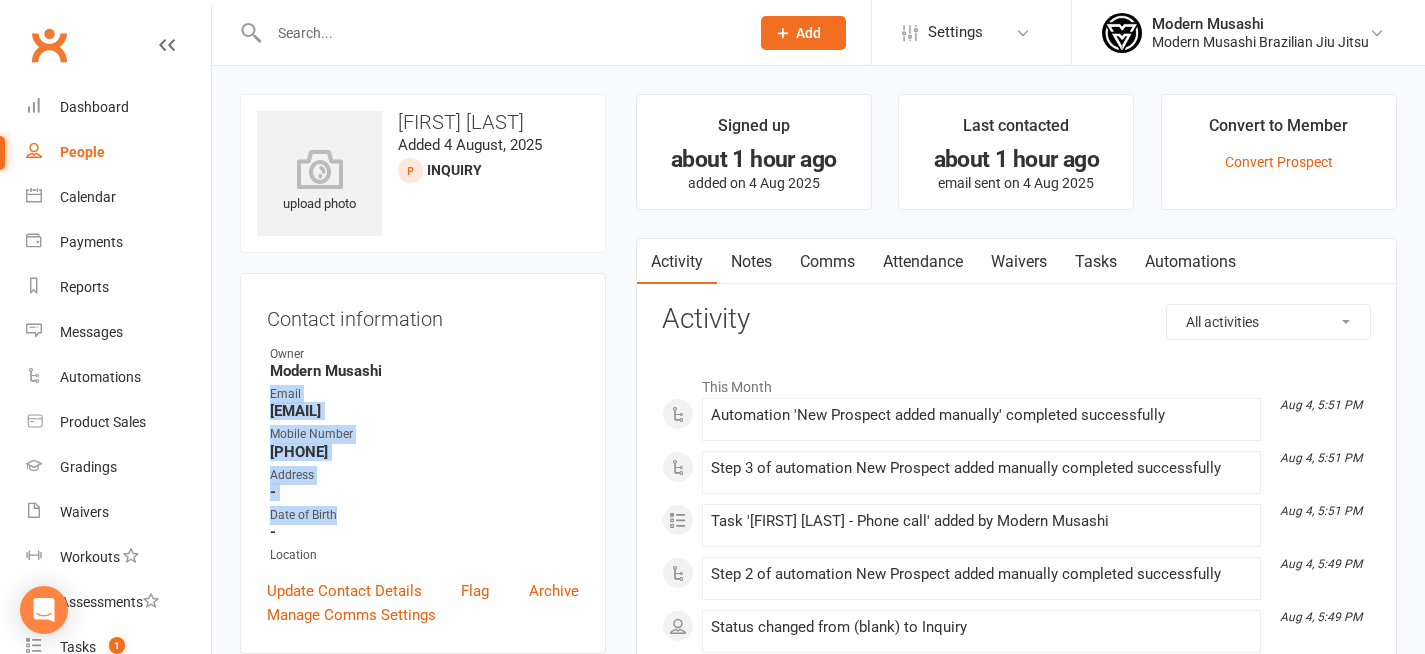 drag, startPoint x: 398, startPoint y: 363, endPoint x: 486, endPoint y: 504, distance: 166.2077 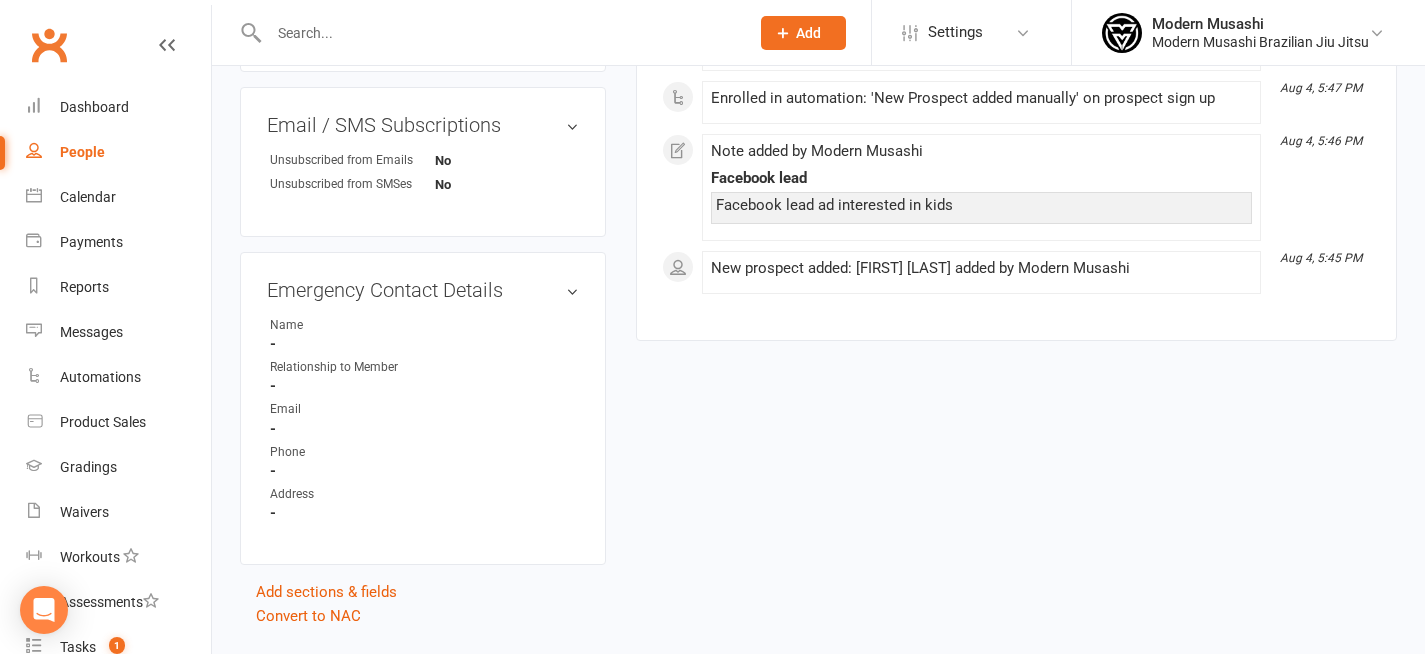scroll, scrollTop: 1014, scrollLeft: 0, axis: vertical 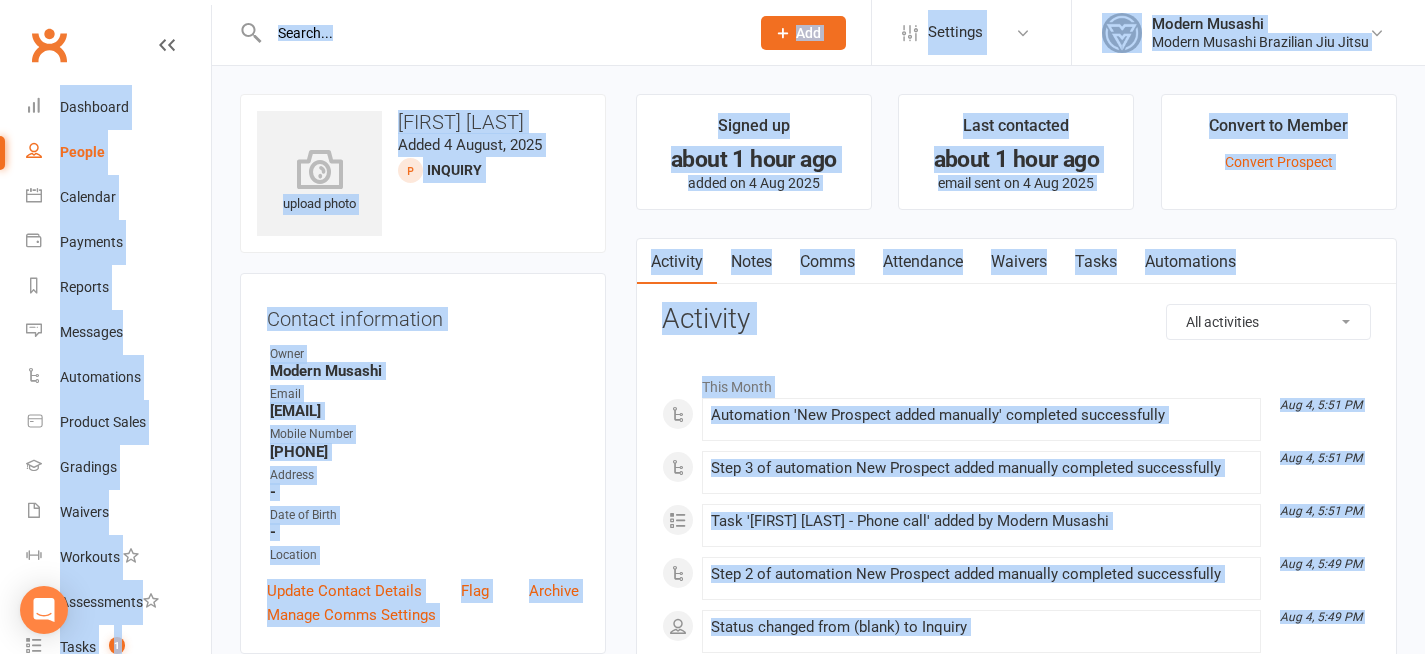 drag, startPoint x: 804, startPoint y: 484, endPoint x: 730, endPoint y: -92, distance: 580.734 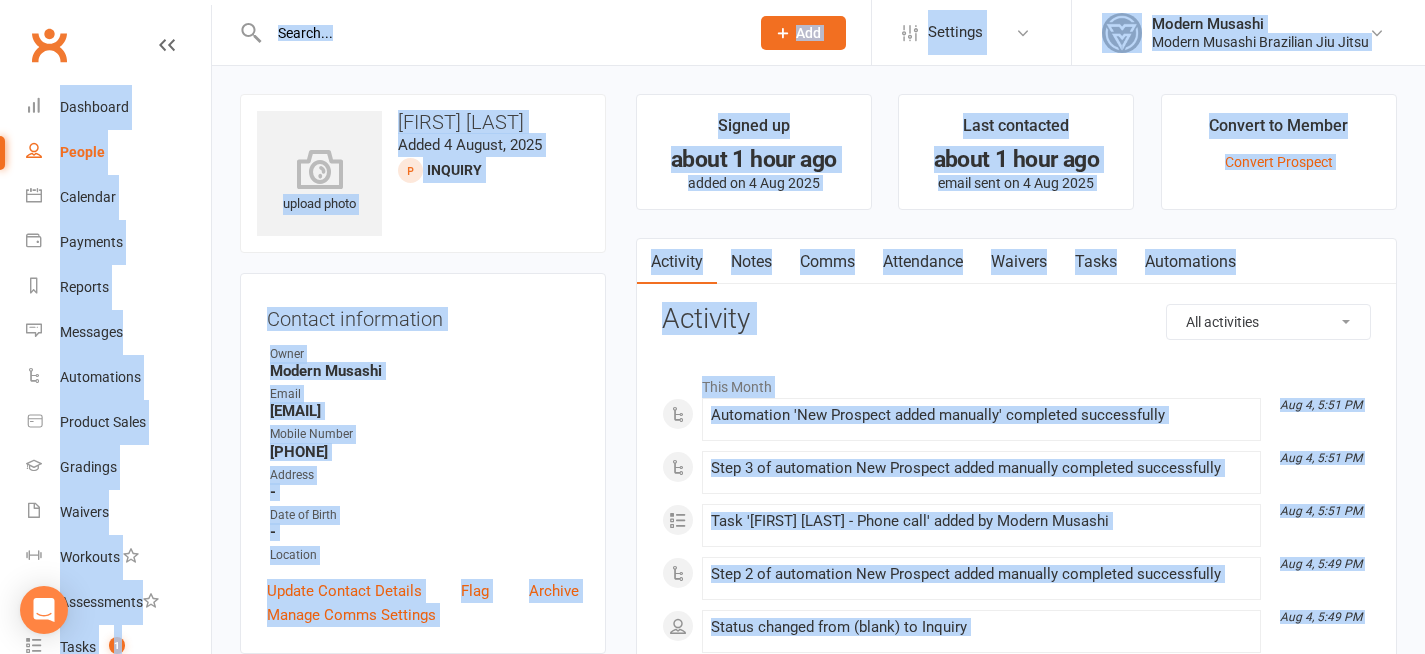 click on "upload photo [FIRST] [LAST] Added 4 August, 2025   Inquiry prospect" at bounding box center [423, 173] 